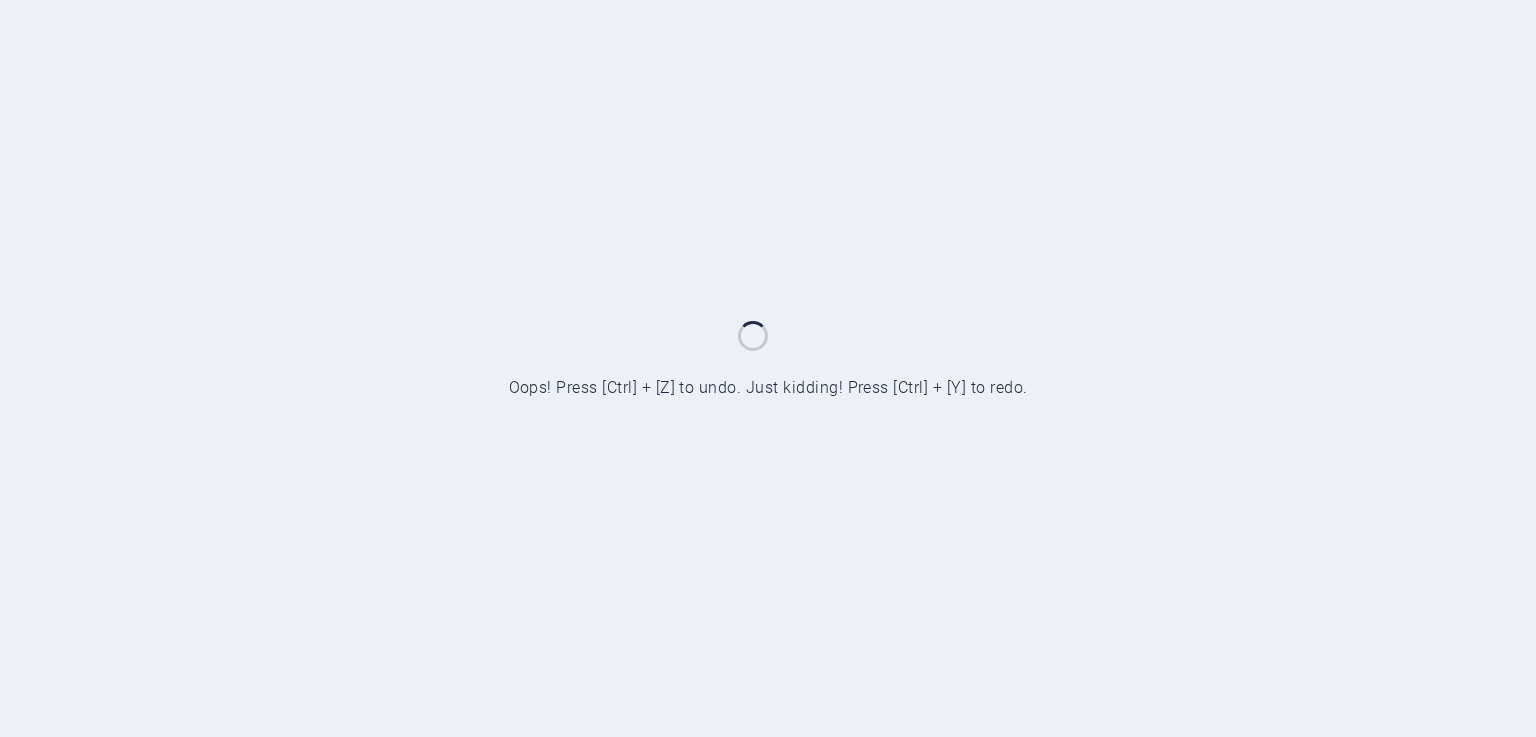 scroll, scrollTop: 0, scrollLeft: 0, axis: both 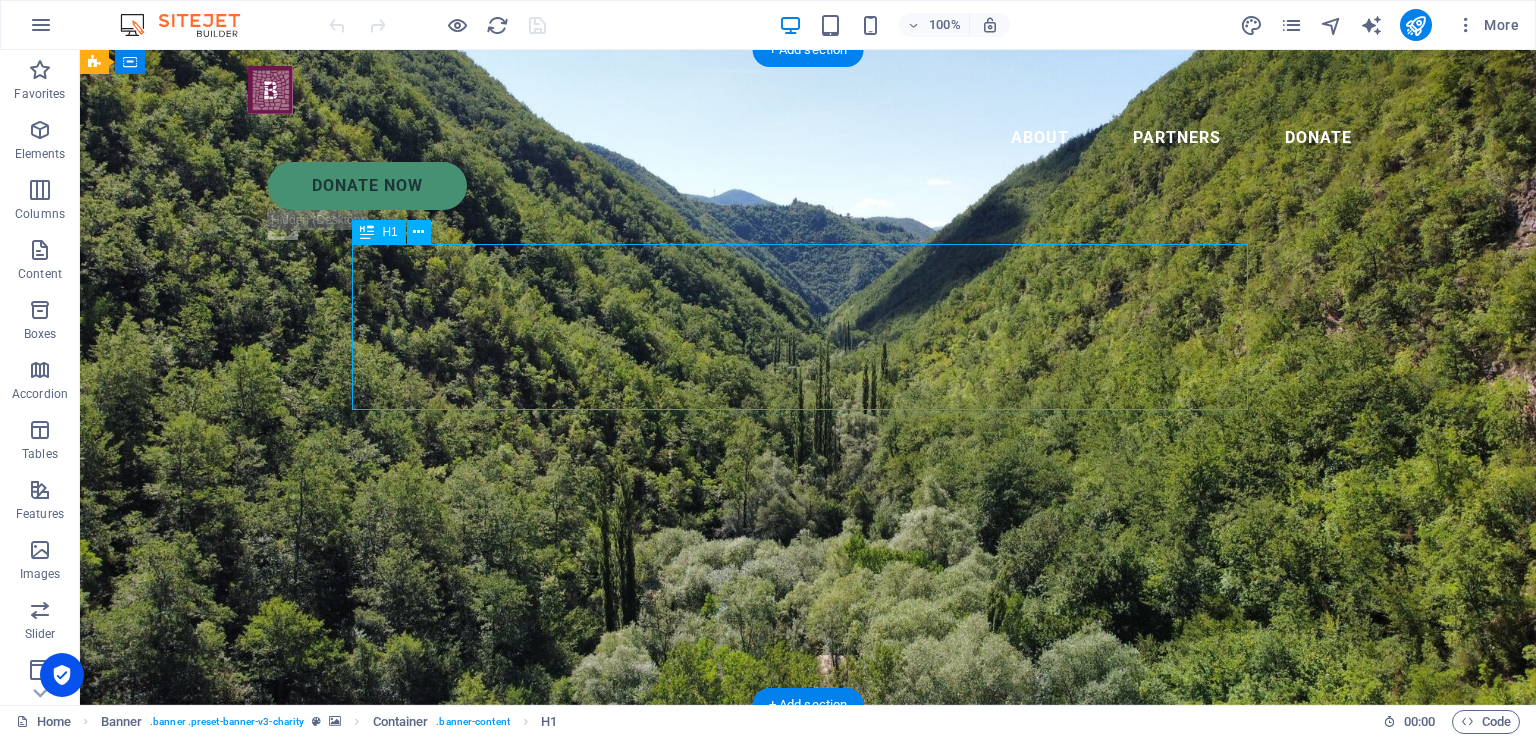 drag, startPoint x: 383, startPoint y: 290, endPoint x: 582, endPoint y: 301, distance: 199.30379 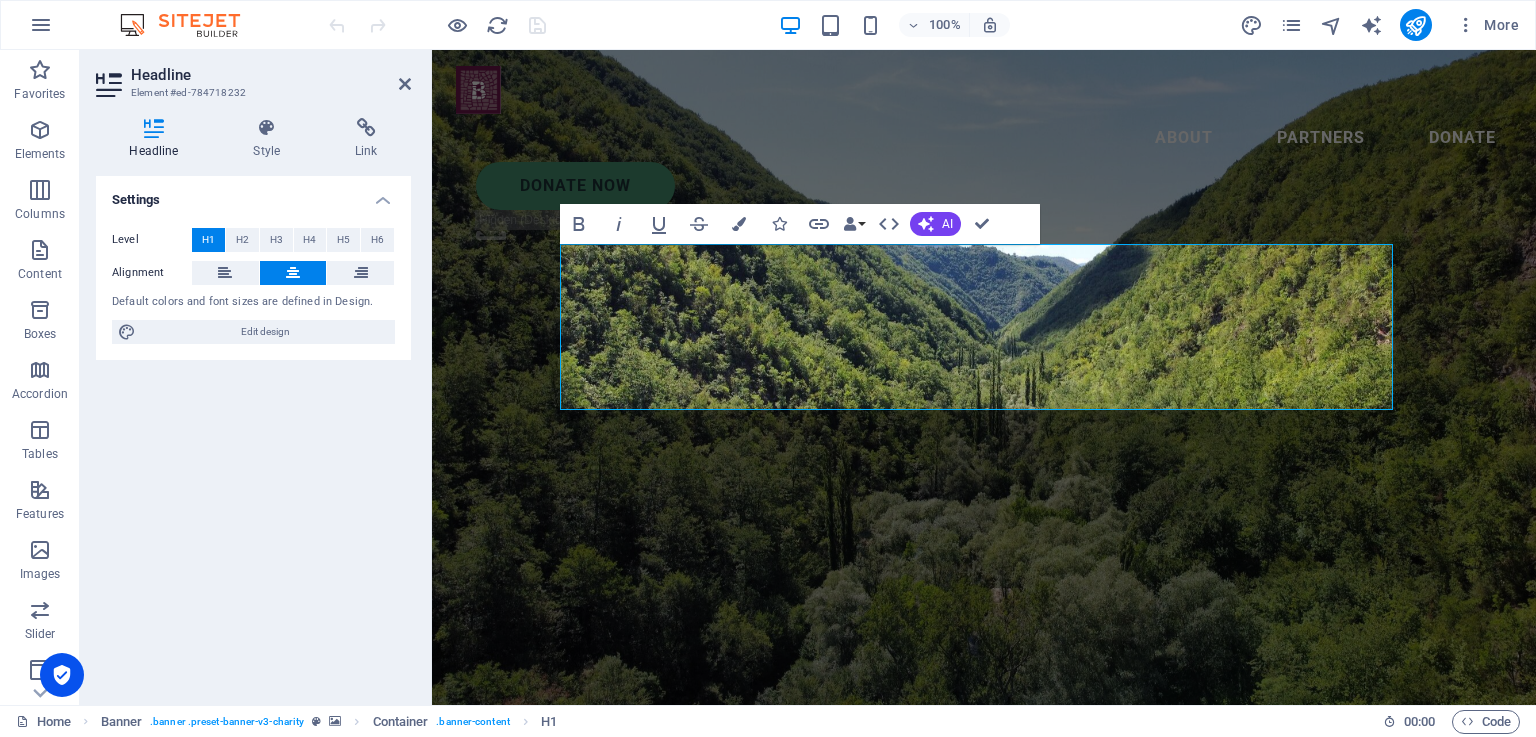 type 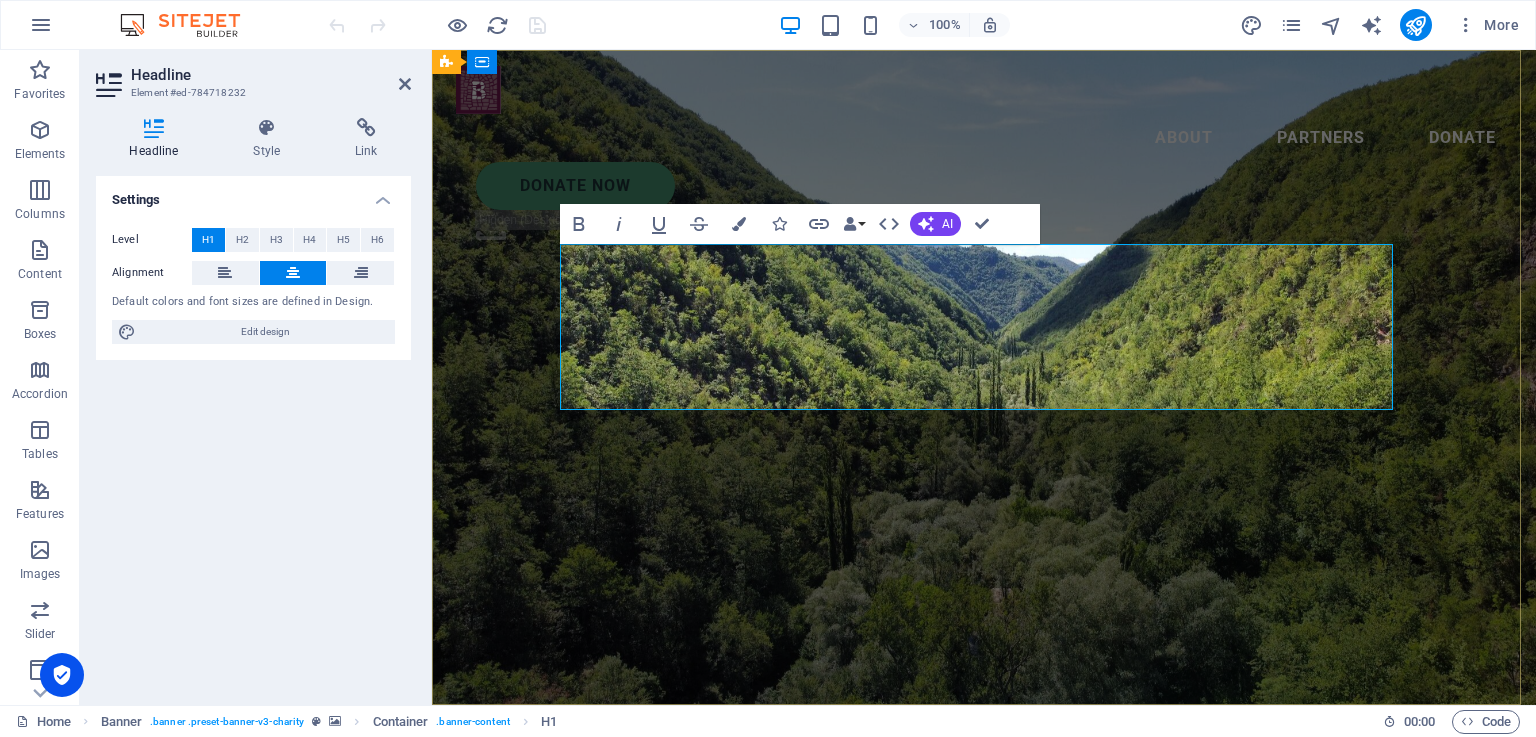 drag, startPoint x: 667, startPoint y: 375, endPoint x: 1288, endPoint y: 365, distance: 621.0805 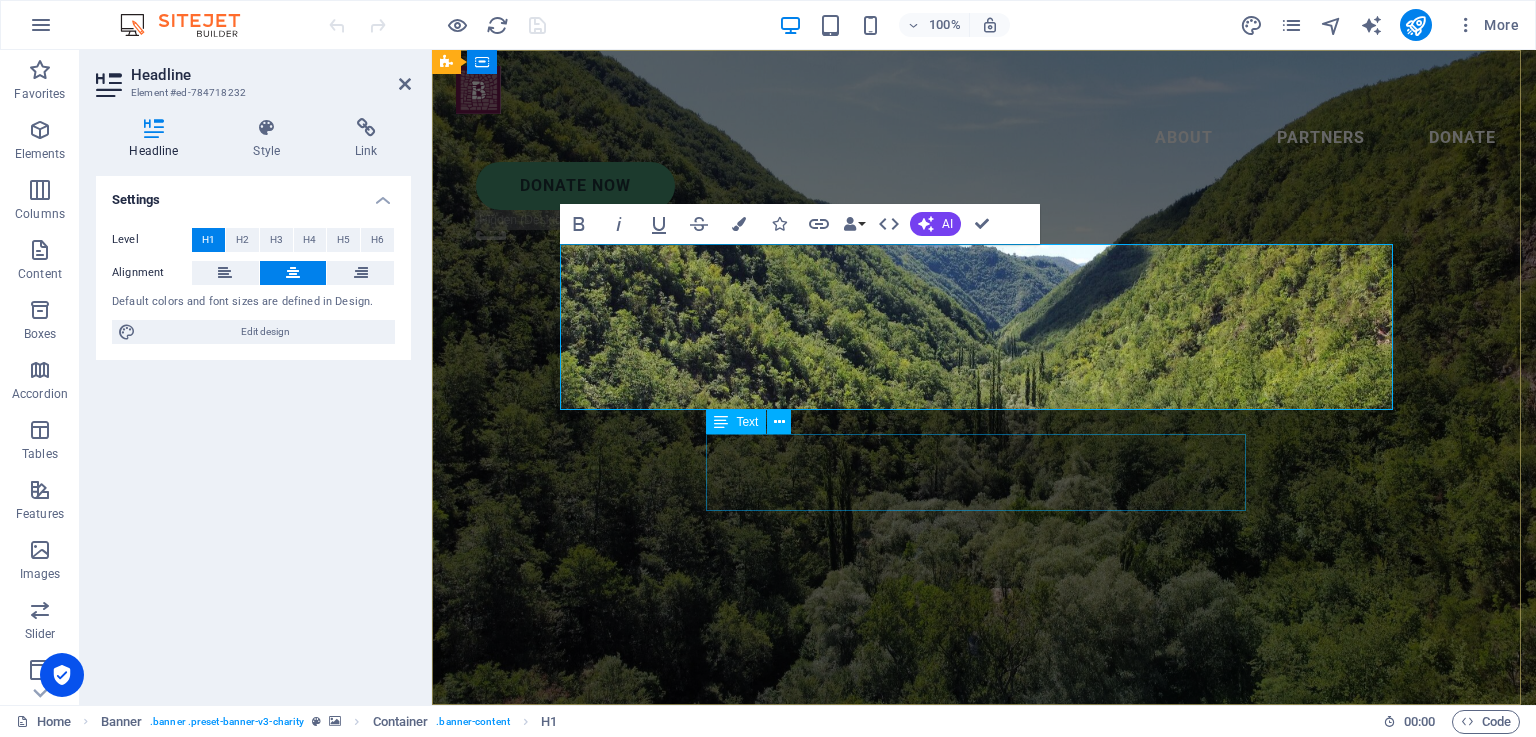 click on "Lorem ipsum dolor sit amet consectetur. Bibendum adipiscing morbi orci nibh eget posuere arcu volutpat nulla. Tortor cras suscipit augue sodales risus auctor. Fusce nunc vitae non dui ornare tellus nibh purus lectus." at bounding box center (984, 1000) 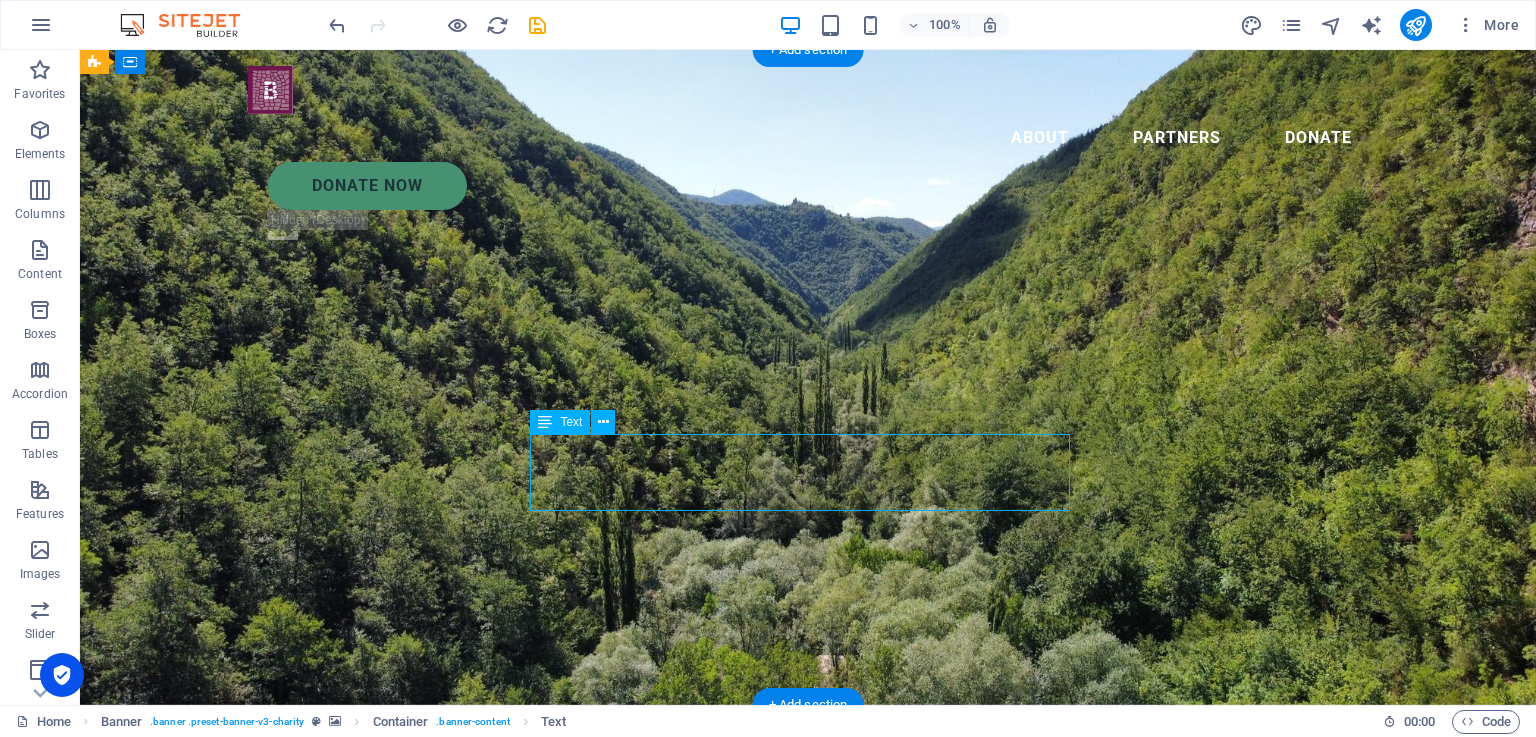 drag, startPoint x: 549, startPoint y: 449, endPoint x: 719, endPoint y: 456, distance: 170.14406 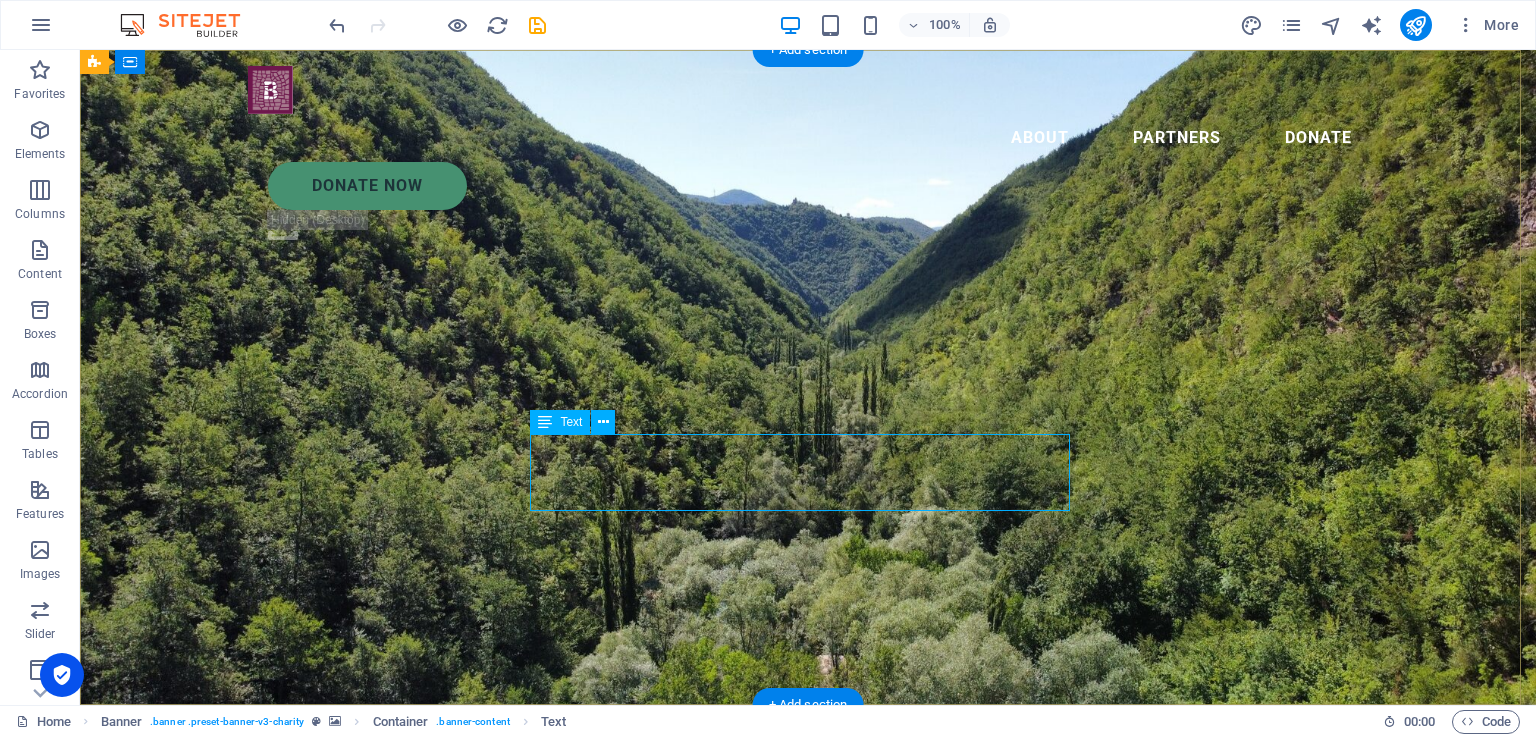 click on "Lorem ipsum dolor sit amet consectetur. Bibendum adipiscing morbi orci nibh eget posuere arcu volutpat nulla. Tortor cras suscipit augue sodales risus auctor. Fusce nunc vitae non dui ornare tellus nibh purus lectus." at bounding box center [808, 1000] 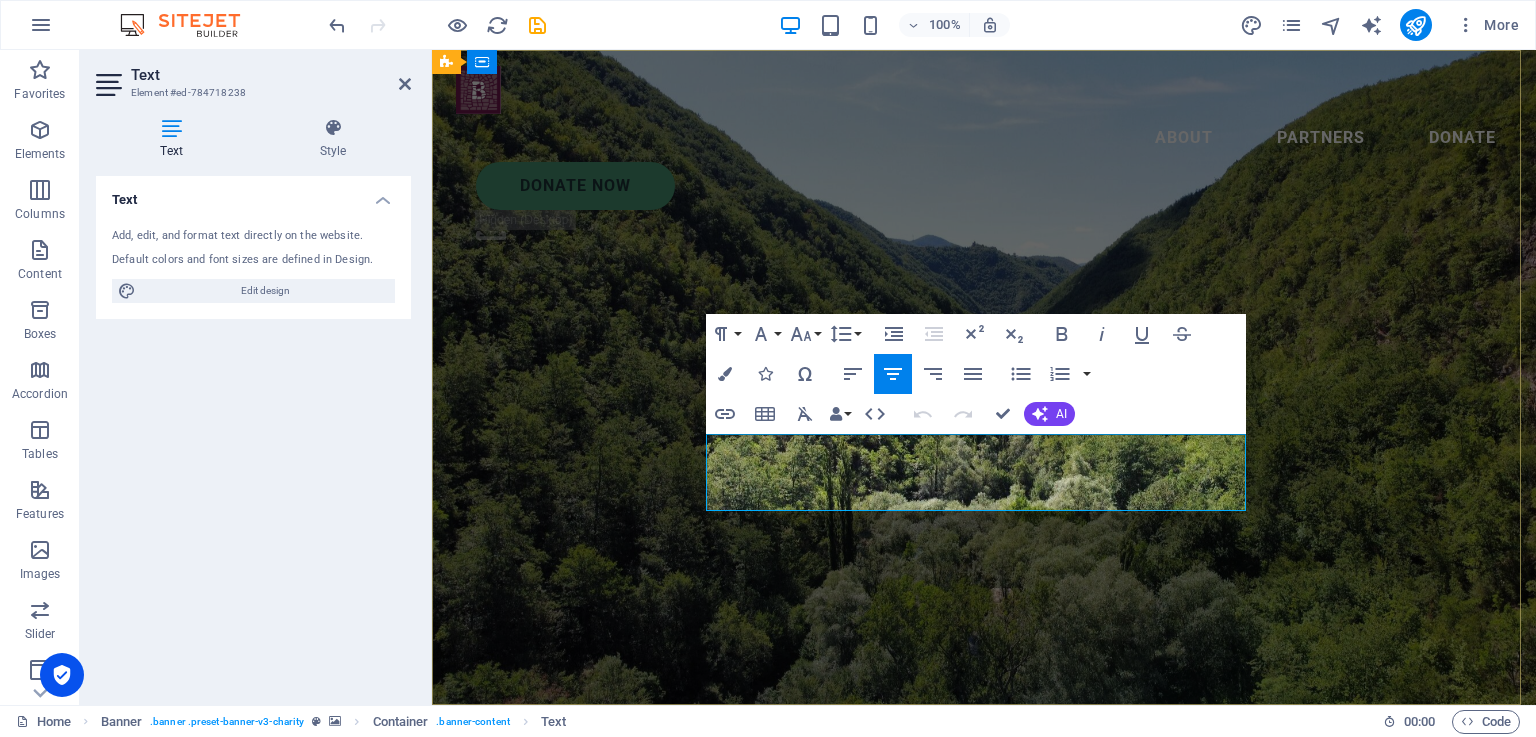 type 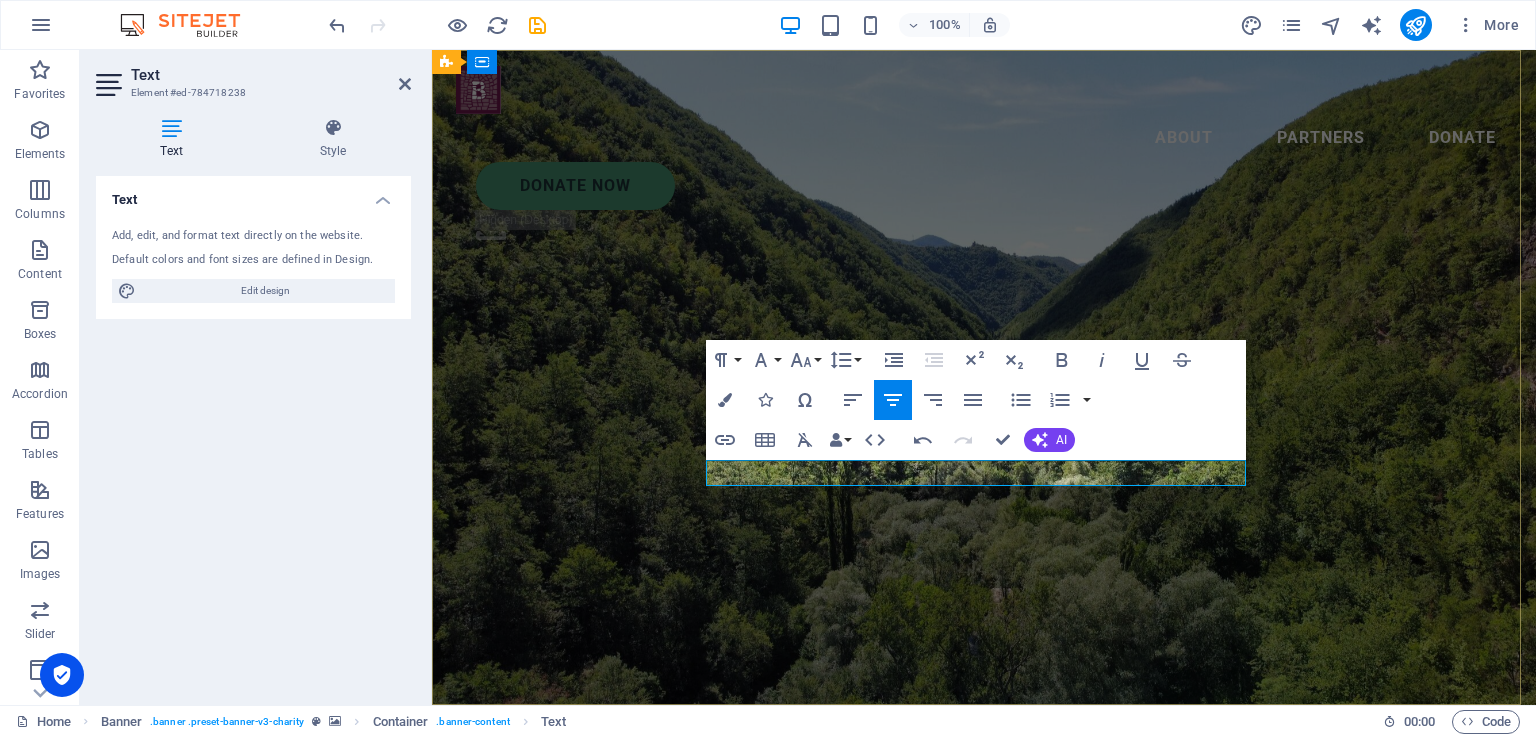 click on "Dobro došli na stranice ." at bounding box center [984, 987] 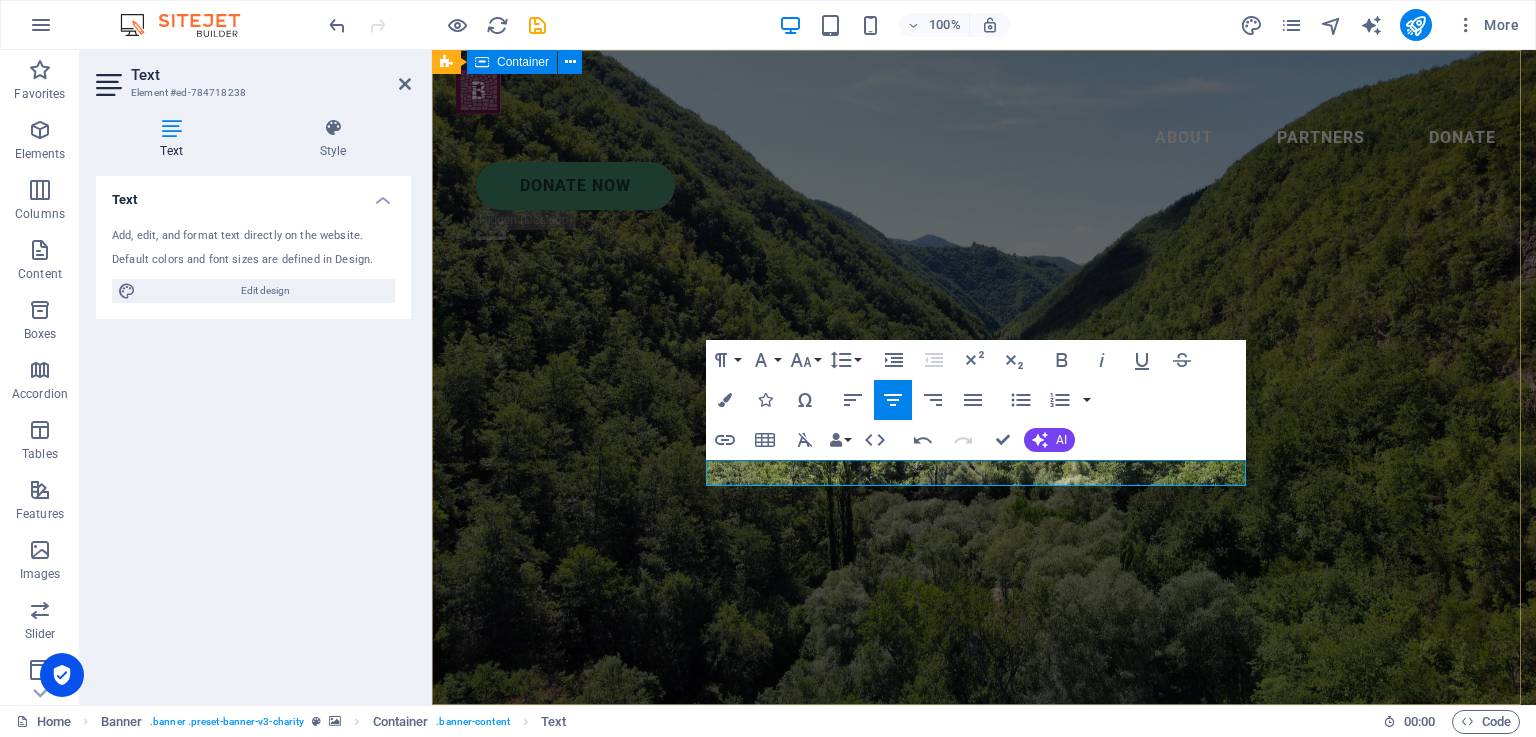 click on "PODRUM BOŠNJAK proizvodnja vina Dobro došli na naše web  stranice ." at bounding box center [984, 893] 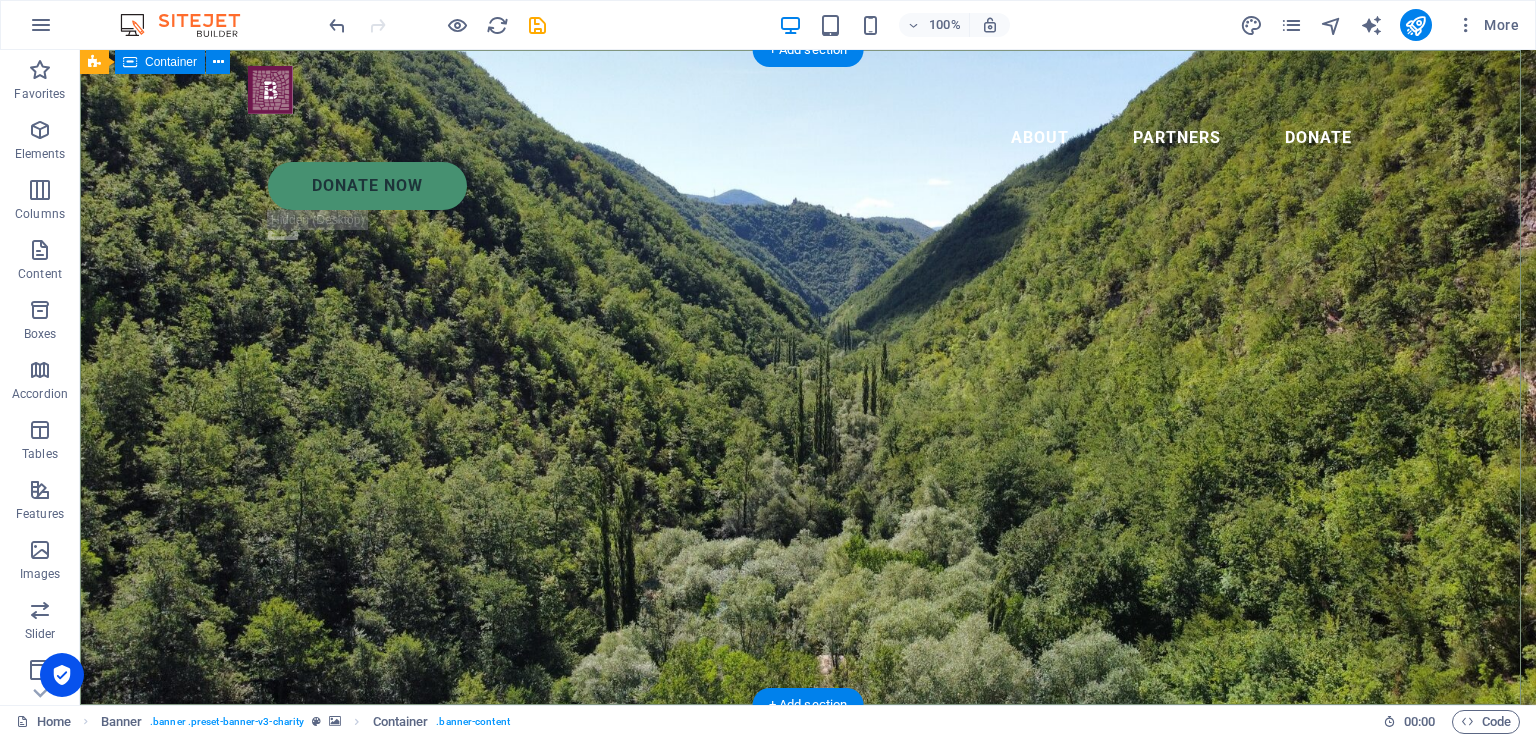 click on "PODRUM BOŠNJAK proizvodnja vina Dobro došli na naše web stranice." at bounding box center [808, 893] 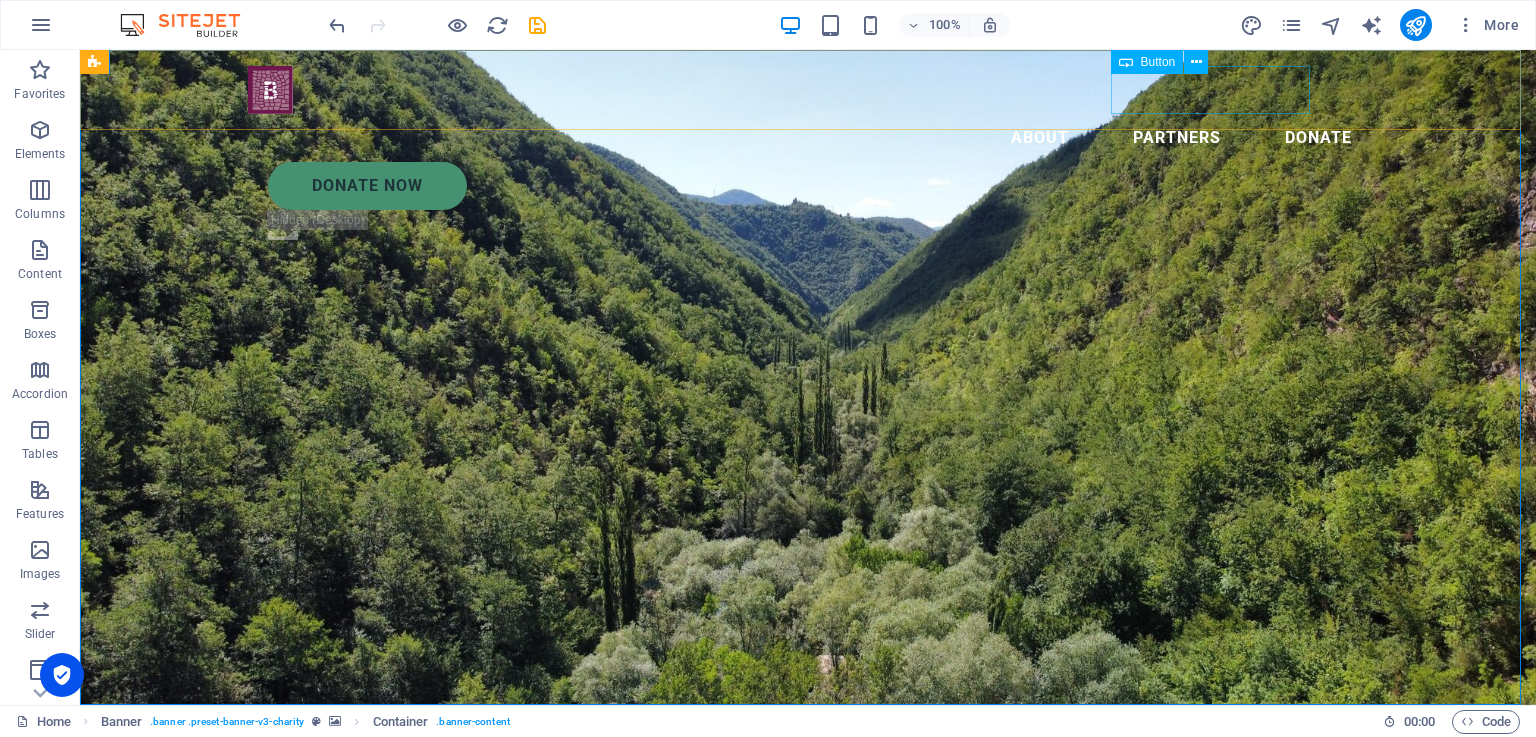 click on "Donate Now" at bounding box center [818, 186] 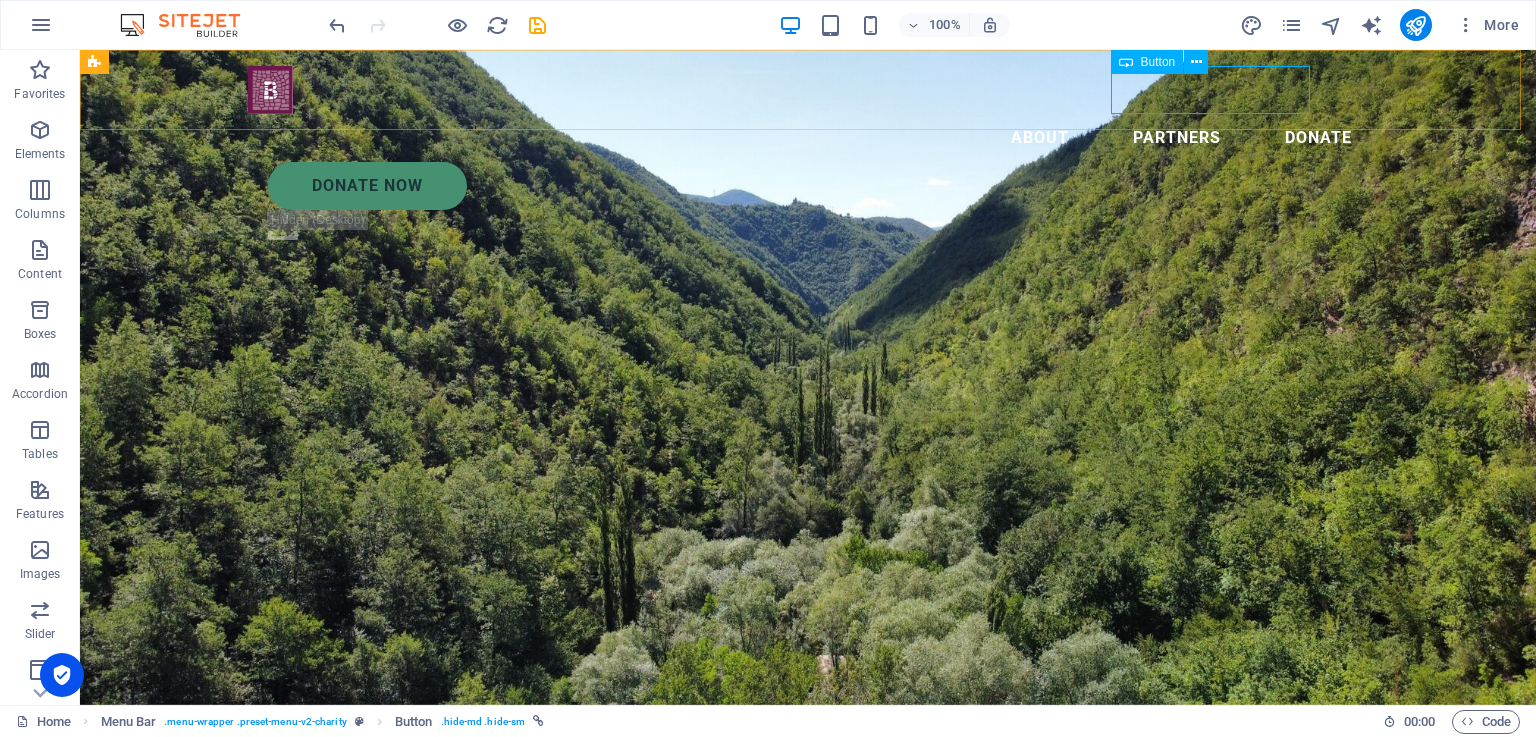 click on "Donate Now" at bounding box center (818, 186) 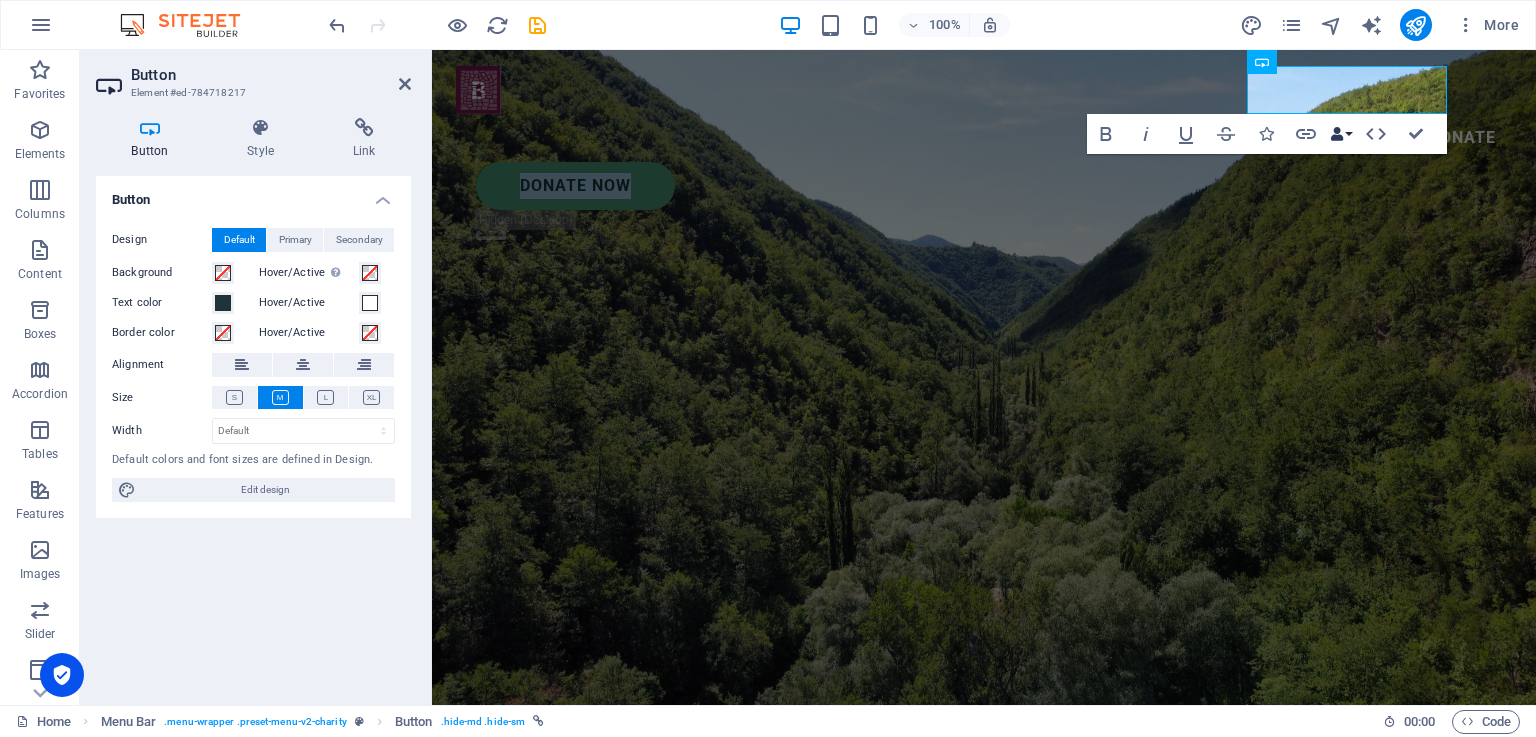 click on "Data Bindings" at bounding box center (1341, 134) 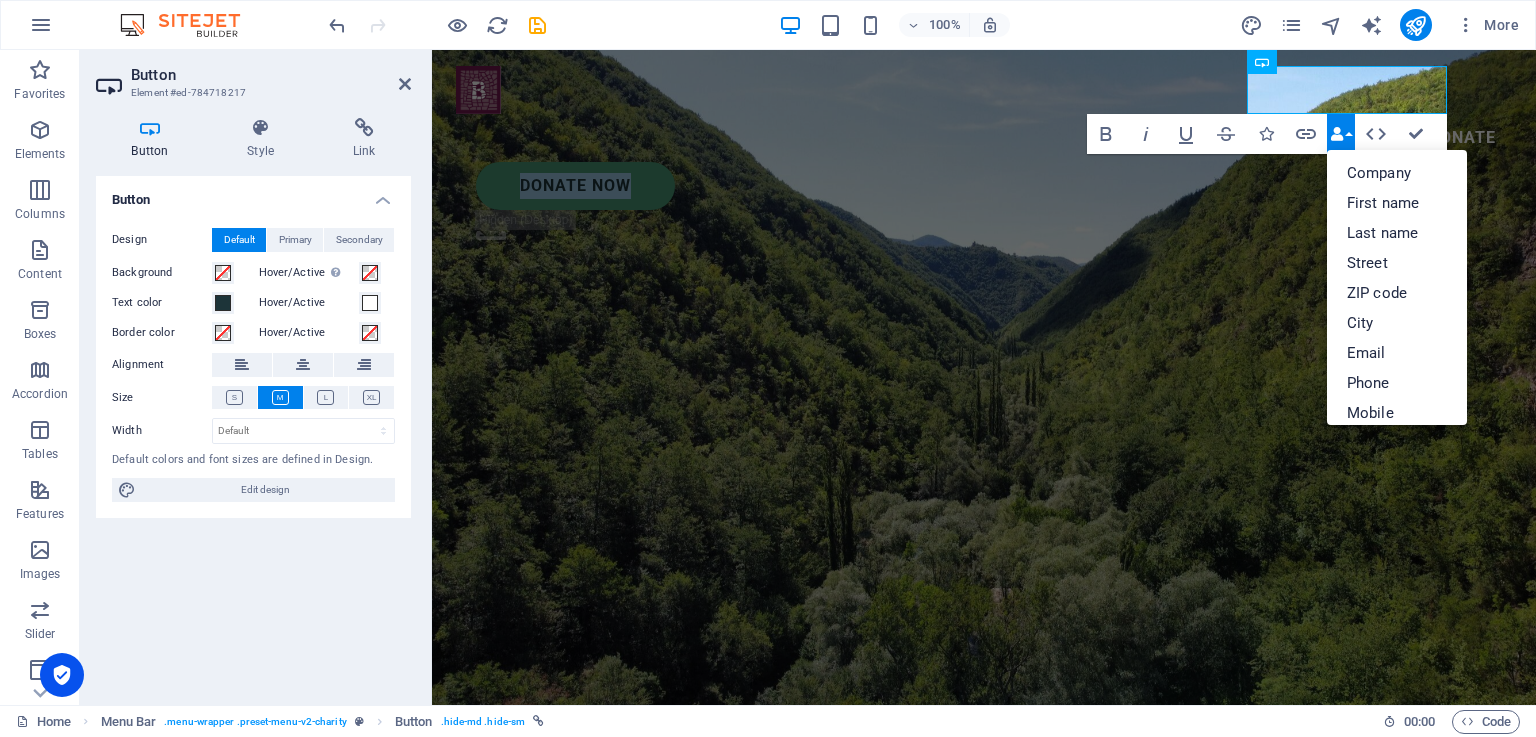 click on "Data Bindings" at bounding box center [1341, 134] 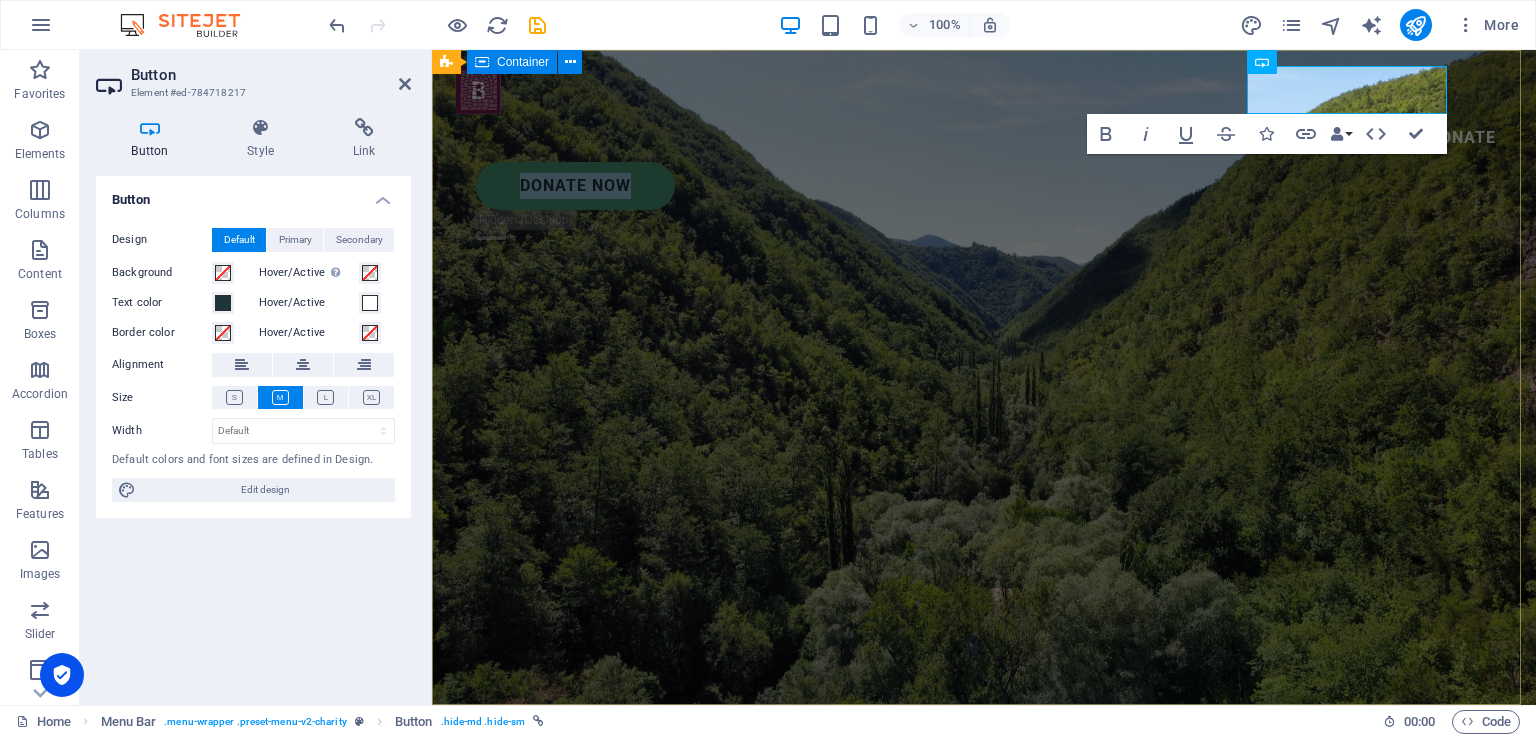 type 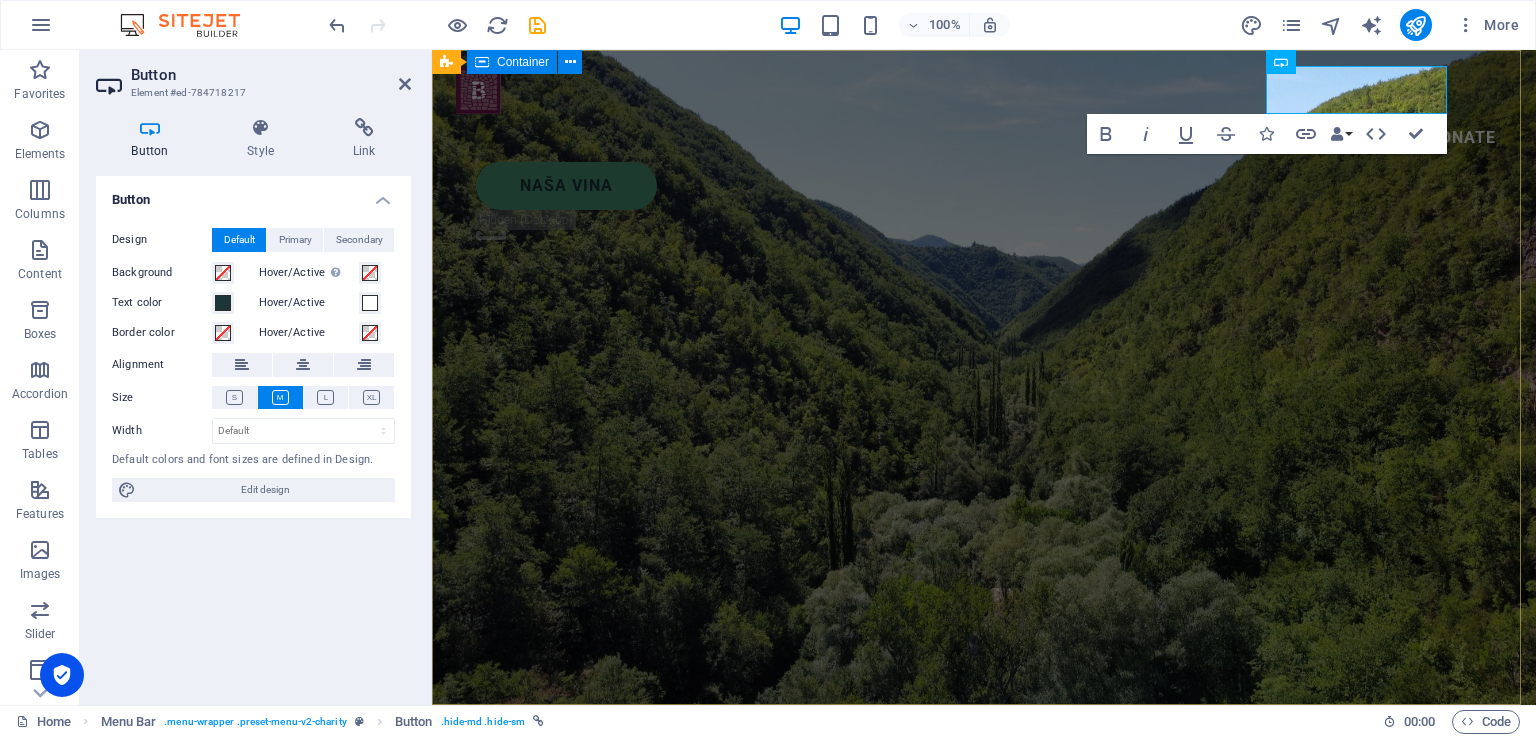 click on "PODRUM BOŠNJAK proizvodnja vina Dobro došli na naše web stranice." at bounding box center [984, 893] 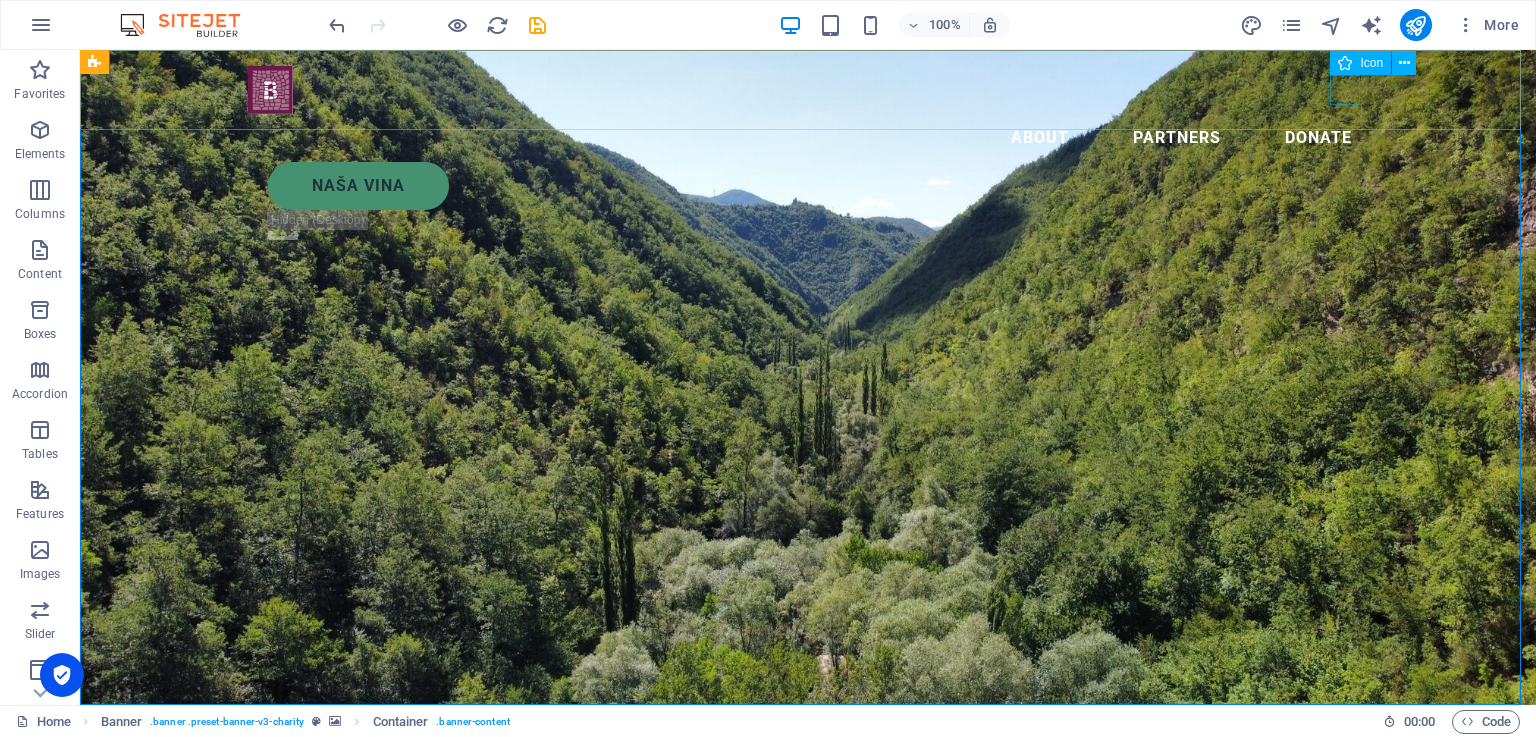 click on "Icon" at bounding box center [1371, 63] 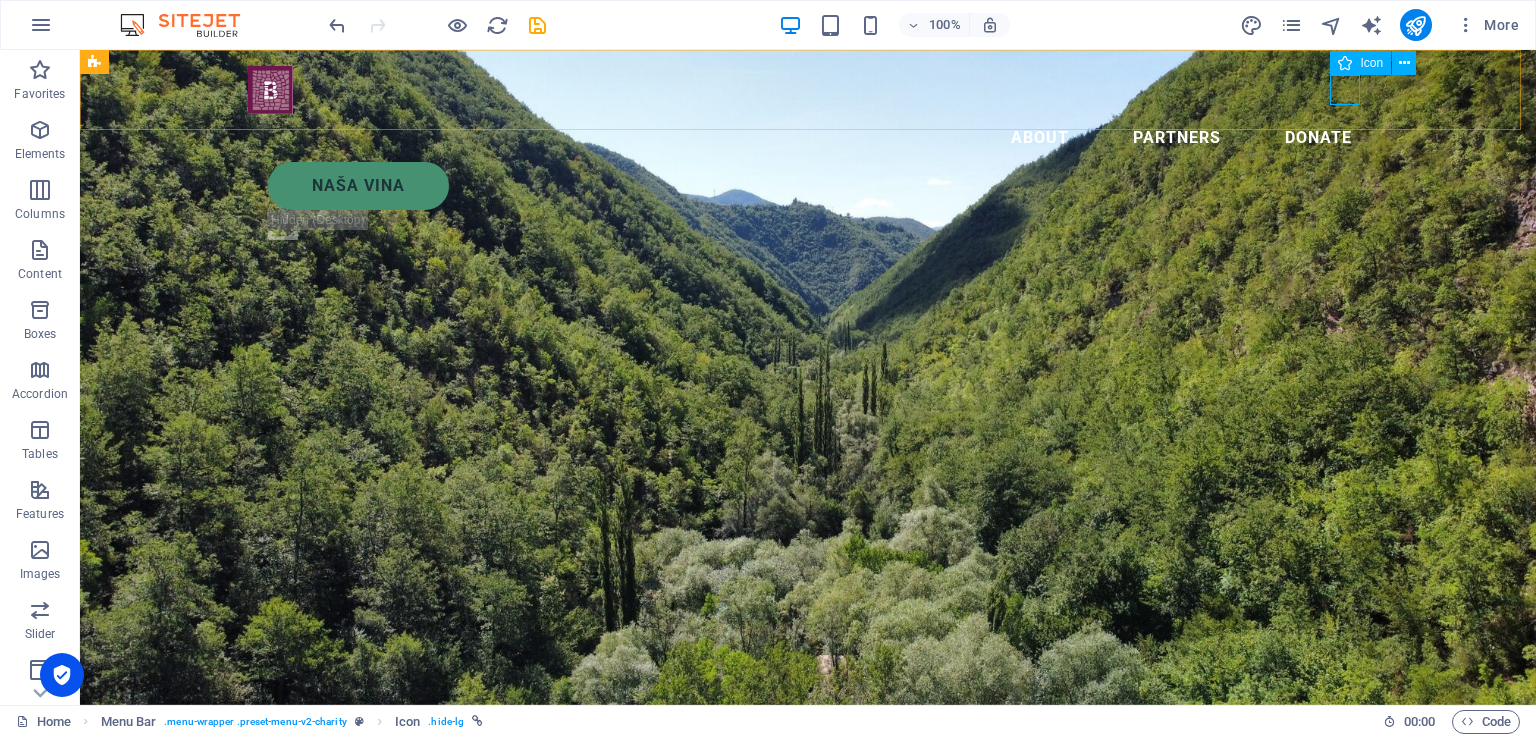 click on "Icon" at bounding box center [1371, 63] 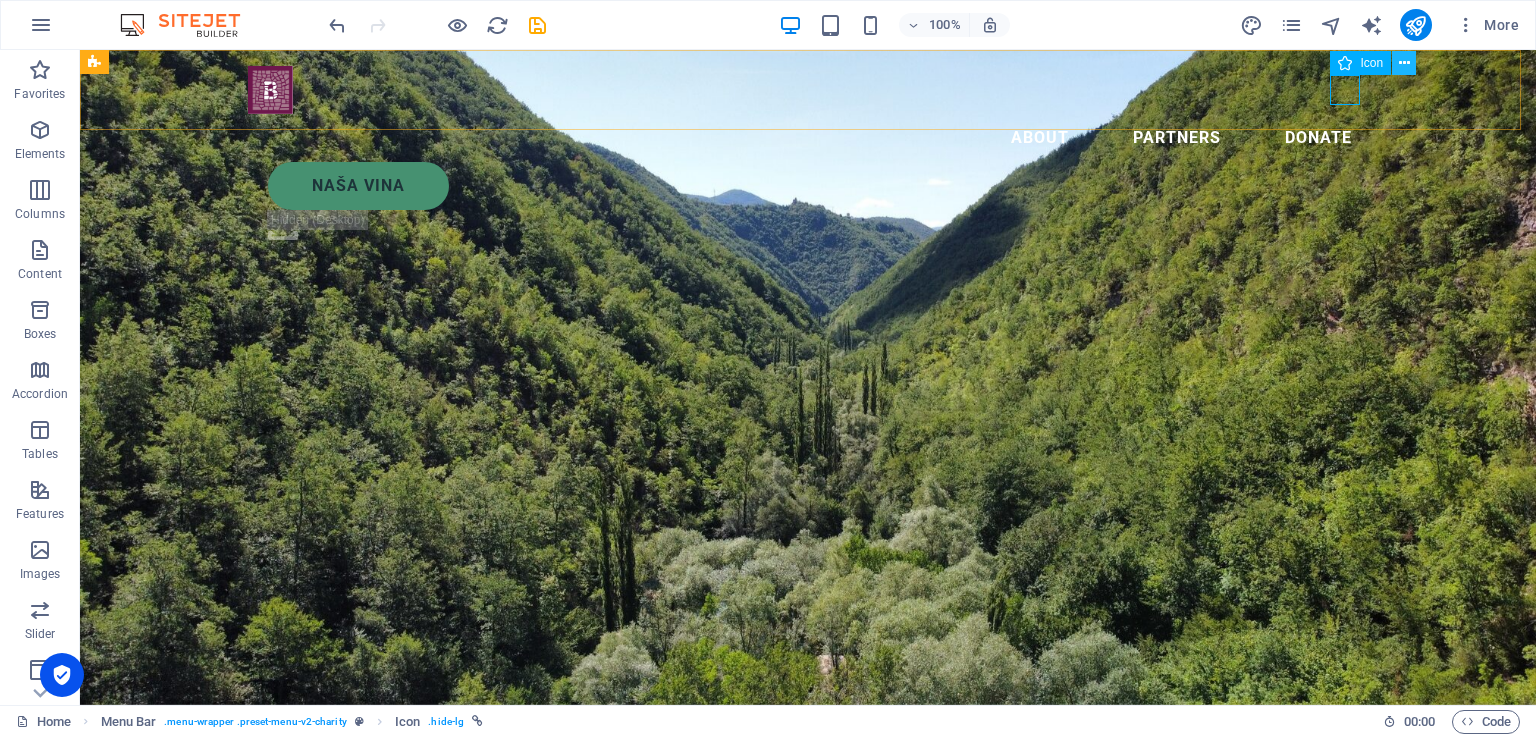 click at bounding box center (1404, 63) 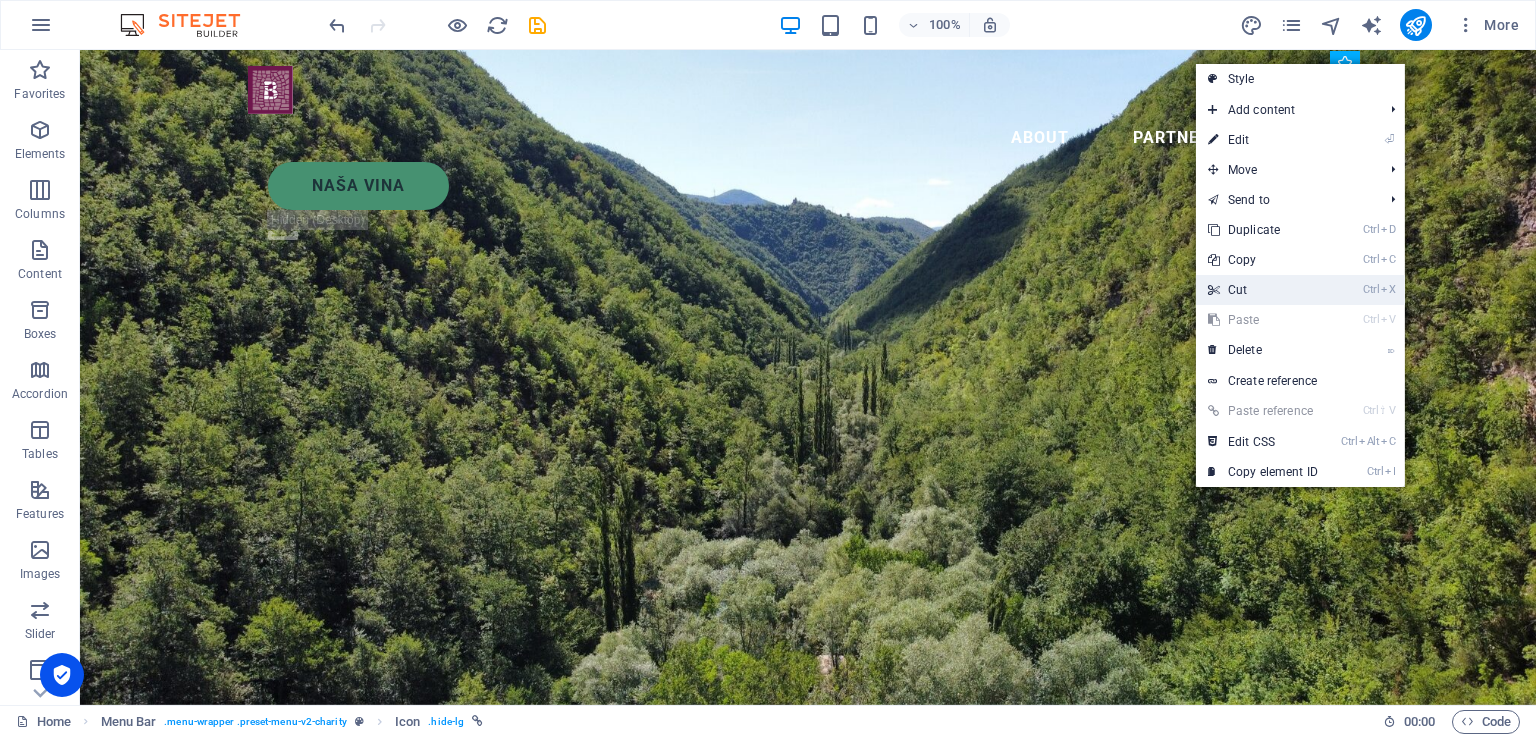 click on "Ctrl X  Cut" at bounding box center [1263, 290] 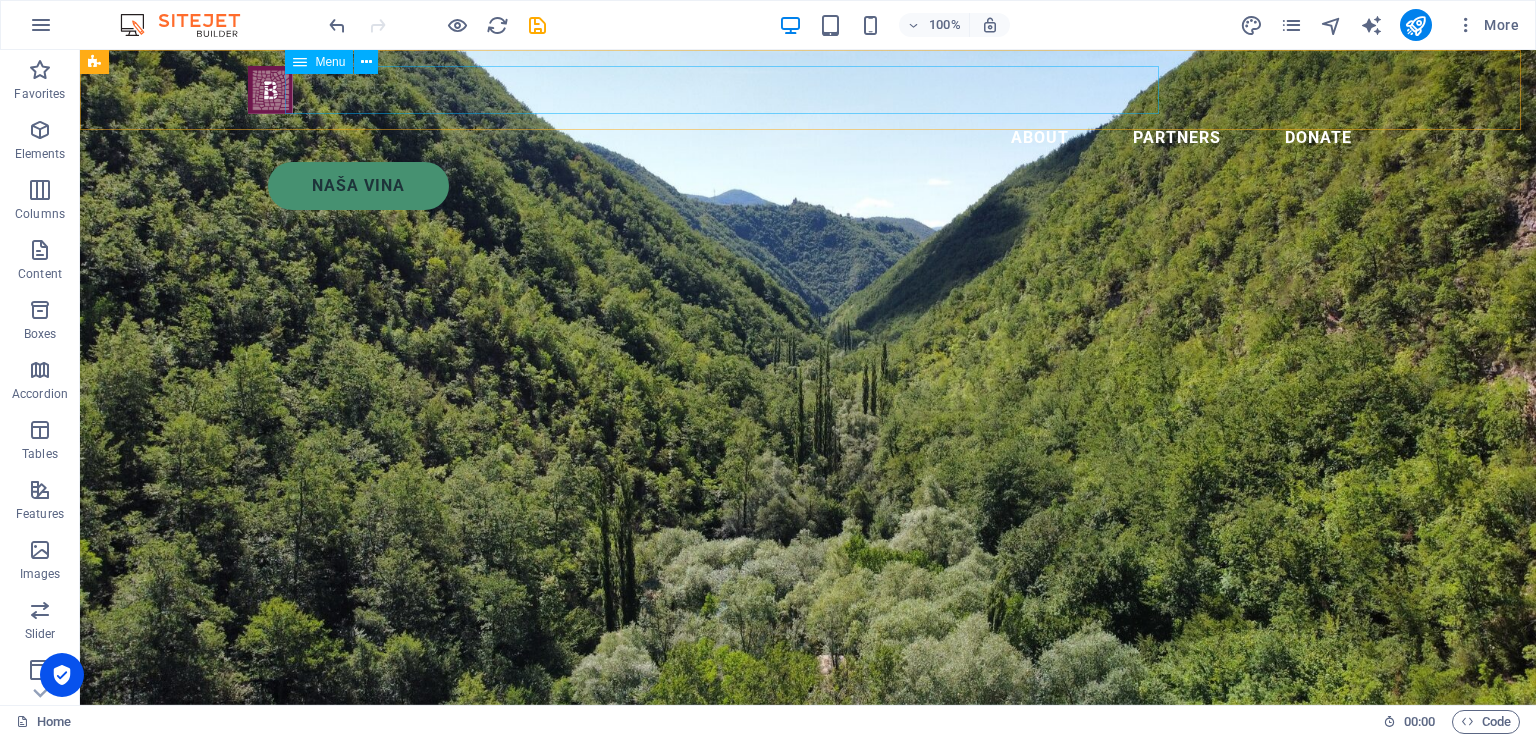 click on "About Partners Donate" at bounding box center [808, 138] 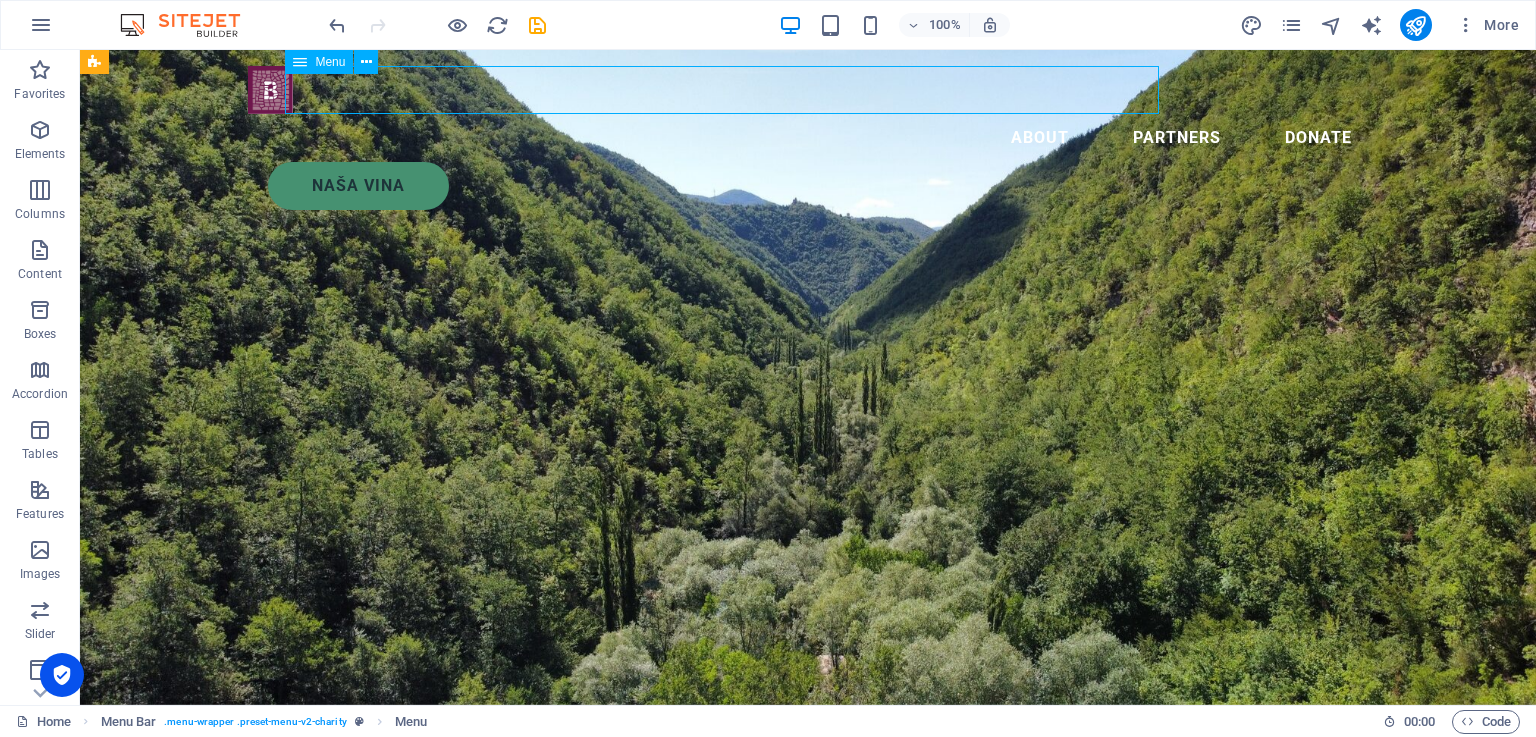 click on "About Partners Donate" at bounding box center (808, 138) 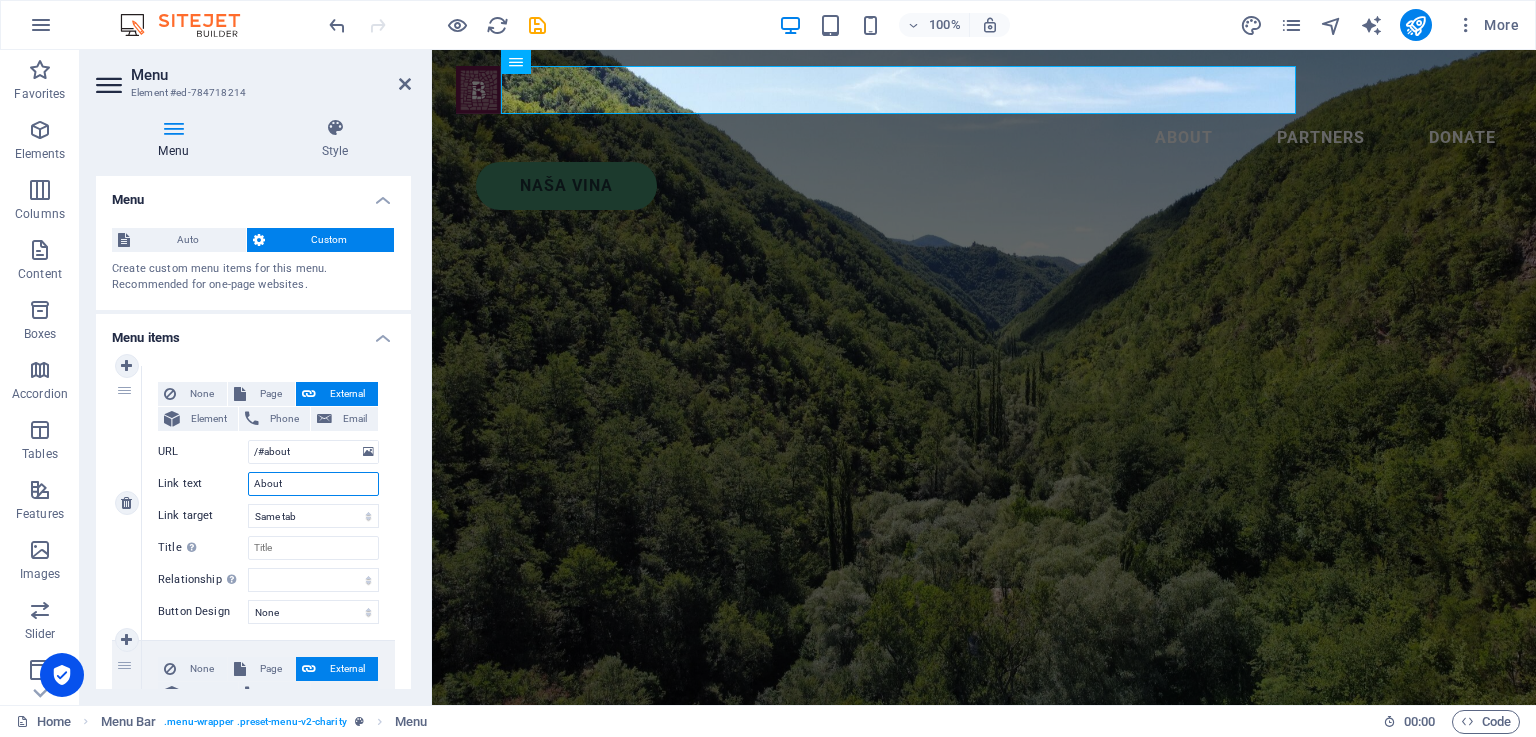 drag, startPoint x: 308, startPoint y: 481, endPoint x: 242, endPoint y: 481, distance: 66 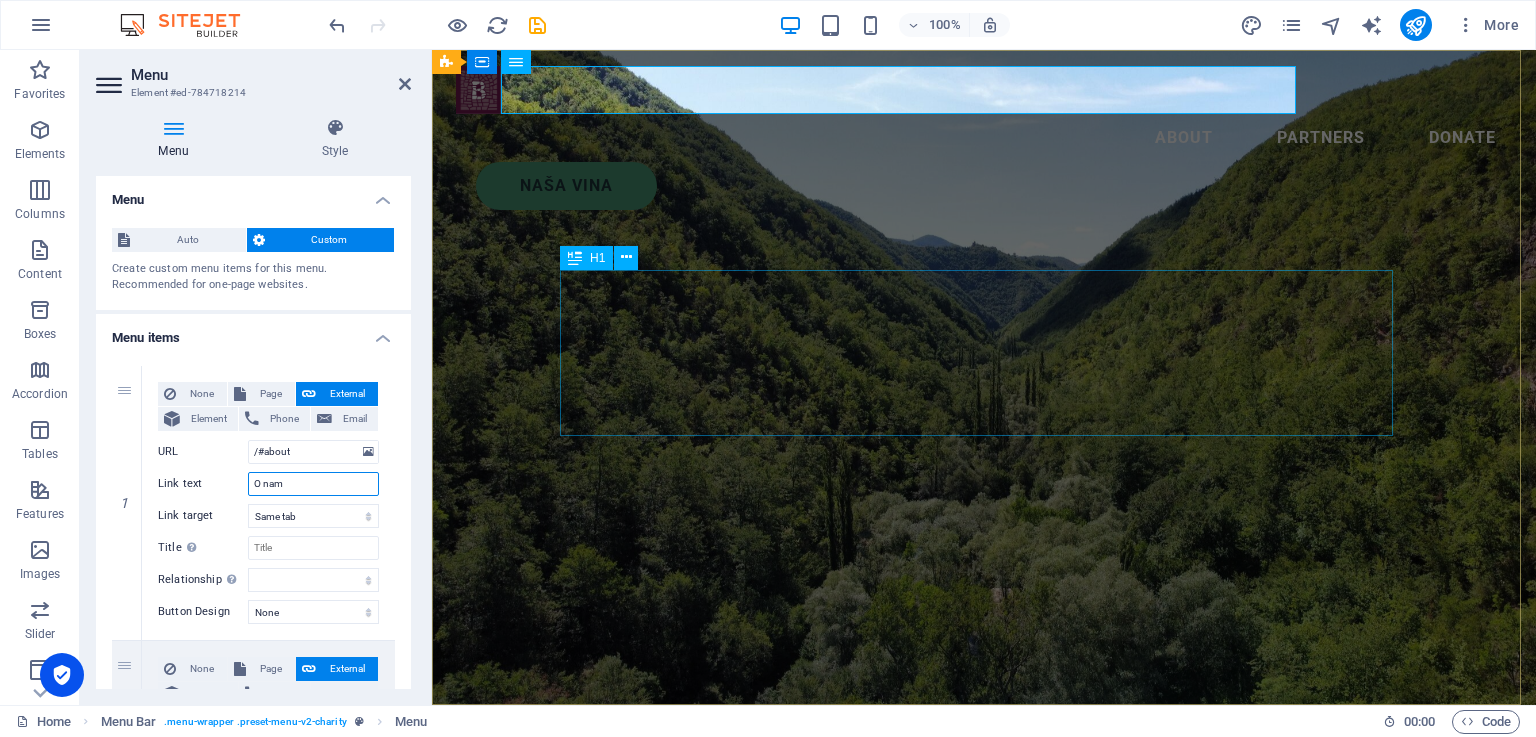 type on "O nama" 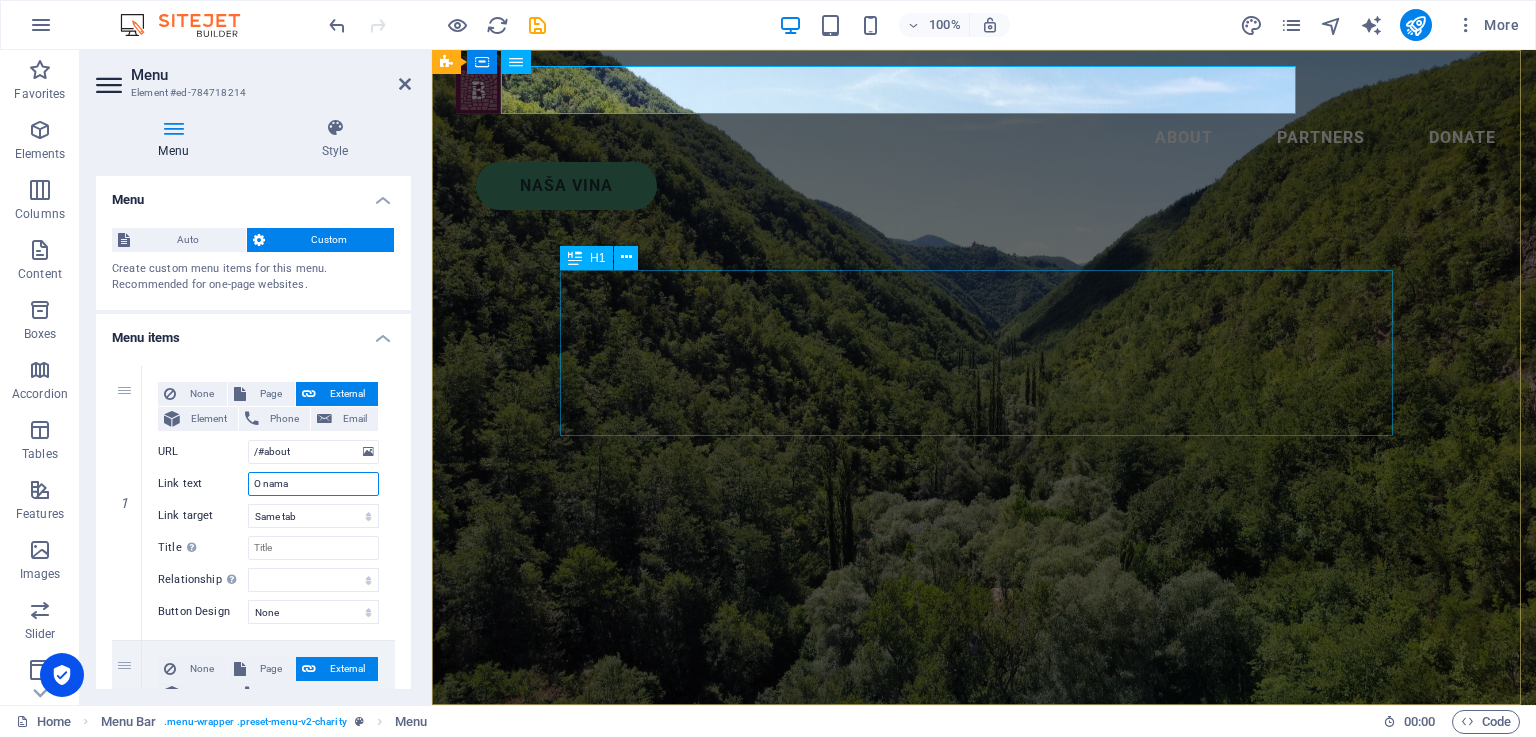 select 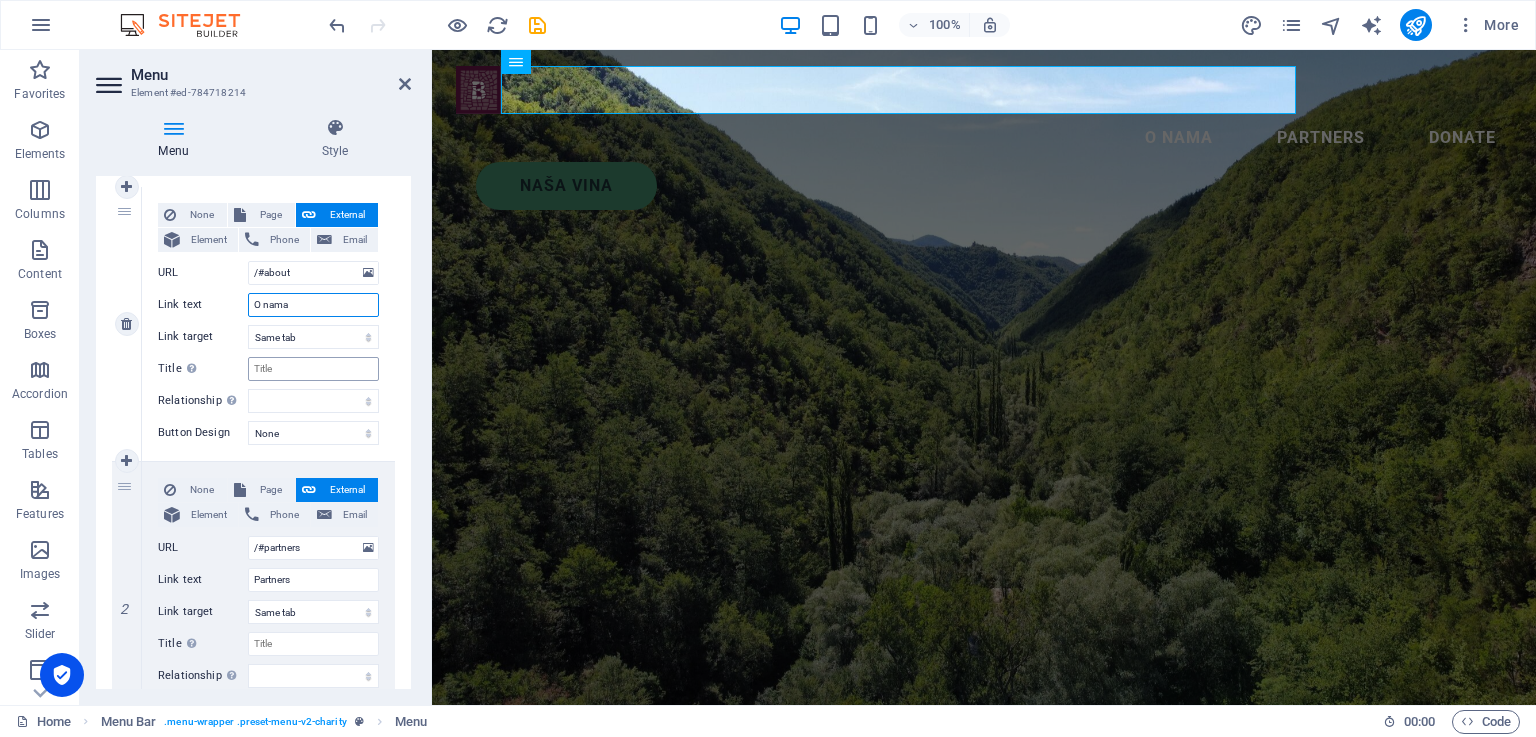 scroll, scrollTop: 200, scrollLeft: 0, axis: vertical 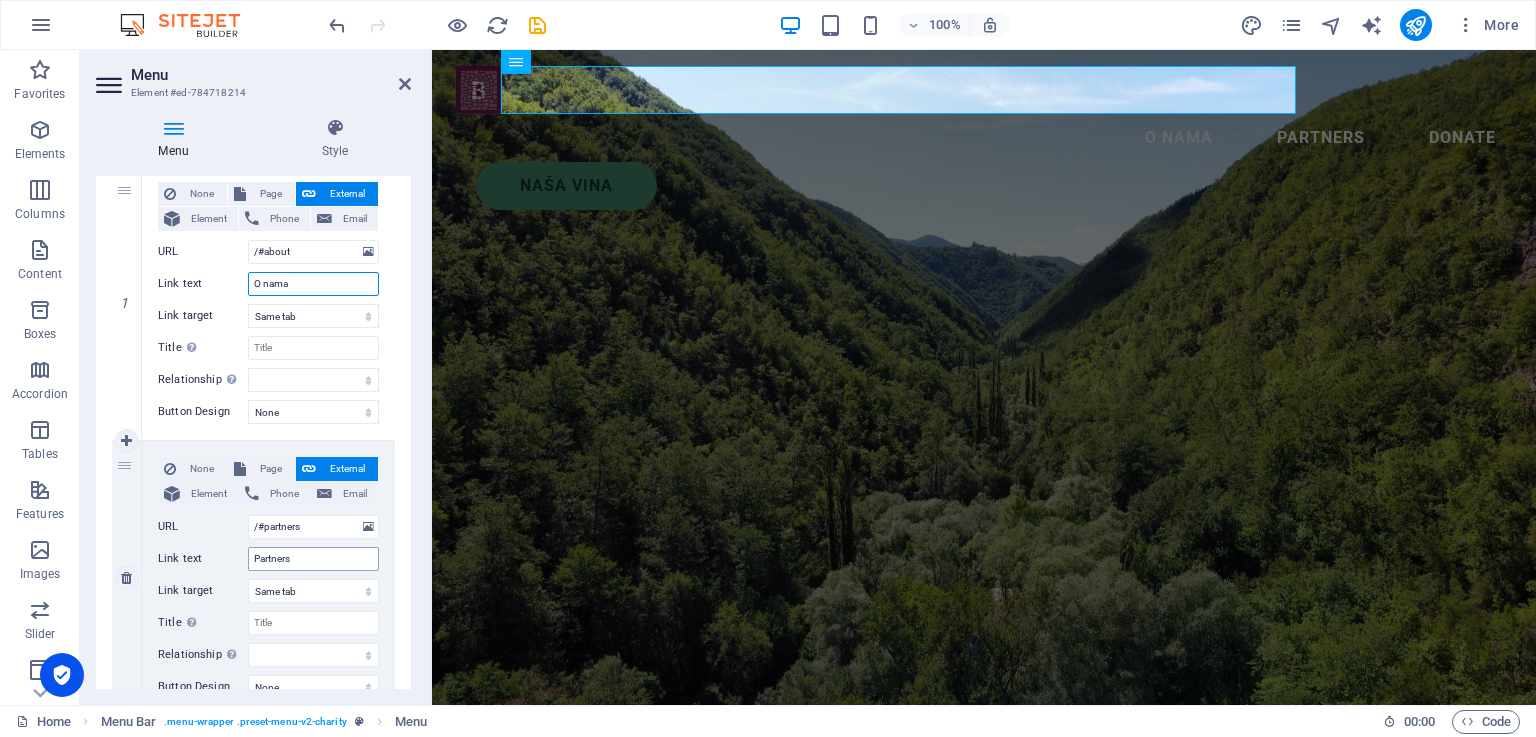 type on "O nama" 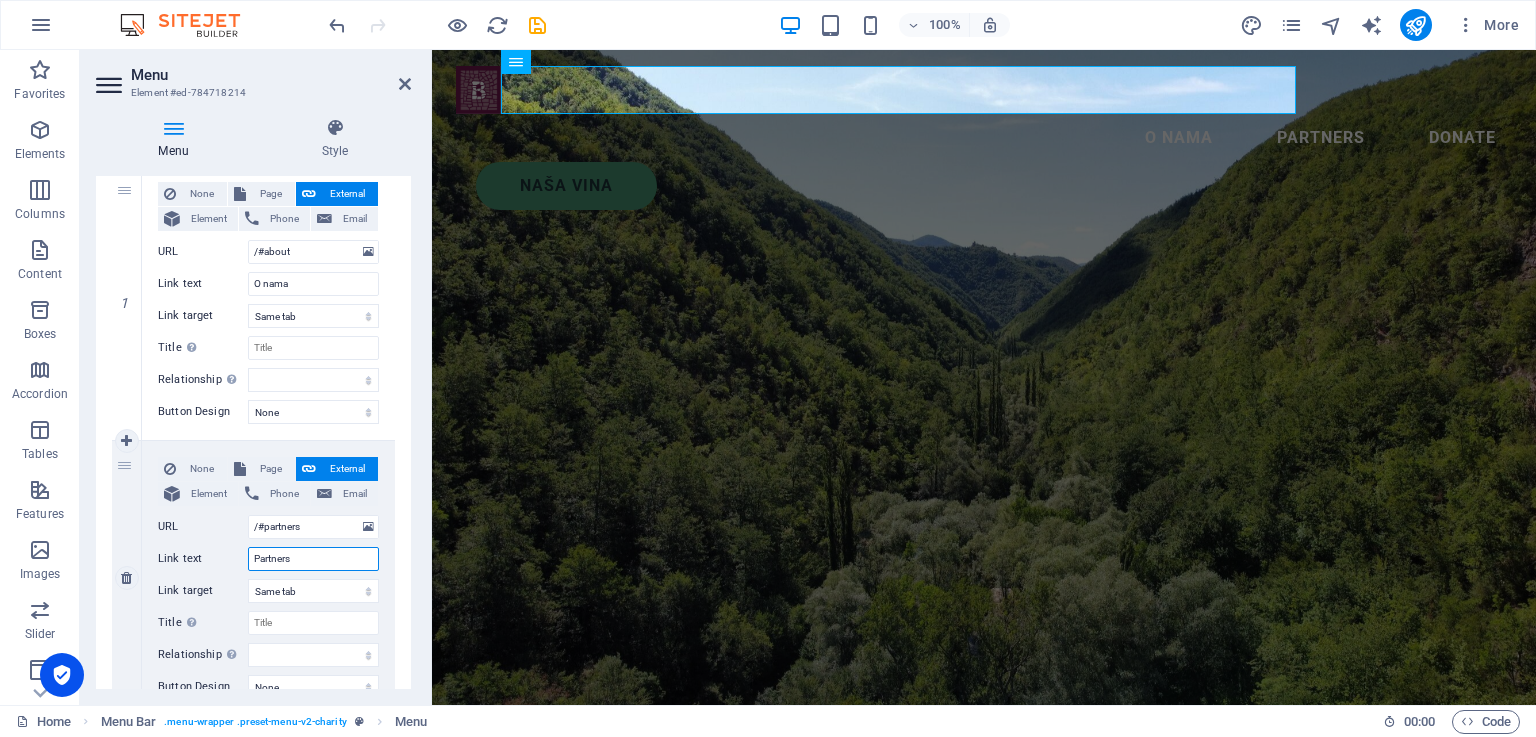 drag, startPoint x: 314, startPoint y: 557, endPoint x: 233, endPoint y: 557, distance: 81 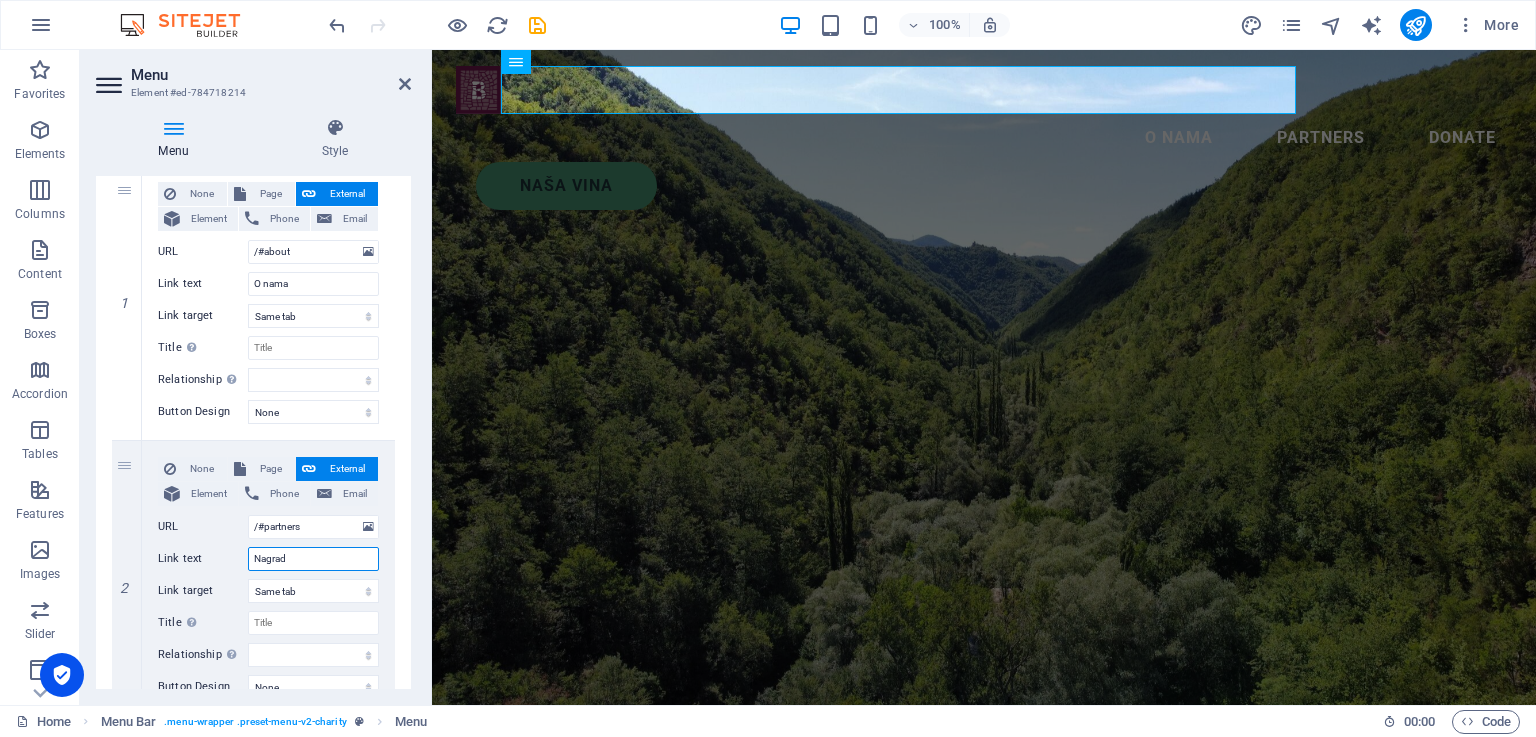 type on "Nagrade" 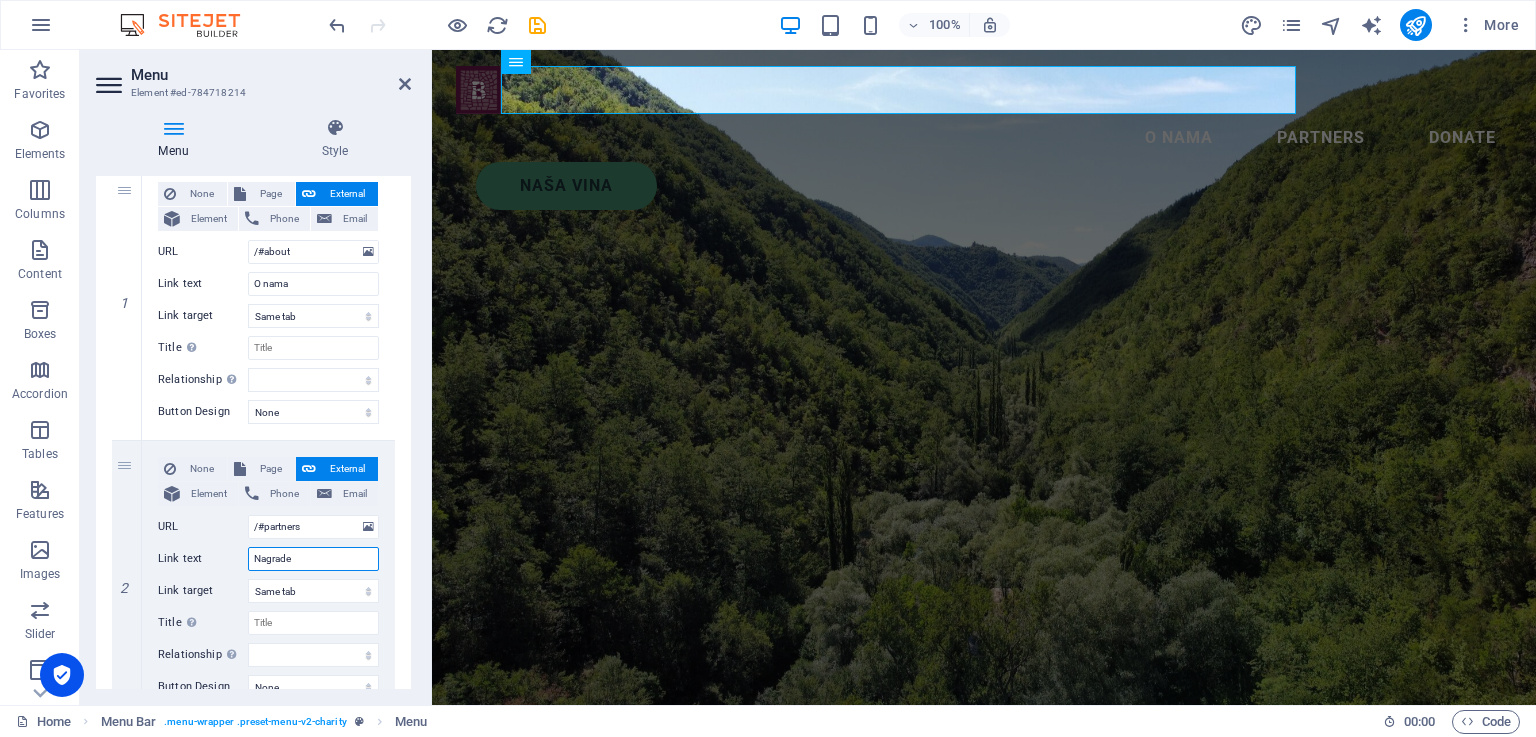 select 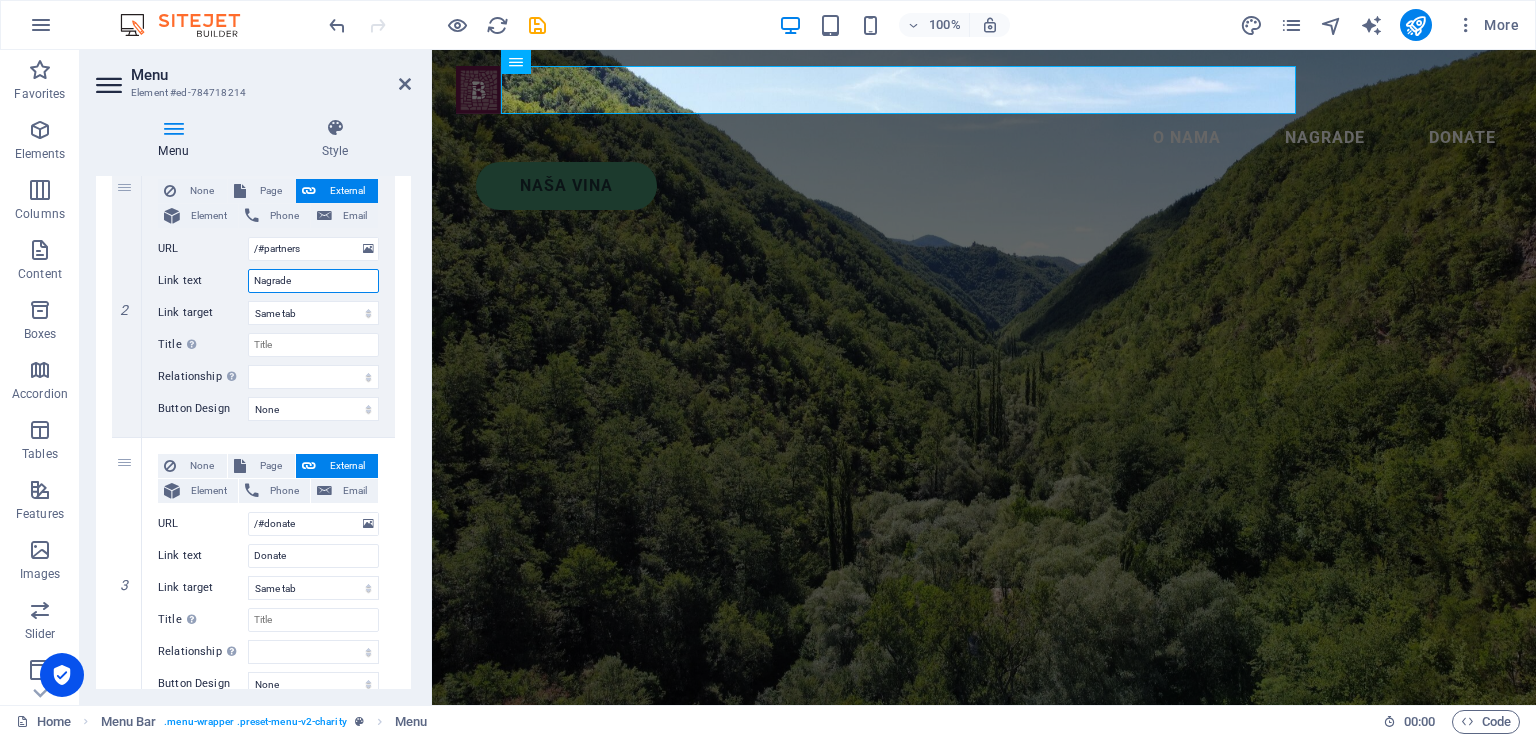 scroll, scrollTop: 500, scrollLeft: 0, axis: vertical 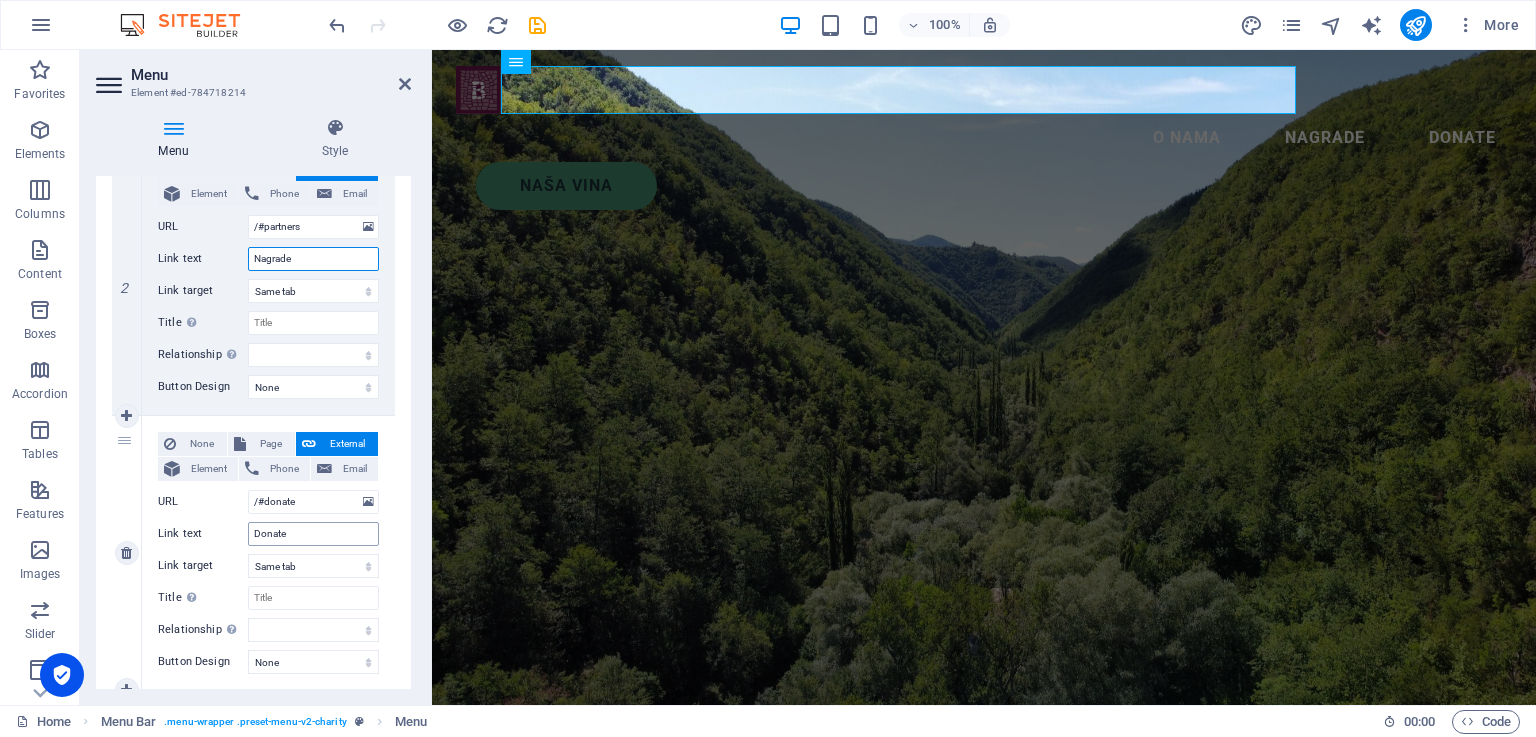 type on "Nagrade" 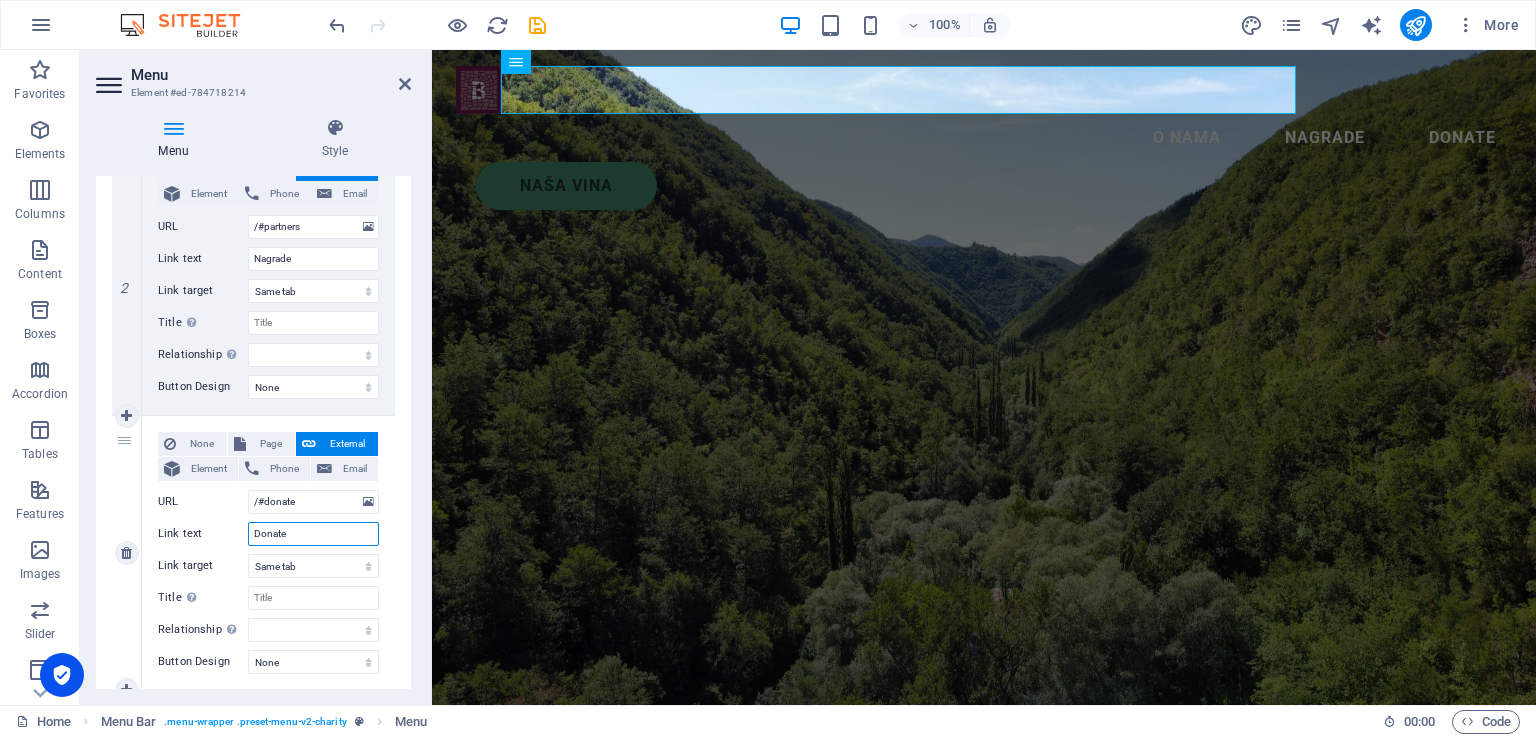 drag, startPoint x: 313, startPoint y: 528, endPoint x: 242, endPoint y: 535, distance: 71.34424 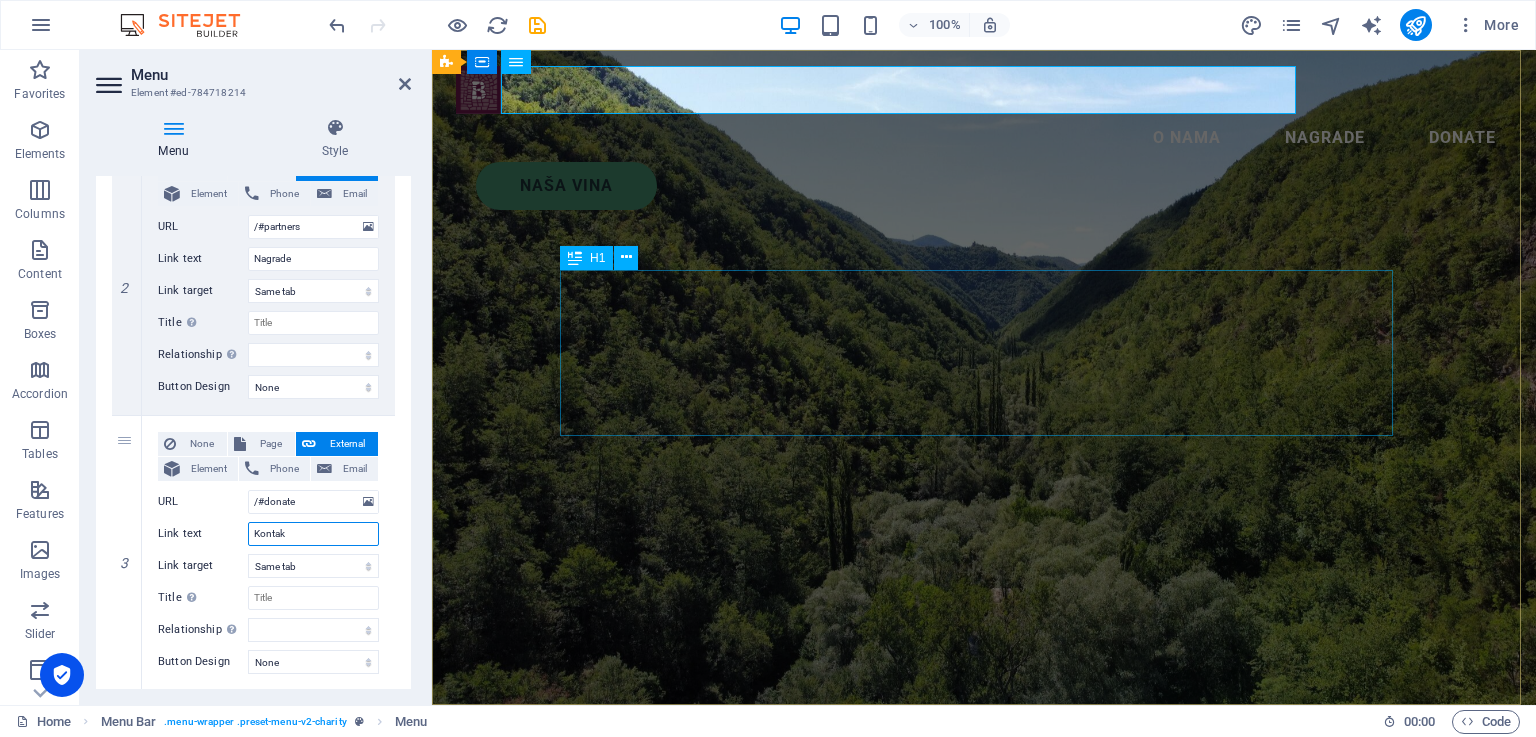 type on "Kontakt" 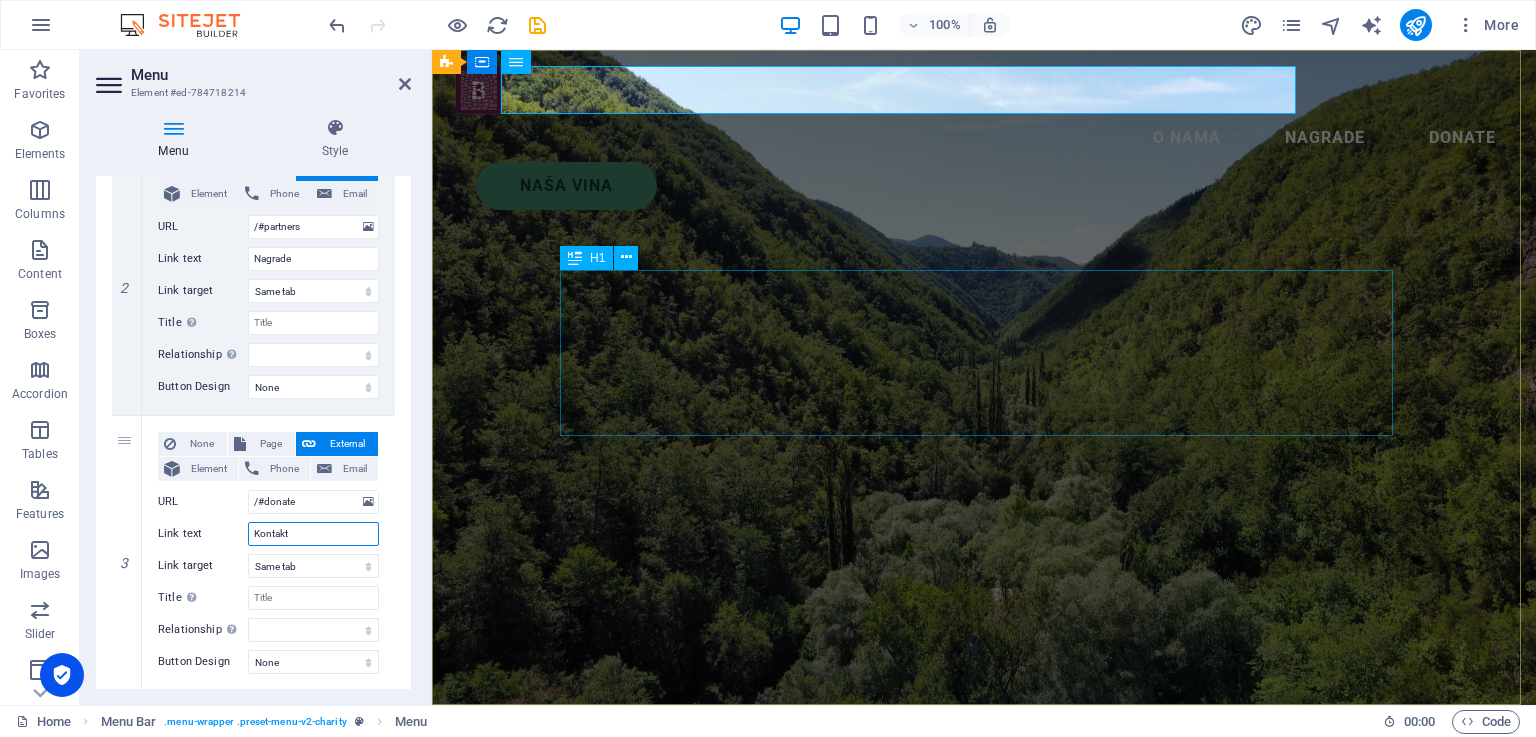 select 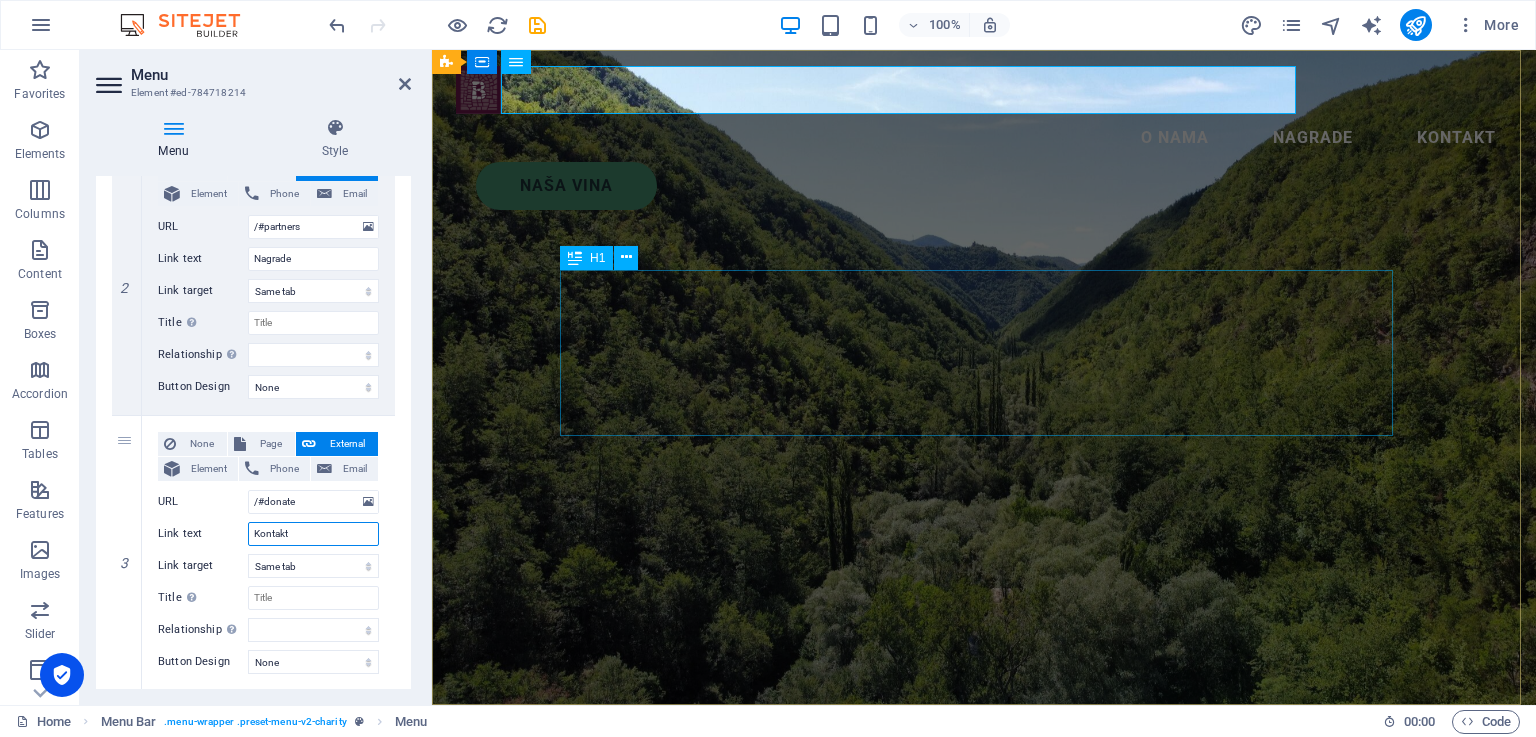 type on "Kontakt" 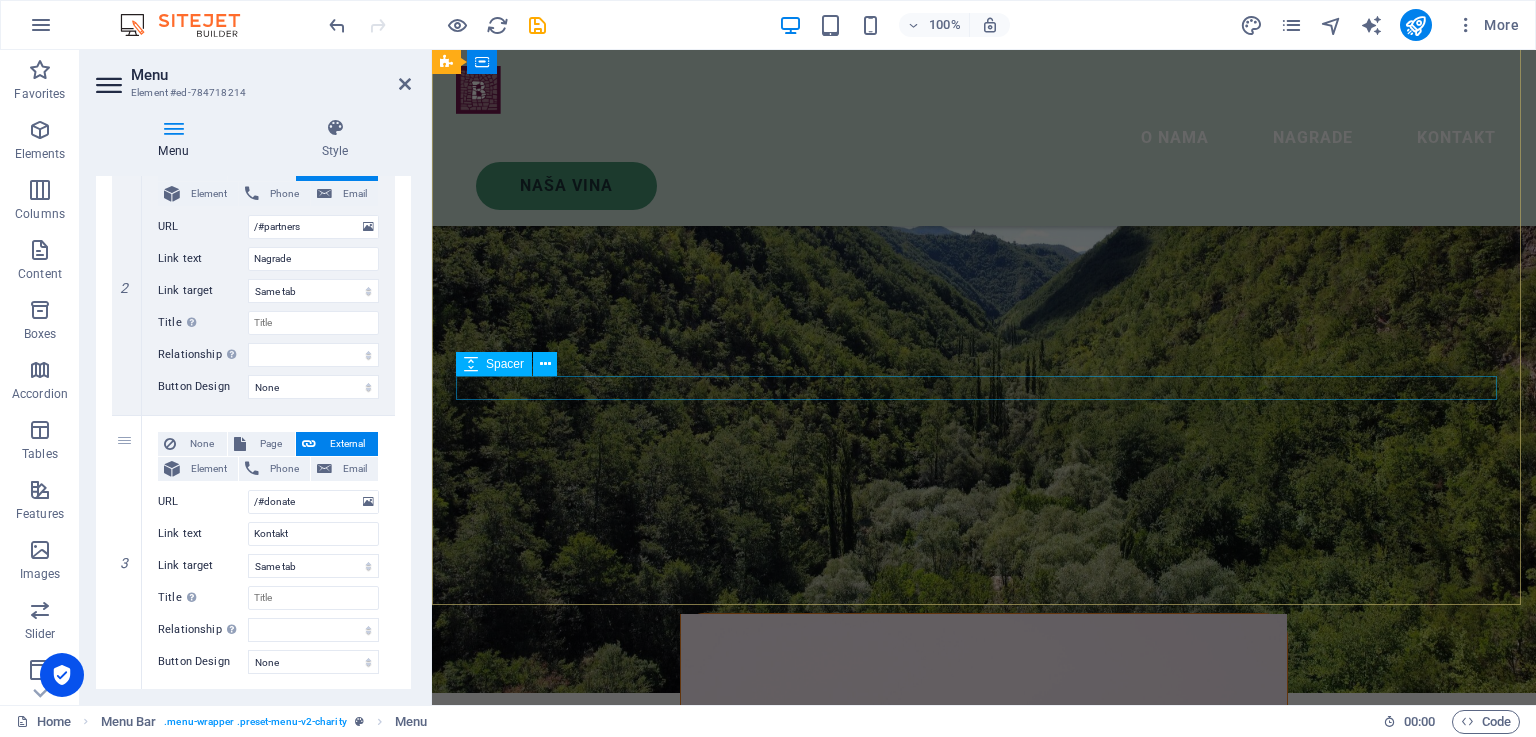 scroll, scrollTop: 100, scrollLeft: 0, axis: vertical 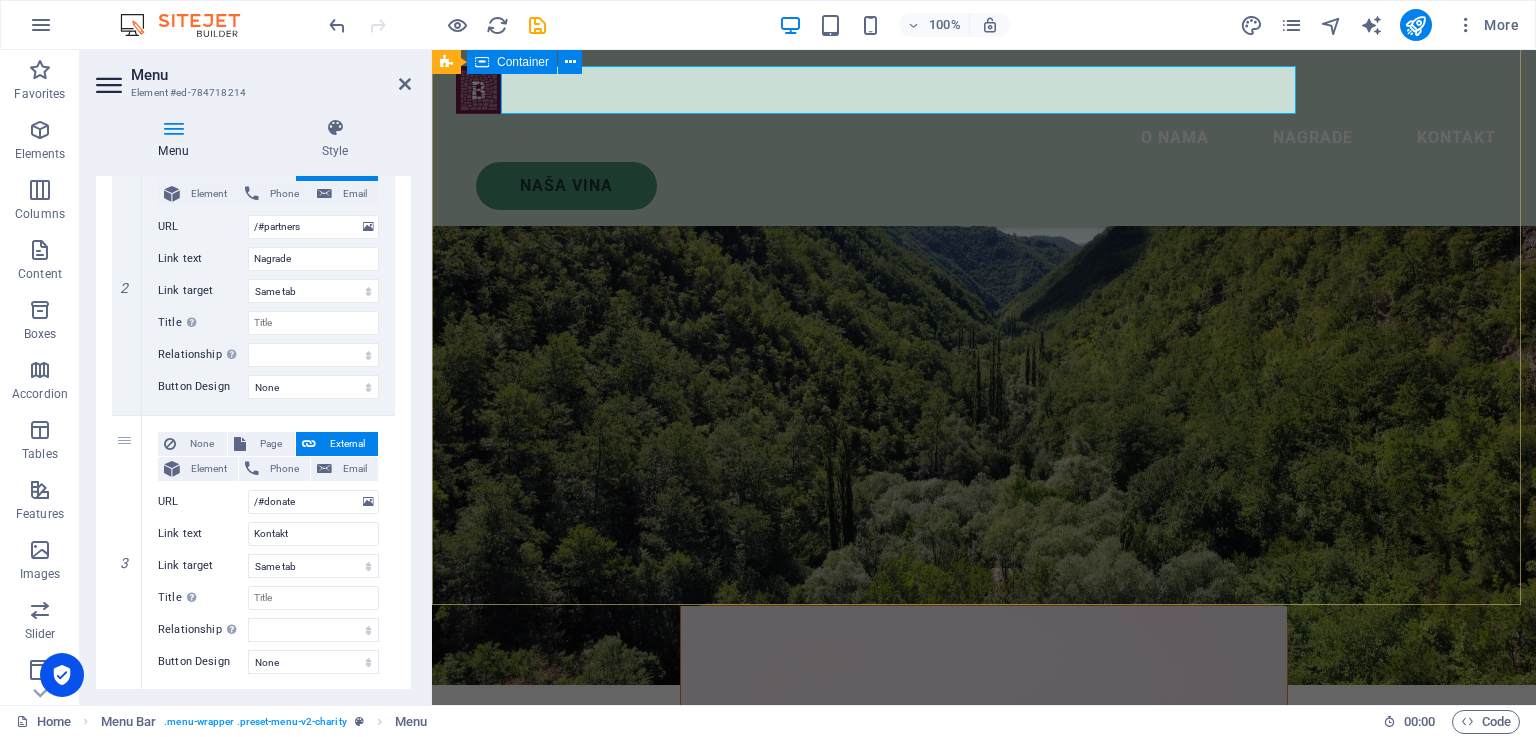 click on "PODRUM BOŠNJAK proizvodnja vina Dobro došli na naše web stranice." at bounding box center [984, 873] 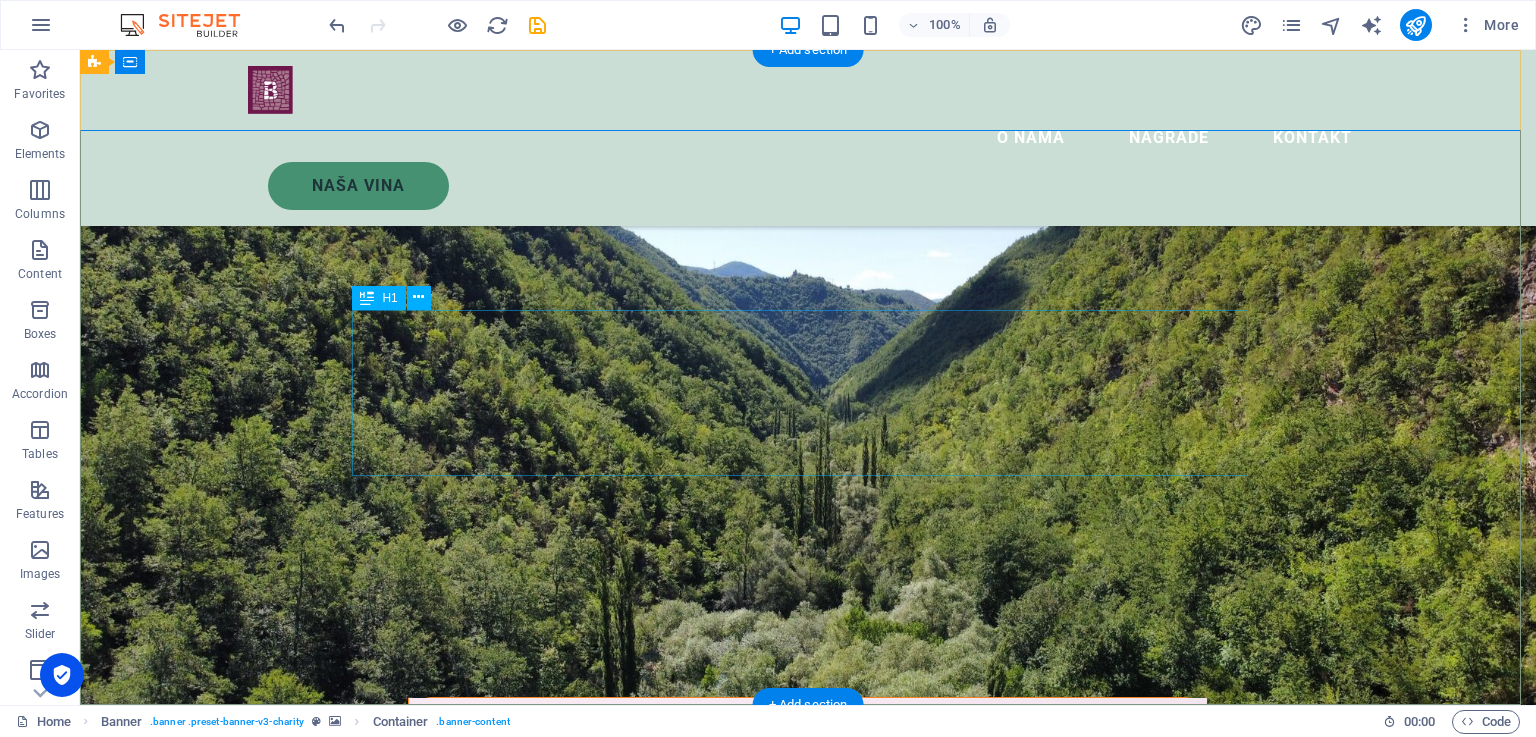 scroll, scrollTop: 0, scrollLeft: 0, axis: both 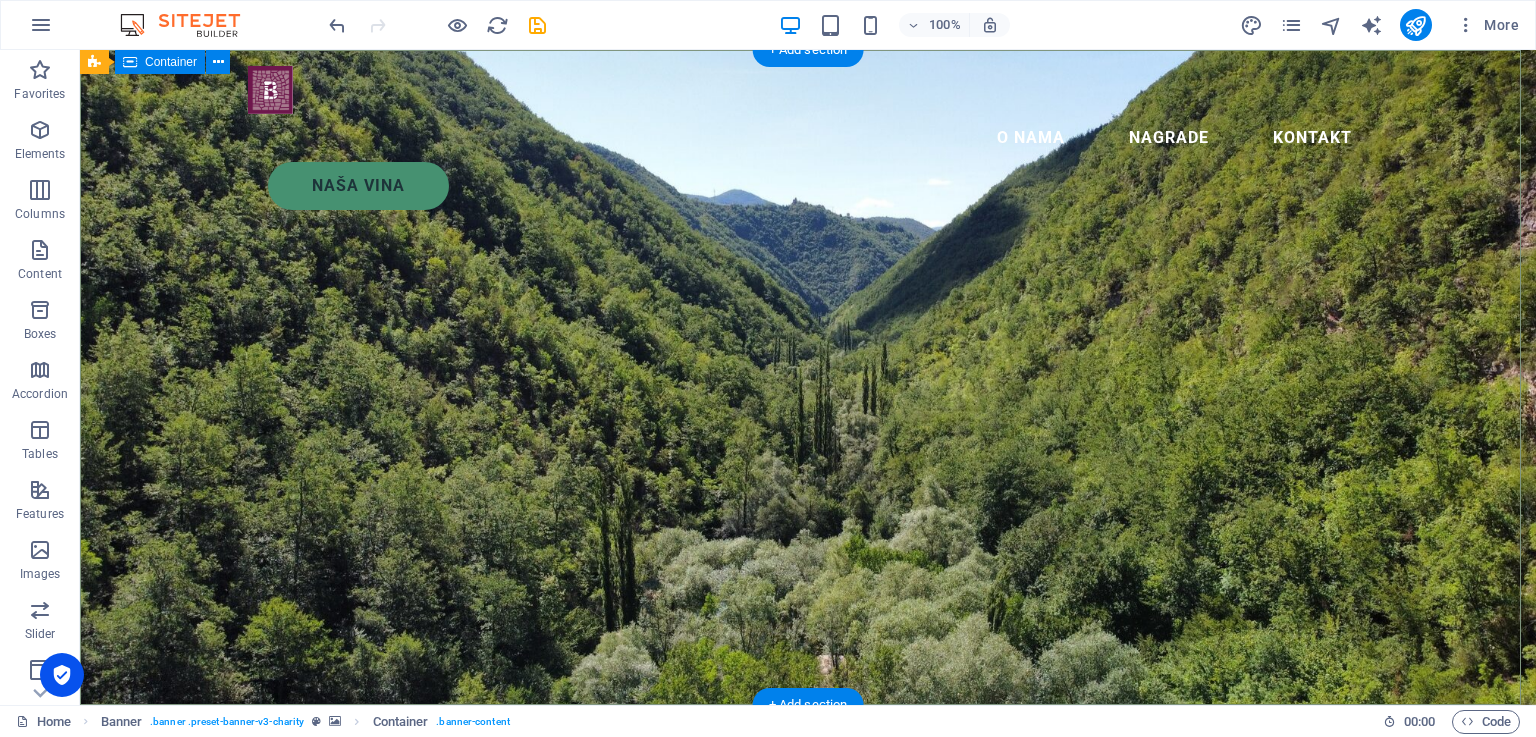 click on "PODRUM BOŠNJAK proizvodnja vina Dobro došli na naše web stranice." at bounding box center (808, 893) 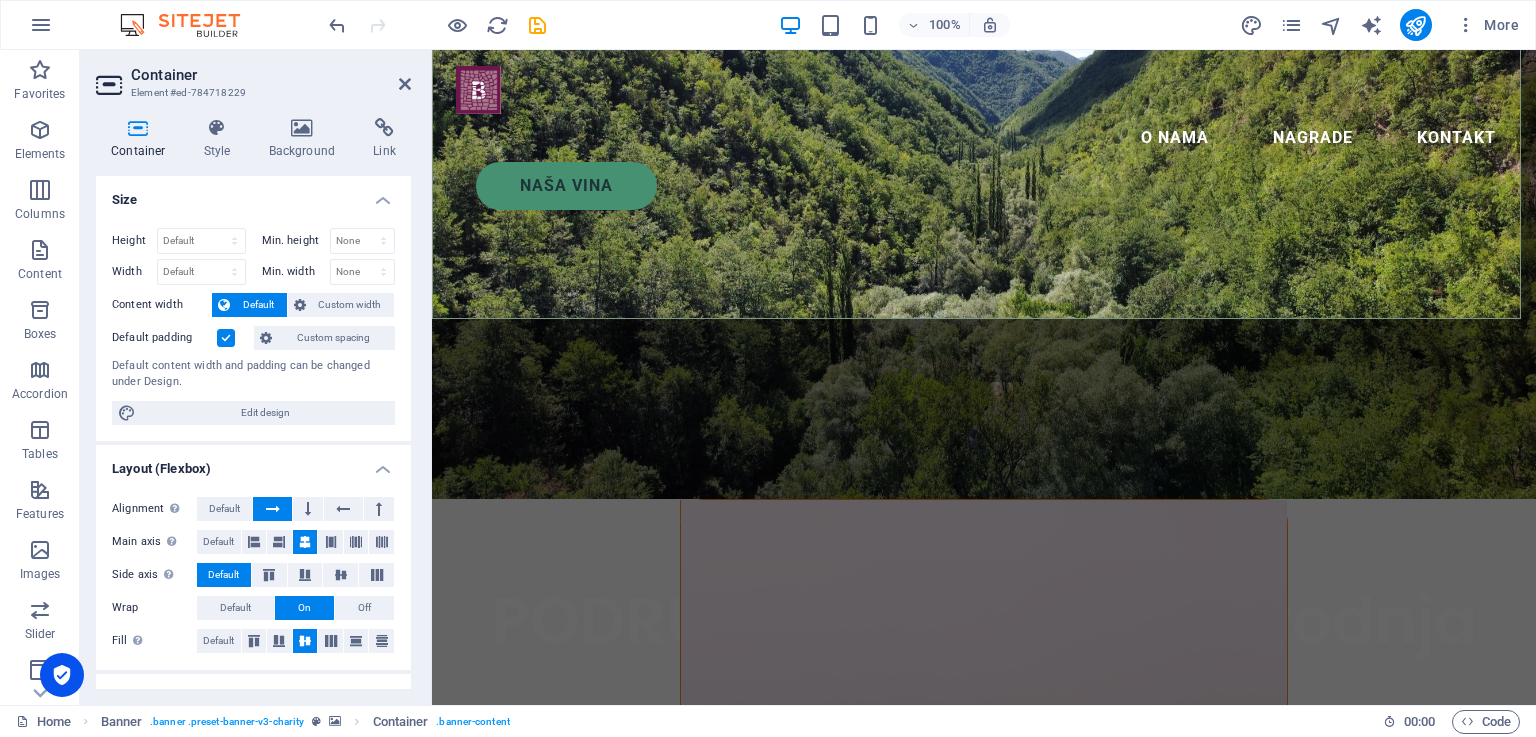 scroll, scrollTop: 400, scrollLeft: 0, axis: vertical 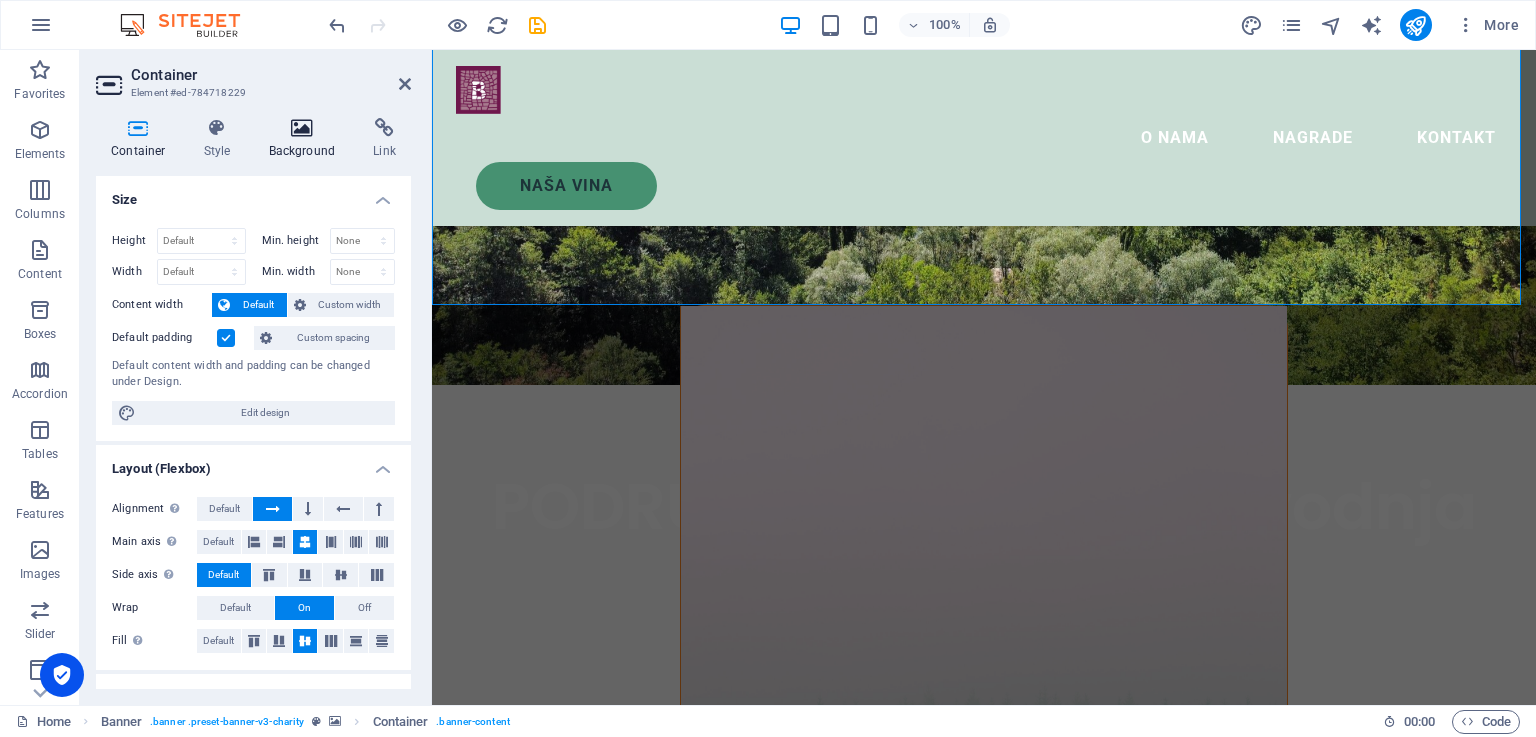click at bounding box center [302, 128] 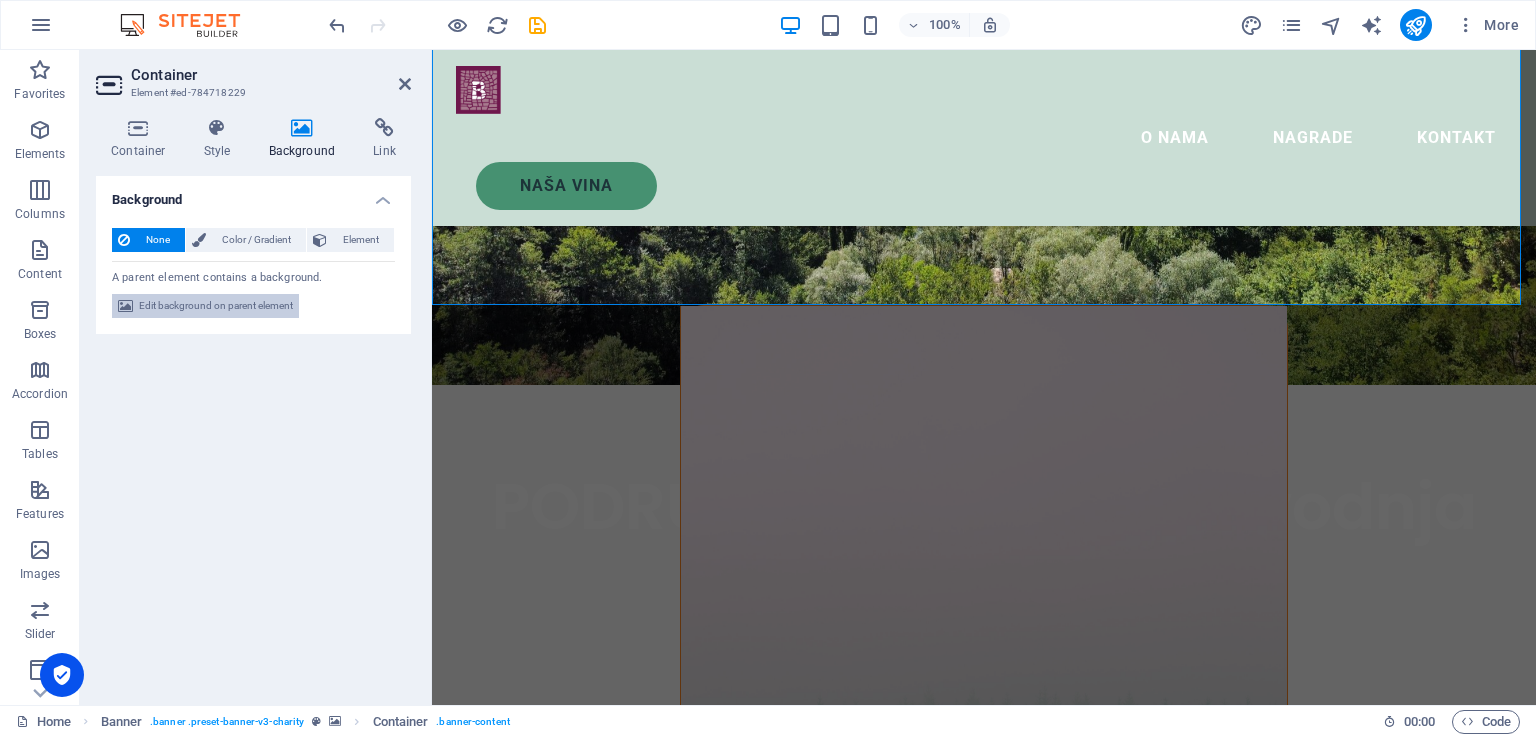 click on "Edit background on parent element" at bounding box center [216, 306] 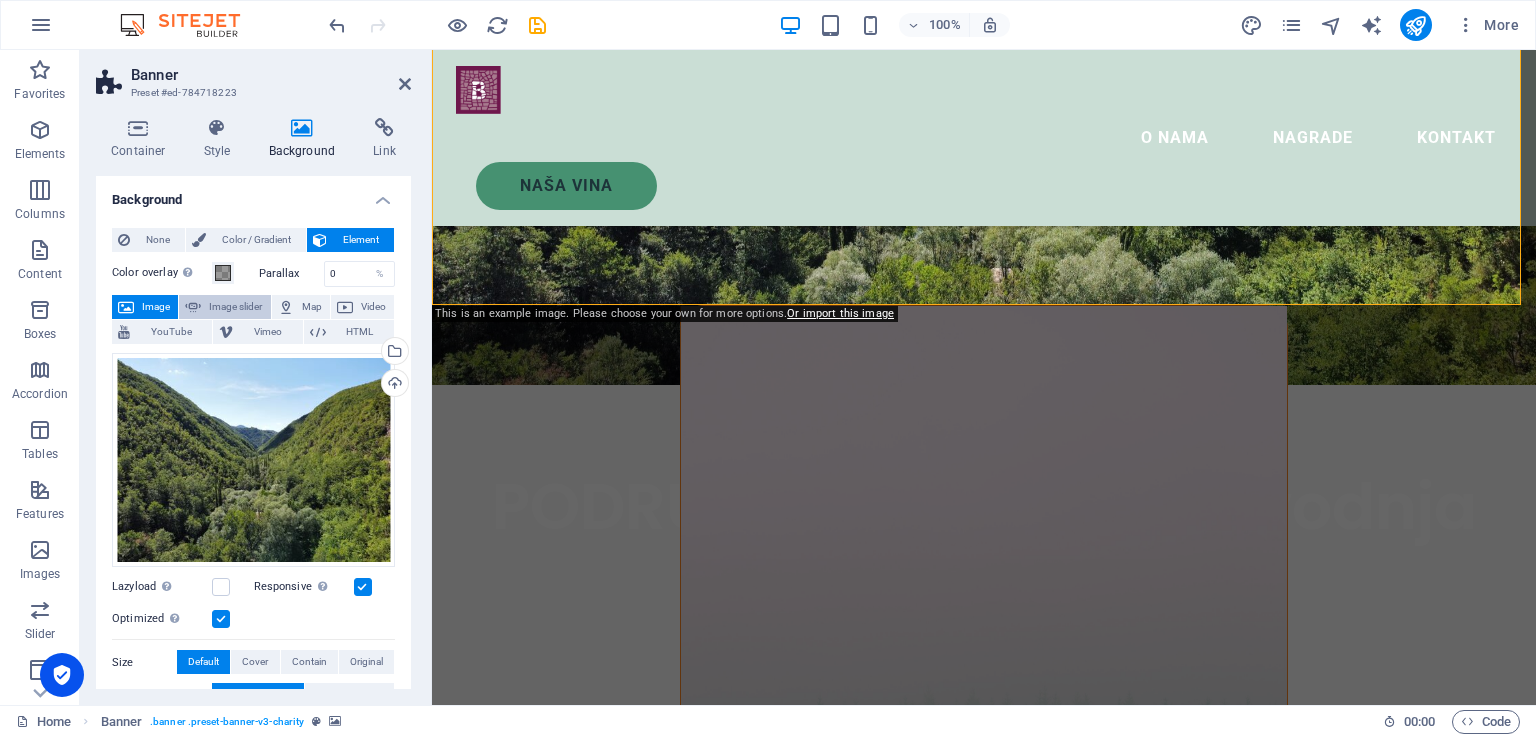 click on "Image slider" at bounding box center (235, 307) 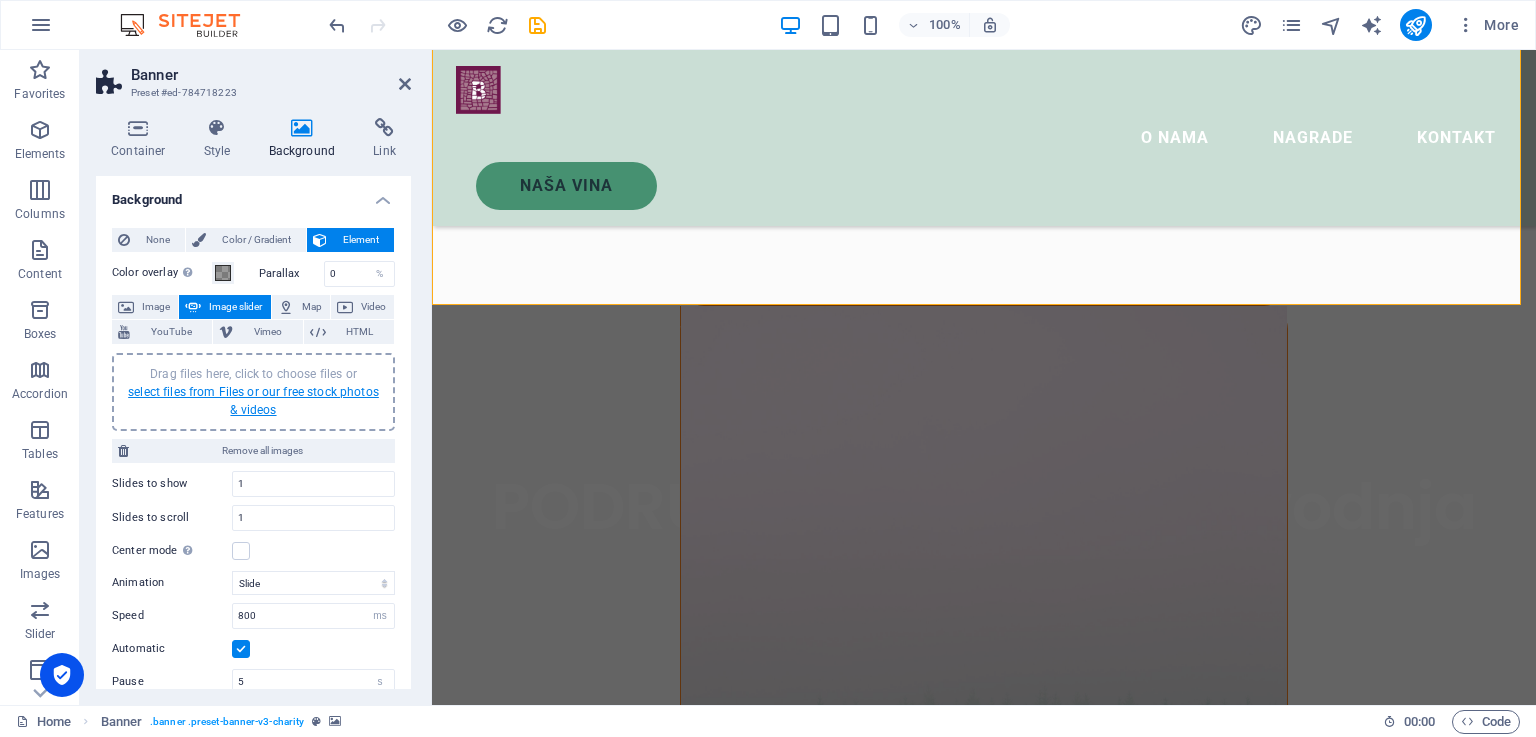 click on "select files from Files or our free stock photos & videos" at bounding box center [253, 401] 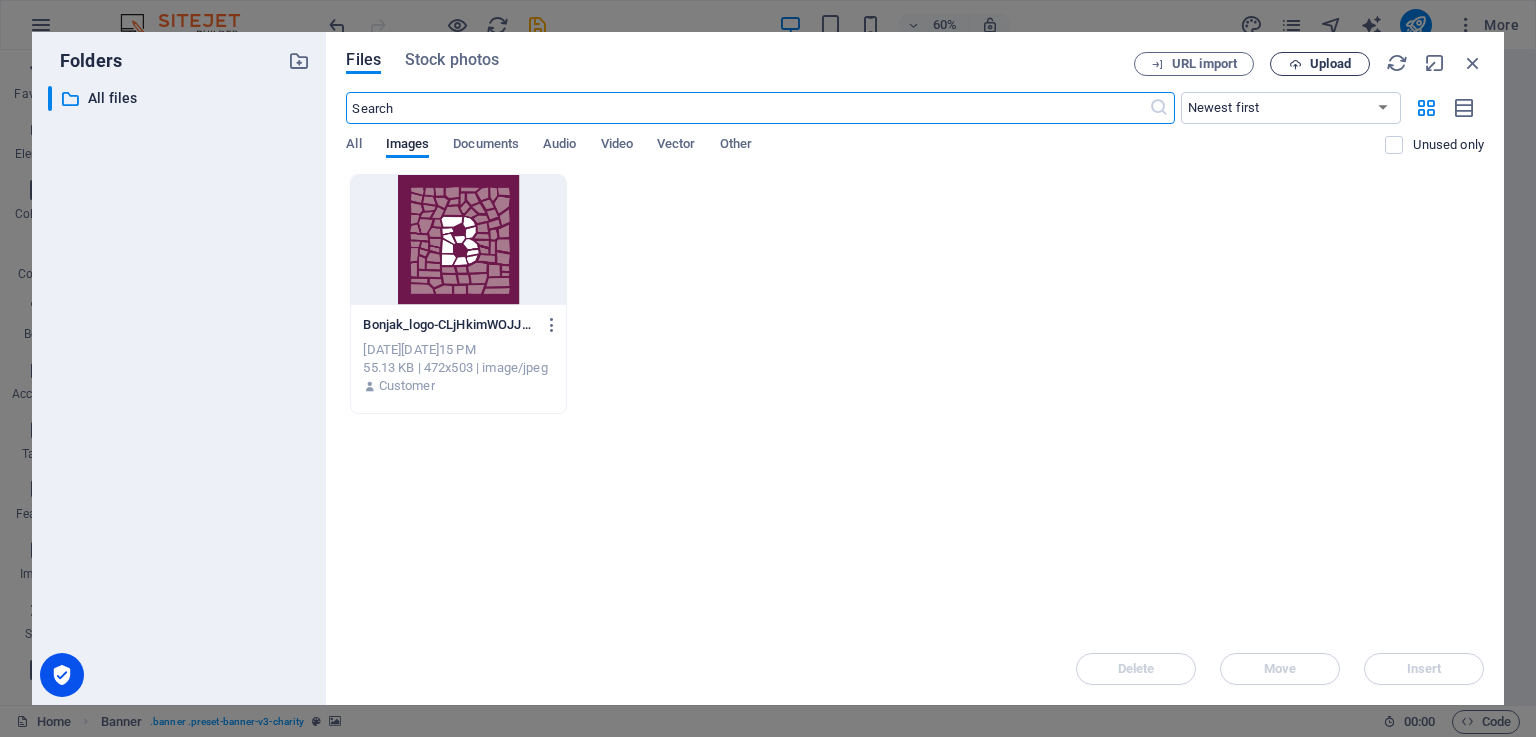 click on "Upload" at bounding box center (1330, 64) 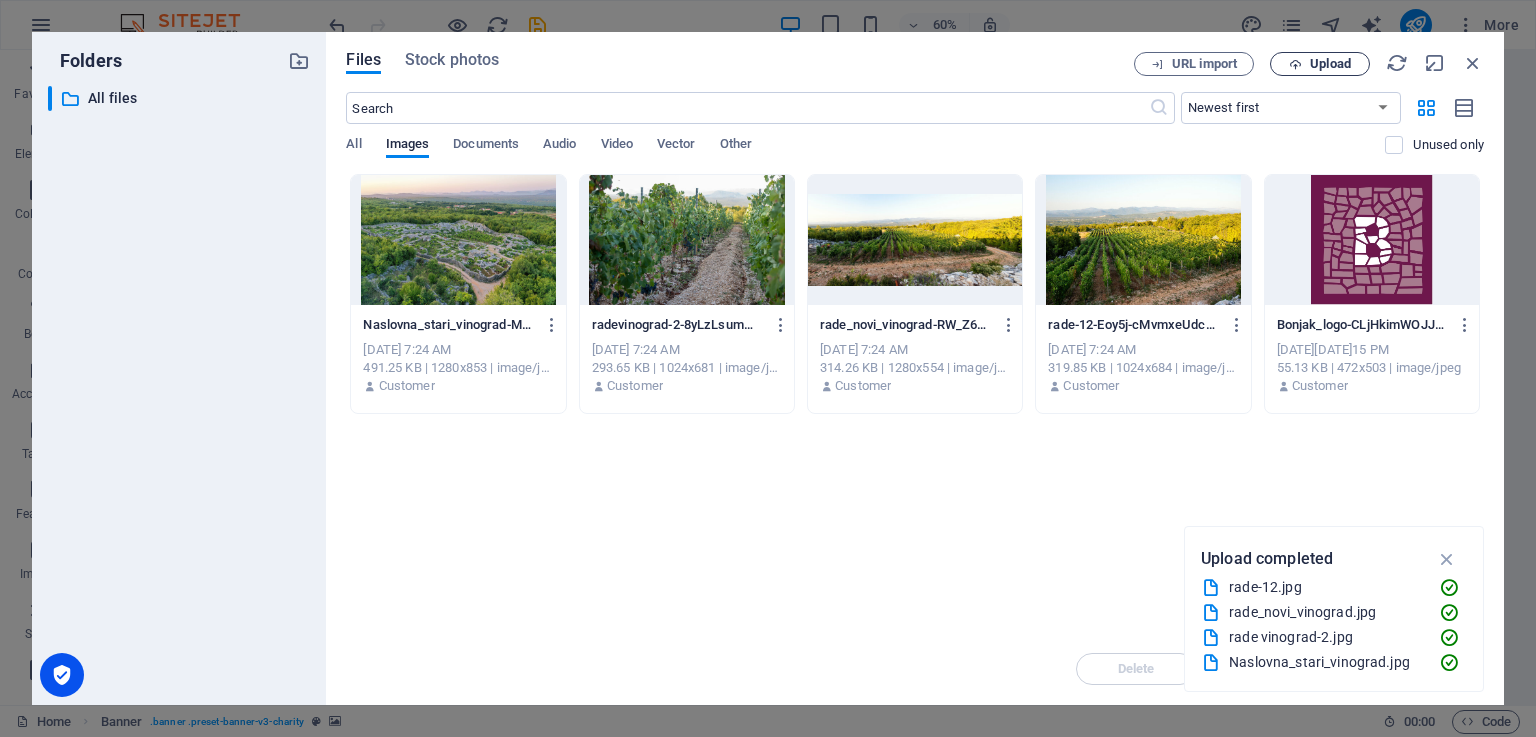 click on "Upload" at bounding box center [1330, 64] 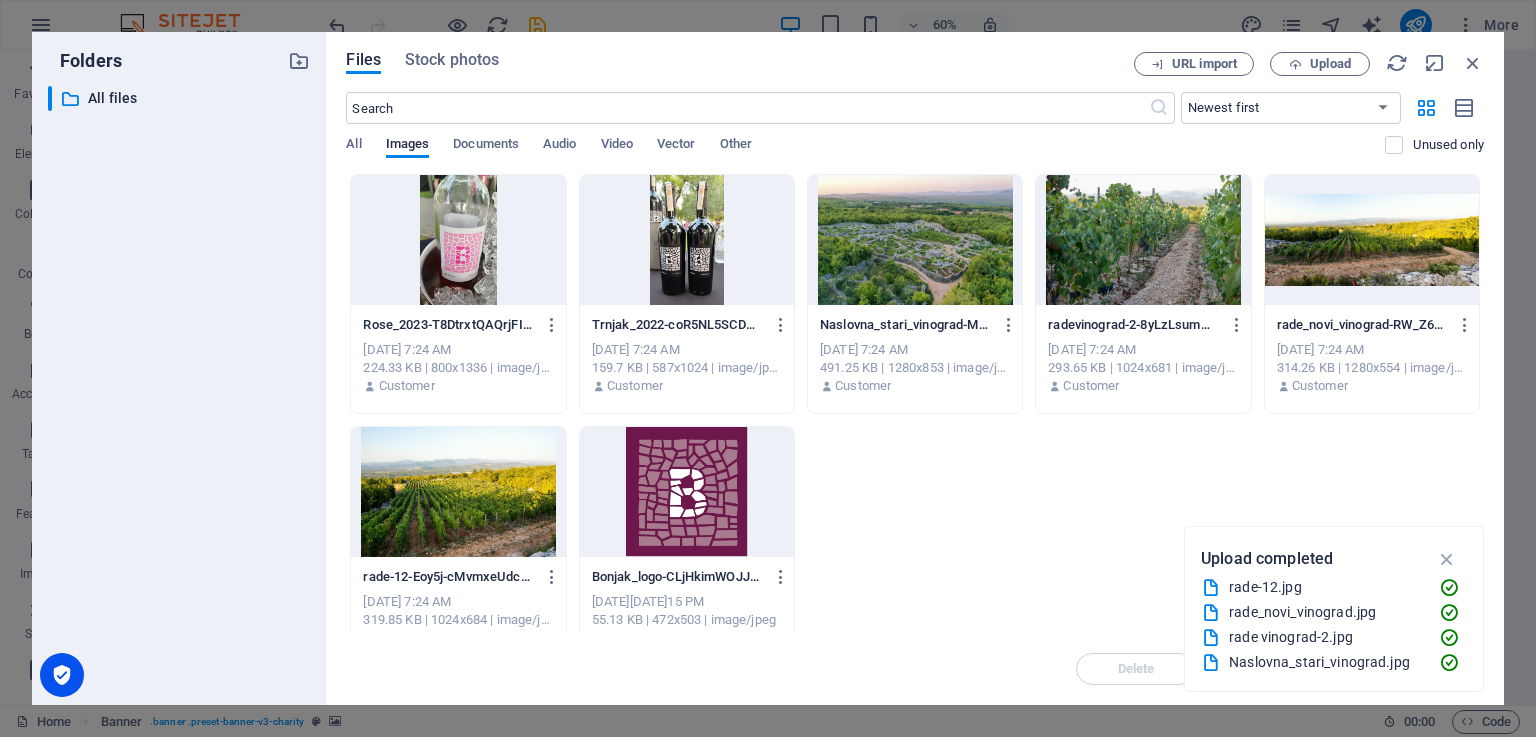 click at bounding box center (458, 240) 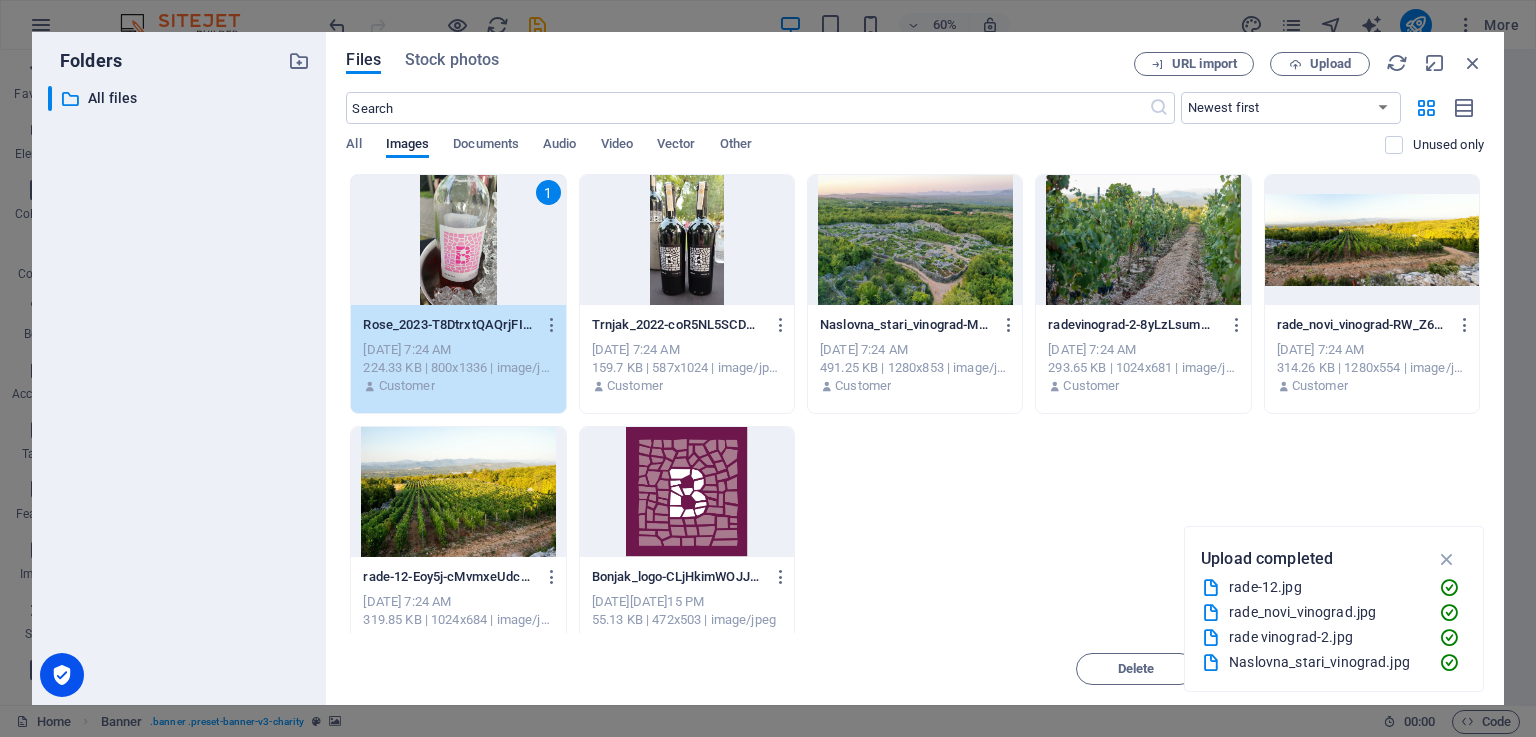 click on "1" at bounding box center [458, 240] 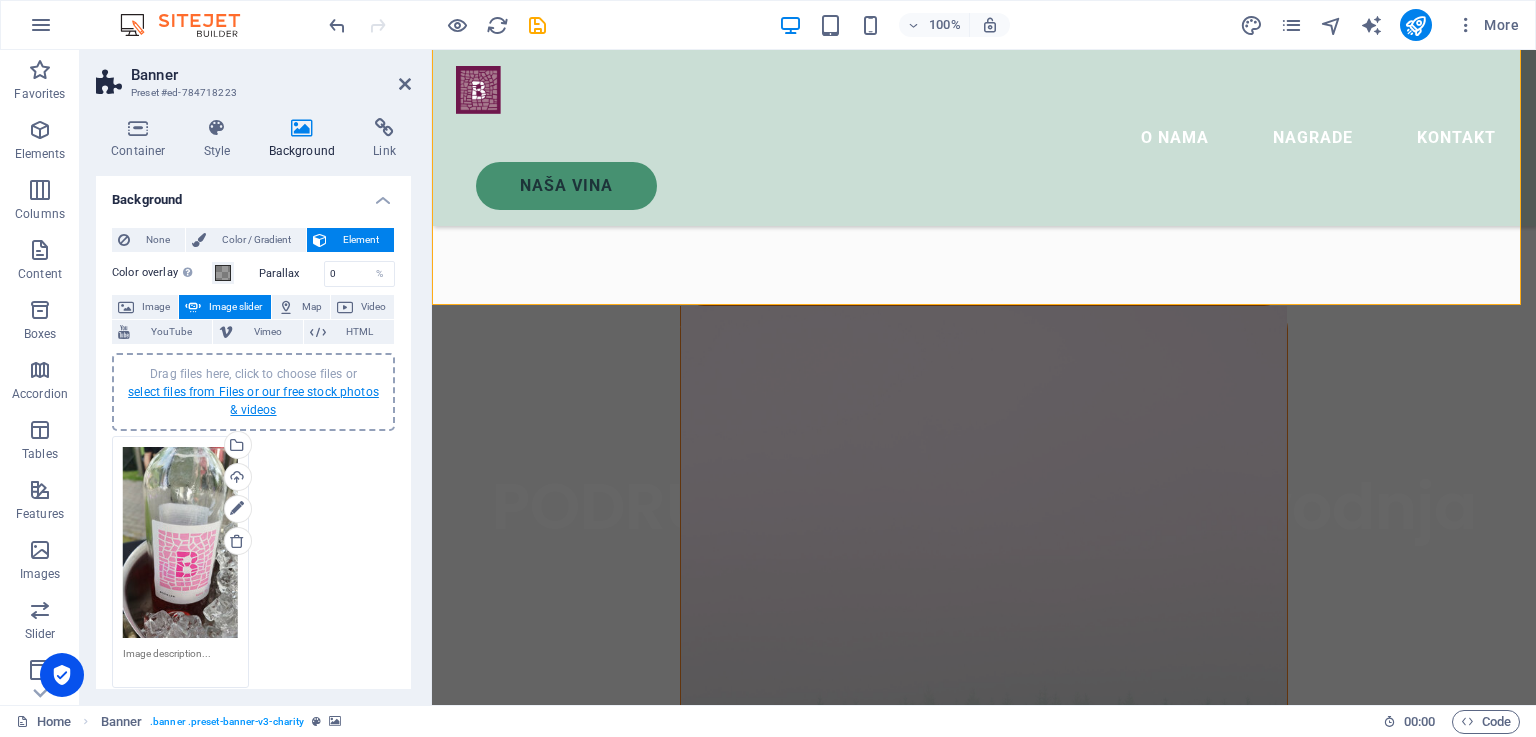 click on "select files from Files or our free stock photos & videos" at bounding box center [253, 401] 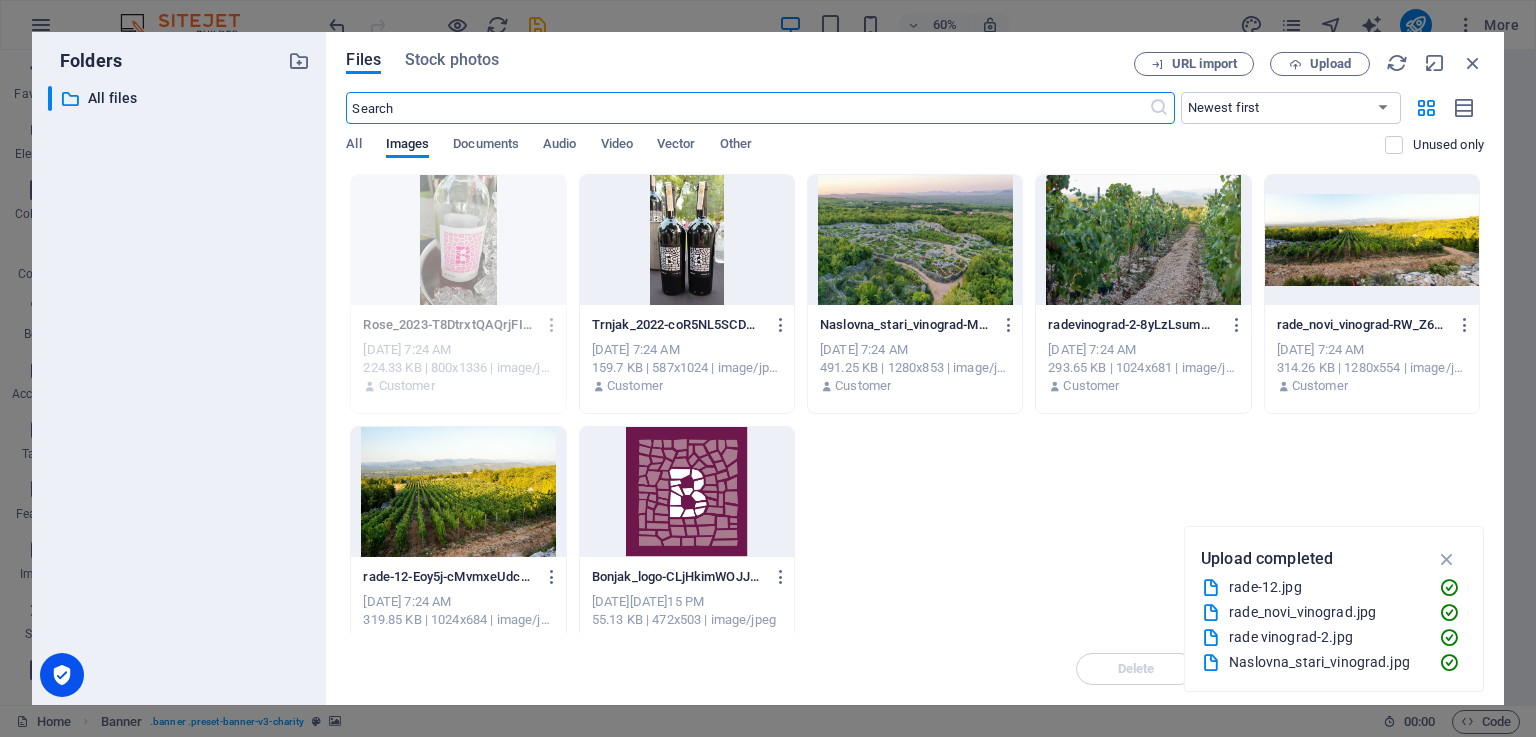 click at bounding box center [687, 240] 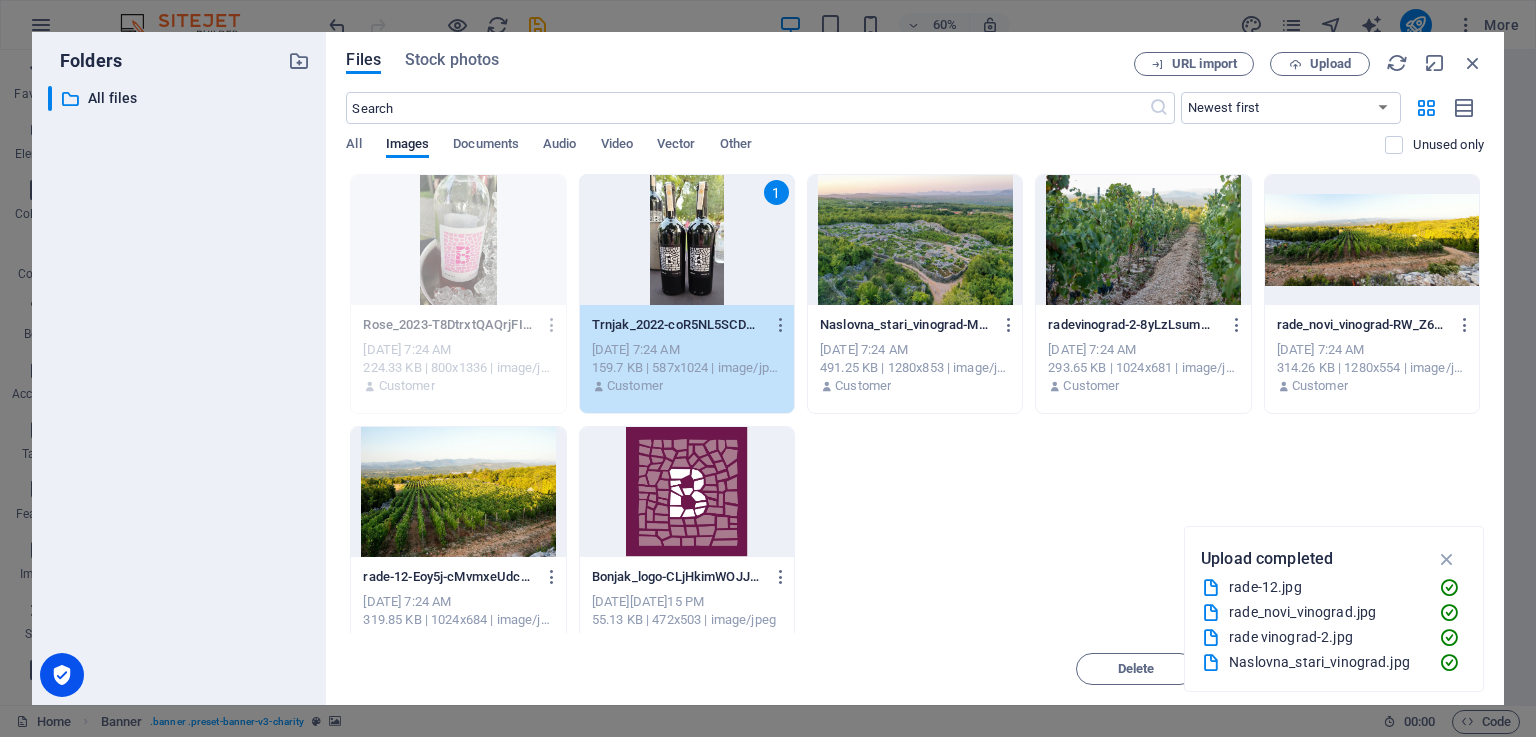click on "1" at bounding box center [687, 240] 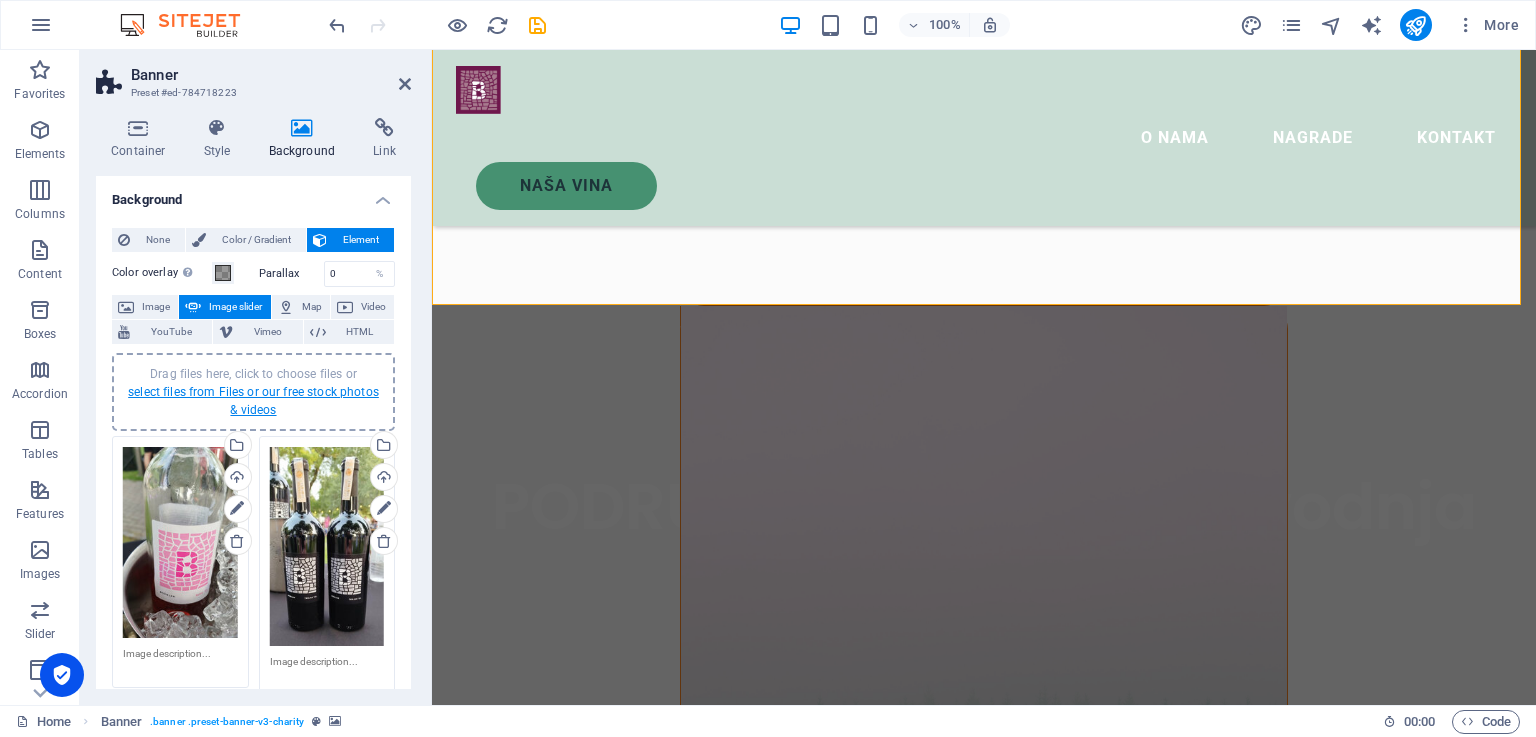 click on "select files from Files or our free stock photos & videos" at bounding box center (253, 401) 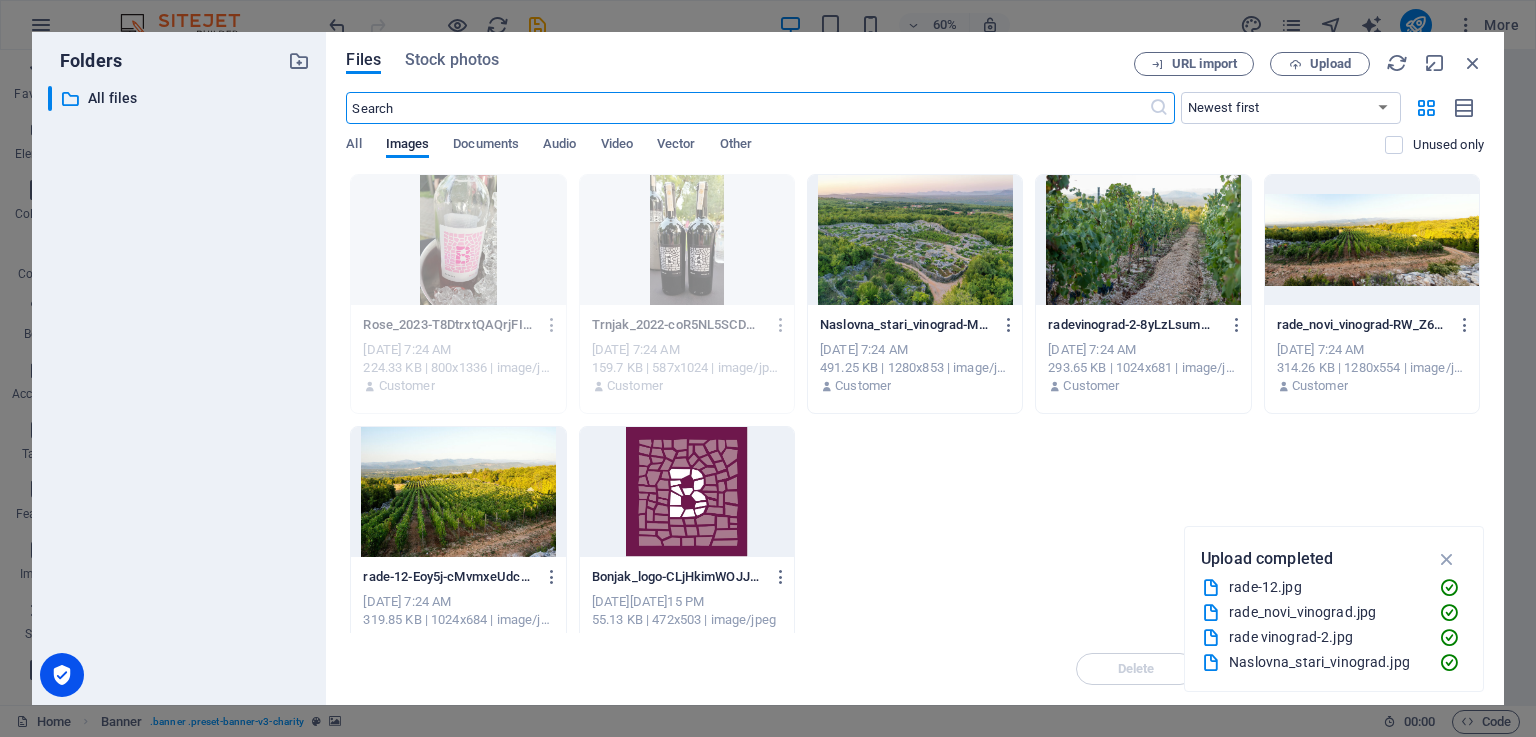 click at bounding box center (915, 240) 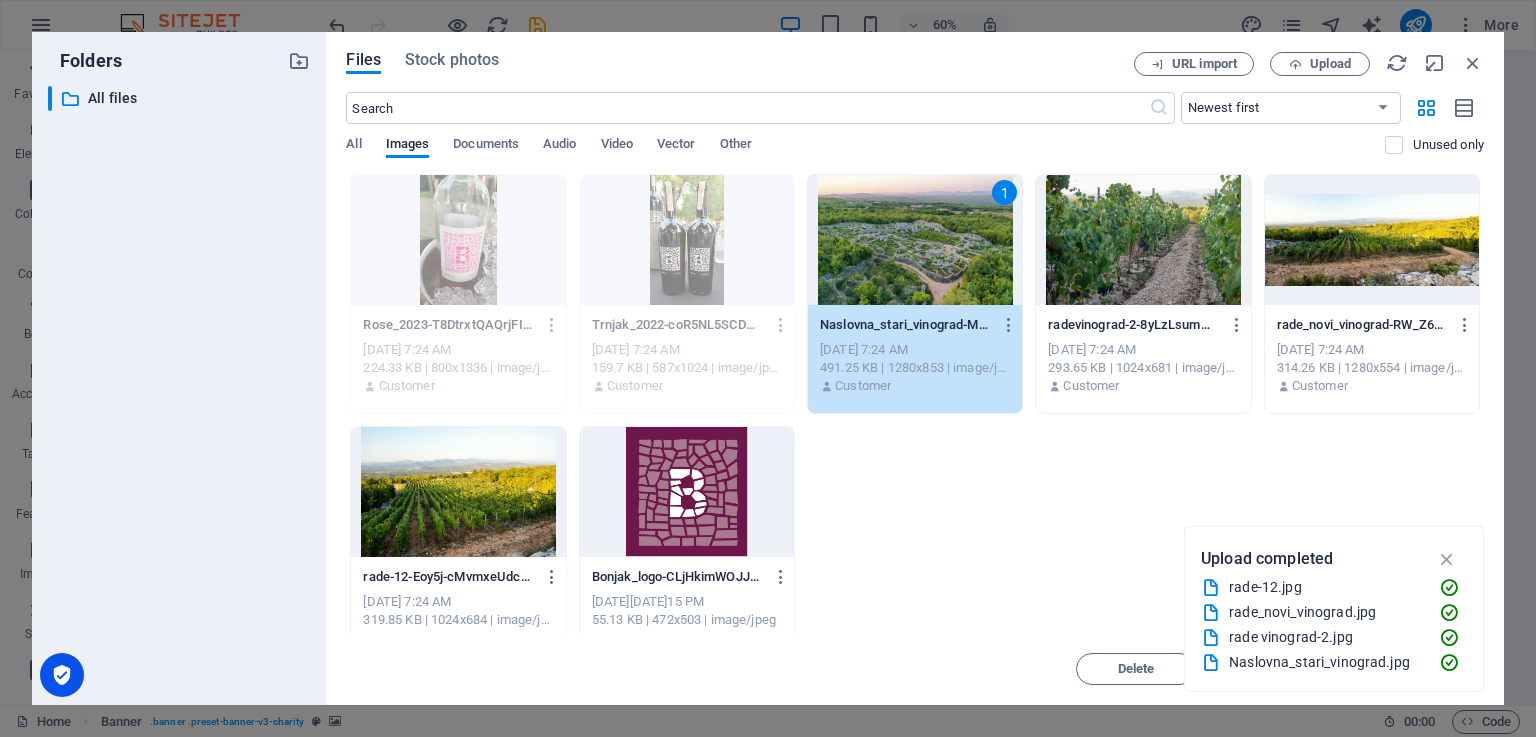 click on "1" at bounding box center (915, 240) 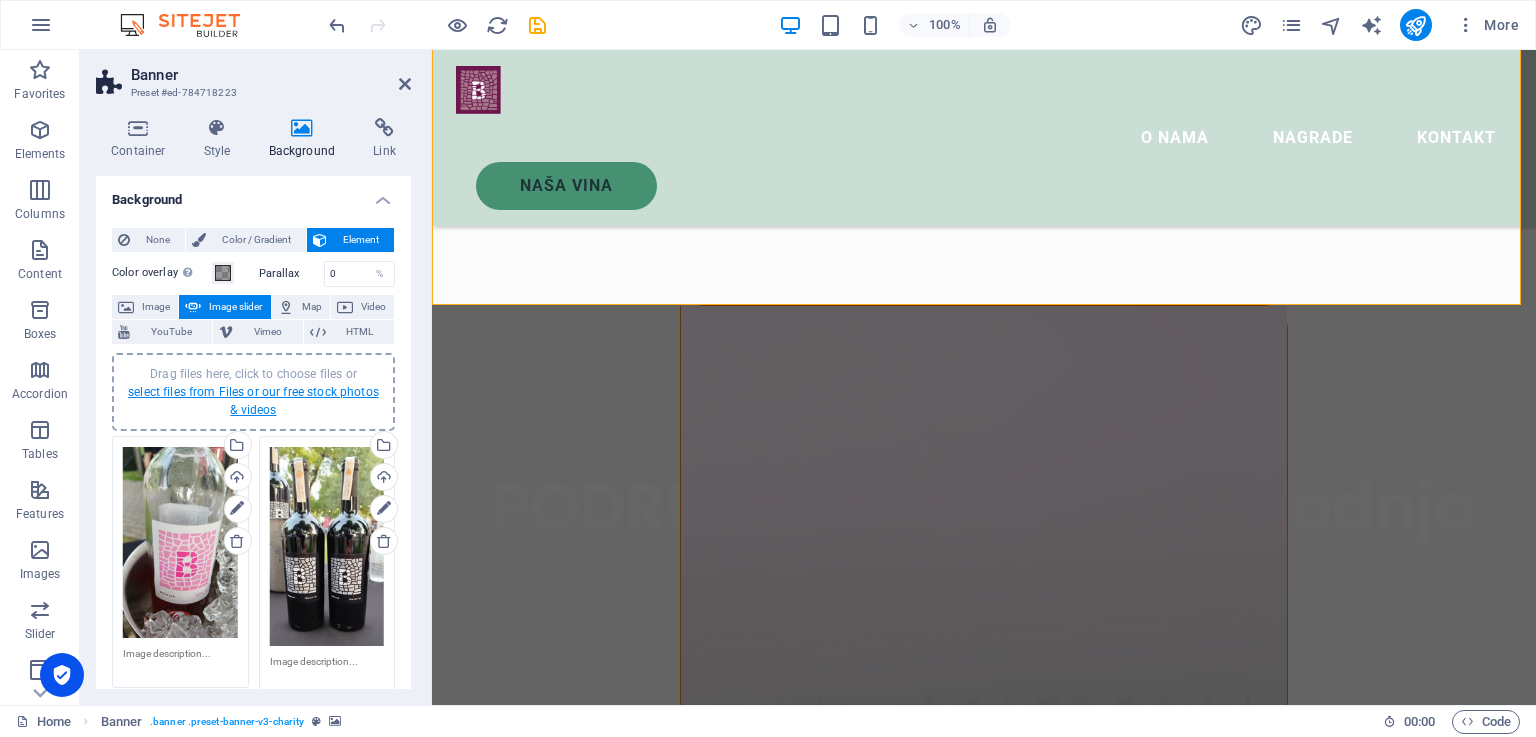 click on "select files from Files or our free stock photos & videos" at bounding box center (253, 401) 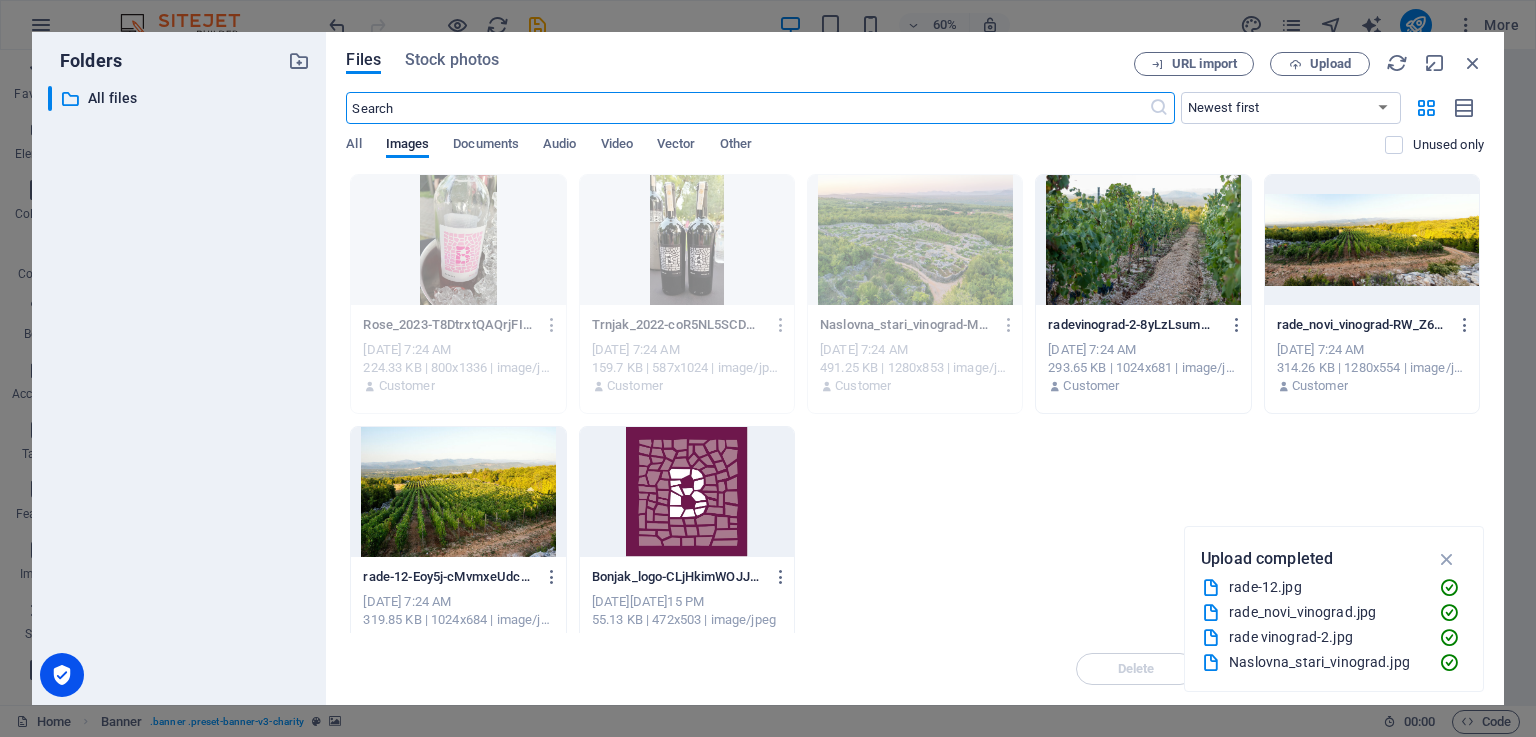 click at bounding box center (1372, 240) 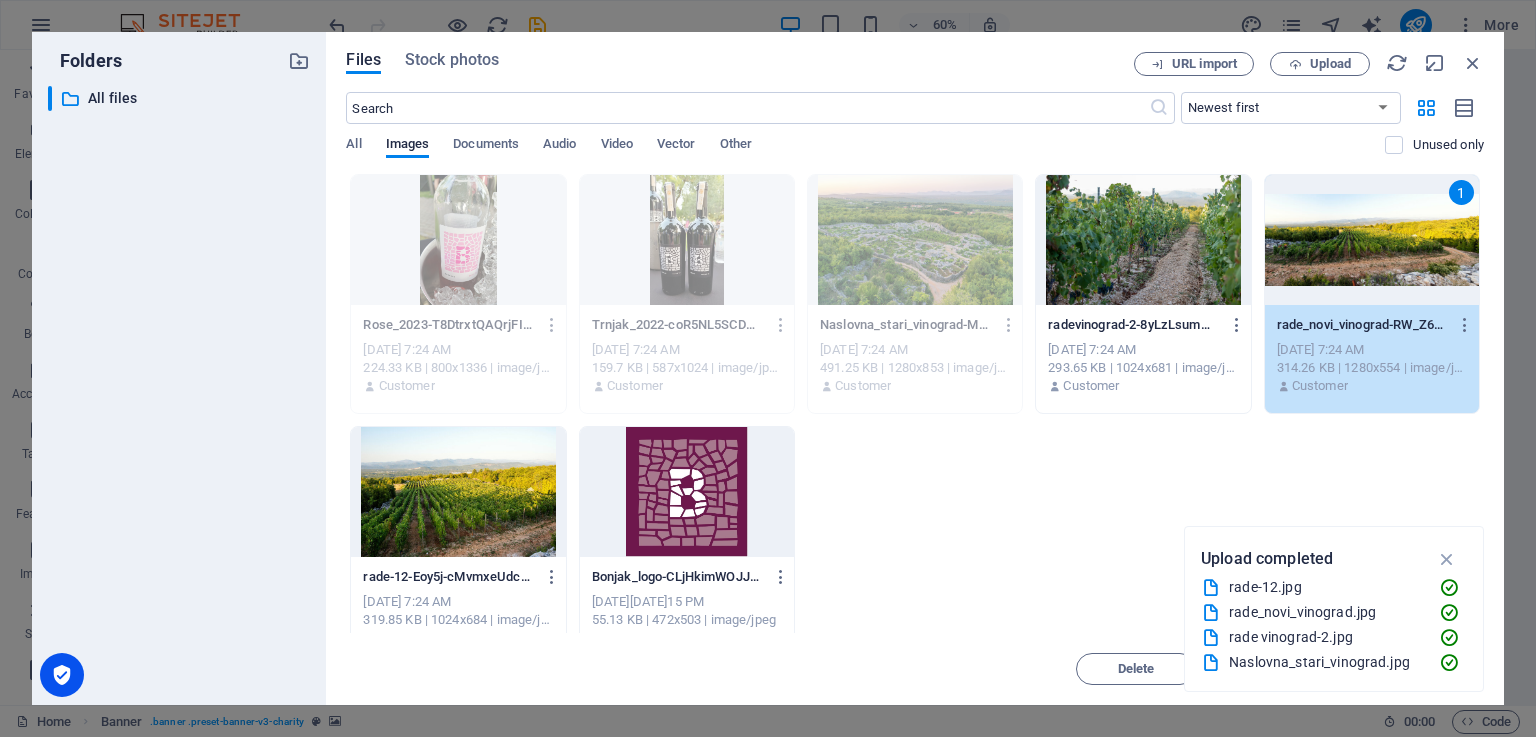 click on "1" at bounding box center (1372, 240) 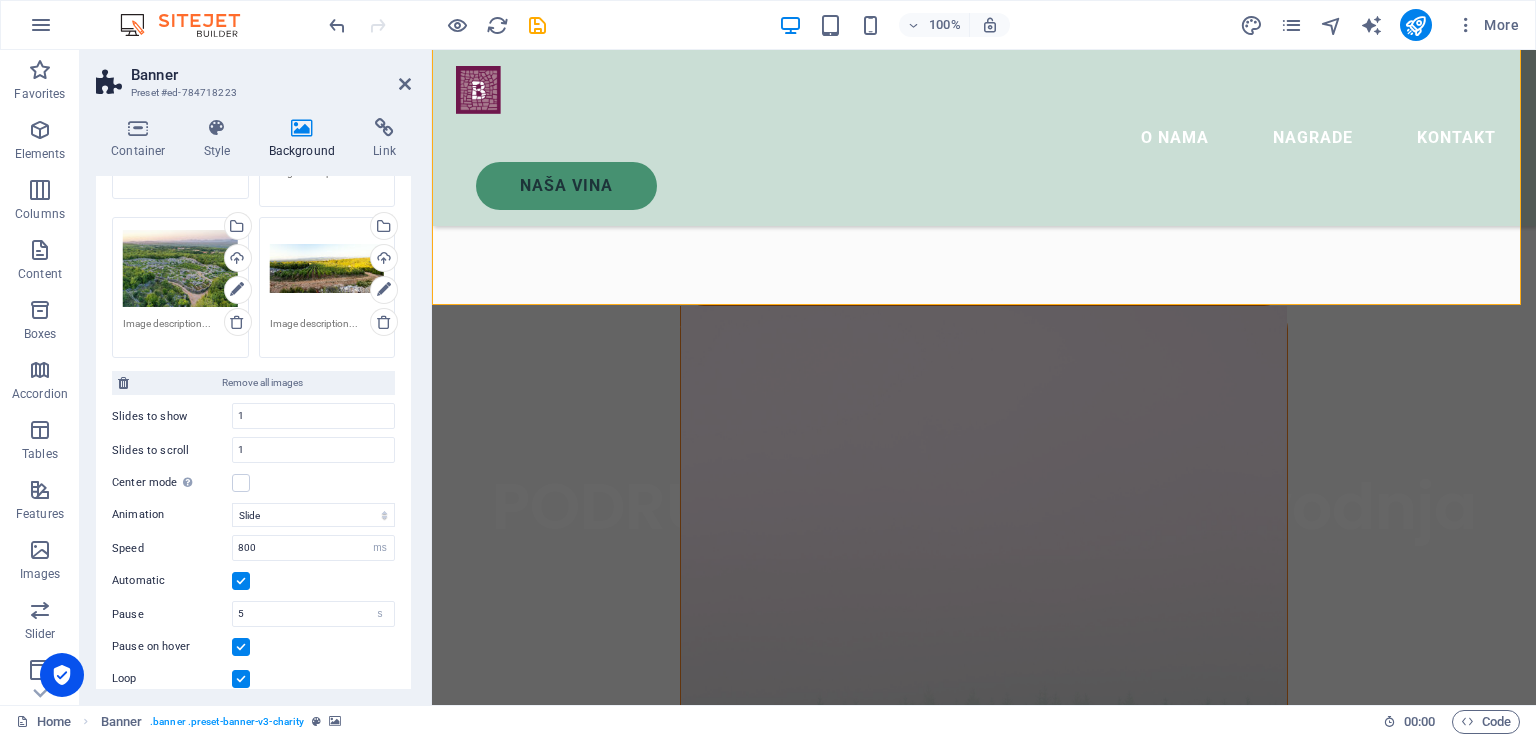 scroll, scrollTop: 597, scrollLeft: 0, axis: vertical 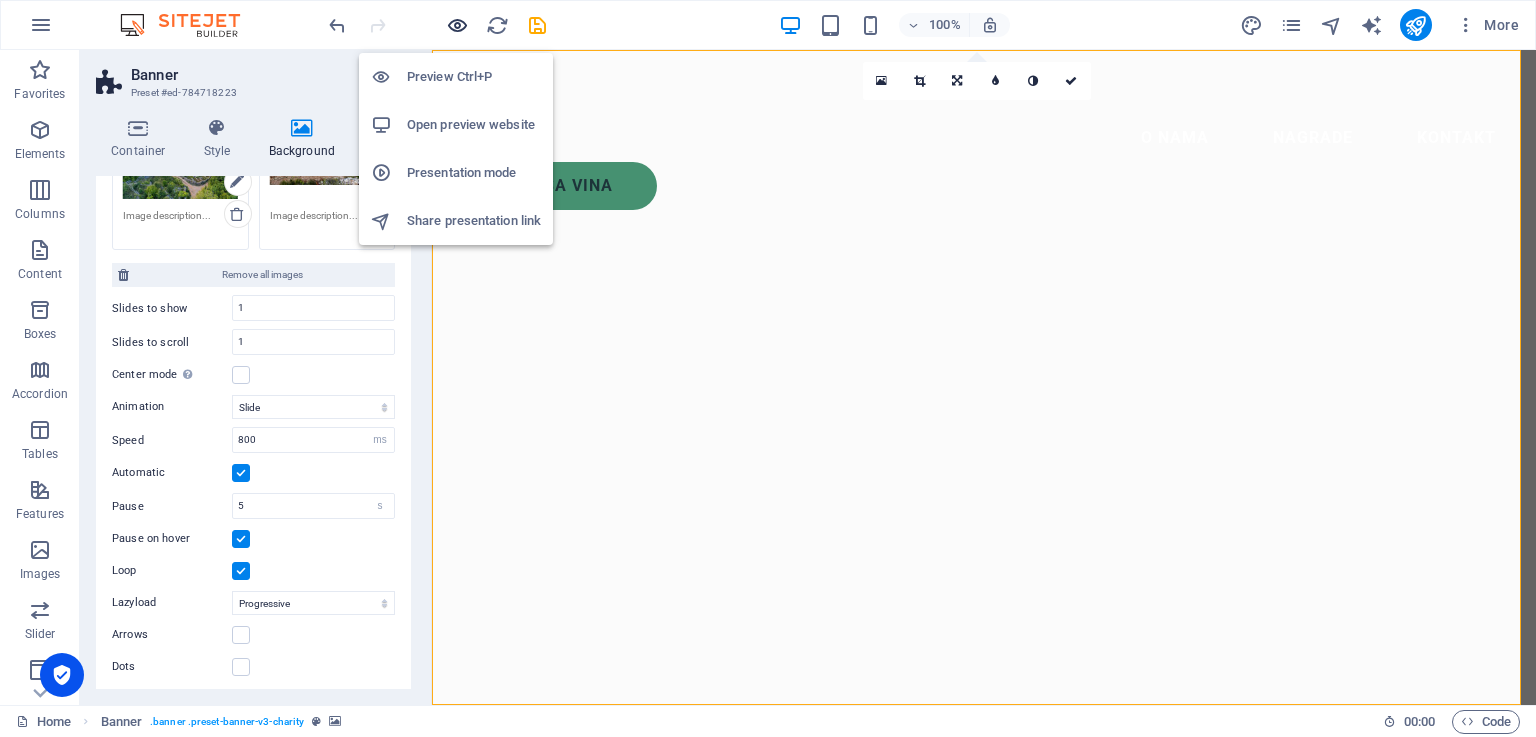 click at bounding box center (457, 25) 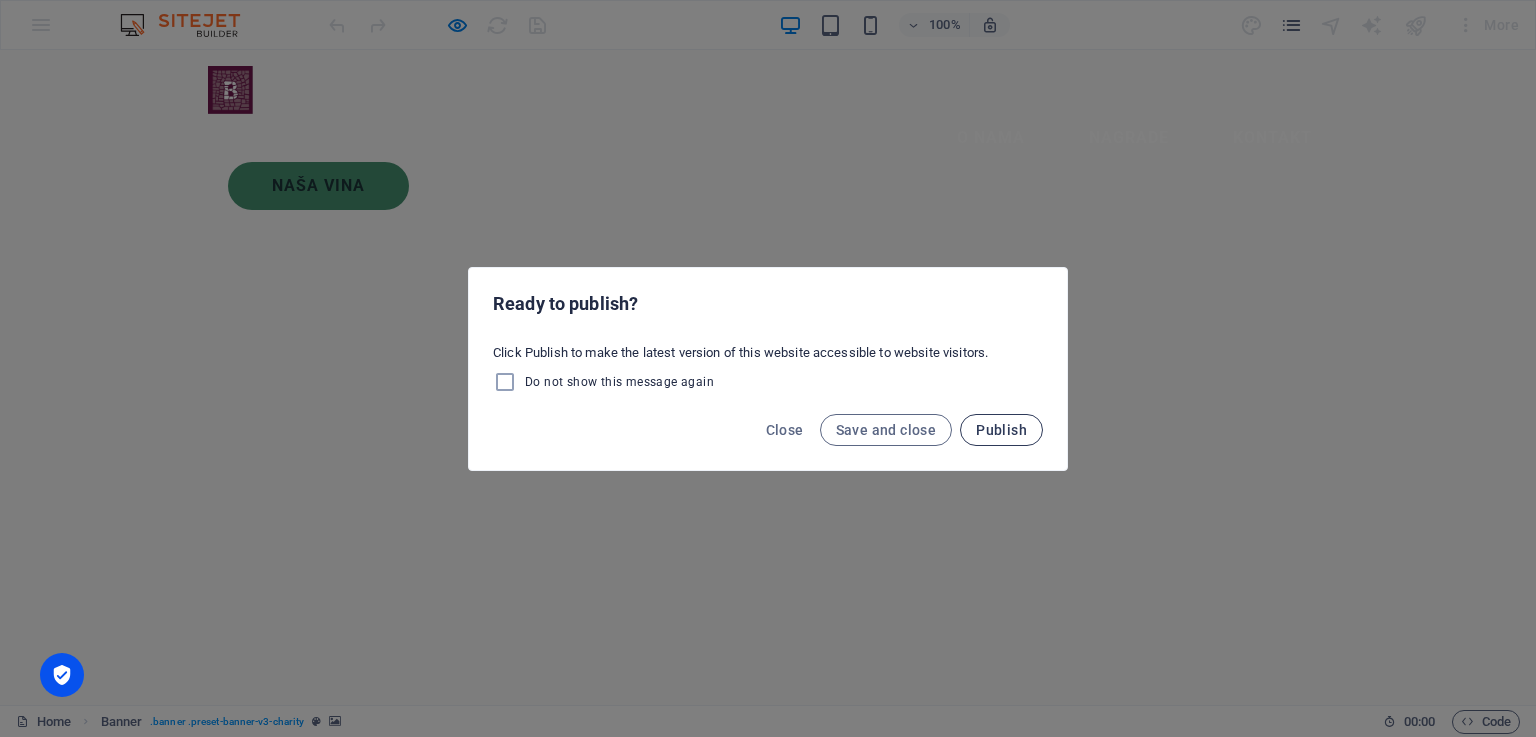 click on "Publish" at bounding box center (1001, 430) 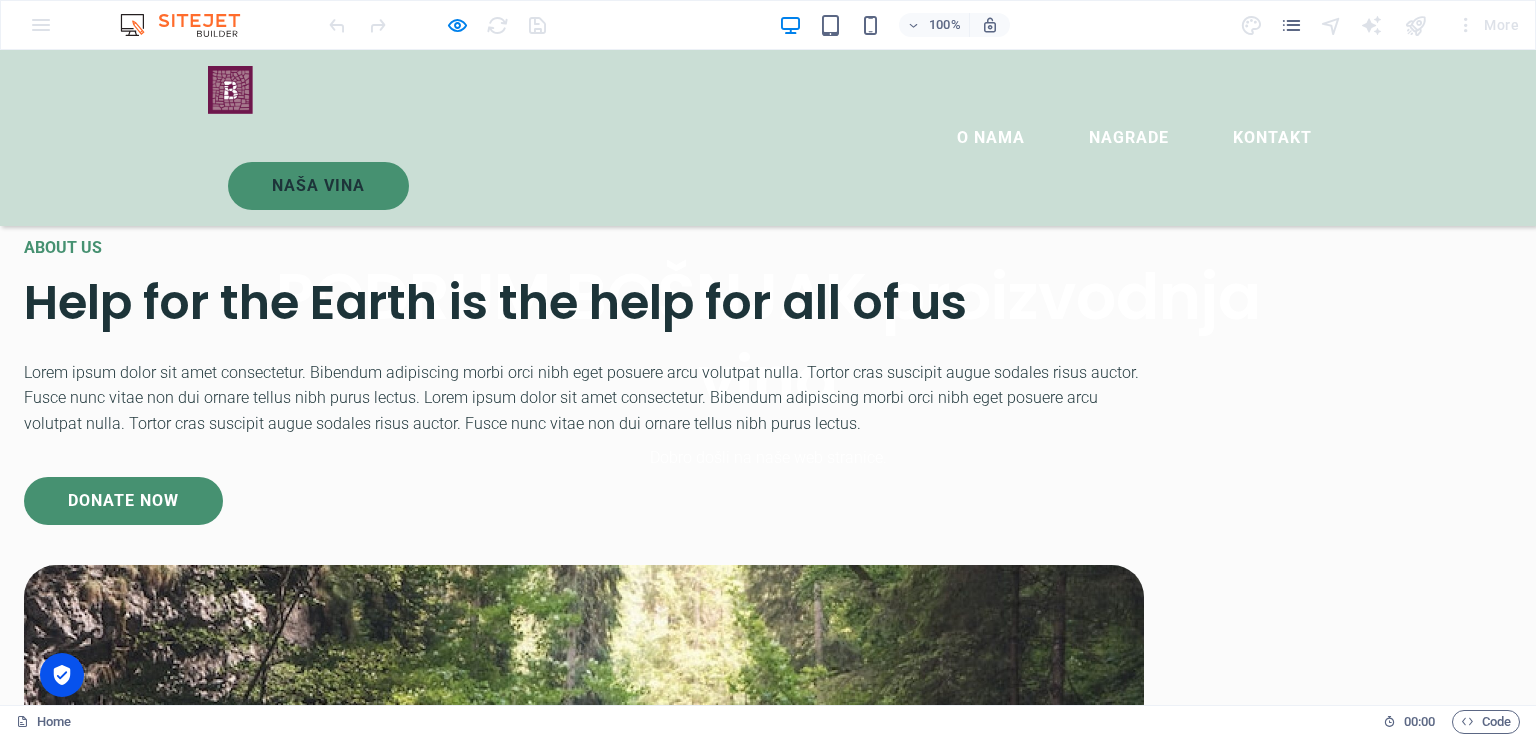 scroll, scrollTop: 600, scrollLeft: 0, axis: vertical 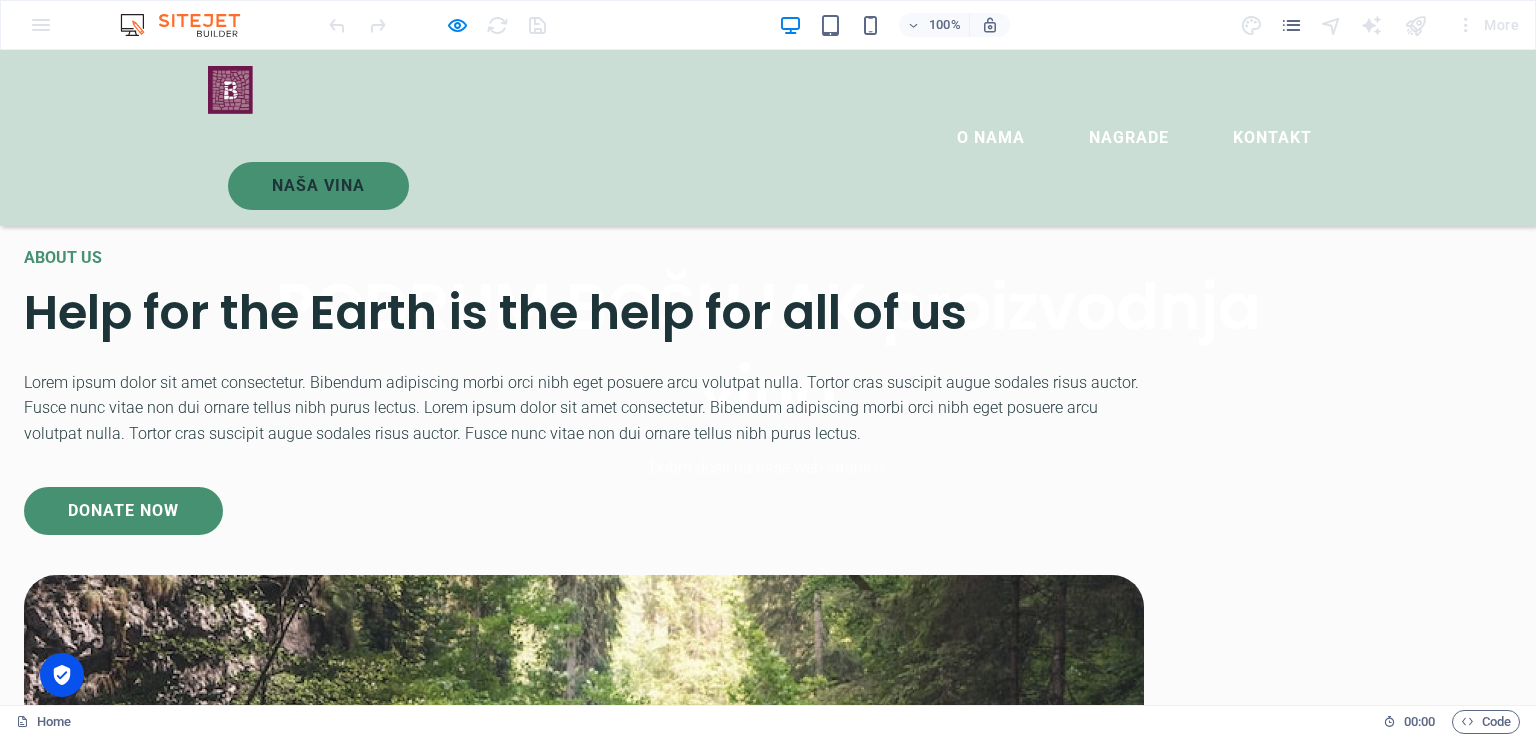 click on "Help for the Earth is the help for all of us" at bounding box center [584, 312] 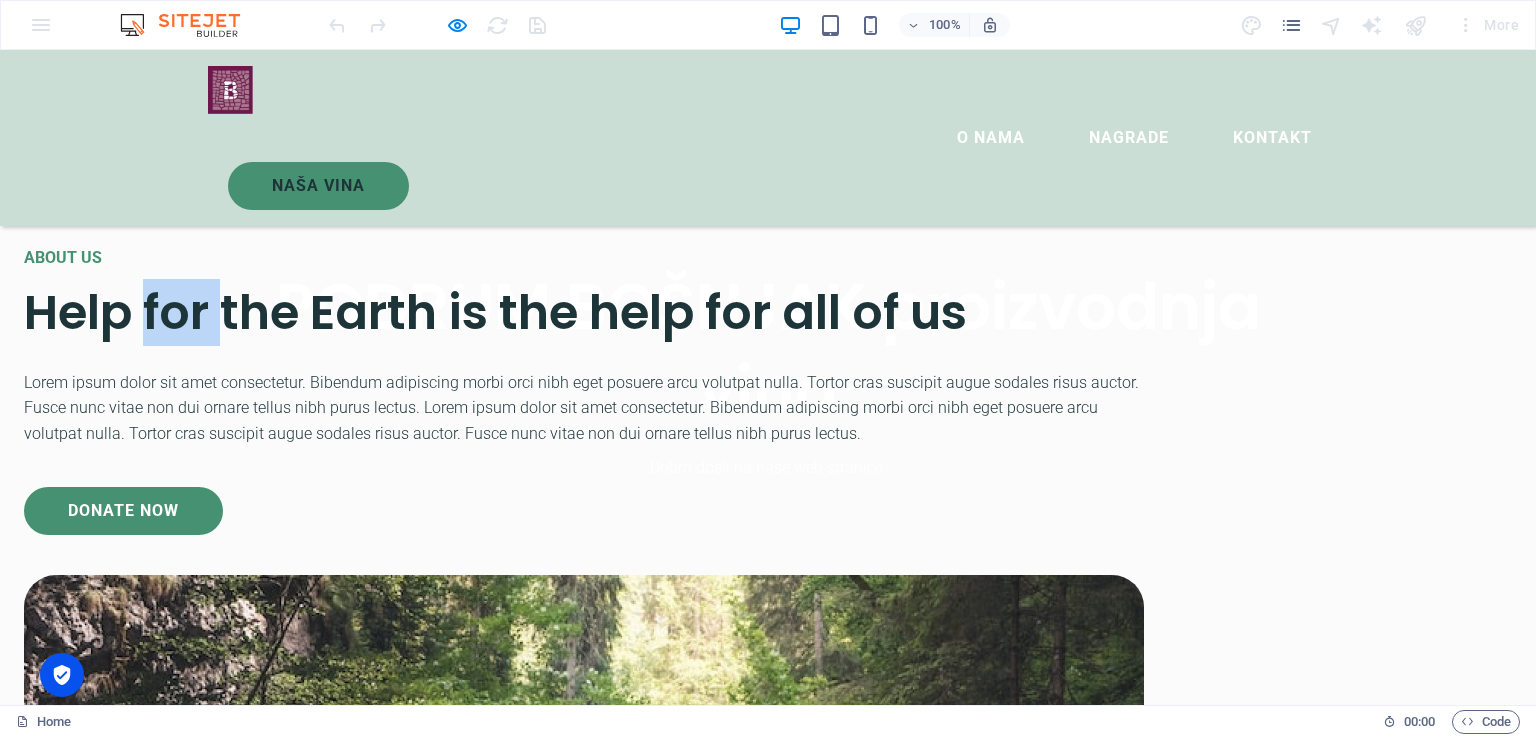 click on "Help for the Earth is the help for all of us" at bounding box center [584, 312] 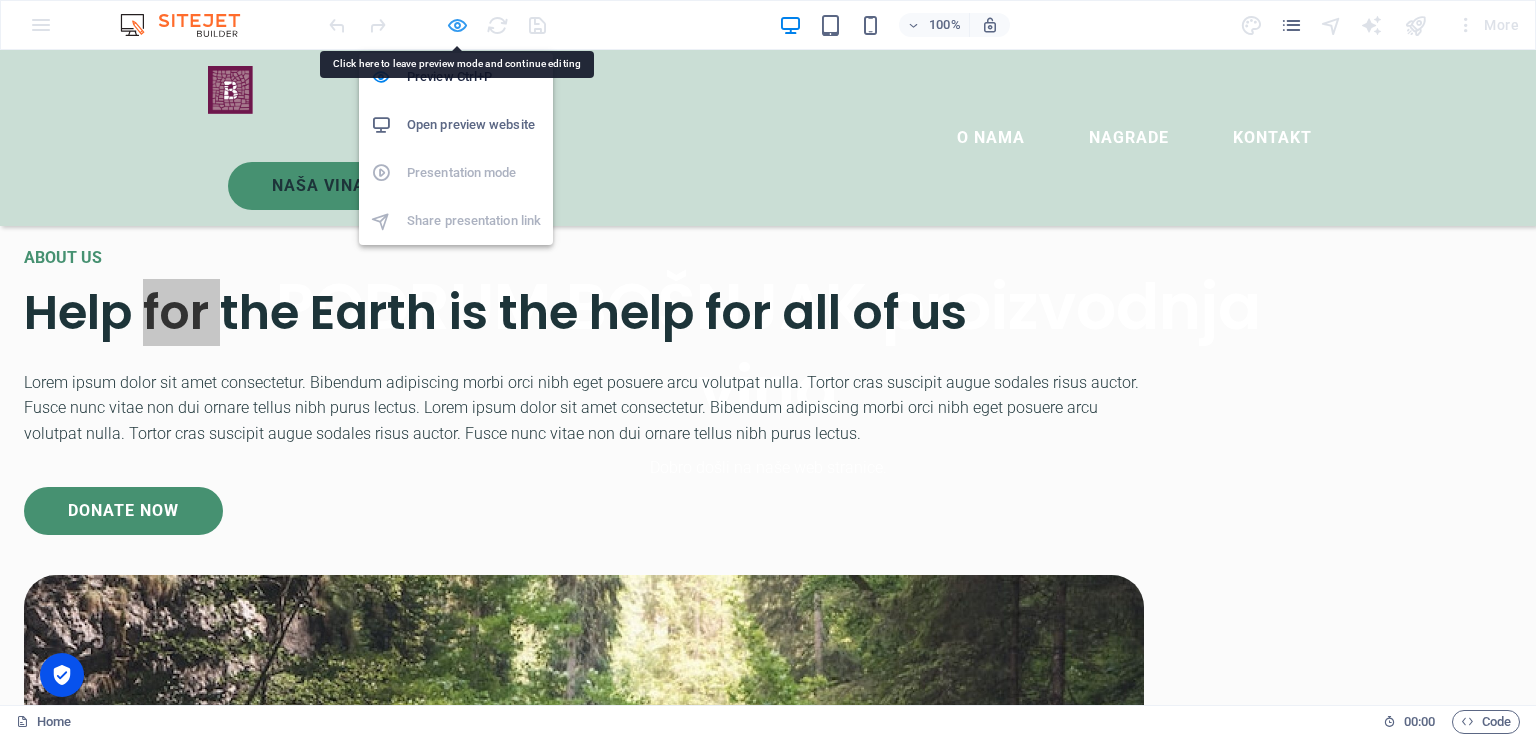 click at bounding box center (457, 25) 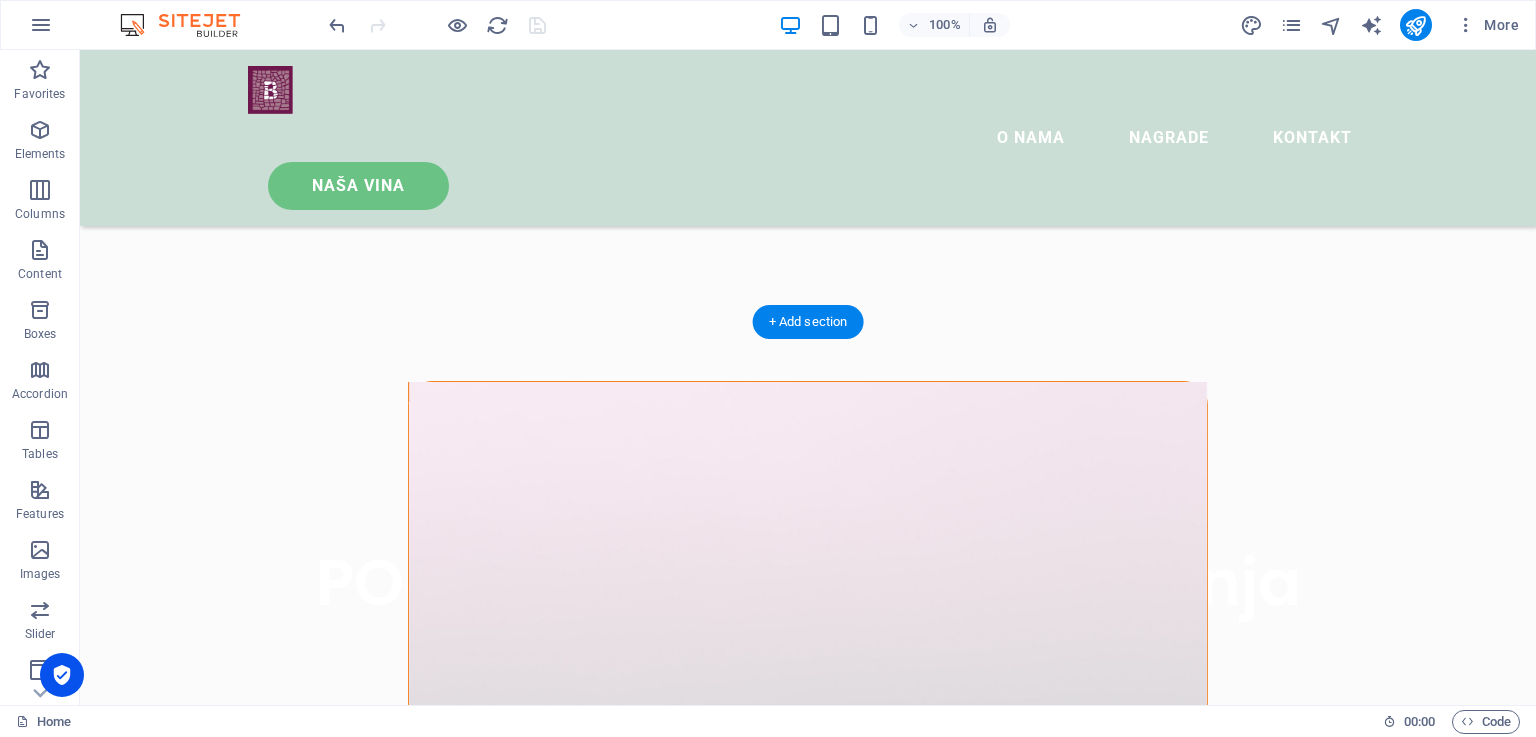 scroll, scrollTop: 500, scrollLeft: 0, axis: vertical 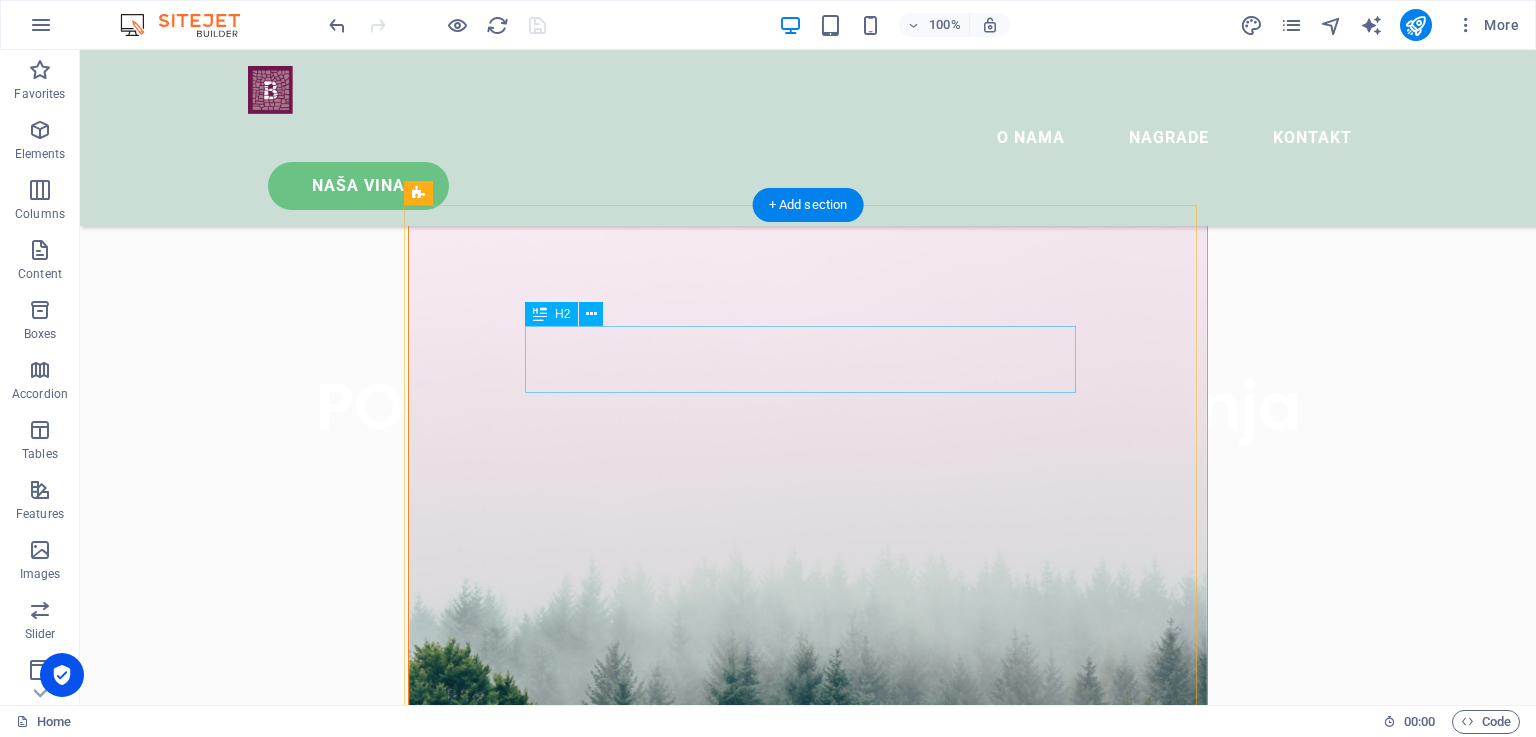 click on "Let’s talk" at bounding box center [808, 1090] 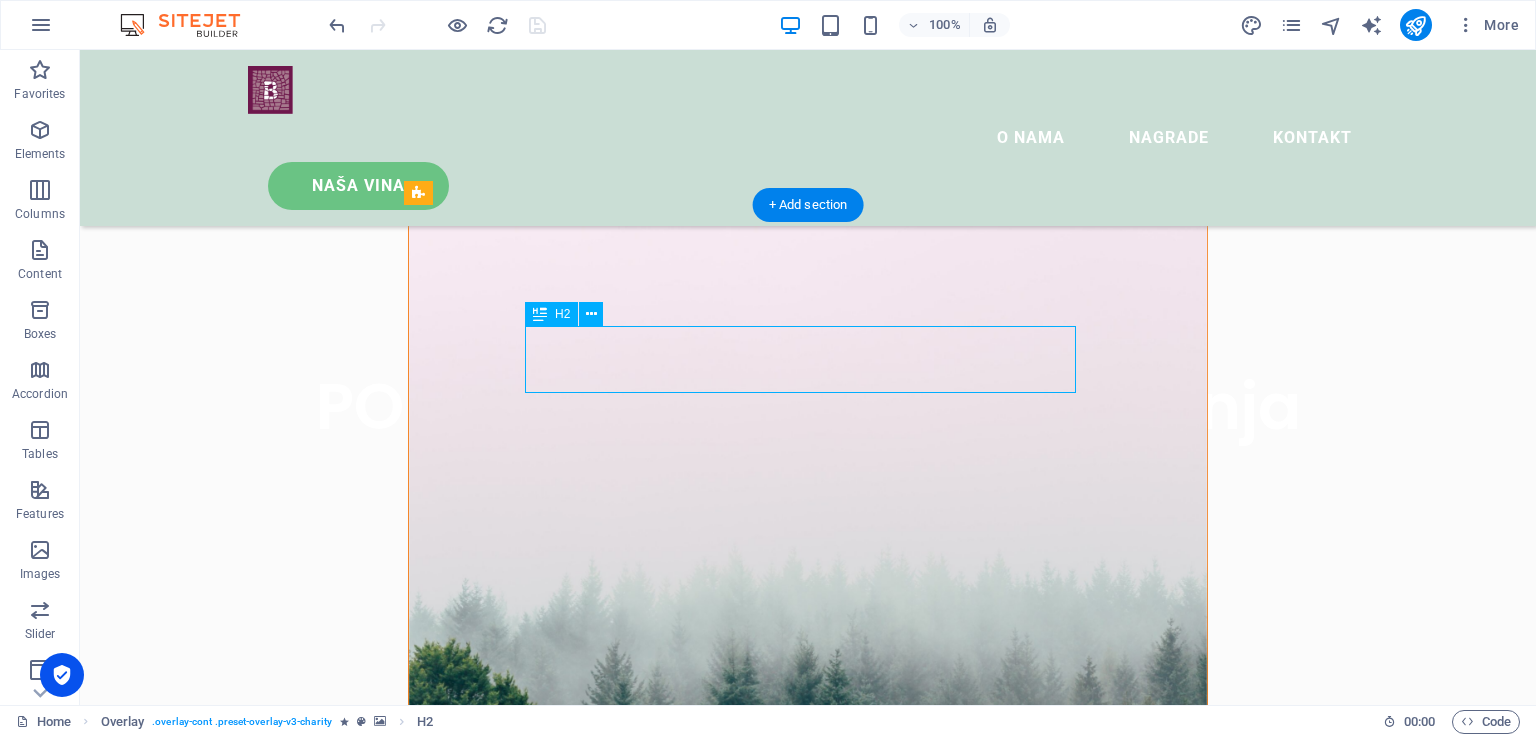 click on "Let’s talk" at bounding box center [808, 1090] 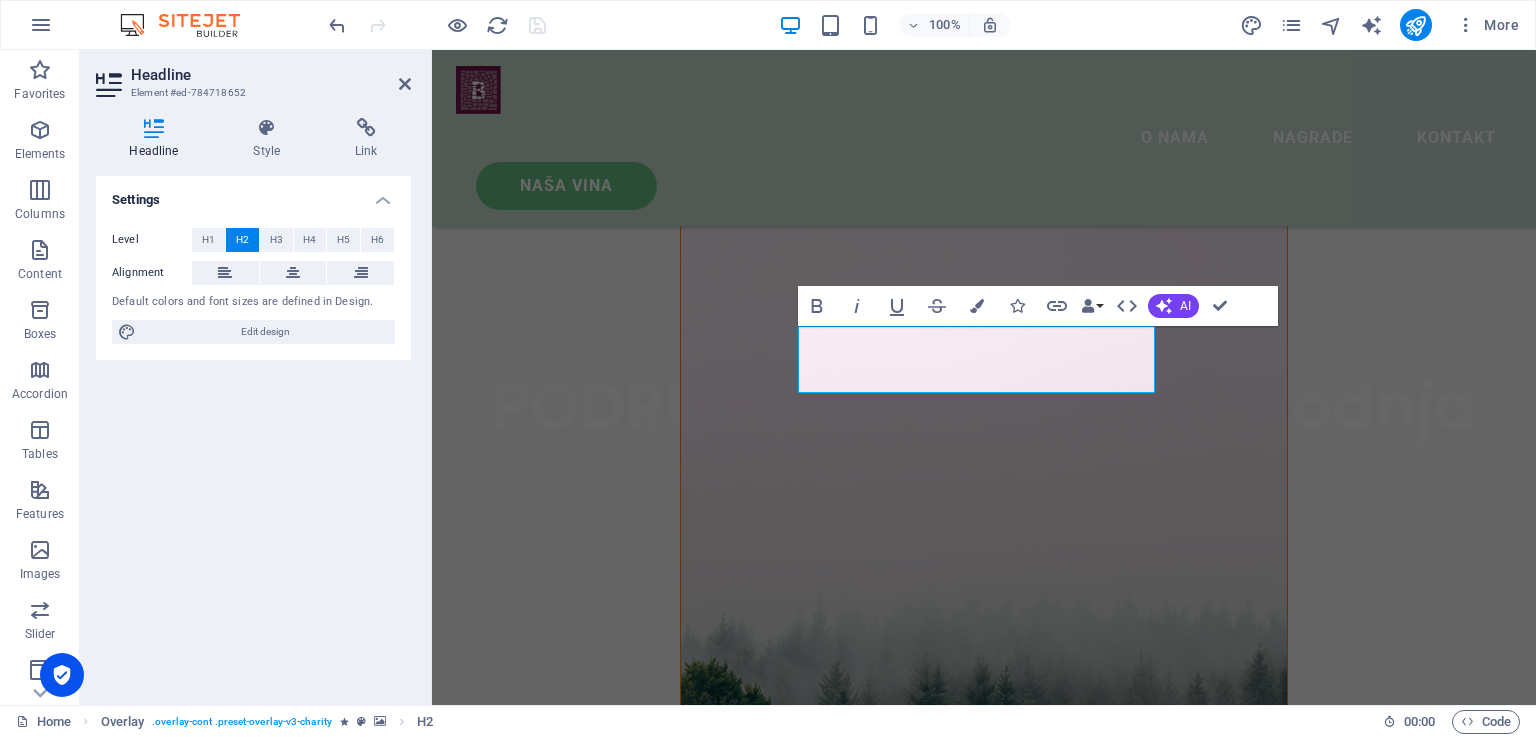type 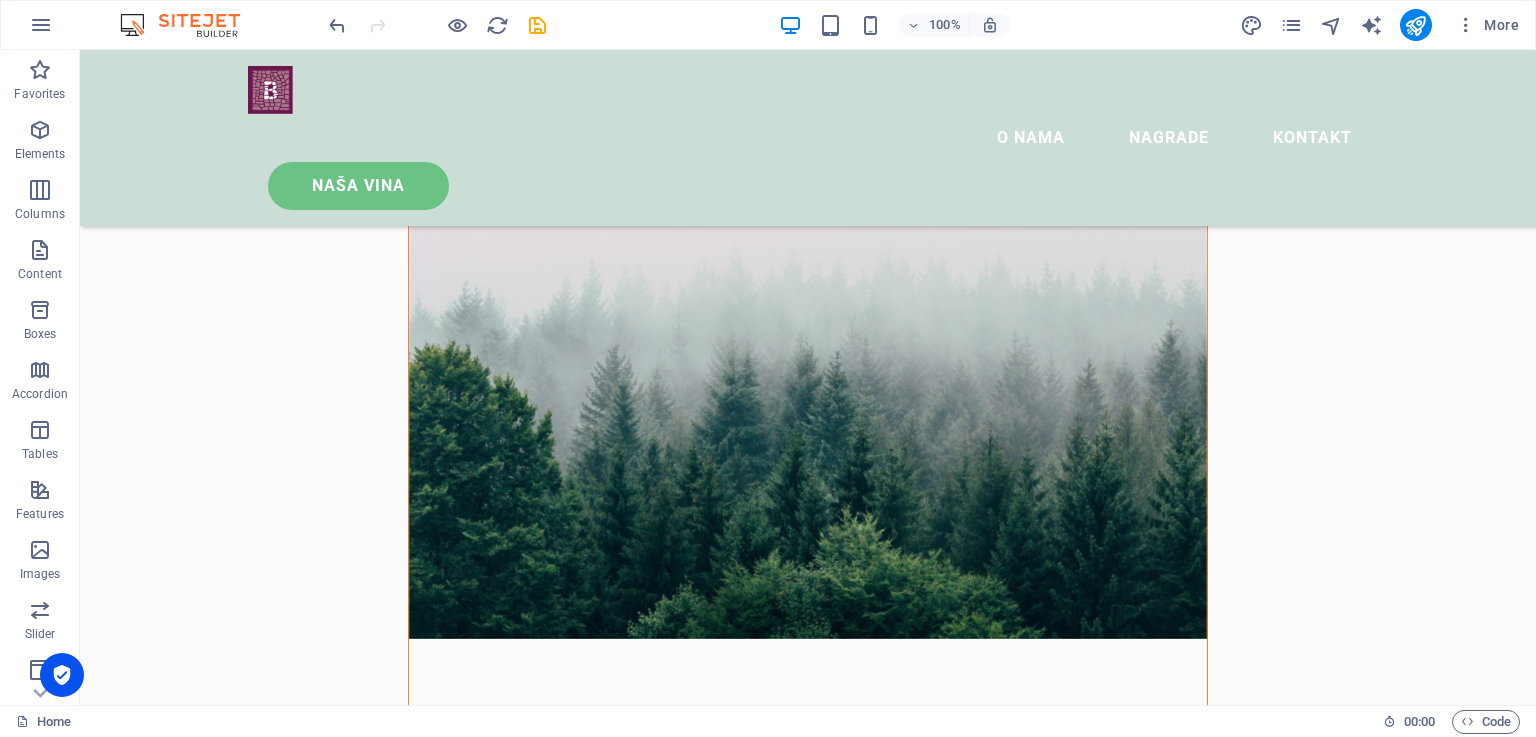 scroll, scrollTop: 800, scrollLeft: 0, axis: vertical 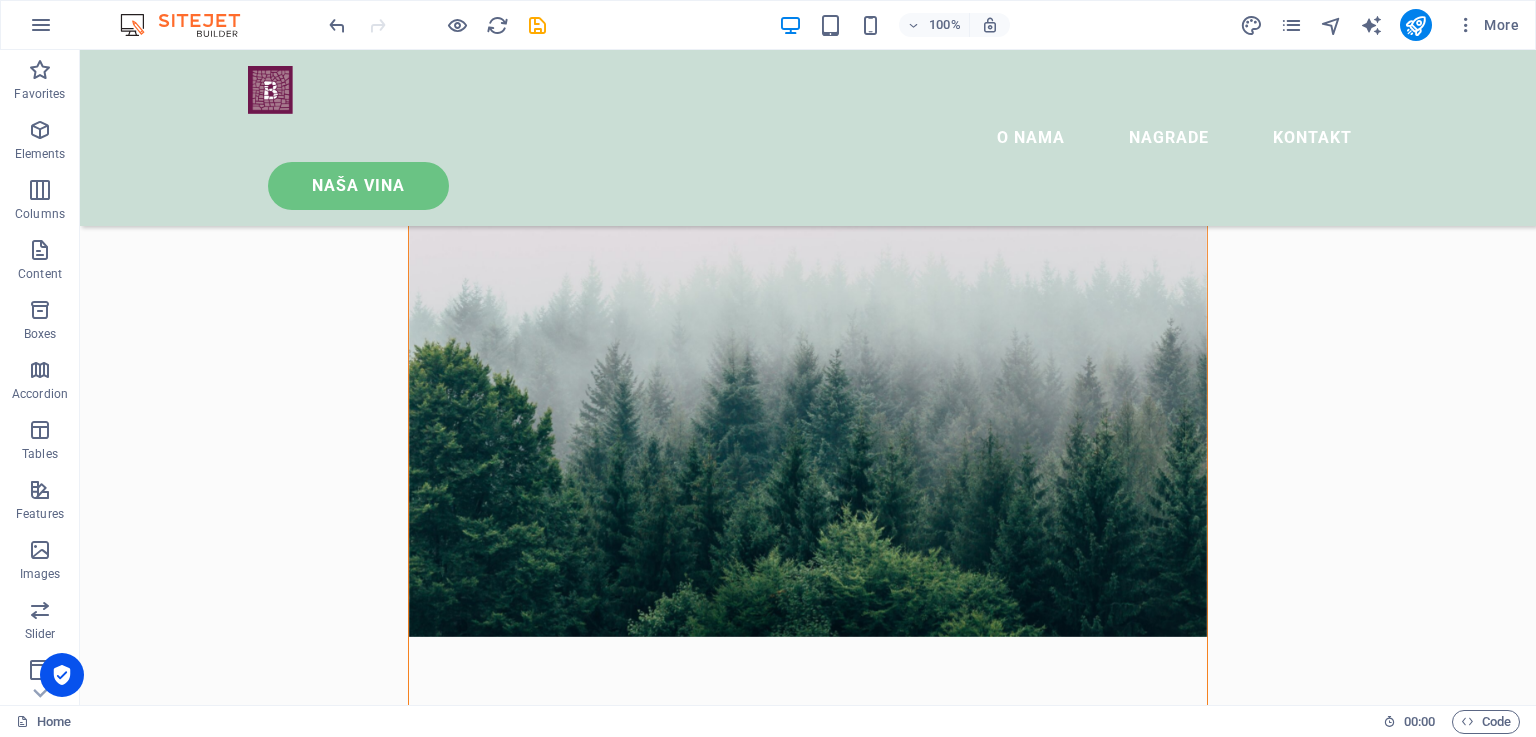 drag, startPoint x: 341, startPoint y: 583, endPoint x: 369, endPoint y: 581, distance: 28.071337 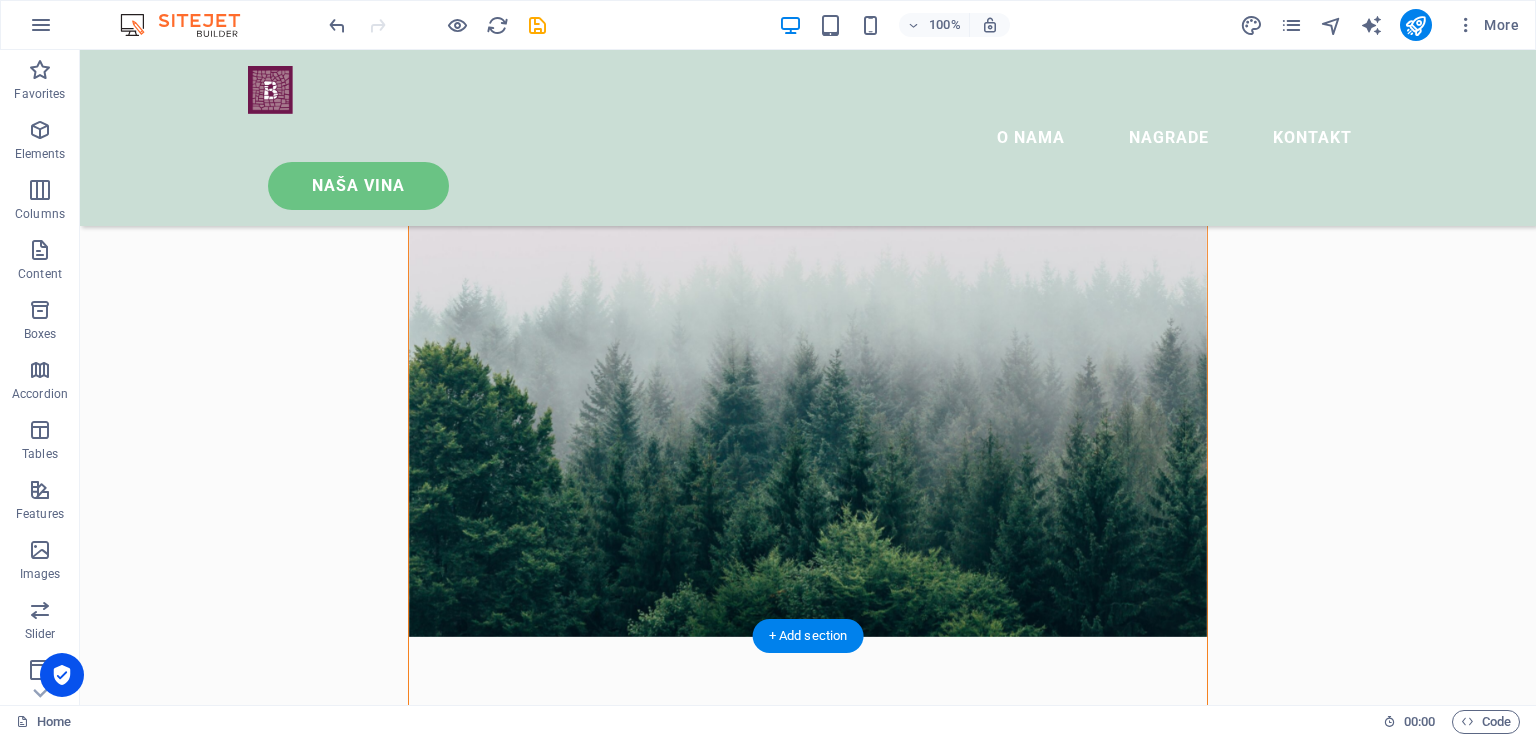 click at bounding box center (808, 271) 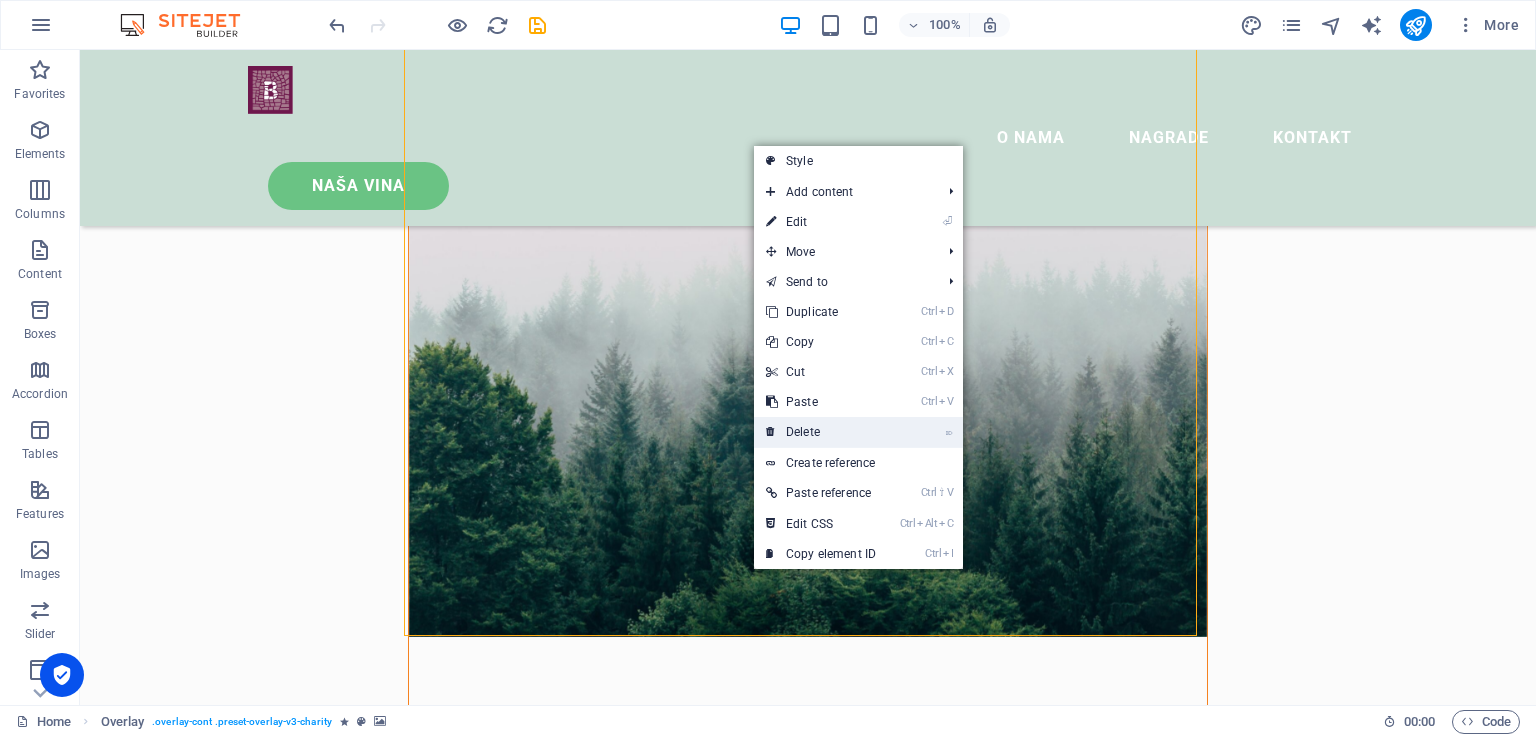 click on "⌦  Delete" at bounding box center [821, 432] 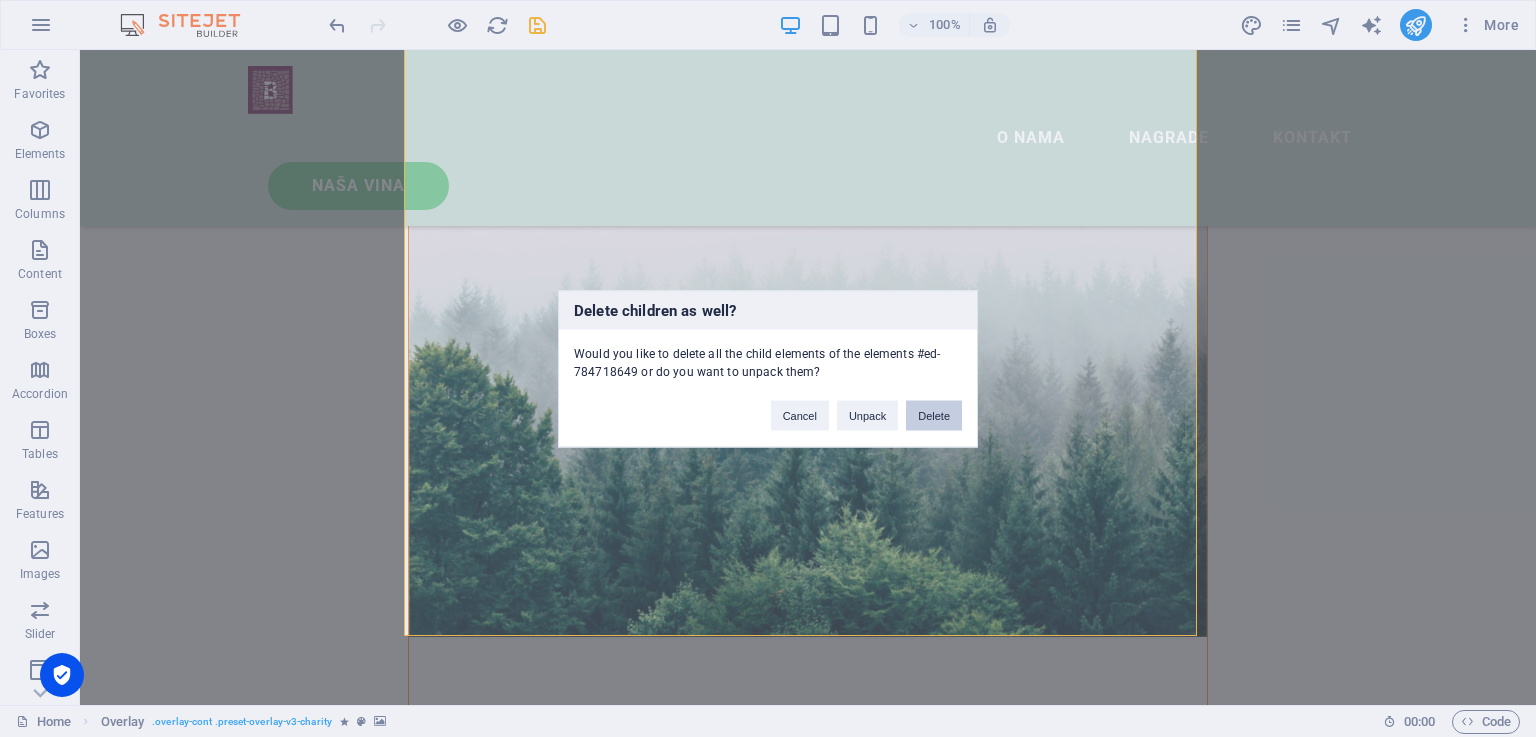 click on "Delete" at bounding box center (934, 415) 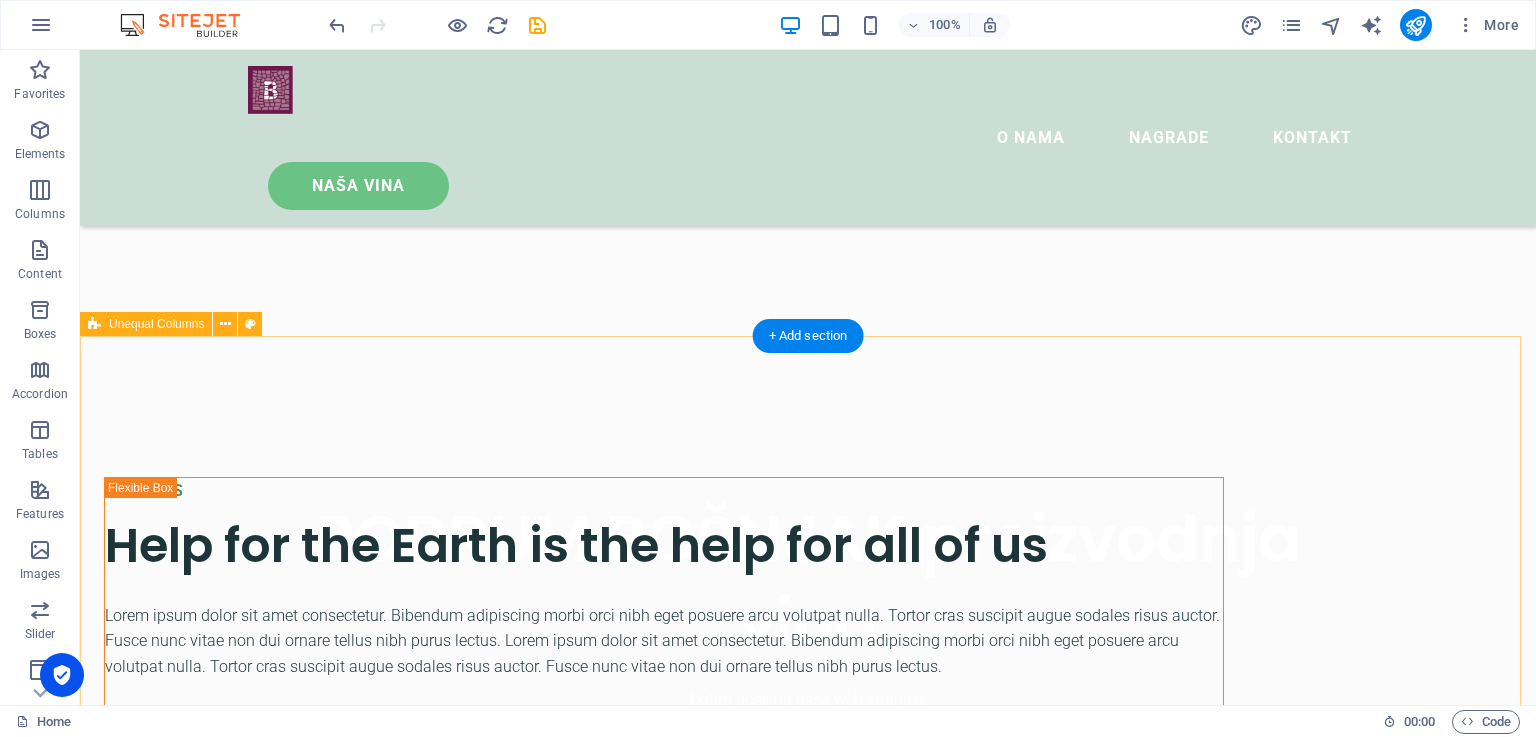 scroll, scrollTop: 568, scrollLeft: 0, axis: vertical 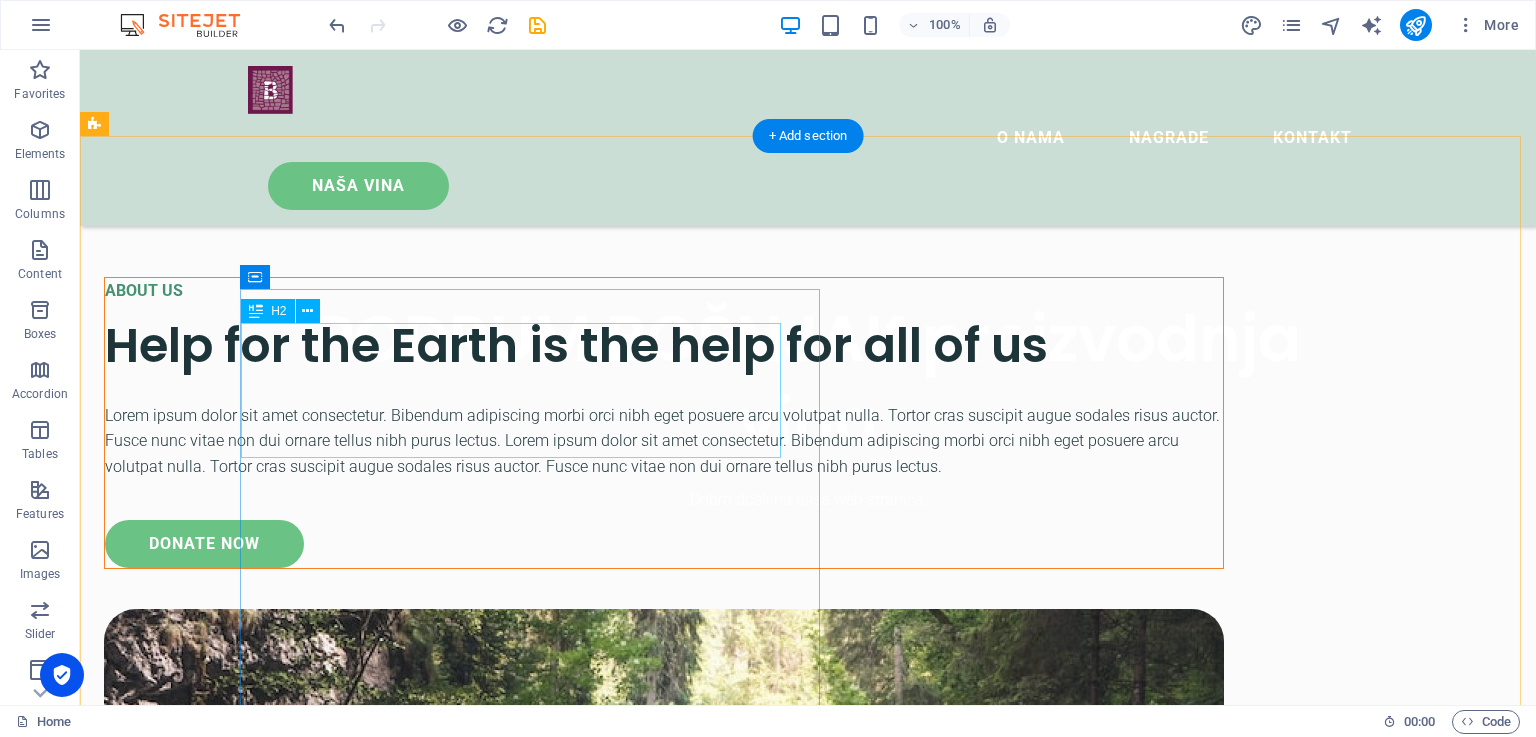 click on "Help for the Earth is the help for all of us" at bounding box center [664, 345] 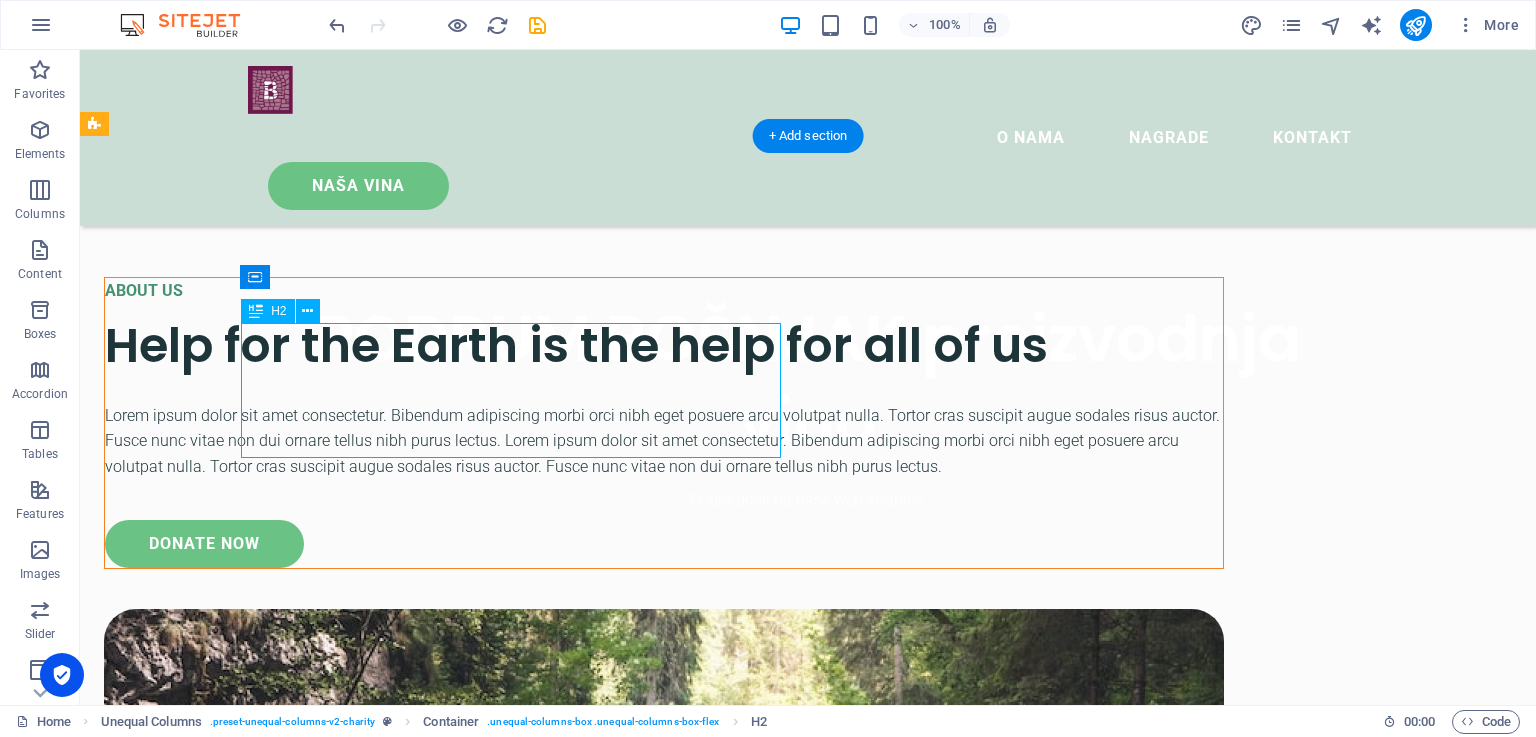 click on "Help for the Earth is the help for all of us" at bounding box center [664, 345] 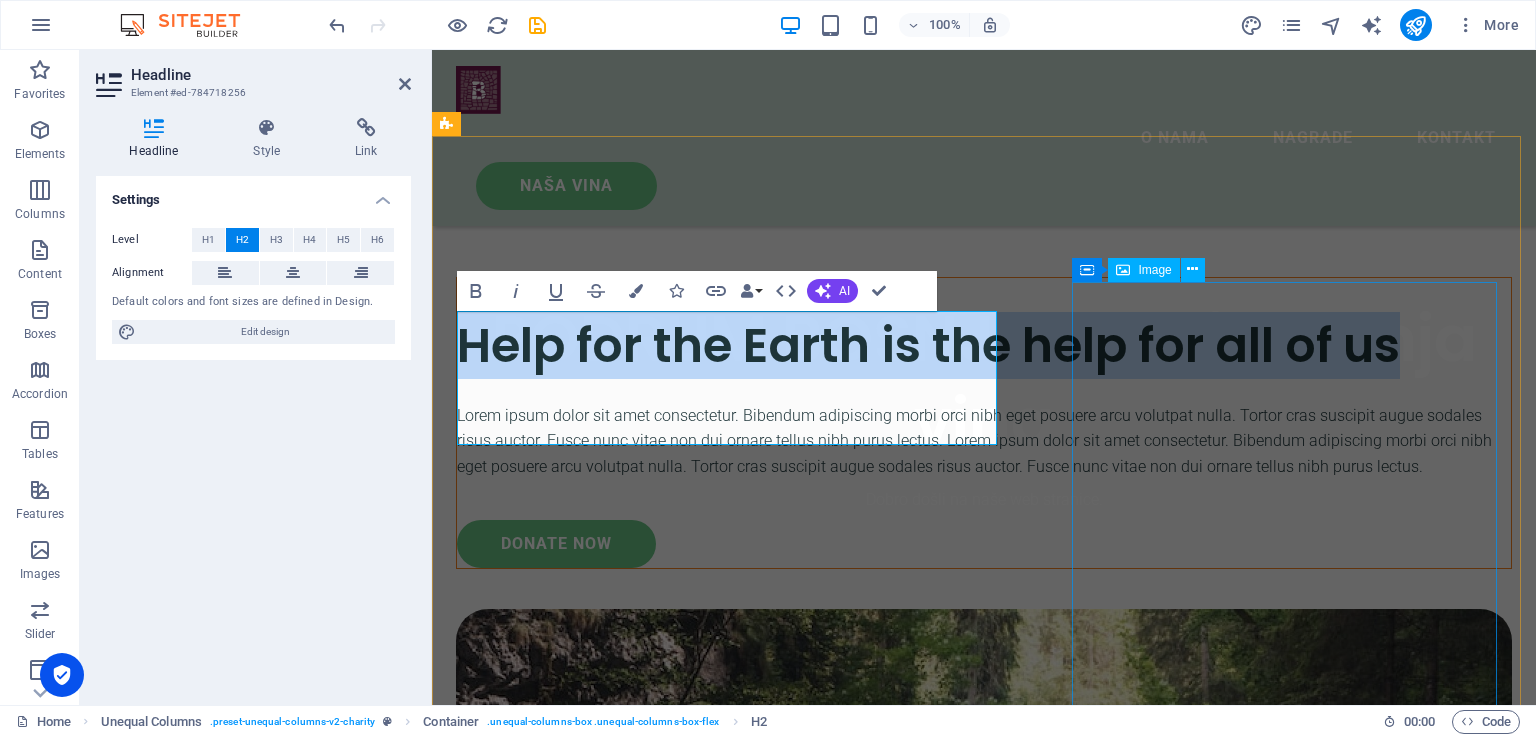 type 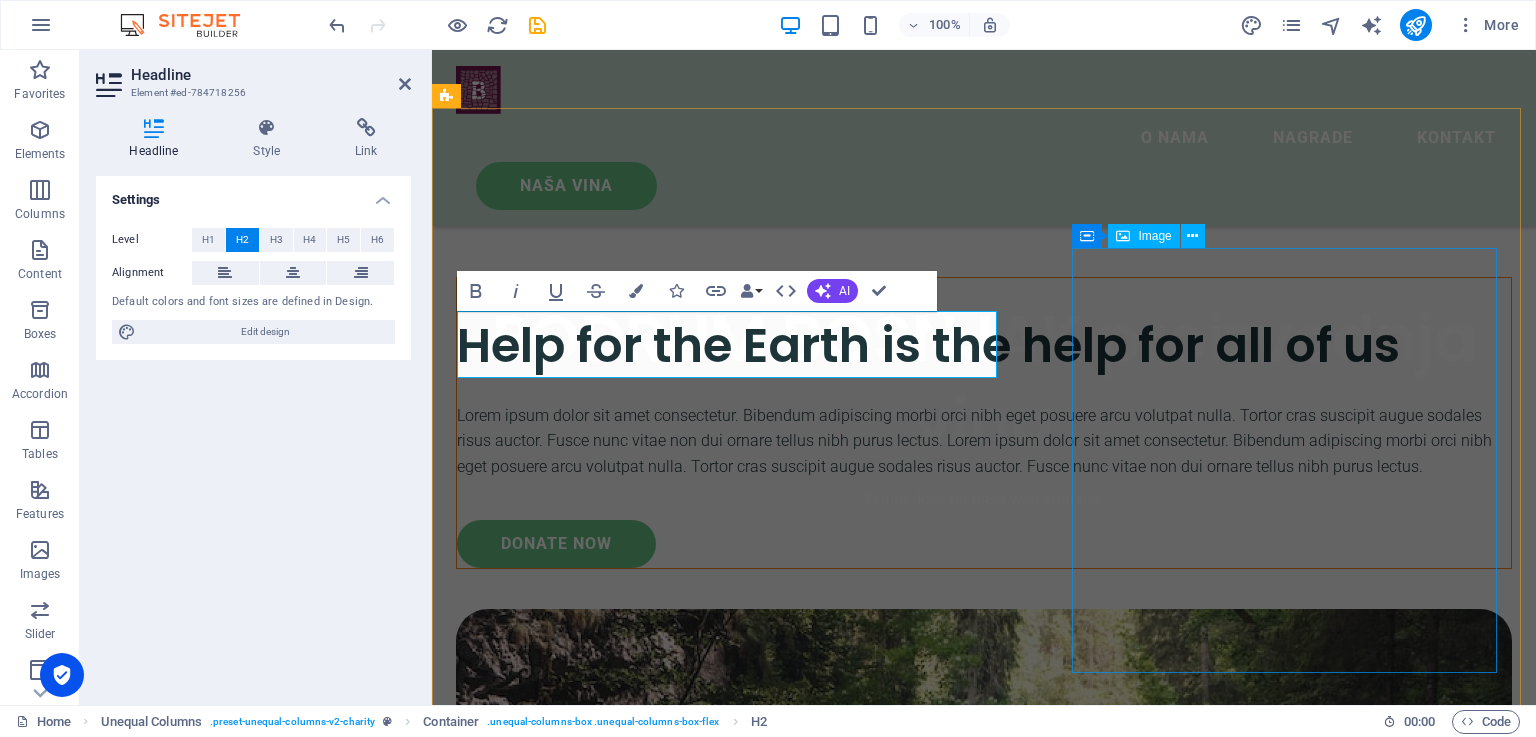 scroll, scrollTop: 596, scrollLeft: 0, axis: vertical 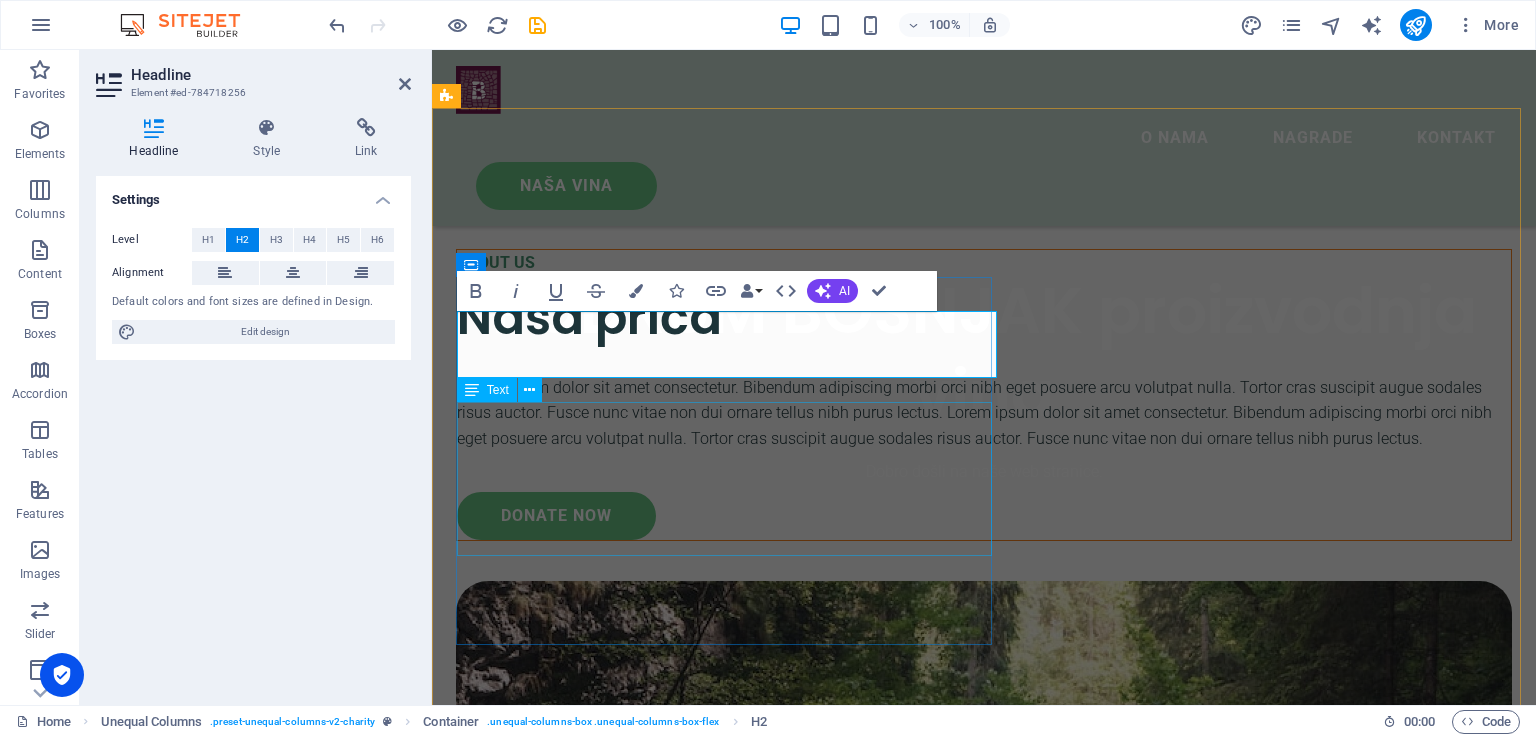 click on "Lorem ipsum dolor sit amet consectetur. Bibendum adipiscing morbi orci nibh eget posuere arcu volutpat nulla. Tortor cras suscipit augue sodales risus auctor. Fusce nunc vitae non dui ornare tellus nibh purus lectus. Lorem ipsum dolor sit amet consectetur. Bibendum adipiscing morbi orci nibh eget posuere arcu volutpat nulla. Tortor cras suscipit augue sodales risus auctor. Fusce nunc vitae non dui ornare tellus nibh purus lectus." at bounding box center [984, 413] 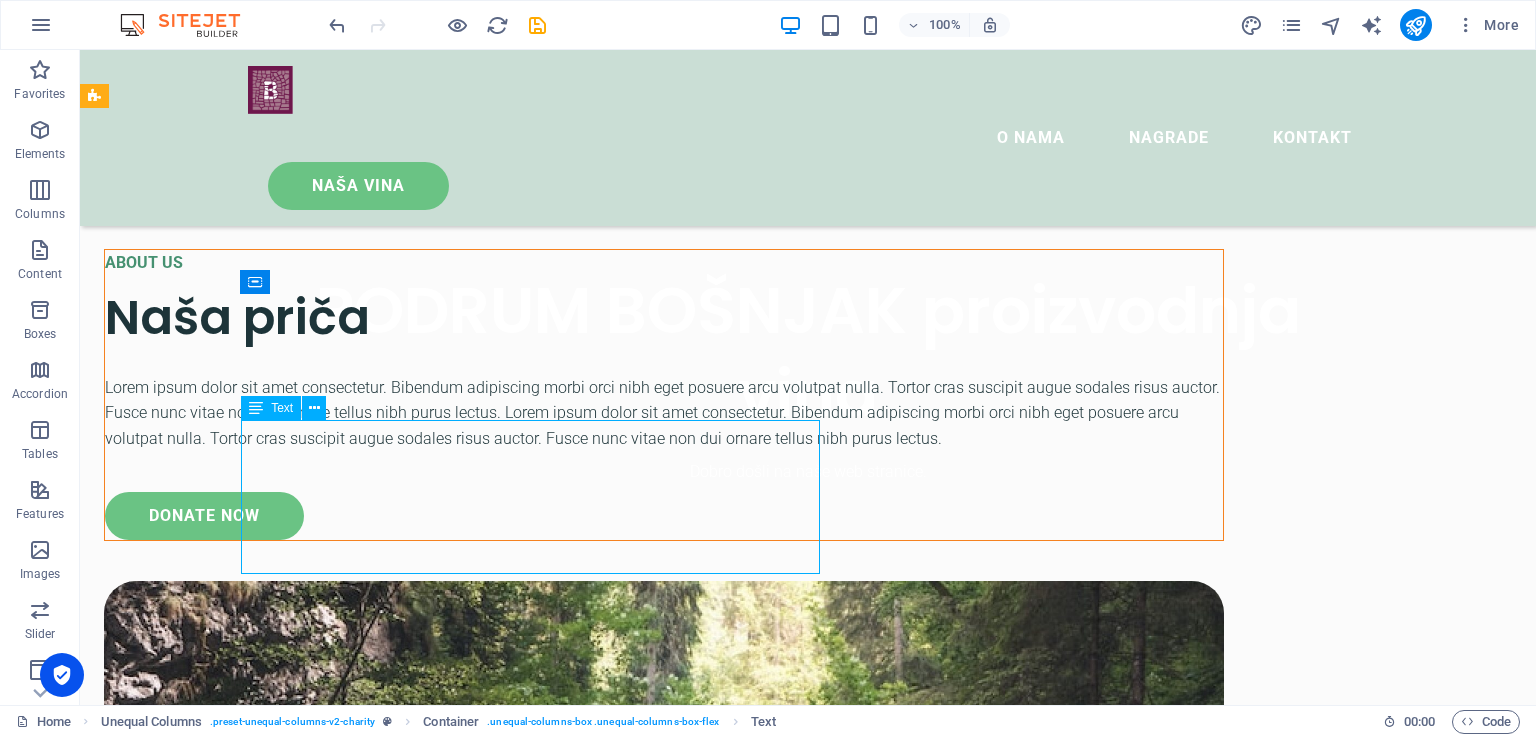 click on "Lorem ipsum dolor sit amet consectetur. Bibendum adipiscing morbi orci nibh eget posuere arcu volutpat nulla. Tortor cras suscipit augue sodales risus auctor. Fusce nunc vitae non dui ornare tellus nibh purus lectus. Lorem ipsum dolor sit amet consectetur. Bibendum adipiscing morbi orci nibh eget posuere arcu volutpat nulla. Tortor cras suscipit augue sodales risus auctor. Fusce nunc vitae non dui ornare tellus nibh purus lectus." at bounding box center (664, 413) 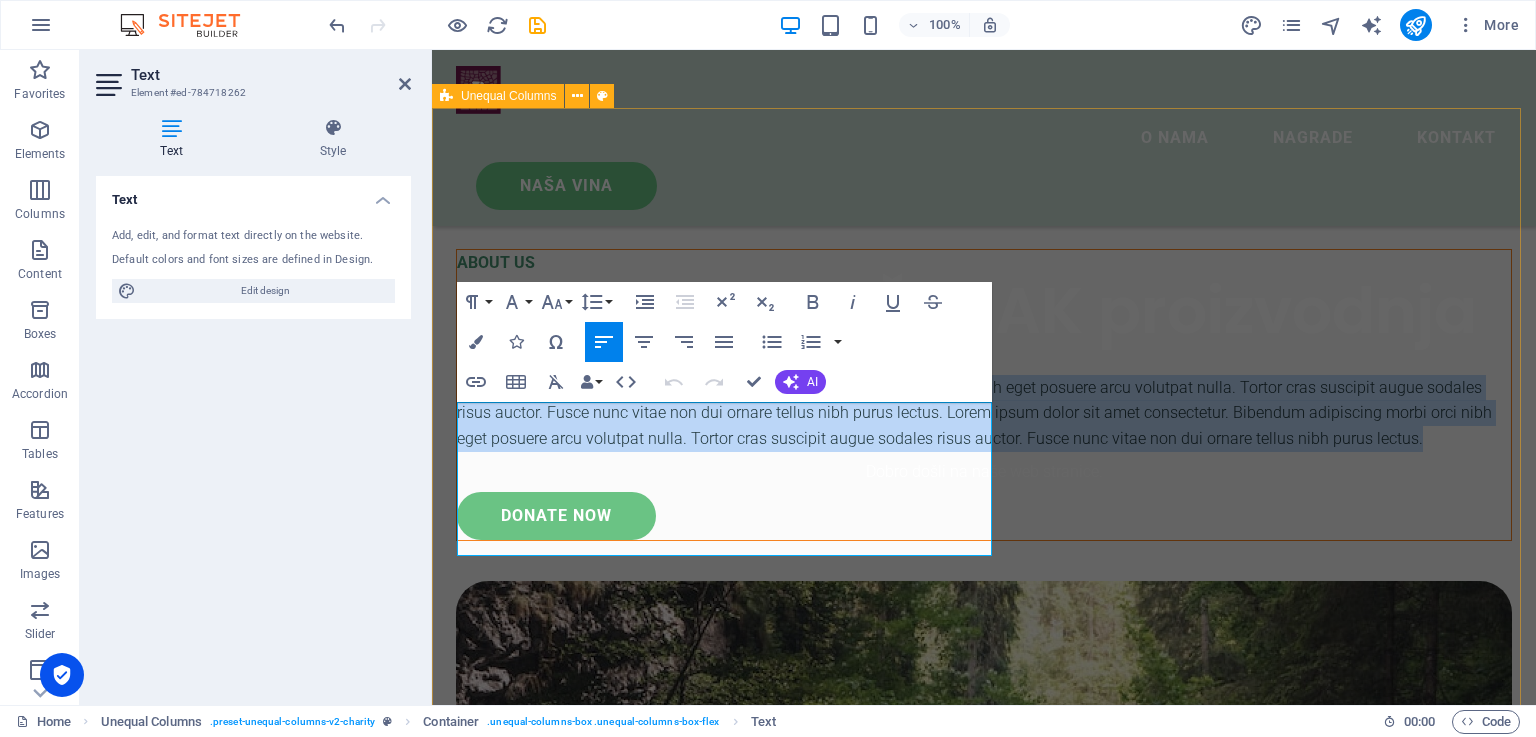 drag, startPoint x: 883, startPoint y: 540, endPoint x: 594, endPoint y: 446, distance: 303.90295 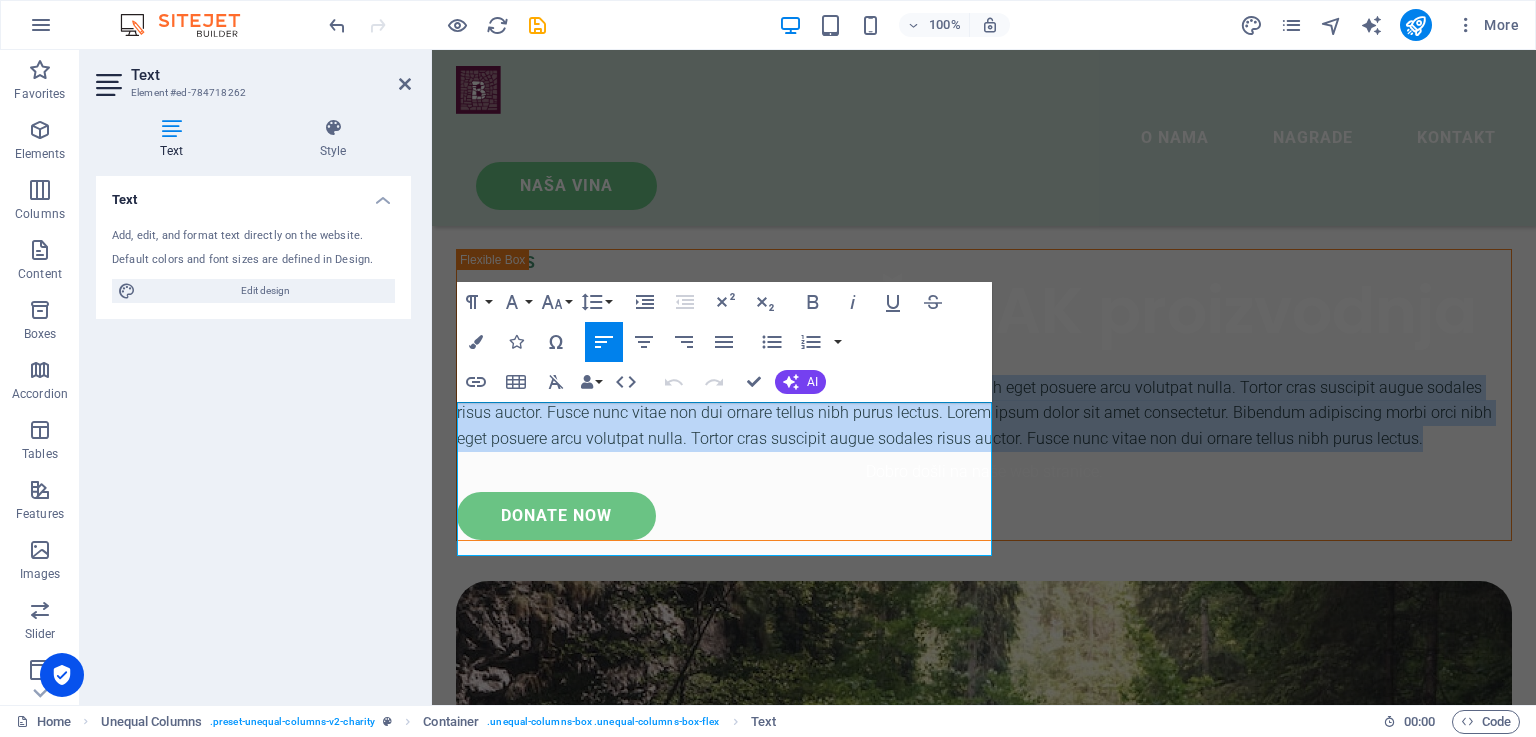 type 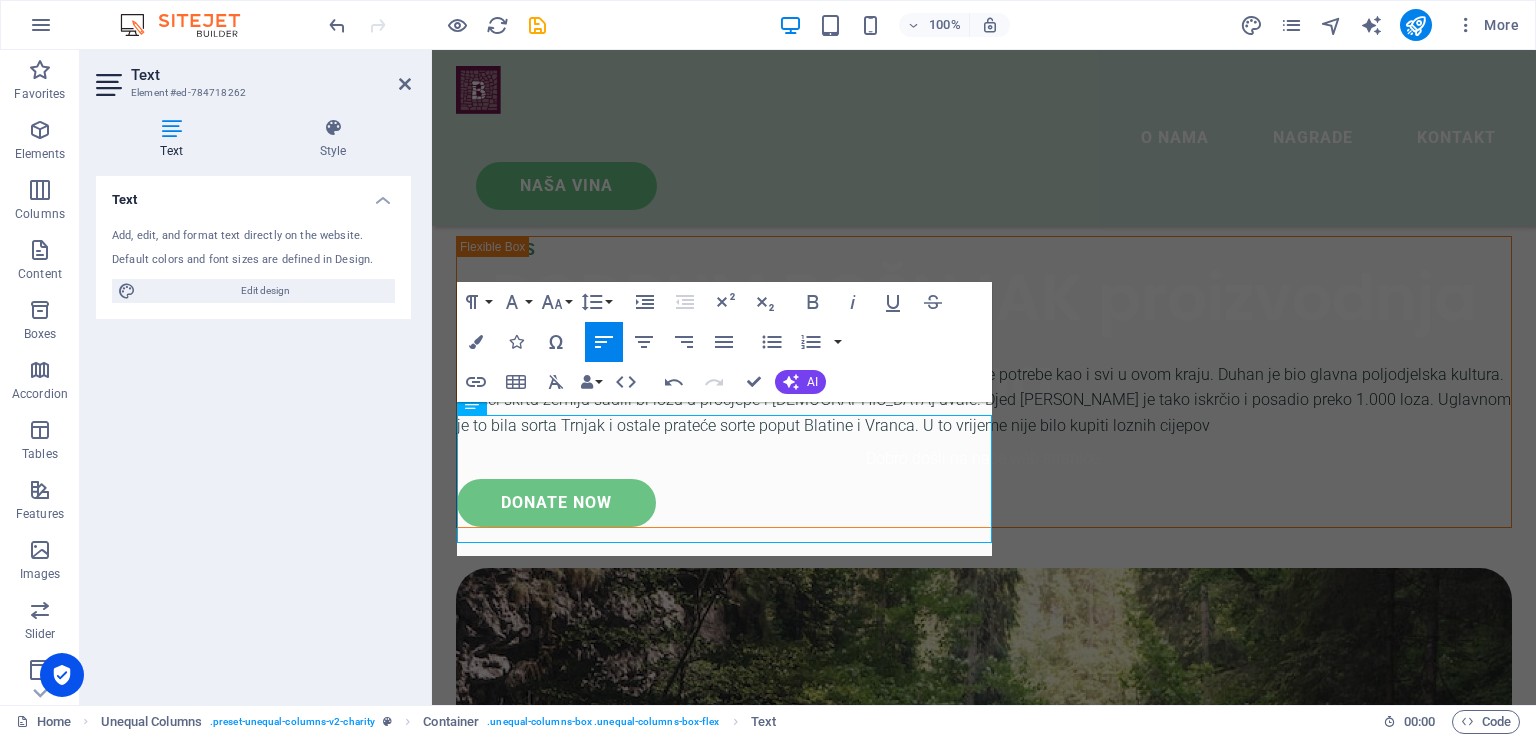 scroll, scrollTop: 596, scrollLeft: 0, axis: vertical 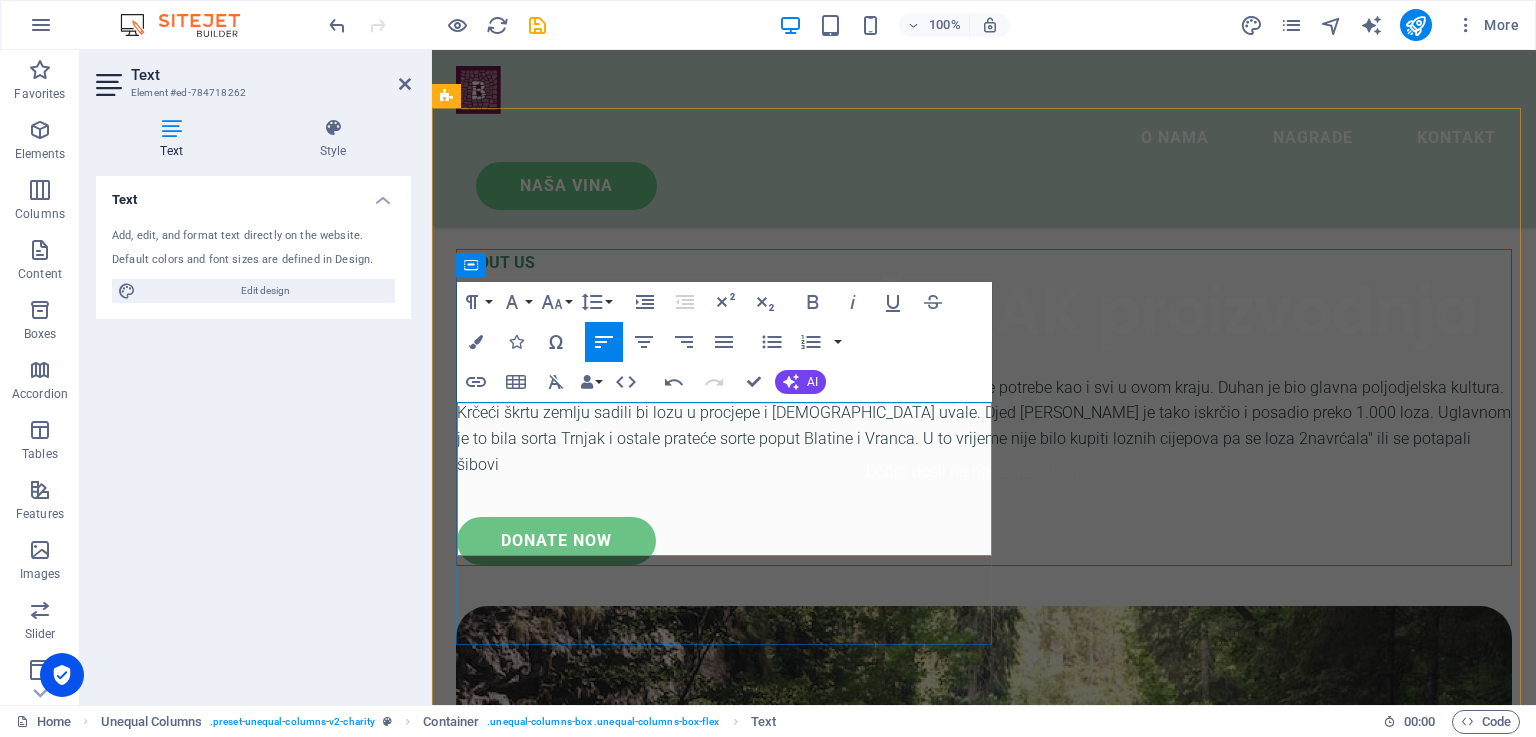 click on "Prije više od 100 godina naši pradjedovi i djedovi proizvodili su vino za svoje potrebe kao i svi u ovom kraju. Duhan je bio glavna poljodjelska kultura. Krčeći škrtu zemlju sadili bi lozu u procjepe i male uvale. Djed Andrija je tako iskrčio i posadio preko 1.000 loza. Uglavnom je to bila sorta Trnjak i ostale prateće sorte poput Blatine i Vranca. U to vrijeme nije bilo kupiti loznih cijepova pa se loza 2navrćala" ili se potapali šibovi" at bounding box center (984, 426) 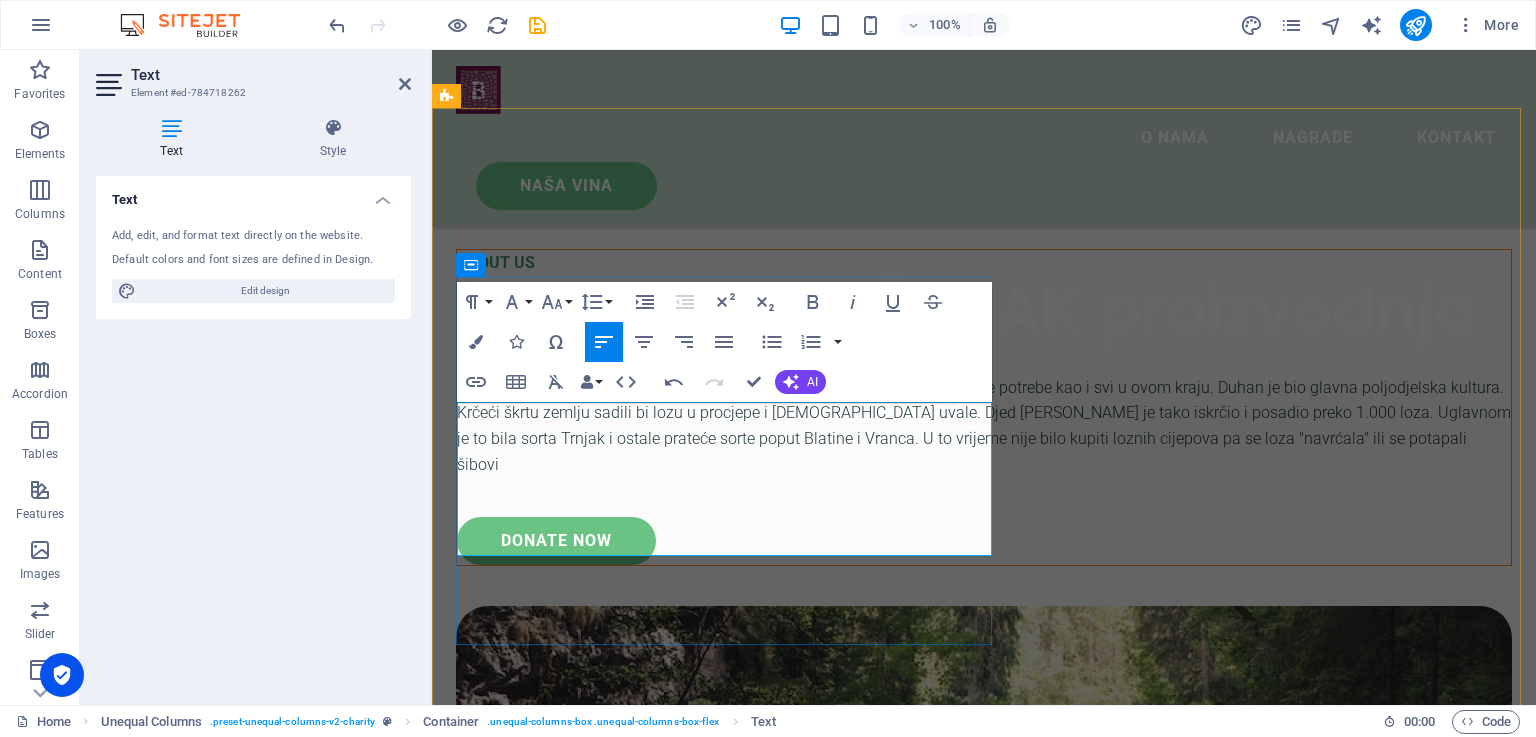click on "Prije više od 100 godina naši pradjedovi i djedovi proizvodili su vino za svoje potrebe kao i svi u ovom kraju. Duhan je bio glavna poljodjelska kultura. Krčeći škrtu zemlju sadili bi lozu u procjepe i male uvale. Djed Andrija je tako iskrčio i posadio preko 1.000 loza. Uglavnom je to bila sorta Trnjak i ostale prateće sorte poput Blatine i Vranca. U to vrijeme nije bilo kupiti loznih cijepova pa se loza "navrćala" ili se potapali šibovi" at bounding box center [984, 426] 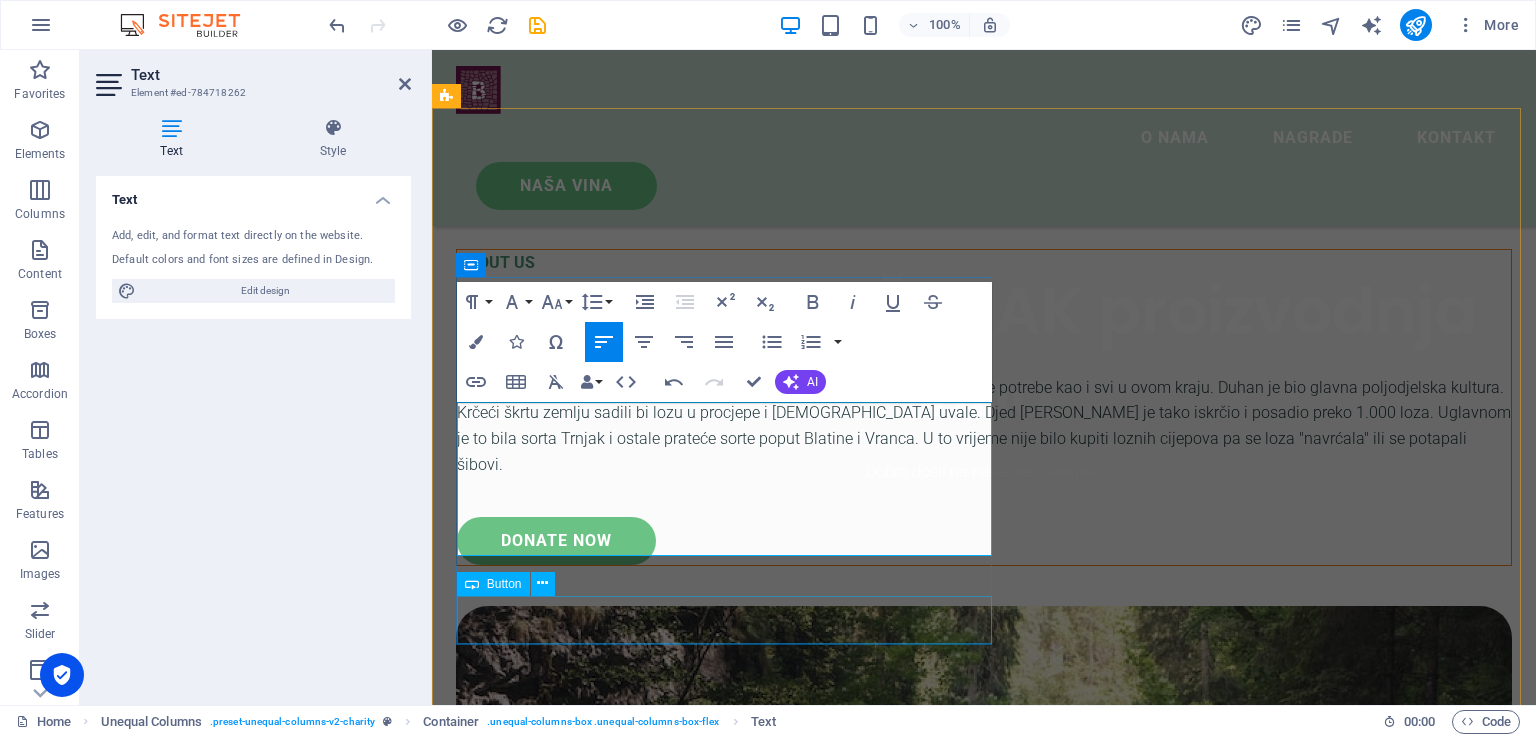 click on "donate now" at bounding box center (984, 541) 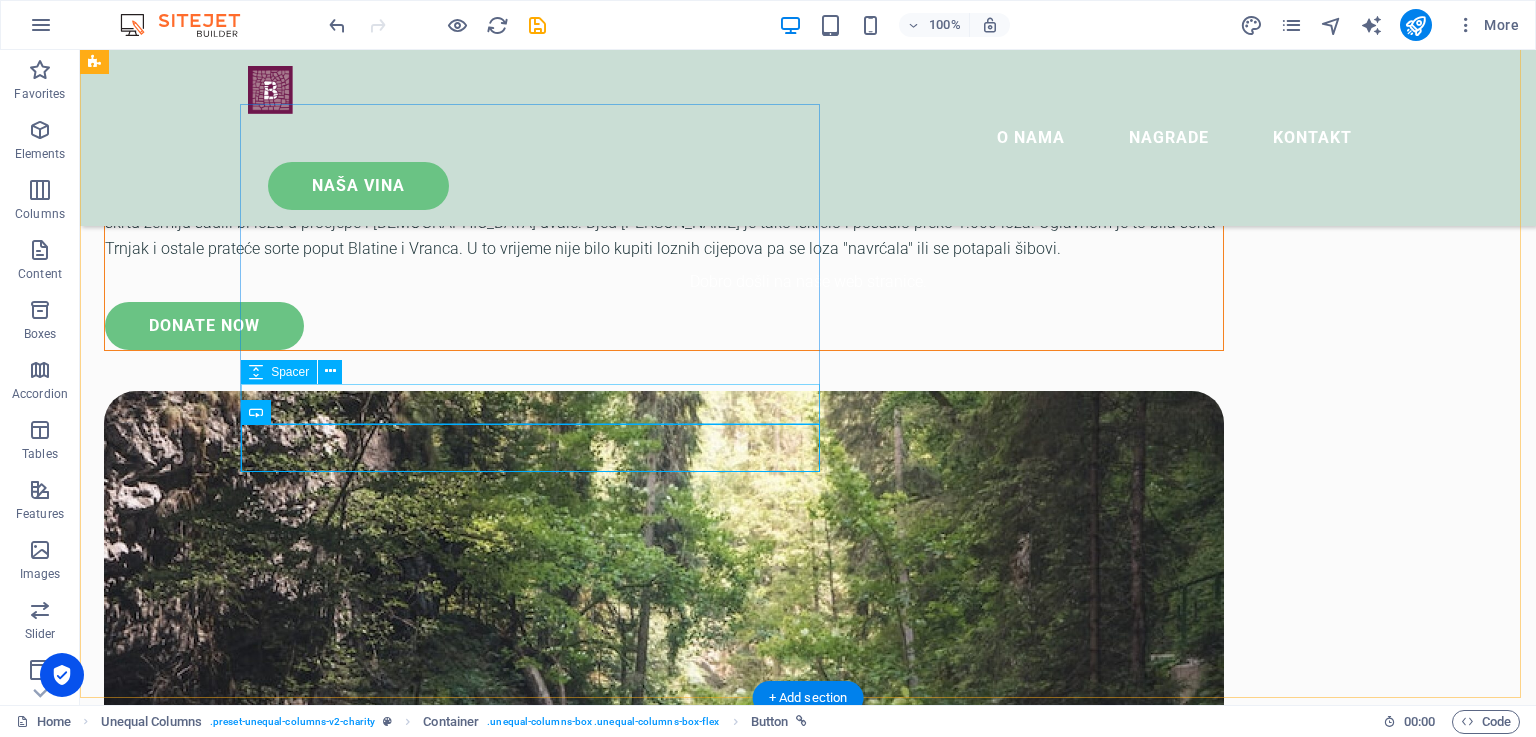 scroll, scrollTop: 796, scrollLeft: 0, axis: vertical 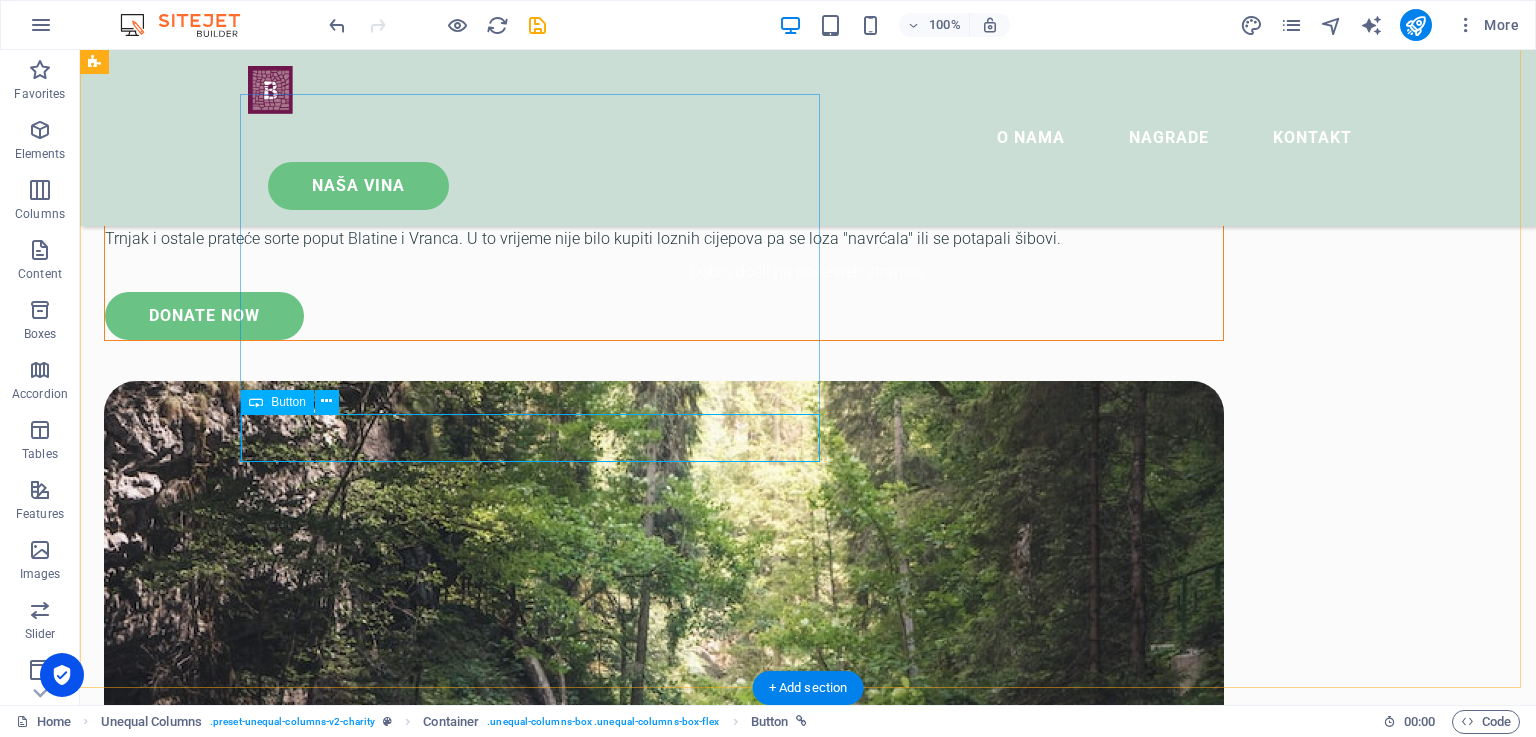 click on "donate now" at bounding box center (664, 316) 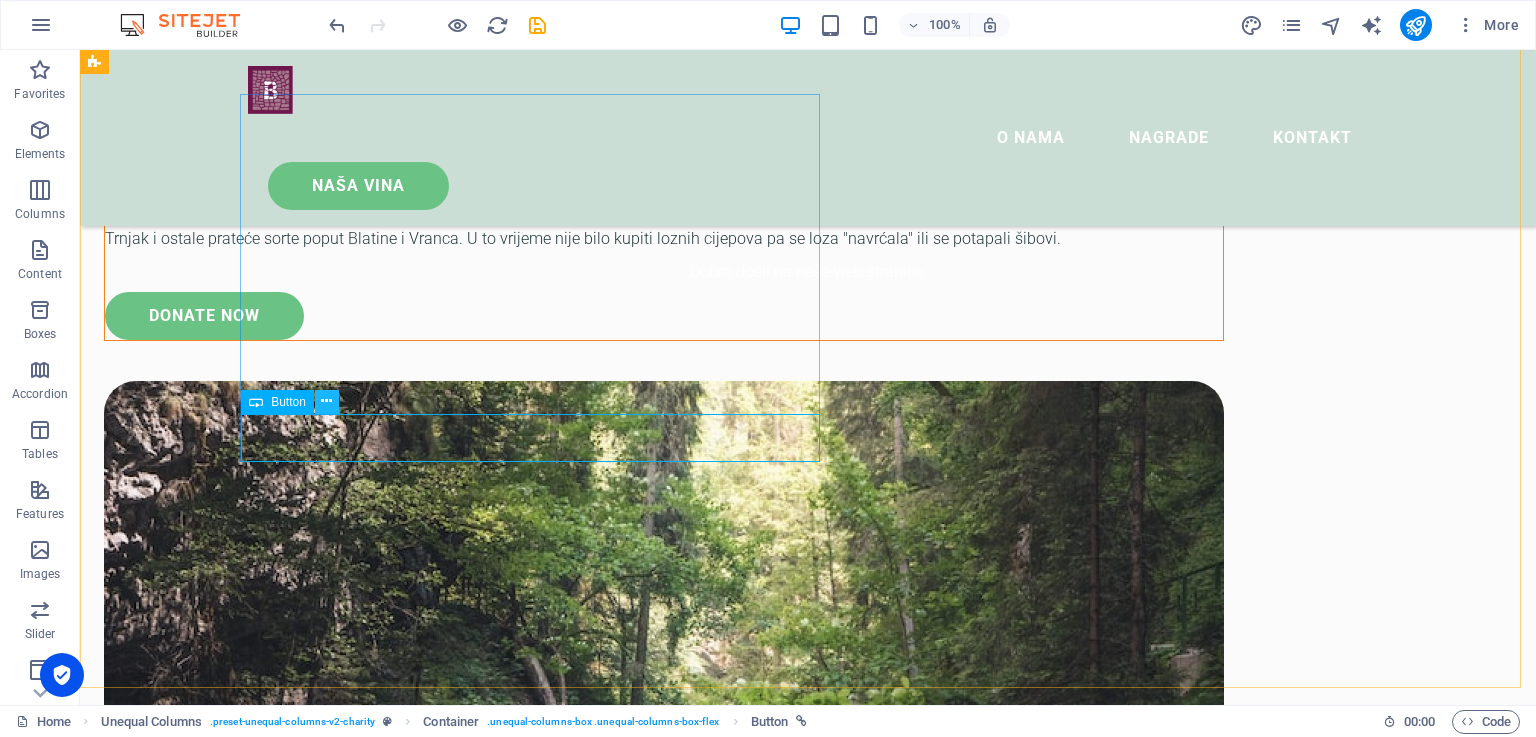 click at bounding box center (326, 401) 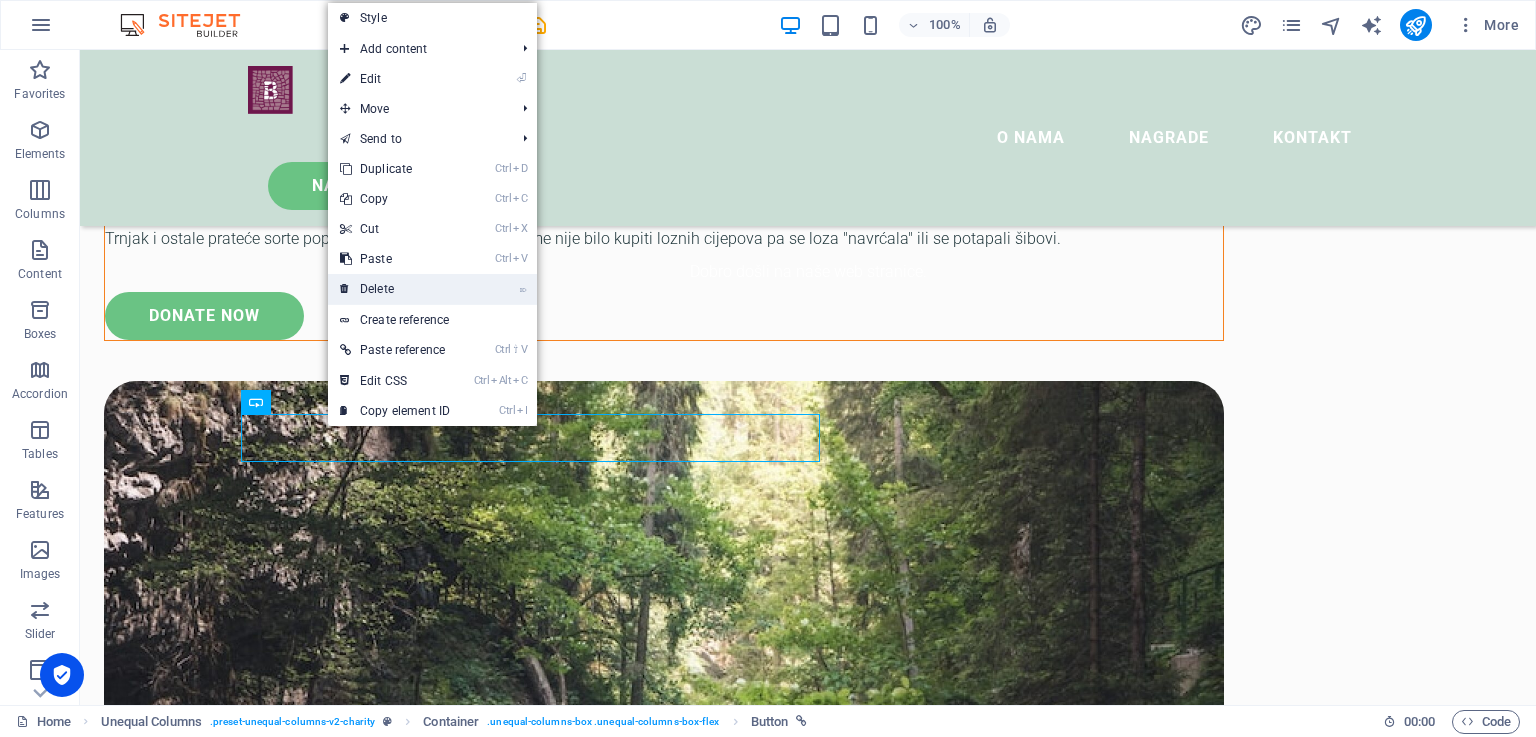 click on "⌦  Delete" at bounding box center (395, 289) 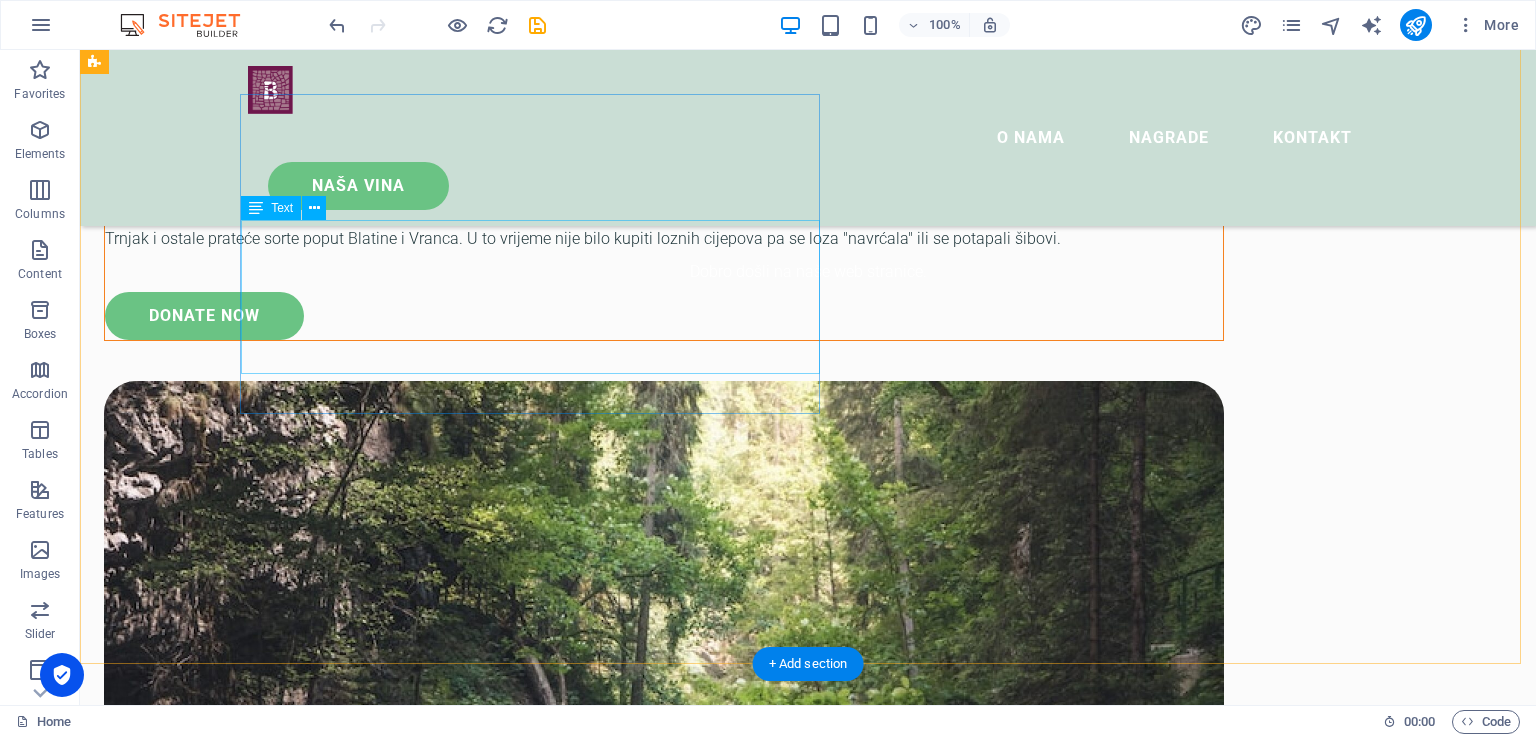 scroll, scrollTop: 820, scrollLeft: 0, axis: vertical 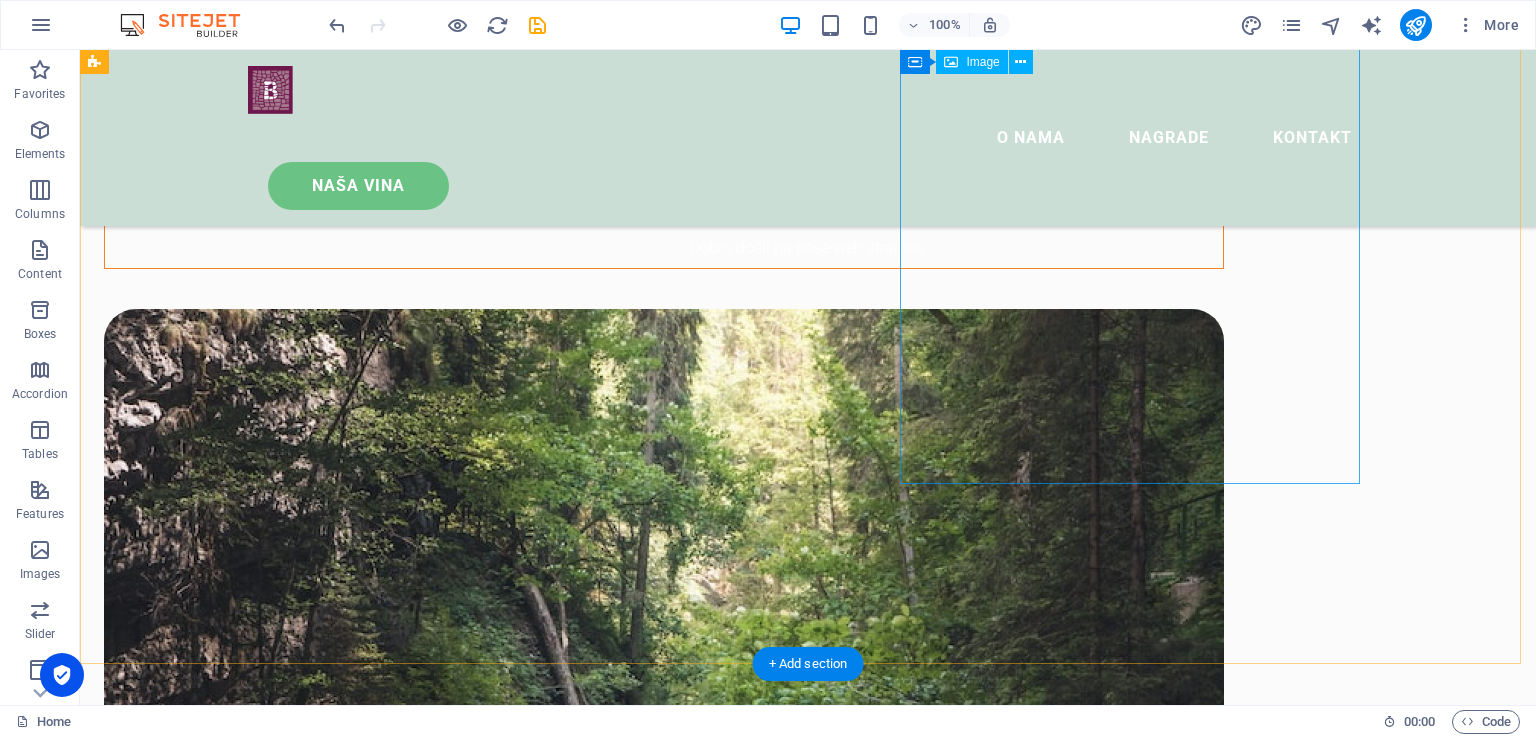 click at bounding box center (664, 869) 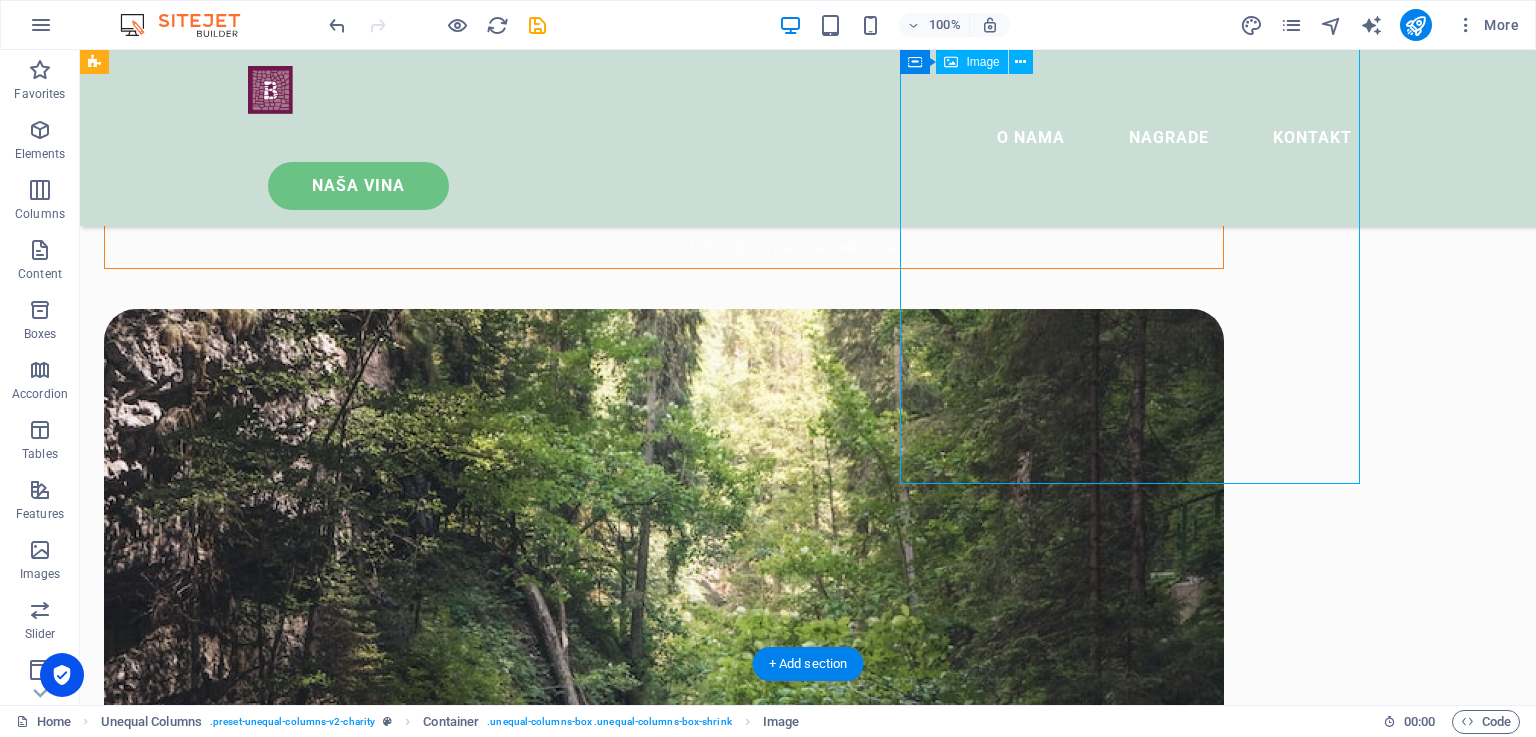 click at bounding box center (664, 869) 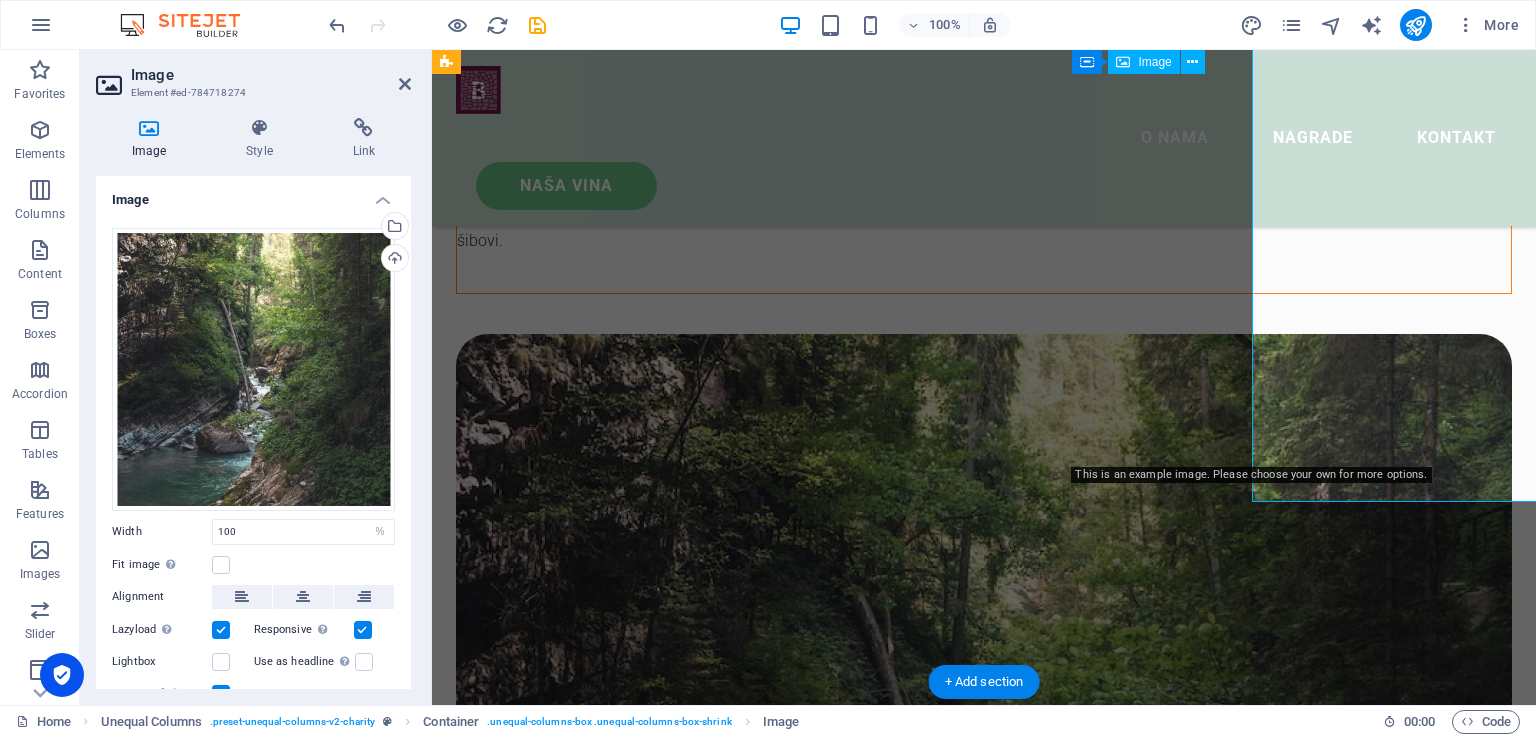 scroll, scrollTop: 802, scrollLeft: 0, axis: vertical 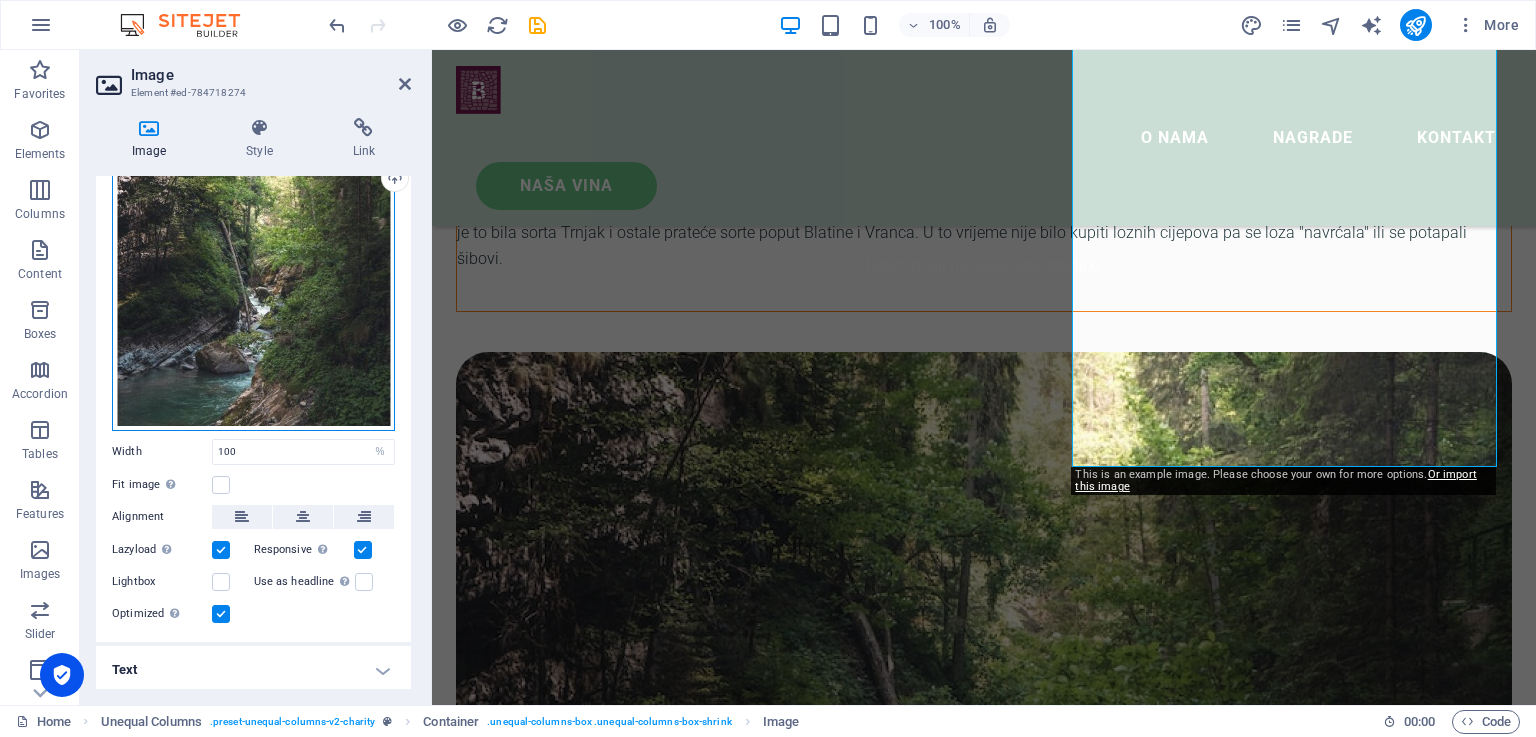 click on "Drag files here, click to choose files or select files from Files or our free stock photos & videos" at bounding box center [253, 289] 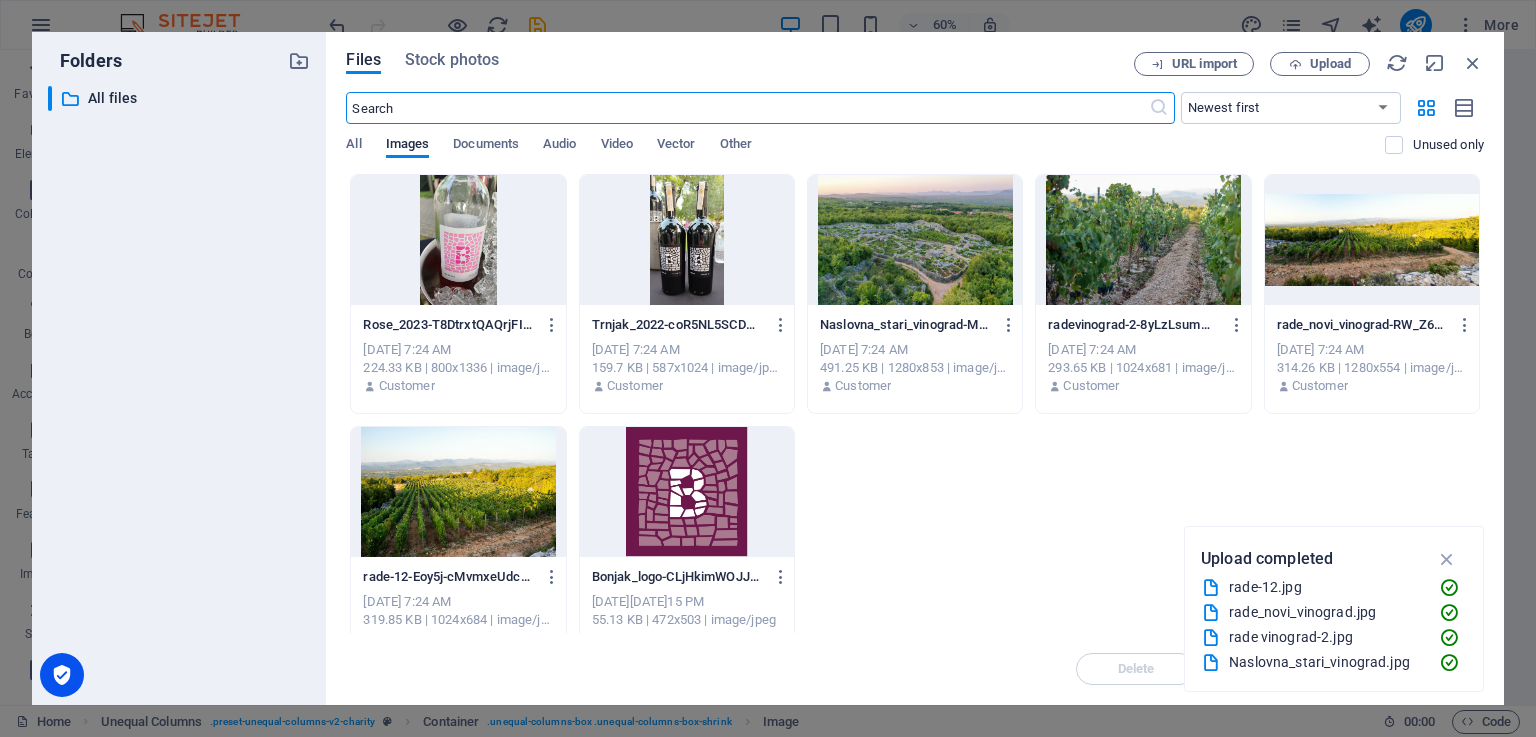 scroll, scrollTop: 1208, scrollLeft: 0, axis: vertical 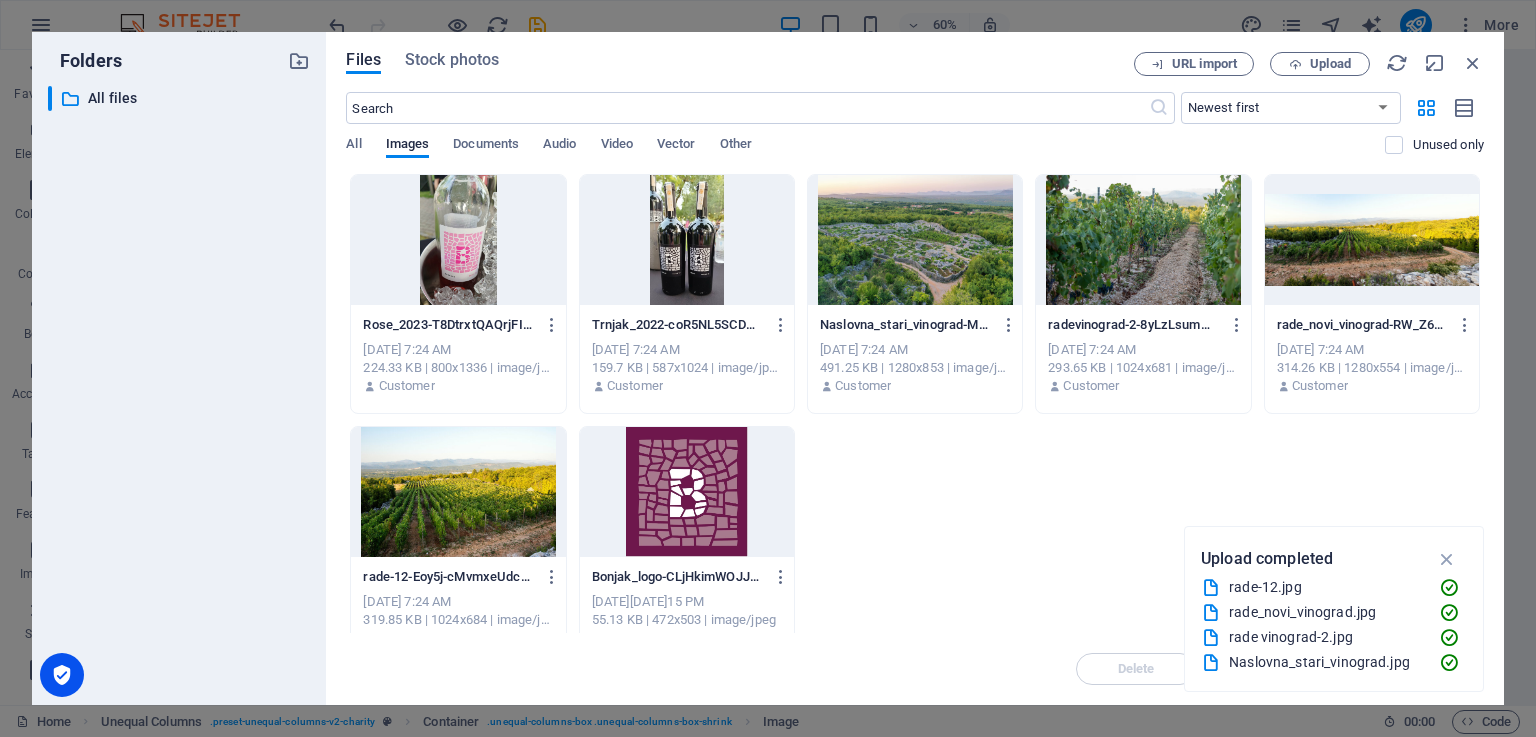 click at bounding box center [915, 240] 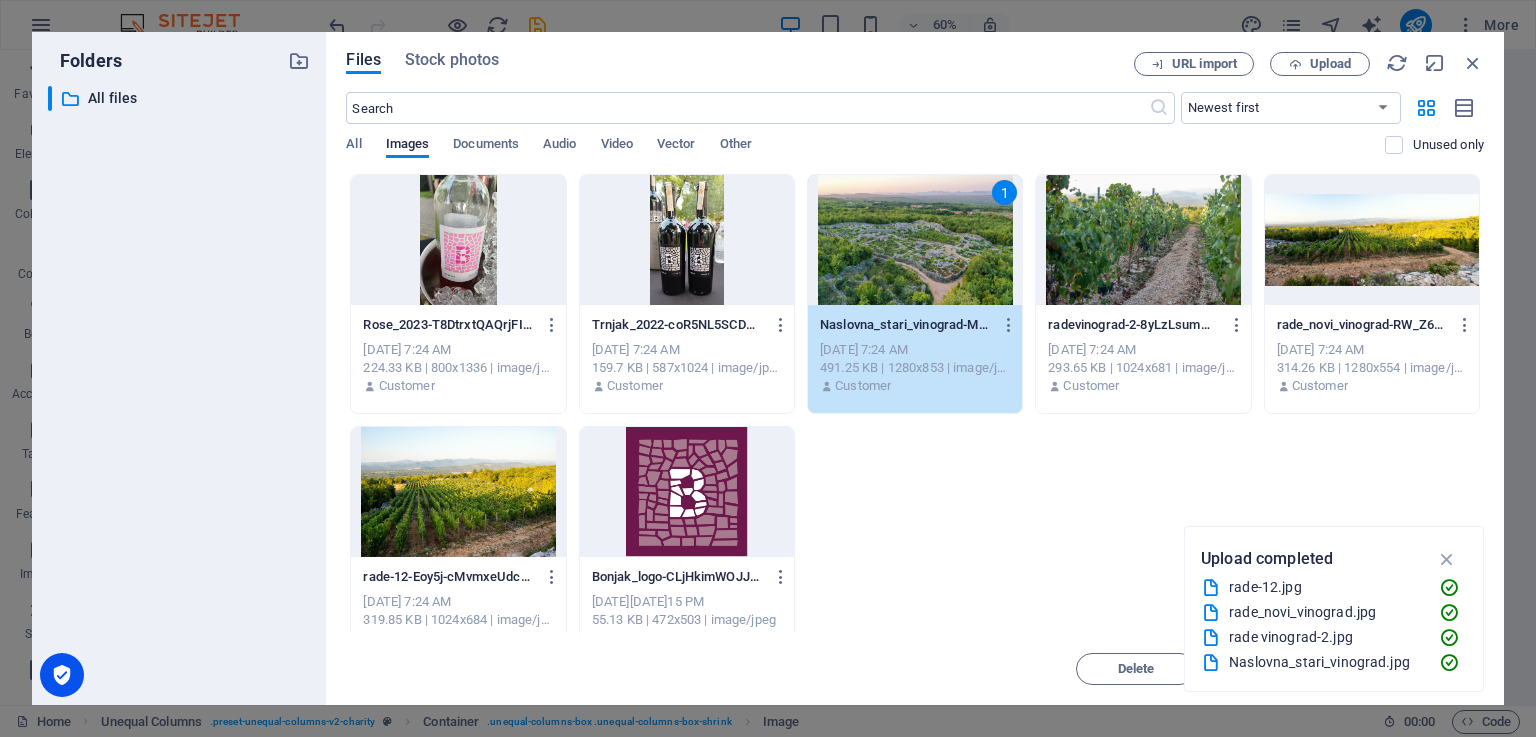 click on "Rose_2023-T8DtrxtQAQrjFIH09TJjYg.jpg Rose_2023-T8DtrxtQAQrjFIH09TJjYg.jpg Jul 12, 2025 7:24 AM 224.33 KB | 800x1336 | image/jpeg Customer Trnjak_2022-coR5NL5SCDQGKHtmIVtRTA.jpg Trnjak_2022-coR5NL5SCDQGKHtmIVtRTA.jpg Jul 12, 2025 7:24 AM 159.7 KB | 587x1024 | image/jpeg Customer 1 Naslovna_stari_vinograd-MkHOkZMWHogoKp0M6z0gzw.jpg Naslovna_stari_vinograd-MkHOkZMWHogoKp0M6z0gzw.jpg Jul 12, 2025 7:24 AM 491.25 KB | 1280x853 | image/jpeg Customer radevinograd-2-8yLzLsumW6VZ5WyyeSPYew.jpg radevinograd-2-8yLzLsumW6VZ5WyyeSPYew.jpg Jul 12, 2025 7:24 AM 293.65 KB | 1024x681 | image/jpeg Customer rade_novi_vinograd-RW_Z6k-VFgzIGzqOWu_1Sw.jpg rade_novi_vinograd-RW_Z6k-VFgzIGzqOWu_1Sw.jpg Jul 12, 2025 7:24 AM 314.26 KB | 1280x554 | image/jpeg Customer rade-12-Eoy5j-cMvmxeUdcb79DoLA.jpg rade-12-Eoy5j-cMvmxeUdcb79DoLA.jpg Jul 12, 2025 7:24 AM 319.85 KB | 1024x684 | image/jpeg Customer Bonjak_logo-CLjHkimWOJJdlMyp6fw3jg.jpg Bonjak_logo-CLjHkimWOJJdlMyp6fw3jg.jpg Jul 11, 2025 4:15 PM 55.13 KB | 472x503 | image/jpeg Customer" at bounding box center (915, 420) 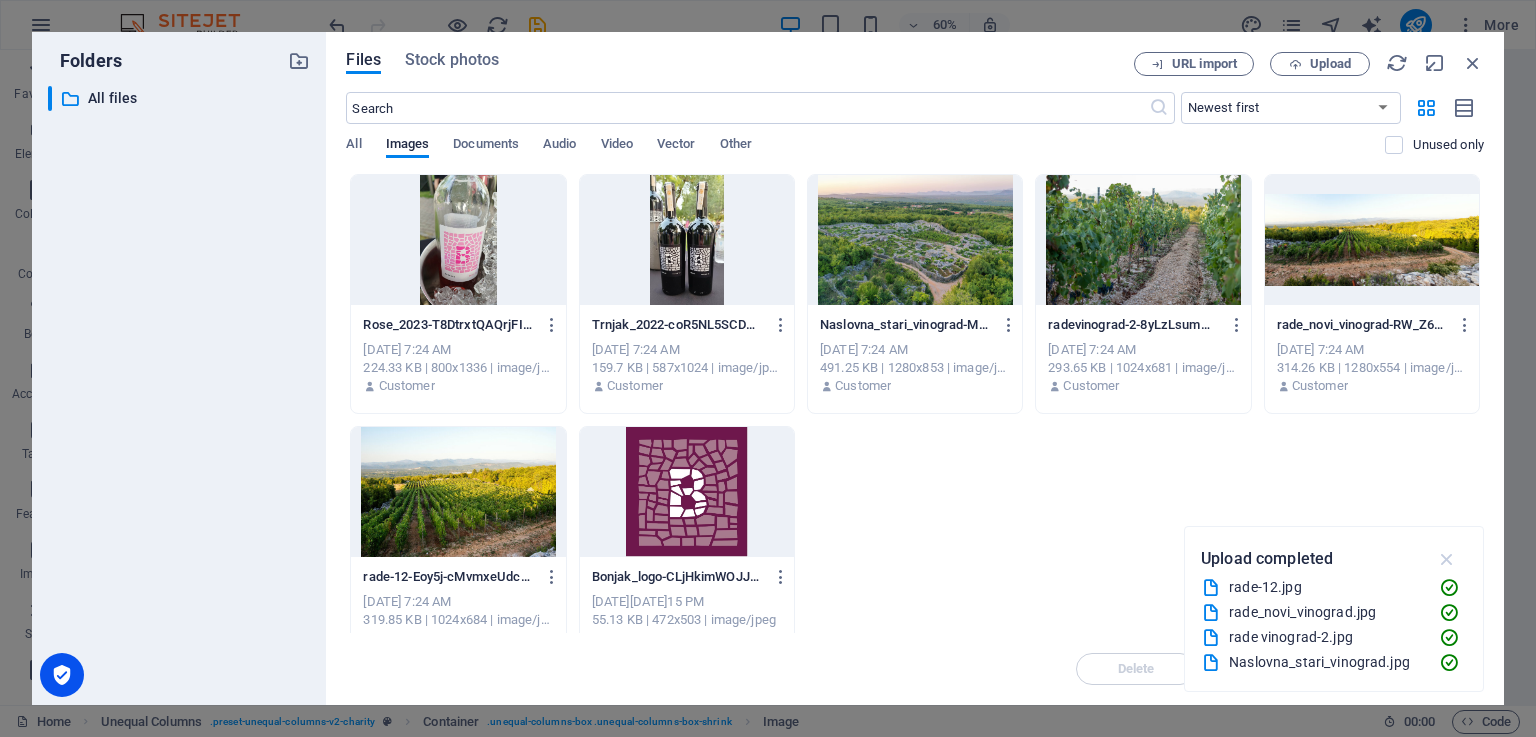 click at bounding box center (1447, 559) 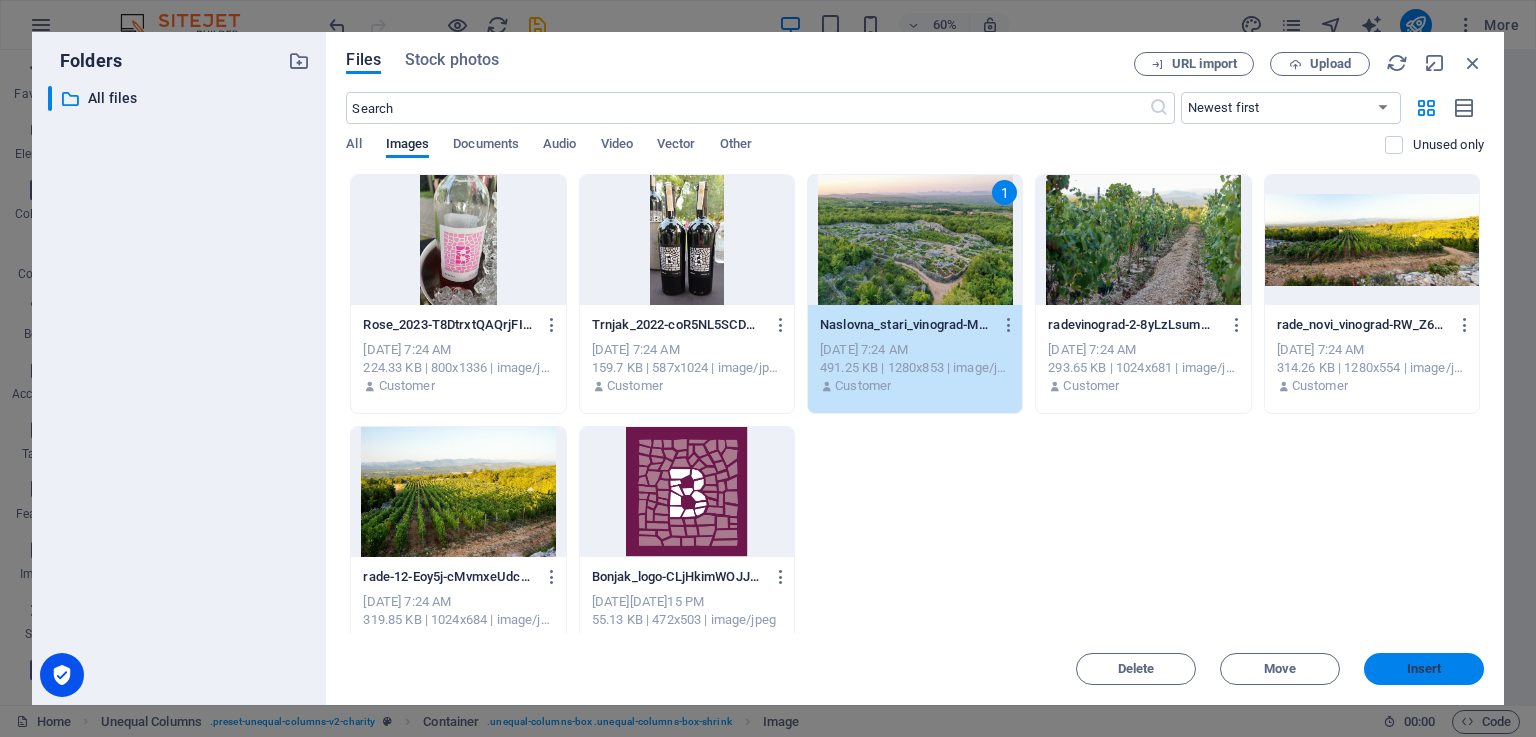 click on "Insert" at bounding box center (1424, 669) 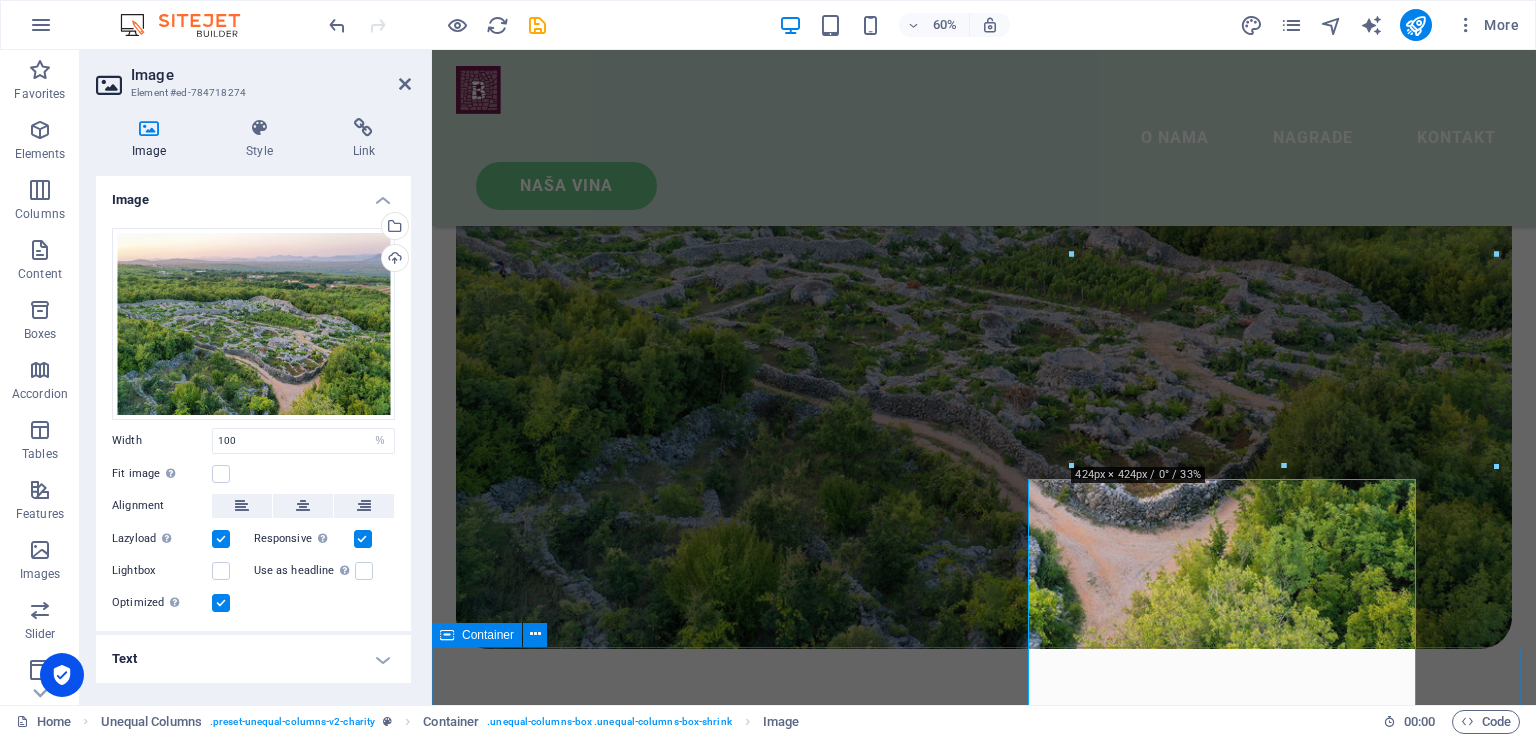 scroll, scrollTop: 802, scrollLeft: 0, axis: vertical 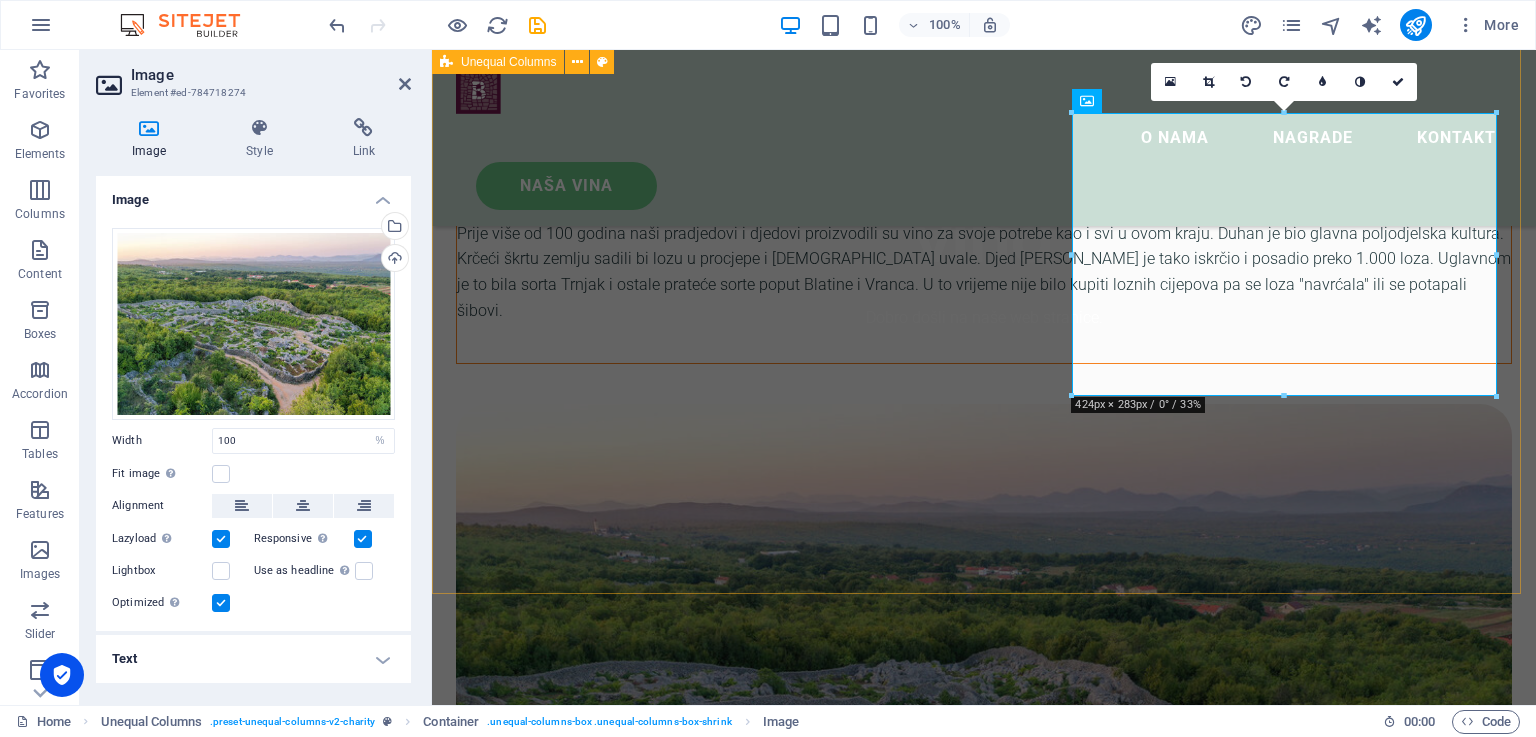 click on "ABOUT US Naša priča Prije više od 100 godina naši pradjedovi i djedovi proizvodili su vino za svoje potrebe kao i svi u ovom kraju. Duhan je bio glavna poljodjelska kultura. Krčeći škrtu zemlju sadili bi lozu u procjepe i [DEMOGRAPHIC_DATA] uvale. Djed [PERSON_NAME] je tako iskrčio i posadio preko 1.000 loza. Uglavnom je to bila sorta Trnjak i ostale prateće sorte poput Blatine i Vranca. U to vrijeme nije bilo kupiti loznih cijepova pa se loza "navrćala" ili se potapali šibovi." at bounding box center (984, 621) 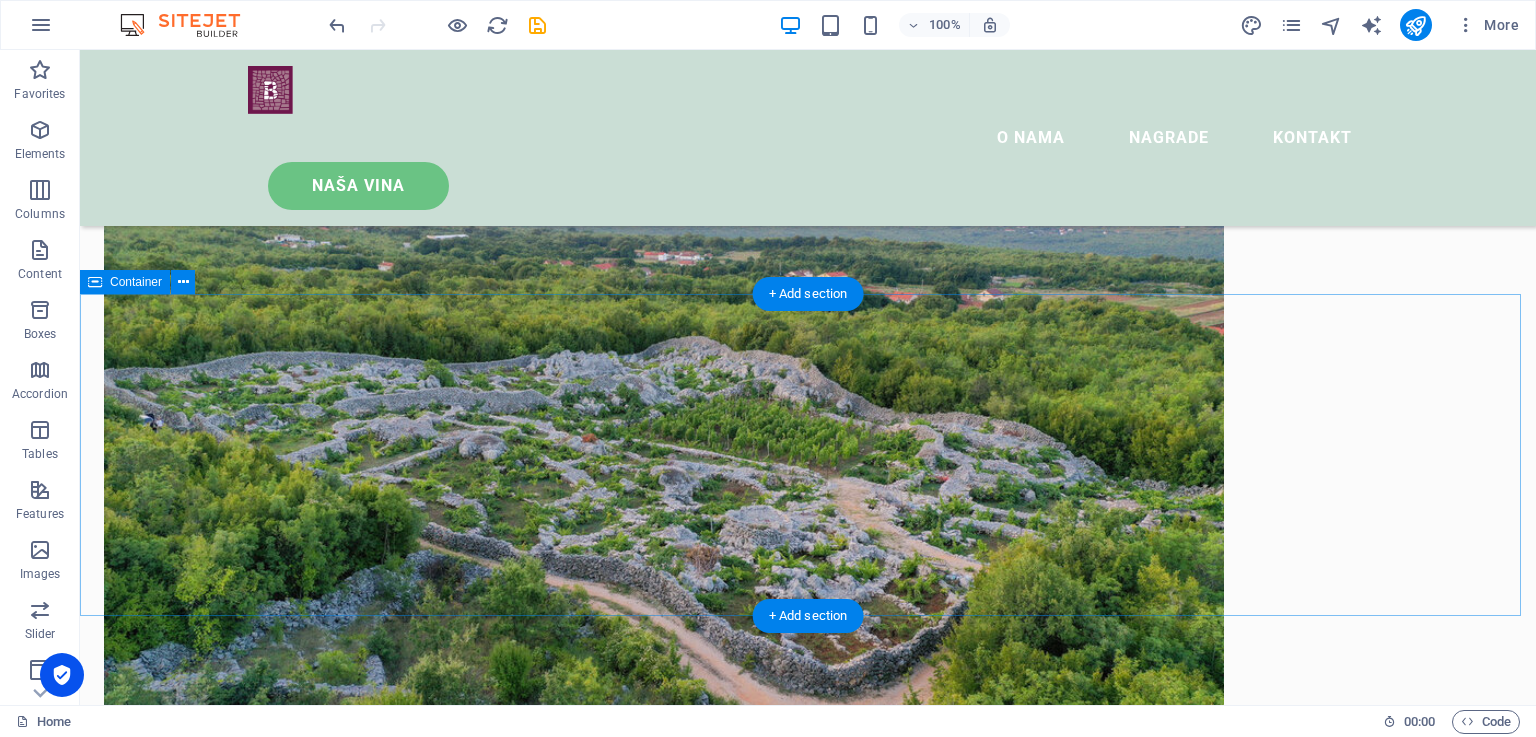 scroll, scrollTop: 1250, scrollLeft: 0, axis: vertical 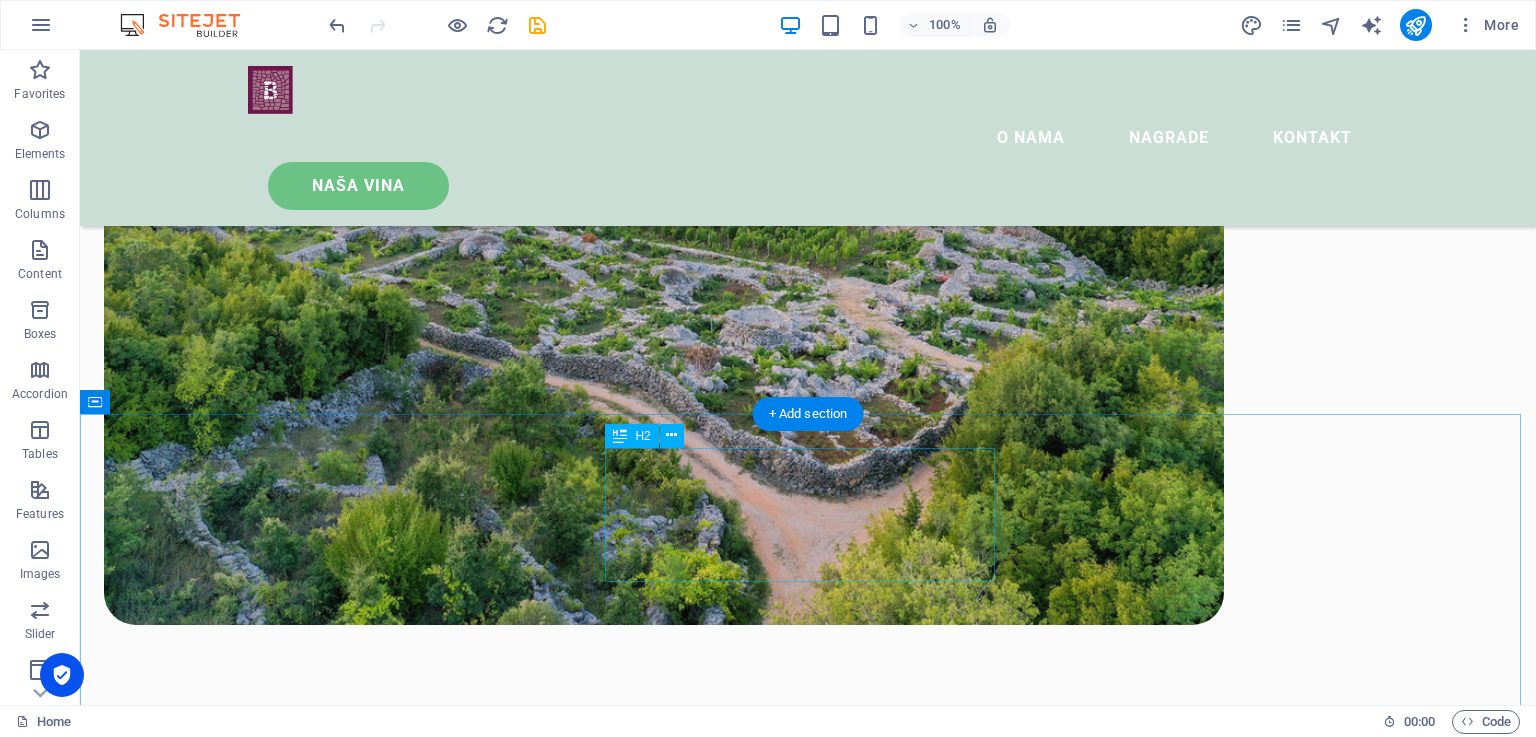 click on "What we’ve done so far" at bounding box center (808, 1490) 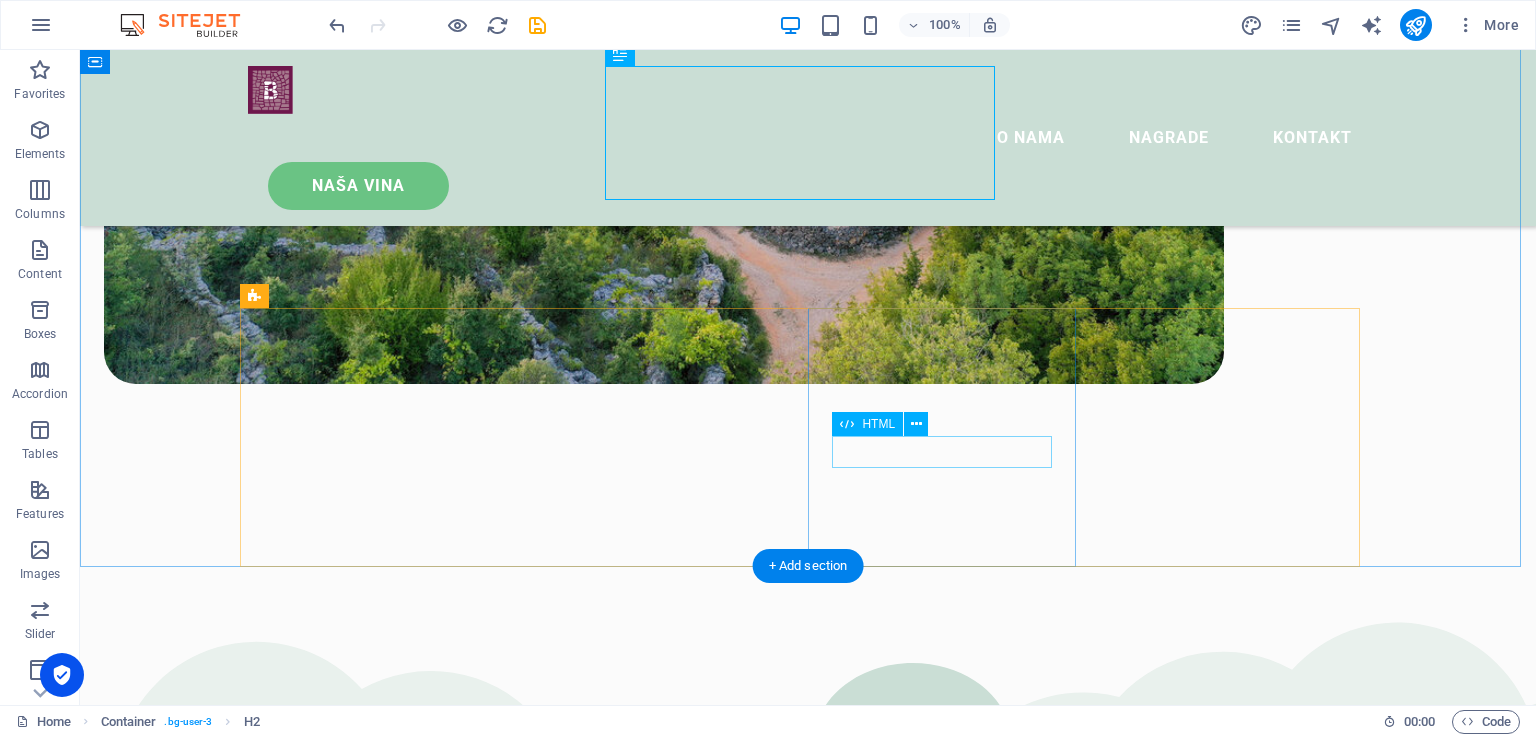 scroll, scrollTop: 1650, scrollLeft: 0, axis: vertical 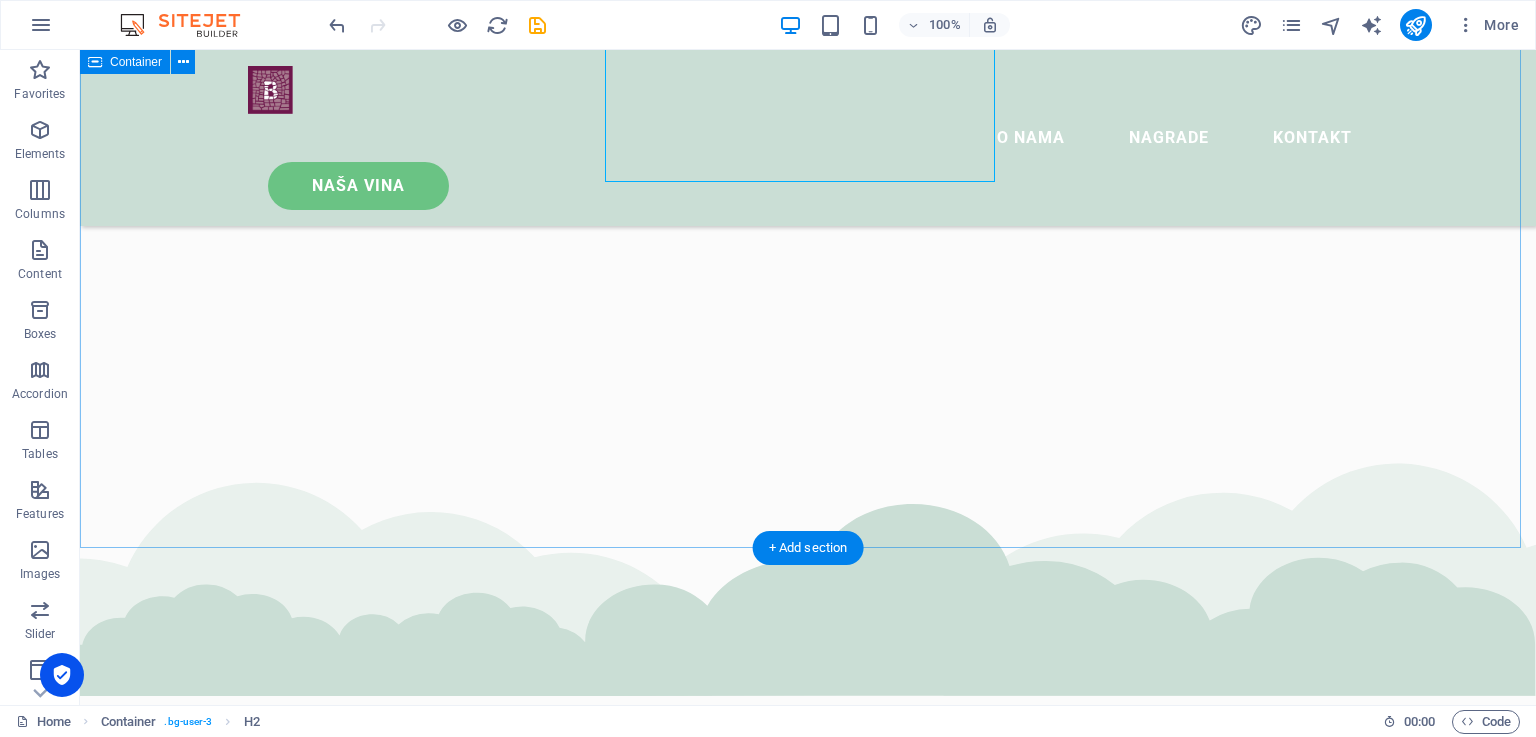 click on "OUR ACHIEVEMENTS What we’ve done so far Lorem ipsum dolor sit amet consectetur. Bibendum adipiscing morbi orci nibh eget posuere arcu volutpat nulla. 100.000  + Lorem ipsum dolor sit amet consectetur bibendum  $ 54.000 Lorem ipsum dolor sit amet consectetur bibendum 4000 Lorem ipsum dolor sit amet consectetur bibendum 12.000  + Lorem ipsum dolor sit amet consectetur bibendum" at bounding box center [808, 1649] 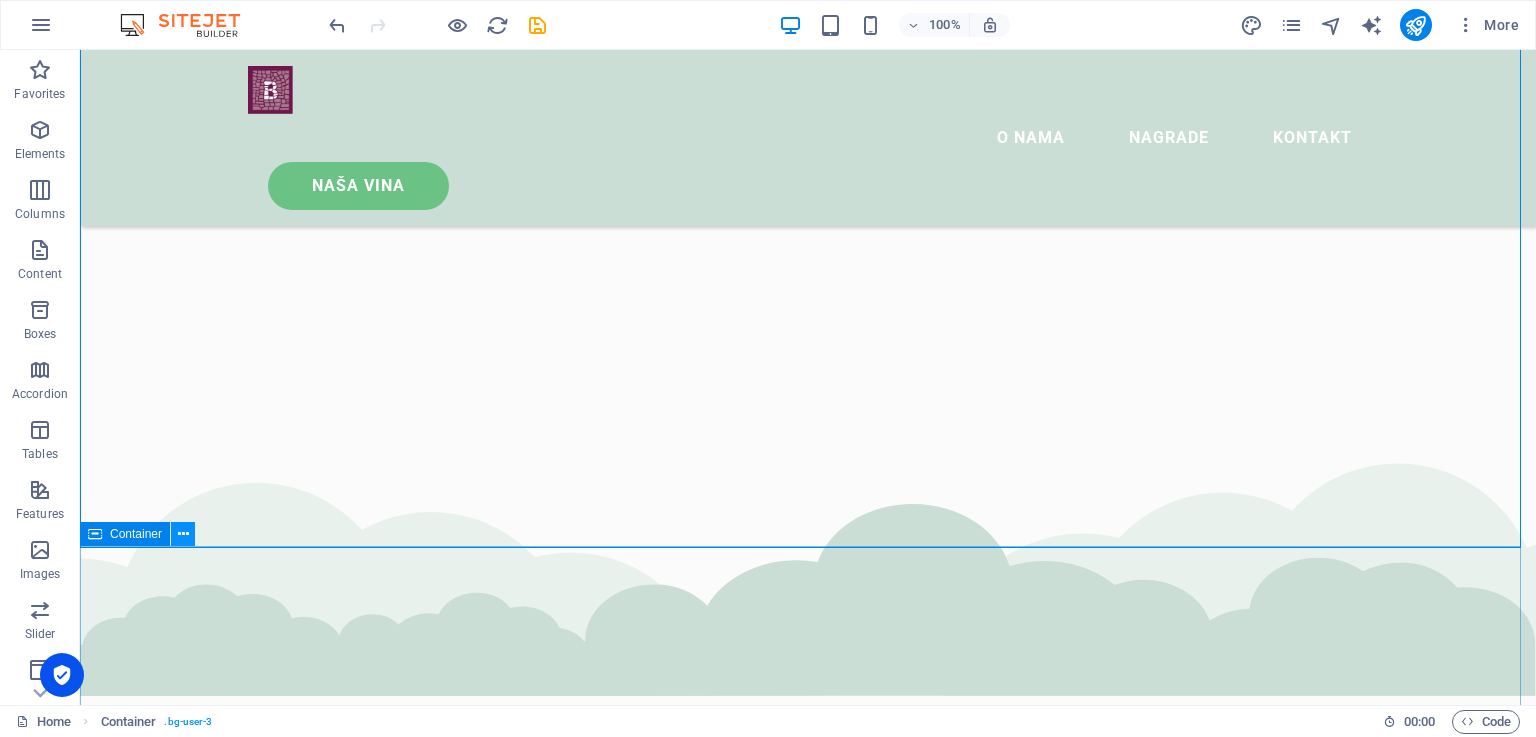 click at bounding box center (183, 534) 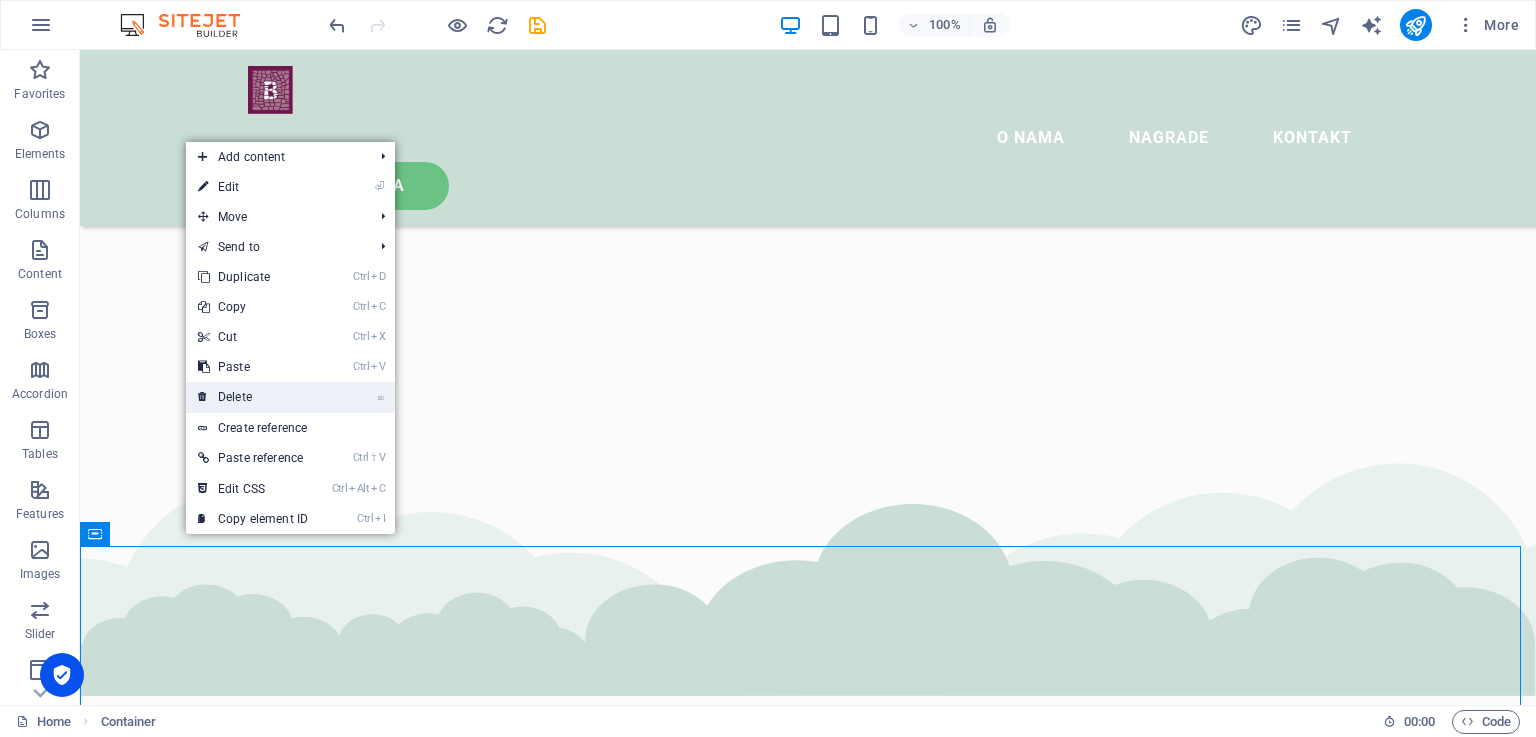 click on "⌦  Delete" at bounding box center (253, 397) 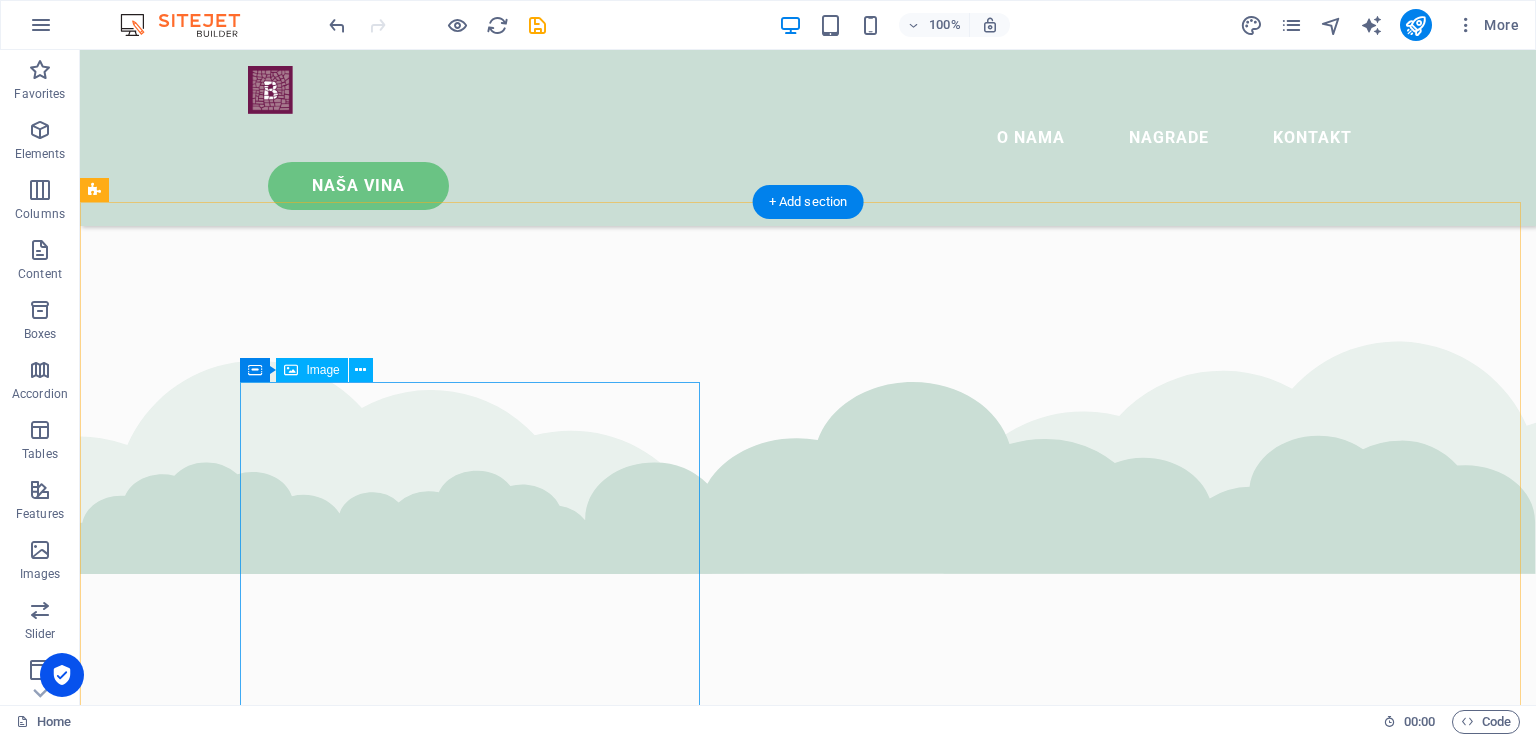scroll, scrollTop: 1750, scrollLeft: 0, axis: vertical 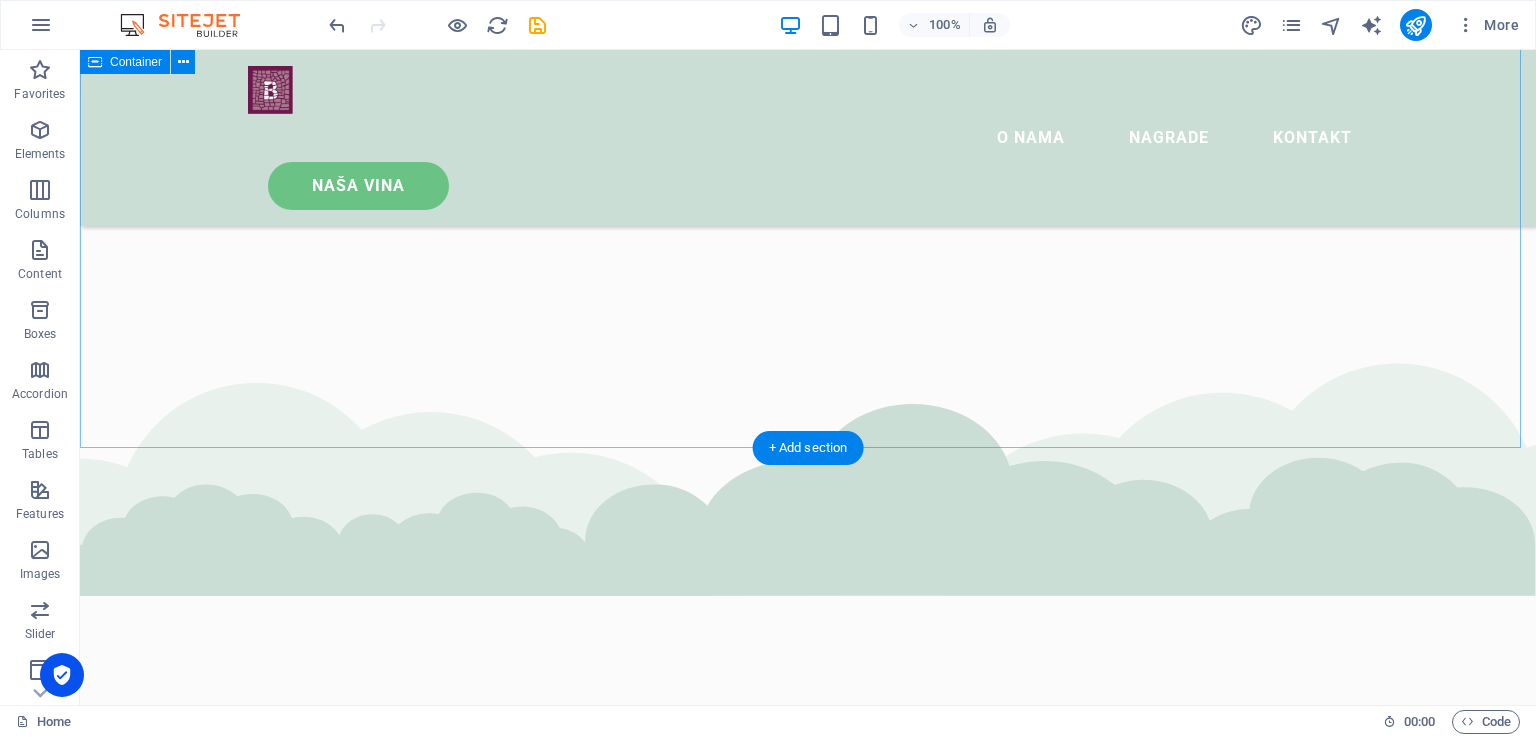 click on "OUR ACHIEVEMENTS What we’ve done so far Lorem ipsum dolor sit amet consectetur. Bibendum adipiscing morbi orci nibh eget posuere arcu volutpat nulla. 100.000  + Lorem ipsum dolor sit amet consectetur bibendum  $ 54.000 Lorem ipsum dolor sit amet consectetur bibendum 4000 Lorem ipsum dolor sit amet consectetur bibendum 12.000  + Lorem ipsum dolor sit amet consectetur bibendum" at bounding box center (808, 1549) 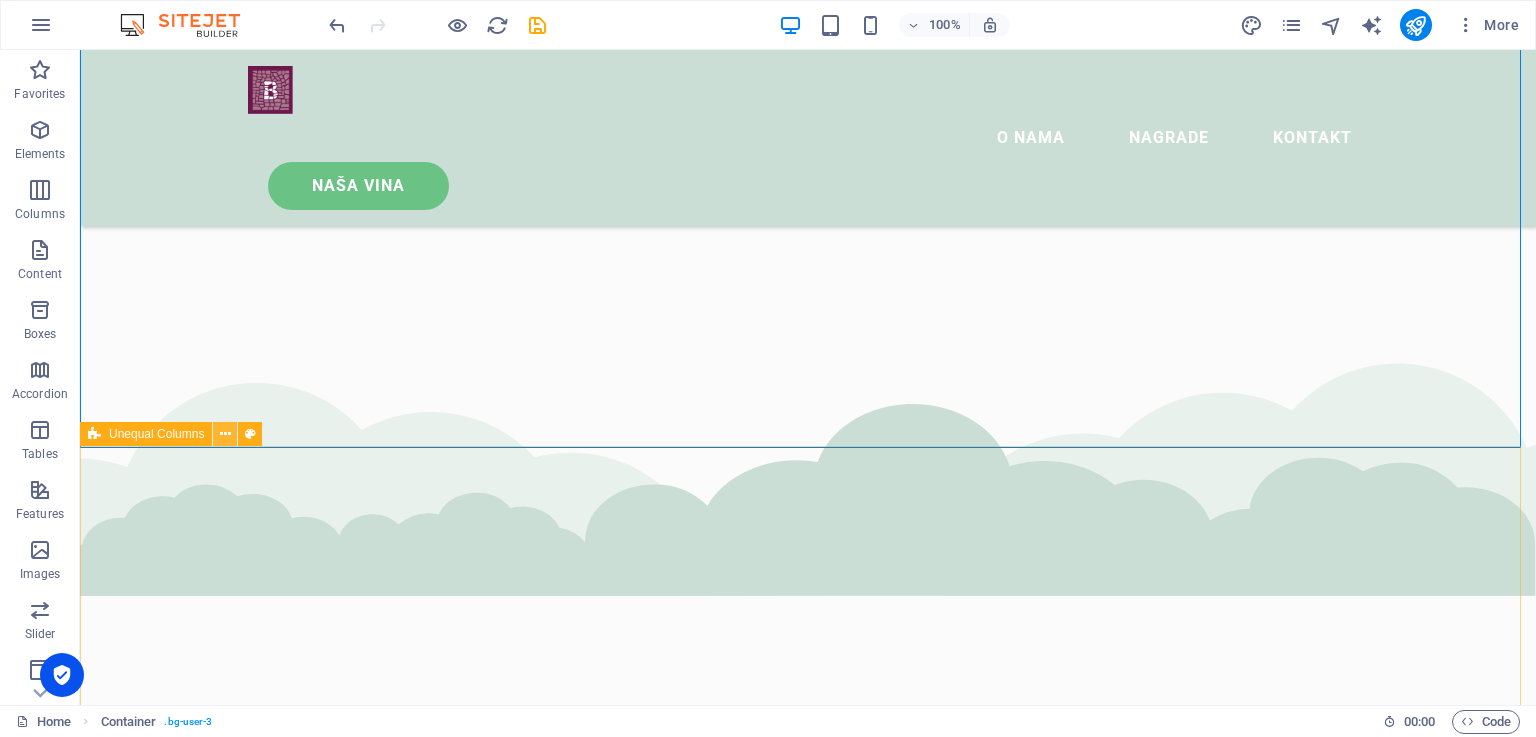 click at bounding box center [225, 434] 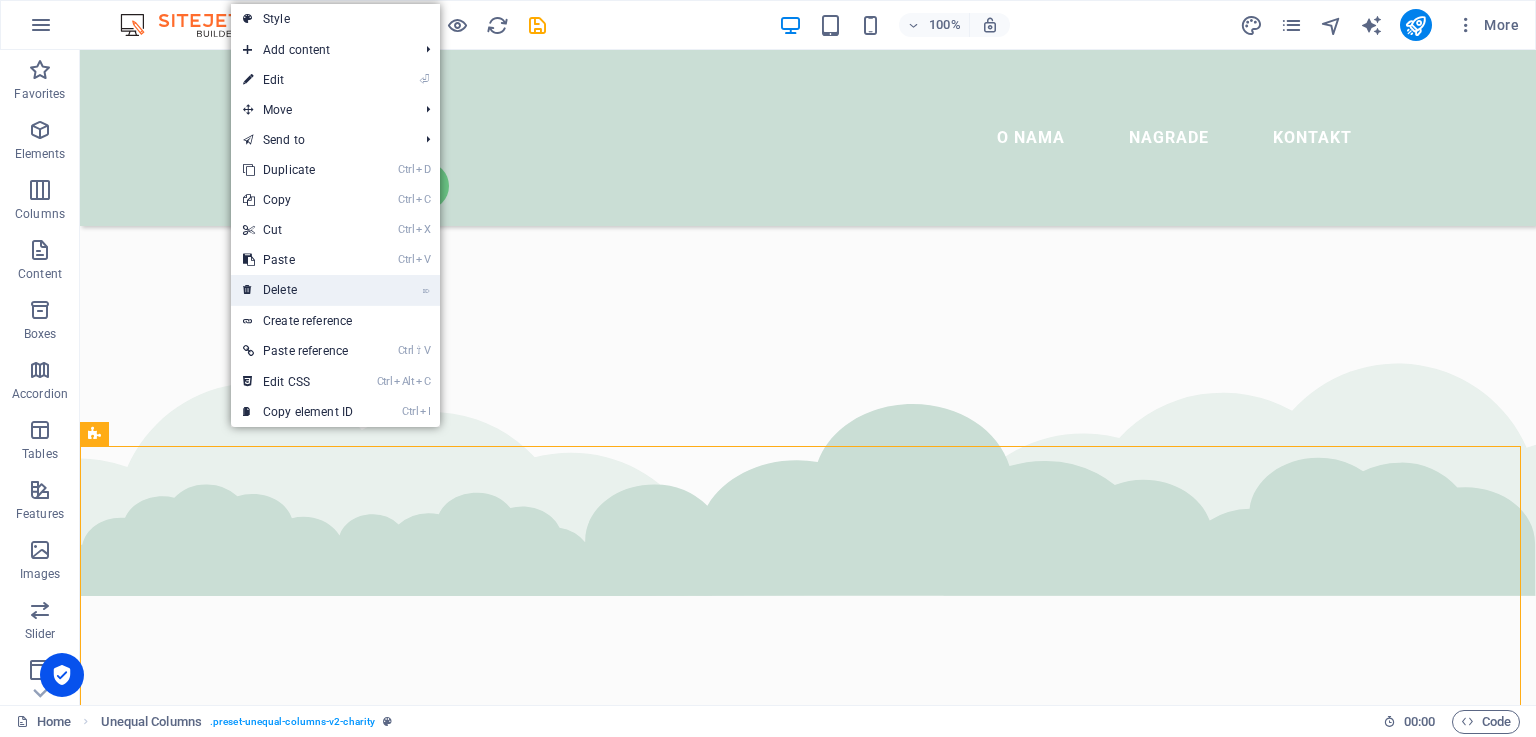 click on "⌦  Delete" at bounding box center [298, 290] 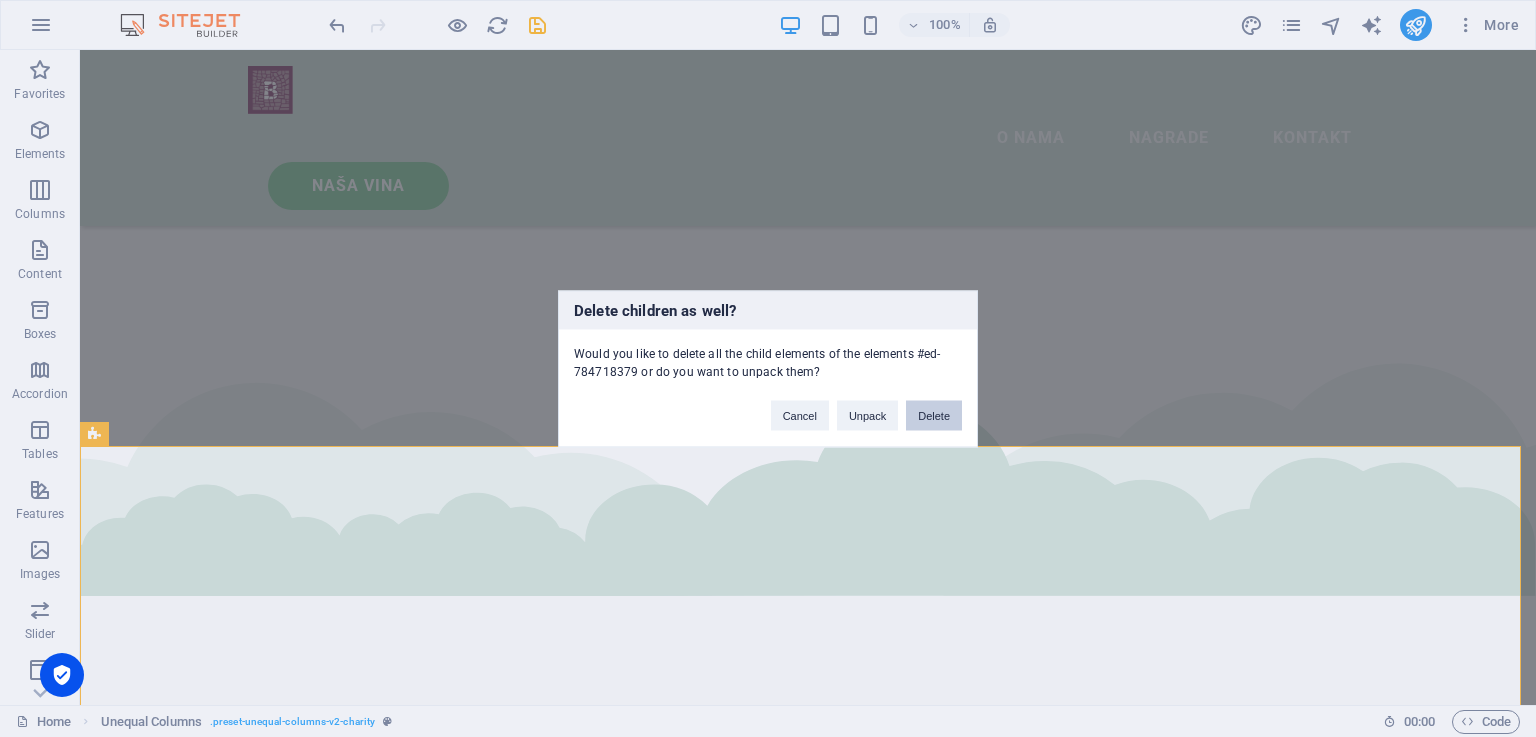 click on "Delete" at bounding box center (934, 415) 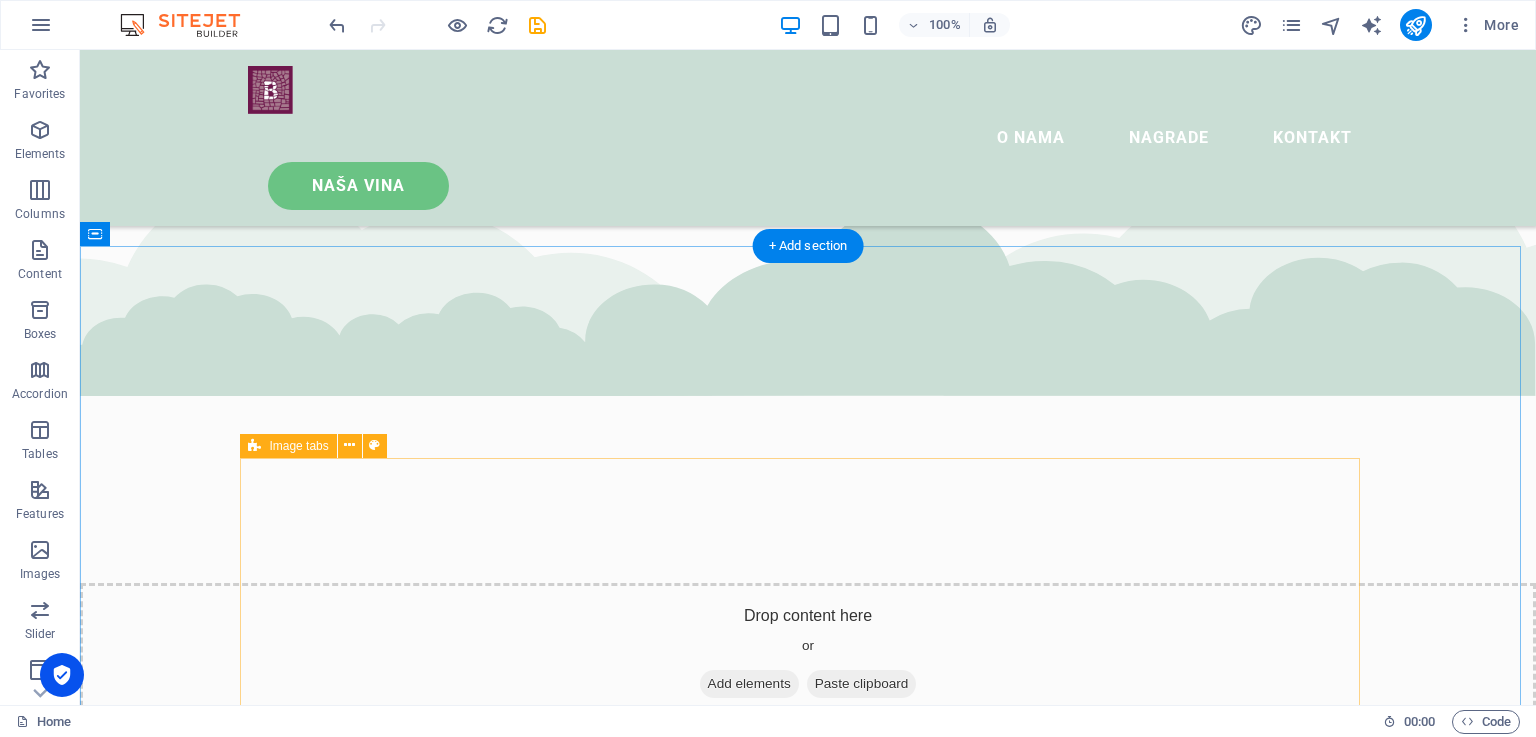 scroll, scrollTop: 2150, scrollLeft: 0, axis: vertical 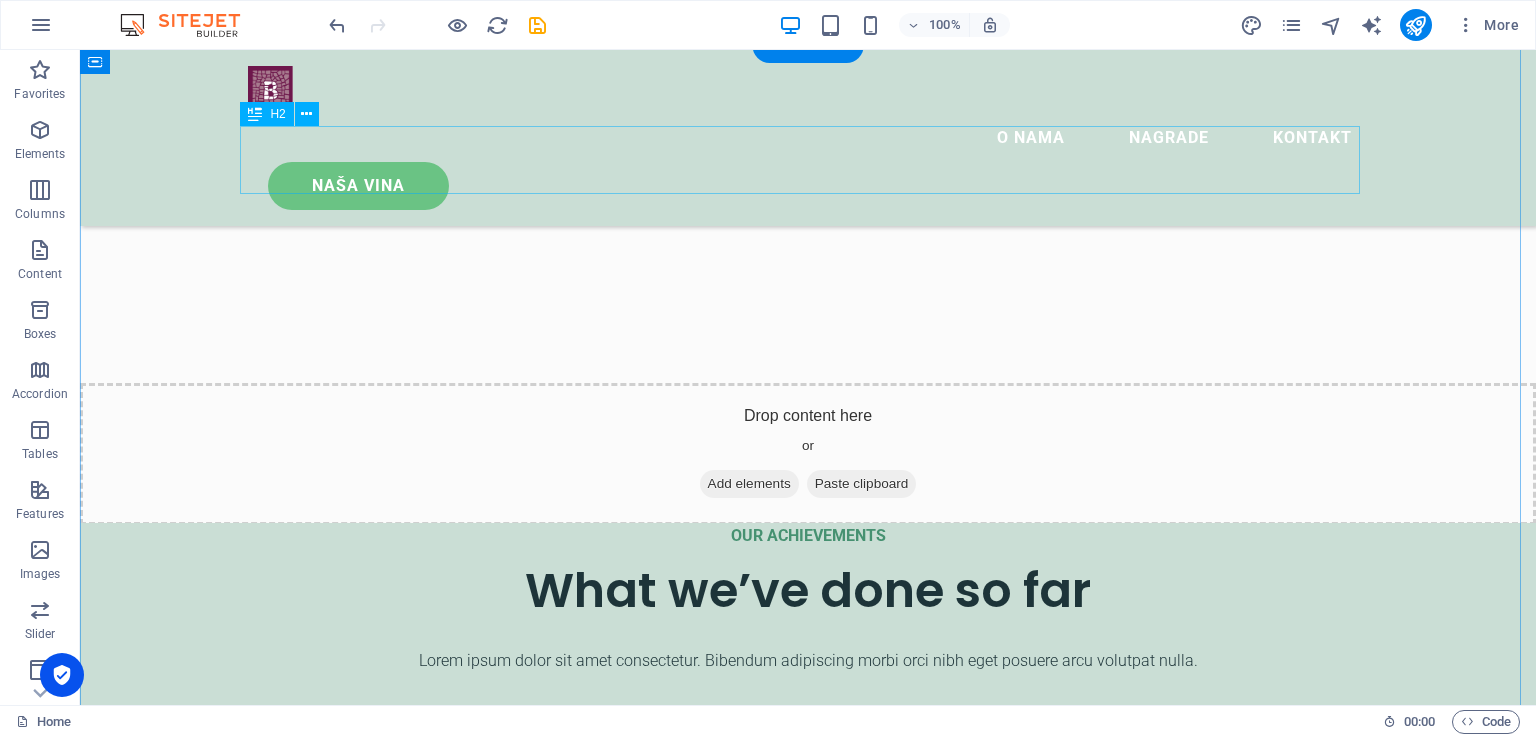 click on "Our partners and collaborators" at bounding box center (808, 1888) 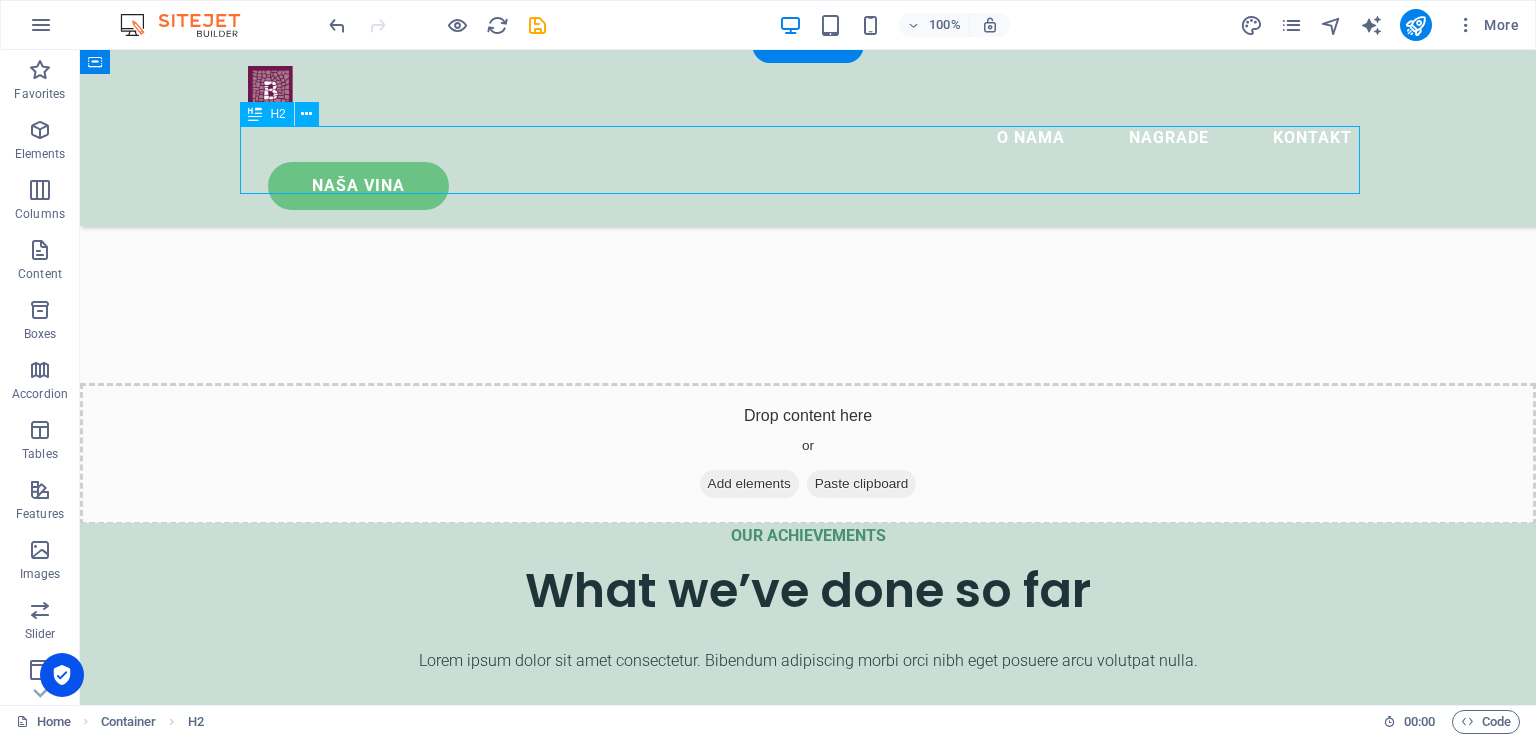 click on "Our partners and collaborators" at bounding box center [808, 1888] 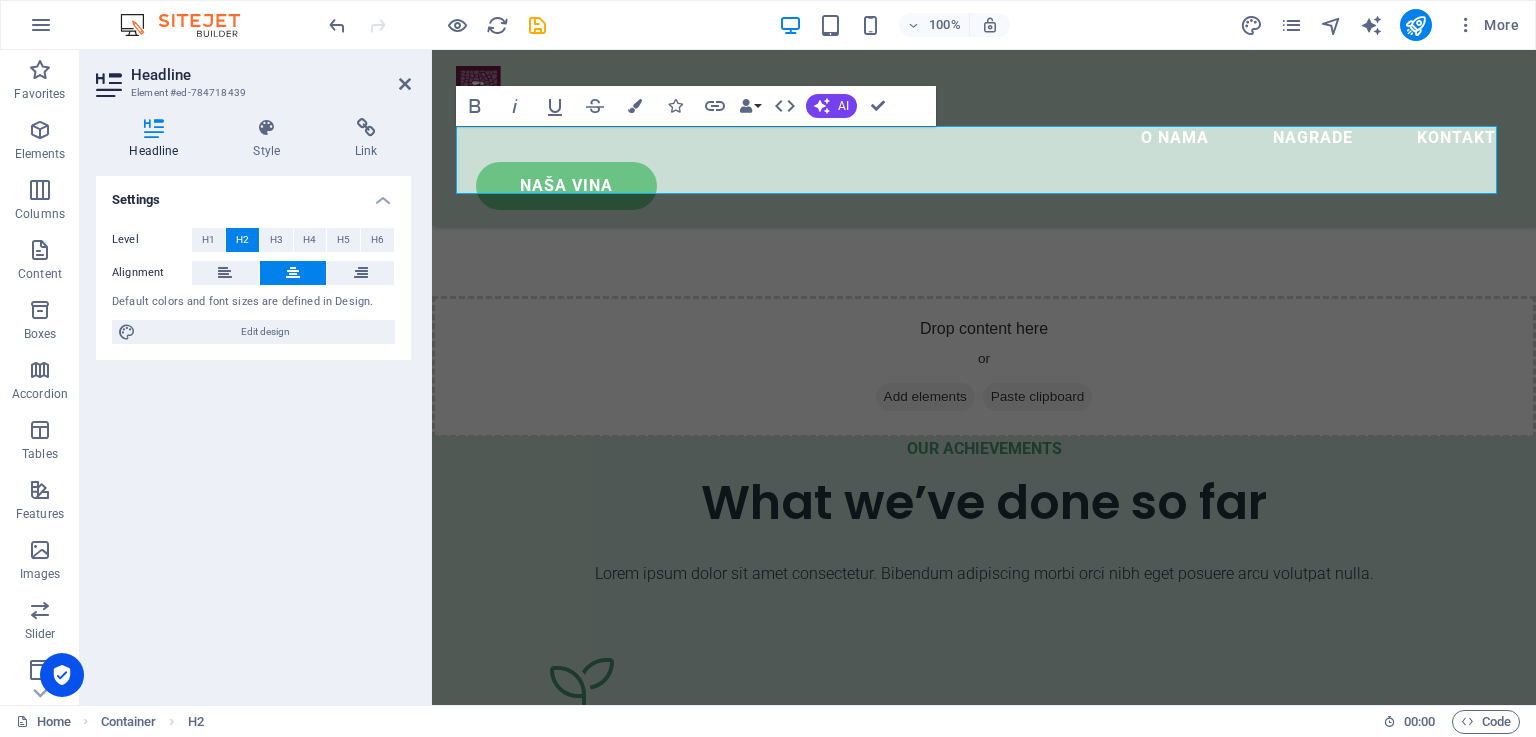 click on "Settings Level H1 H2 H3 H4 H5 H6 Alignment Default colors and font sizes are defined in Design. Edit design" at bounding box center (253, 432) 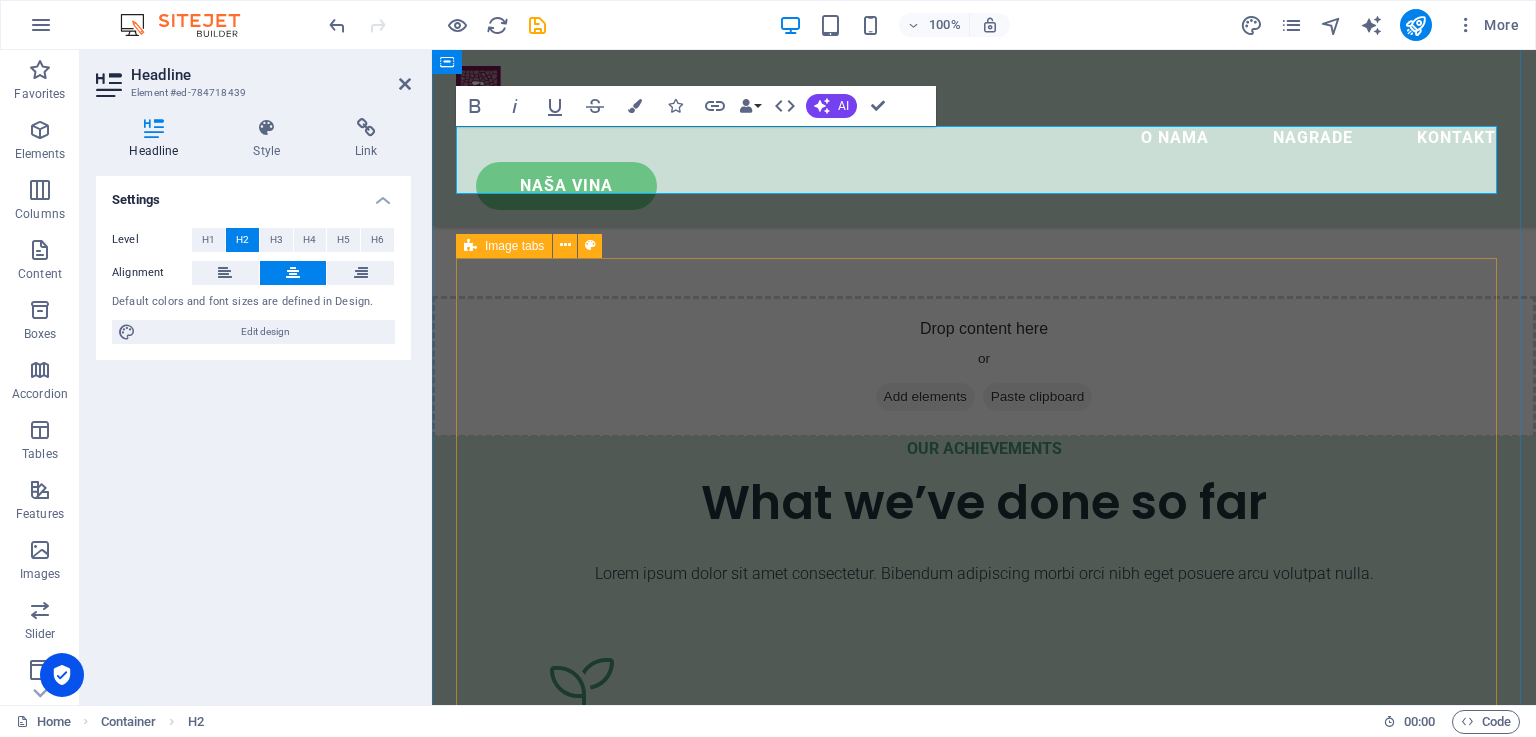 click on "Legros LLC Lorem ipsum dolor sit amet consectetur. Bibendum adipiscing morbi orci nibh eget posuere arcu volutpat nulla. Tortor cras suscipit augue sodales risus auctor. Fusce nunc vitae non dui ornare tellus nibh purus lectus. Volutpat nulla. Tortor cras suscipit augue sodales risus auctor. Fusce nunc vitae non dui ornare tellus nibh purus lectus. Wolf-Koss Lorem ipsum dolor sit amet consectetur. Bibendum adipiscing morbi orci nibh eget posuere arcu volutpat nulla. Tortor cras suscipit augue sodales risus auctor. Fusce nunc vitae non dui ornare tellus nibh purus lectus. Volutpat nulla. Tortor cras suscipit augue sodales risus auctor. Fusce nunc vitae non dui ornare tellus nibh purus lectus. Raynor Group Lorem ipsum dolor sit amet consectetur. Bibendum adipiscing morbi orci nibh eget posuere arcu volutpat nulla. Tortor cras suscipit augue sodales risus auctor. Fusce nunc vitae non dui ornare tellus nibh purus lectus. Placeholder Partner Donnelly PLC" at bounding box center [984, 5216] 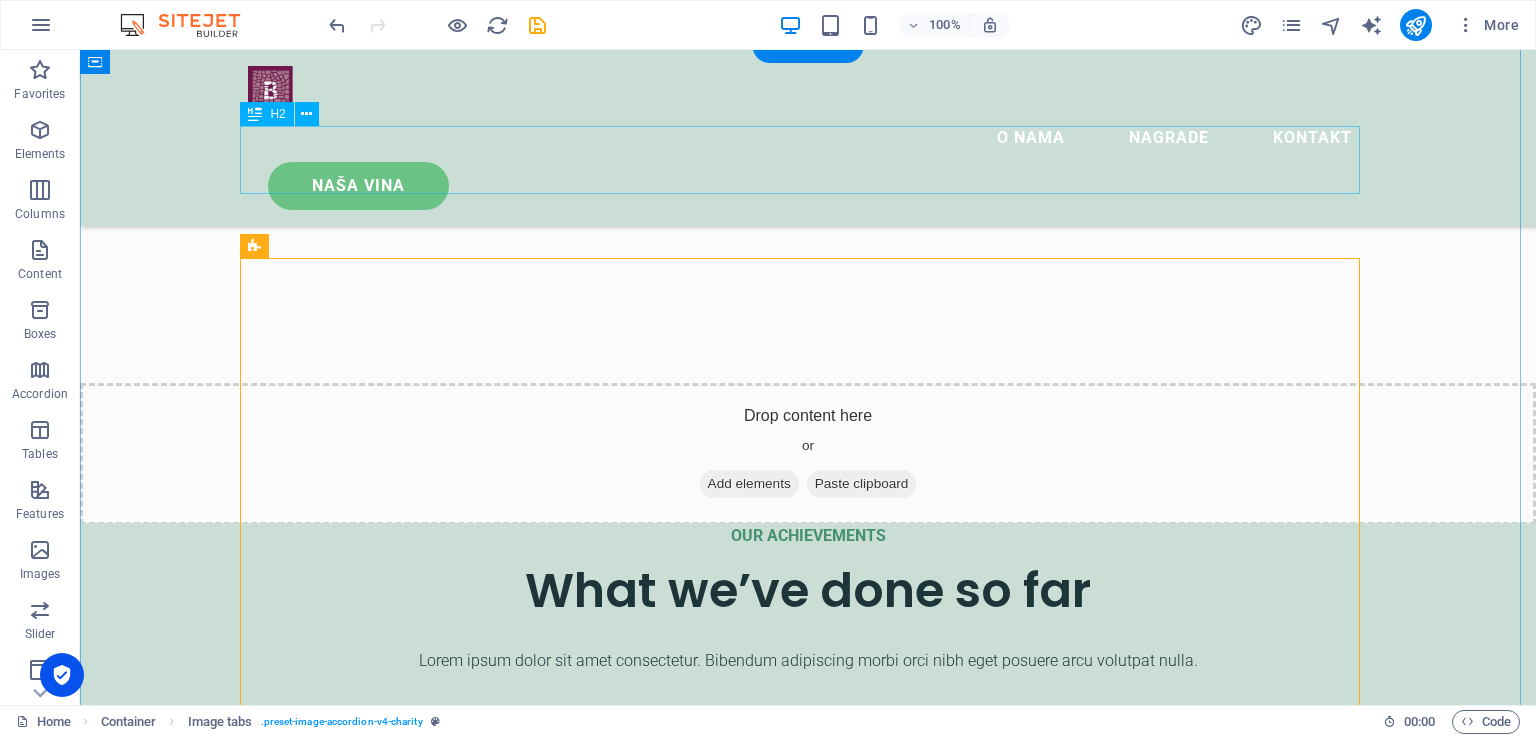 click on "Our partners and collaborators" at bounding box center (808, 1888) 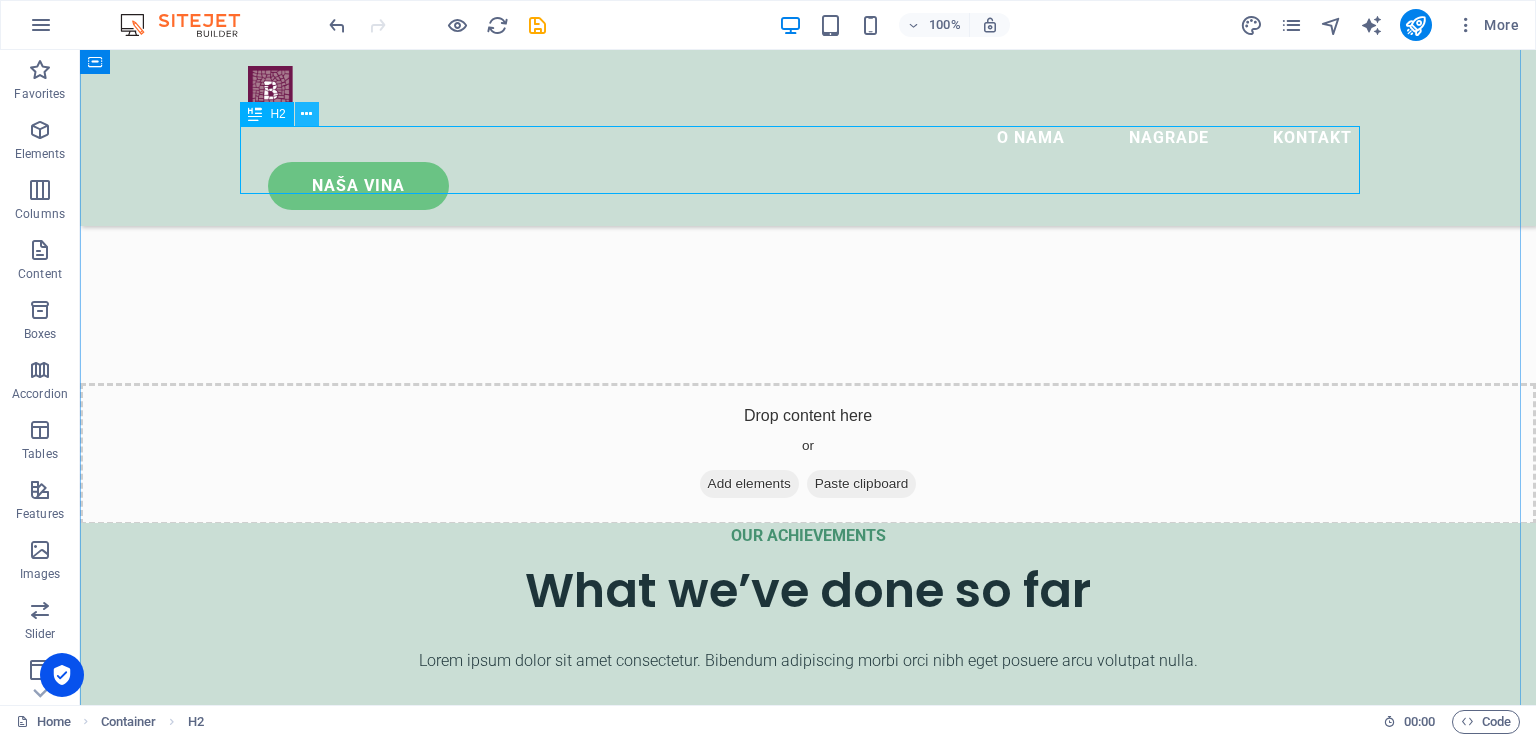 click at bounding box center [306, 114] 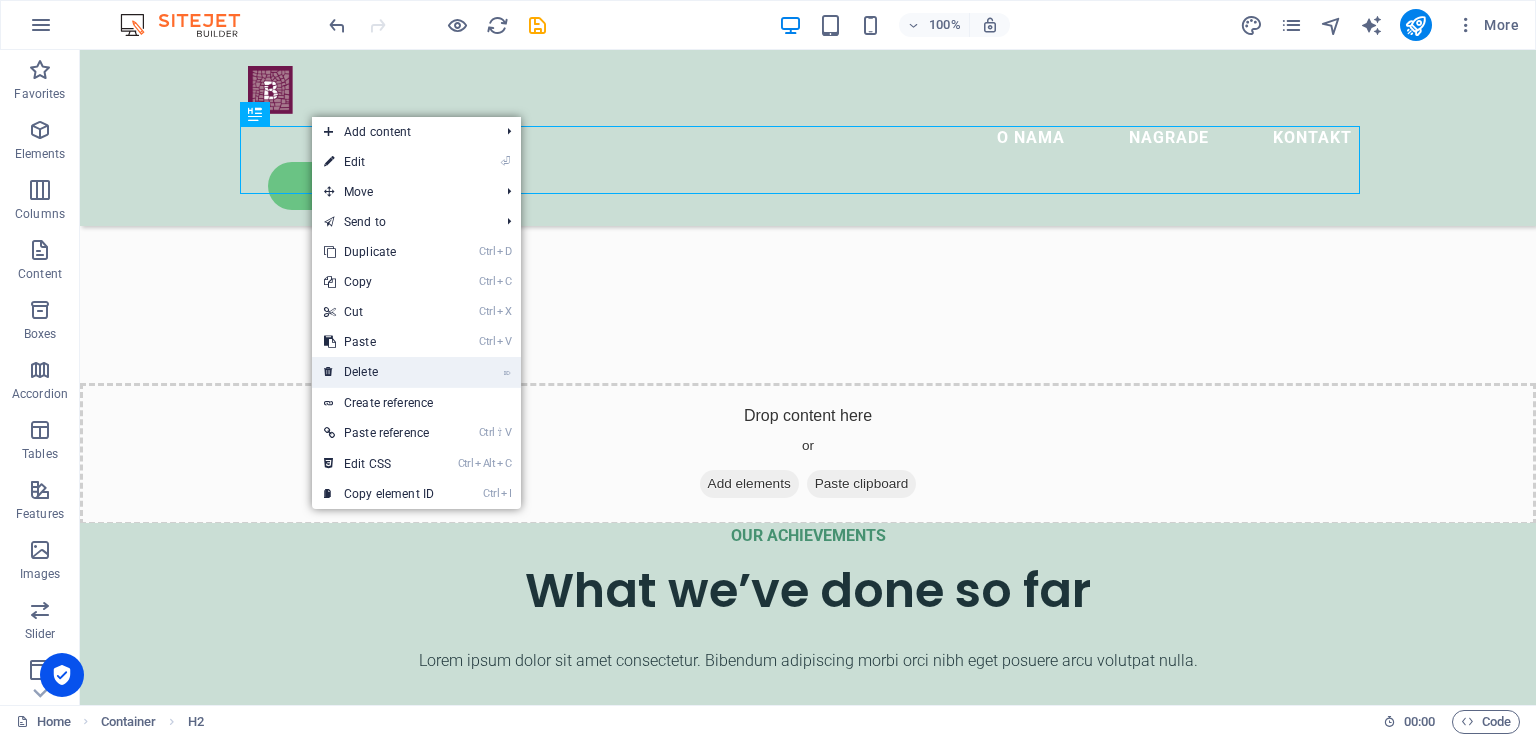 click on "⌦  Delete" at bounding box center [379, 372] 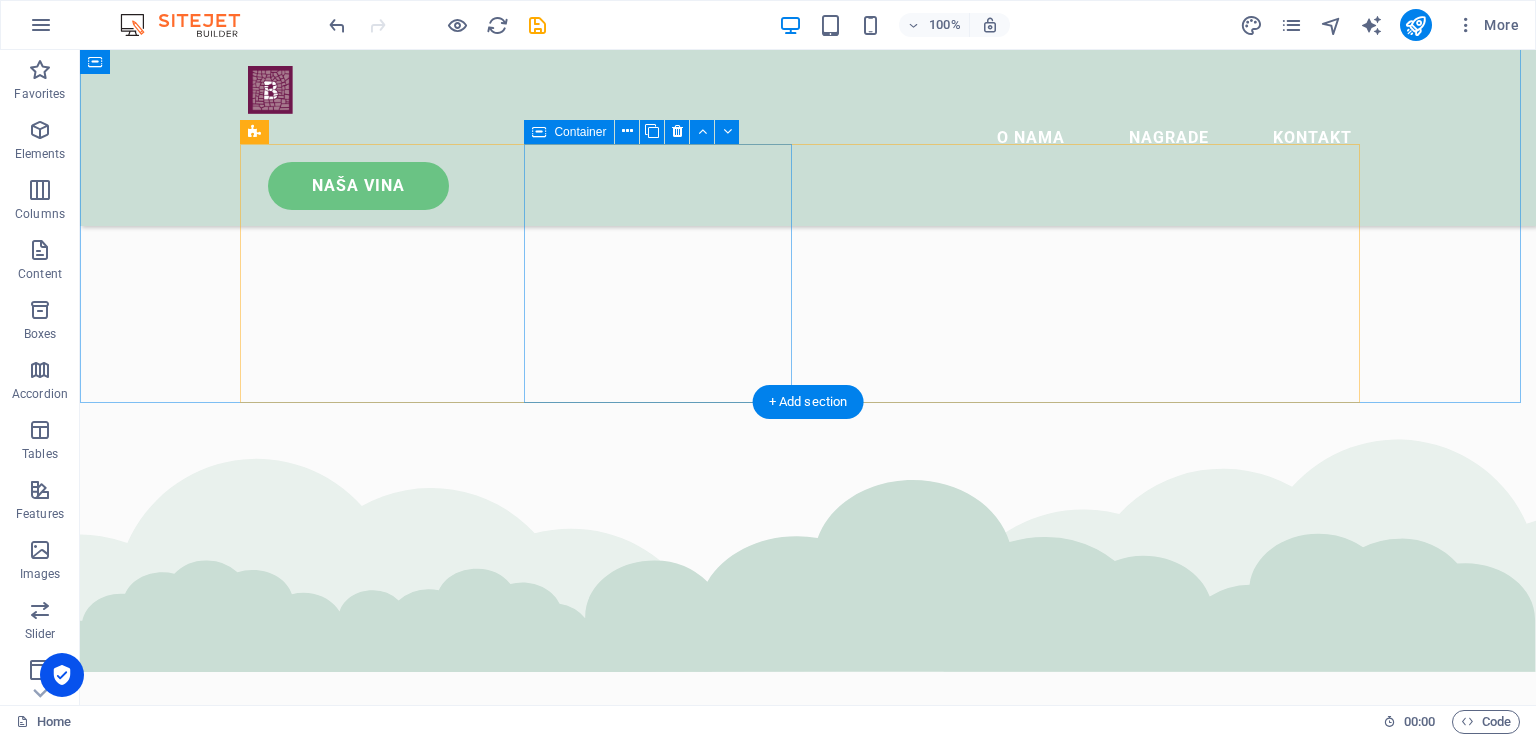 scroll, scrollTop: 1583, scrollLeft: 0, axis: vertical 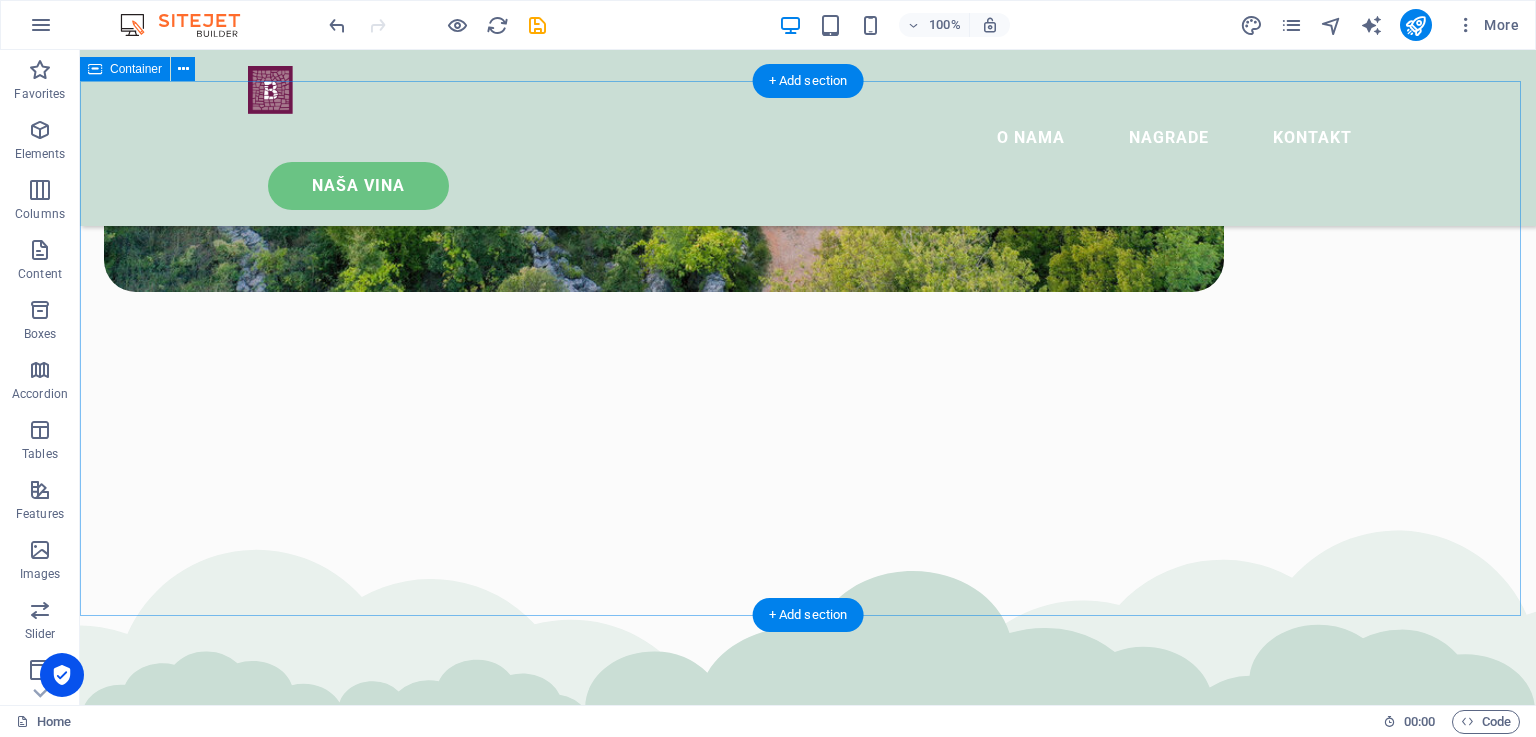 click on "OUR ACHIEVEMENTS What we’ve done so far Lorem ipsum dolor sit amet consectetur. Bibendum adipiscing morbi orci nibh eget posuere arcu volutpat nulla. 81  + Lorem ipsum dolor sit amet consectetur bibendum  $ 44 Lorem ipsum dolor sit amet consectetur bibendum 3244 Lorem ipsum dolor sit amet consectetur bibendum 9  + Lorem ipsum dolor sit amet consectetur bibendum" at bounding box center [808, 1716] 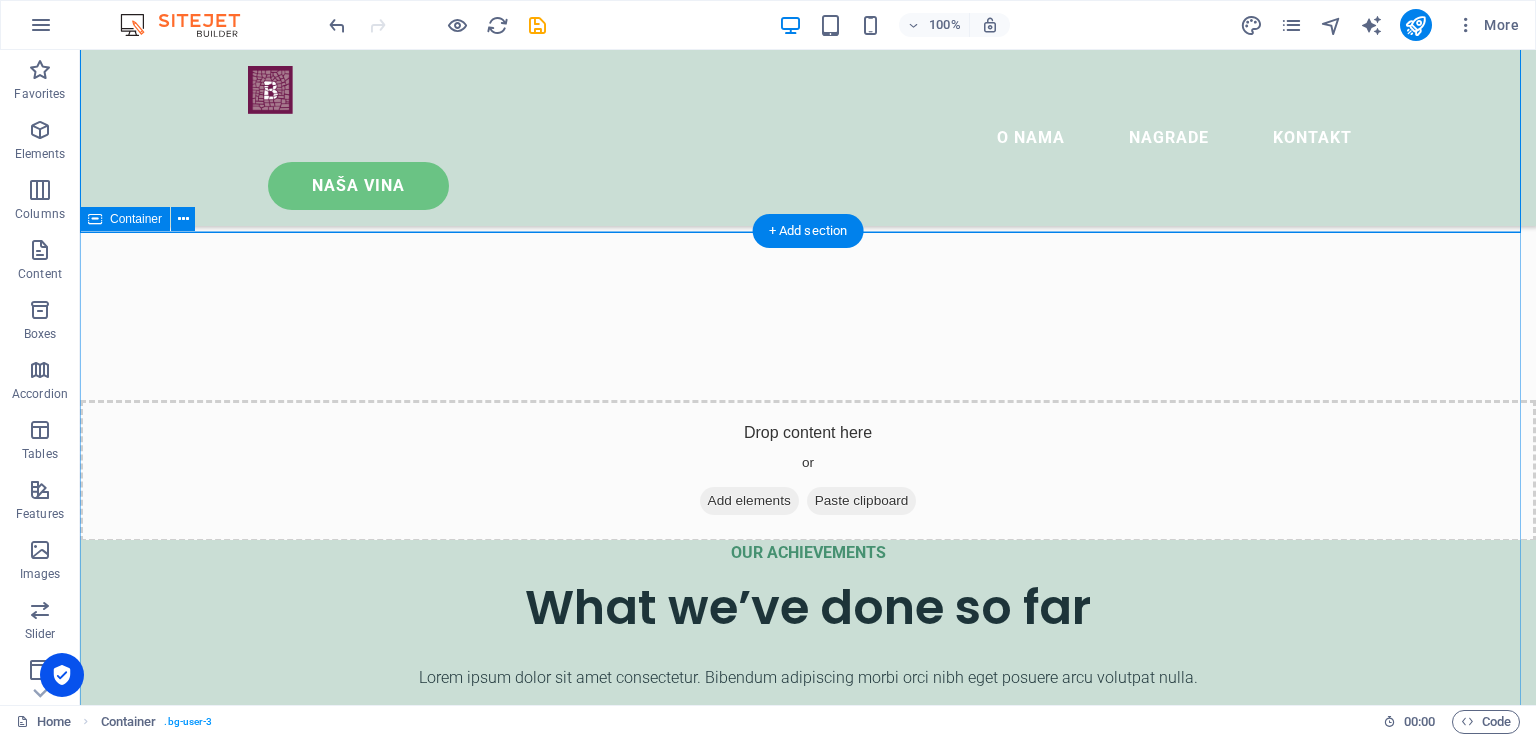 scroll, scrollTop: 2183, scrollLeft: 0, axis: vertical 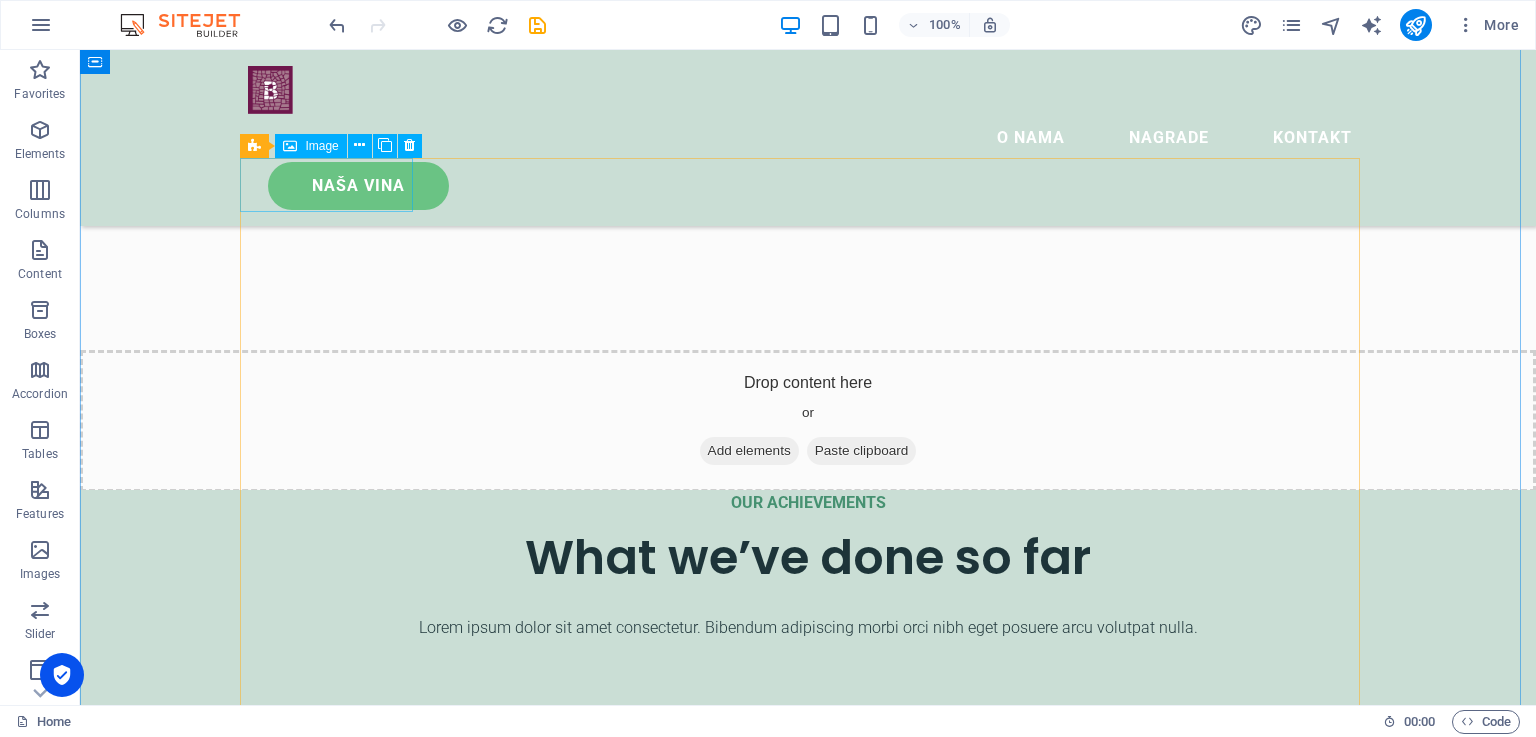 click at bounding box center (334, 1913) 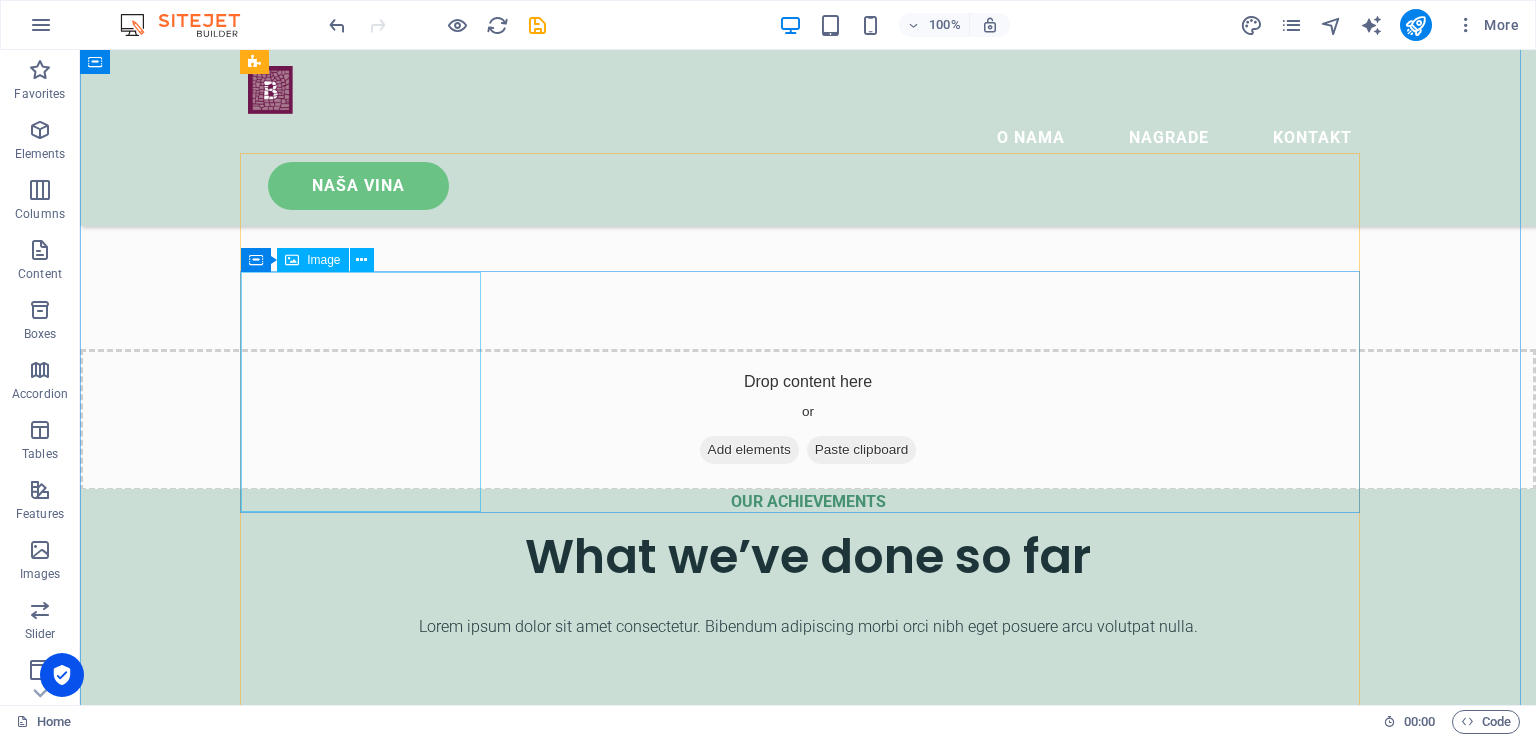 scroll, scrollTop: 2183, scrollLeft: 0, axis: vertical 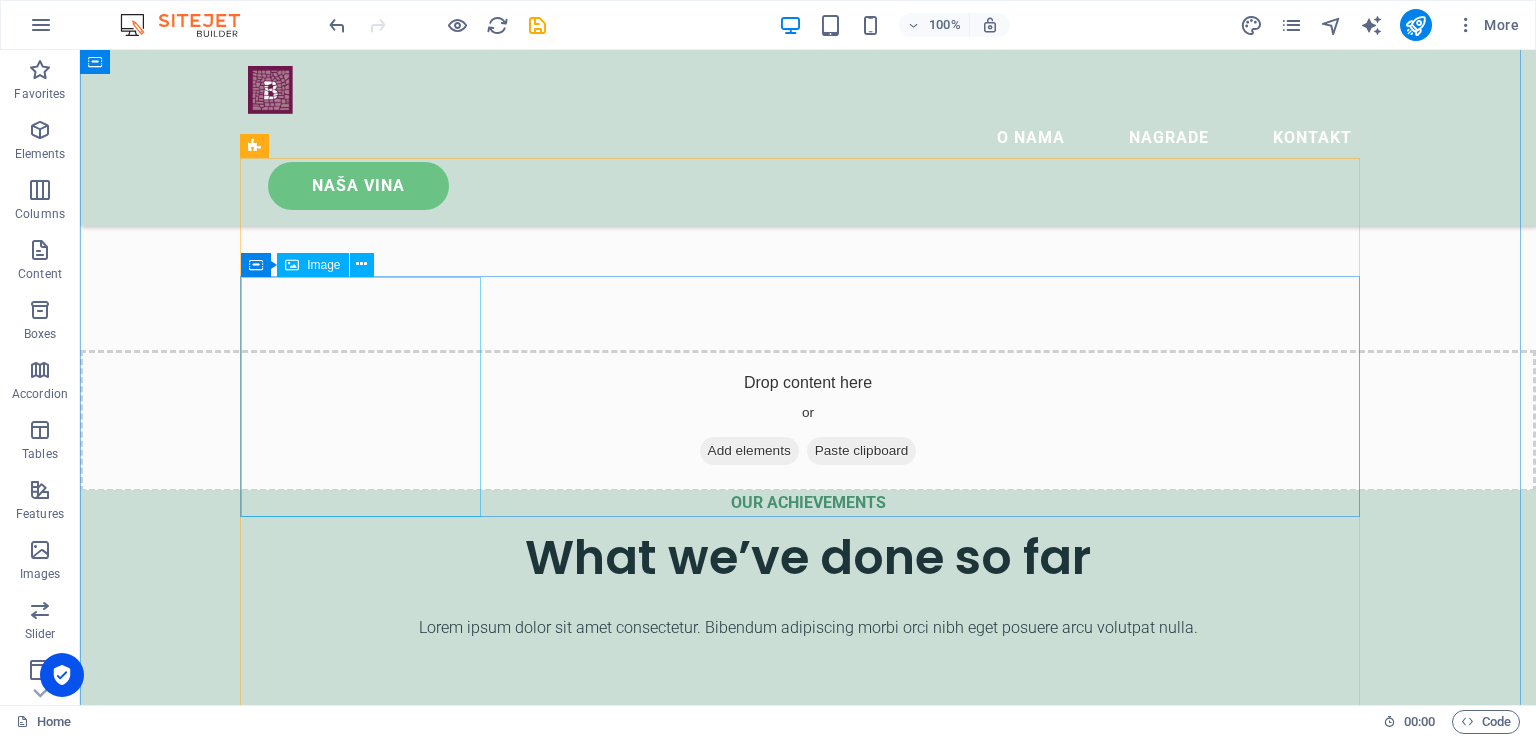 click at bounding box center (808, 2532) 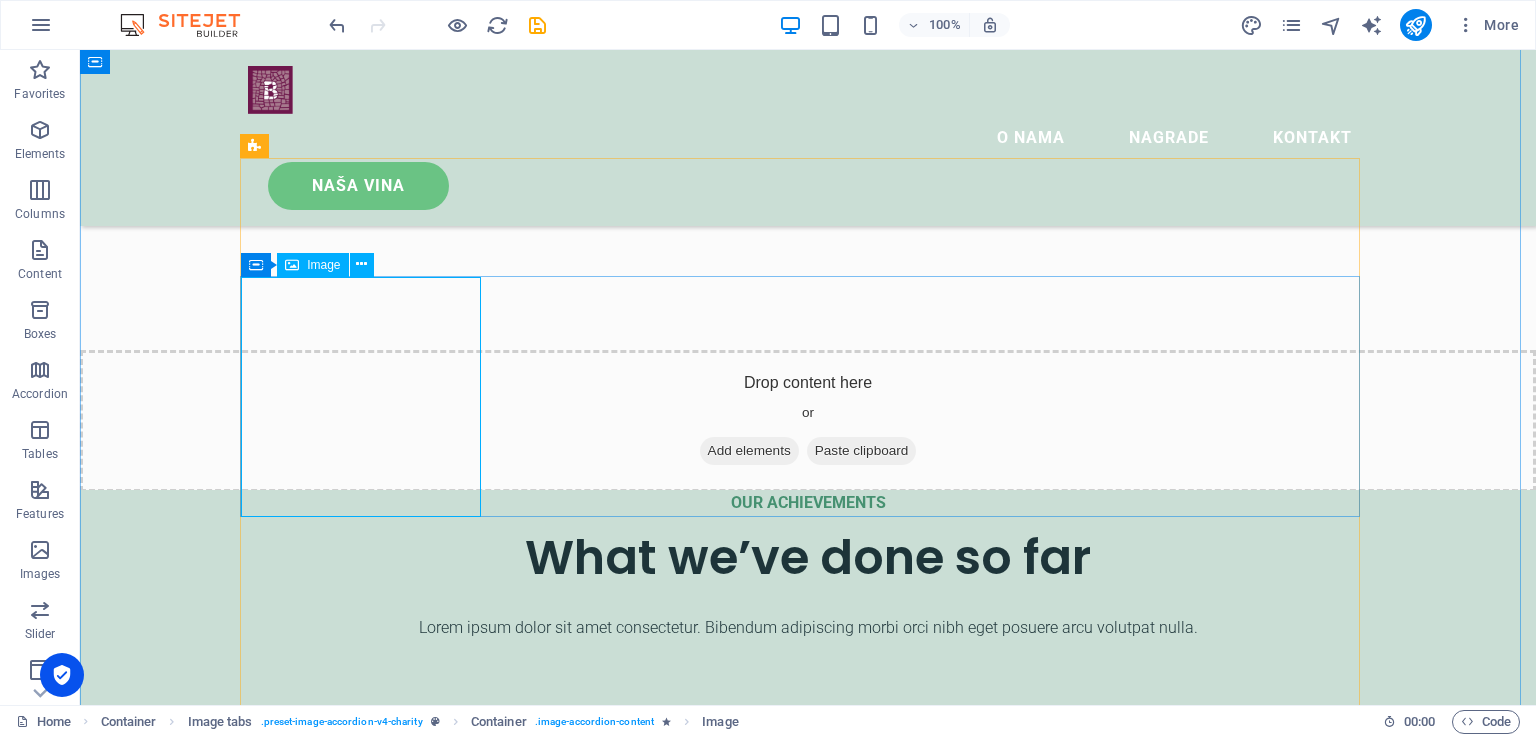 click on "Image" at bounding box center (323, 265) 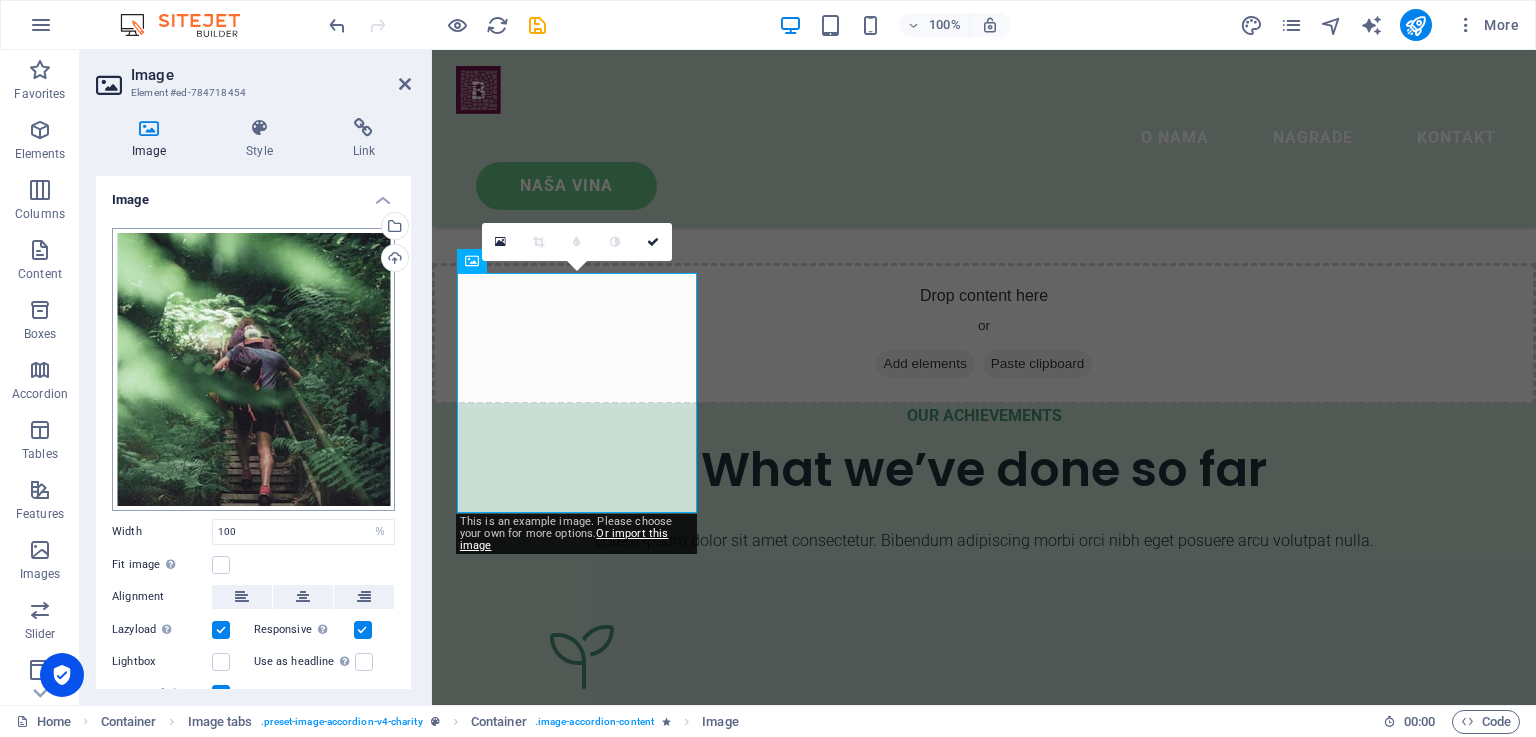 scroll, scrollTop: 80, scrollLeft: 0, axis: vertical 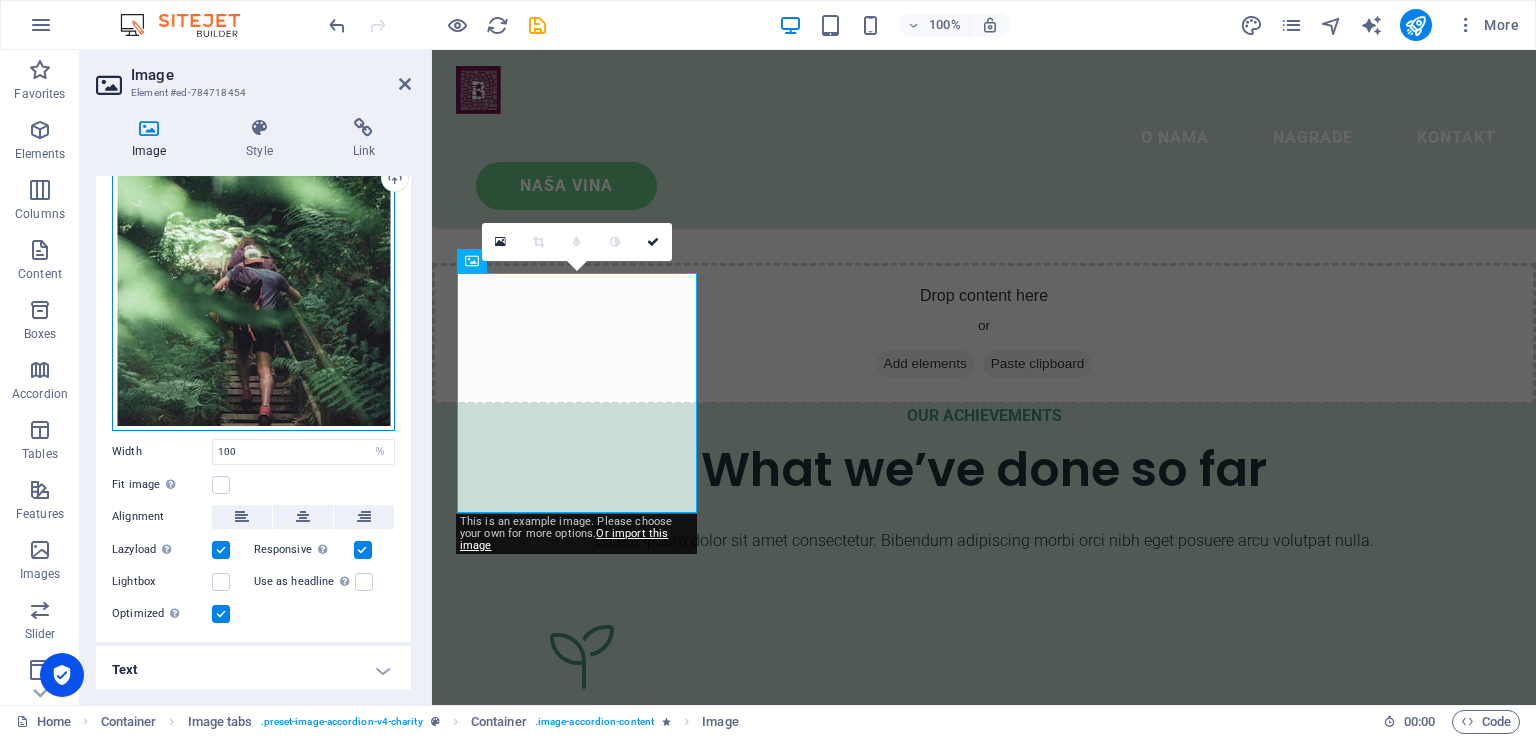 click on "Drag files here, click to choose files or select files from Files or our free stock photos & videos" at bounding box center [253, 289] 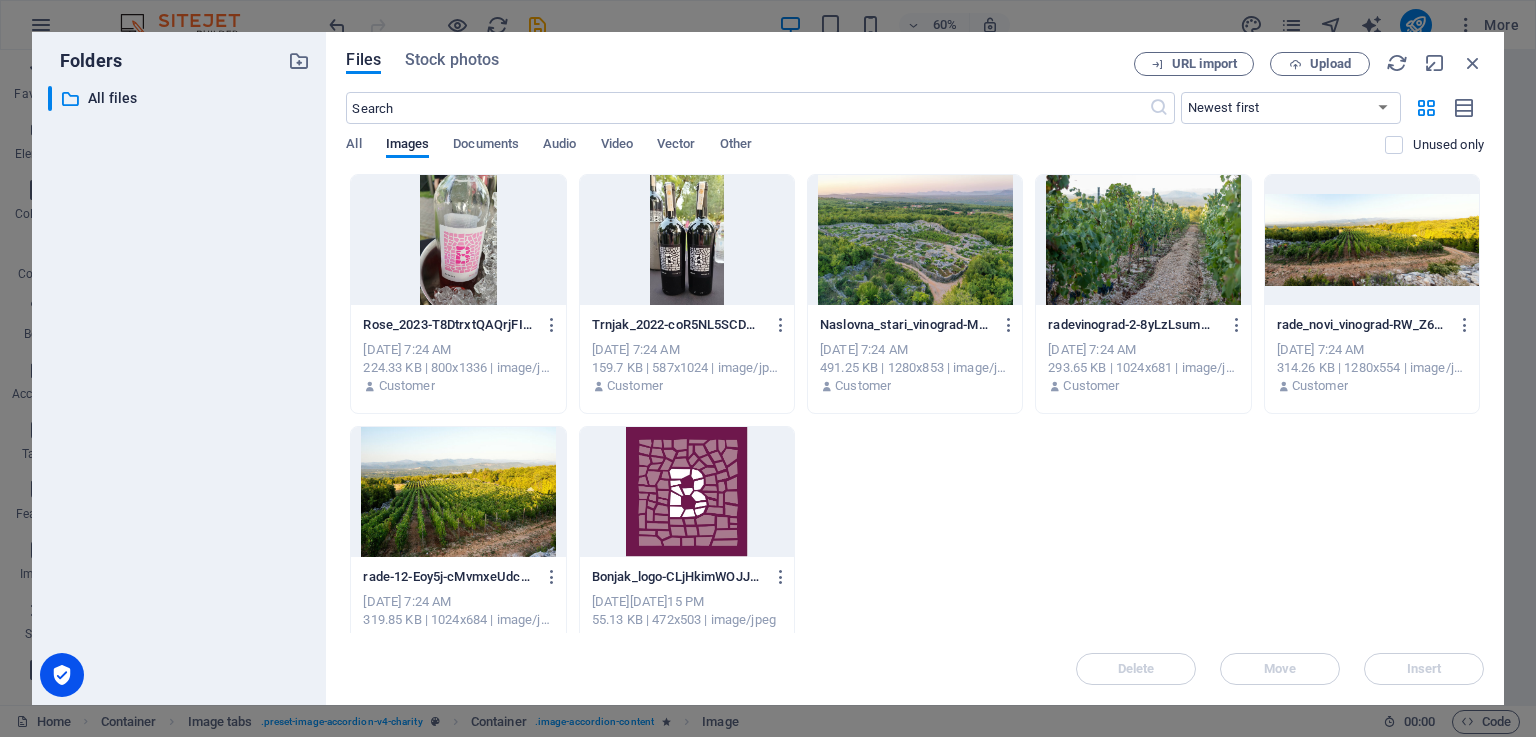 scroll, scrollTop: 2671, scrollLeft: 0, axis: vertical 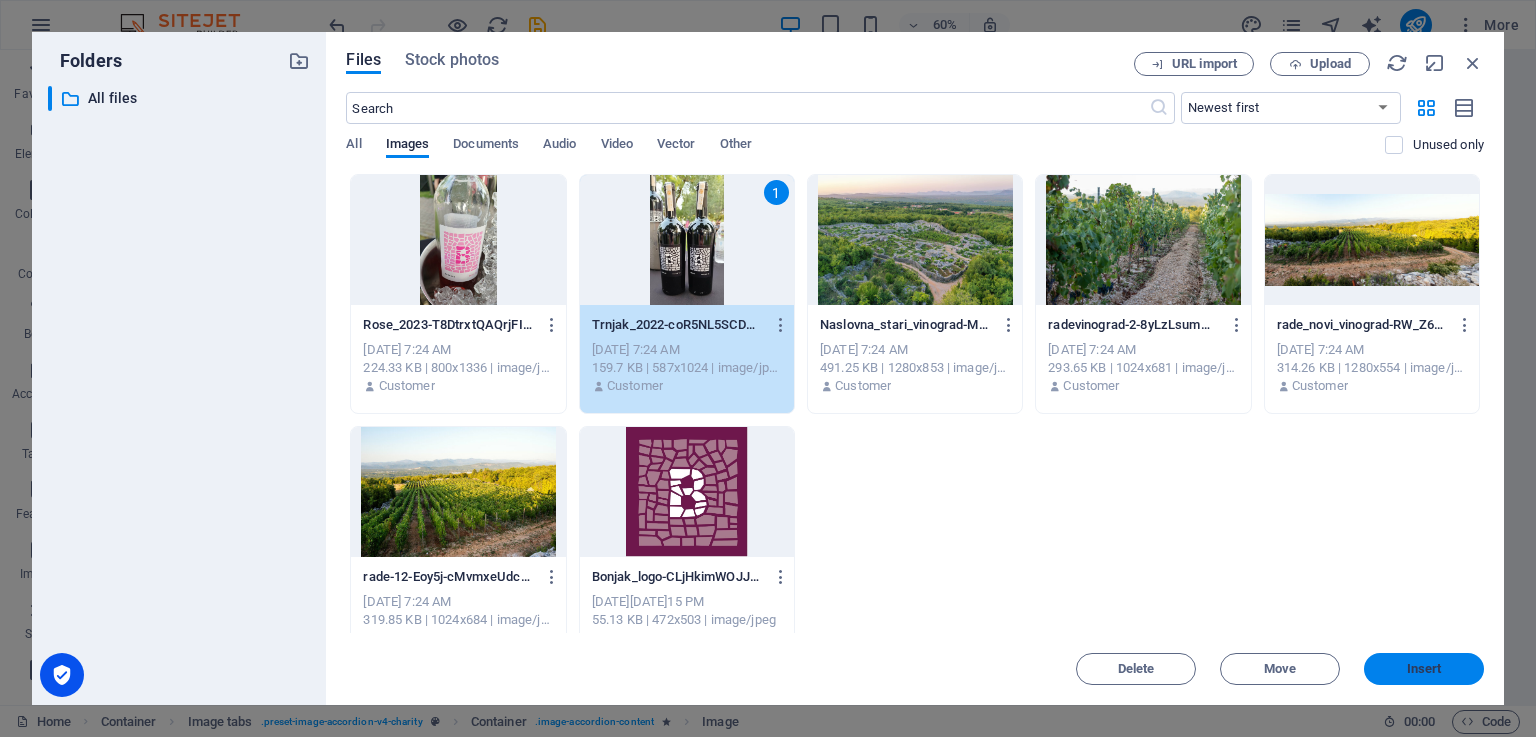 click on "Insert" at bounding box center (1424, 669) 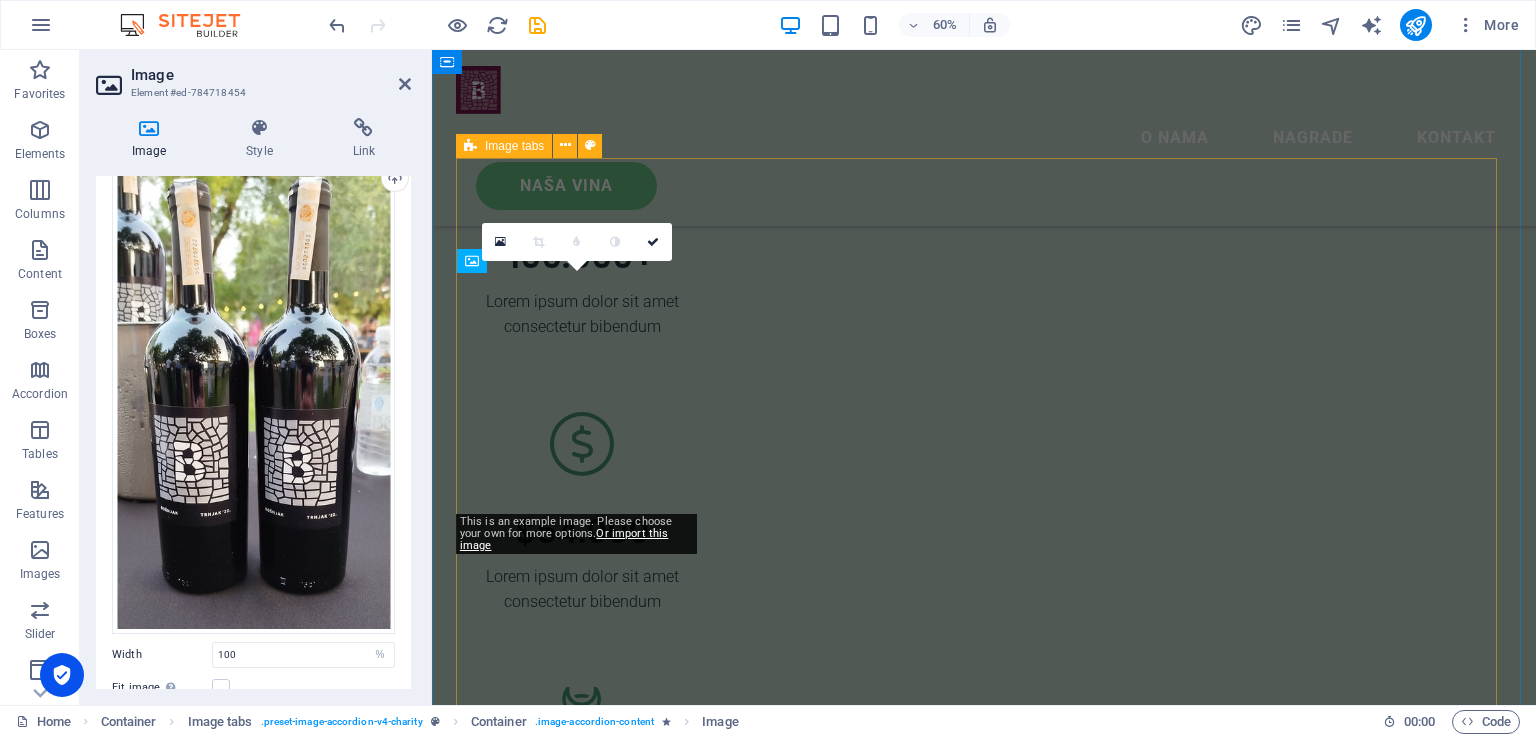 scroll, scrollTop: 2183, scrollLeft: 0, axis: vertical 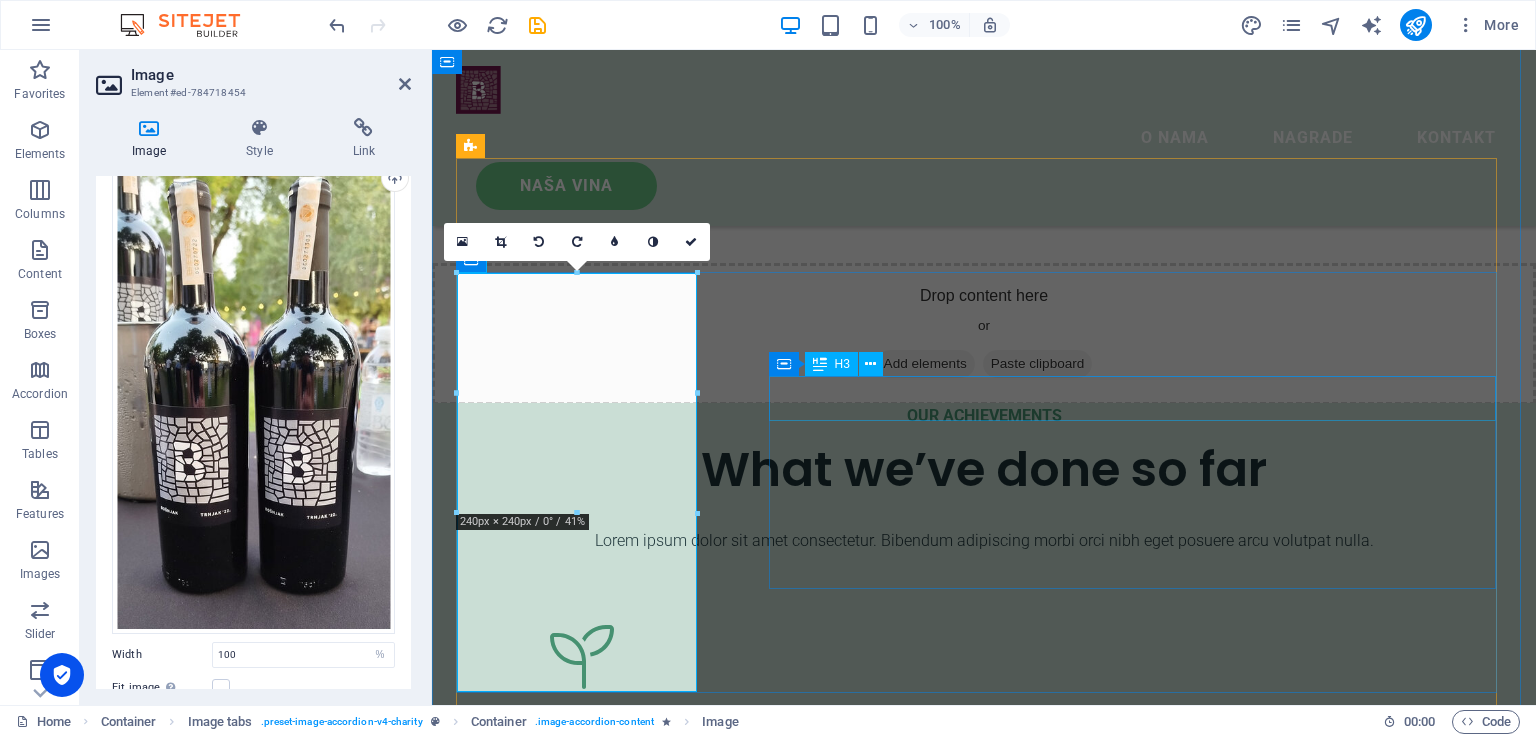 click on "Legros LLC" at bounding box center [984, 3744] 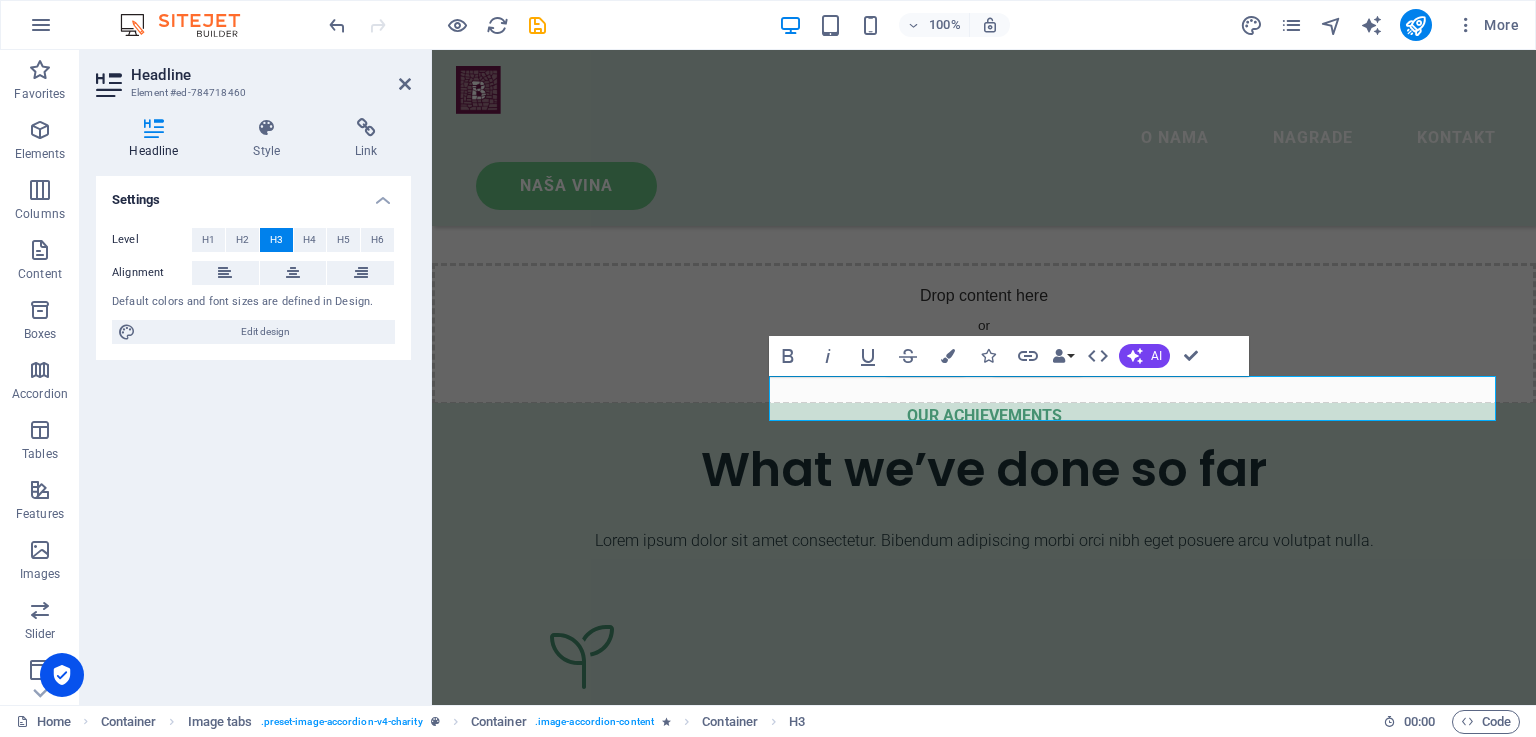 type 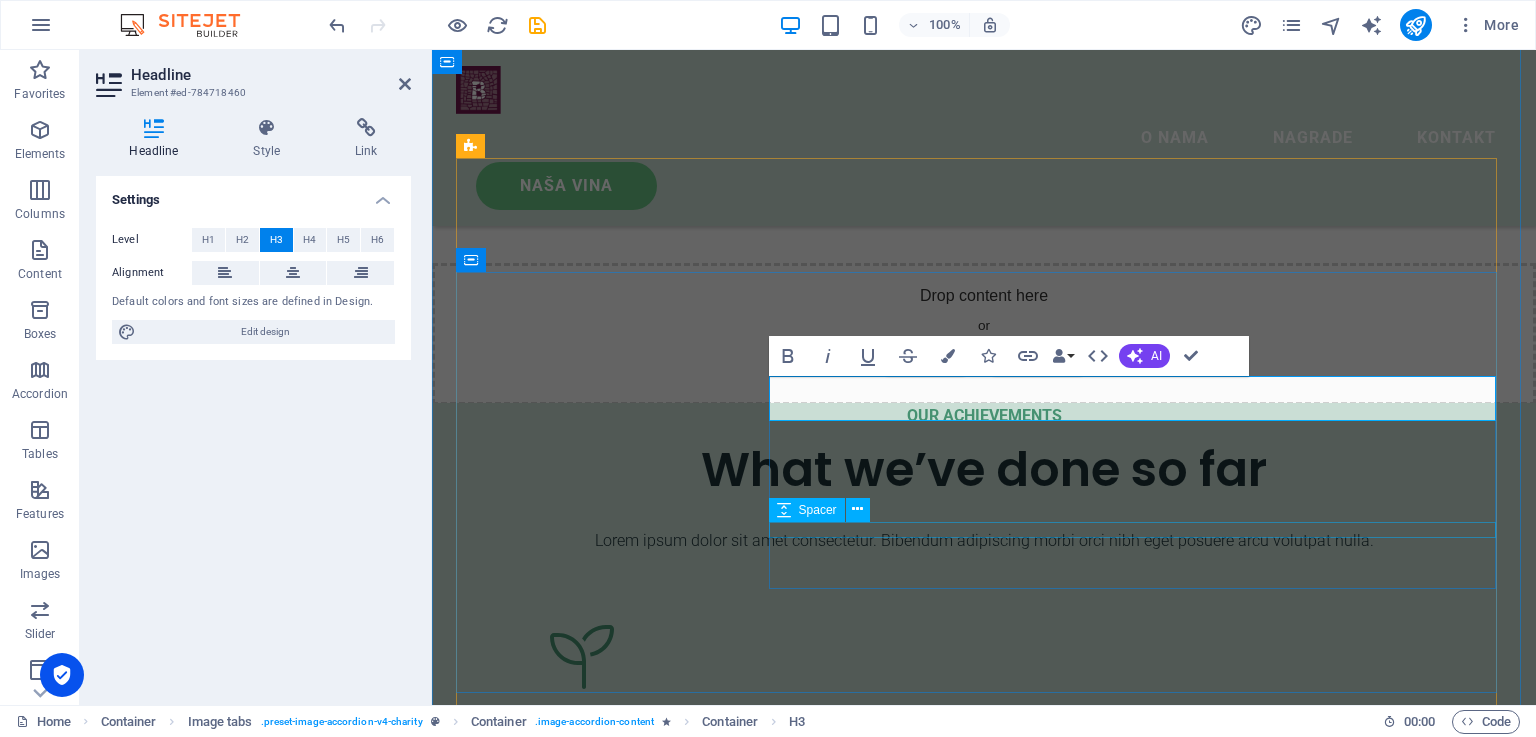 click at bounding box center [984, 3850] 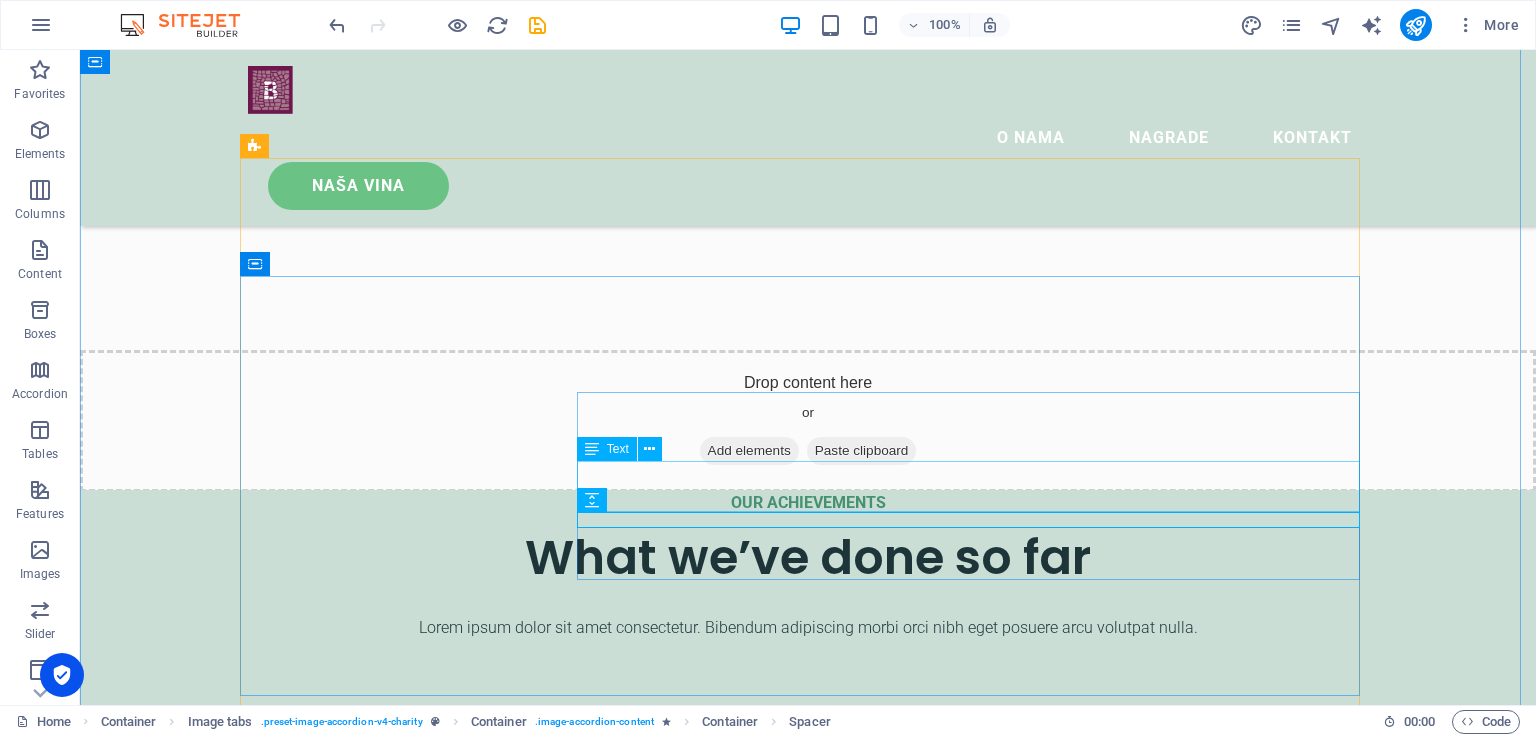click on "Lorem ipsum dolor sit amet consectetur. Bibendum adipiscing morbi orci nibh eget posuere arcu volutpat nulla. Tortor cras suscipit augue sodales risus auctor. Fusce nunc vitae non dui ornare tellus nibh purus lectus." at bounding box center (808, 4018) 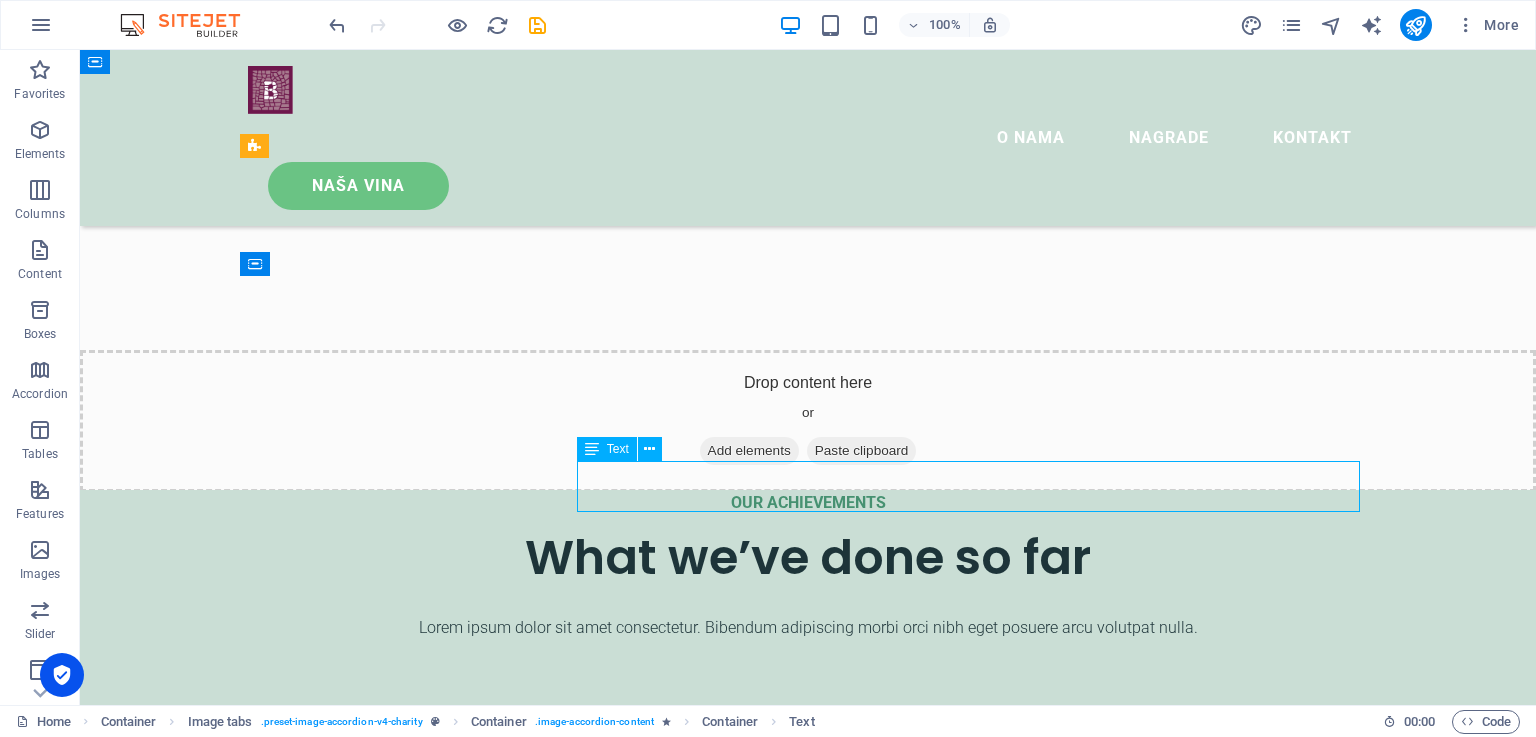 click on "Lorem ipsum dolor sit amet consectetur. Bibendum adipiscing morbi orci nibh eget posuere arcu volutpat nulla. Tortor cras suscipit augue sodales risus auctor. Fusce nunc vitae non dui ornare tellus nibh purus lectus." at bounding box center [808, 4018] 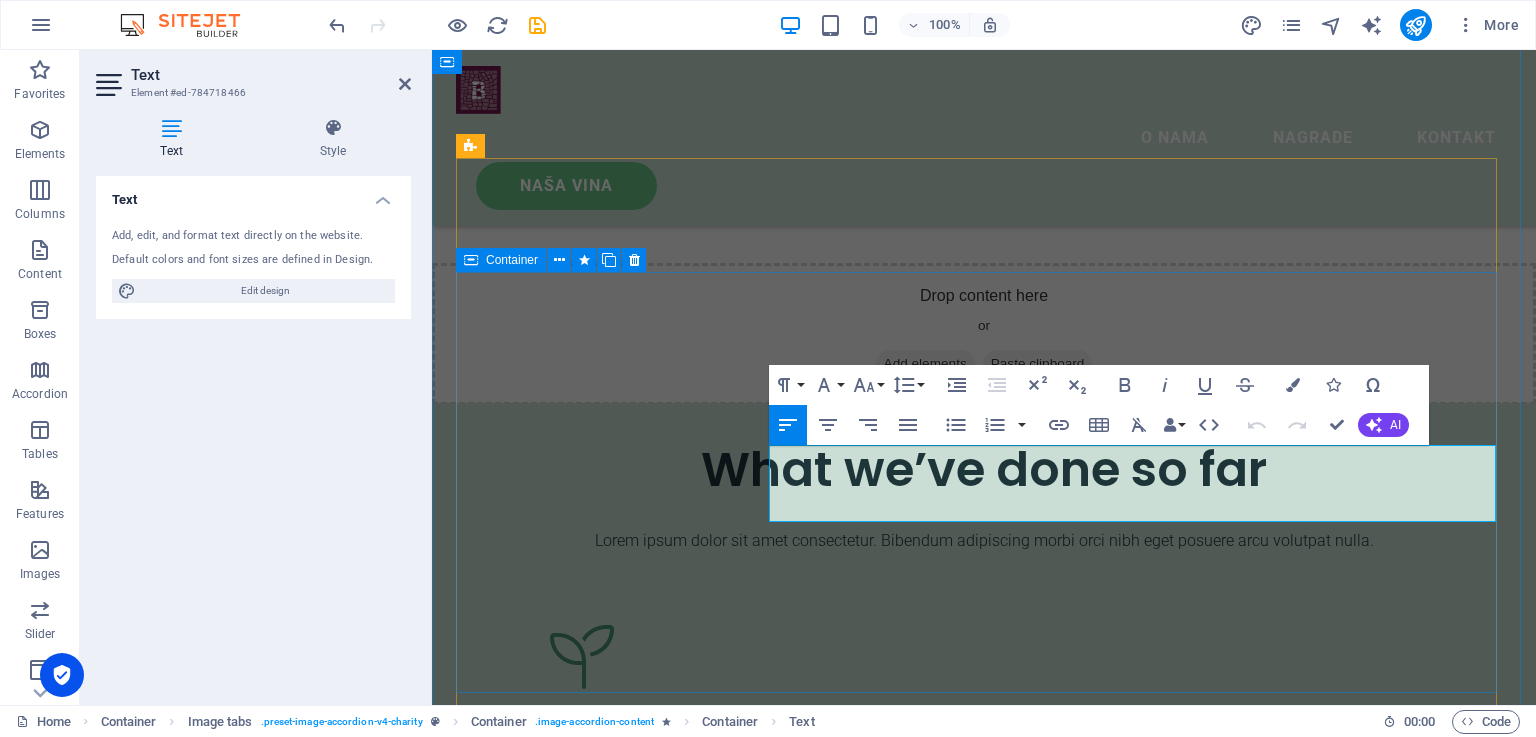 drag, startPoint x: 902, startPoint y: 509, endPoint x: 750, endPoint y: 449, distance: 163.41359 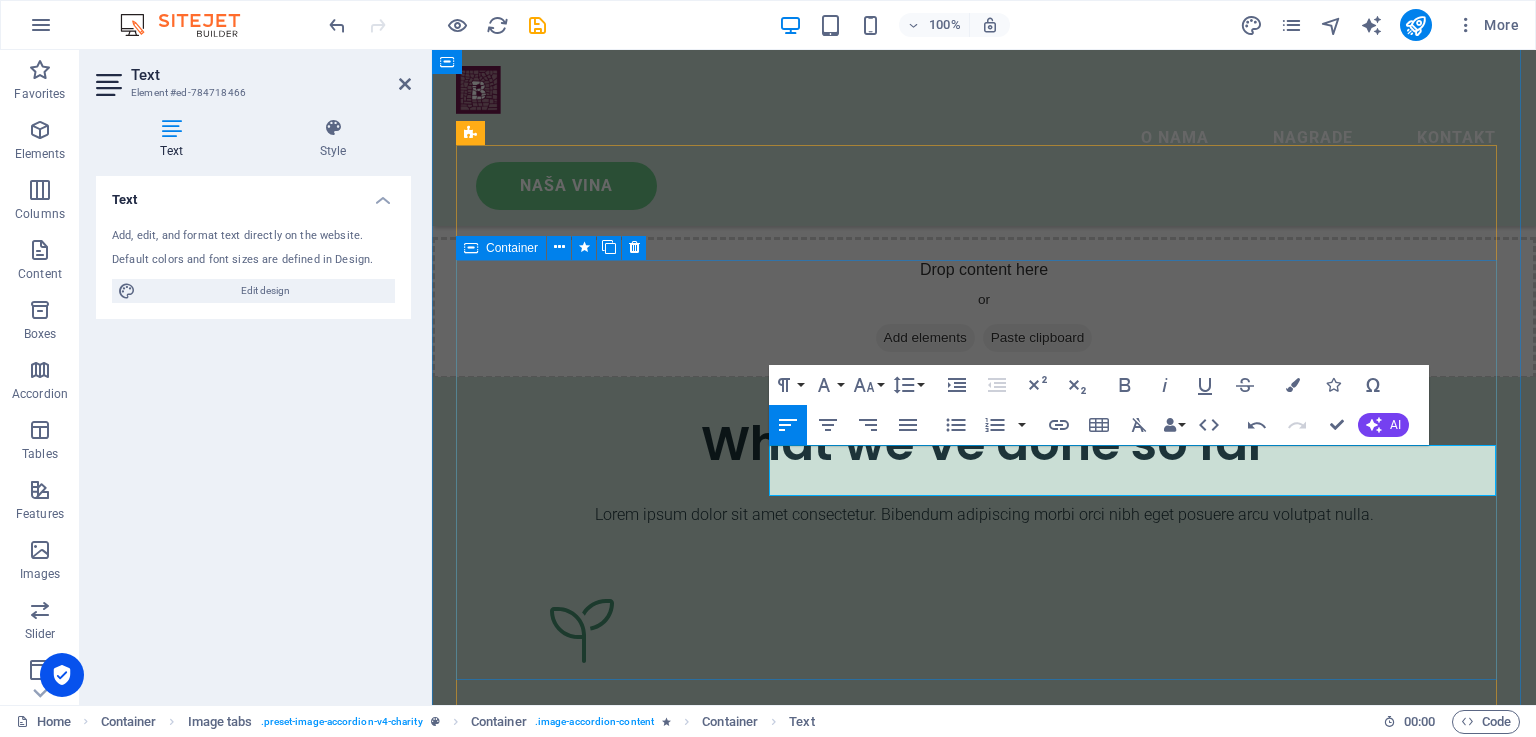 scroll, scrollTop: 2196, scrollLeft: 0, axis: vertical 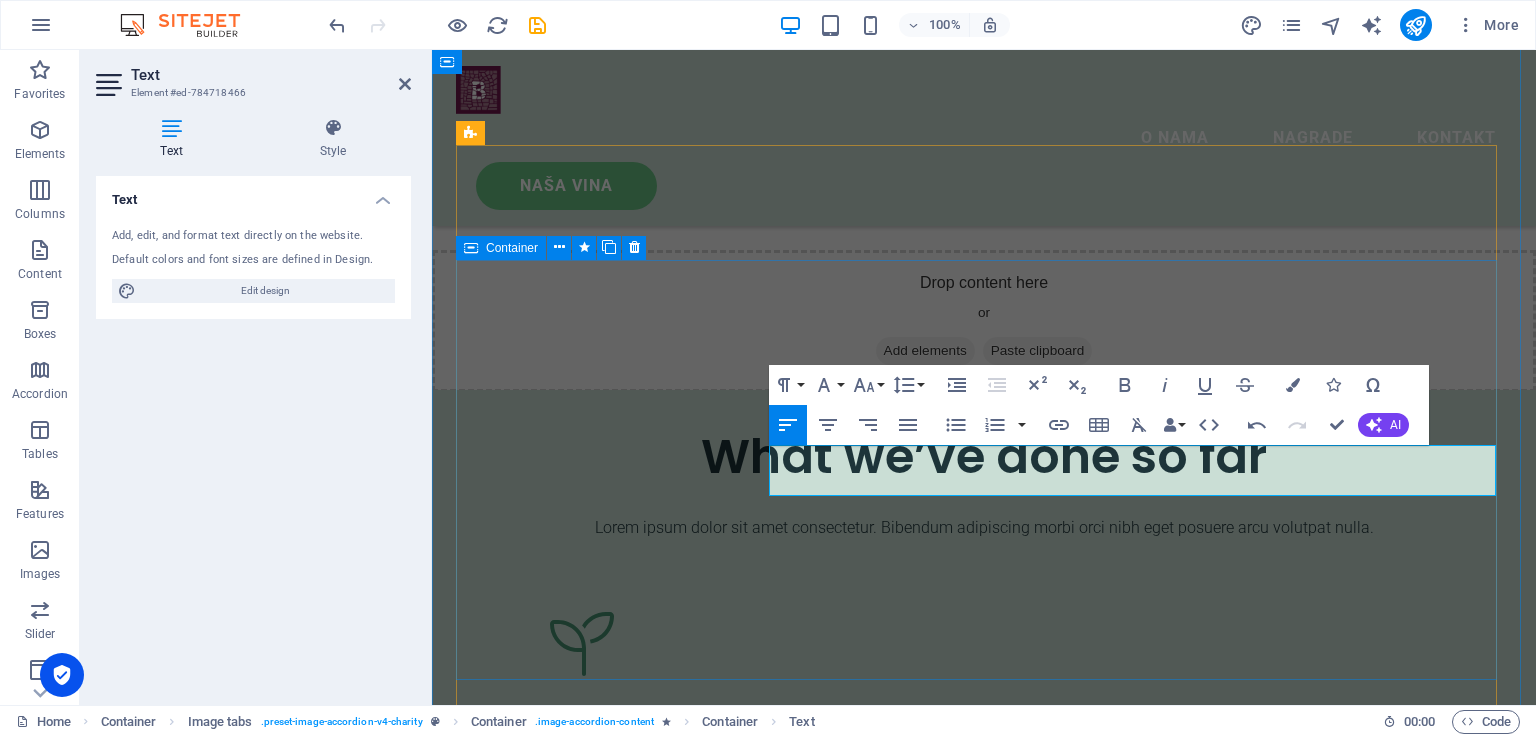 click on "Trnjak Trnjak radimo od istoimene sorte loze. Odlikuje ga specifičan okus i miris. Najbolje berbe odležavamo u hrastovim bačvama. Volutpat nulla. Tortor cras suscipit augue sodales risus auctor. Fusce nunc vitae non dui ornare tellus nibh purus lectus." at bounding box center (984, 2857) 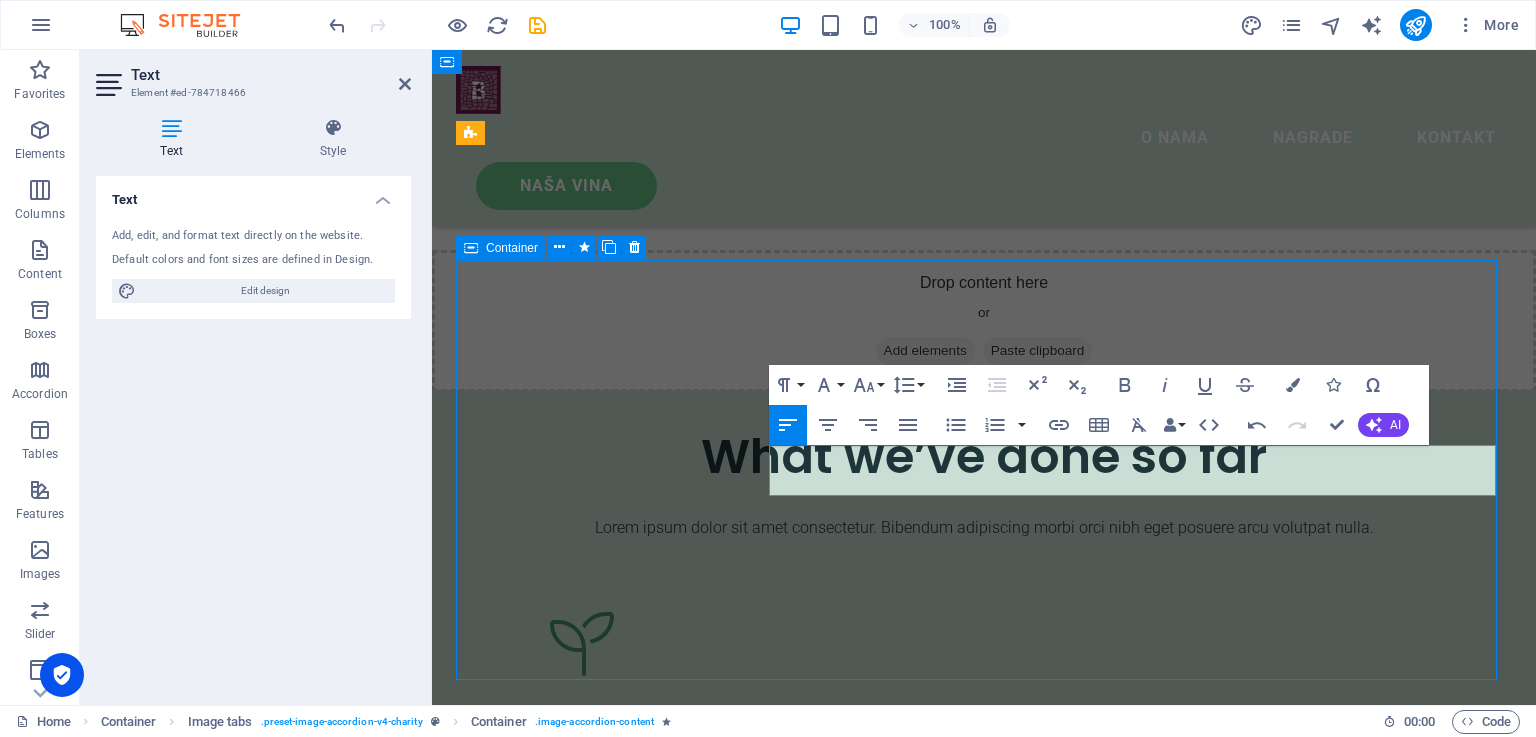 scroll, scrollTop: 2199, scrollLeft: 0, axis: vertical 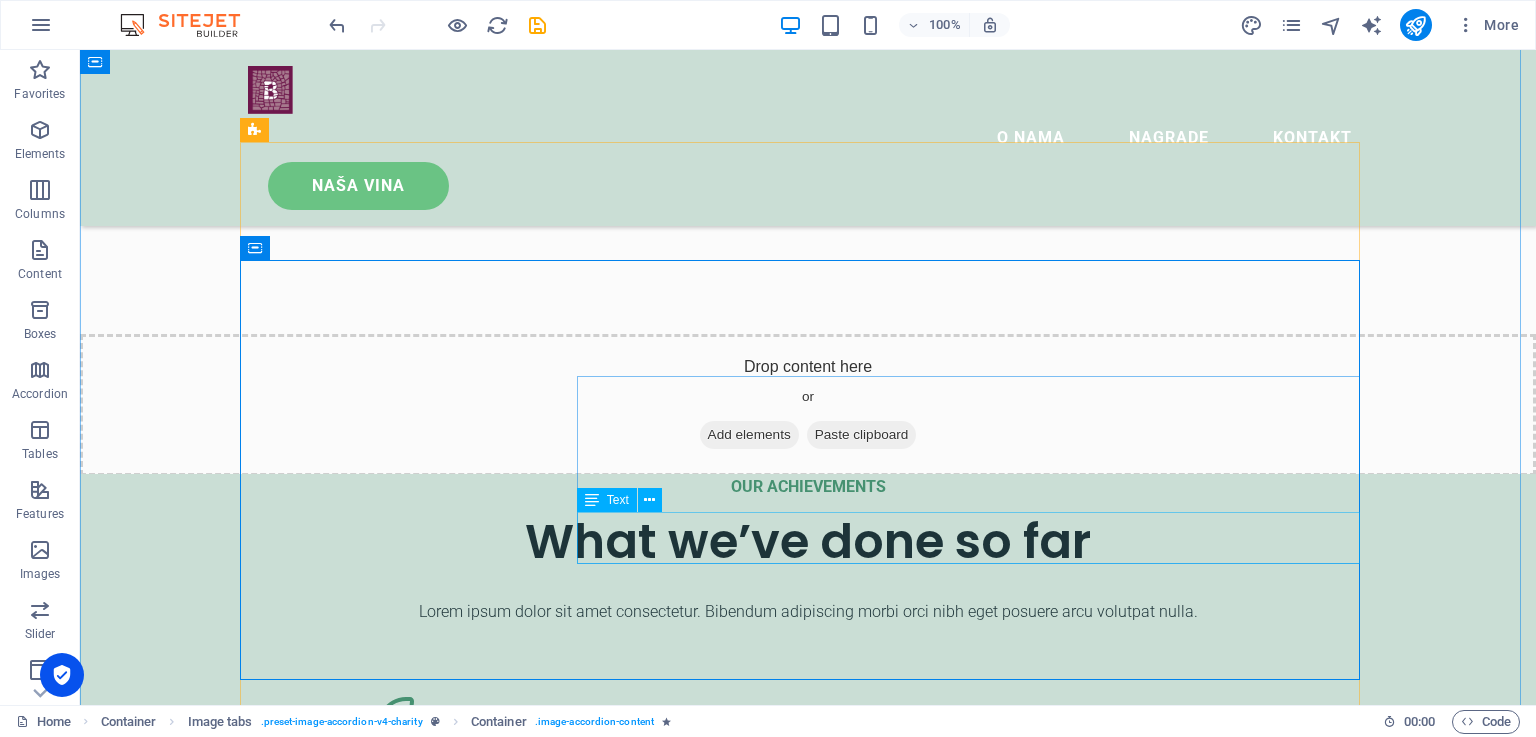 click on "Volutpat nulla. Tortor cras suscipit augue sodales risus auctor. Fusce nunc vitae non dui ornare tellus nibh purus lectus." at bounding box center [808, 4031] 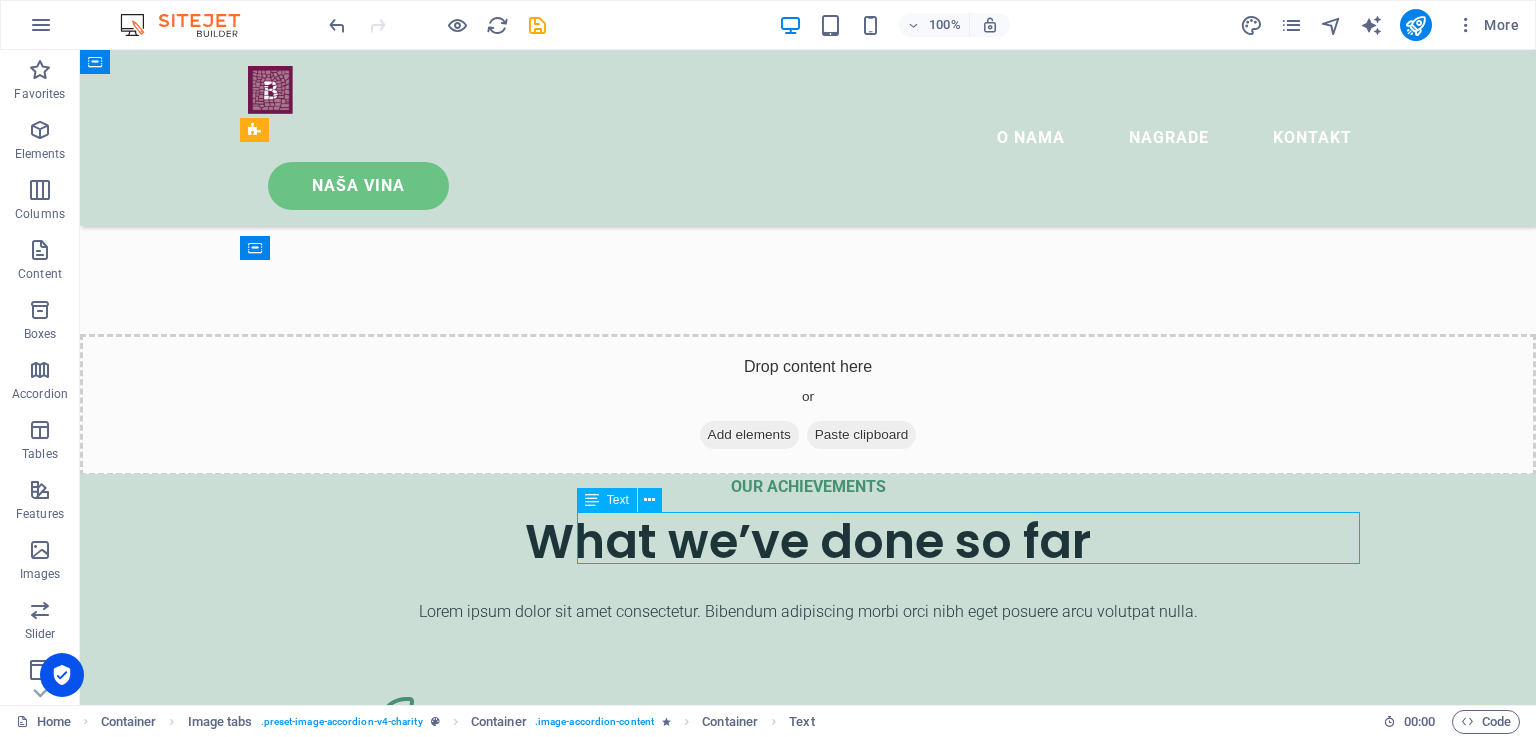 click on "Volutpat nulla. Tortor cras suscipit augue sodales risus auctor. Fusce nunc vitae non dui ornare tellus nibh purus lectus." at bounding box center [808, 4031] 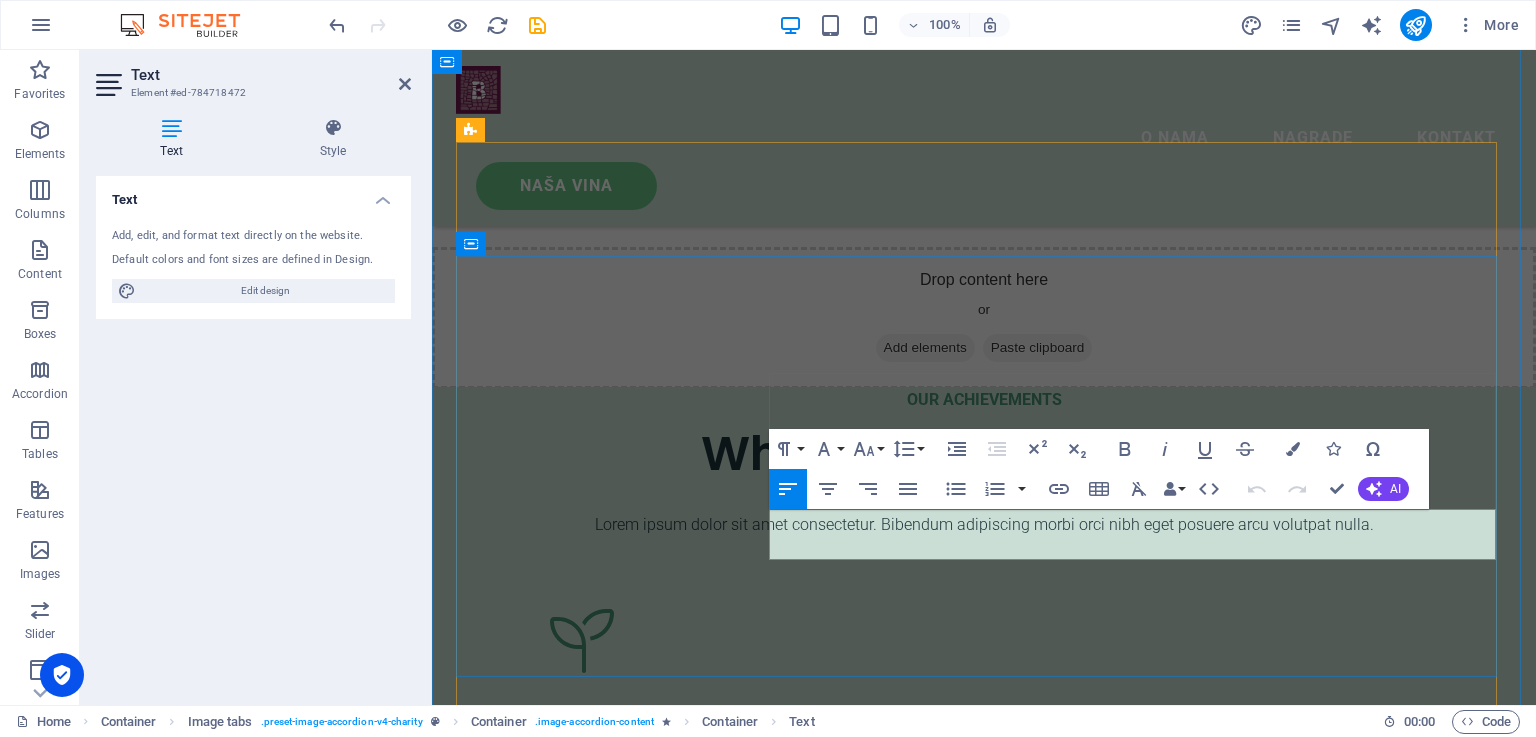 drag, startPoint x: 772, startPoint y: 521, endPoint x: 1200, endPoint y: 549, distance: 428.91492 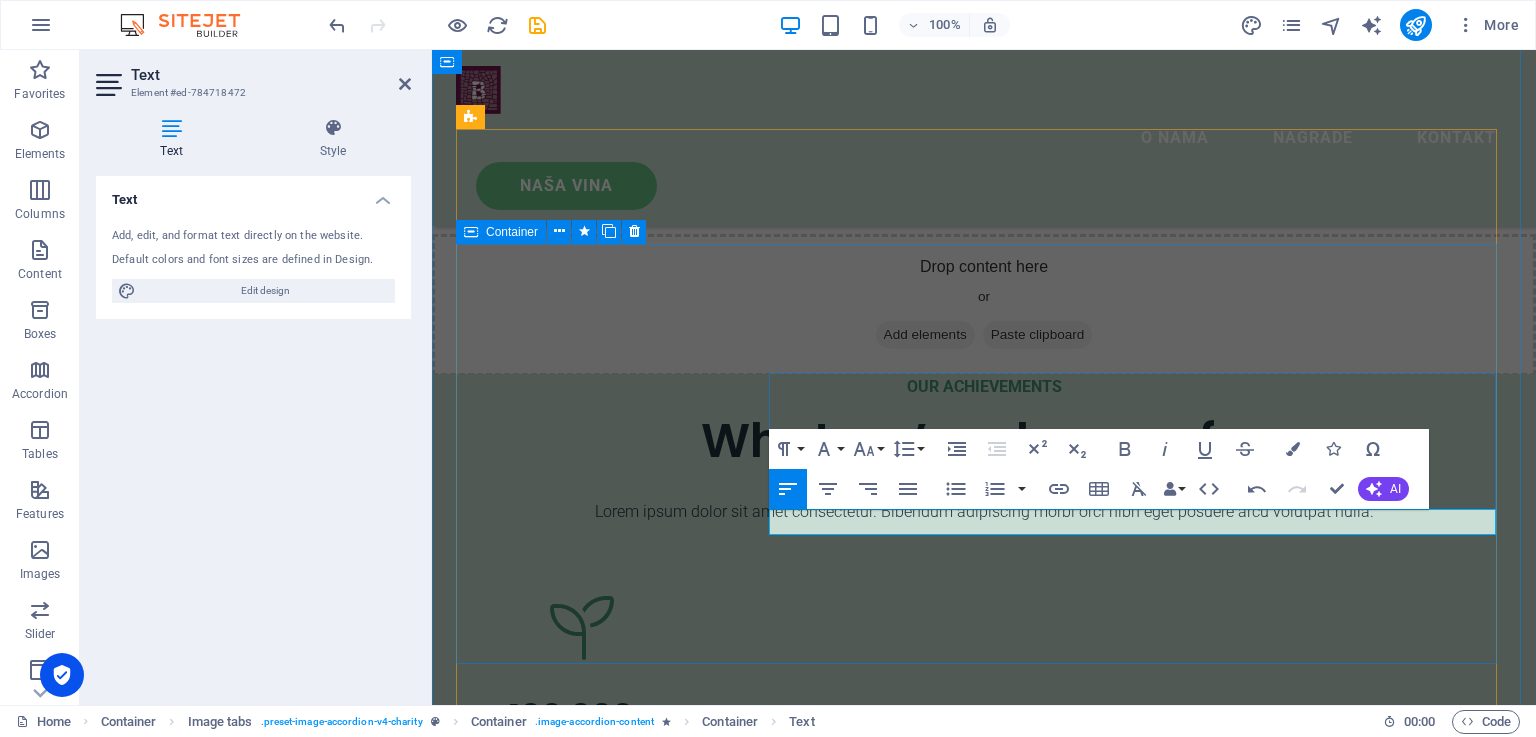 click on "Trnjak Trnjak radimo od istoimene sorte loze. Odlikuje ga specifičan okus i miris. Najbolje berbe odležavamo u hrastovim bačvama. Berba 2022. alkohol 13,5 vol." at bounding box center (984, 2841) 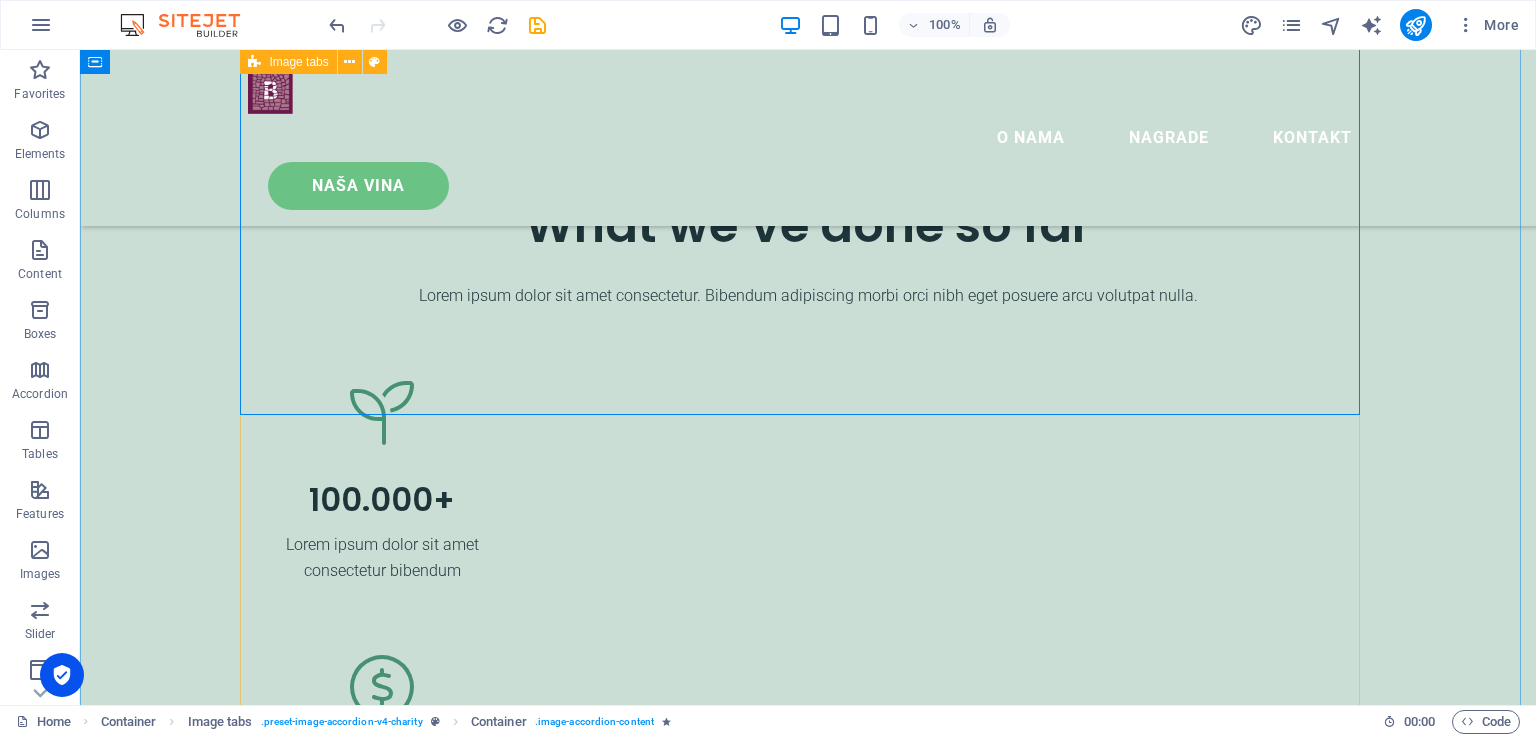 scroll, scrollTop: 2115, scrollLeft: 0, axis: vertical 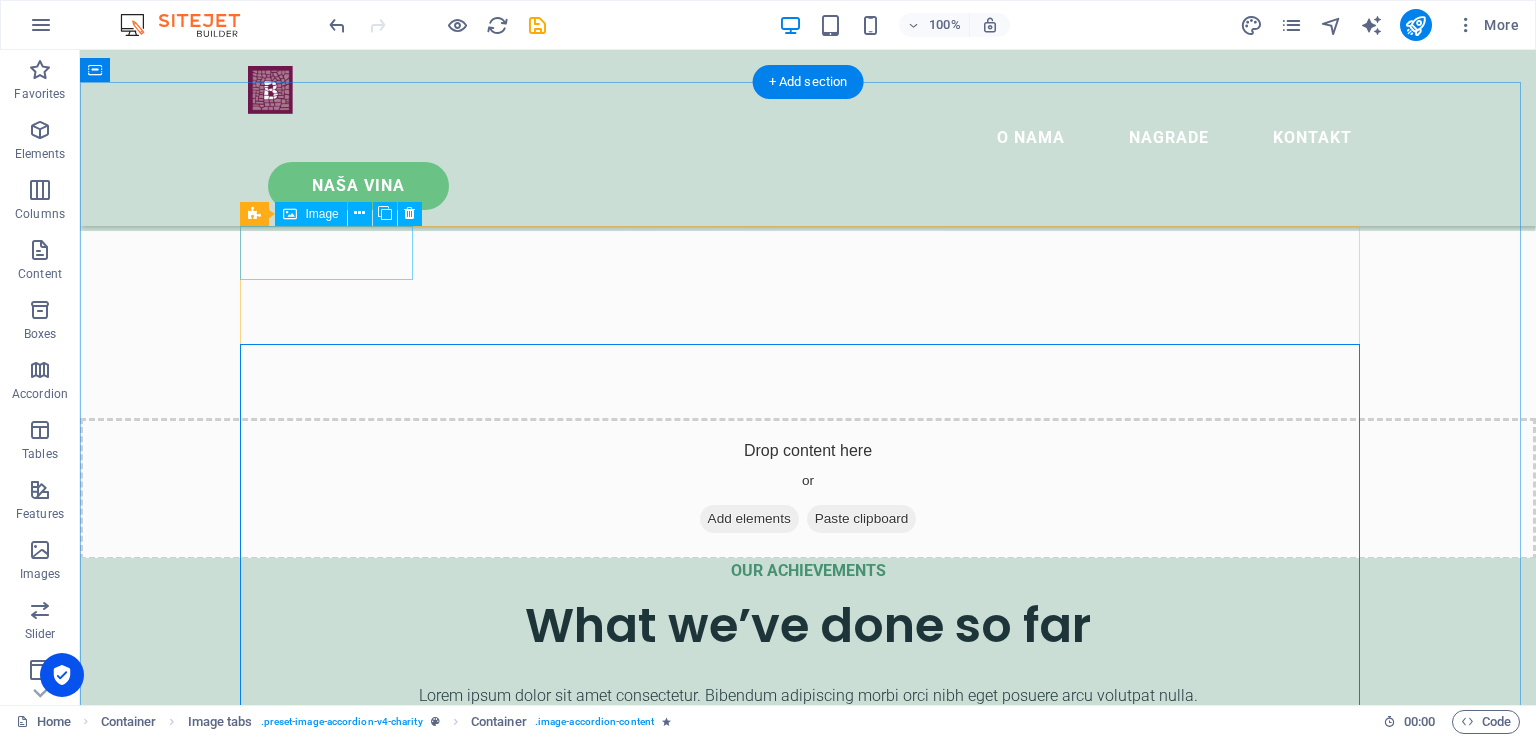 click at bounding box center [334, 1981] 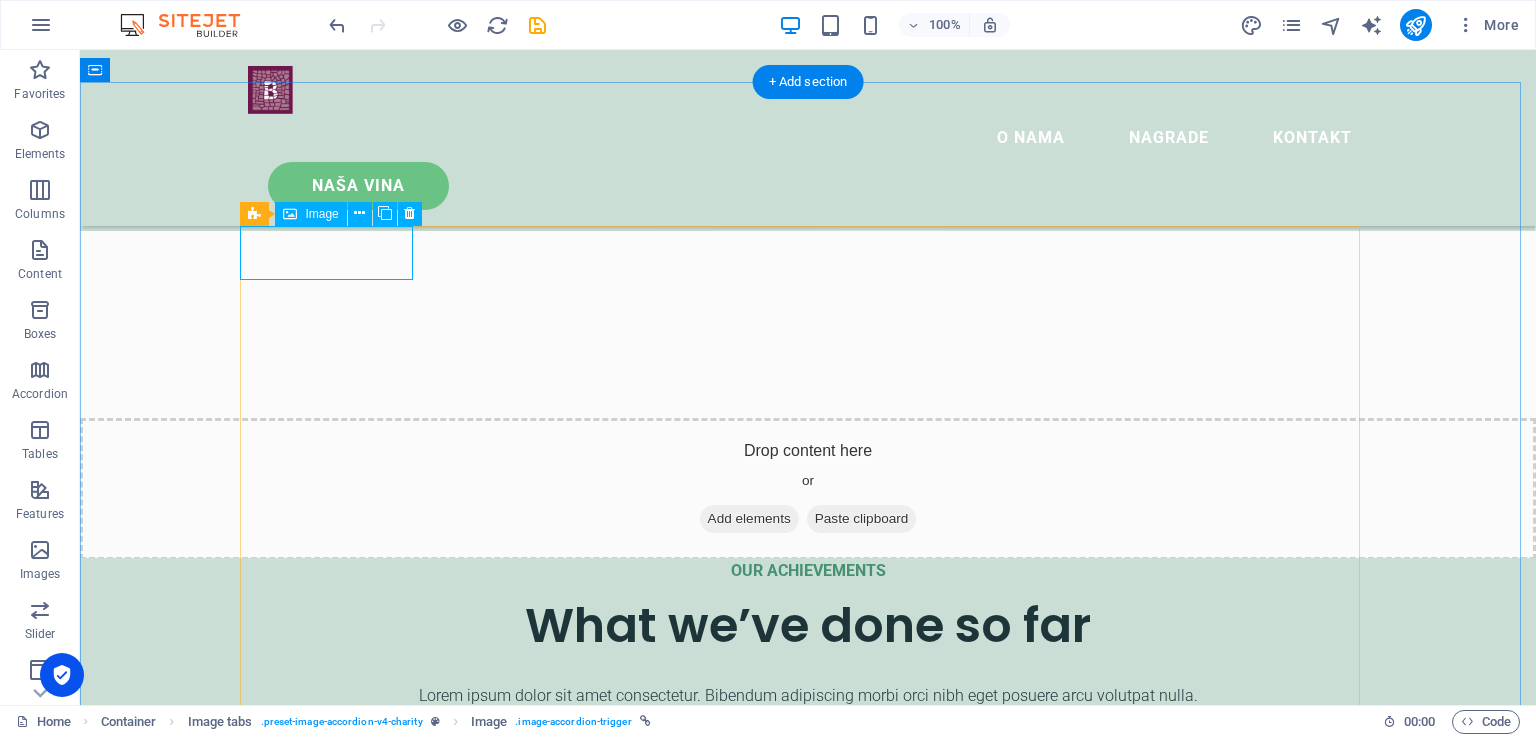click at bounding box center [334, 1981] 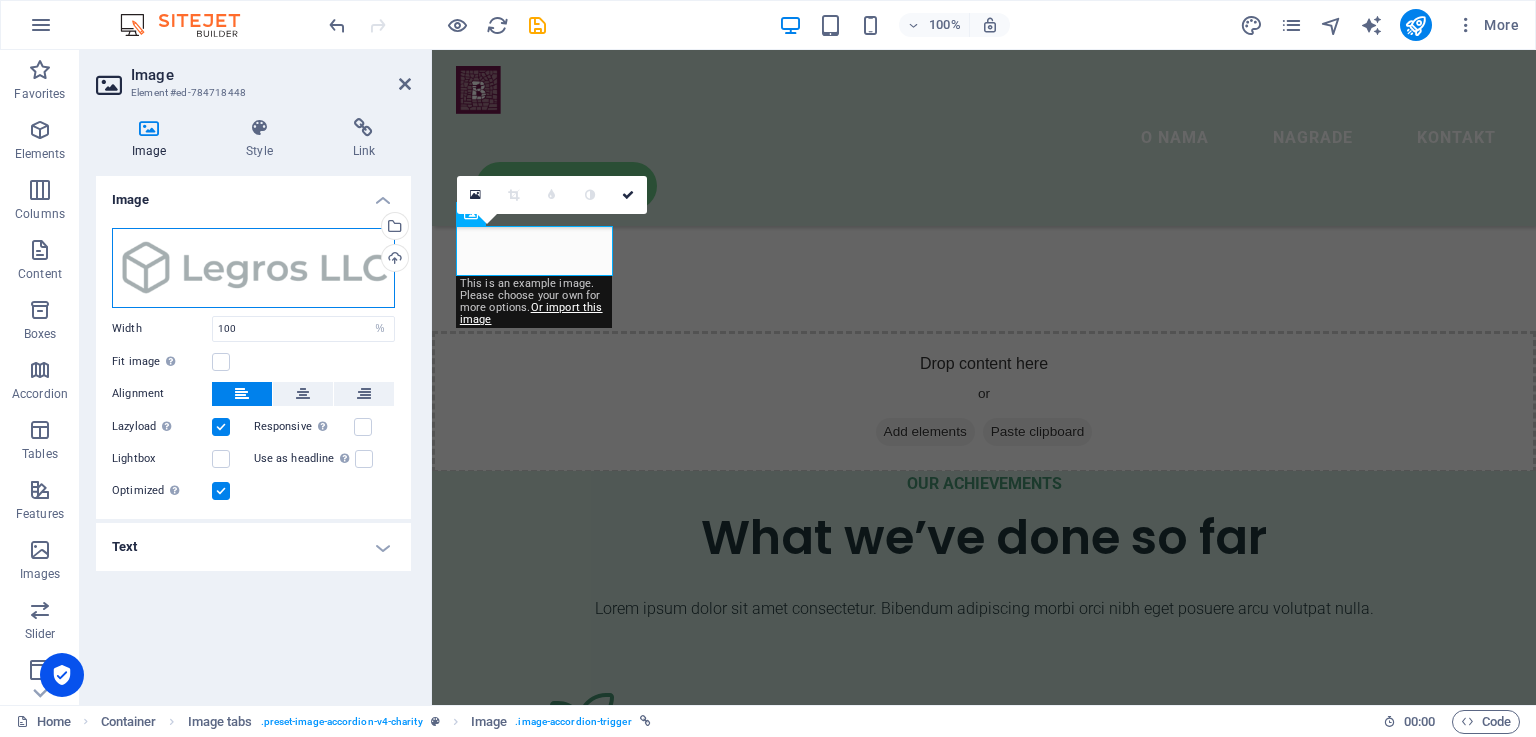 click on "Drag files here, click to choose files or select files from Files or our free stock photos & videos" at bounding box center (253, 268) 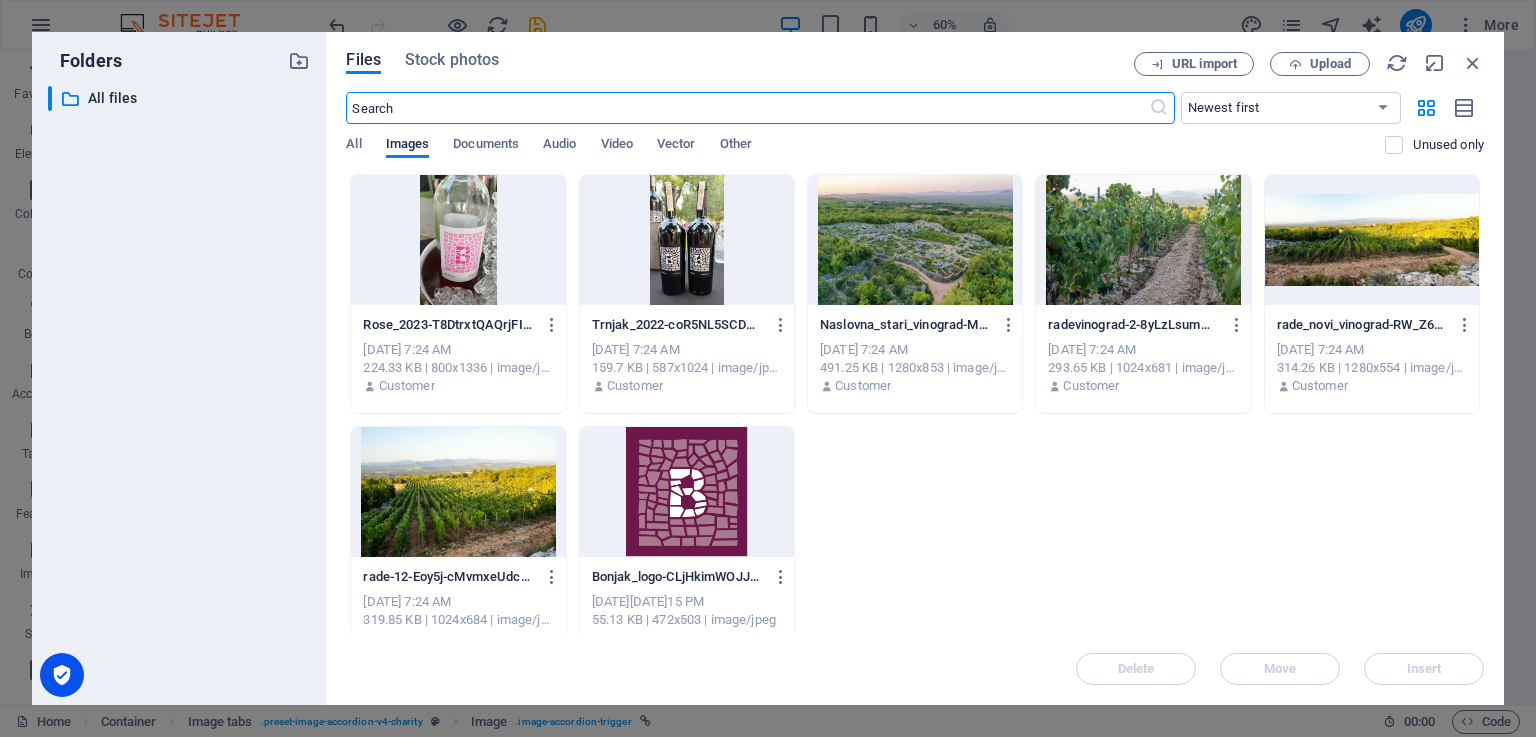 scroll, scrollTop: 2578, scrollLeft: 0, axis: vertical 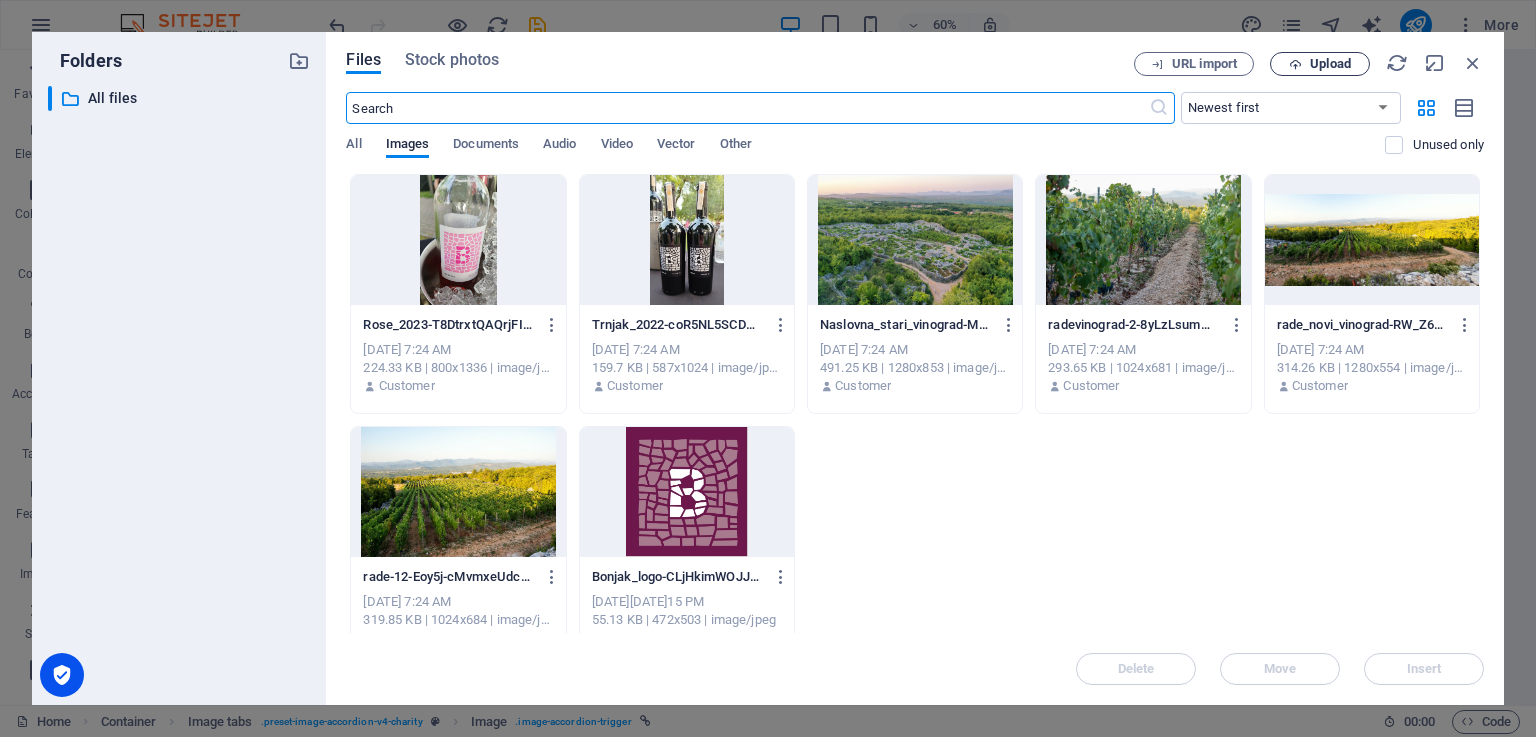 click at bounding box center (1295, 64) 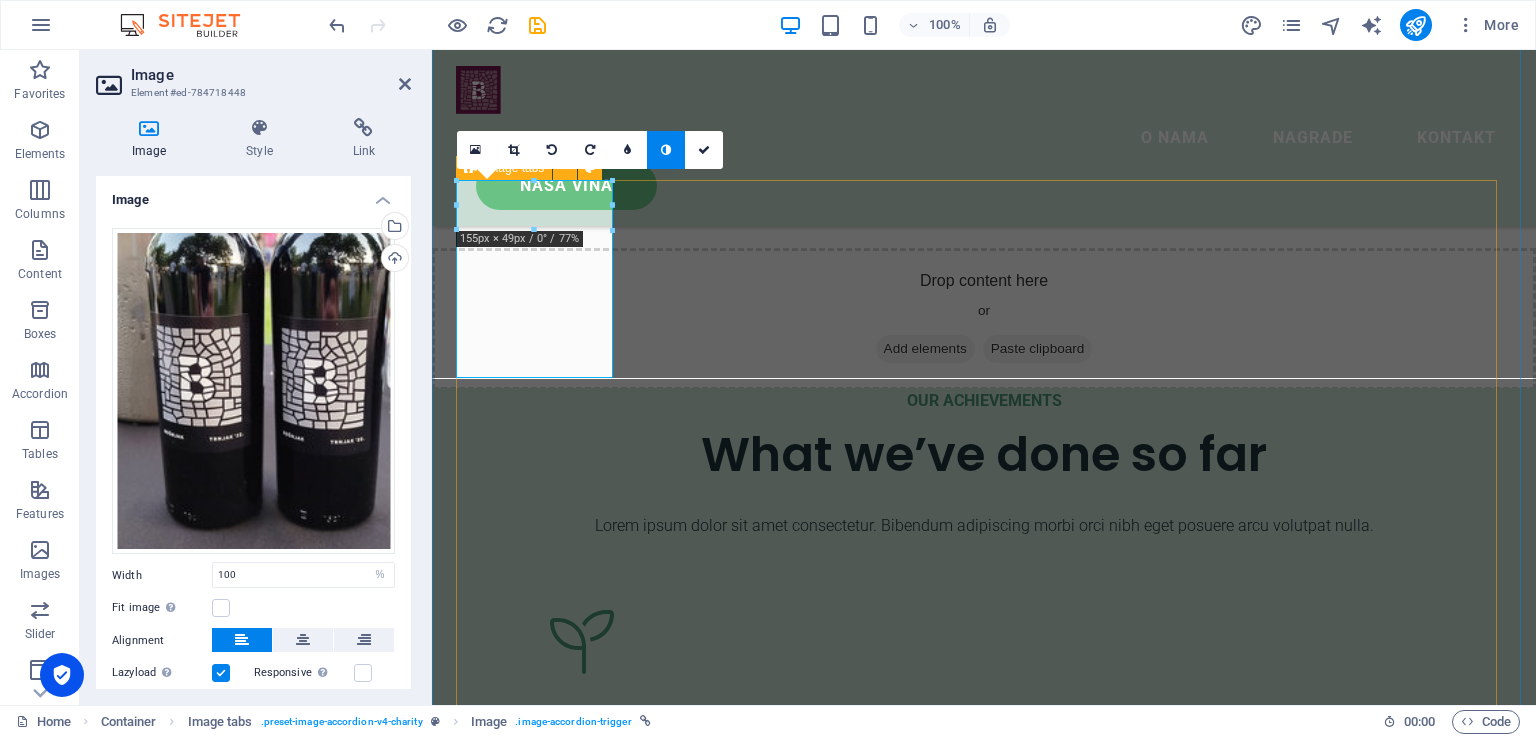 scroll, scrollTop: 2215, scrollLeft: 0, axis: vertical 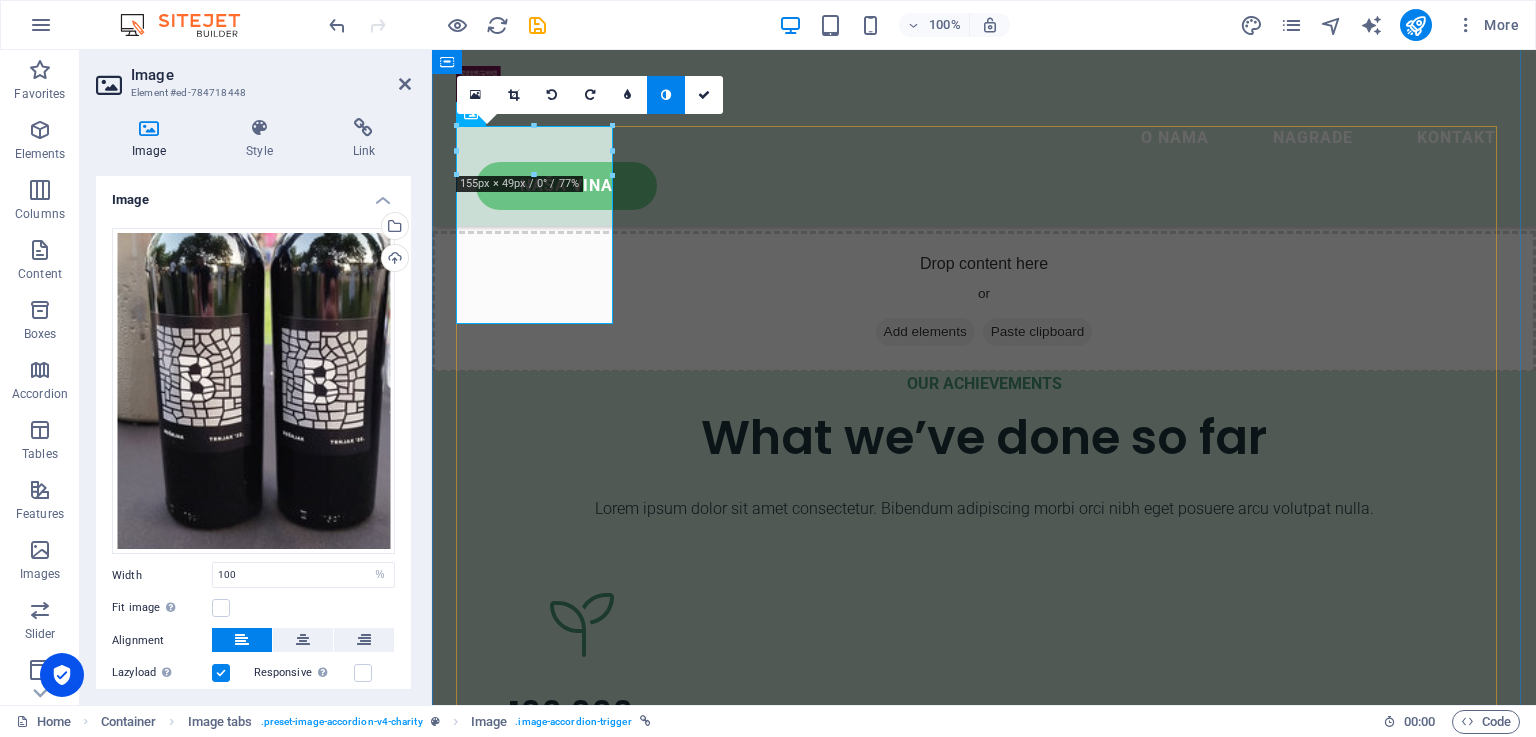 click on "Trnjak Trnjak radimo od istoimene sorte loze. Odlikuje ga specifičan okus i miris. Najbolje berbe odležavamo u hrastovim bačvama. Berba 2022. alkohol 13,5 vol. Wolf-Koss Lorem ipsum dolor sit amet consectetur. Bibendum adipiscing morbi orci nibh eget posuere arcu volutpat nulla. Tortor cras suscipit augue sodales risus auctor. Fusce nunc vitae non dui ornare tellus nibh purus lectus. Volutpat nulla. Tortor cras suscipit augue sodales risus auctor. Fusce nunc vitae non dui ornare tellus nibh purus lectus. Raynor Group Lorem ipsum dolor sit amet consectetur. Bibendum adipiscing morbi orci nibh eget posuere arcu volutpat nulla. Tortor cras suscipit augue sodales risus auctor. Fusce nunc vitae non dui ornare tellus nibh purus lectus. Volutpat nulla. Tortor cras suscipit augue sodales risus auctor. Fusce nunc vitae non dui ornare tellus nibh purus lectus. Placeholder Partner Volutpat nulla. Tortor cras suscipit augue sodales risus auctor. Fusce nunc vitae non dui ornare tellus nibh purus lectus. Donnelly PLC" at bounding box center (984, 5539) 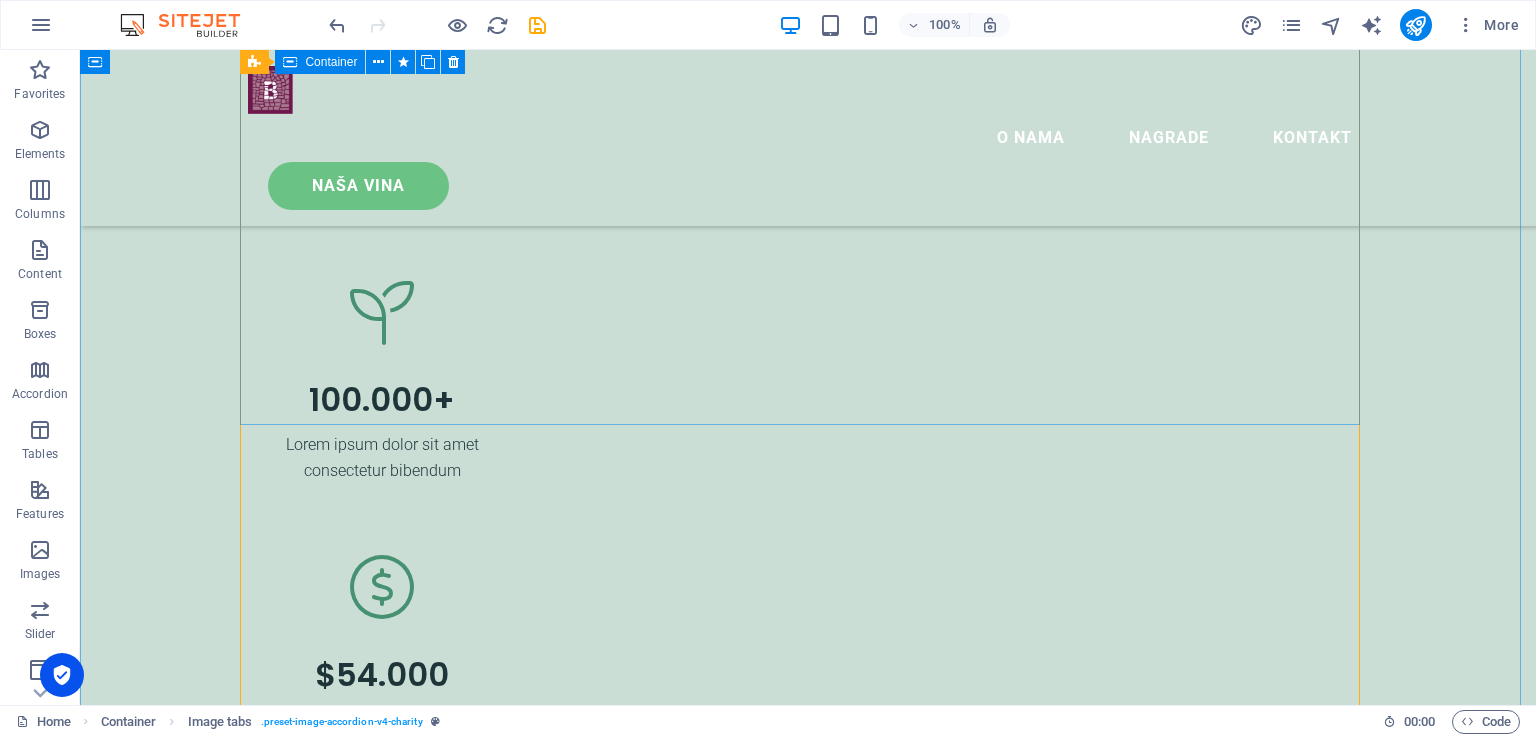 scroll, scrollTop: 2815, scrollLeft: 0, axis: vertical 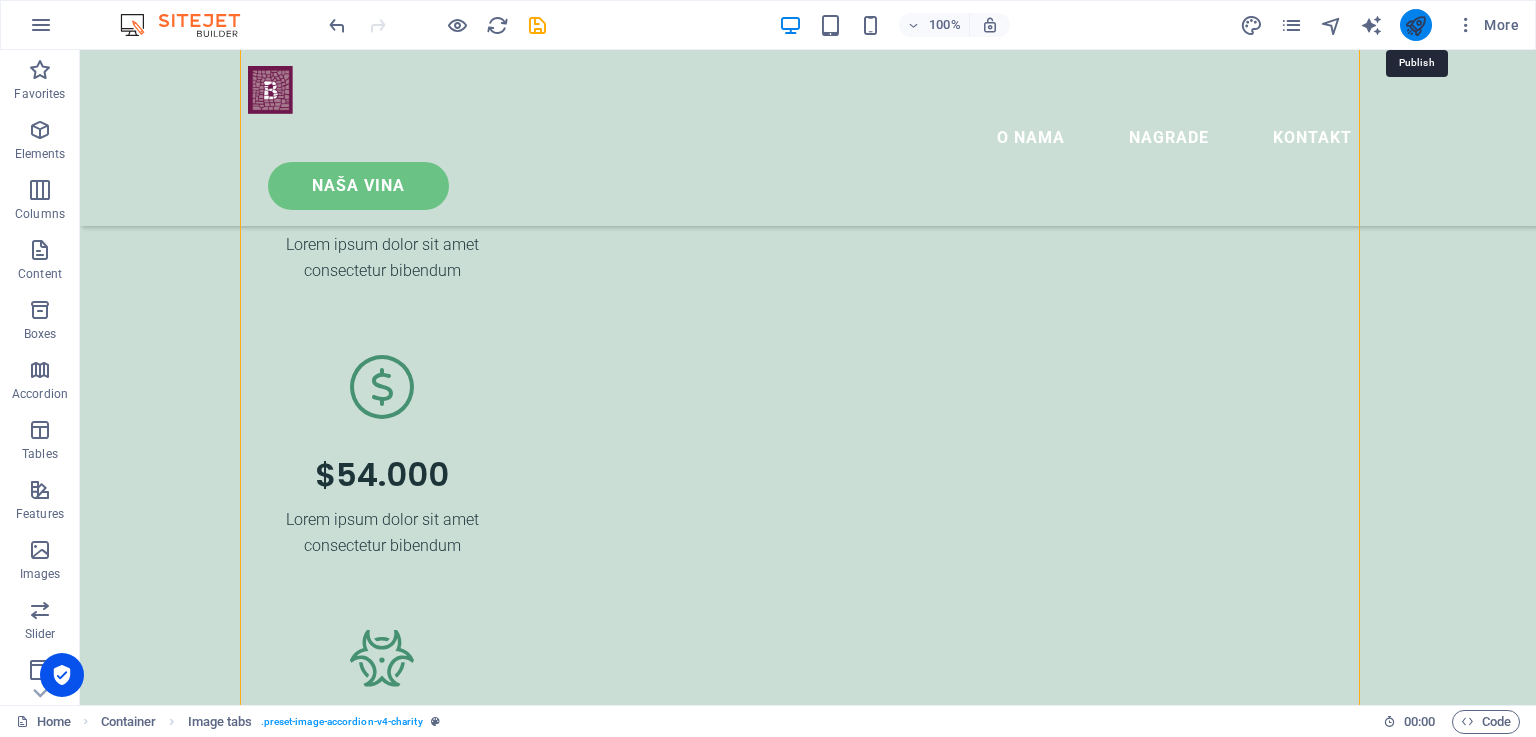 click at bounding box center [1415, 25] 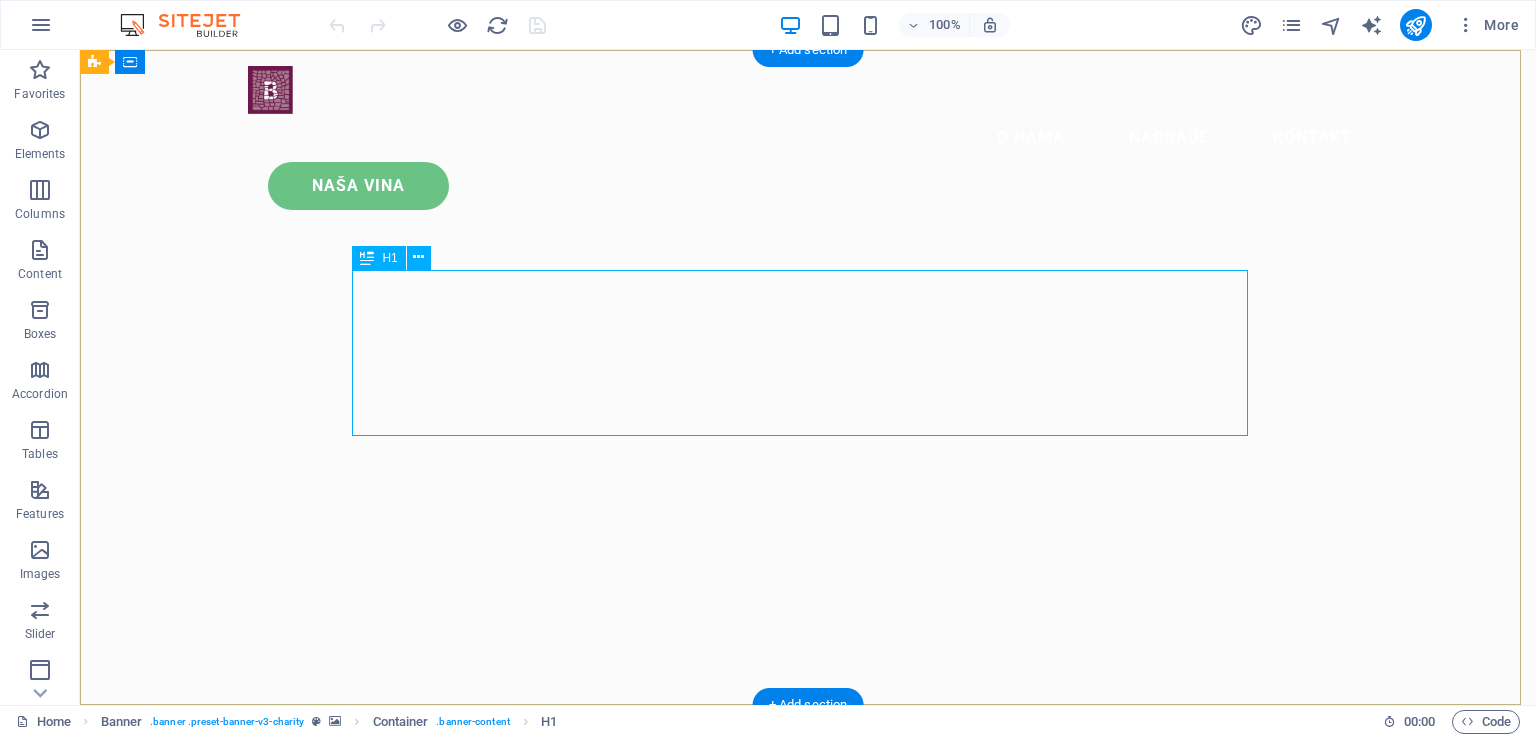 scroll, scrollTop: 0, scrollLeft: 0, axis: both 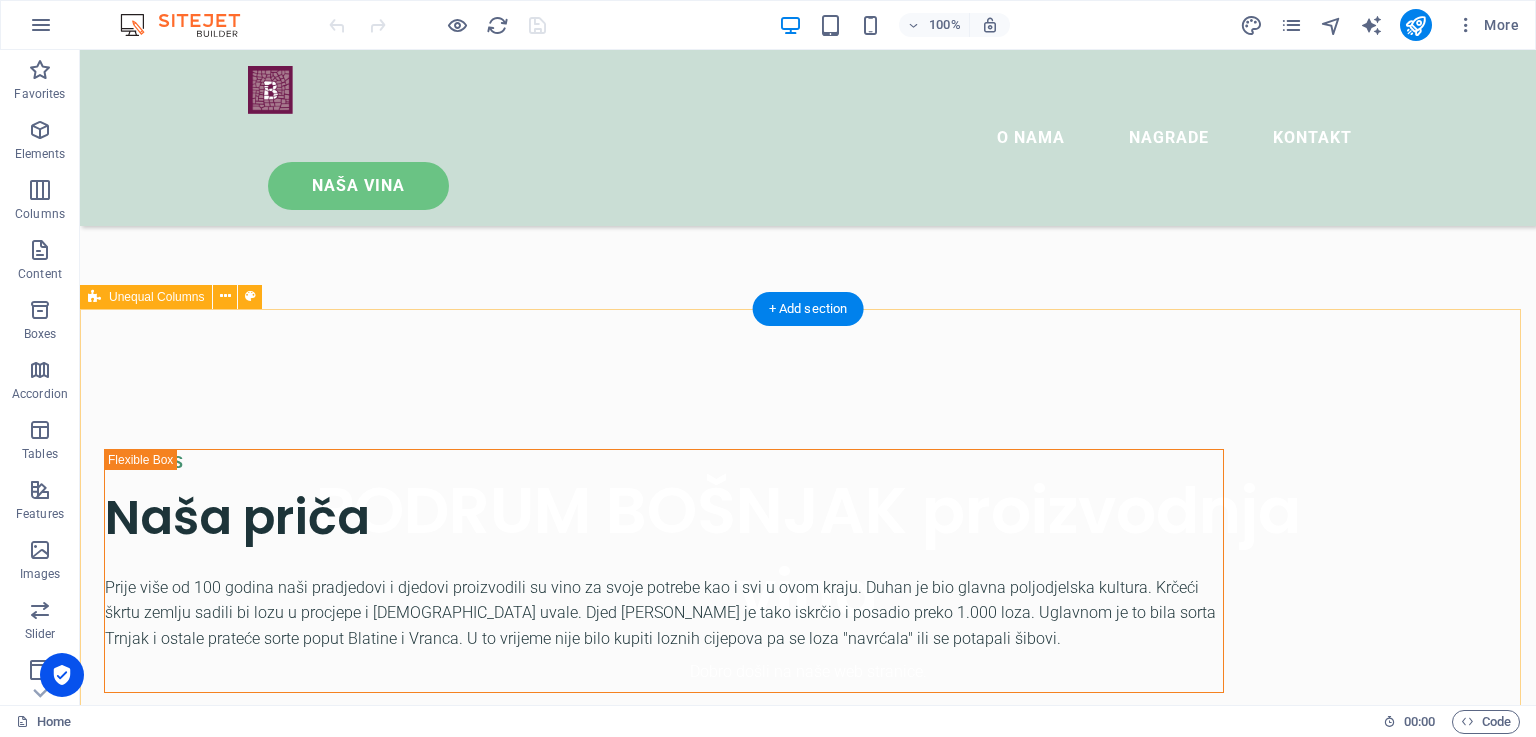 click on "ABOUT US Naša priča Prije više od 100 godina naši pradjedovi i djedovi proizvodili su vino za svoje potrebe kao i svi u ovom kraju. Duhan je bio glavna poljodjelska kultura. Krčeći škrtu zemlju sadili bi lozu u procjepe i [DEMOGRAPHIC_DATA] uvale. Djed [PERSON_NAME] je tako iskrčio i posadio preko 1.000 loza. Uglavnom je to bila sorta Trnjak i ostale prateće sorte poput Blatine i Vranca. U to vrijeme nije bilo kupiti loznih cijepova pa se loza "navrćala" ili se potapali šibovi." at bounding box center (808, 984) 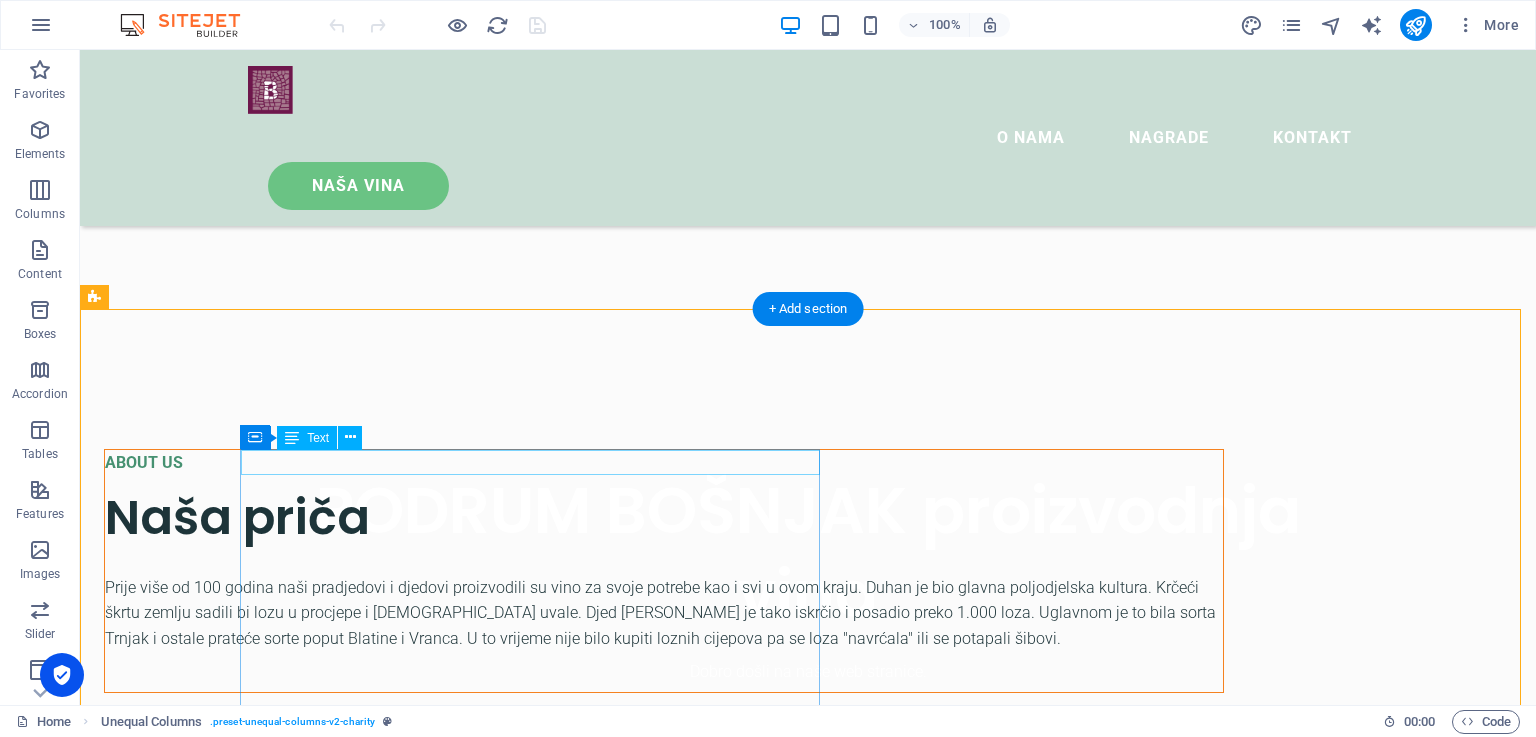 click on "ABOUT US" at bounding box center (664, 463) 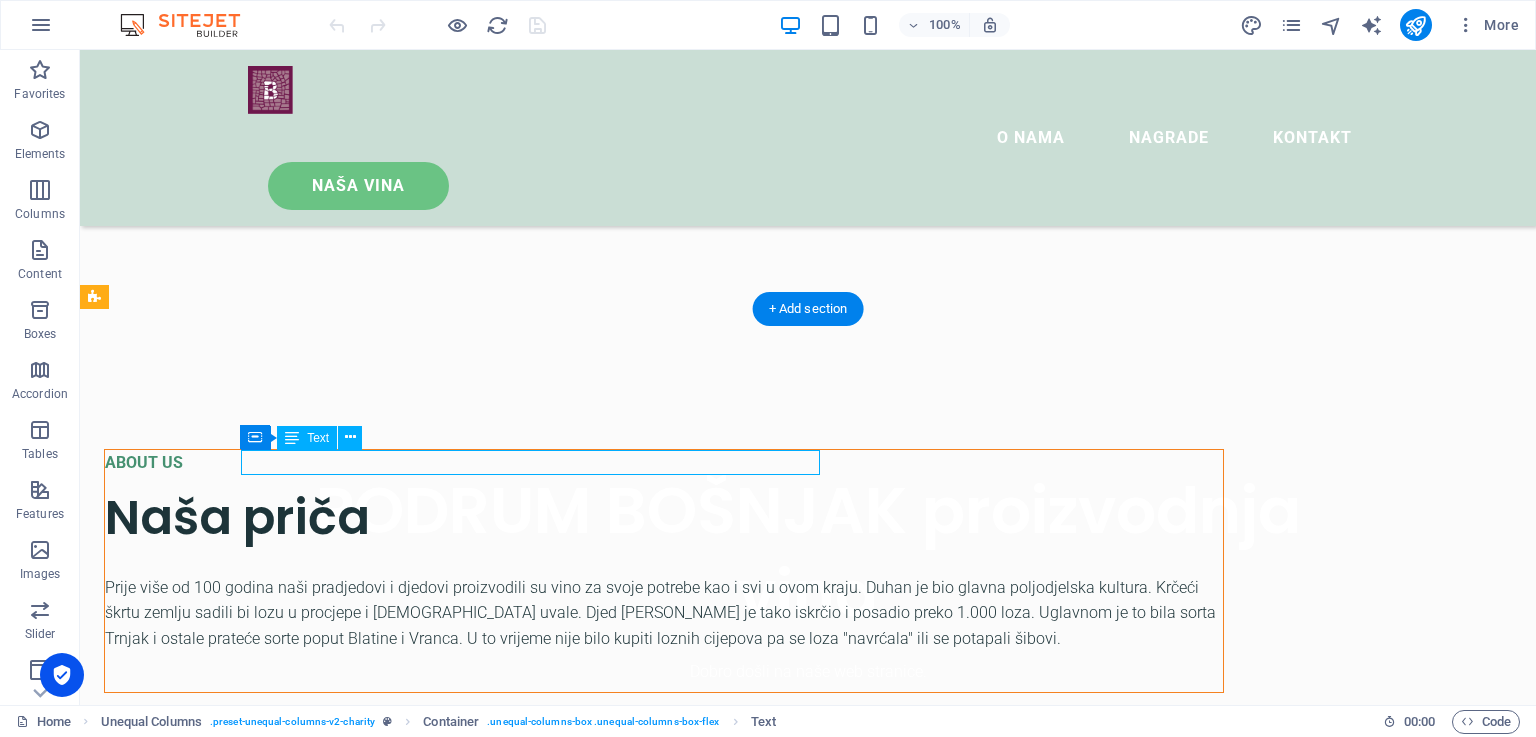 click on "ABOUT US" at bounding box center (664, 463) 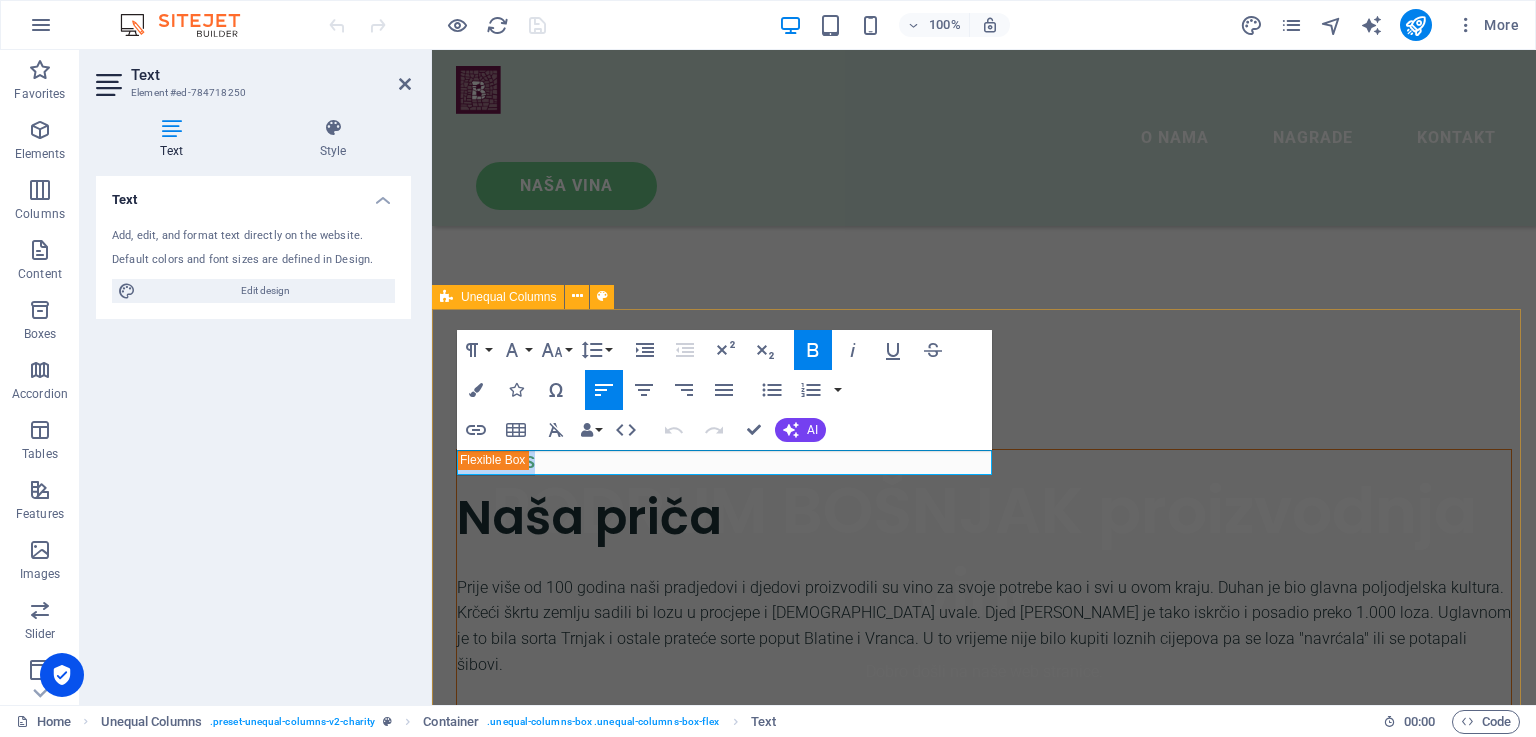 drag, startPoint x: 587, startPoint y: 463, endPoint x: 858, endPoint y: 516, distance: 276.13403 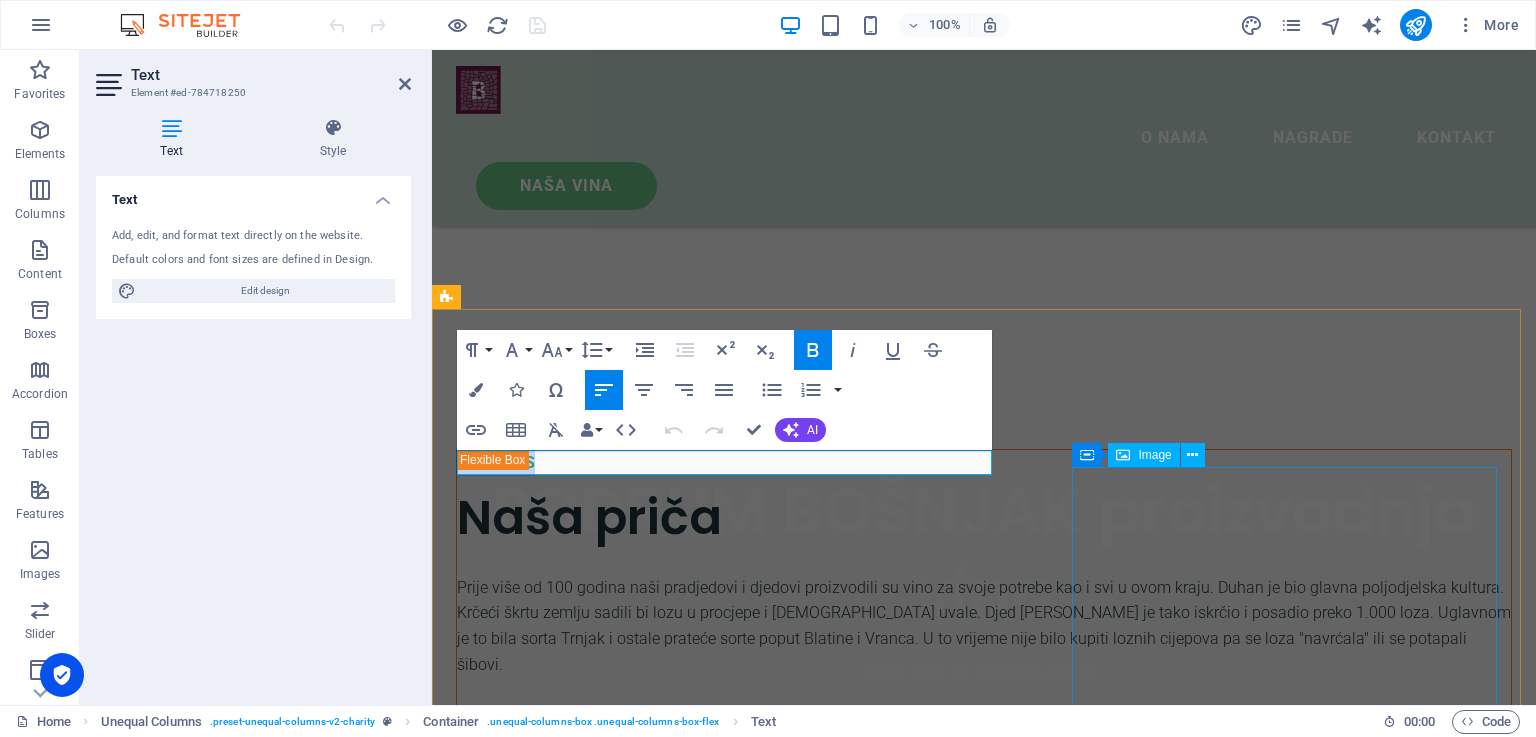 type 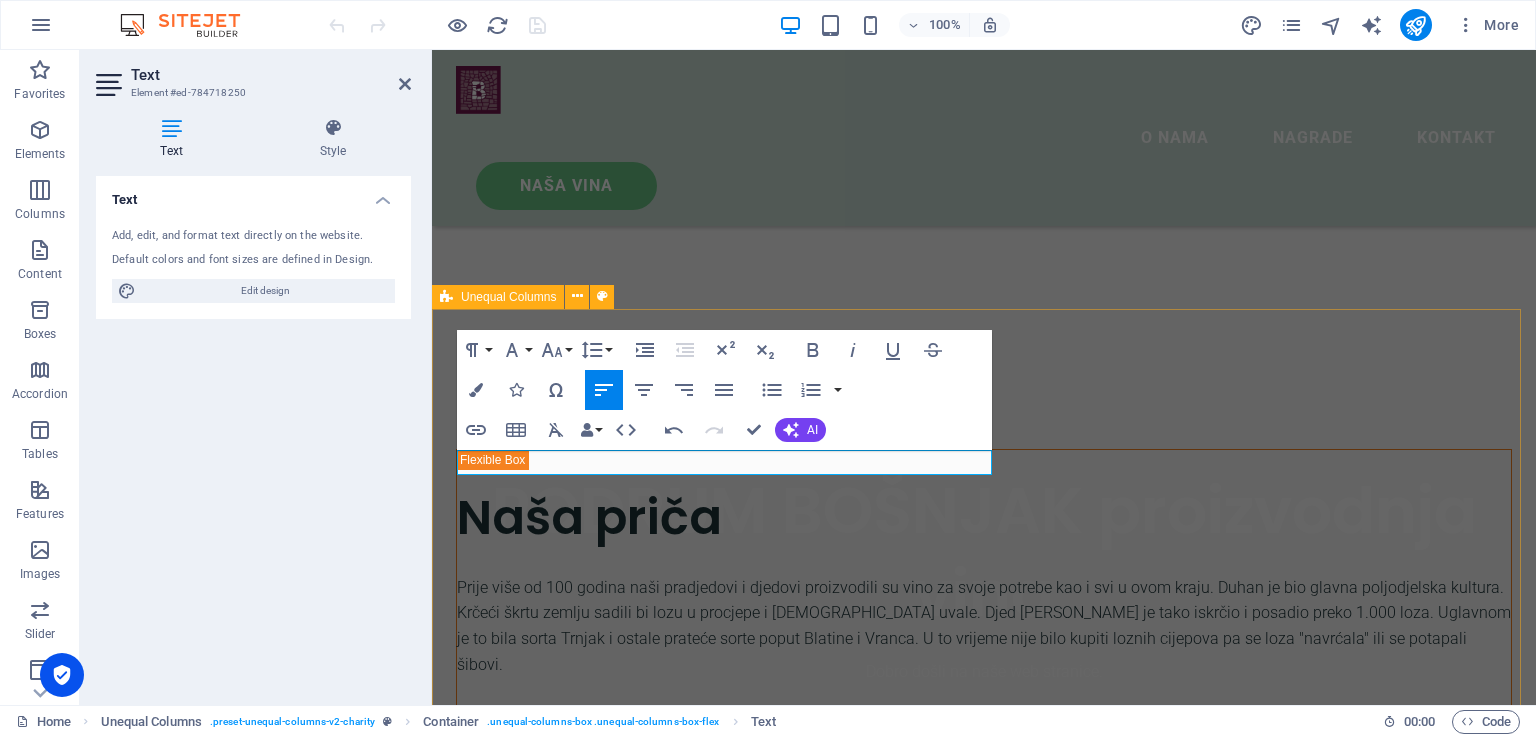click on "O nama [PERSON_NAME] priča Prije više od 100 godina naši pradjedovi i djedovi proizvodili su vino za svoje potrebe kao i svi u ovom kraju. Duhan je bio glavna poljodjelska kultura. Krčeći škrtu zemlju sadili bi lozu u procjepe i [DEMOGRAPHIC_DATA] uvale. Djed [PERSON_NAME] je tako iskrčio i posadio preko 1.000 loza. Uglavnom je to bila sorta Trnjak i ostale prateće sorte poput Blatine i Vranca. U to vrijeme nije bilo kupiti loznih cijepova pa se loza "navrćala" ili se potapali šibovi." at bounding box center (984, 975) 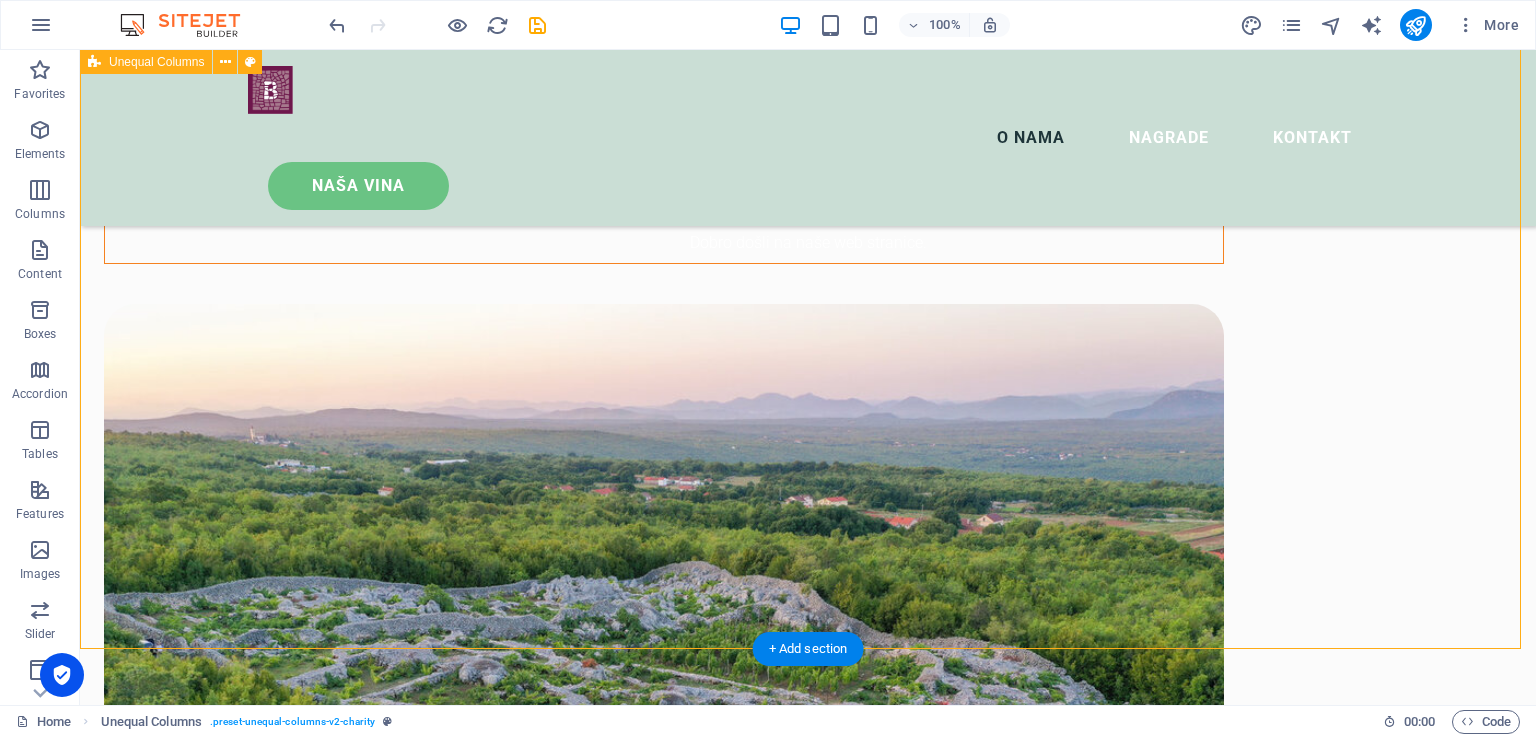 scroll, scrollTop: 896, scrollLeft: 0, axis: vertical 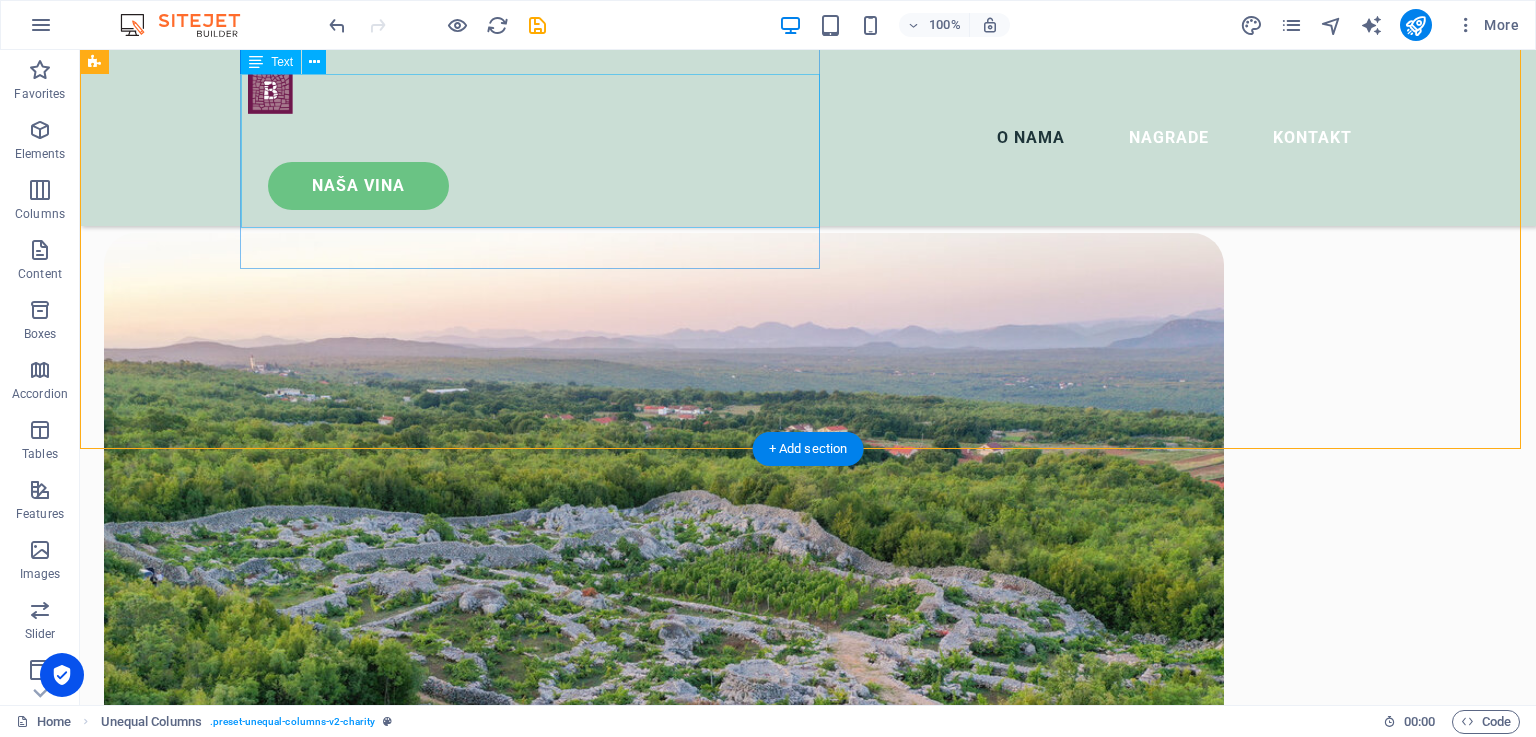click on "Prije više od 100 godina naši pradjedovi i djedovi proizvodili su vino za svoje potrebe kao i svi u ovom kraju. Duhan je bio glavna poljodjelska kultura. Krčeći škrtu zemlju sadili bi lozu u procjepe i [DEMOGRAPHIC_DATA] uvale. Djed [PERSON_NAME] je tako iskrčio i posadio preko 1.000 loza. Uglavnom je to bila sorta Trnjak i ostale prateće sorte poput Blatine i Vranca. U to vrijeme nije bilo kupiti loznih cijepova pa se loza "navrćala" ili se potapali šibovi." at bounding box center [664, 113] 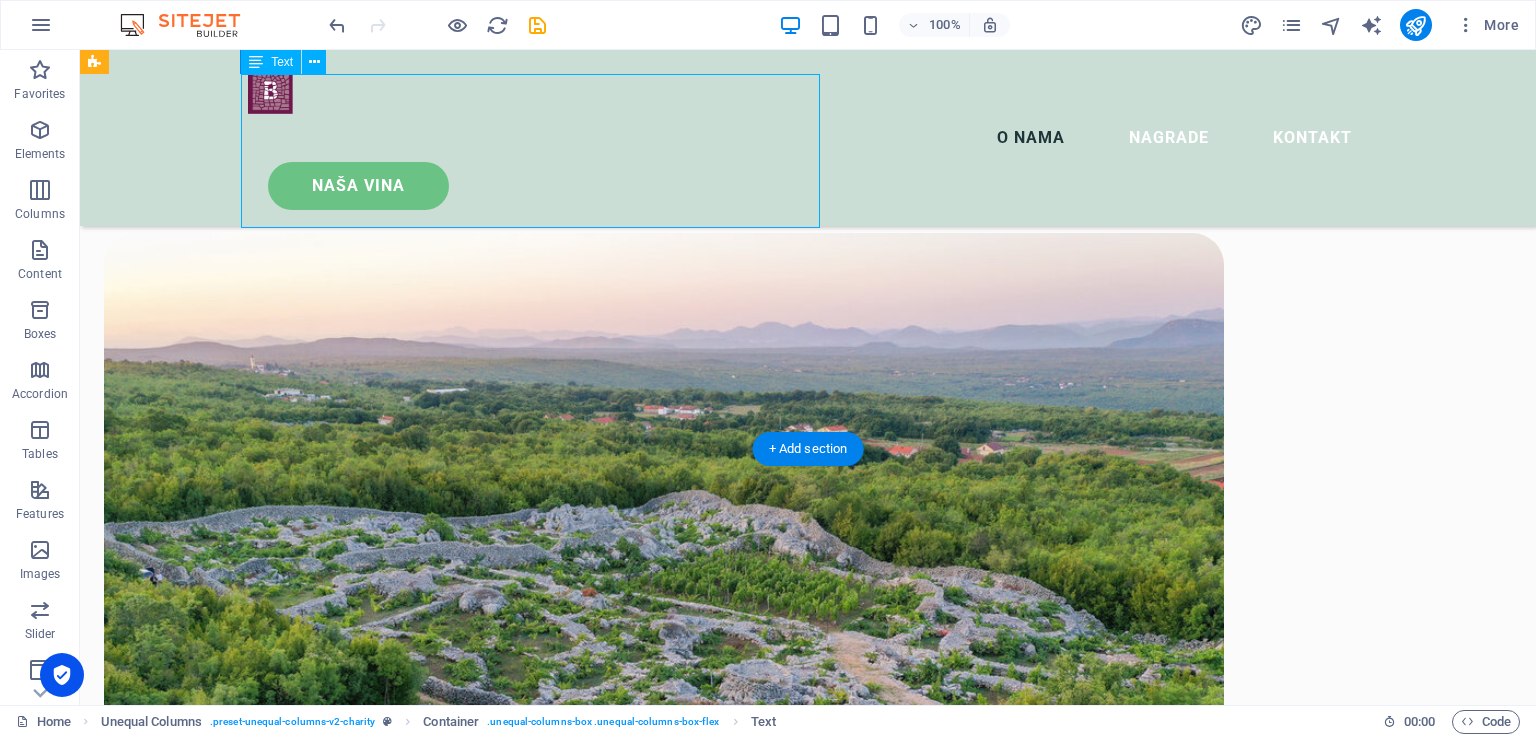 click on "Prije više od 100 godina naši pradjedovi i djedovi proizvodili su vino za svoje potrebe kao i svi u ovom kraju. Duhan je bio glavna poljodjelska kultura. Krčeći škrtu zemlju sadili bi lozu u procjepe i [DEMOGRAPHIC_DATA] uvale. Djed [PERSON_NAME] je tako iskrčio i posadio preko 1.000 loza. Uglavnom je to bila sorta Trnjak i ostale prateće sorte poput Blatine i Vranca. U to vrijeme nije bilo kupiti loznih cijepova pa se loza "navrćala" ili se potapali šibovi." at bounding box center (664, 113) 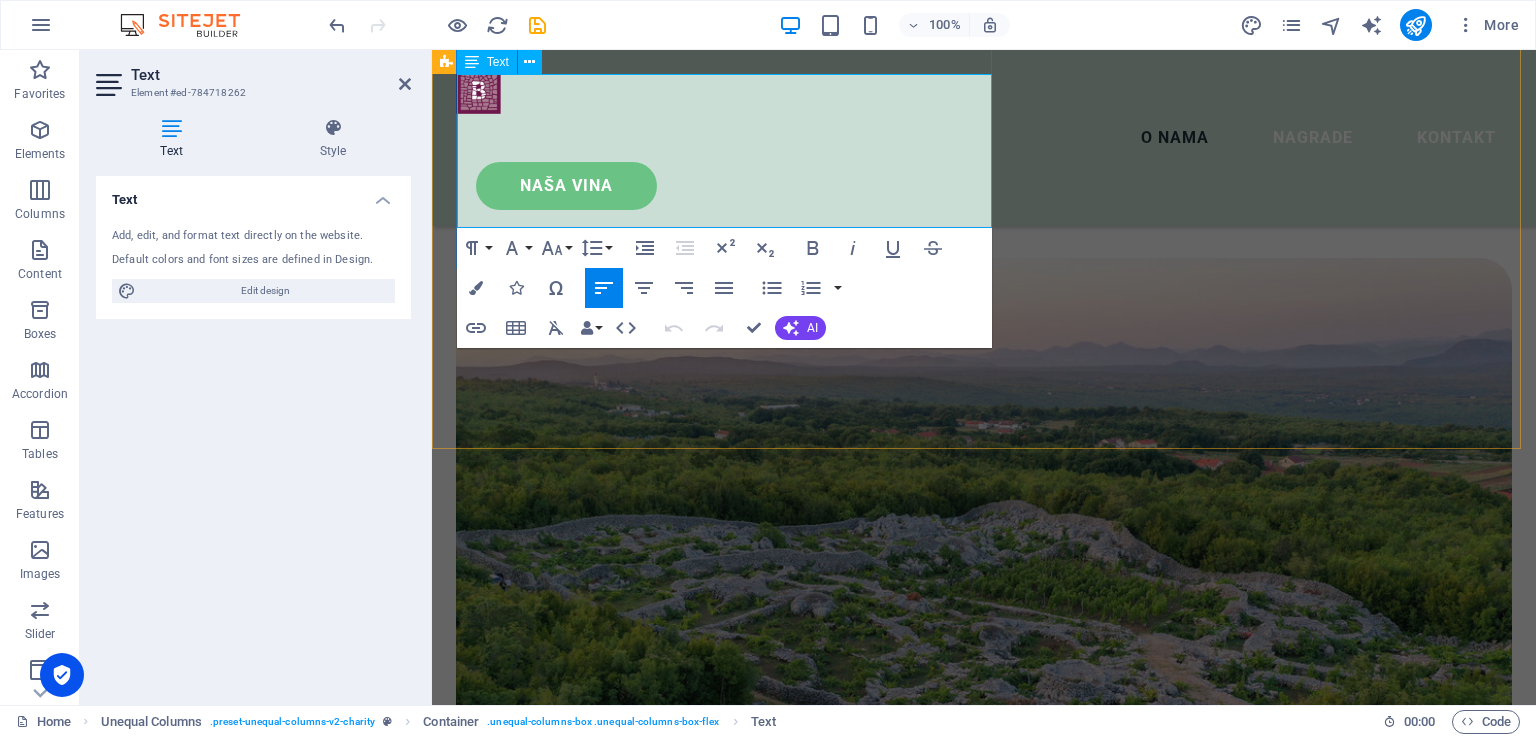 click on "Prije više od 100 godina naši pradjedovi i djedovi proizvodili su vino za svoje potrebe kao i svi u ovom kraju. Duhan je bio glavna poljodjelska kultura. Krčeći škrtu zemlju sadili bi lozu u procjepe i [DEMOGRAPHIC_DATA] uvale. Djed [PERSON_NAME] je tako iskrčio i posadio preko 1.000 loza. Uglavnom je to bila sorta Trnjak i ostale prateće sorte poput Blatine i Vranca. U to vrijeme nije bilo kupiti loznih cijepova pa se loza "navrćala" ili se potapali šibovi." at bounding box center [984, 126] 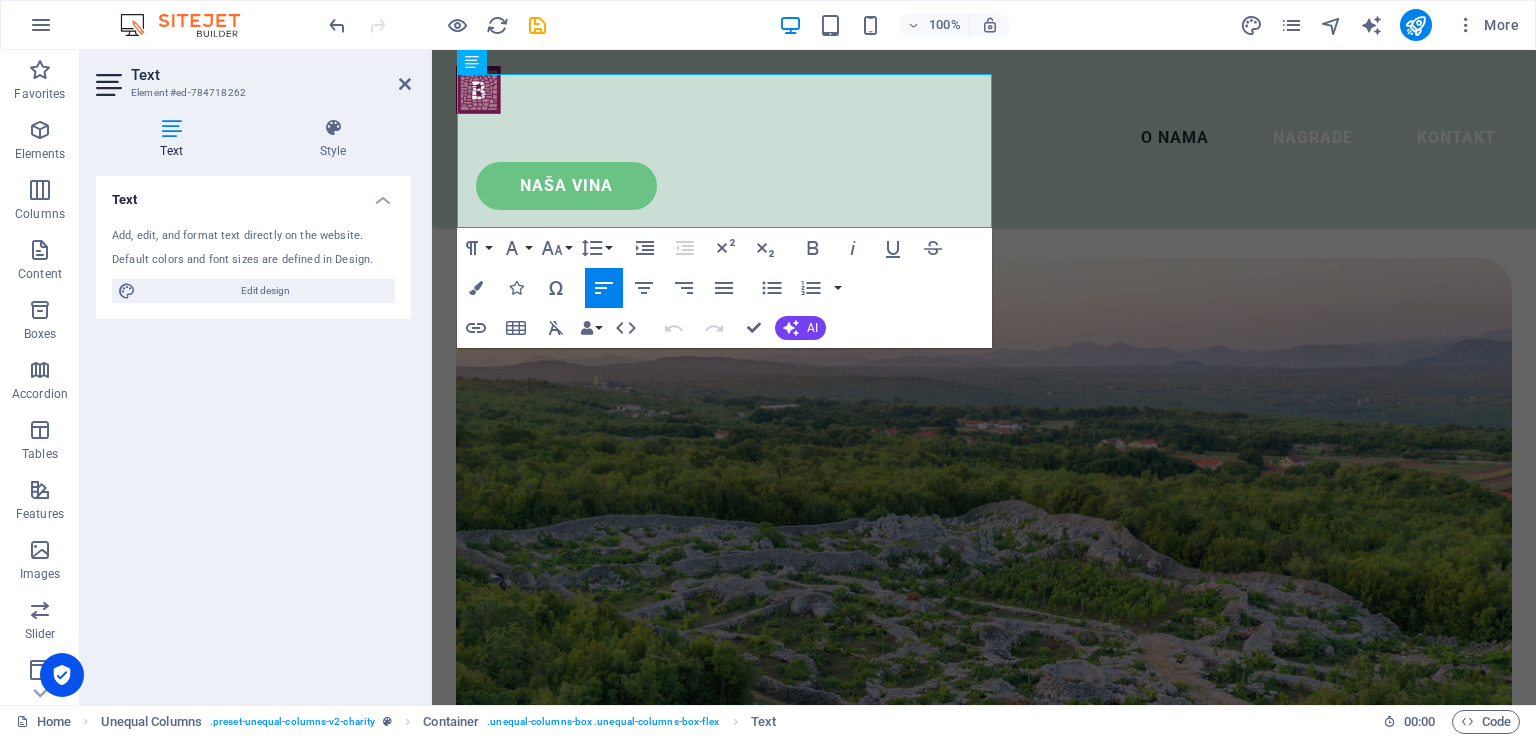 type 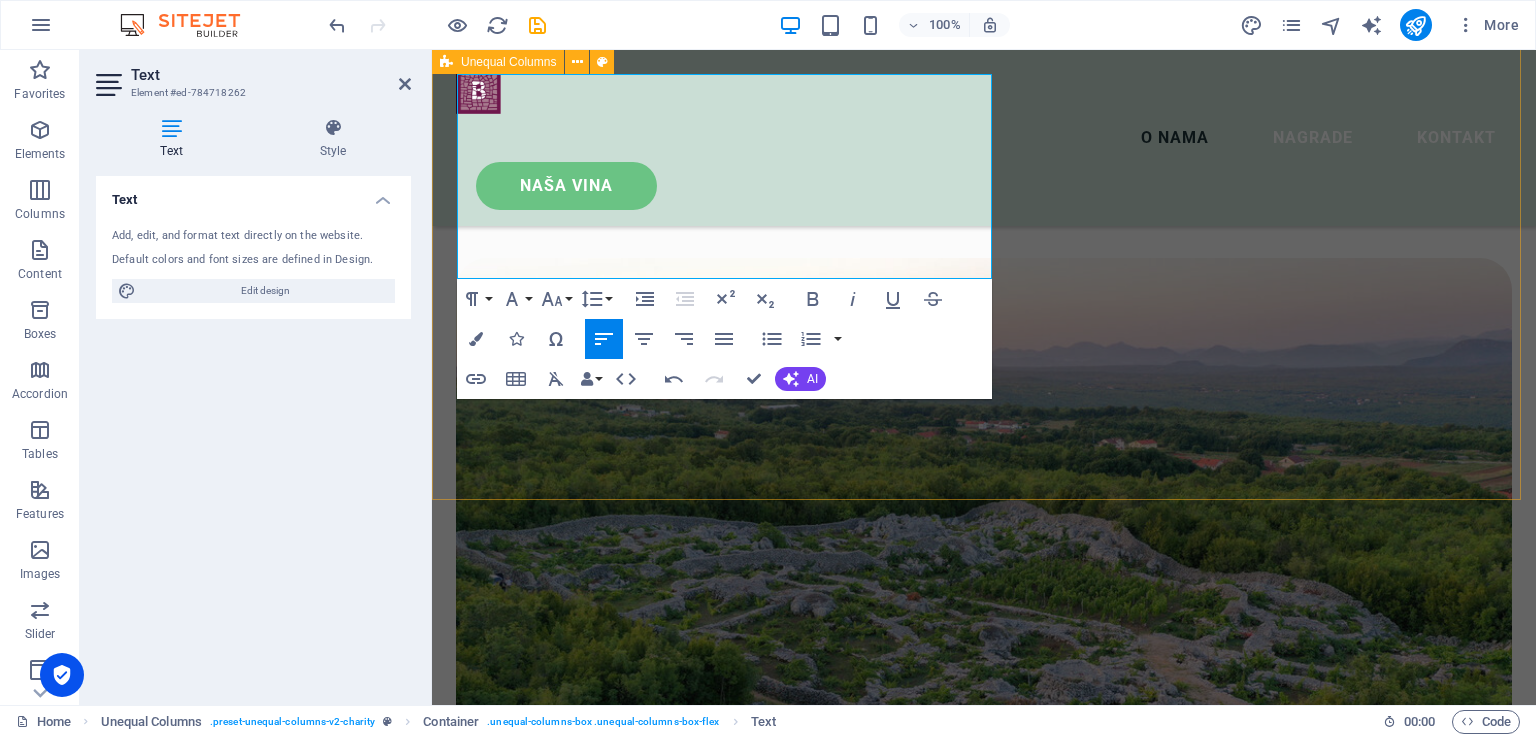 click on "O nama [PERSON_NAME] priča Prije više od 100 godina naši pradjedovi i djedovi proizvodili su vino za svoje potrebe kao i svi u ovom kraju. Duhan je bio glavna poljodjelska kultura. Krčeći škrtu zemlju sadili bi lozu u procjepe i [DEMOGRAPHIC_DATA] uvale. Djed [PERSON_NAME] je tako iskrčio i posadio preko 1.000 loza. Uglavnom je to bila sorta Trnjak i ostale prateće sorte poput Blatine i Vranca. U to vrijeme nije bilo kupiti loznih cijepova pa se loza "navrćala" ili se potapali šibovi. Vremenom su ljudi prepoznali kvalitetu vina i dolazili u kupovinu. Tradiciju su nastavili naši roditelji, a zatim mi njihova djeca." at bounding box center (984, 475) 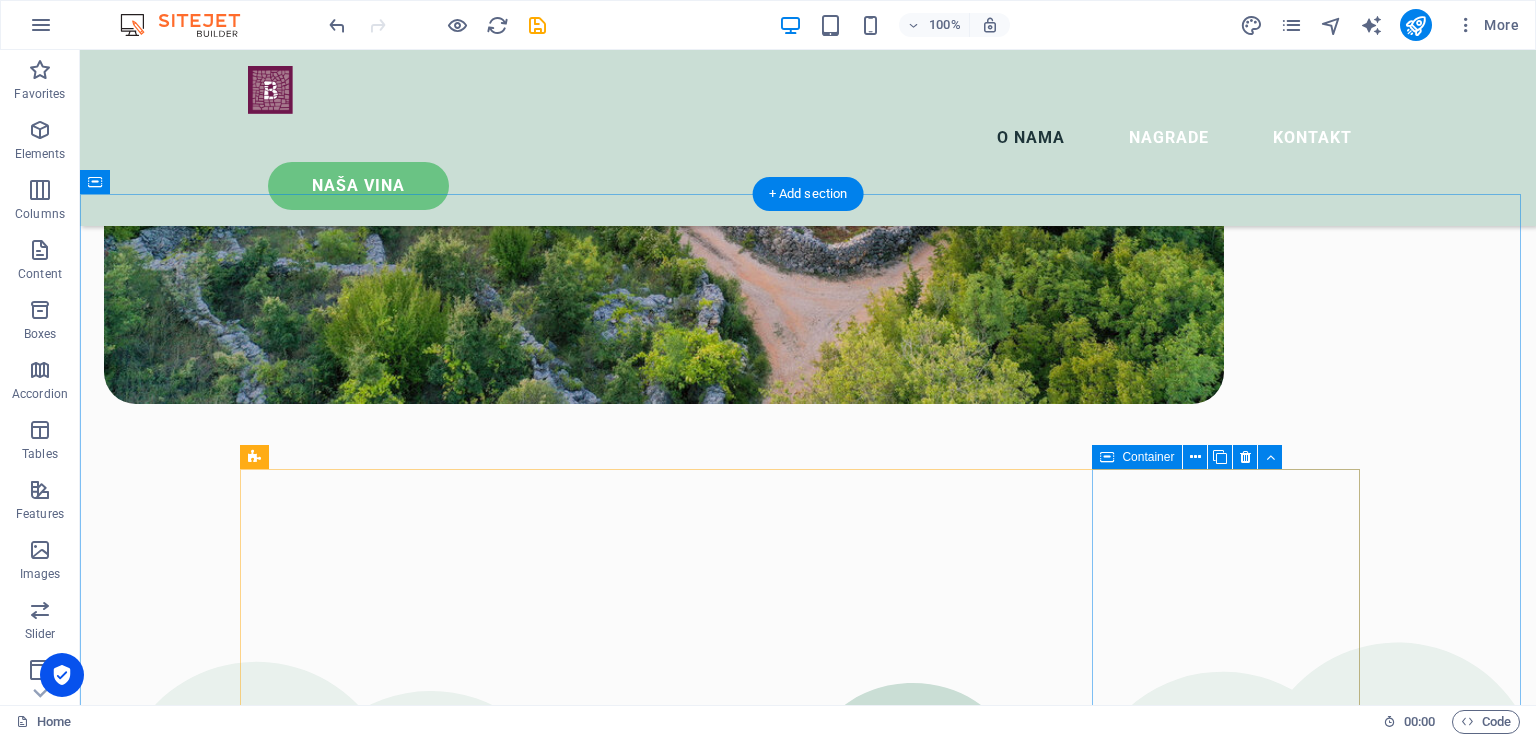 scroll, scrollTop: 1196, scrollLeft: 0, axis: vertical 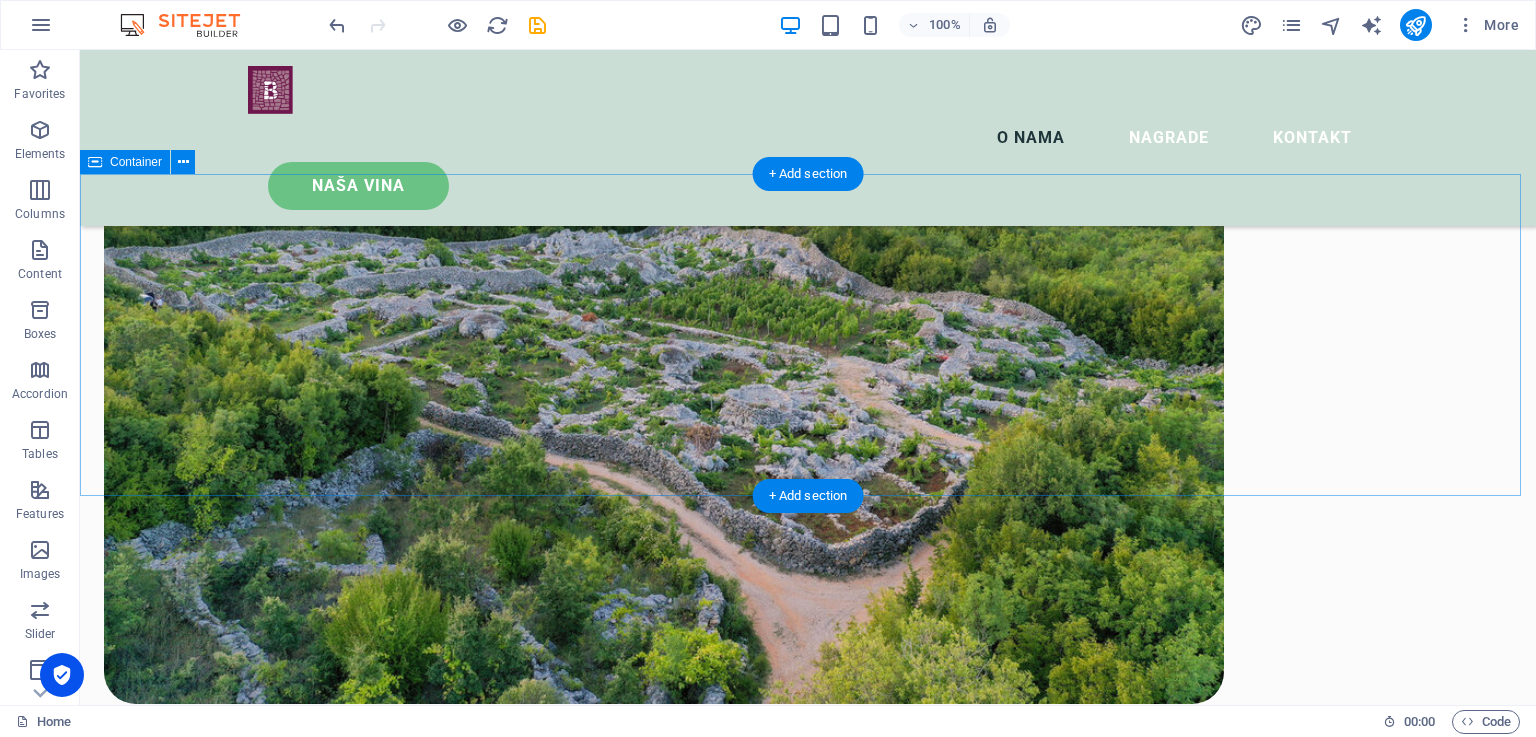 click on "Drop content here or  Add elements  Paste clipboard" at bounding box center [808, 1434] 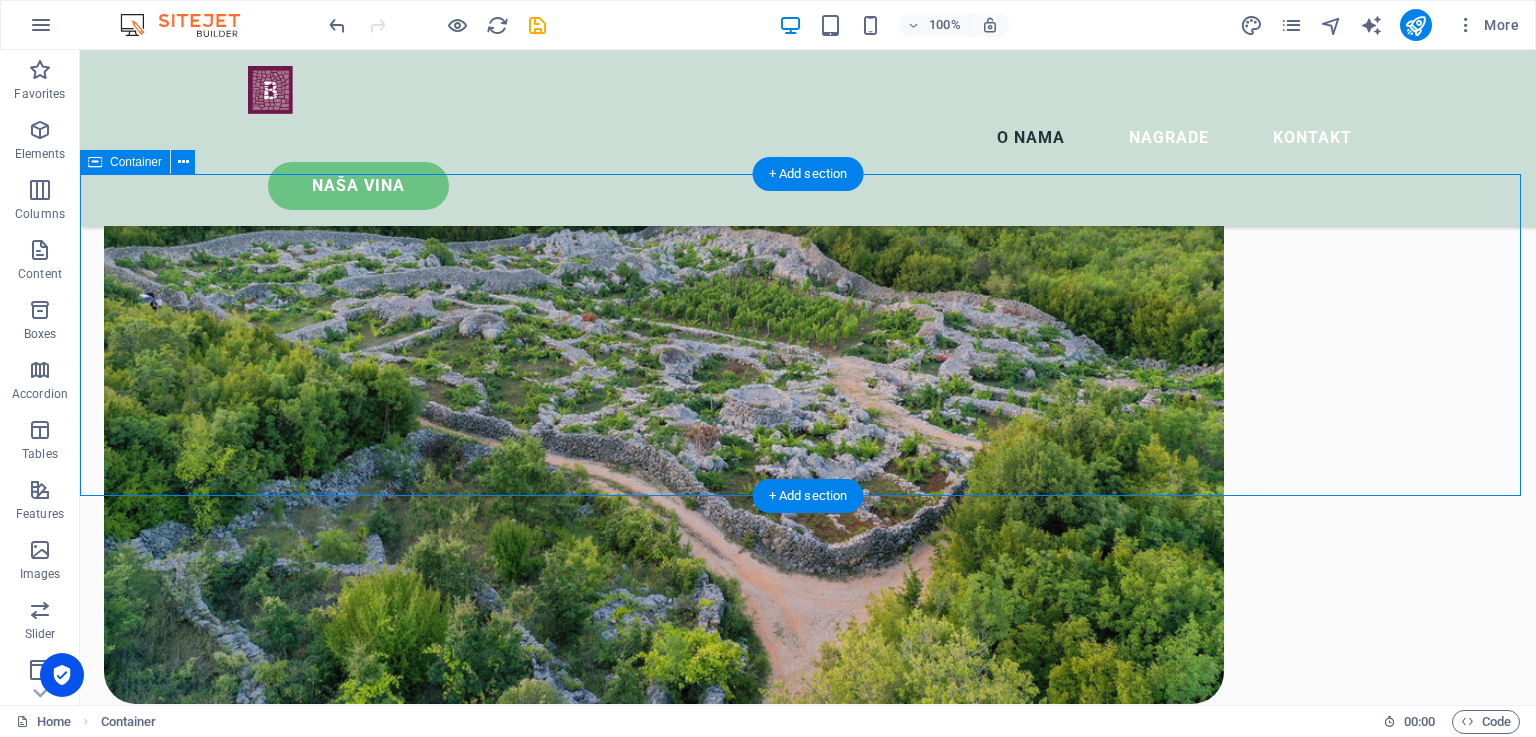 click on "Drop content here or  Add elements  Paste clipboard" at bounding box center (808, 1434) 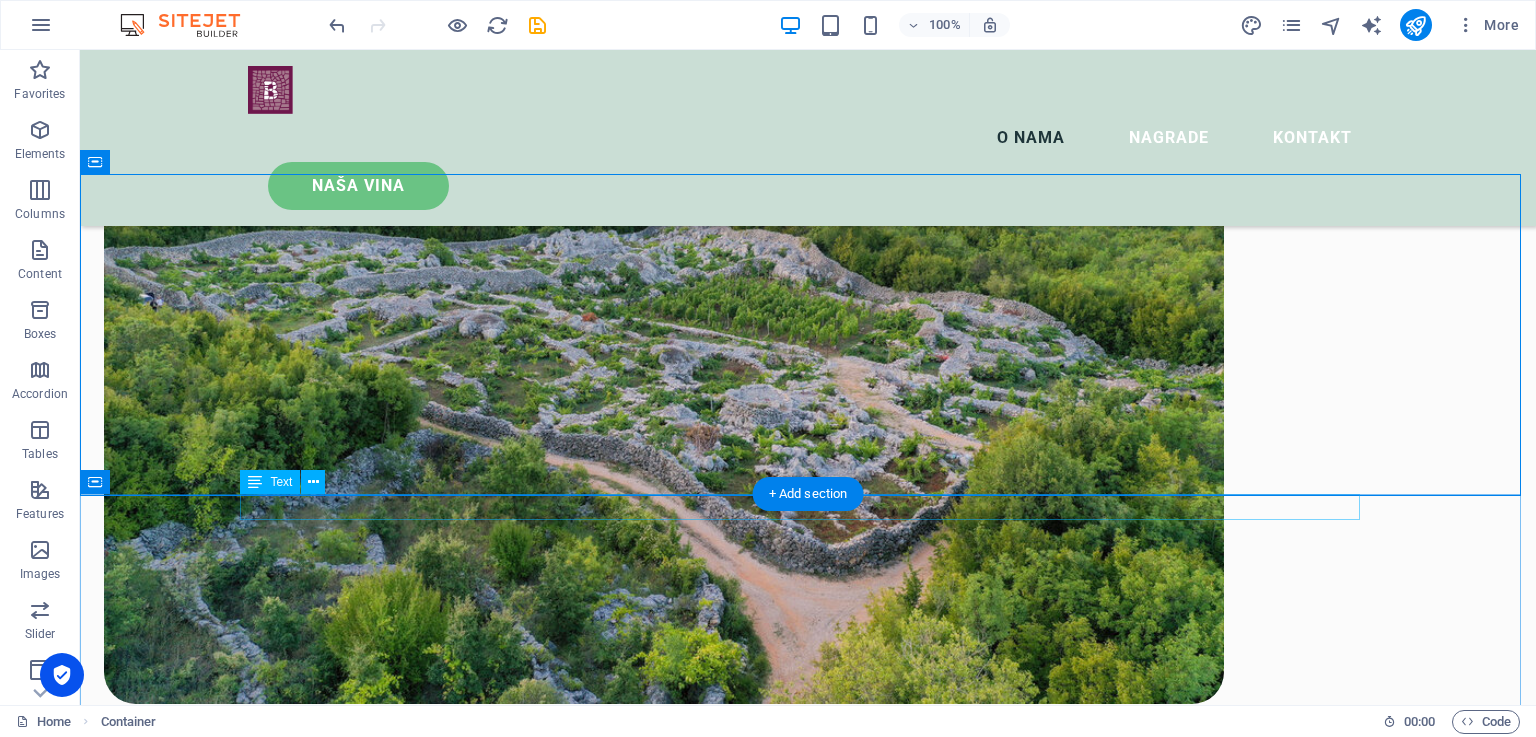 click on "OUR ACHIEVEMENTS" at bounding box center [808, 1516] 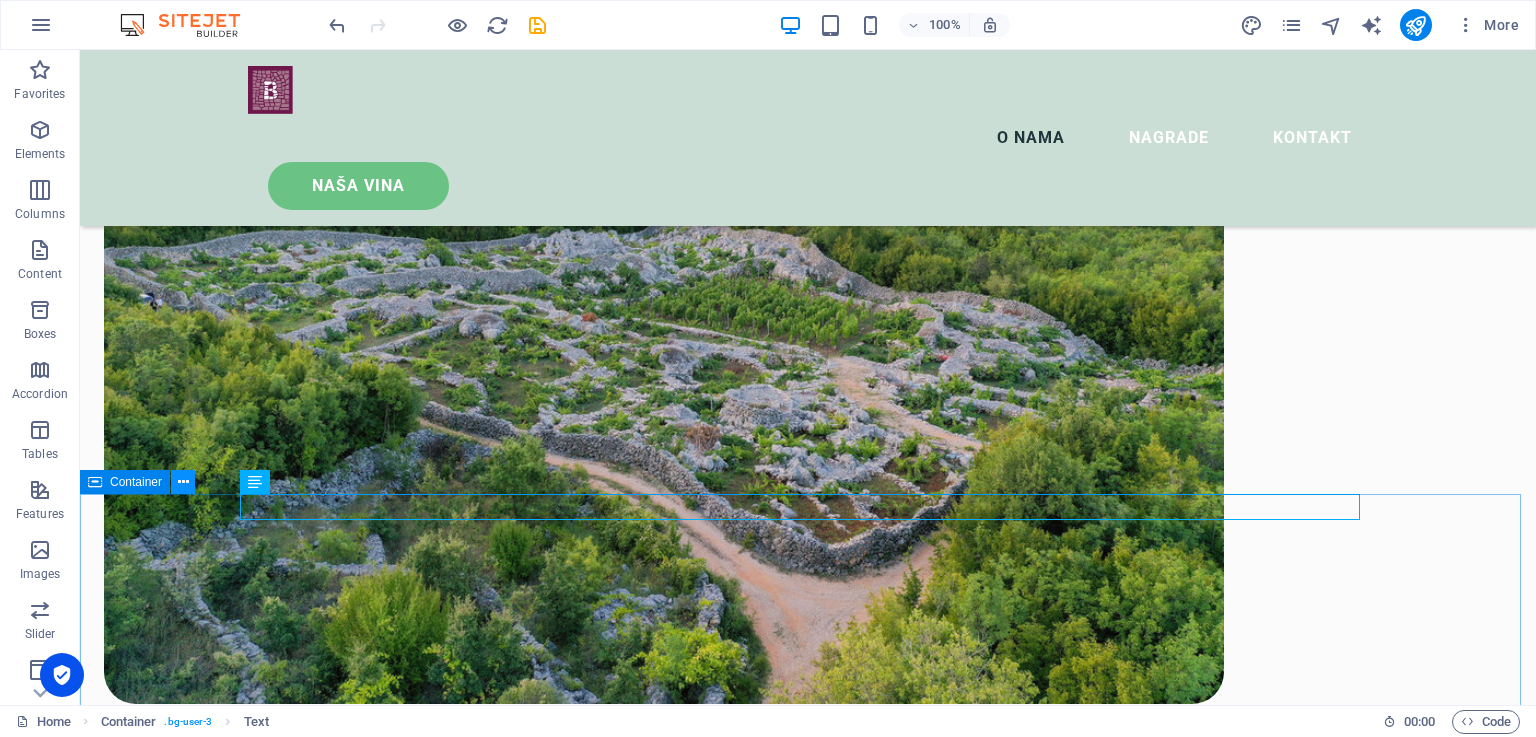 click at bounding box center [183, 482] 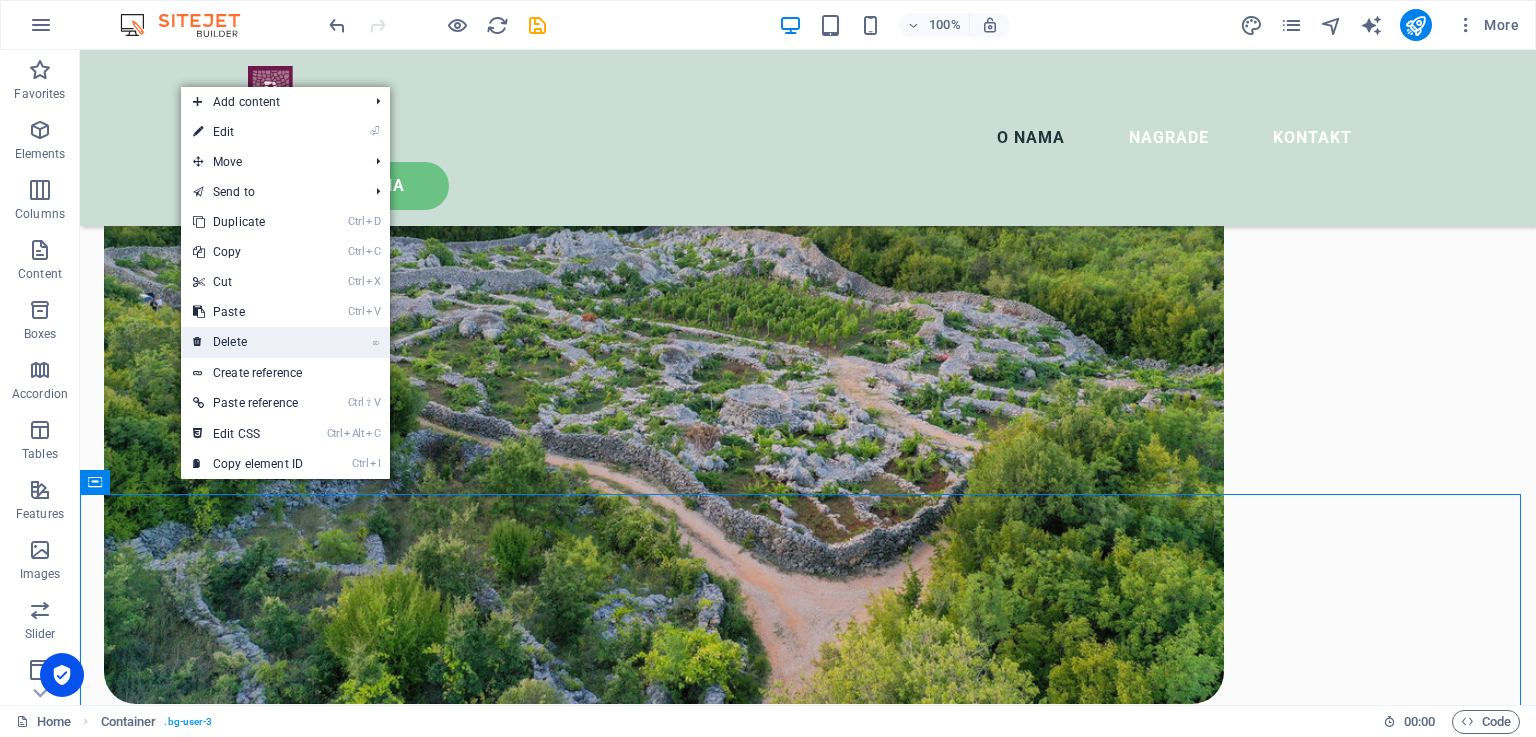 click on "⌦  Delete" at bounding box center (248, 342) 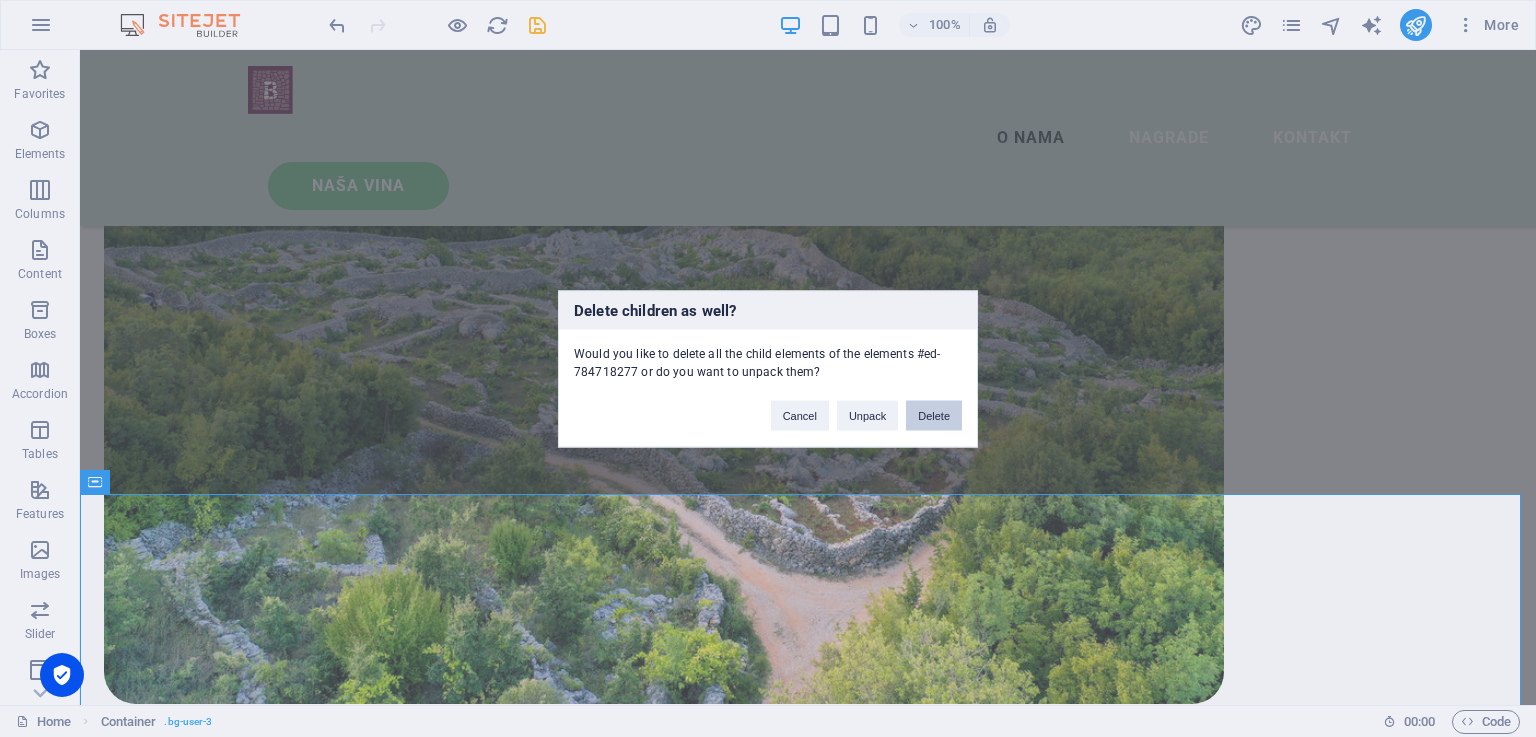 drag, startPoint x: 928, startPoint y: 409, endPoint x: 863, endPoint y: 360, distance: 81.400246 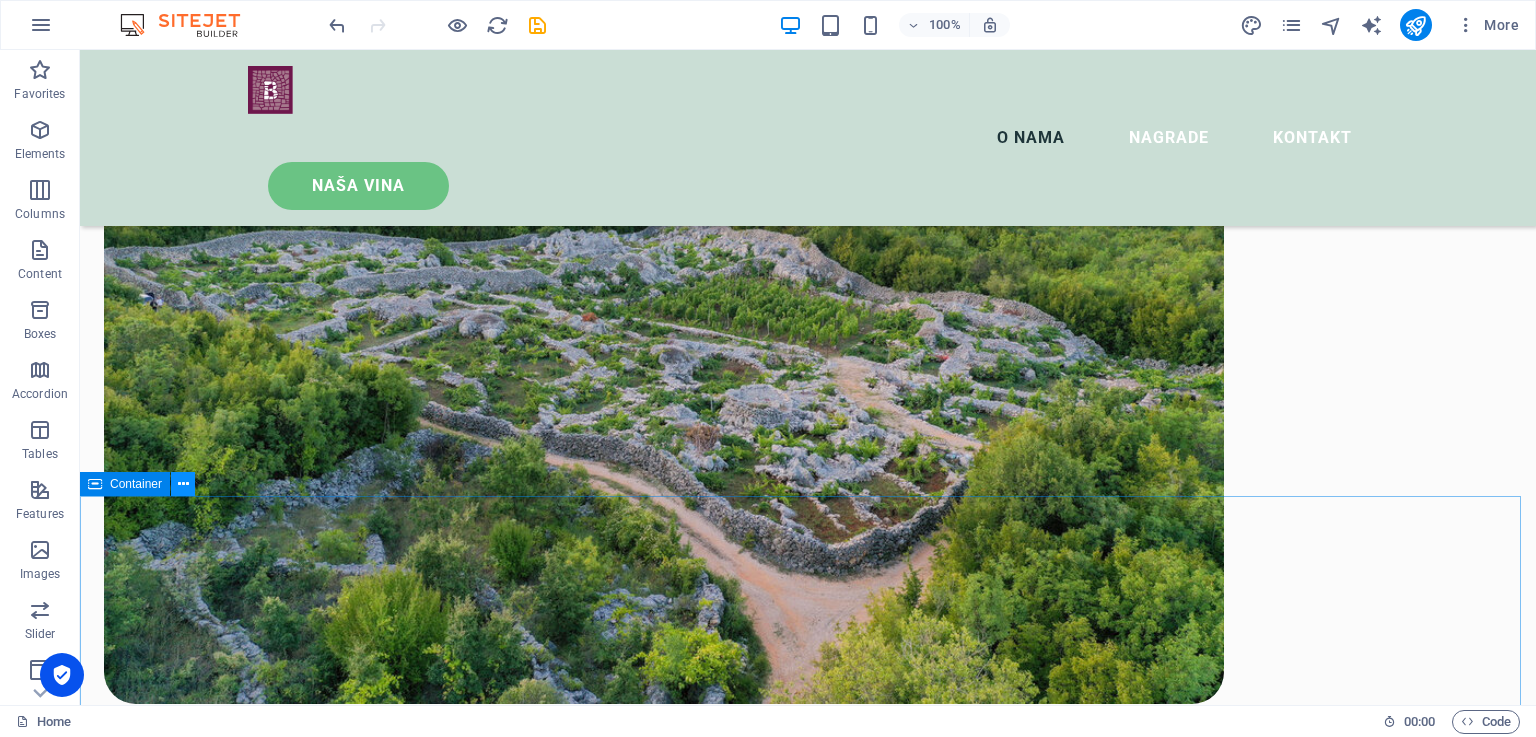 click at bounding box center [183, 484] 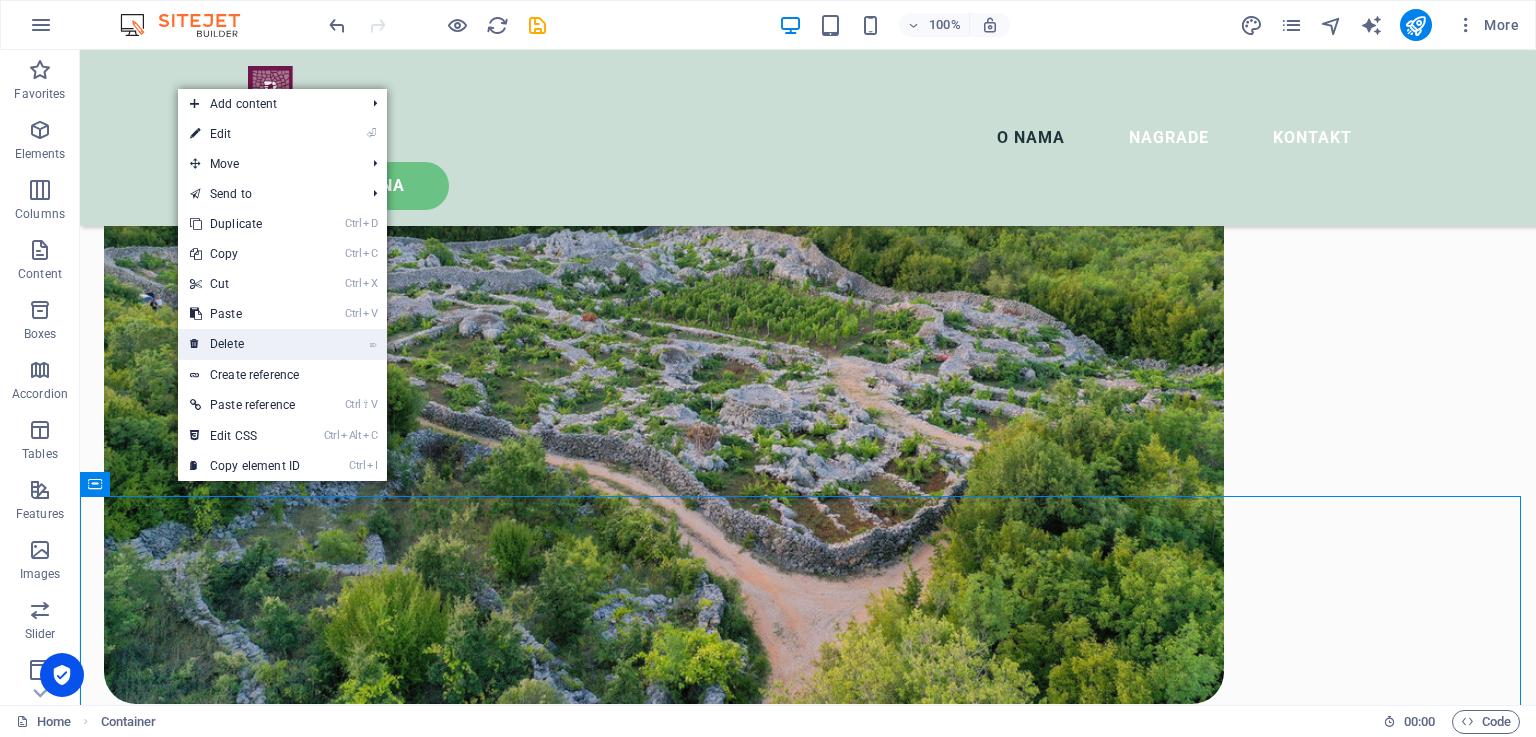 click on "⌦  Delete" at bounding box center (245, 344) 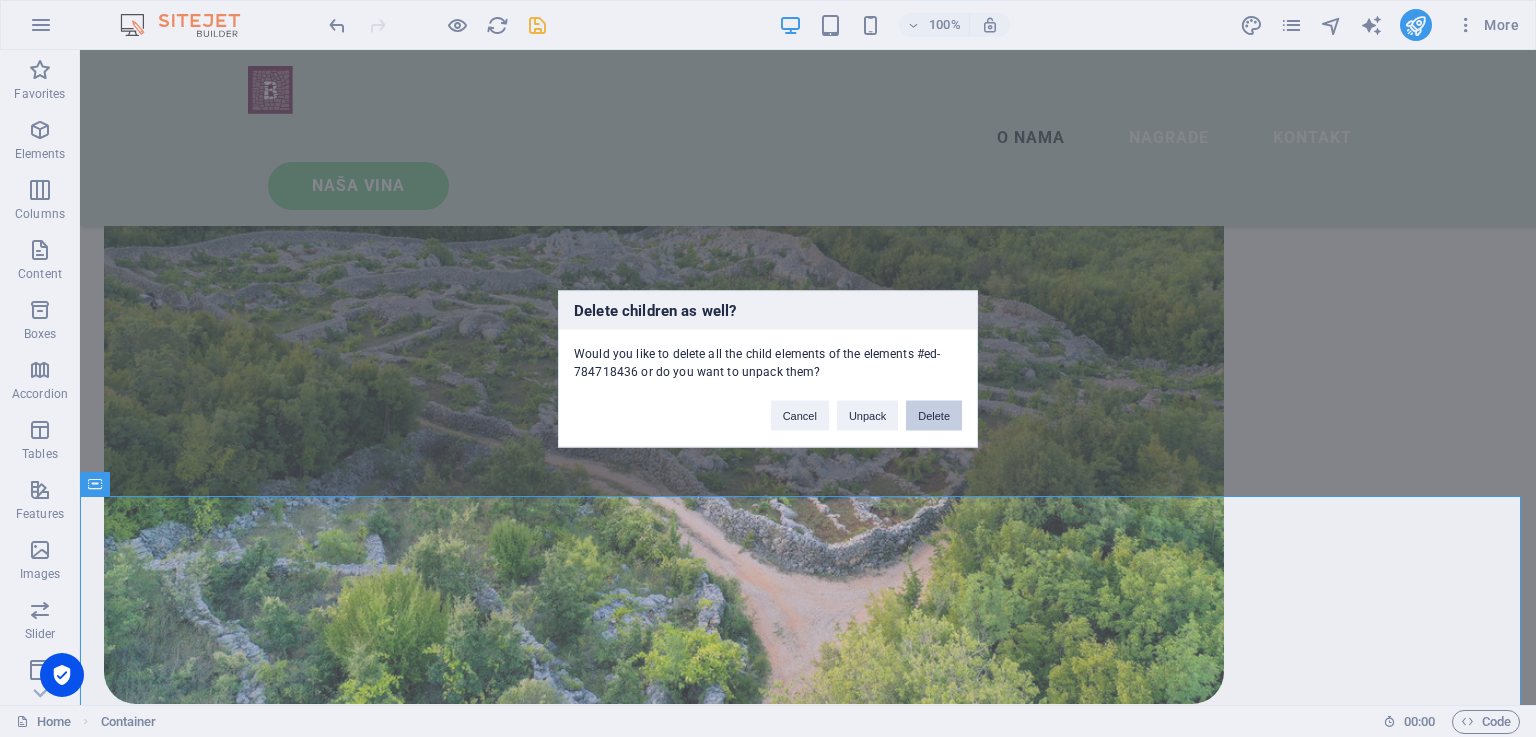 click on "Delete" at bounding box center (934, 415) 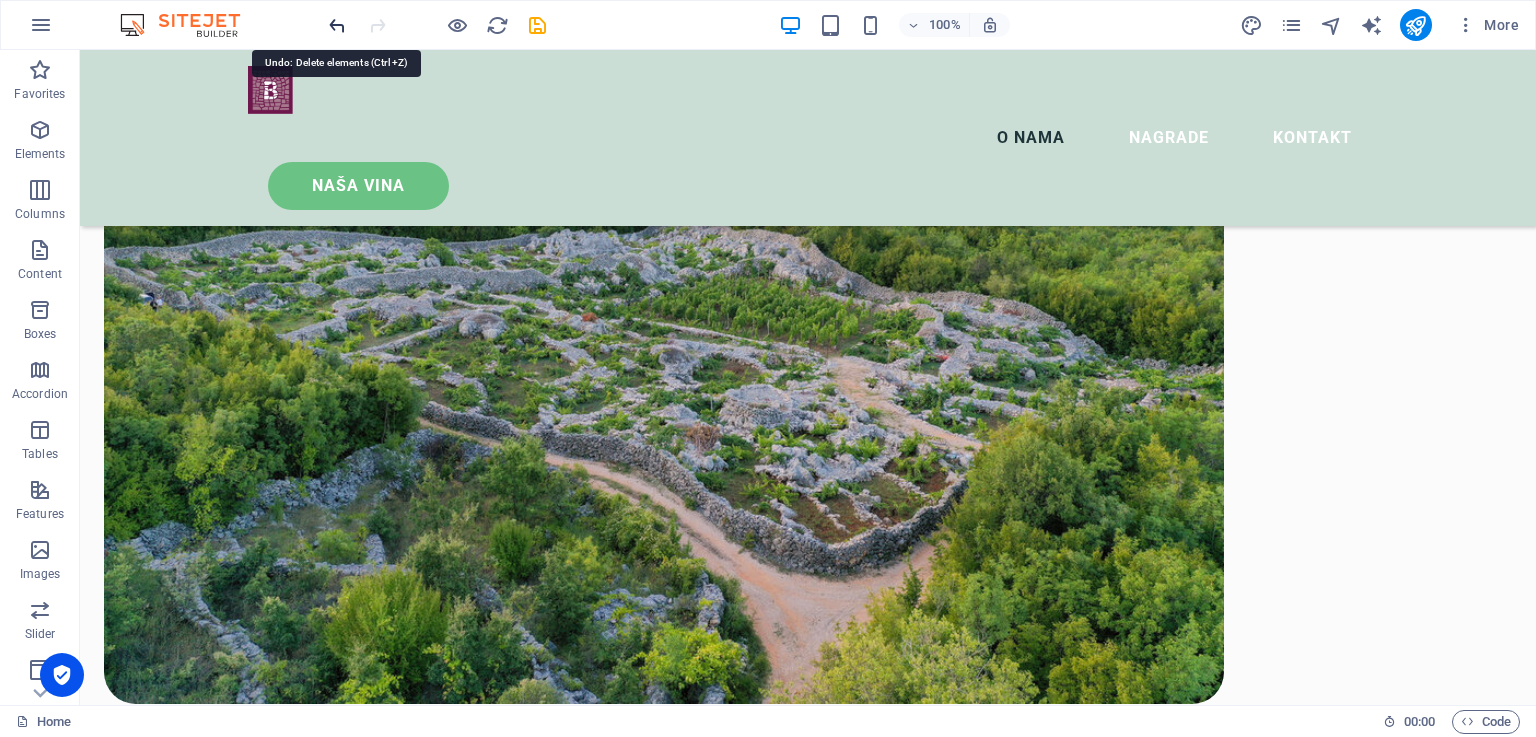 click at bounding box center (337, 25) 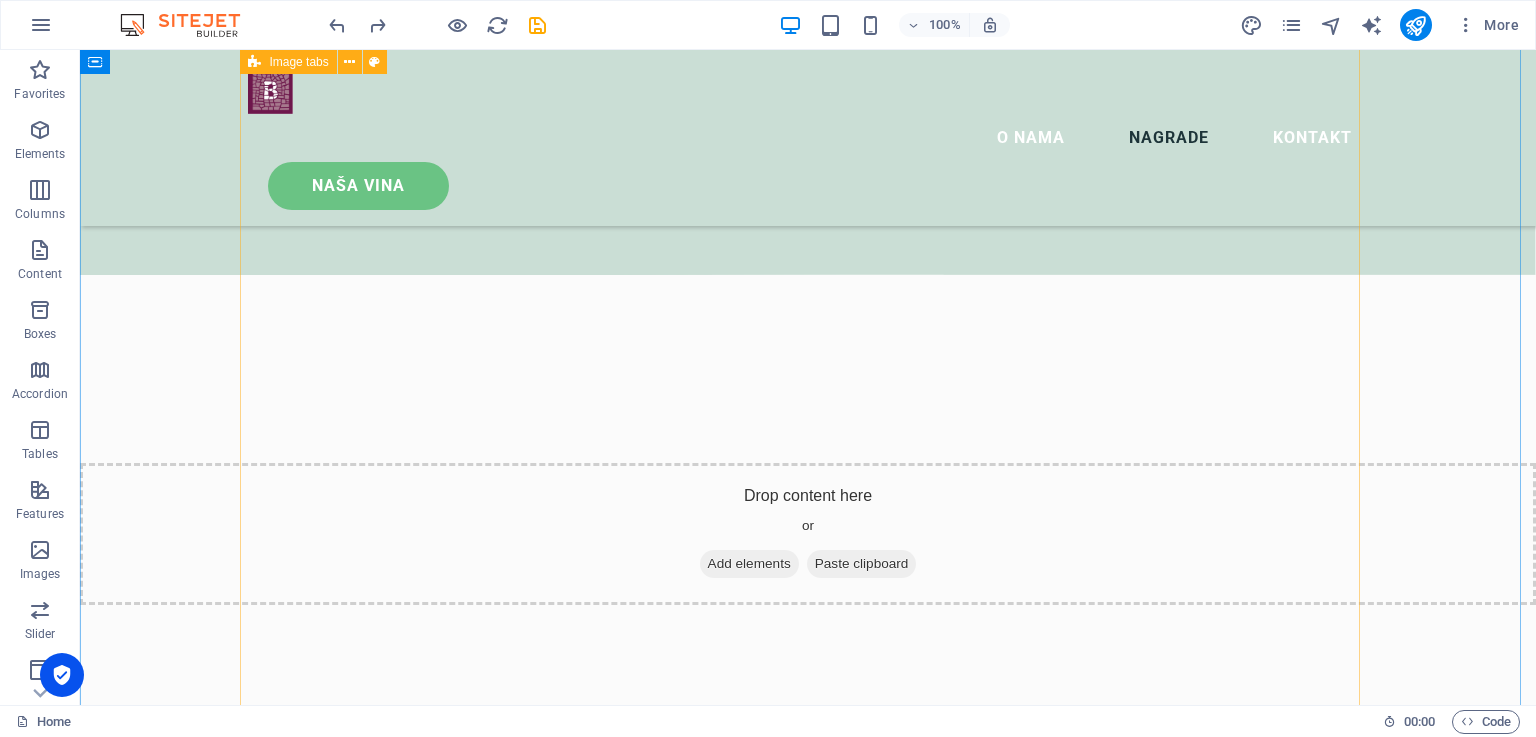 scroll, scrollTop: 2296, scrollLeft: 0, axis: vertical 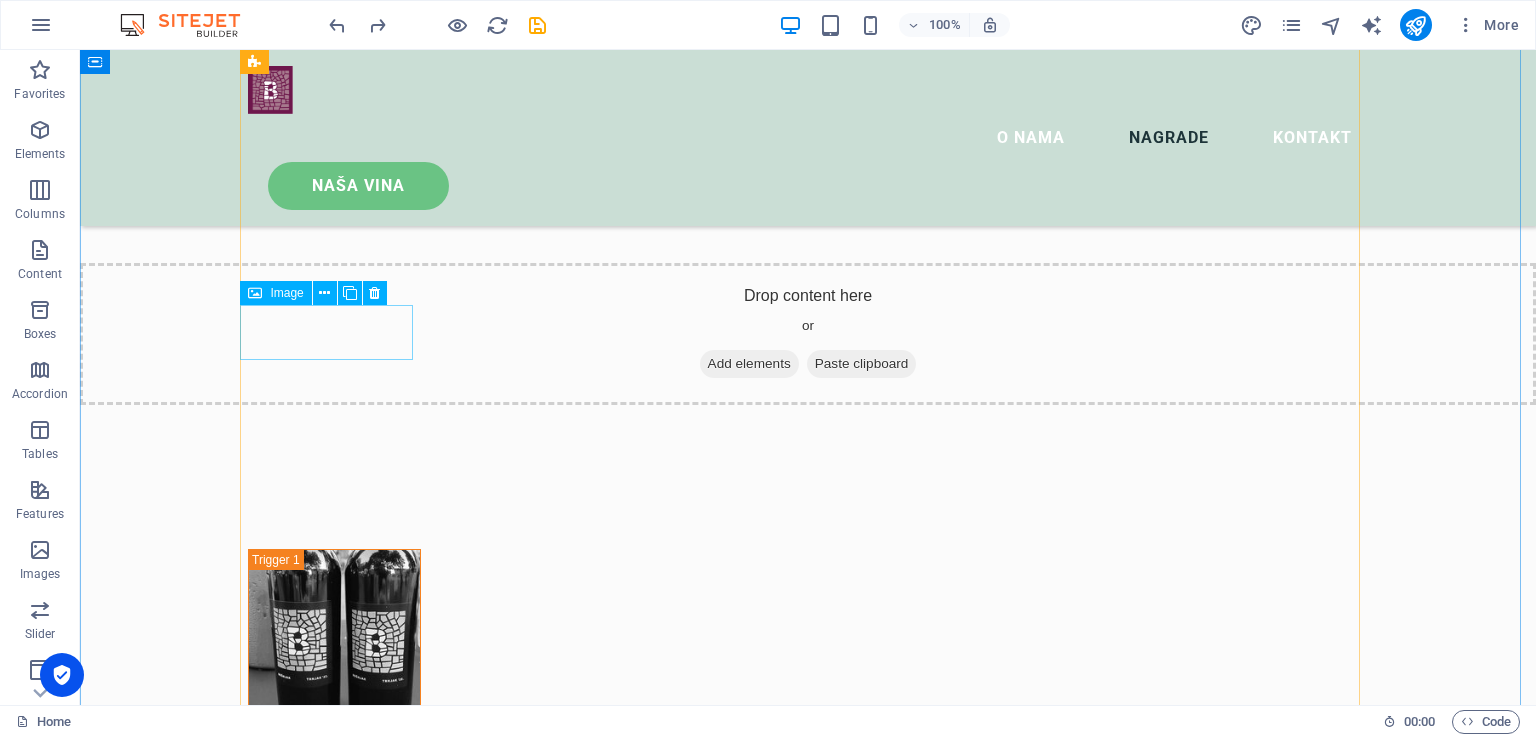 click at bounding box center (334, 2946) 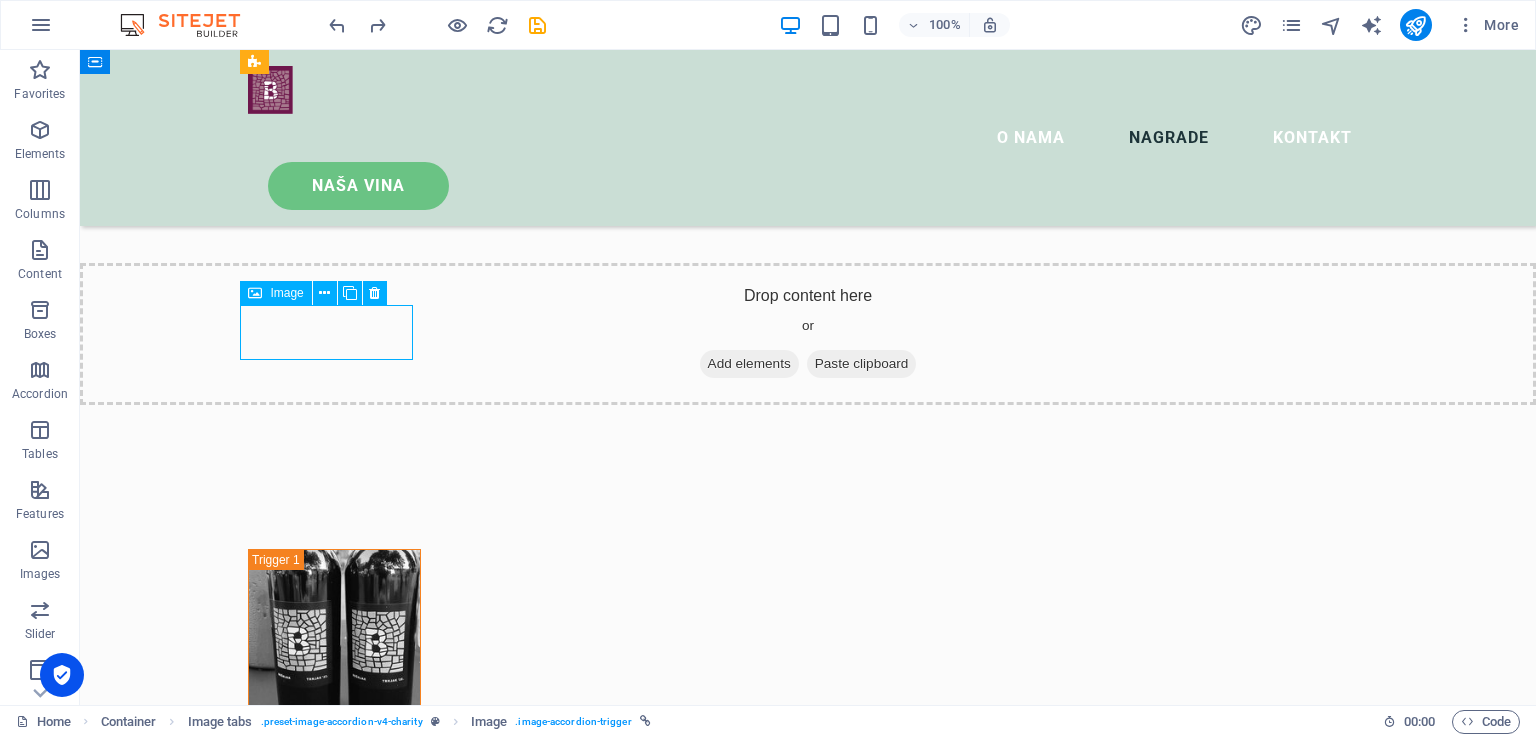 click at bounding box center [334, 2946] 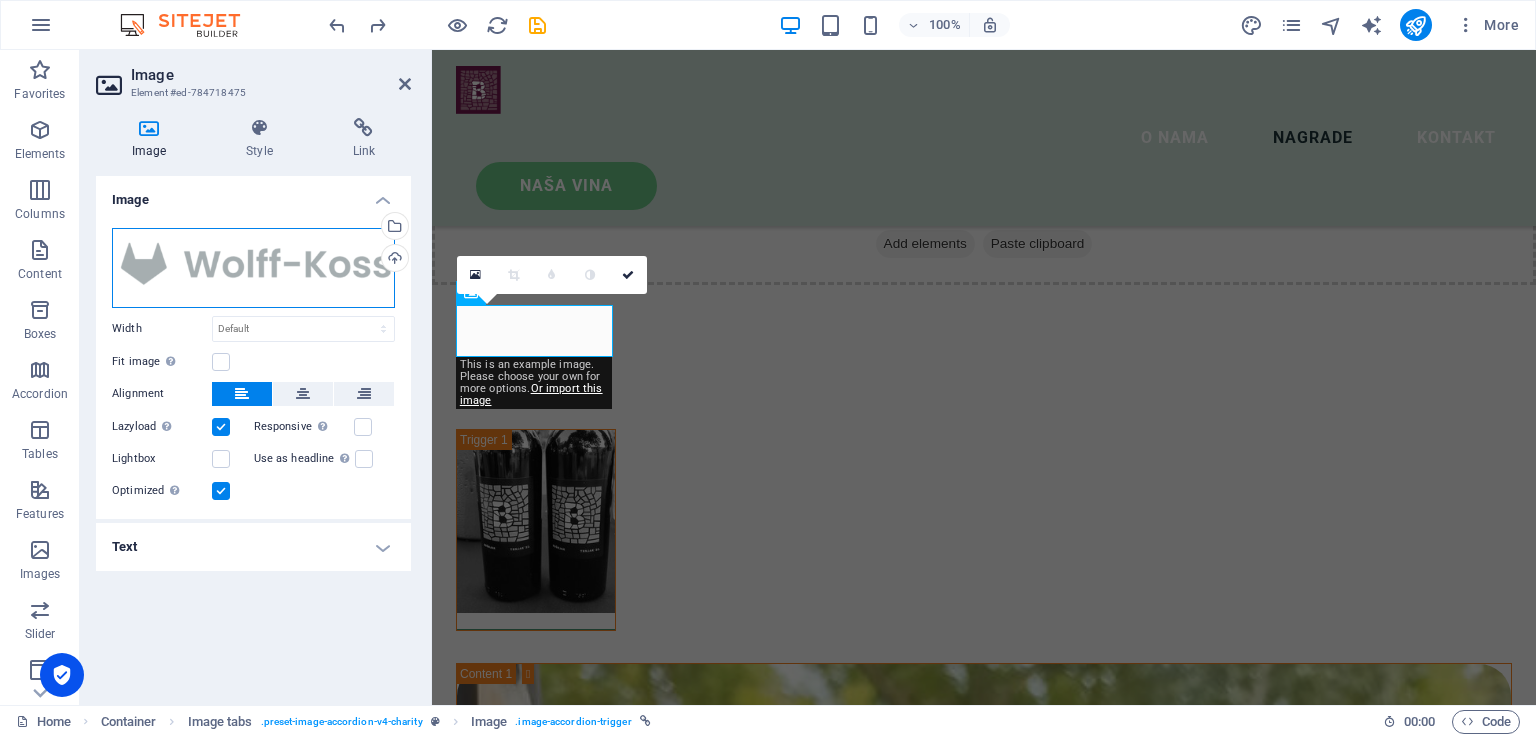 click on "Drag files here, click to choose files or select files from Files or our free stock photos & videos" at bounding box center (253, 268) 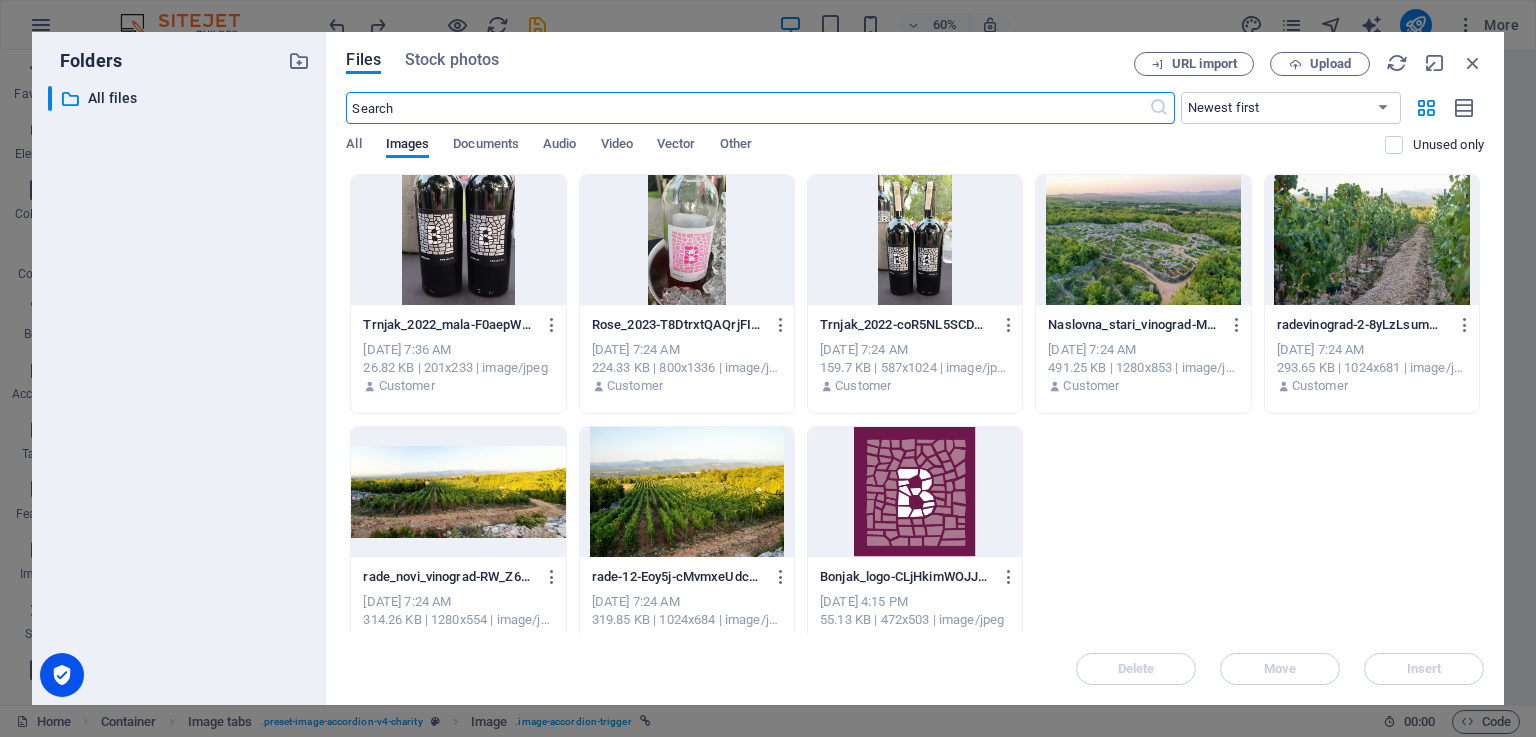 scroll, scrollTop: 2721, scrollLeft: 0, axis: vertical 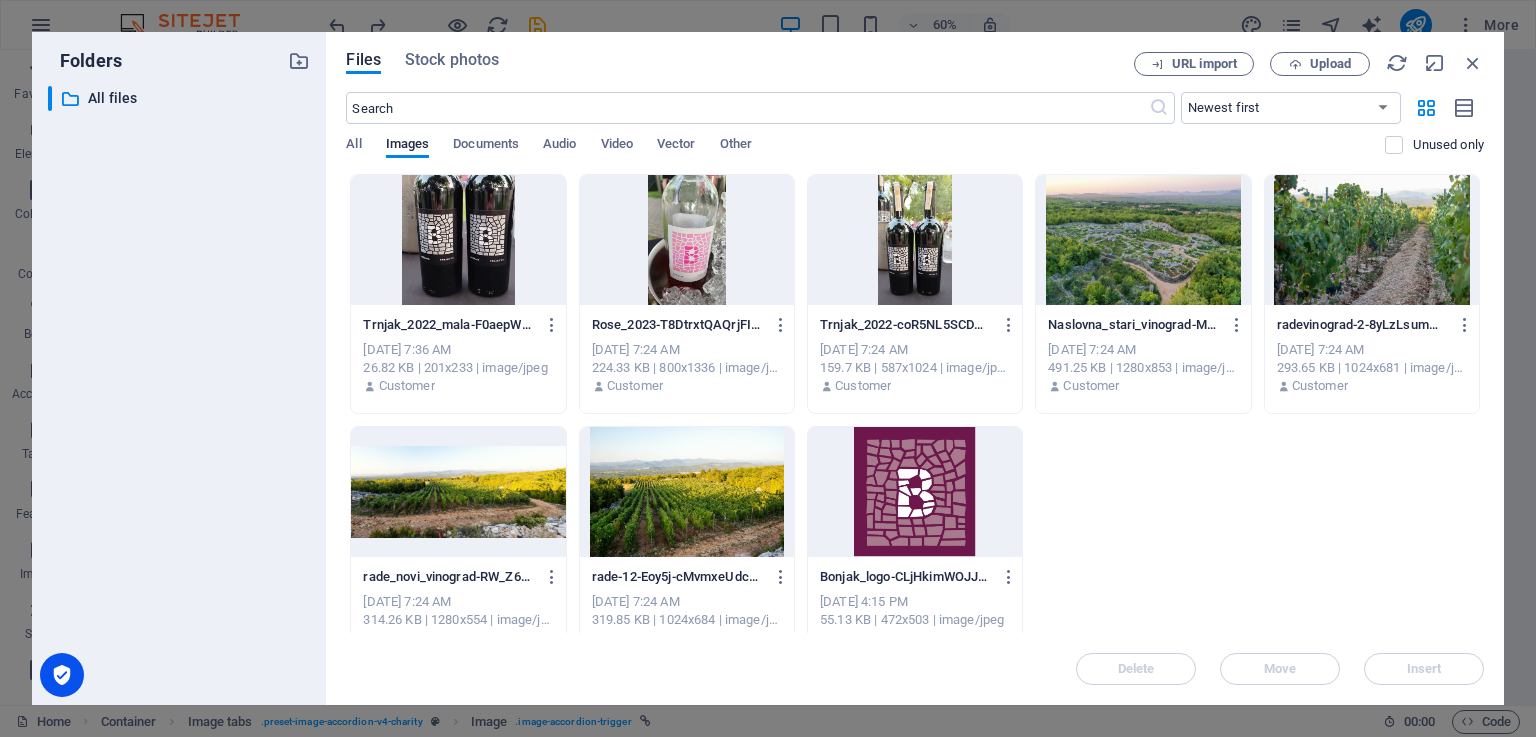 click at bounding box center [687, 240] 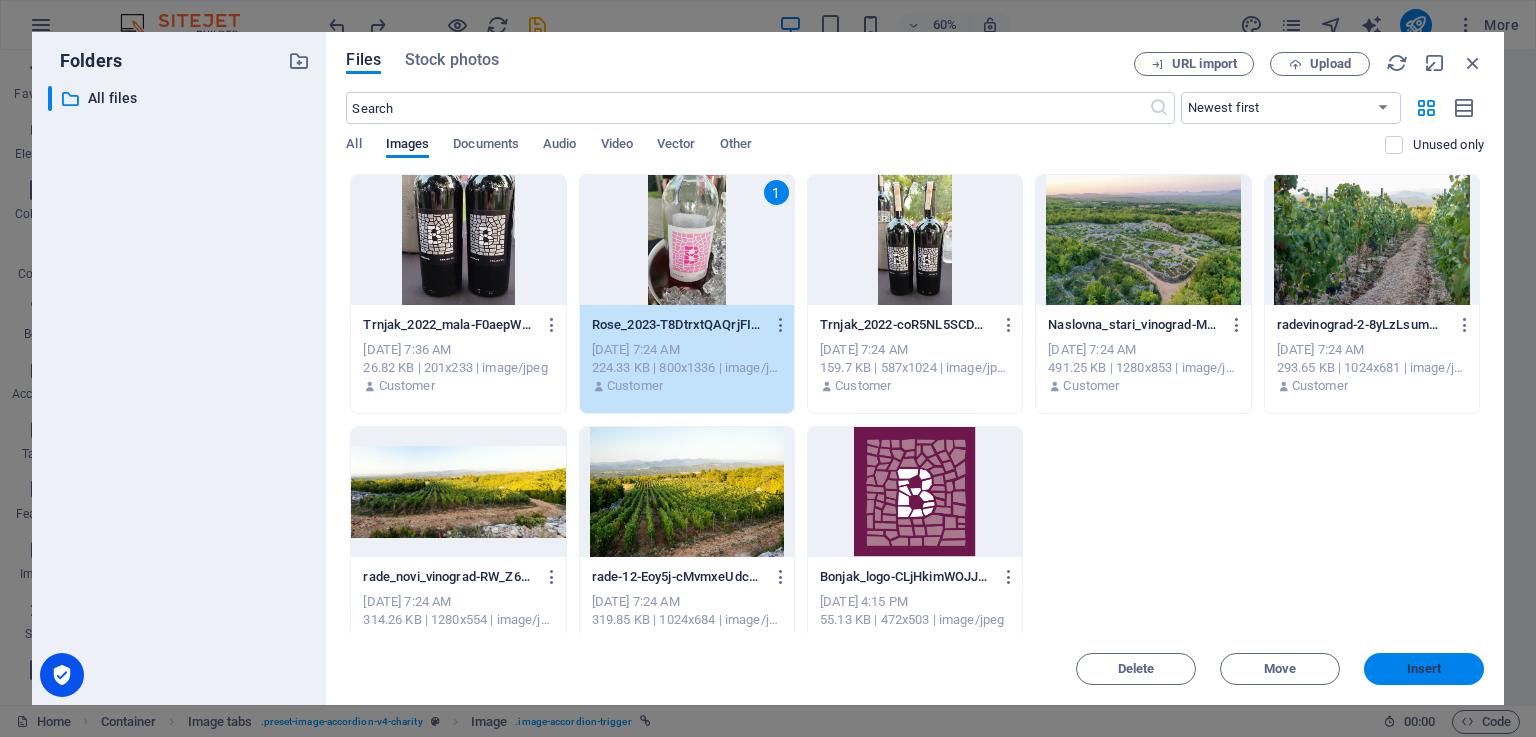 click on "Insert" at bounding box center (1424, 669) 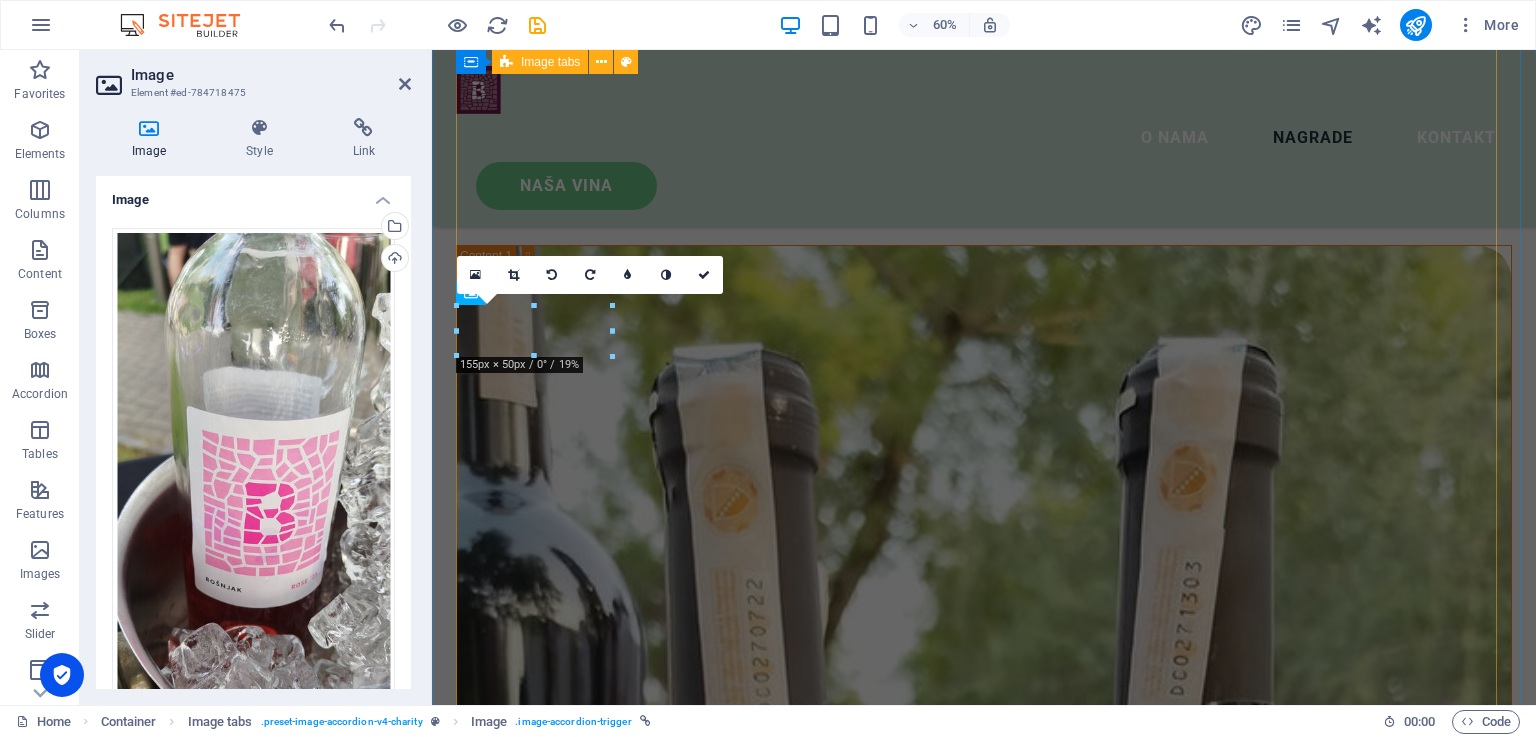 scroll, scrollTop: 2303, scrollLeft: 0, axis: vertical 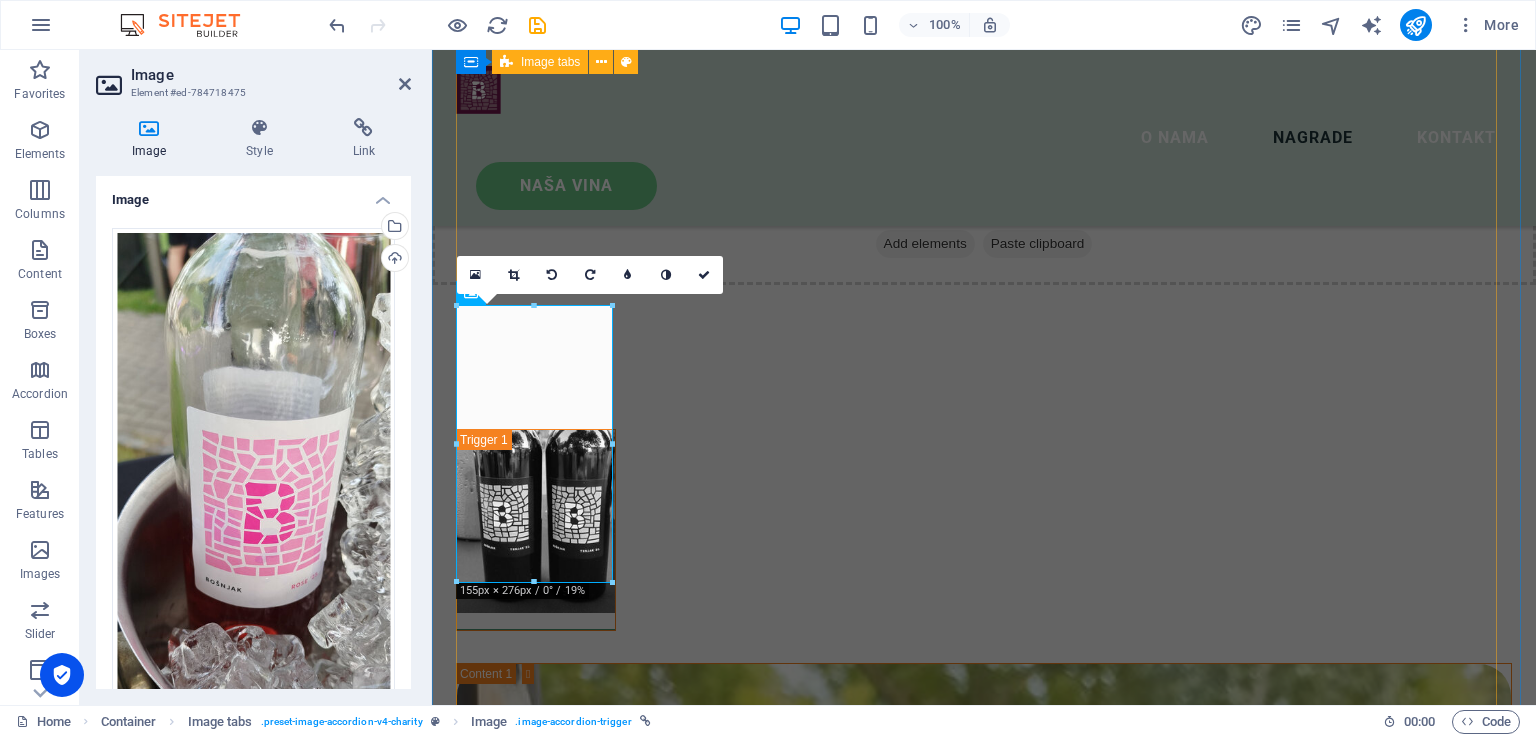 click on "Trnjak Trnjak radimo od istoimene sorte loze. Odlikuje ga specifičan okus i miris. Najbolje berbe odležavamo u hrastovim bačvama. Berba 2022. alkohol 13,5 vol. Wolf-Koss Lorem ipsum dolor sit amet consectetur. Bibendum adipiscing morbi orci nibh eget posuere arcu volutpat nulla. Tortor cras suscipit augue sodales risus auctor. Fusce nunc vitae non dui ornare tellus nibh purus lectus. Volutpat nulla. Tortor cras suscipit augue sodales risus auctor. Fusce nunc vitae non dui ornare tellus nibh purus lectus. [PERSON_NAME] Group Lorem ipsum dolor sit amet consectetur. Bibendum adipiscing morbi orci nibh eget posuere arcu volutpat nulla. Tortor cras suscipit augue sodales risus auctor. Fusce nunc vitae non dui ornare tellus nibh purus lectus. Volutpat nulla. Tortor cras suscipit augue sodales risus auctor. Fusce nunc vitae non dui ornare tellus nibh purus lectus. Placeholder Partner Volutpat nulla. Tortor cras suscipit augue sodales risus auctor. Fusce nunc vitae non dui ornare tellus nibh purus lectus. [PERSON_NAME] PLC" at bounding box center (984, 4317) 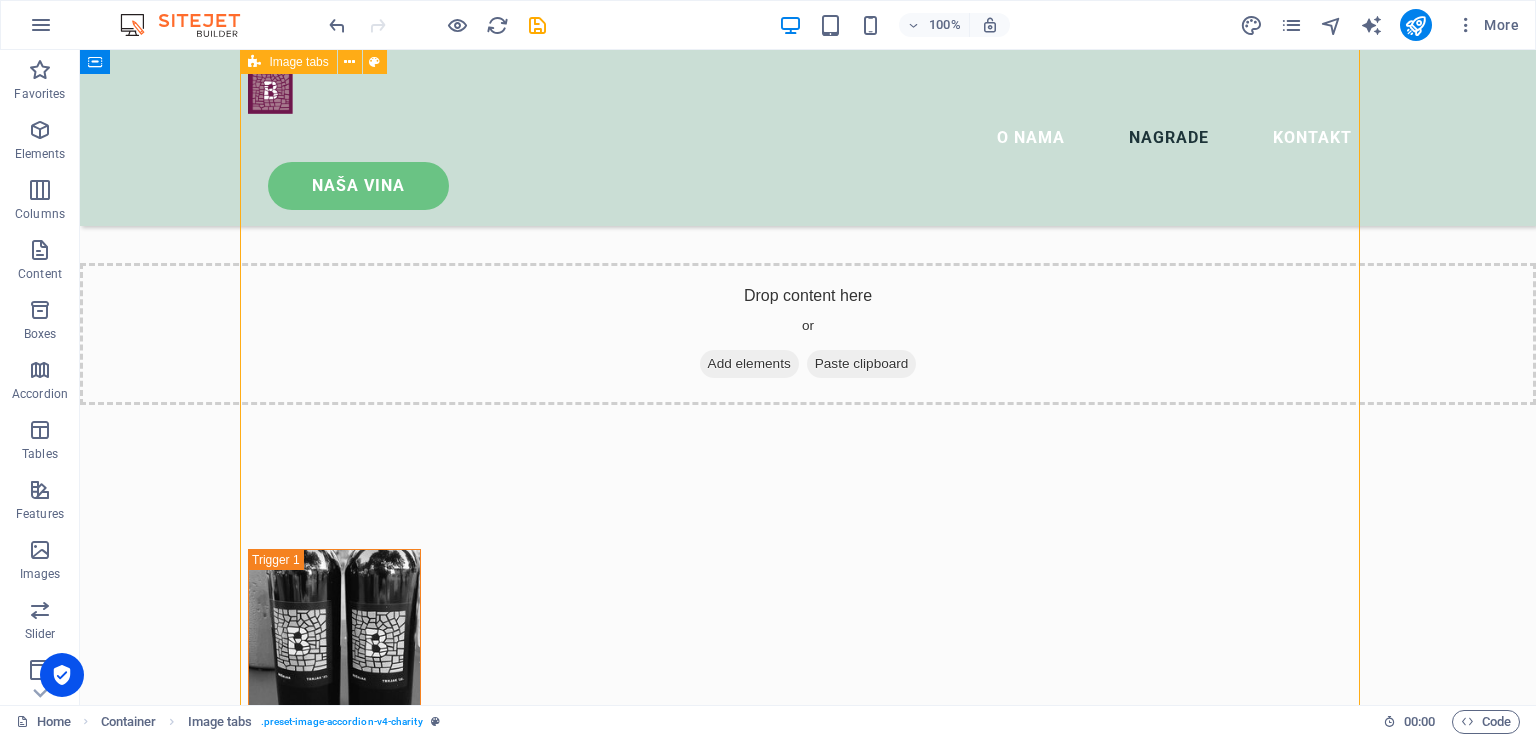 scroll, scrollTop: 2496, scrollLeft: 0, axis: vertical 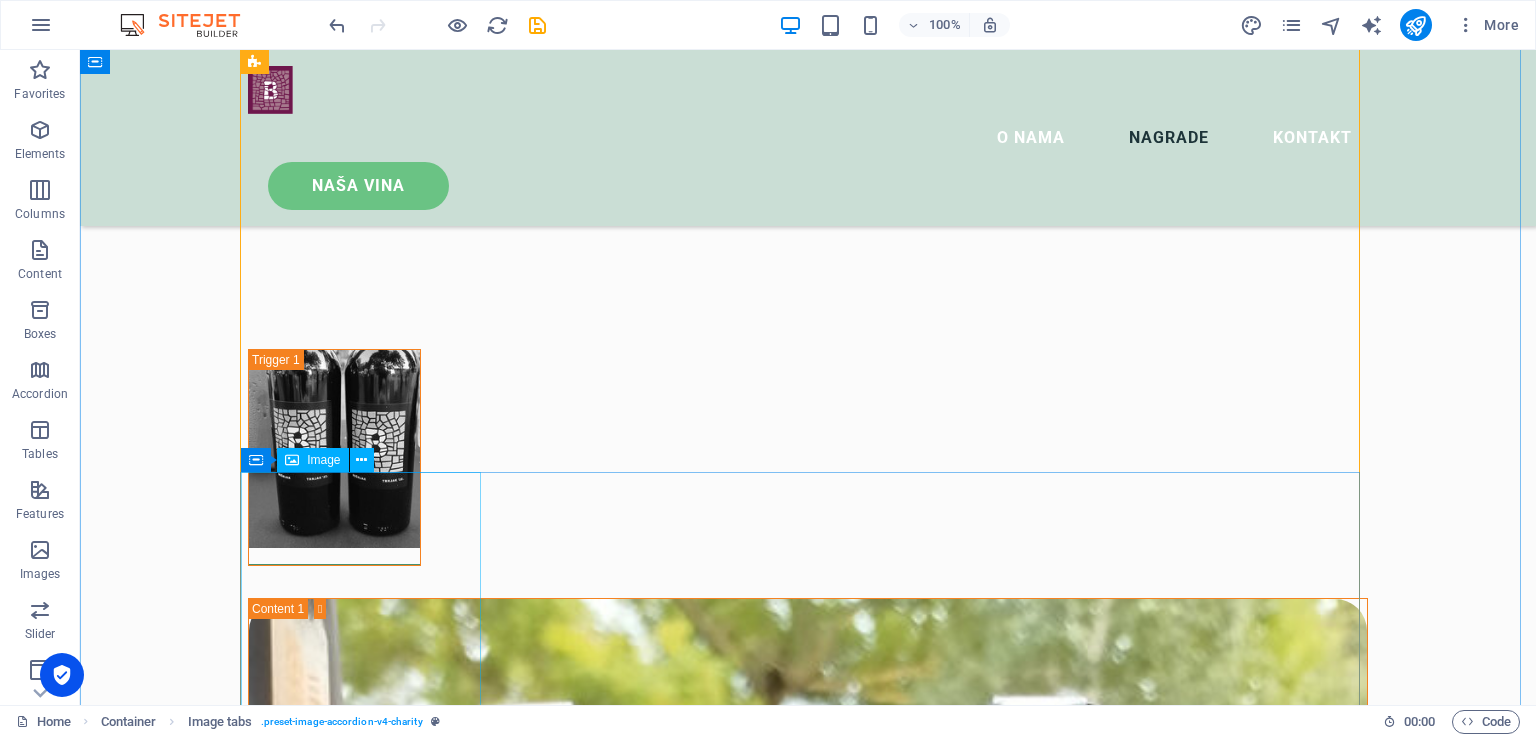 click at bounding box center [808, 3615] 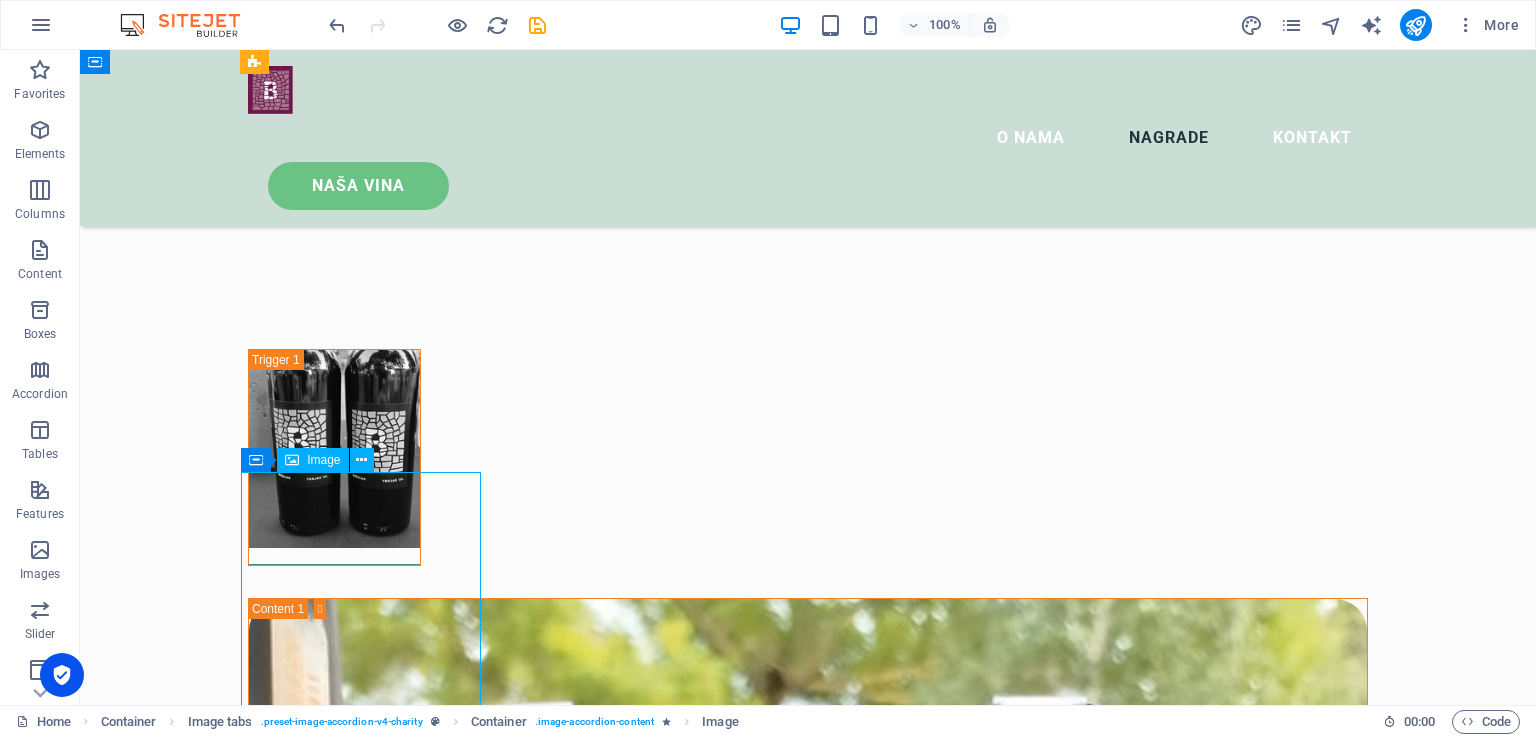 click at bounding box center (808, 3615) 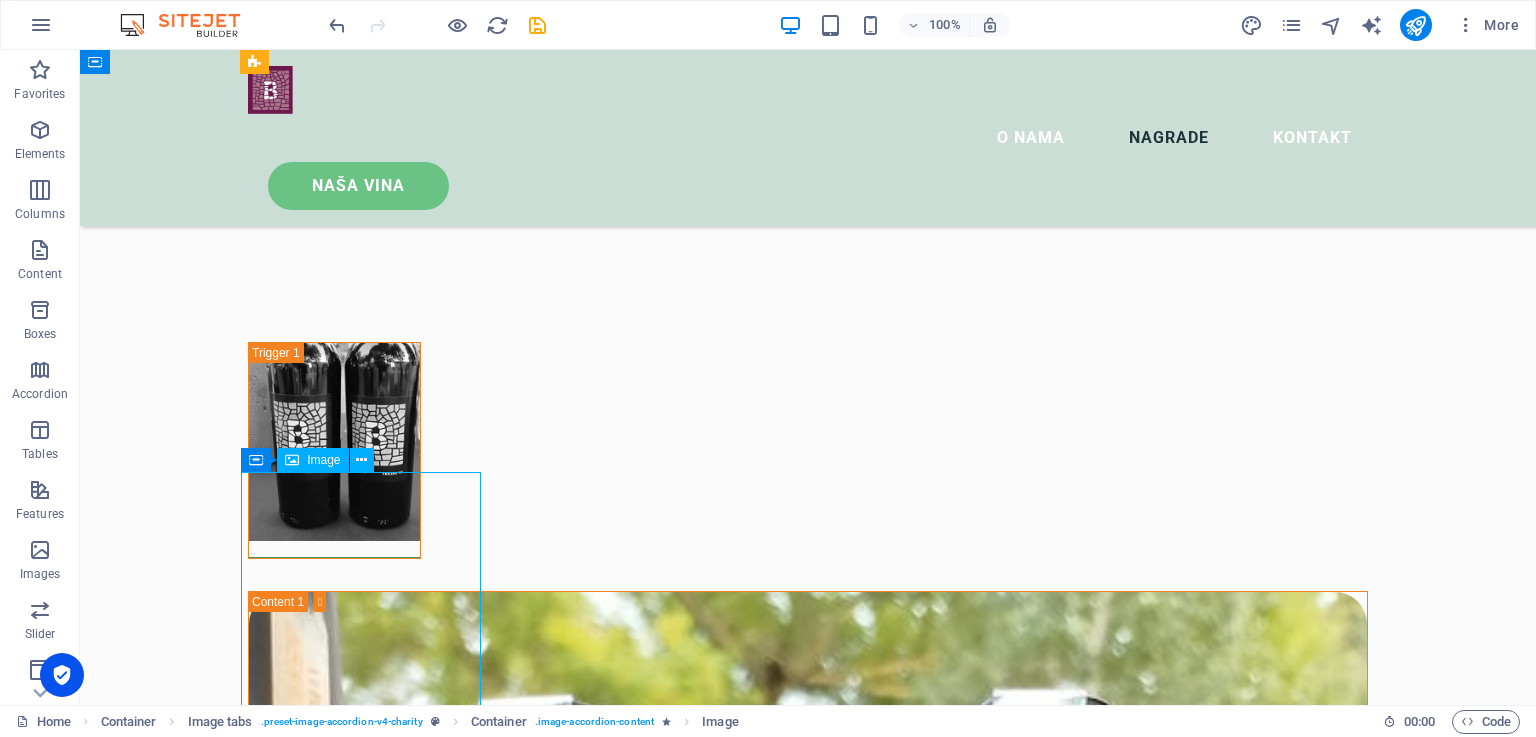 select on "%" 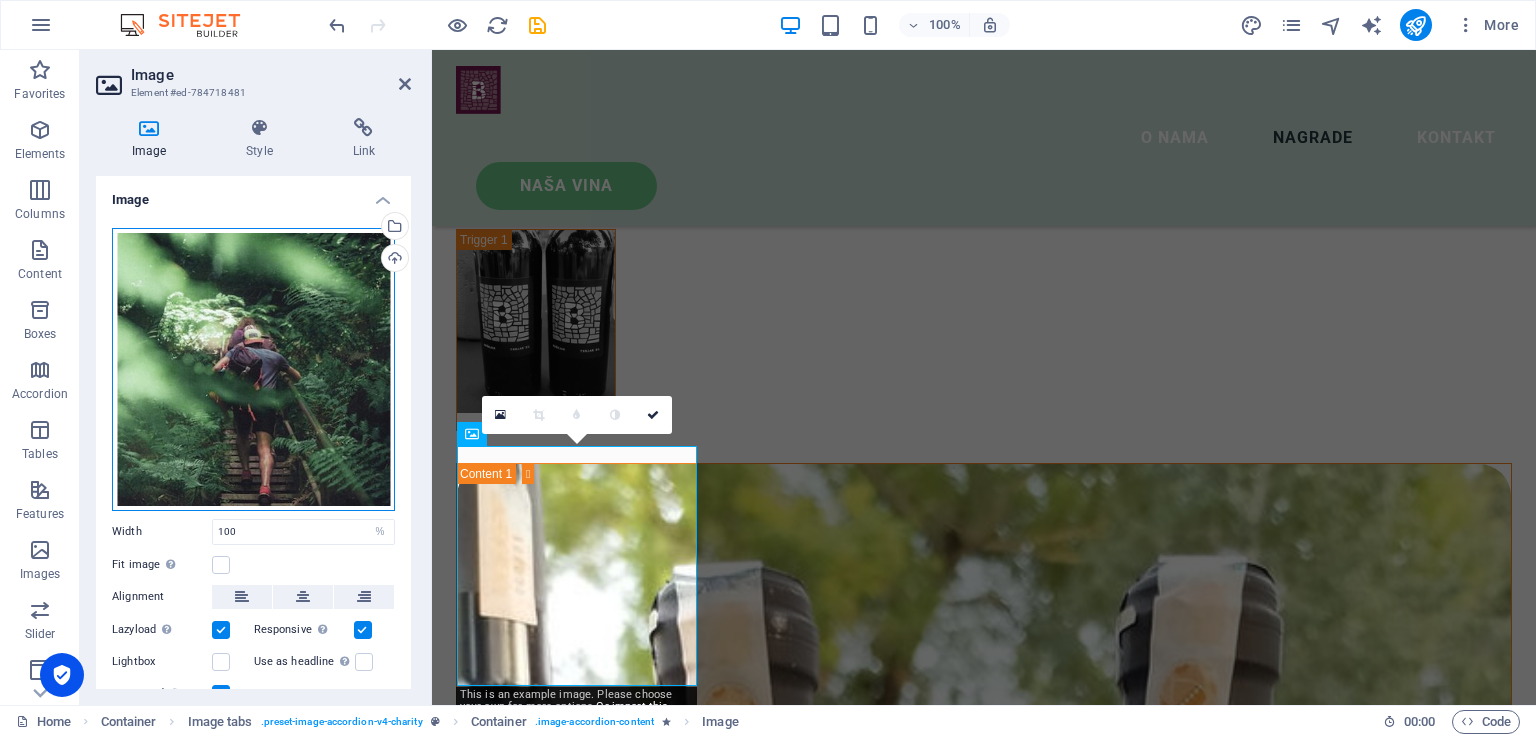 click on "Drag files here, click to choose files or select files from Files or our free stock photos & videos" at bounding box center [253, 369] 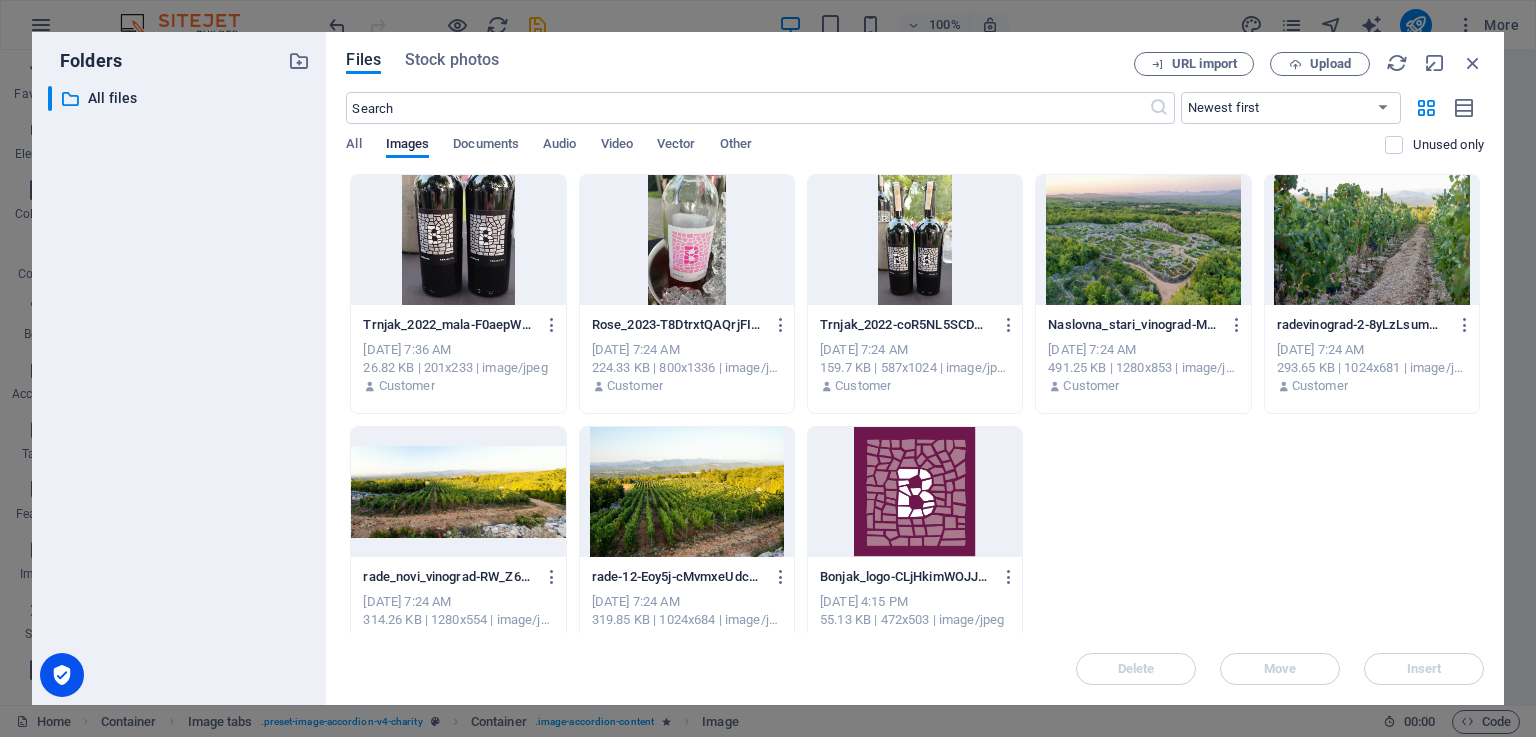 scroll, scrollTop: 2921, scrollLeft: 0, axis: vertical 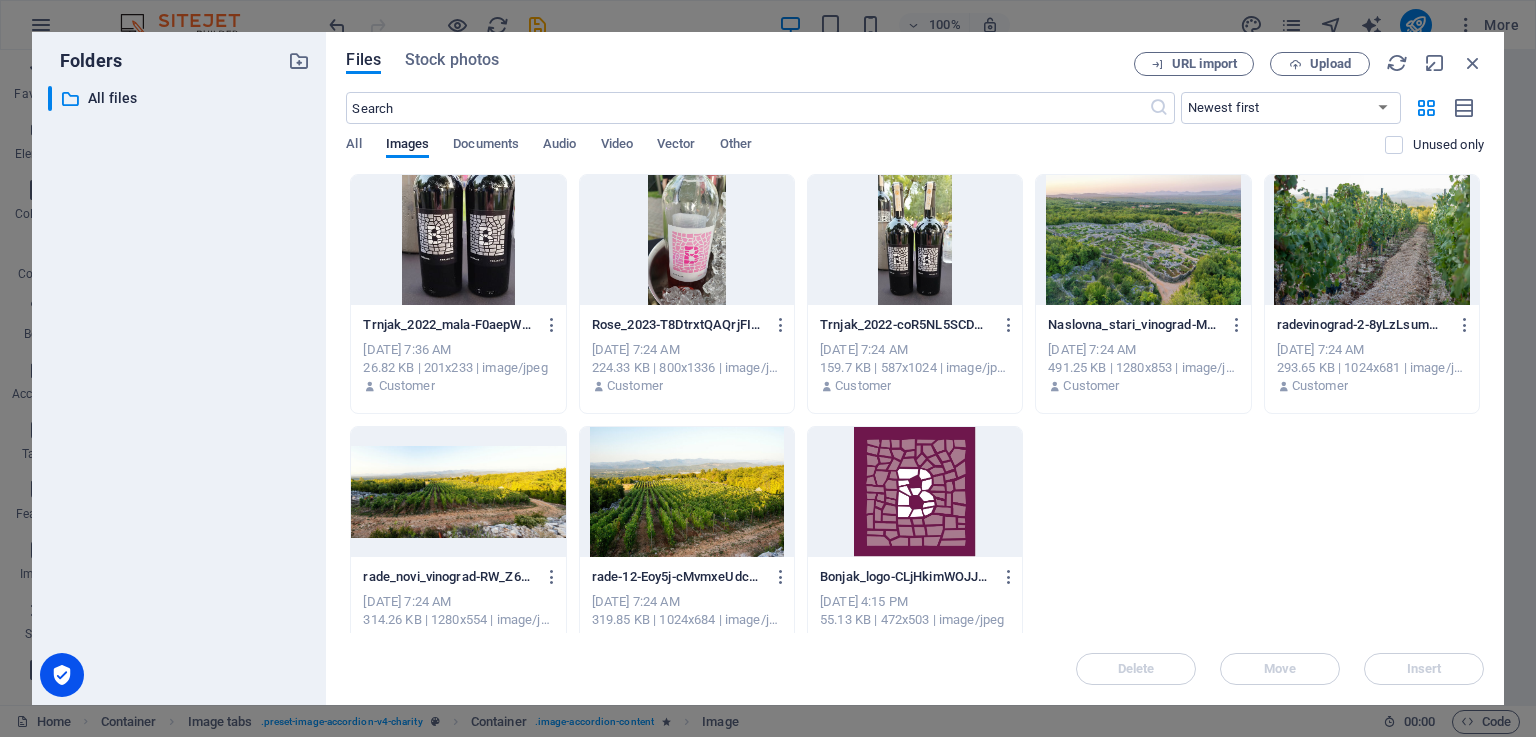 click on "​ All files All files" at bounding box center [179, 387] 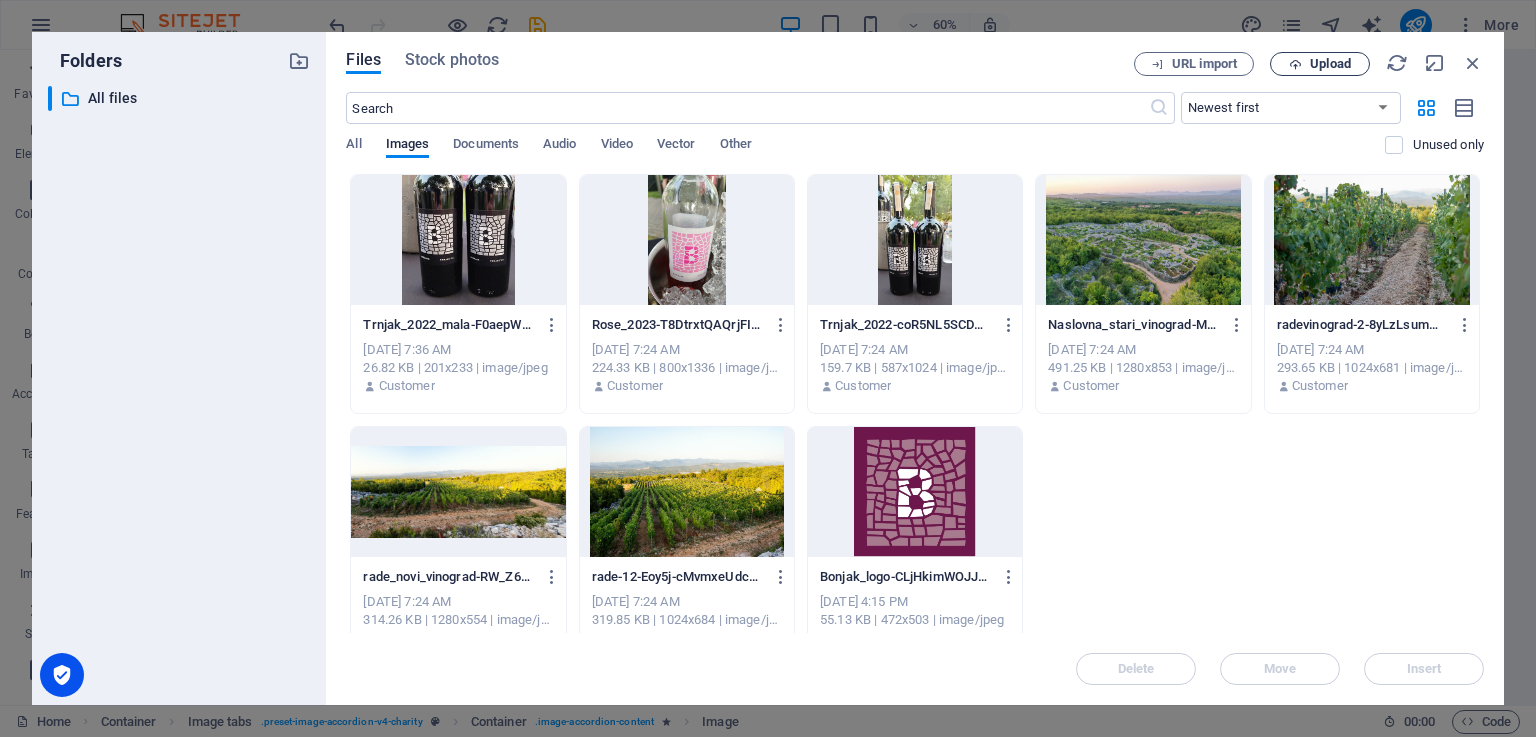 click on "Upload" at bounding box center [1330, 64] 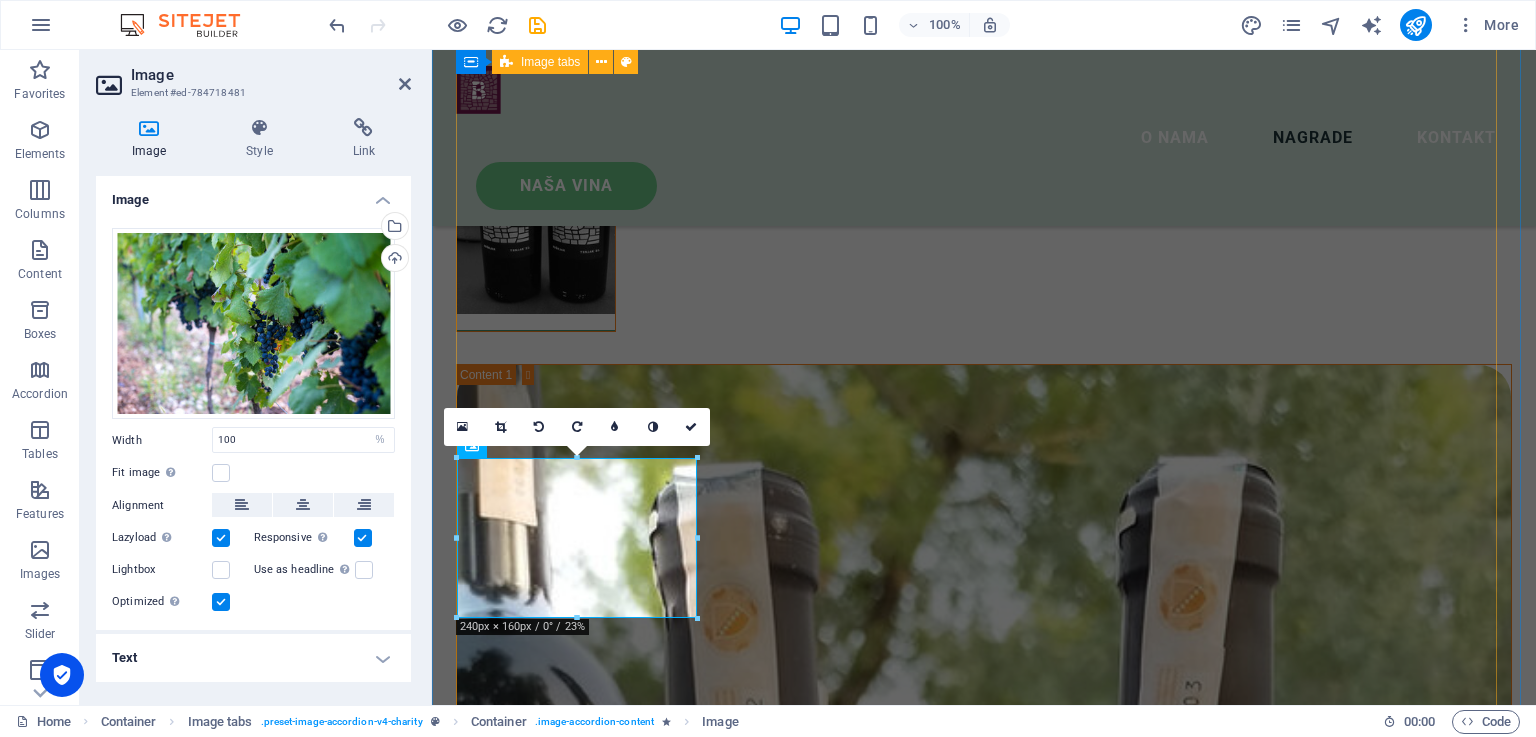 scroll, scrollTop: 2603, scrollLeft: 0, axis: vertical 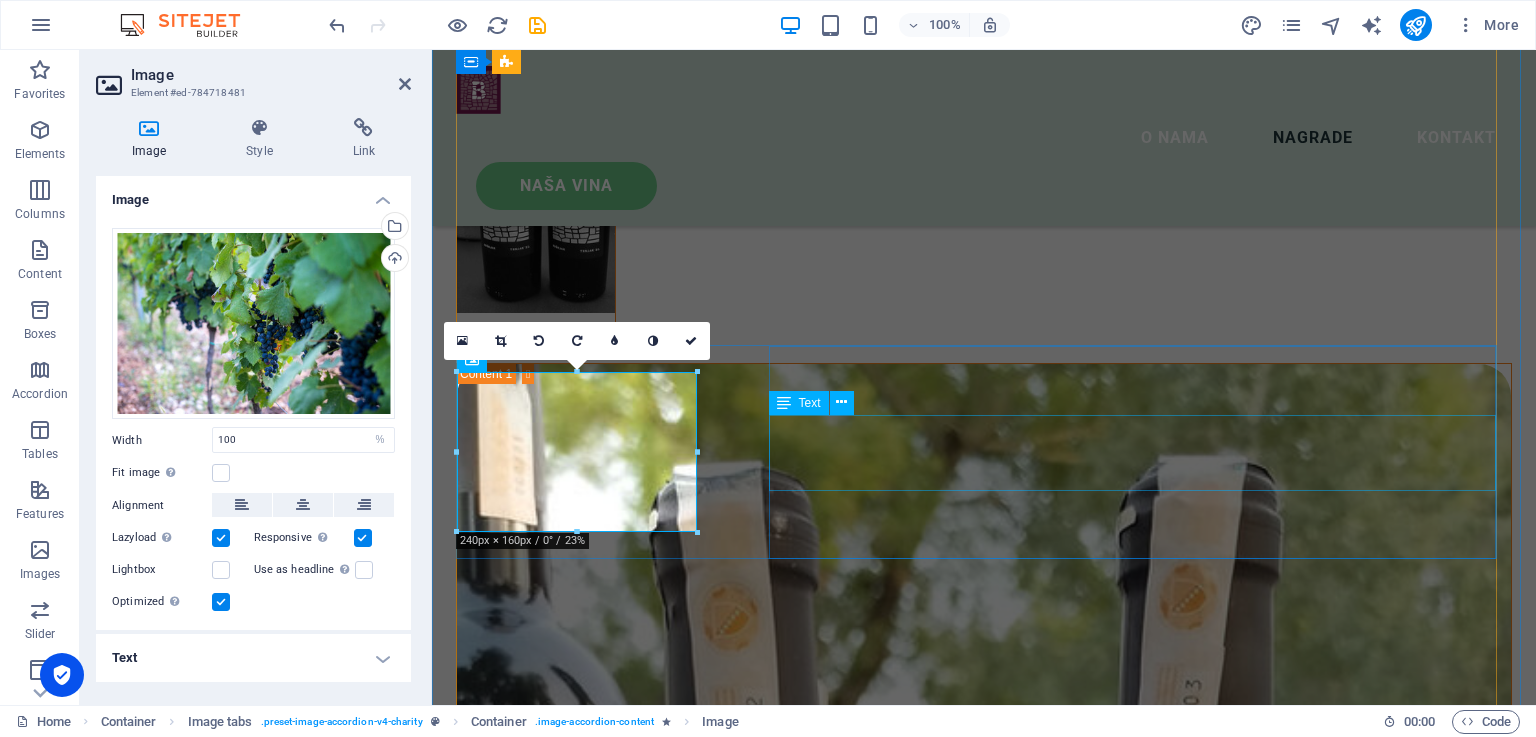 click on "Lorem ipsum dolor sit amet consectetur. Bibendum adipiscing morbi orci nibh eget posuere arcu volutpat nulla. Tortor cras suscipit augue sodales risus auctor. Fusce nunc vitae non dui ornare tellus nibh purus lectus." at bounding box center (984, 3483) 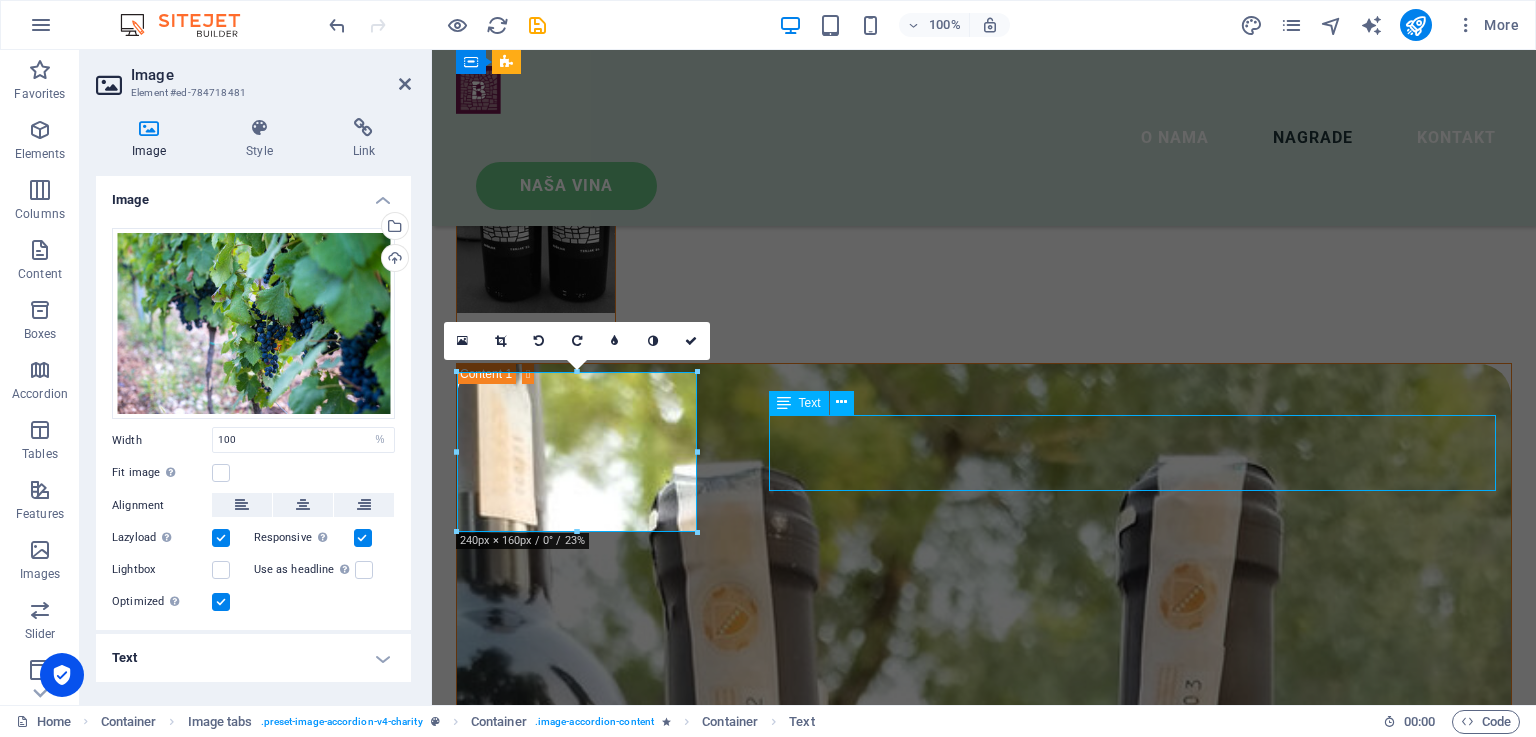 scroll, scrollTop: 2596, scrollLeft: 0, axis: vertical 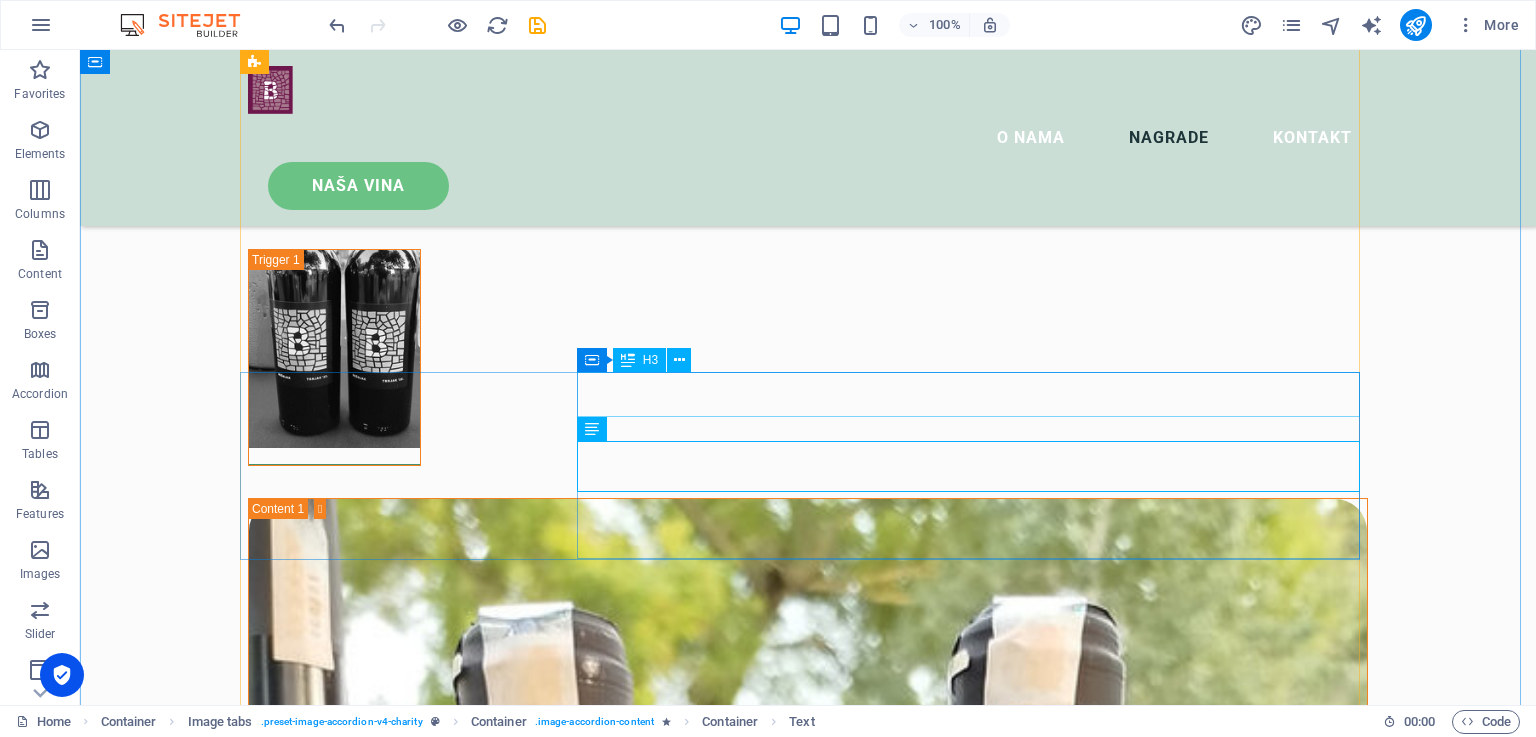 click on "Wolf-Koss" at bounding box center (808, 3721) 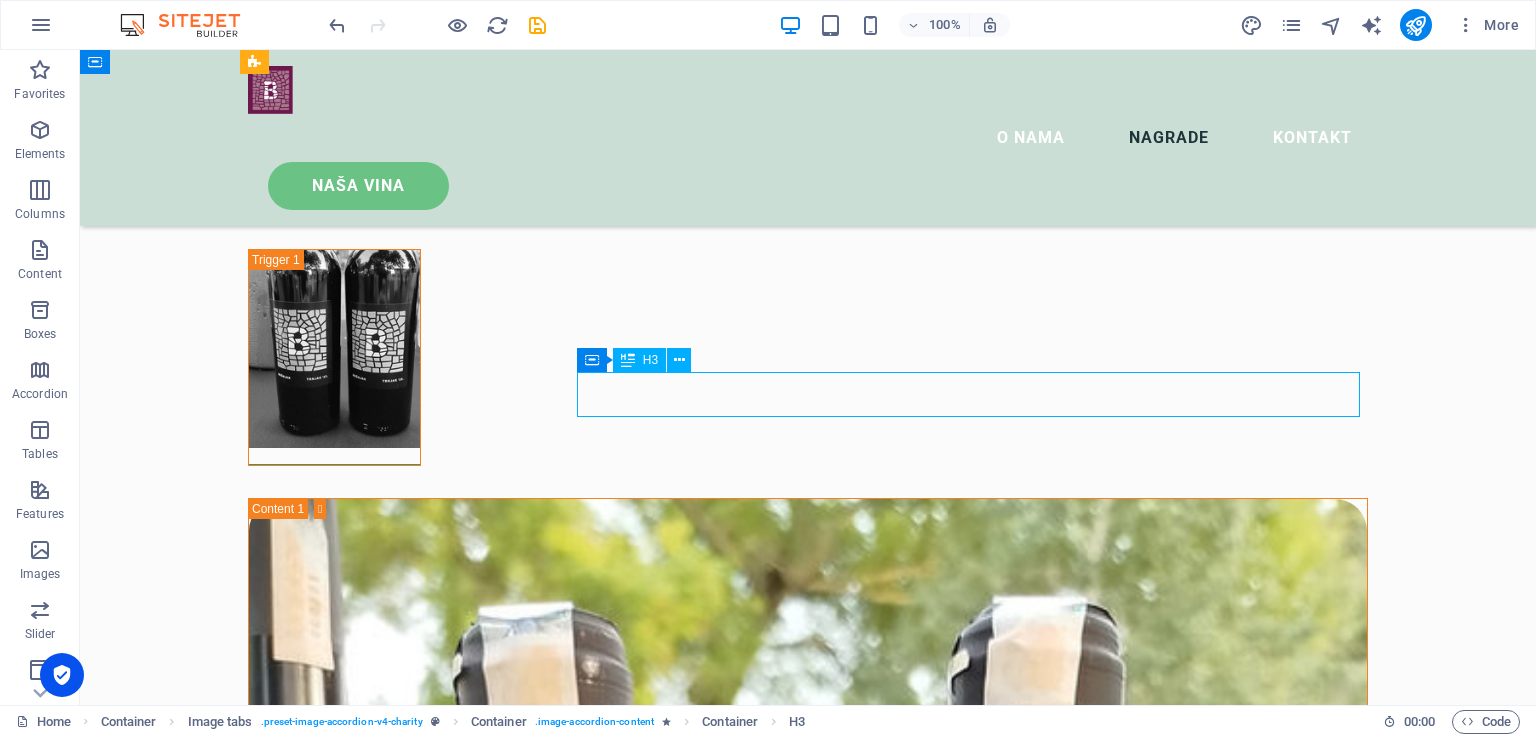click on "Wolf-Koss" at bounding box center [808, 3721] 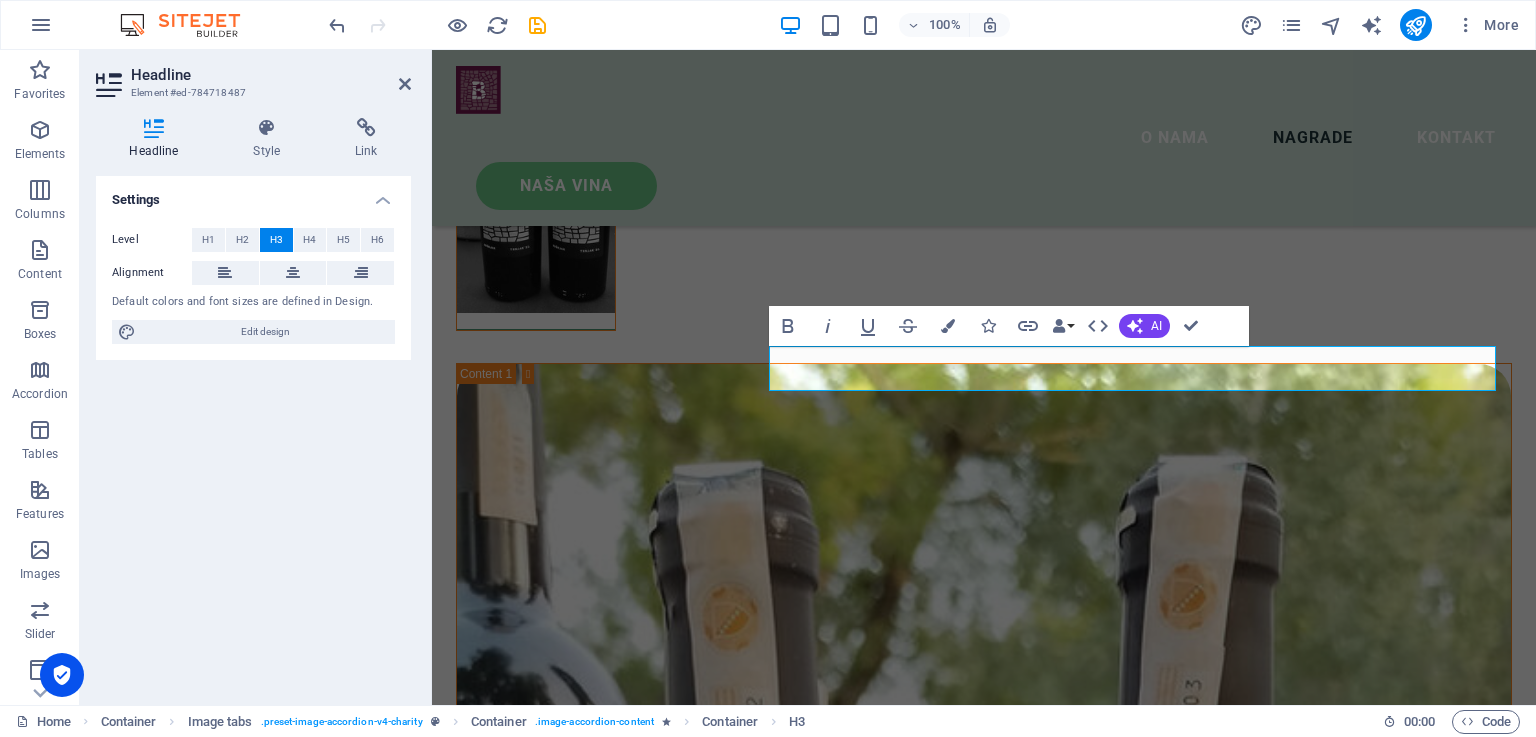 type 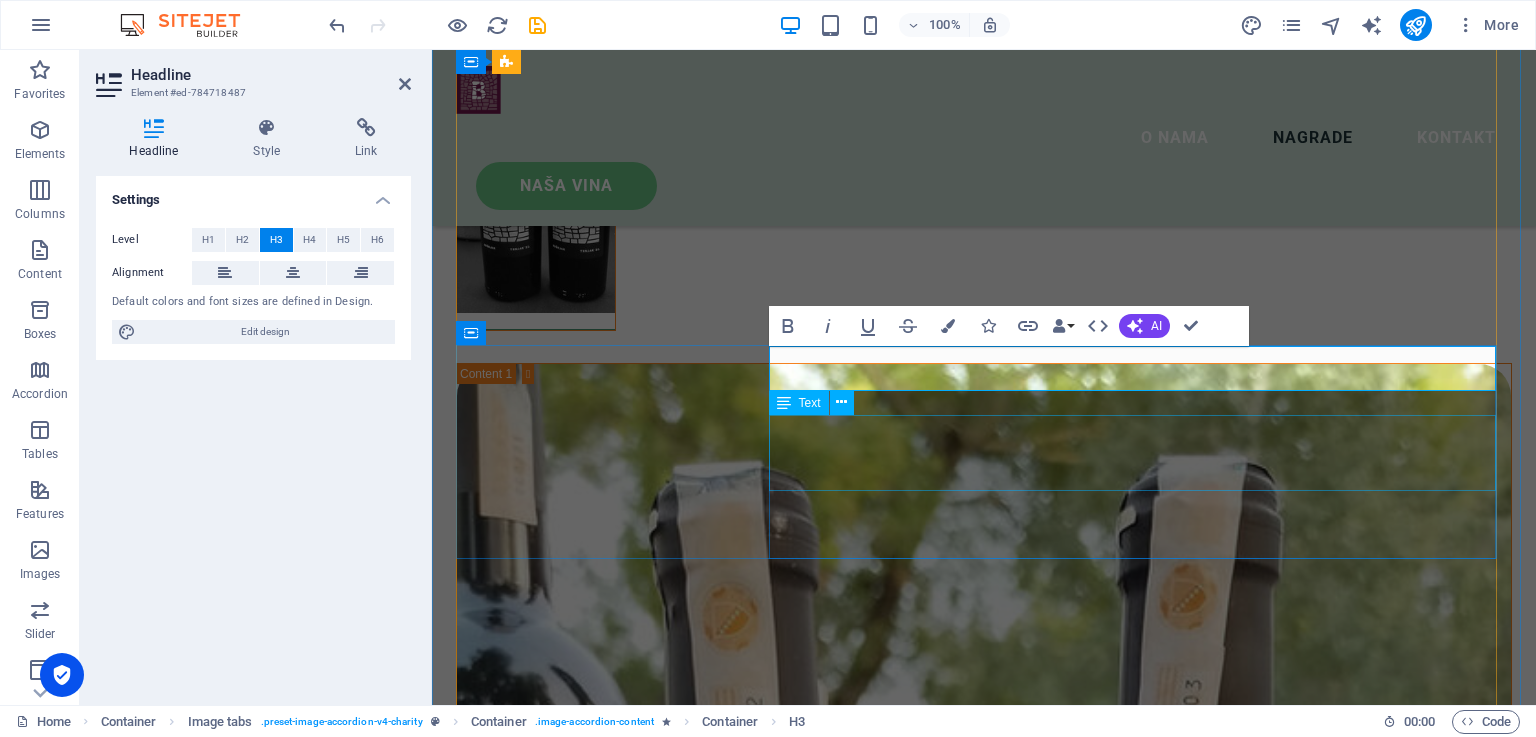 click on "Lorem ipsum dolor sit amet consectetur. Bibendum adipiscing morbi orci nibh eget posuere arcu volutpat nulla. Tortor cras suscipit augue sodales risus auctor. Fusce nunc vitae non dui ornare tellus nibh purus lectus." at bounding box center (984, 3483) 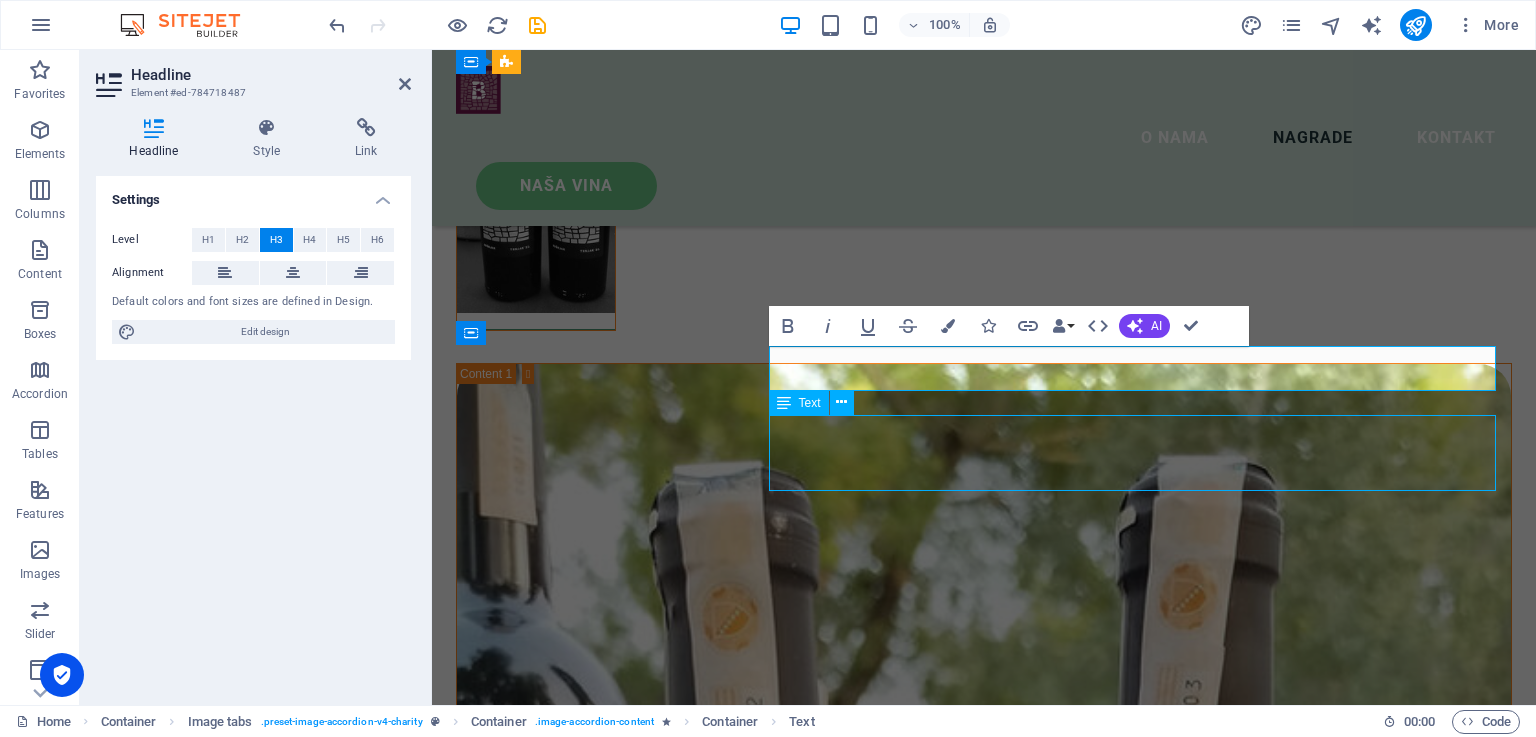 scroll, scrollTop: 2596, scrollLeft: 0, axis: vertical 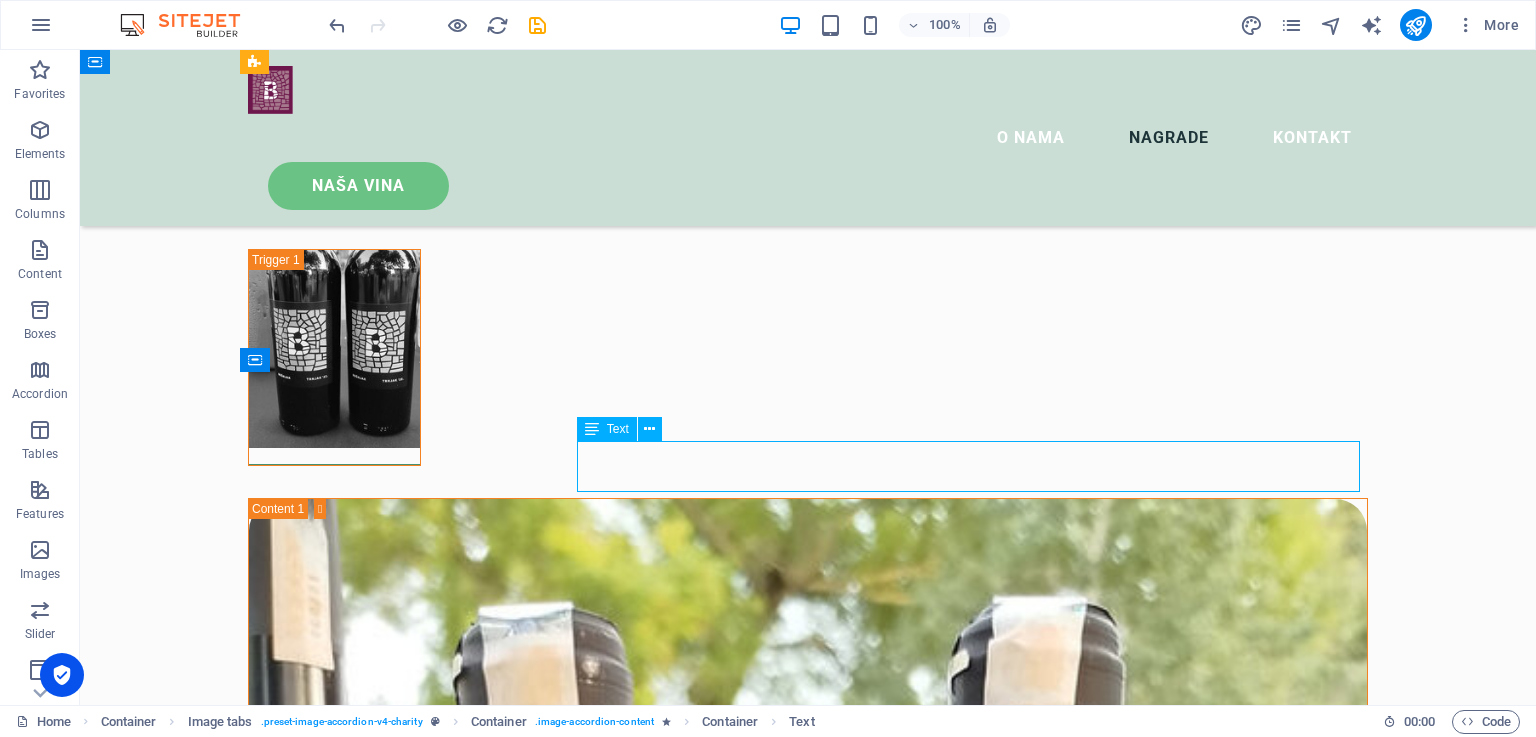 click on "Lorem ipsum dolor sit amet consectetur. Bibendum adipiscing morbi orci nibh eget posuere arcu volutpat nulla. Tortor cras suscipit augue sodales risus auctor. Fusce nunc vitae non dui ornare tellus nibh purus lectus." at bounding box center [808, 3793] 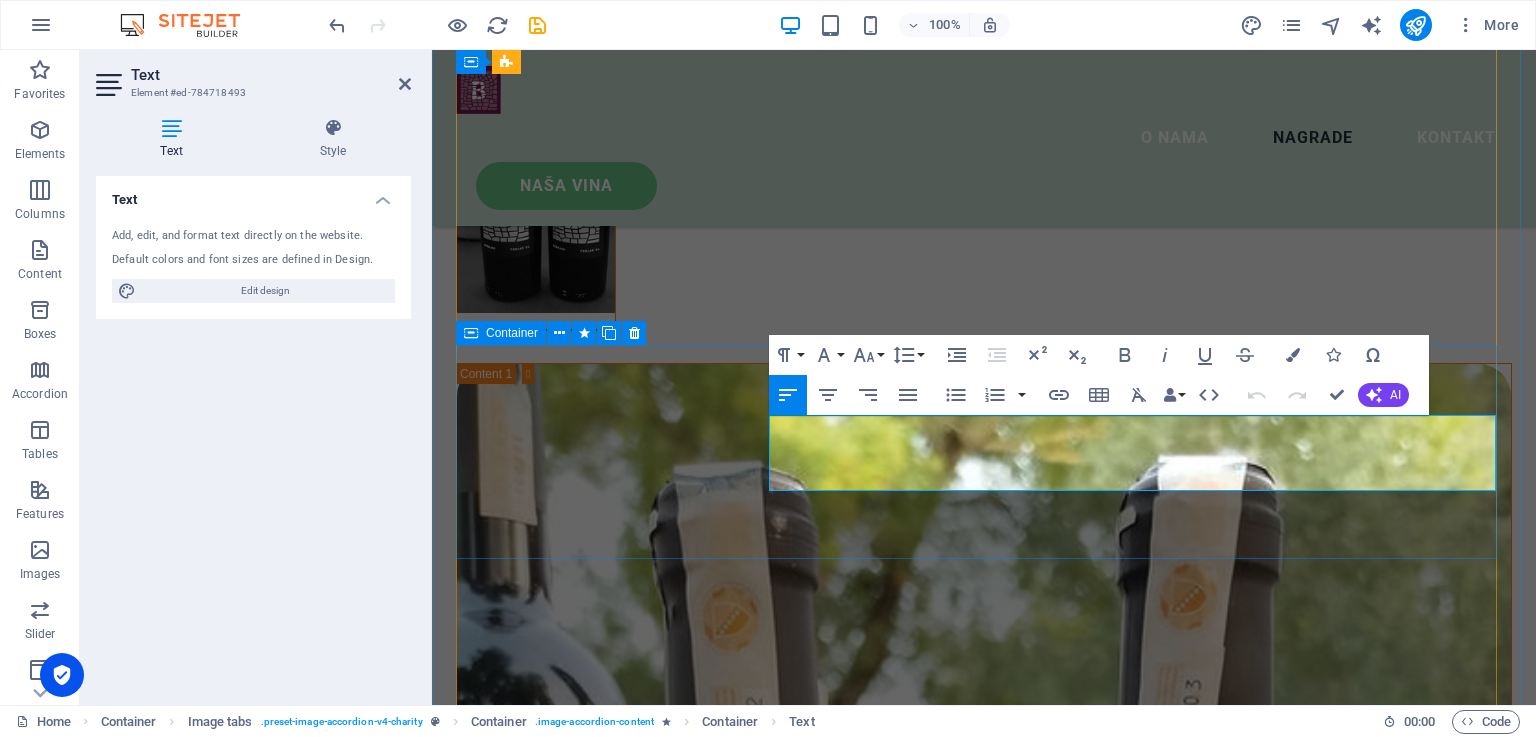 drag, startPoint x: 874, startPoint y: 481, endPoint x: 742, endPoint y: 421, distance: 144.99655 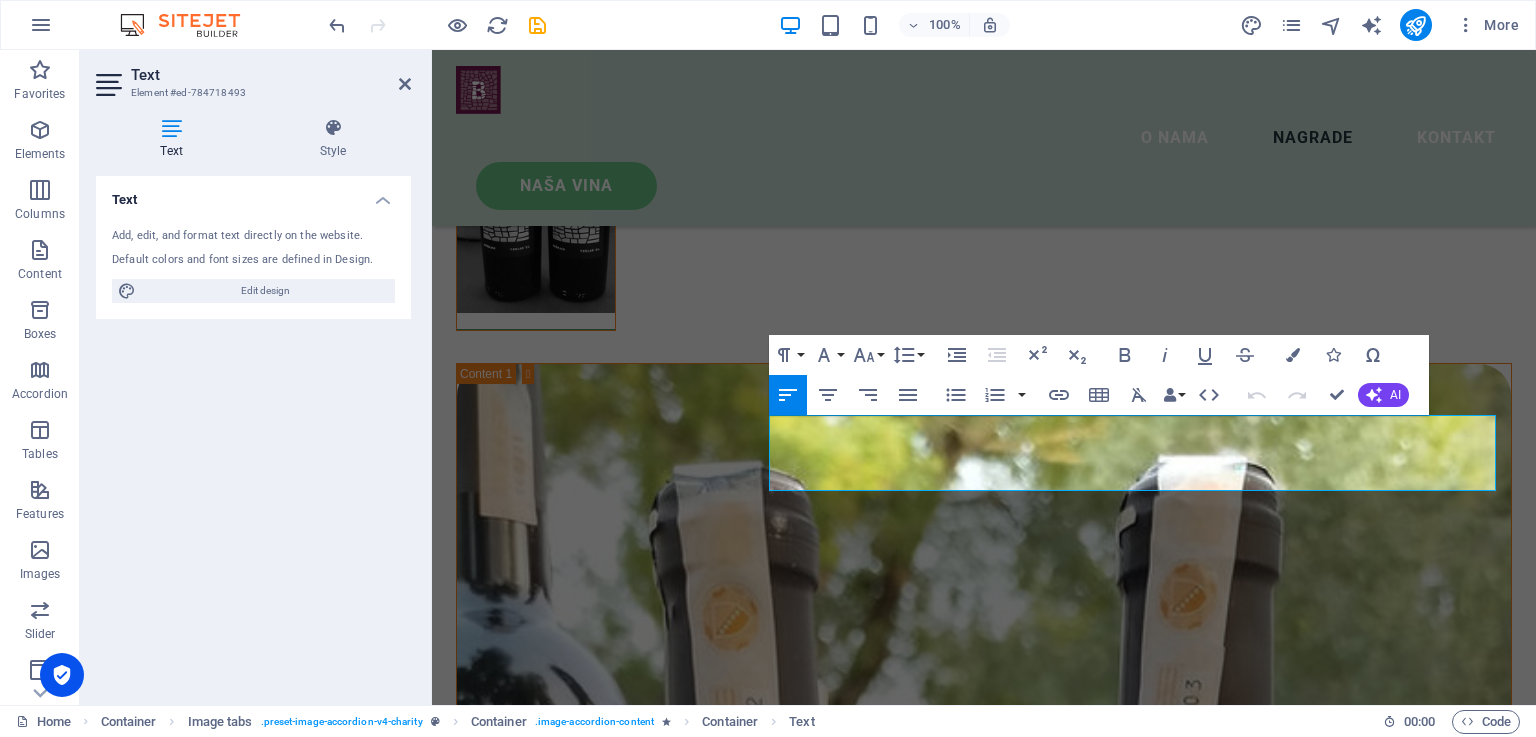 type 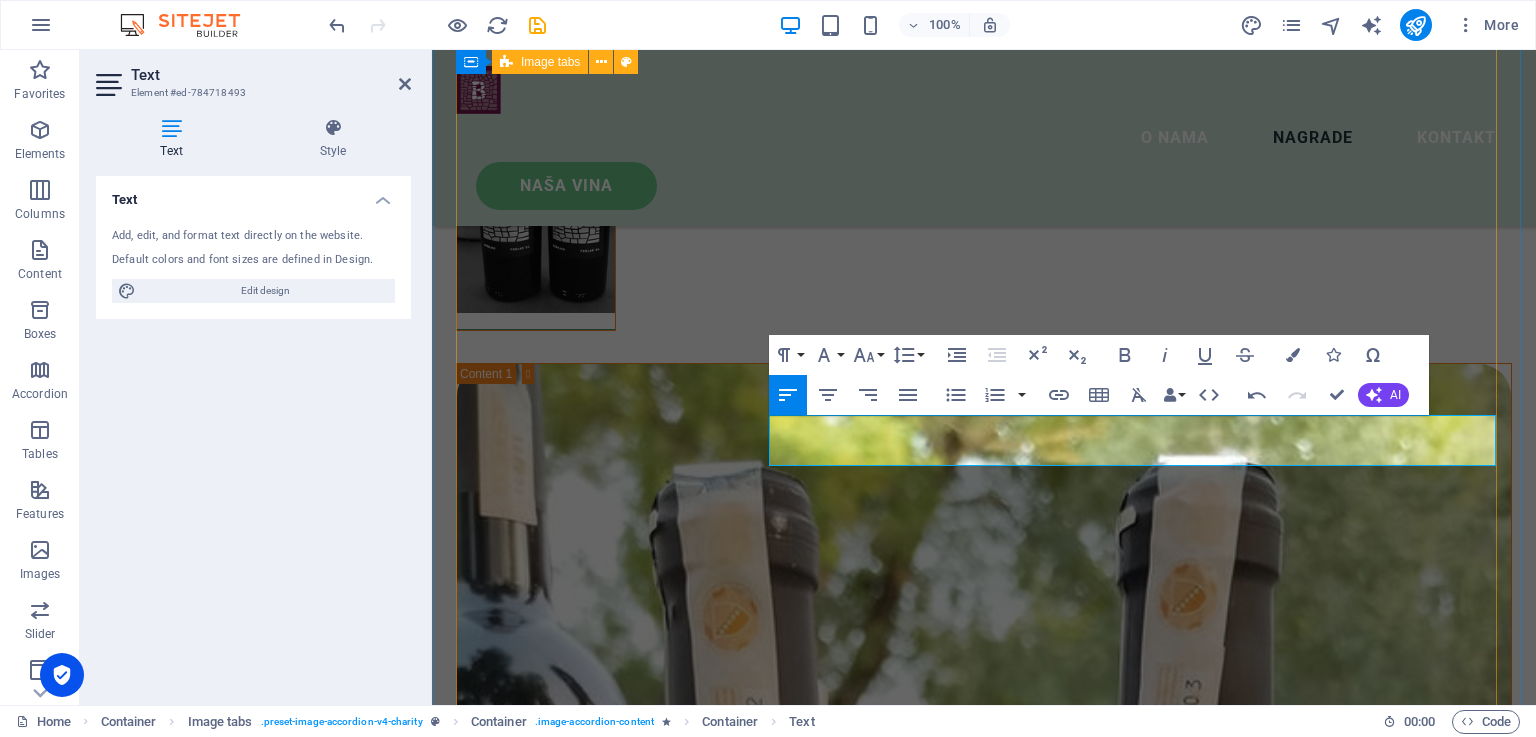 click on "Trnjak Trnjak radimo od istoimene sorte loze. Odlikuje ga specifičan okus i miris. Najbolje berbe odležavamo u hrastovim bačvama. Berba 2022. alkohol 13,5 vol. Rose od trnjka 2023. godine odvažili smo se uraditi rose vino od Trnjka. Pokazalo se izvanrednim i osvježavajućim vinom. Svakako ćemo nastaviti s ovim vinom. Volutpat nulla. Tortor cras suscipit augue sodales risus auctor. Fusce nunc vitae non dui ornare tellus nibh purus lectus. [PERSON_NAME] Group Lorem ipsum dolor sit amet consectetur. Bibendum adipiscing morbi orci nibh eget posuere arcu volutpat nulla. Tortor cras suscipit augue sodales risus auctor. Fusce nunc vitae non dui ornare tellus nibh purus lectus. Volutpat nulla. Tortor cras suscipit augue sodales risus auctor. Fusce nunc vitae non dui ornare tellus nibh purus lectus. Placeholder Partner Volutpat nulla. Tortor cras suscipit augue sodales risus auctor. Fusce nunc vitae non dui ornare tellus nibh purus lectus. [PERSON_NAME] PLC" at bounding box center [984, 3827] 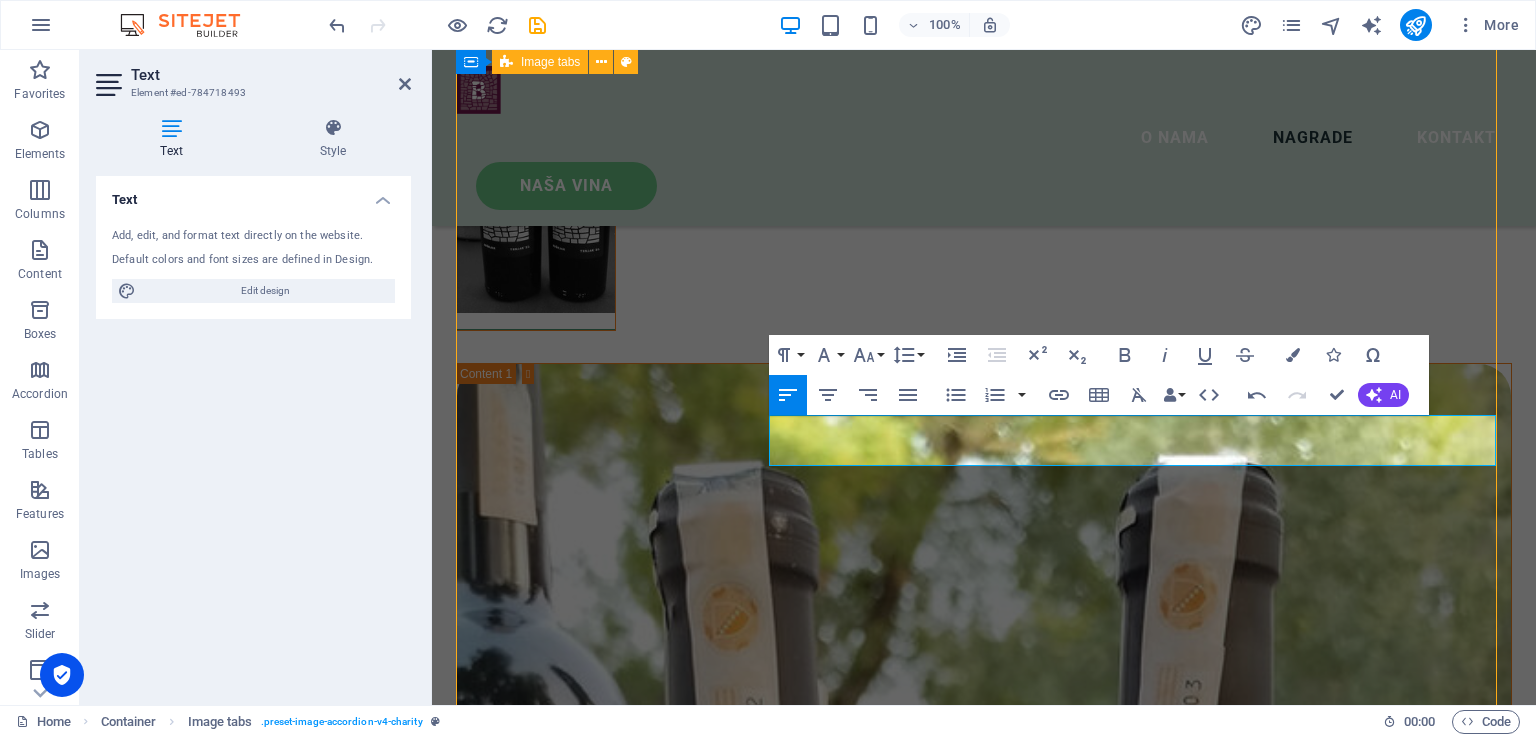 scroll, scrollTop: 2622, scrollLeft: 0, axis: vertical 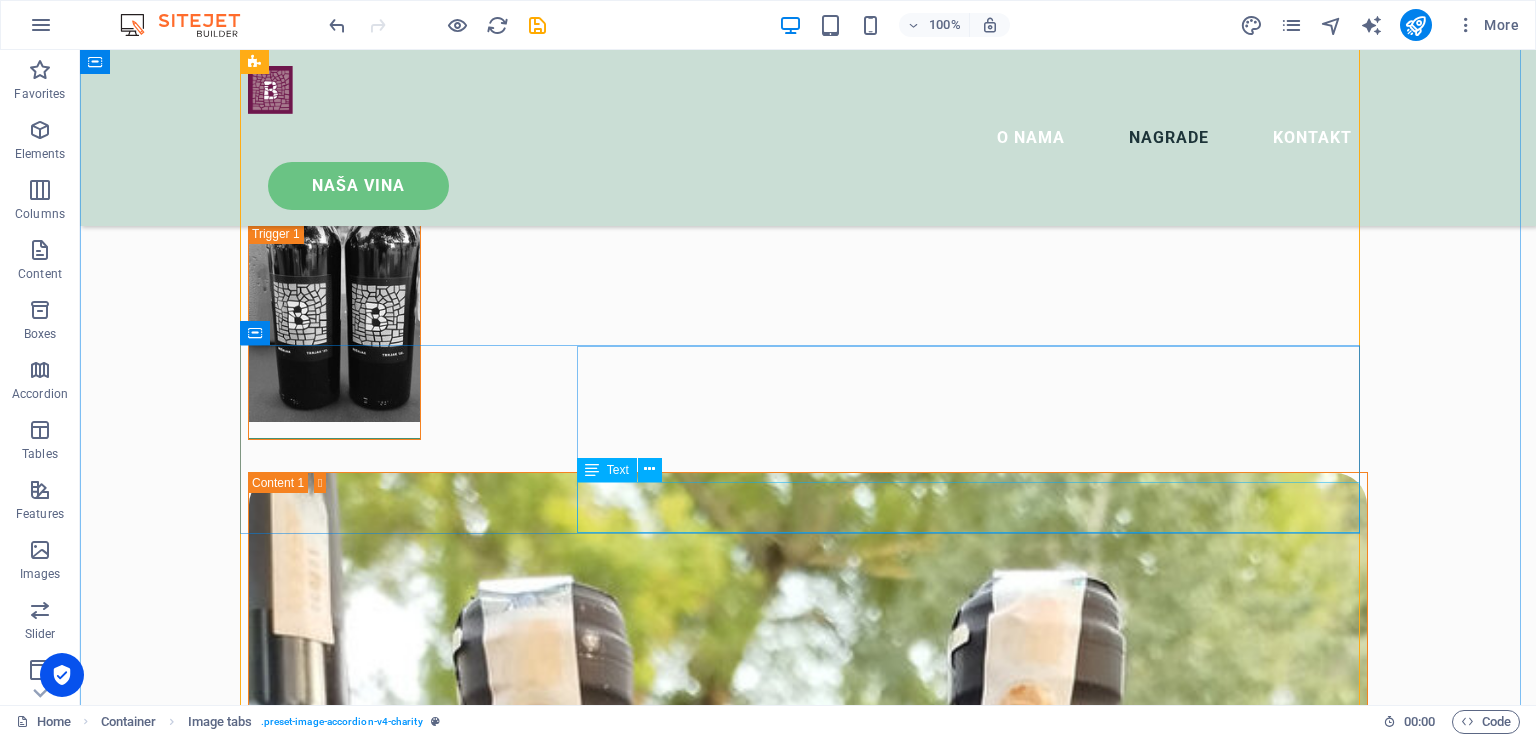 click on "Volutpat nulla. Tortor cras suscipit augue sodales risus auctor. Fusce nunc vitae non dui ornare tellus nibh purus lectus." at bounding box center [808, 3797] 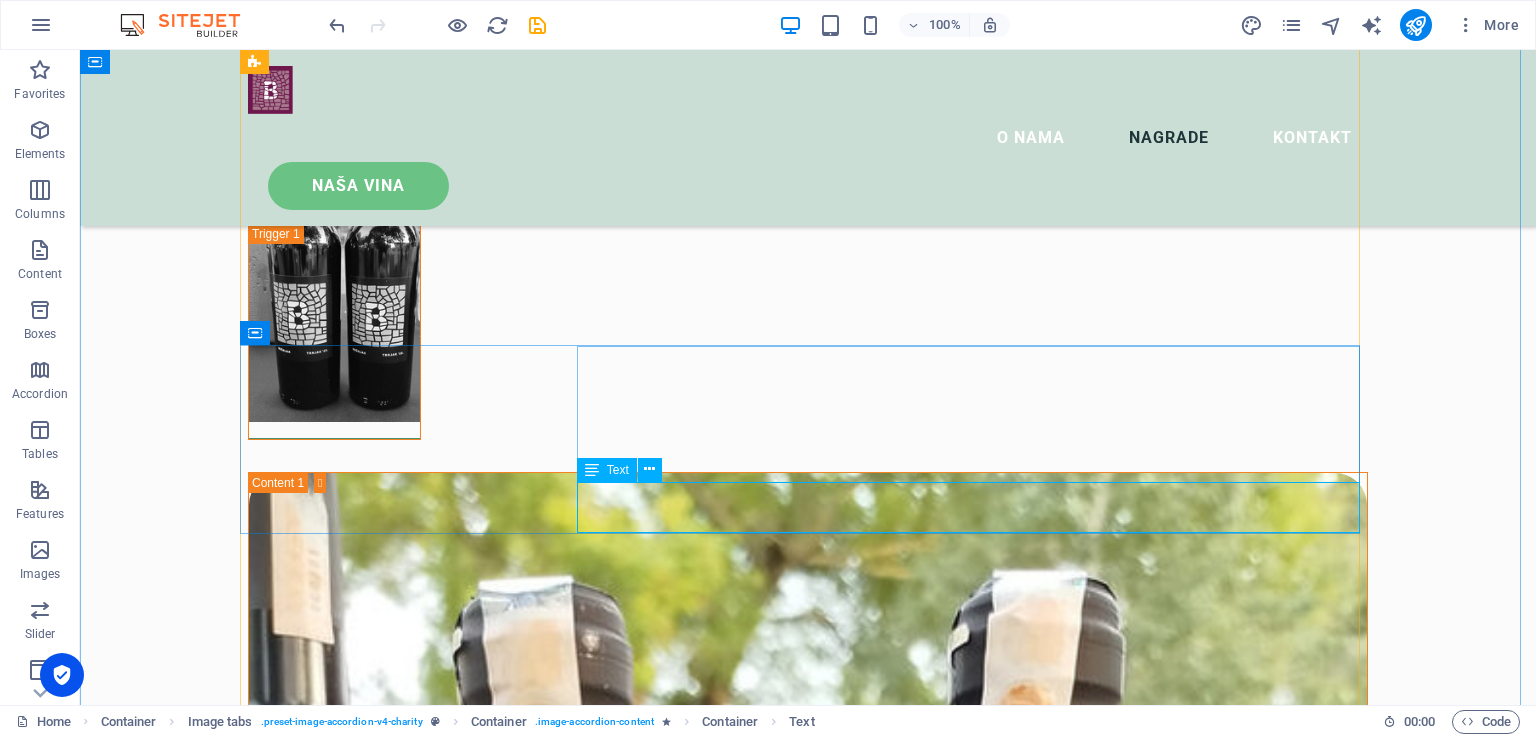 click on "Volutpat nulla. Tortor cras suscipit augue sodales risus auctor. Fusce nunc vitae non dui ornare tellus nibh purus lectus." at bounding box center (808, 3797) 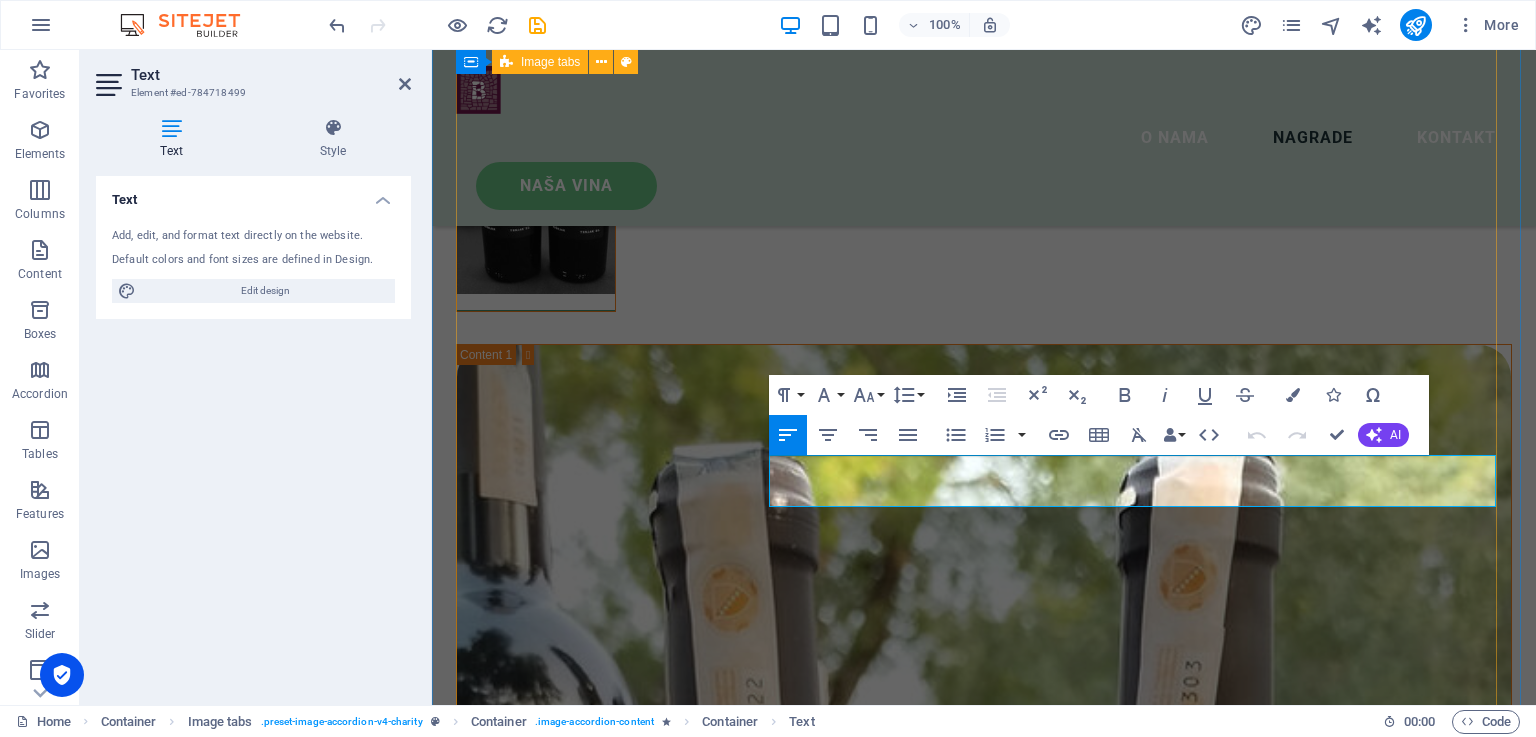 scroll, scrollTop: 2630, scrollLeft: 0, axis: vertical 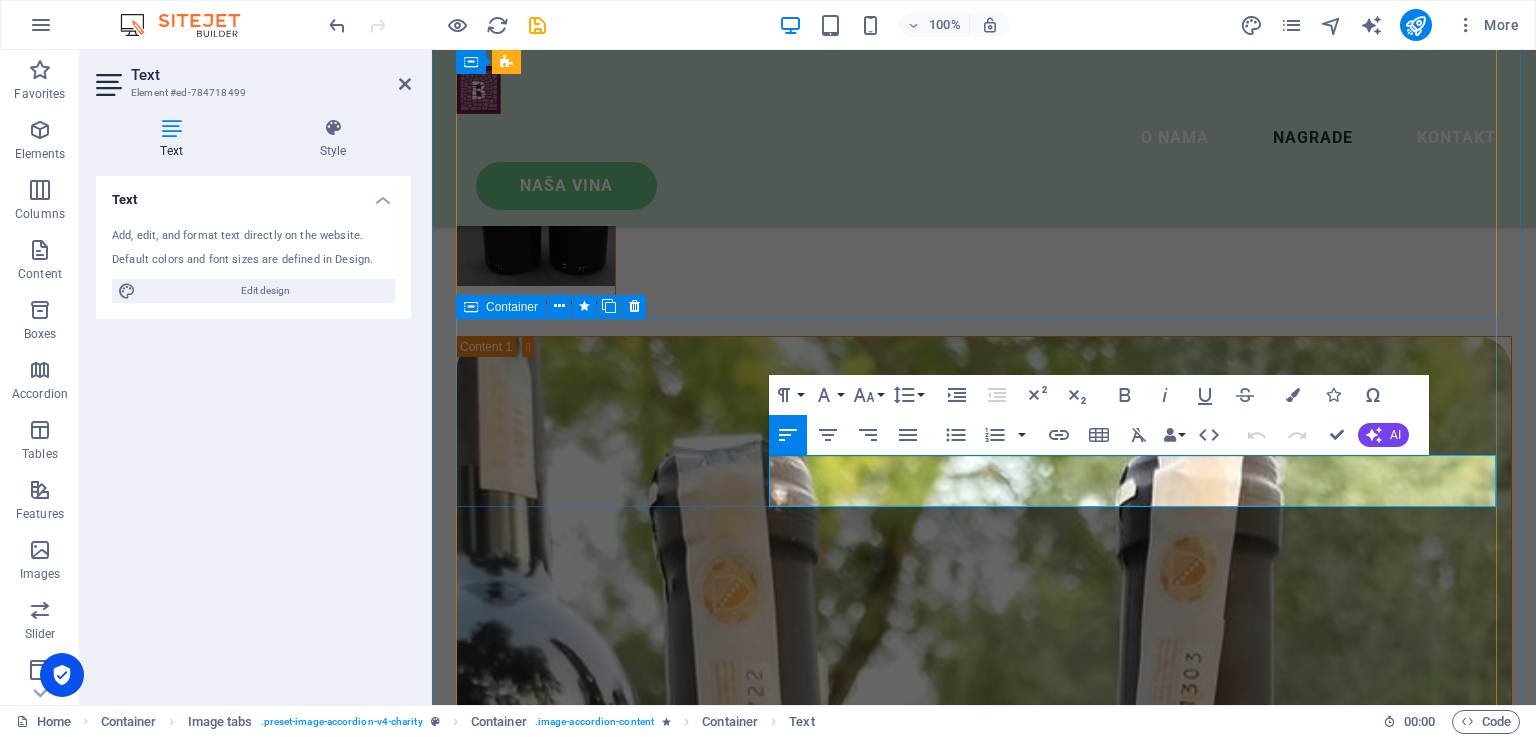 drag, startPoint x: 876, startPoint y: 496, endPoint x: 753, endPoint y: 466, distance: 126.60569 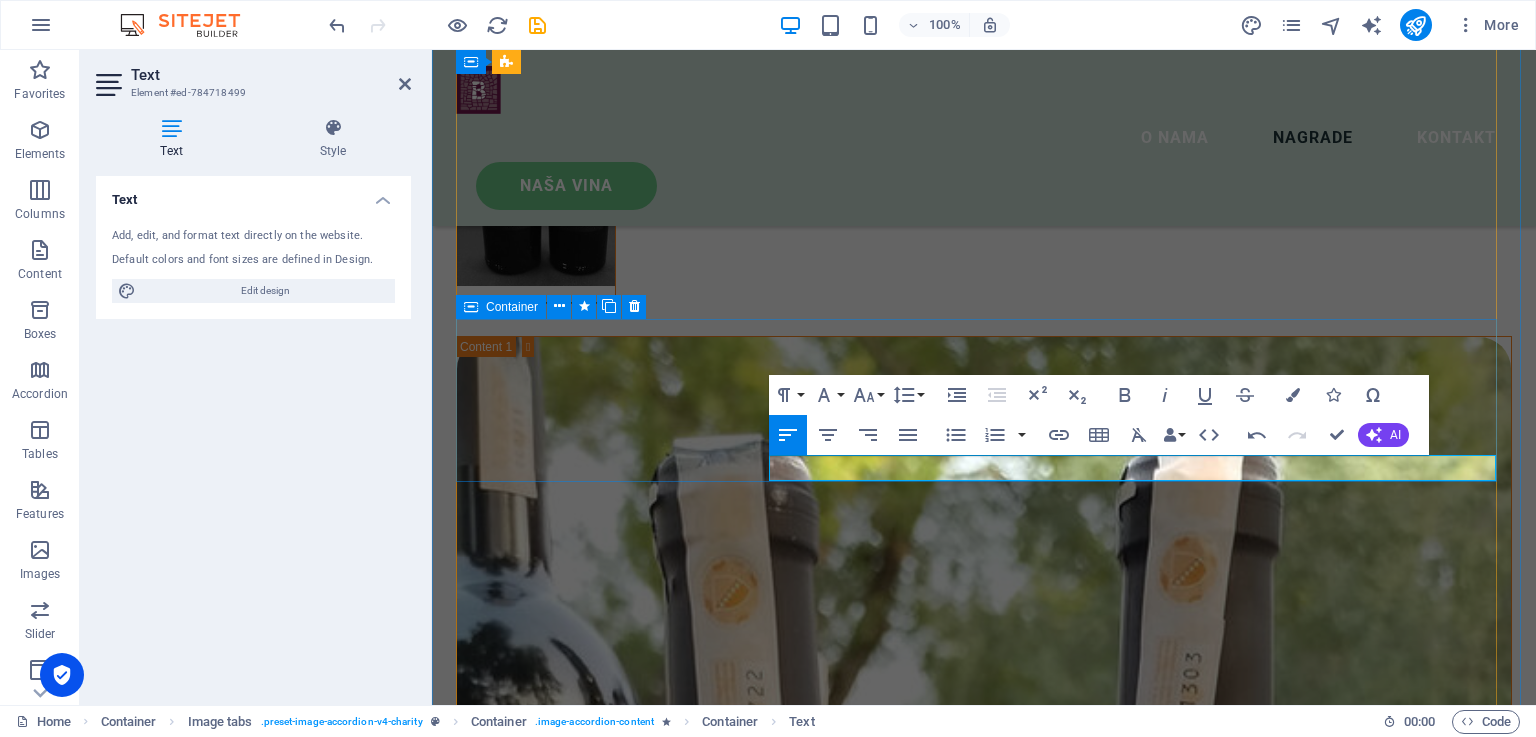 scroll, scrollTop: 2430, scrollLeft: 0, axis: vertical 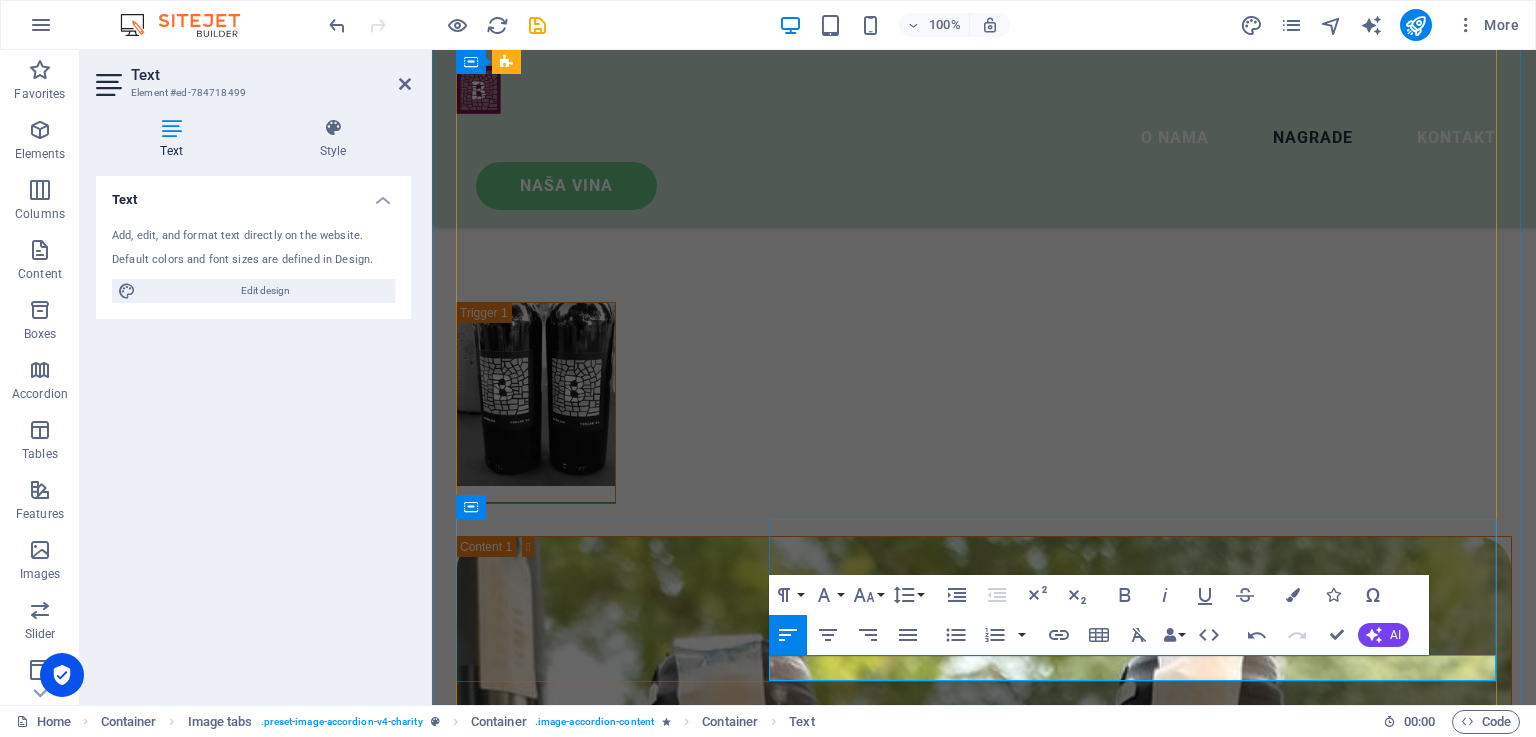 click on "Rose 2023. alkohol 13 vol" at bounding box center [984, 3685] 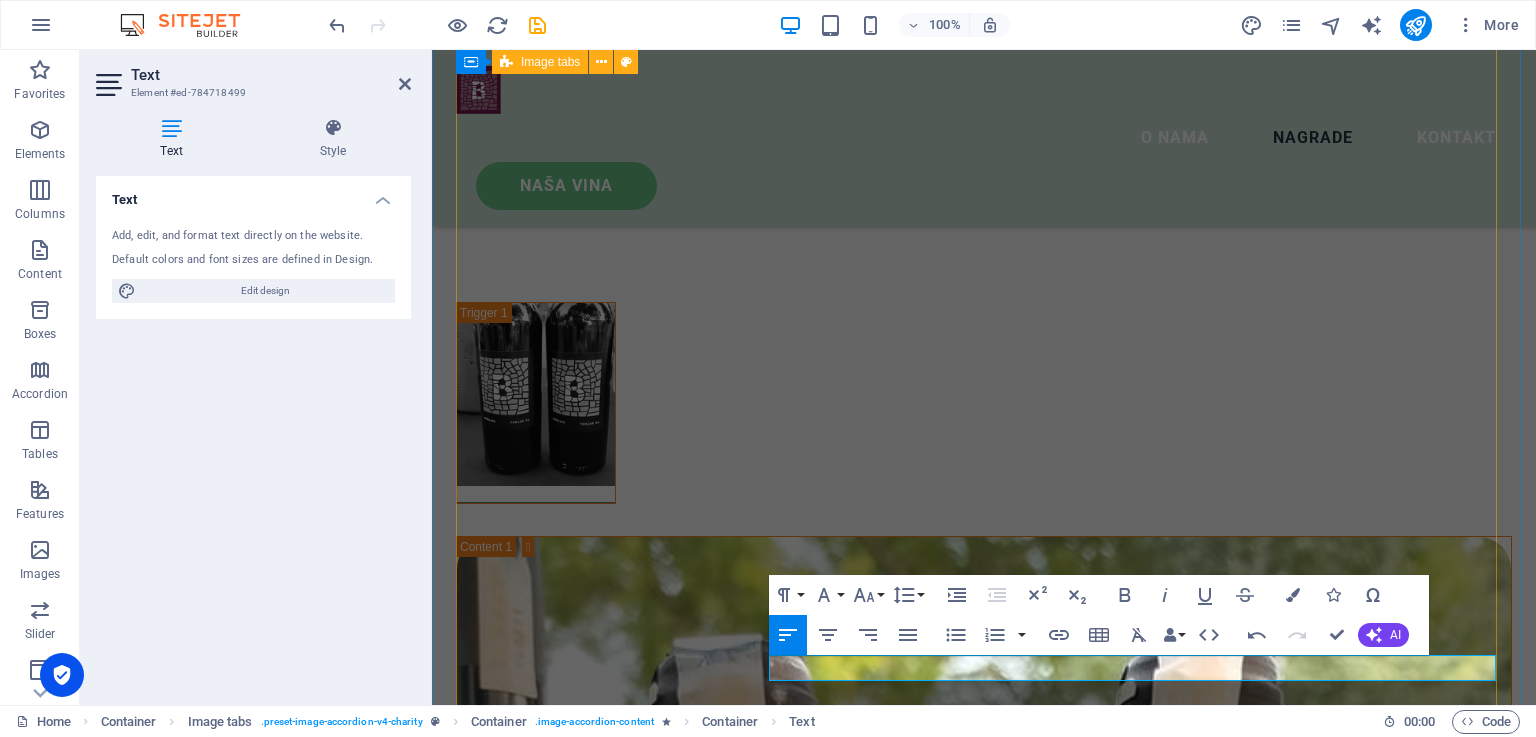 click on "Trnjak Trnjak radimo od istoimene sorte loze. Odlikuje ga specifičan okus i miris. Najbolje berbe odležavamo u hrastovim bačvama. Berba 2022. alkohol 13,5 vol. Rose od trnjka 2023. godine odvažili smo se uraditi rose vino od Trnjka. Pokazalo se izvanrednim i osvježavajućim vinom. Svakako ćemo nastaviti s ovim vinom. Rose 2023. alkohol 13 %vol [PERSON_NAME] Group Lorem ipsum dolor sit amet consectetur. Bibendum adipiscing morbi orci nibh eget posuere arcu volutpat nulla. Tortor cras suscipit augue sodales risus auctor. Fusce nunc vitae non dui ornare tellus nibh purus lectus. Volutpat nulla. Tortor cras suscipit augue sodales risus auctor. Fusce nunc vitae non dui ornare tellus nibh purus lectus. Placeholder Partner Lorem ipsum dolor sit amet consectetur. Bibendum adipiscing morbi orci nibh eget posuere arcu volutpat nulla. Tortor cras suscipit augue sodales risus auctor. Fusce nunc vitae non dui ornare tellus nibh purus lectus. [PERSON_NAME] PLC" at bounding box center [984, 4000] 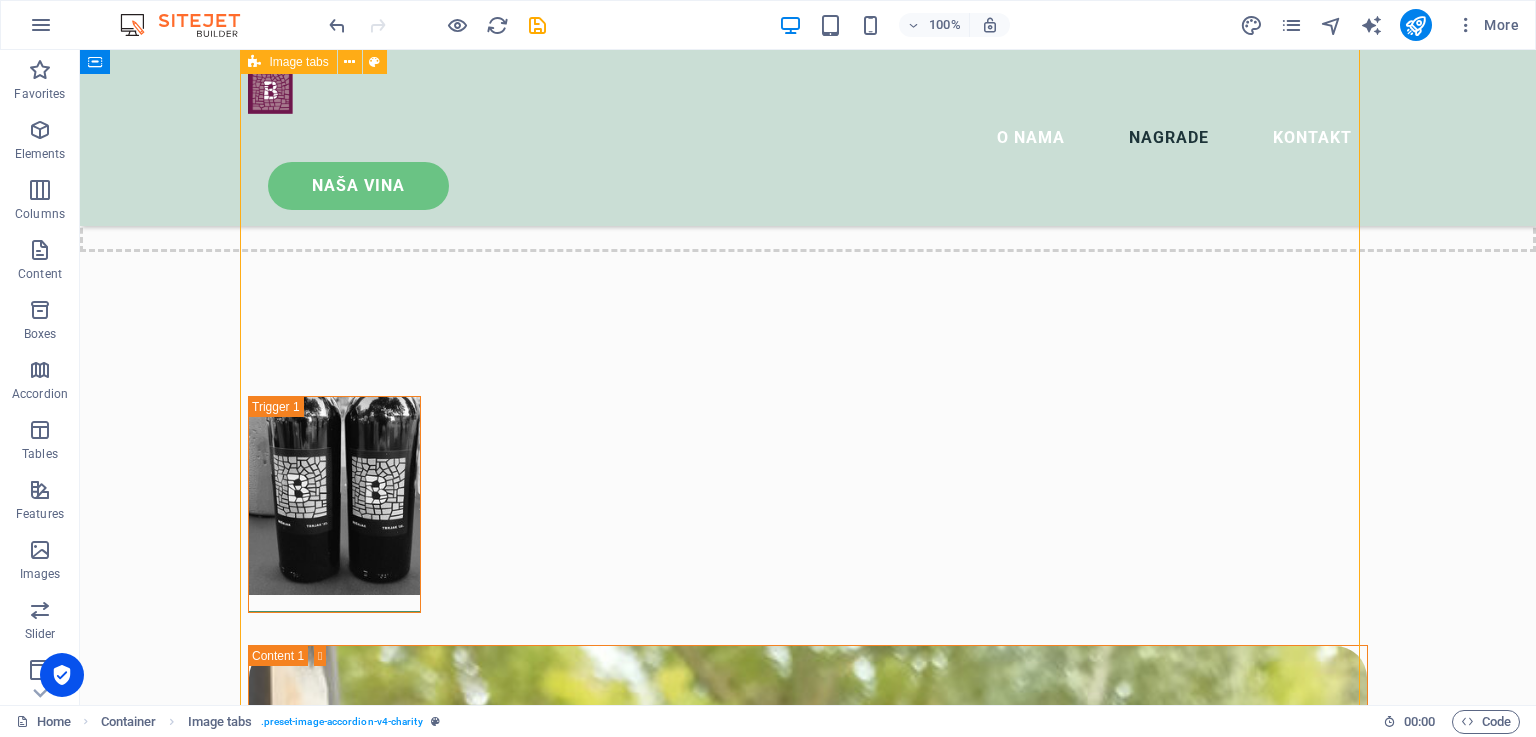scroll, scrollTop: 2049, scrollLeft: 0, axis: vertical 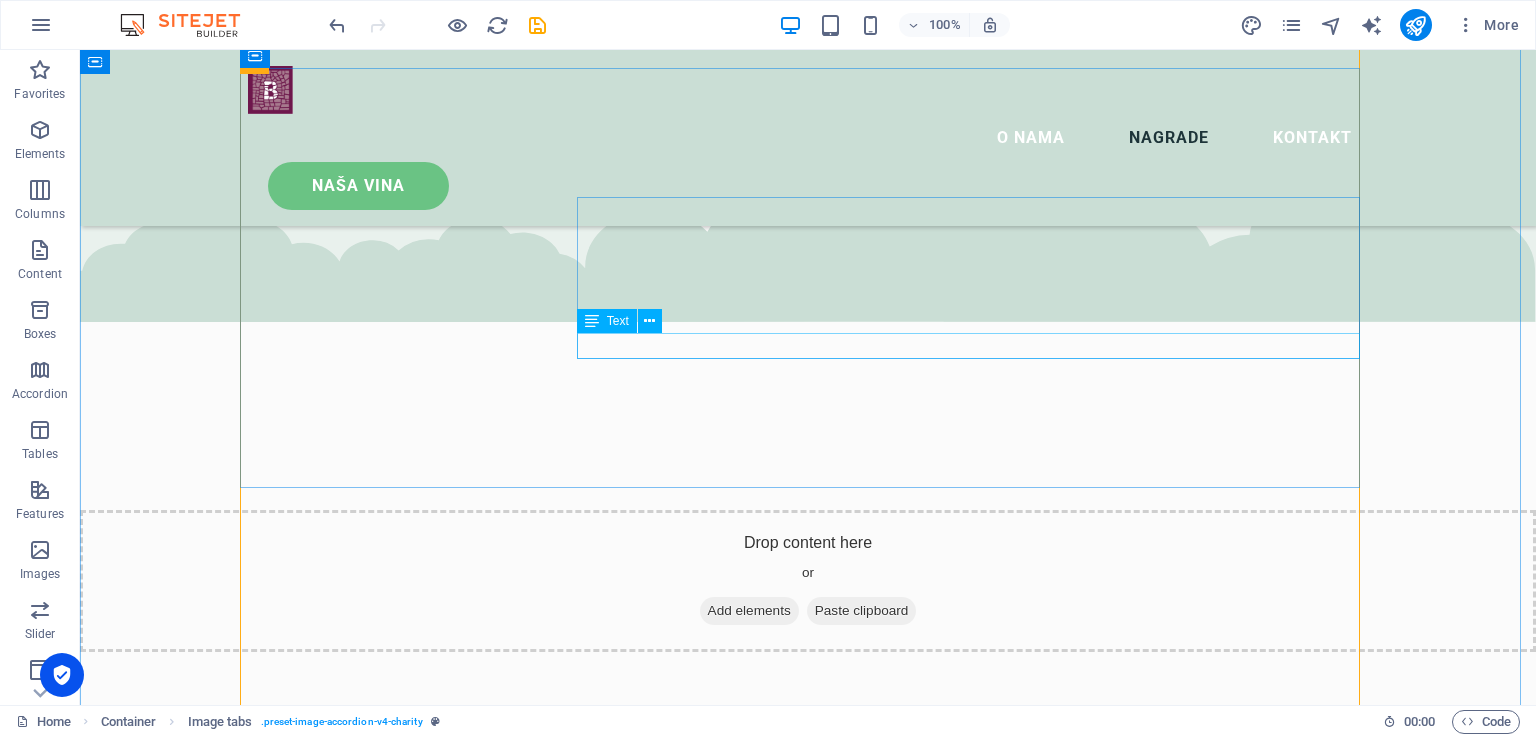 click on "Berba 2022. alkohol 13,5 vol." at bounding box center [808, 3120] 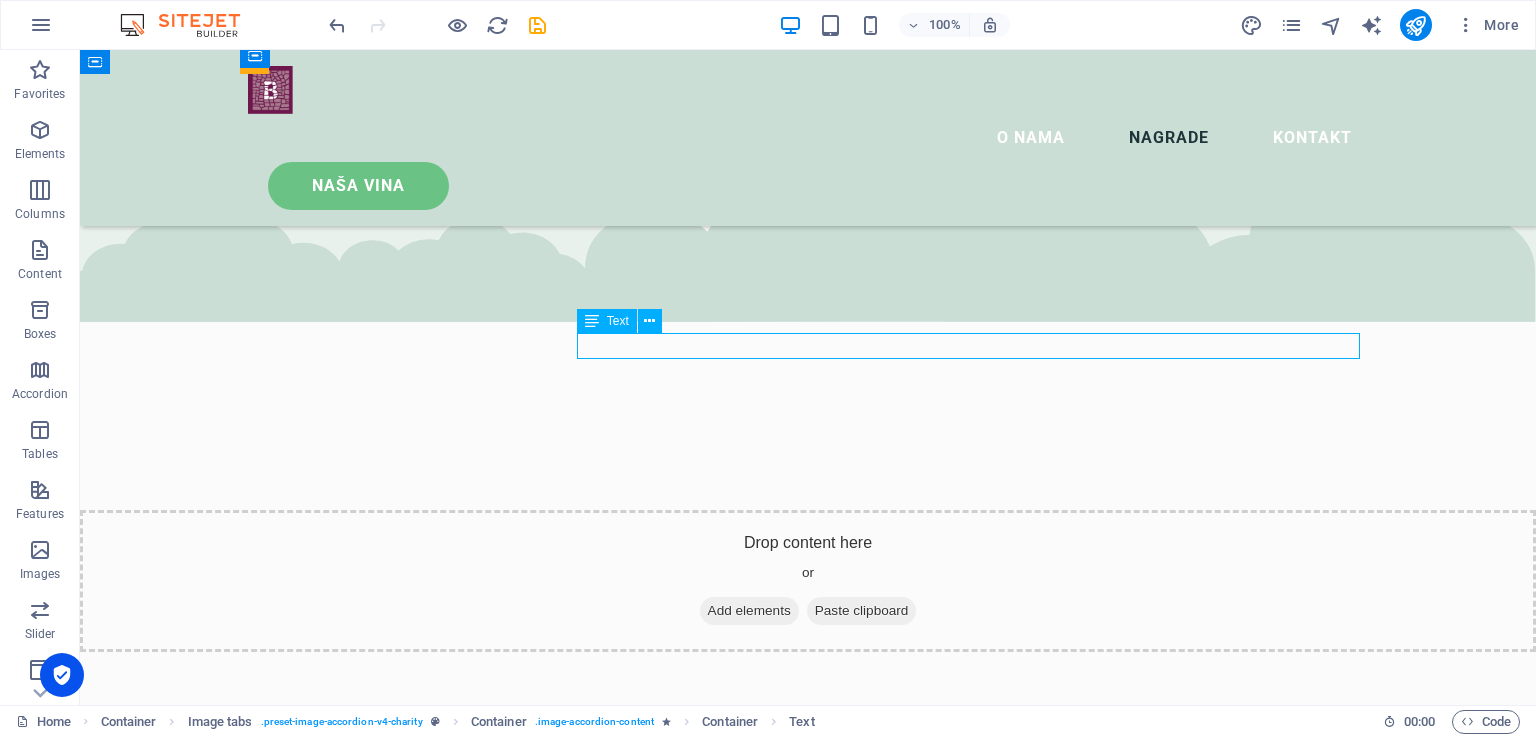 click on "Berba 2022. alkohol 13,5 vol." at bounding box center (808, 3120) 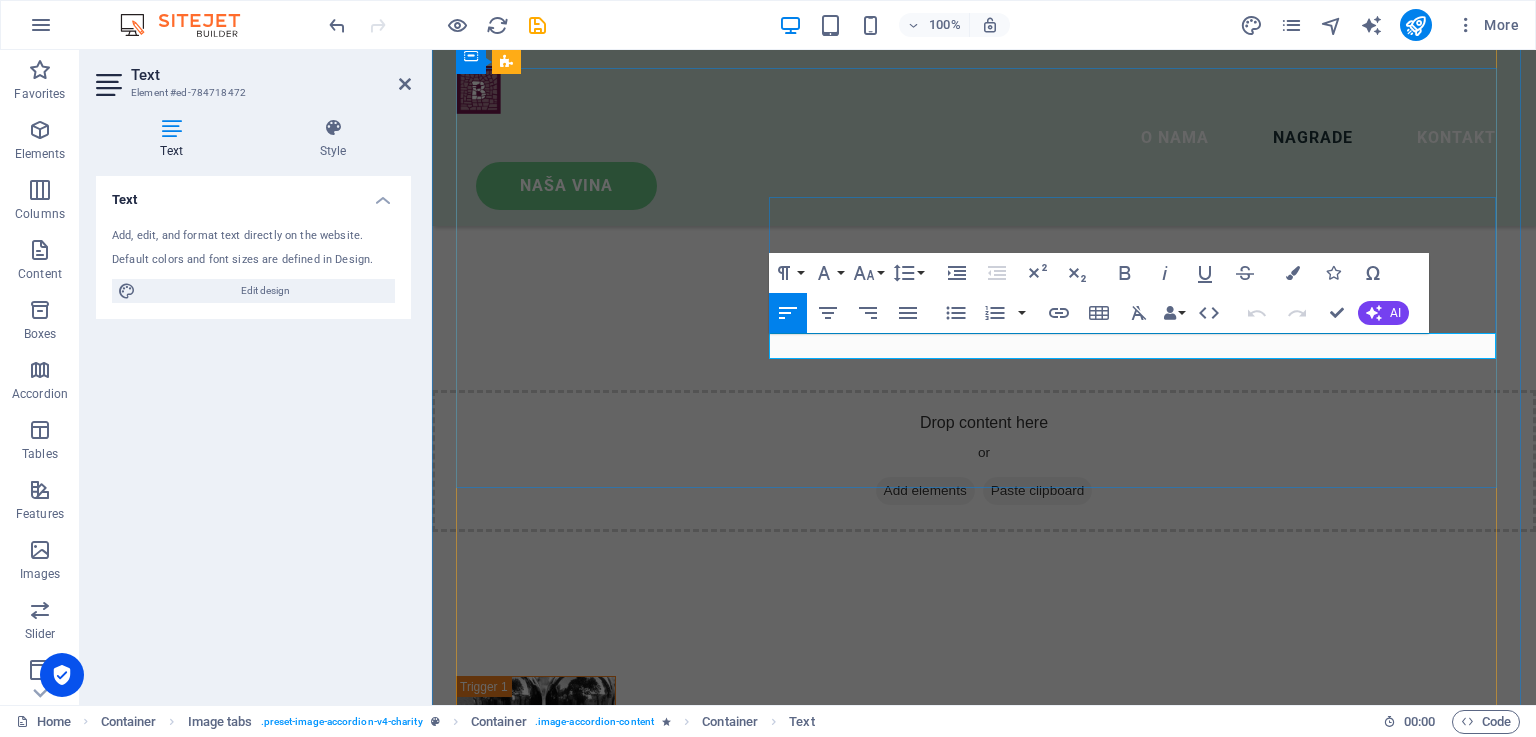 click on "Berba 2022. alkohol 13,5 vol." at bounding box center [984, 2873] 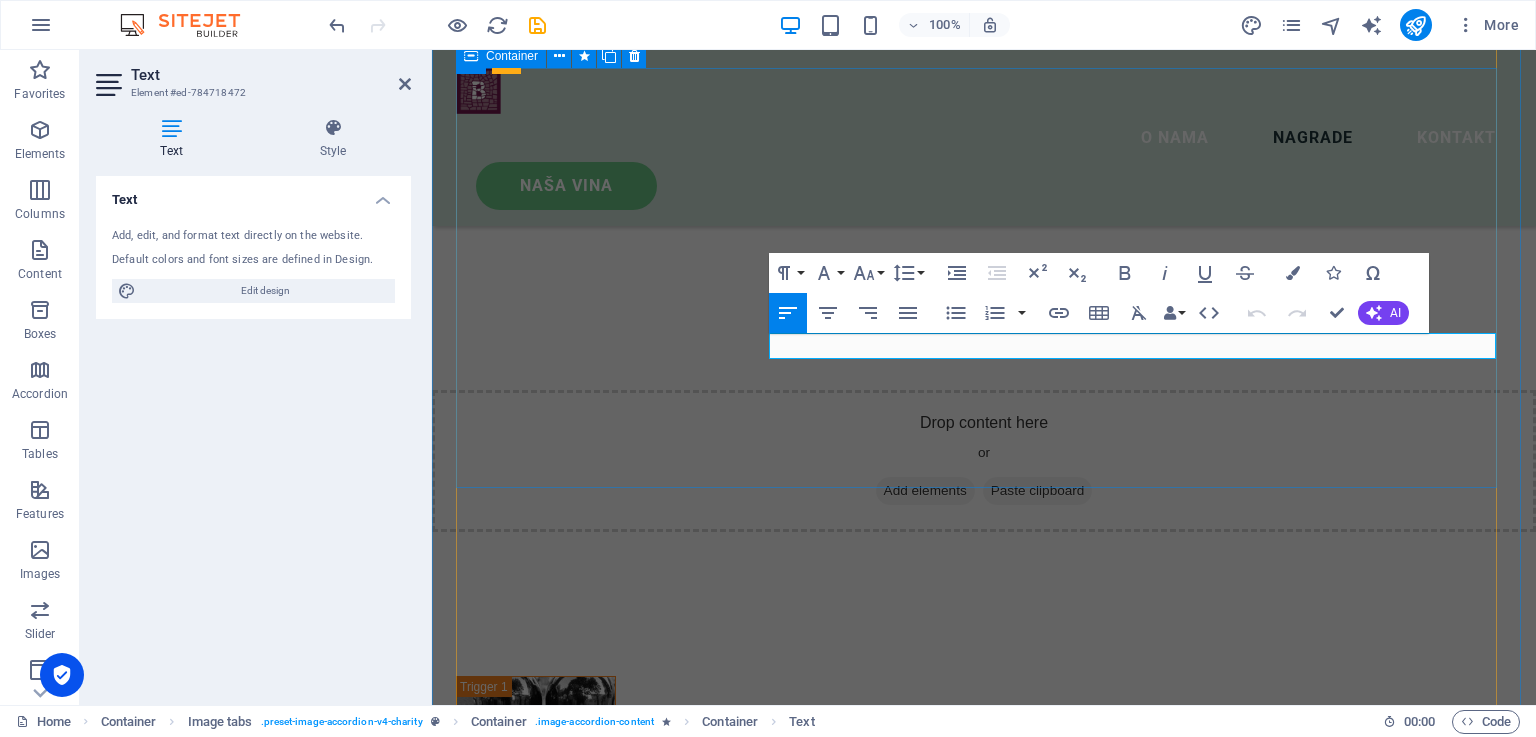 type 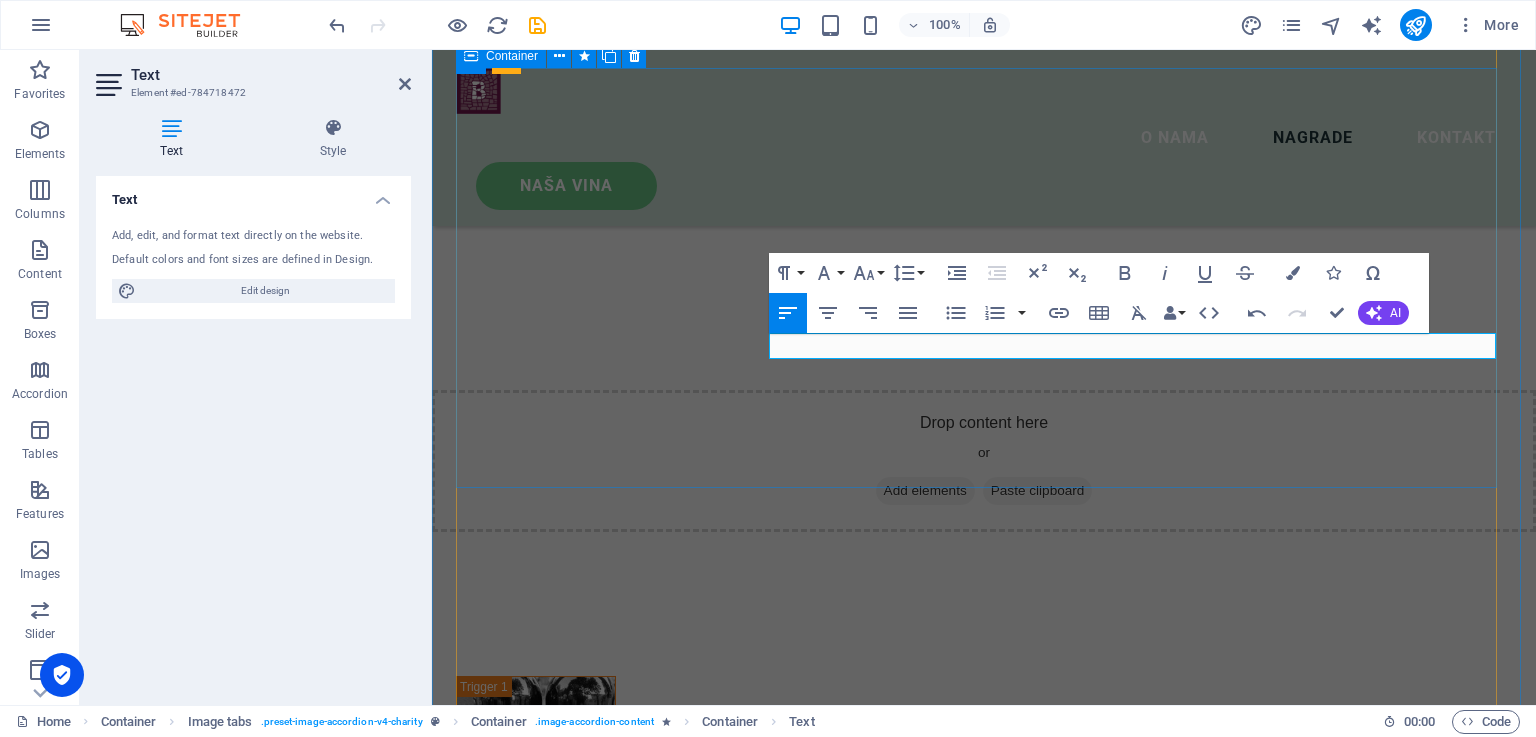 click on "Trnjak Trnjak radimo od istoimene sorte loze. Odlikuje ga specifičan okus i miris. Najbolje berbe odležavamo u hrastovim bačvama. Berba 2022. alkohol 13,5 %  vol." at bounding box center (984, 1898) 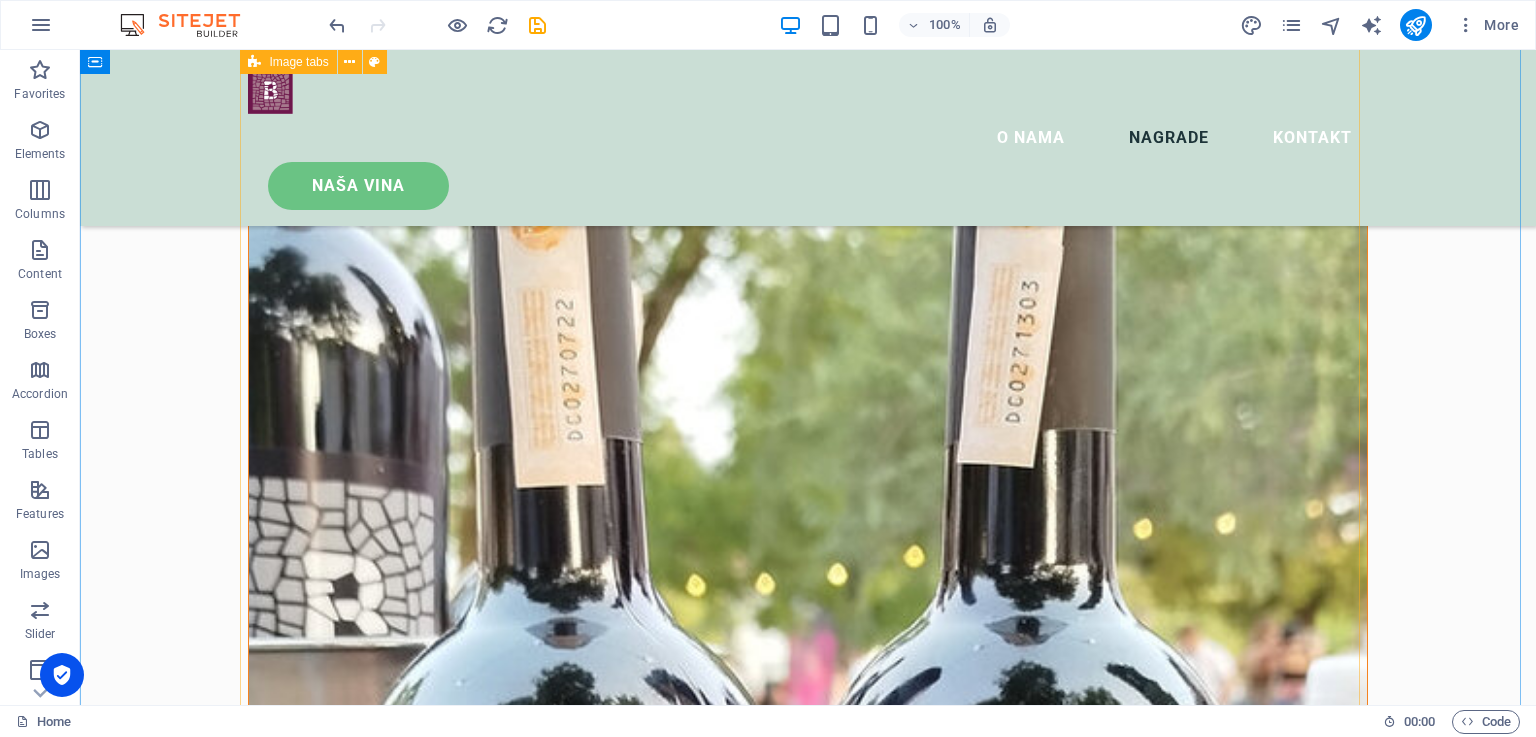scroll, scrollTop: 2949, scrollLeft: 0, axis: vertical 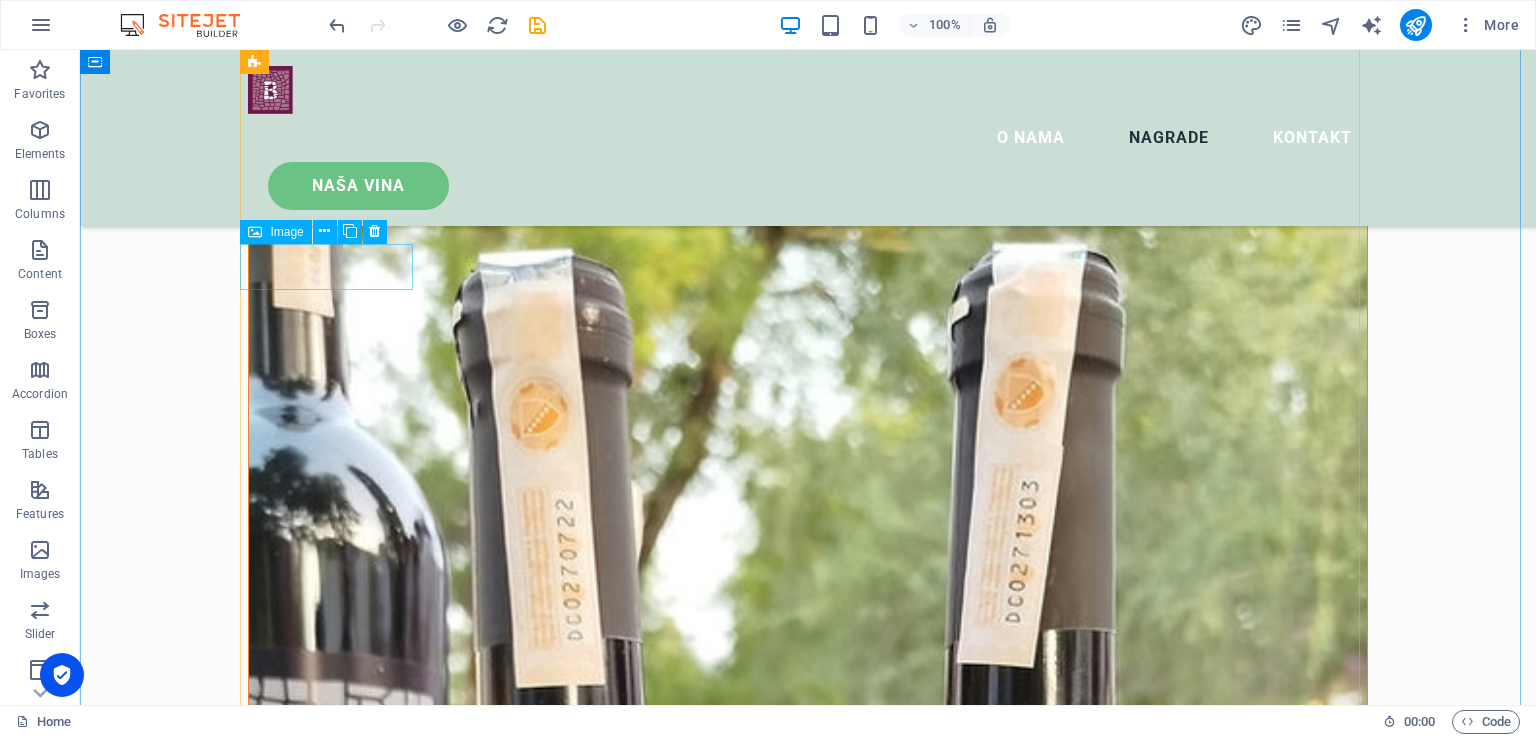 click at bounding box center [334, 3538] 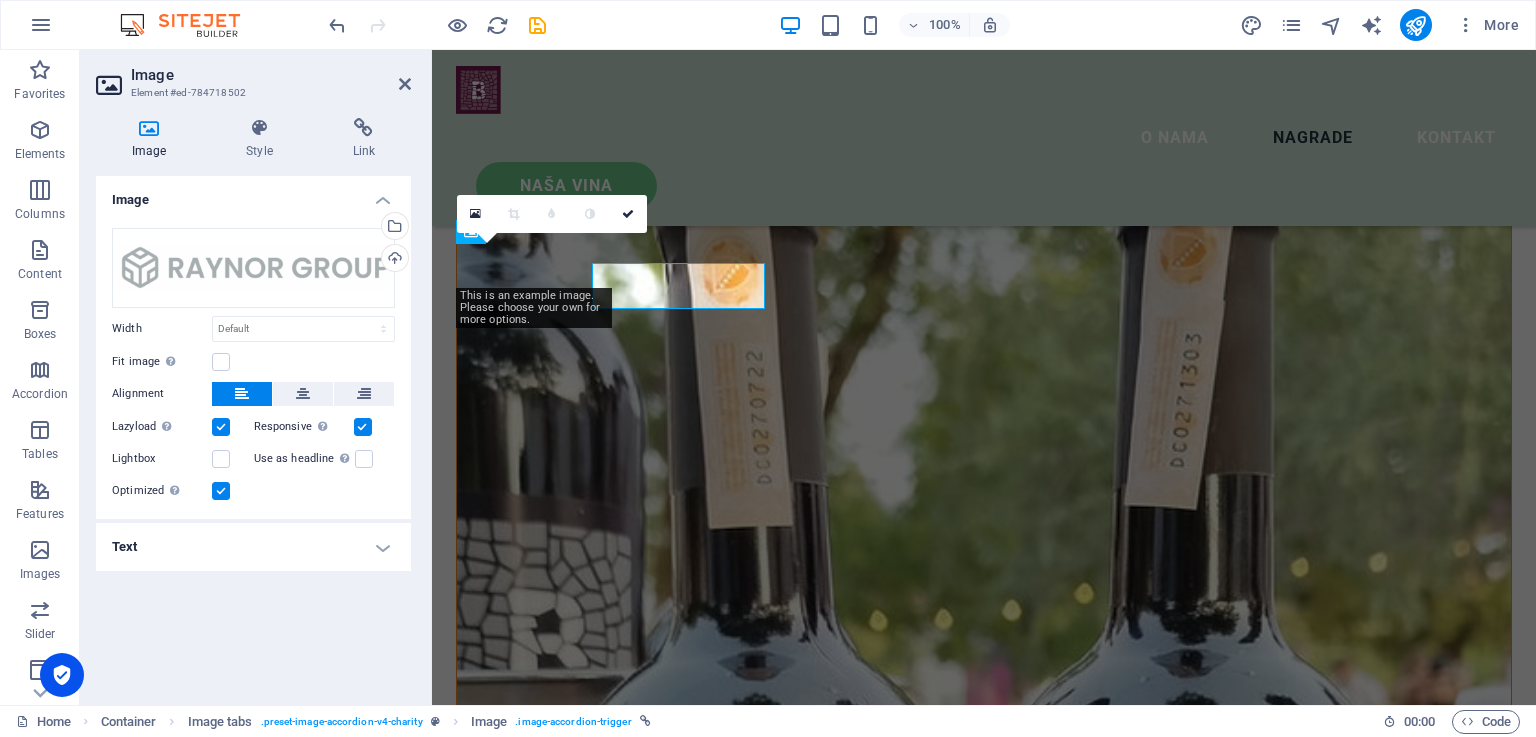 scroll, scrollTop: 2930, scrollLeft: 0, axis: vertical 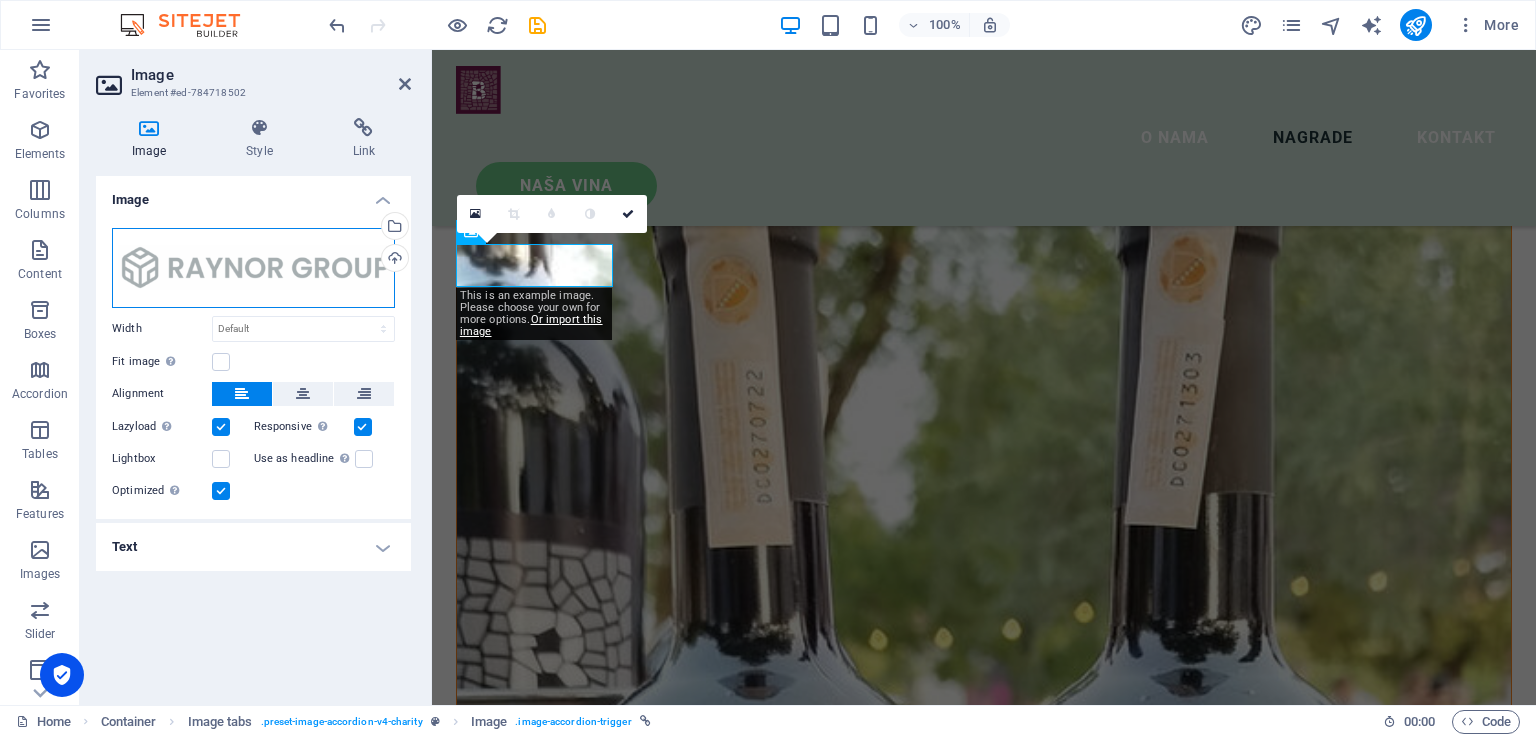 click on "Drag files here, click to choose files or select files from Files or our free stock photos & videos" at bounding box center (253, 268) 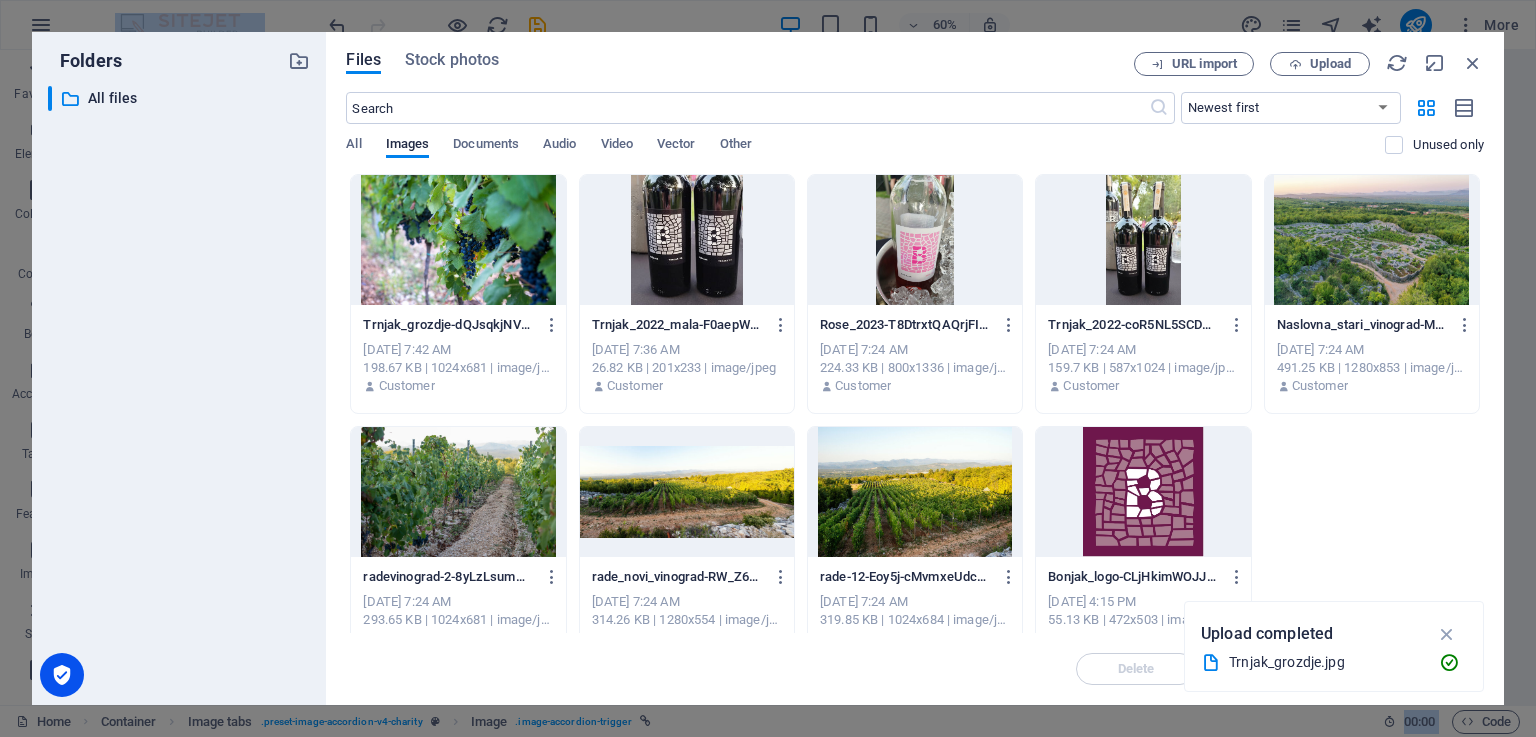 scroll, scrollTop: 3321, scrollLeft: 0, axis: vertical 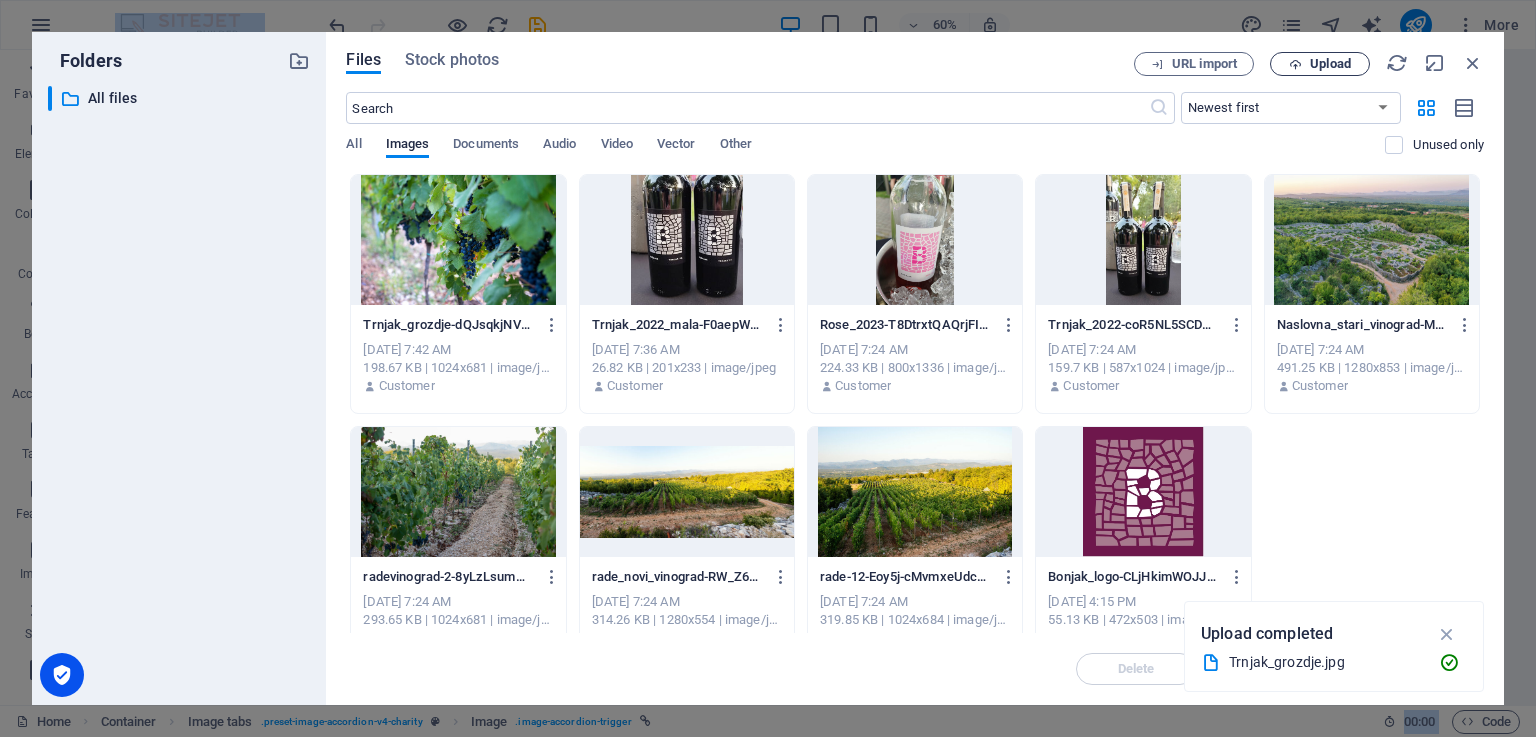 click on "Upload" at bounding box center [1330, 64] 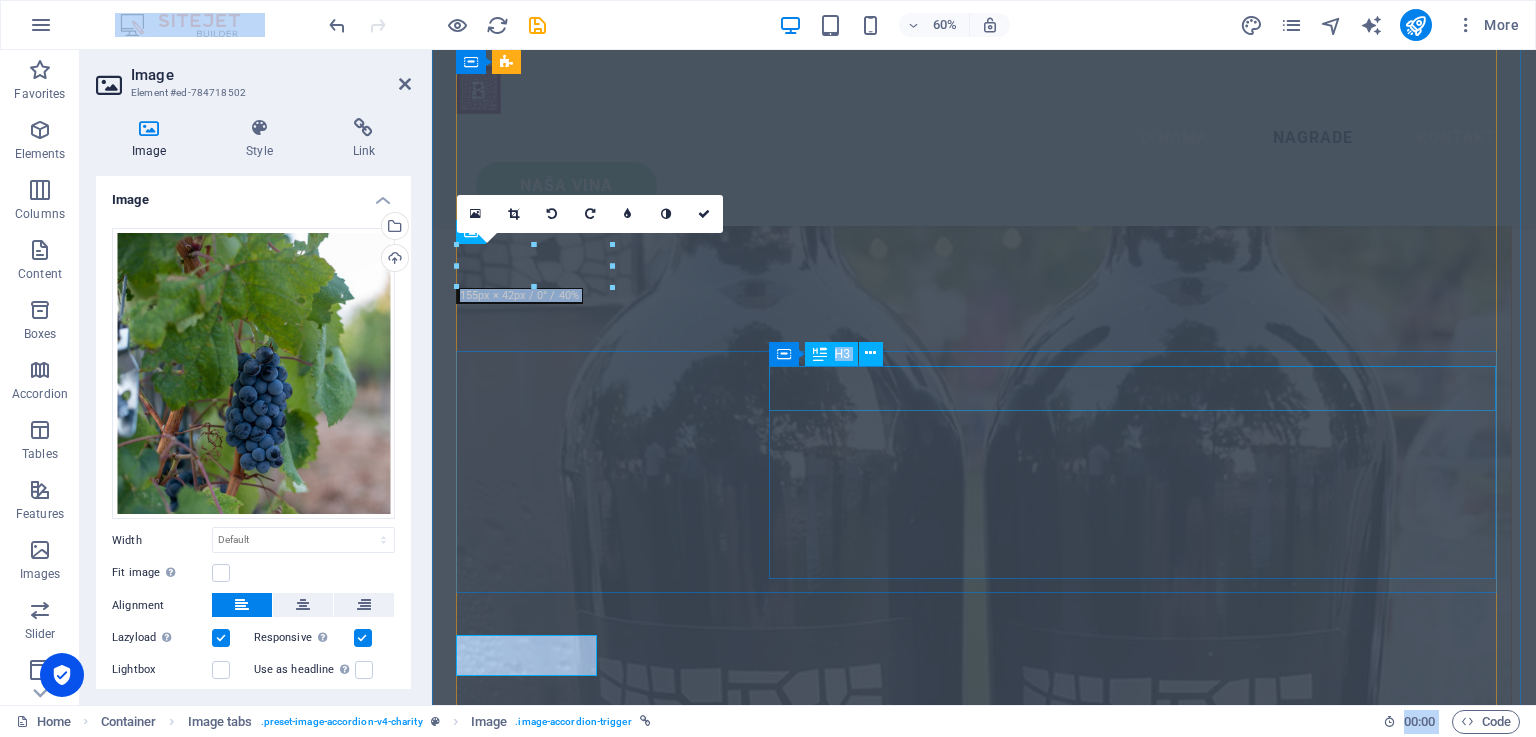 scroll, scrollTop: 2930, scrollLeft: 0, axis: vertical 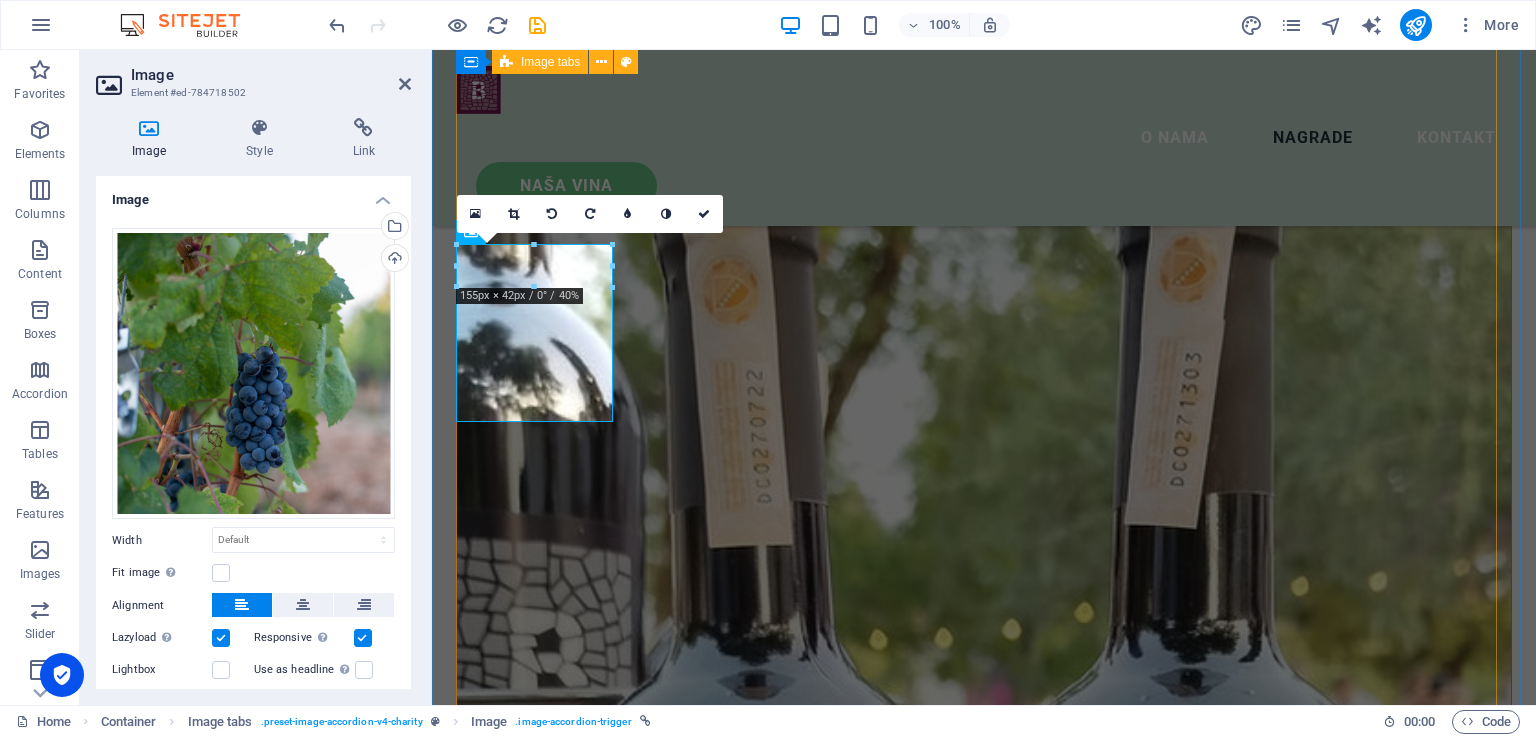 click on "Trnjak Trnjak radimo od istoimene sorte loze. Odlikuje ga specifičan okus i miris. Najbolje berbe odležavamo u hrastovim bačvama. Berba 2022. alkohol 13,5 % vol. Rose od trnjka 2023. godine odvažili smo se uraditi rose vino od Trnjka. Pokazalo se izvanrednim i osvježavajućim vinom. Svakako ćemo nastaviti s ovim vinom. Rose 2023. alkohol 13 %vol [PERSON_NAME] Group Lorem ipsum dolor sit amet consectetur. Bibendum adipiscing morbi orci nibh eget posuere arcu volutpat nulla. Tortor cras suscipit augue sodales risus auctor. Fusce nunc vitae non dui ornare tellus nibh purus lectus. Volutpat nulla. Tortor cras suscipit augue sodales risus auctor. Fusce nunc vitae non dui ornare tellus nibh purus lectus. Placeholder Partner Lorem ipsum dolor sit amet consectetur. Bibendum adipiscing morbi orci nibh eget posuere arcu volutpat nulla. Tortor cras suscipit augue sodales risus auctor. Fusce nunc vitae non dui ornare tellus nibh purus lectus. [PERSON_NAME] PLC" at bounding box center (984, 3569) 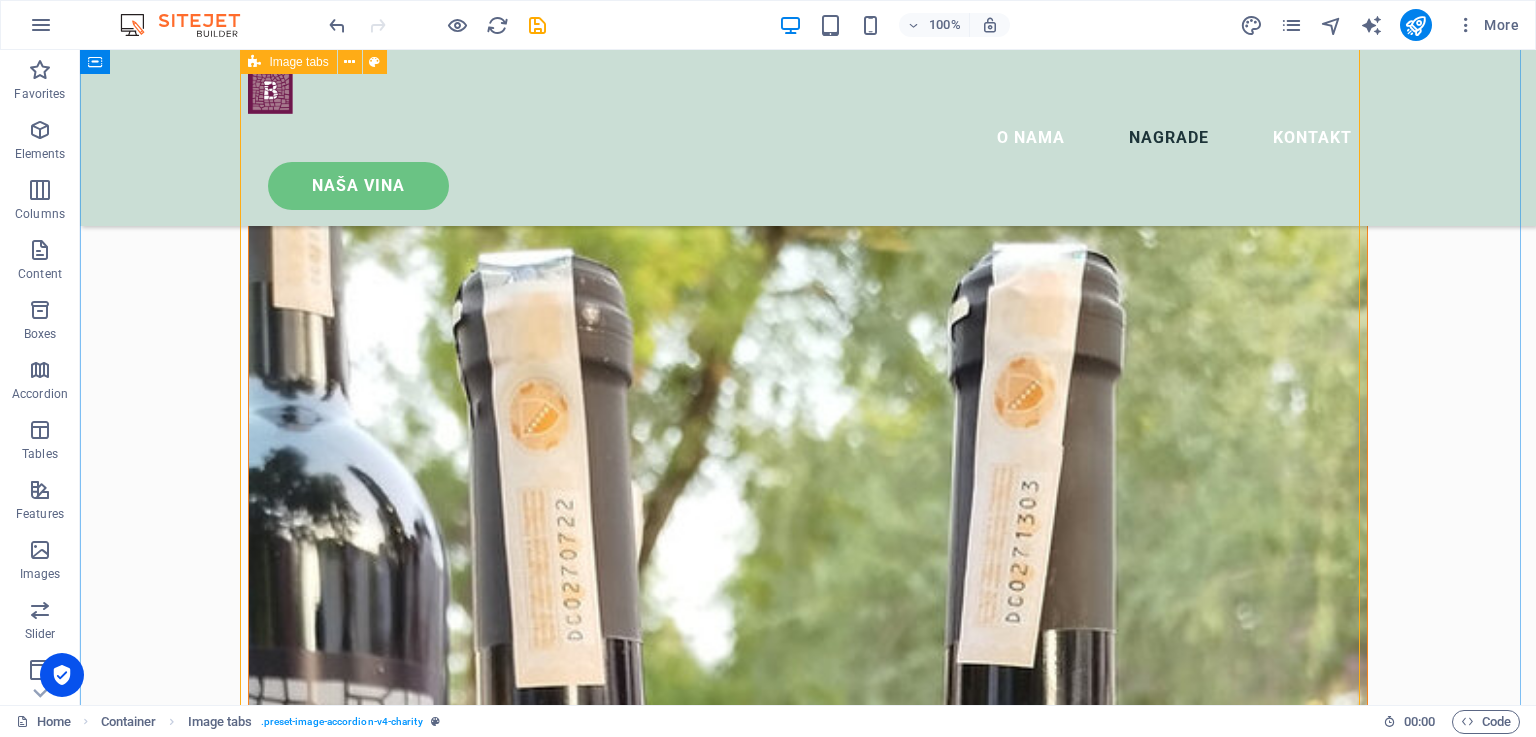 scroll, scrollTop: 3149, scrollLeft: 0, axis: vertical 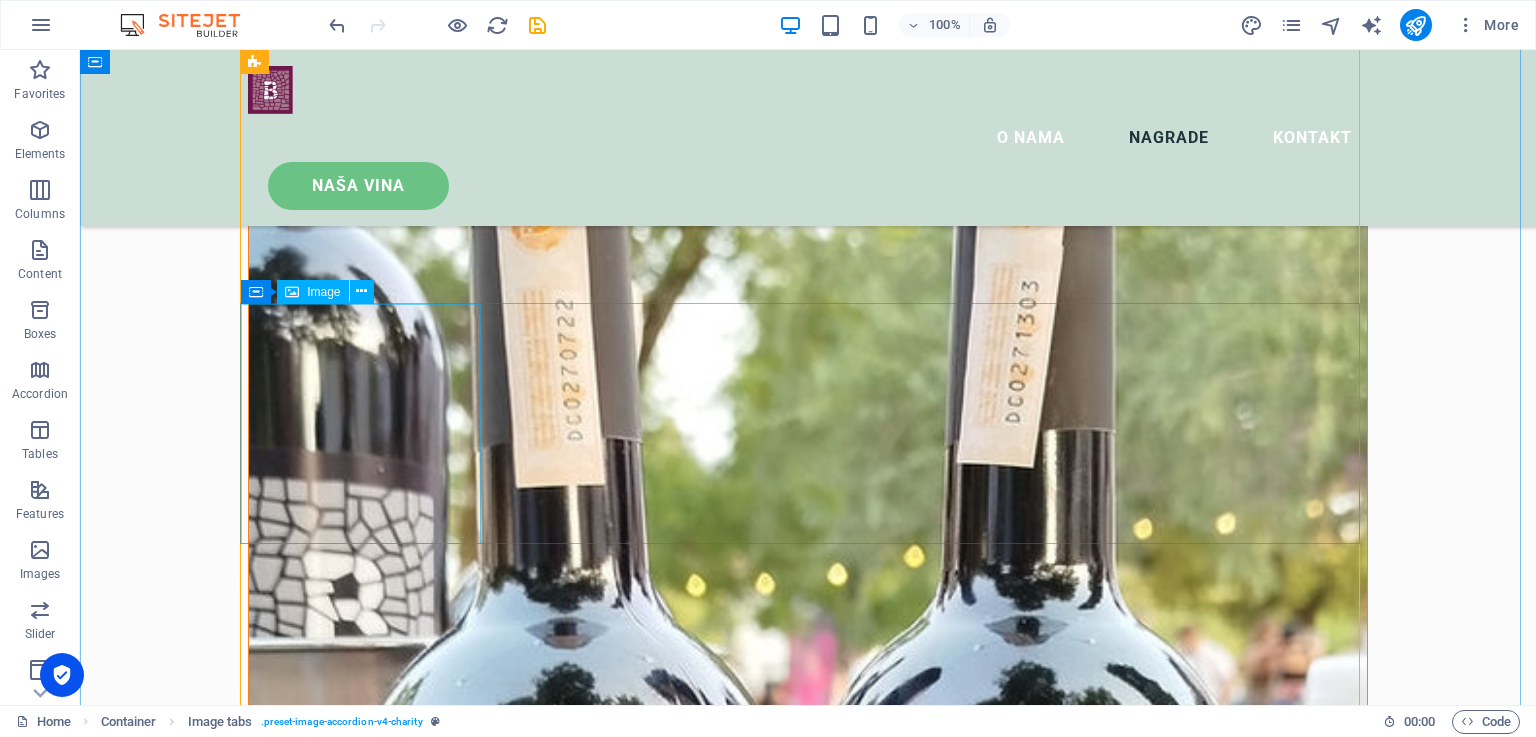click at bounding box center [808, 4102] 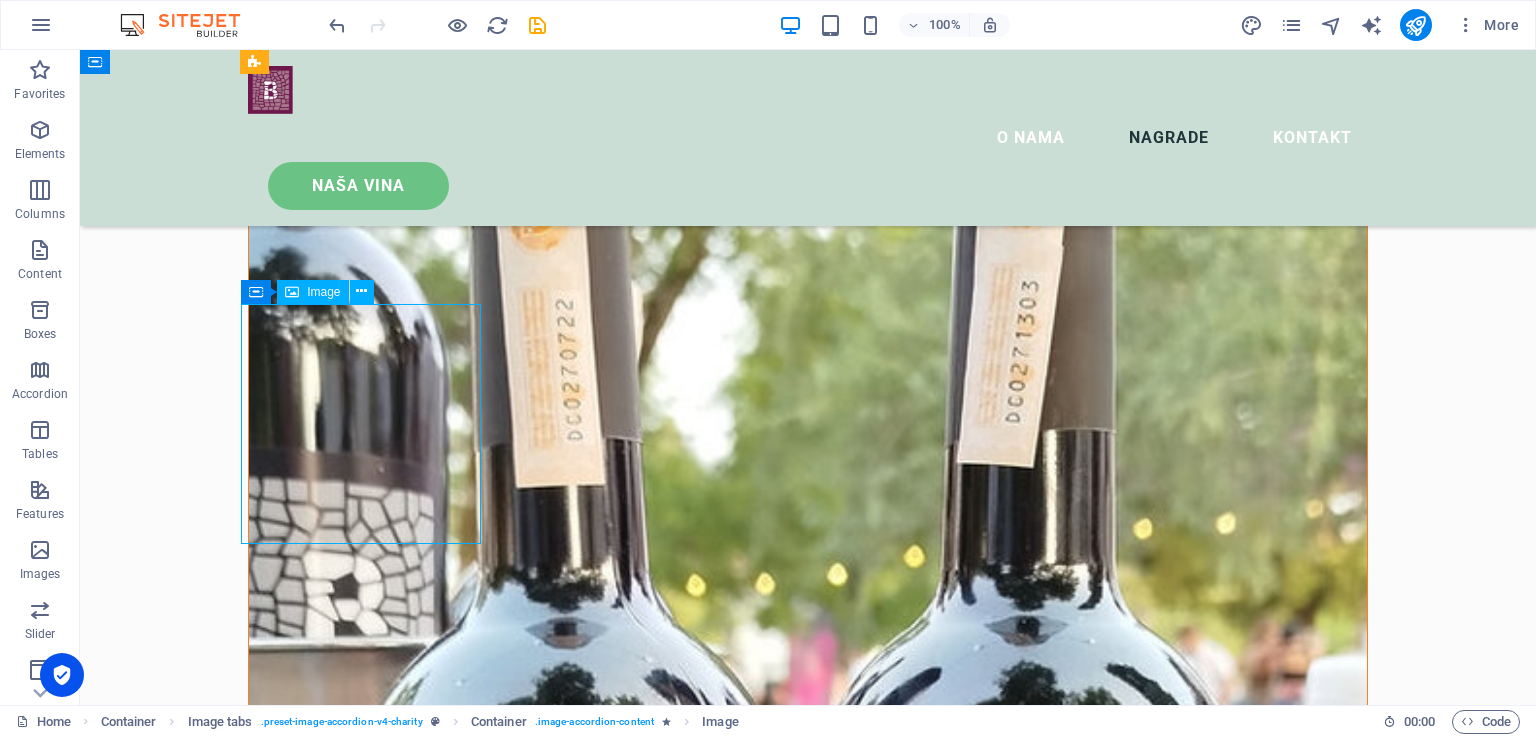click at bounding box center (808, 4102) 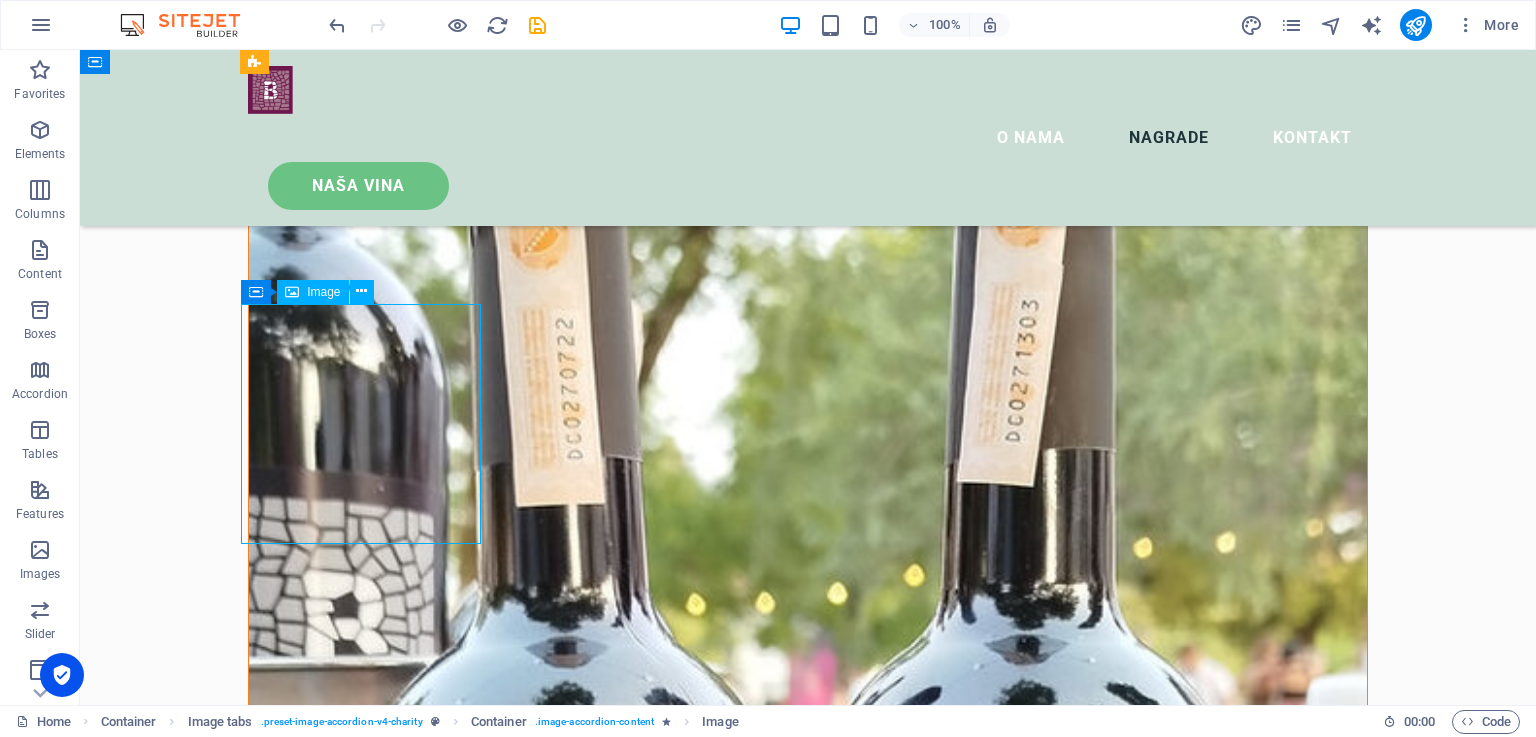 select on "%" 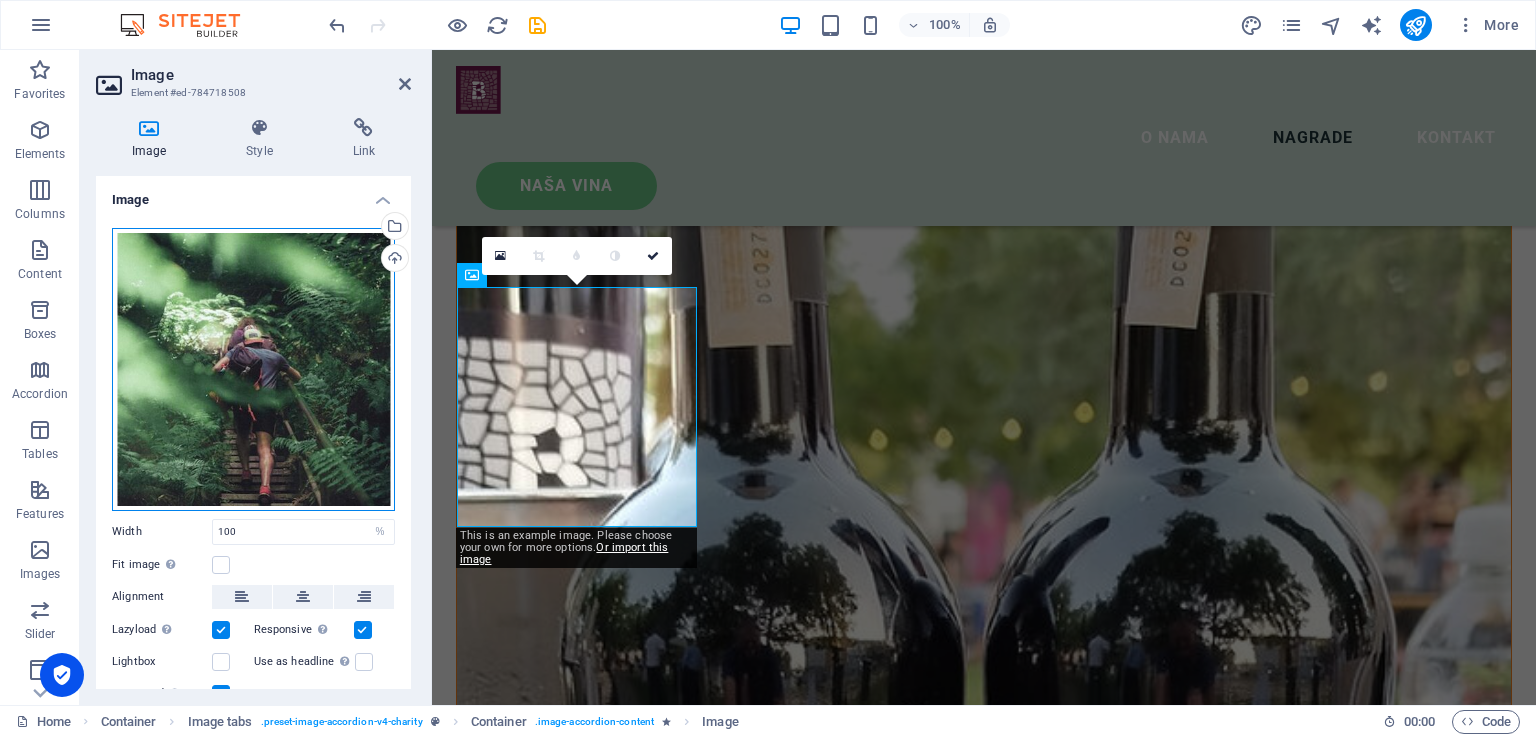 click on "Drag files here, click to choose files or select files from Files or our free stock photos & videos" at bounding box center [253, 369] 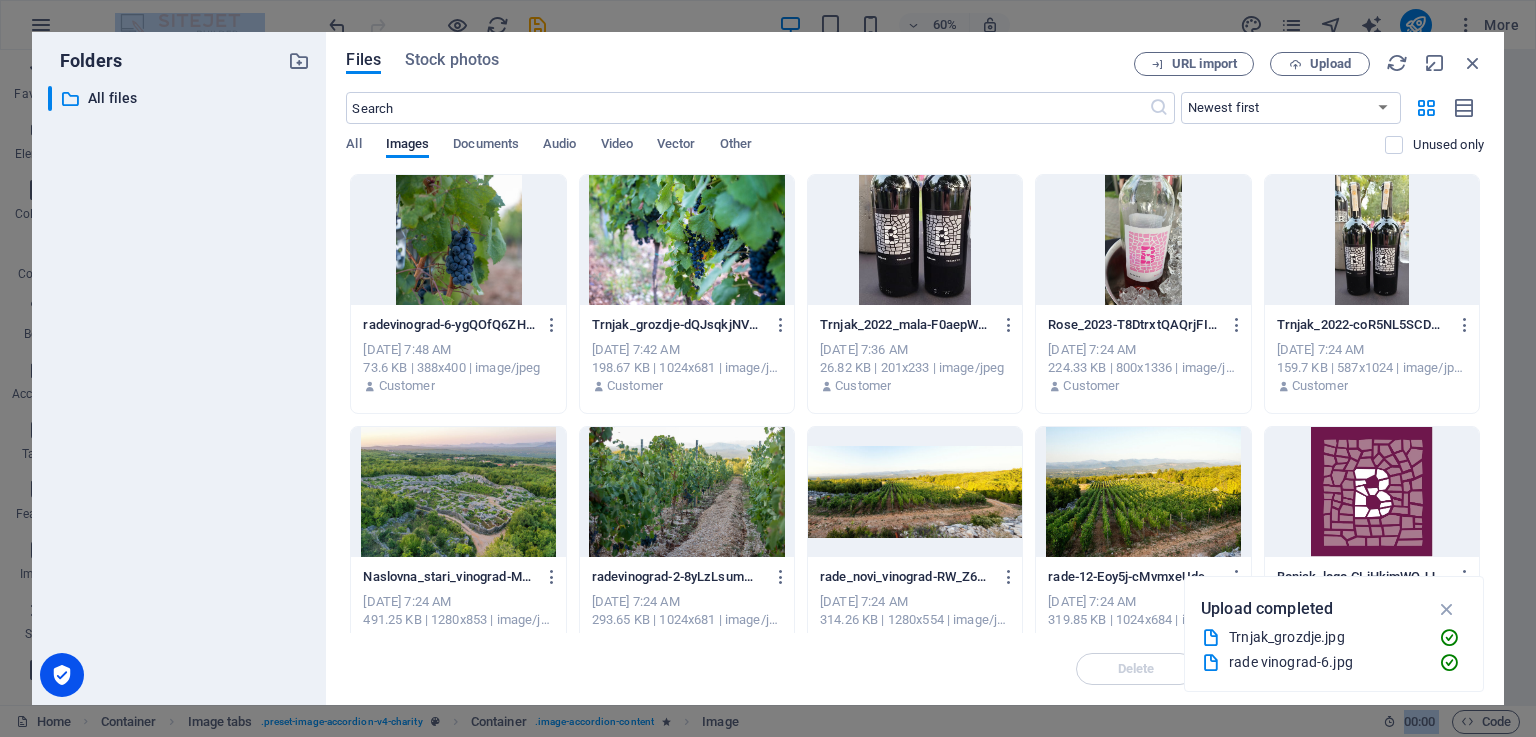 scroll, scrollTop: 3520, scrollLeft: 0, axis: vertical 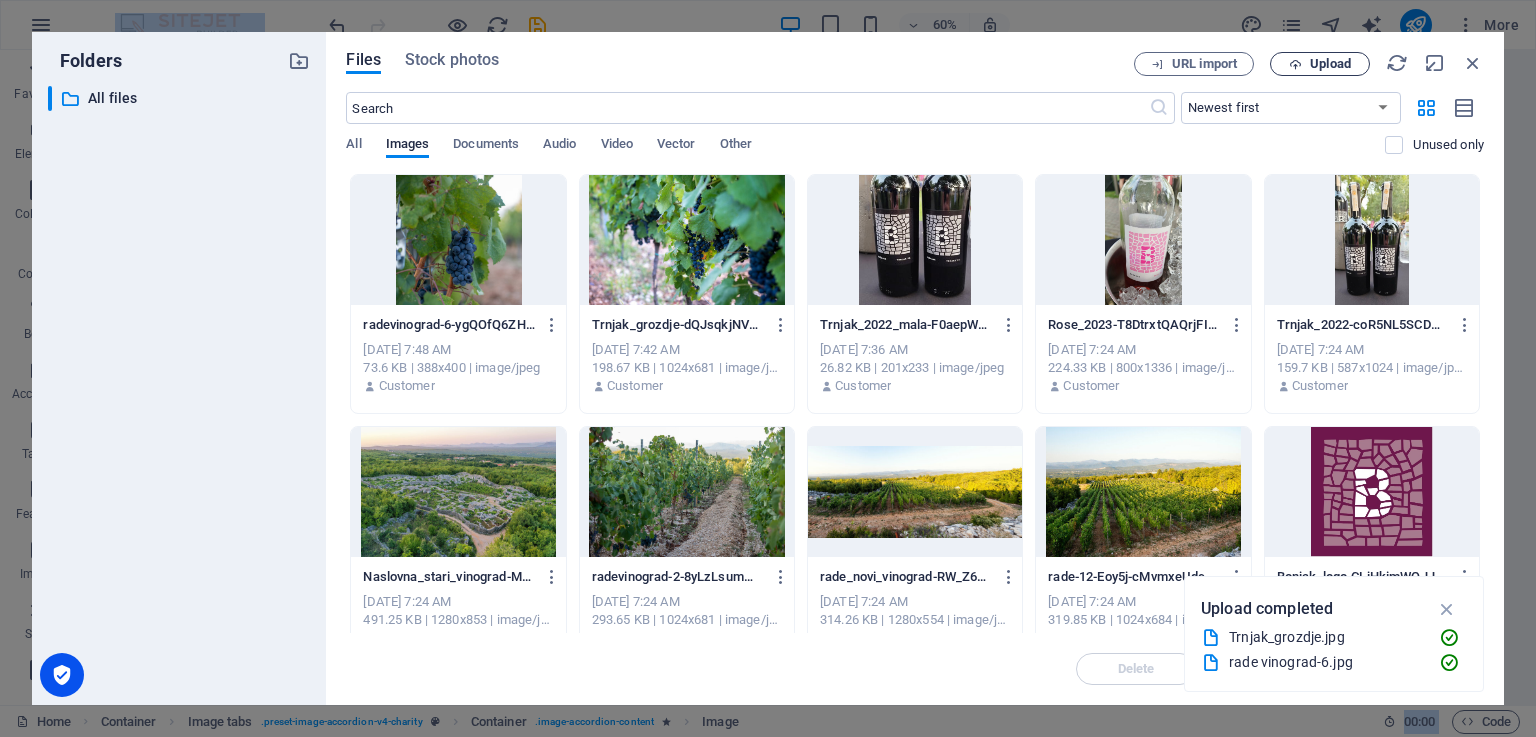 click on "Upload" at bounding box center (1330, 64) 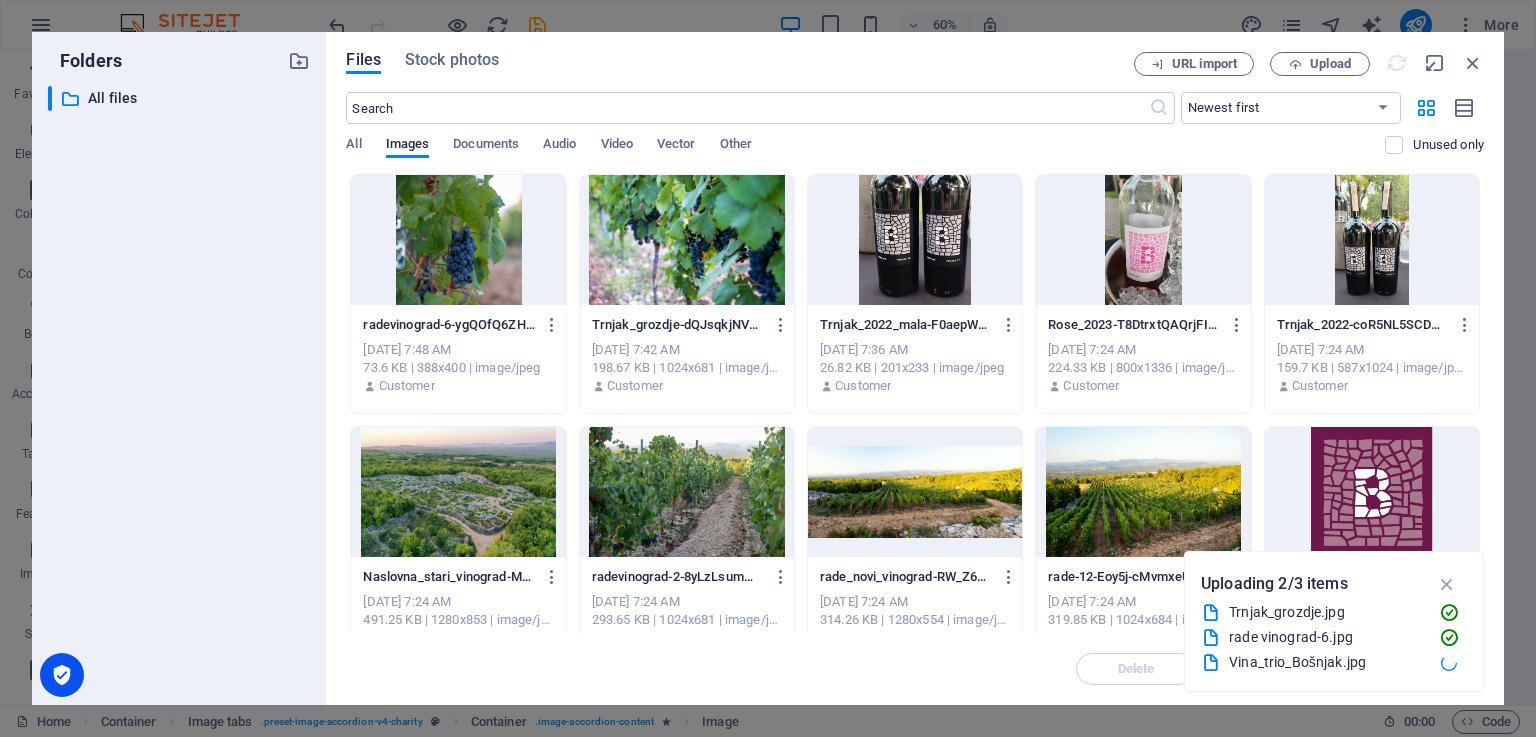 scroll, scrollTop: 3130, scrollLeft: 0, axis: vertical 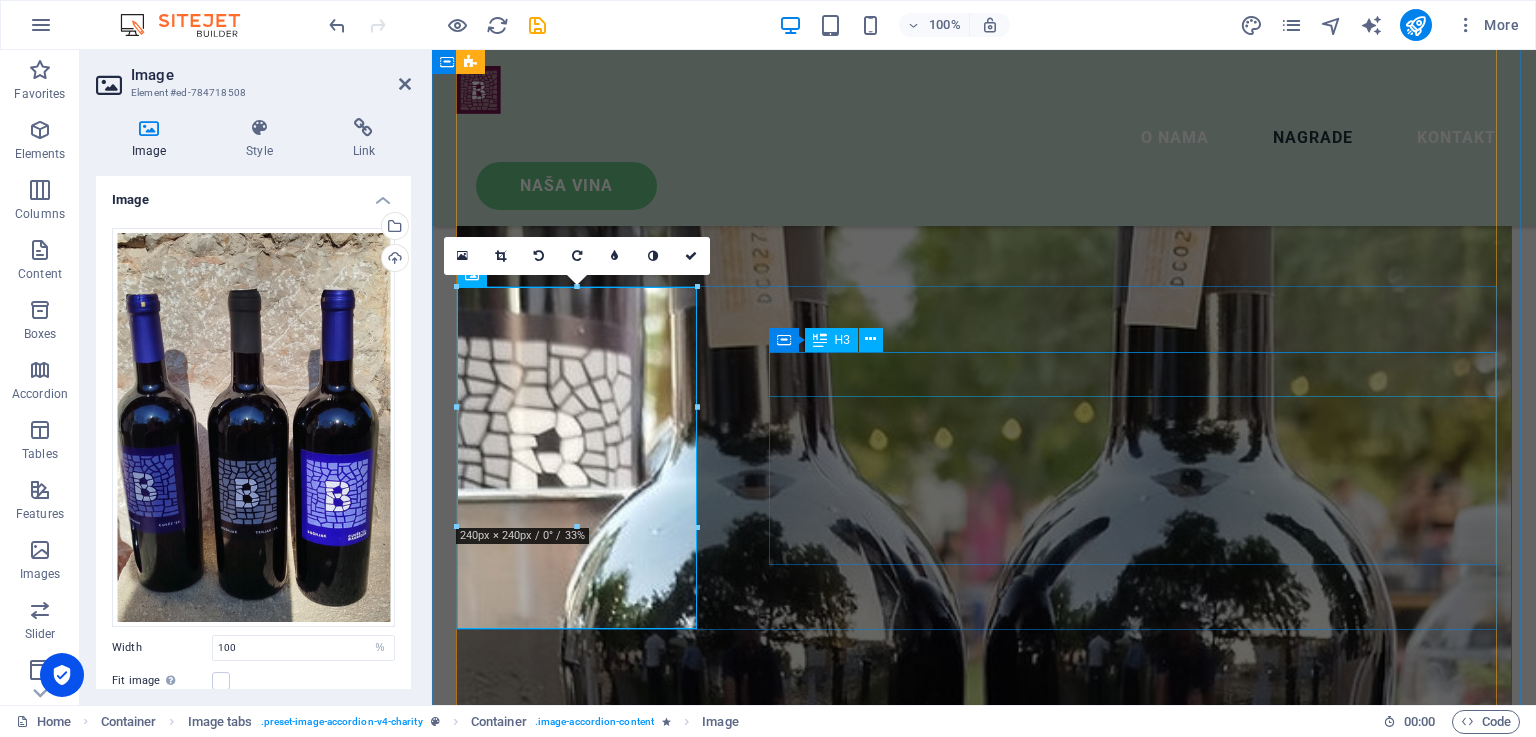 click on "Raynor Group" at bounding box center (984, 4770) 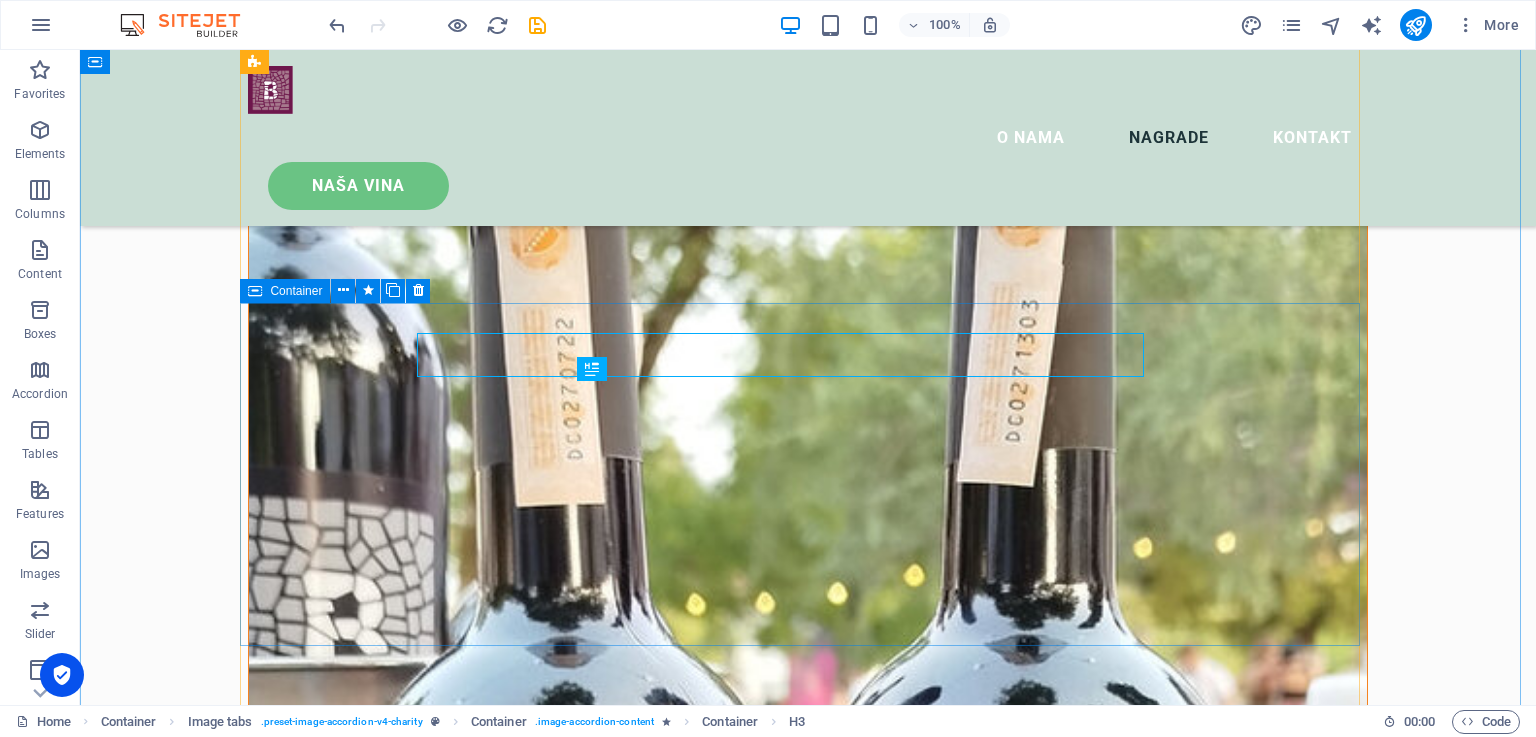 scroll, scrollTop: 3149, scrollLeft: 0, axis: vertical 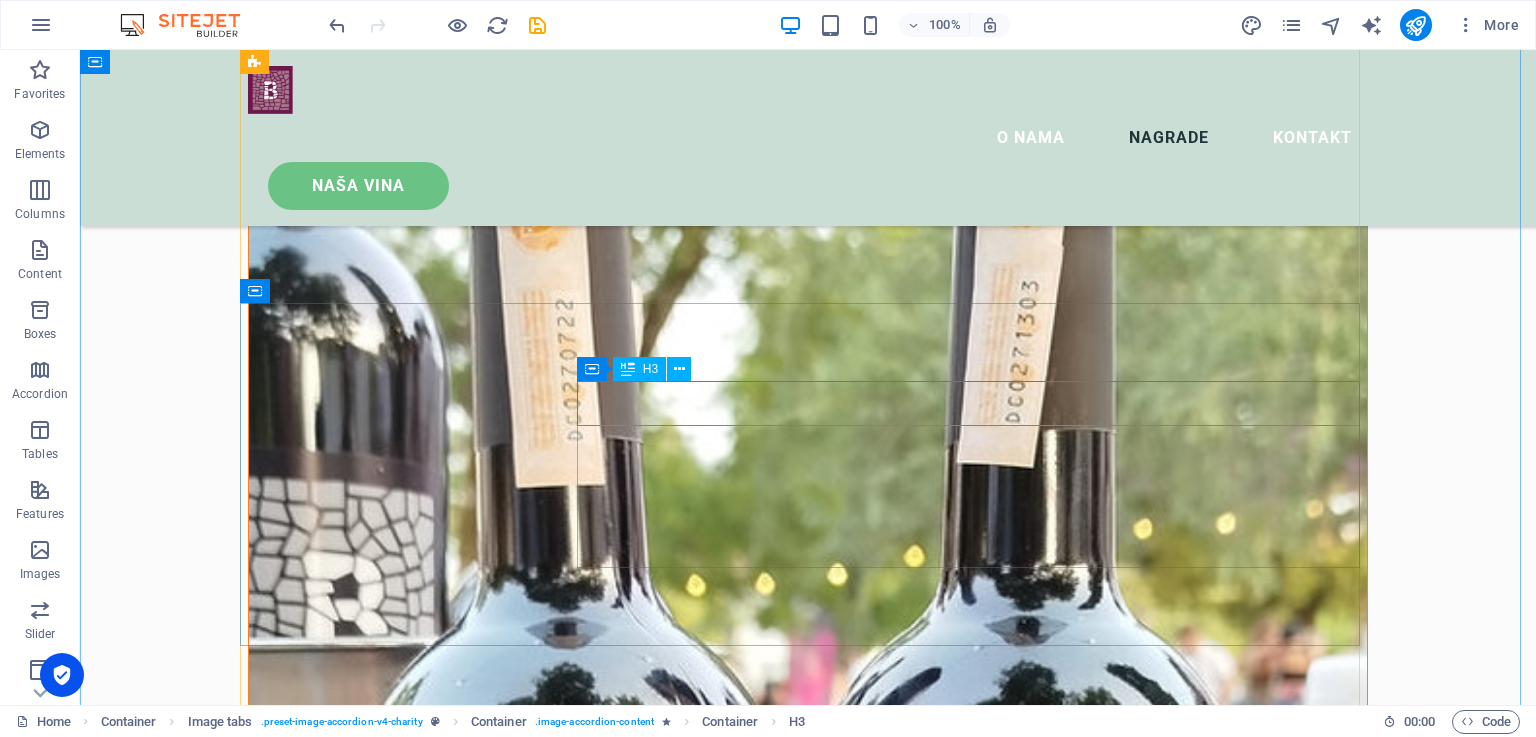 click on "Raynor Group" at bounding box center (808, 5159) 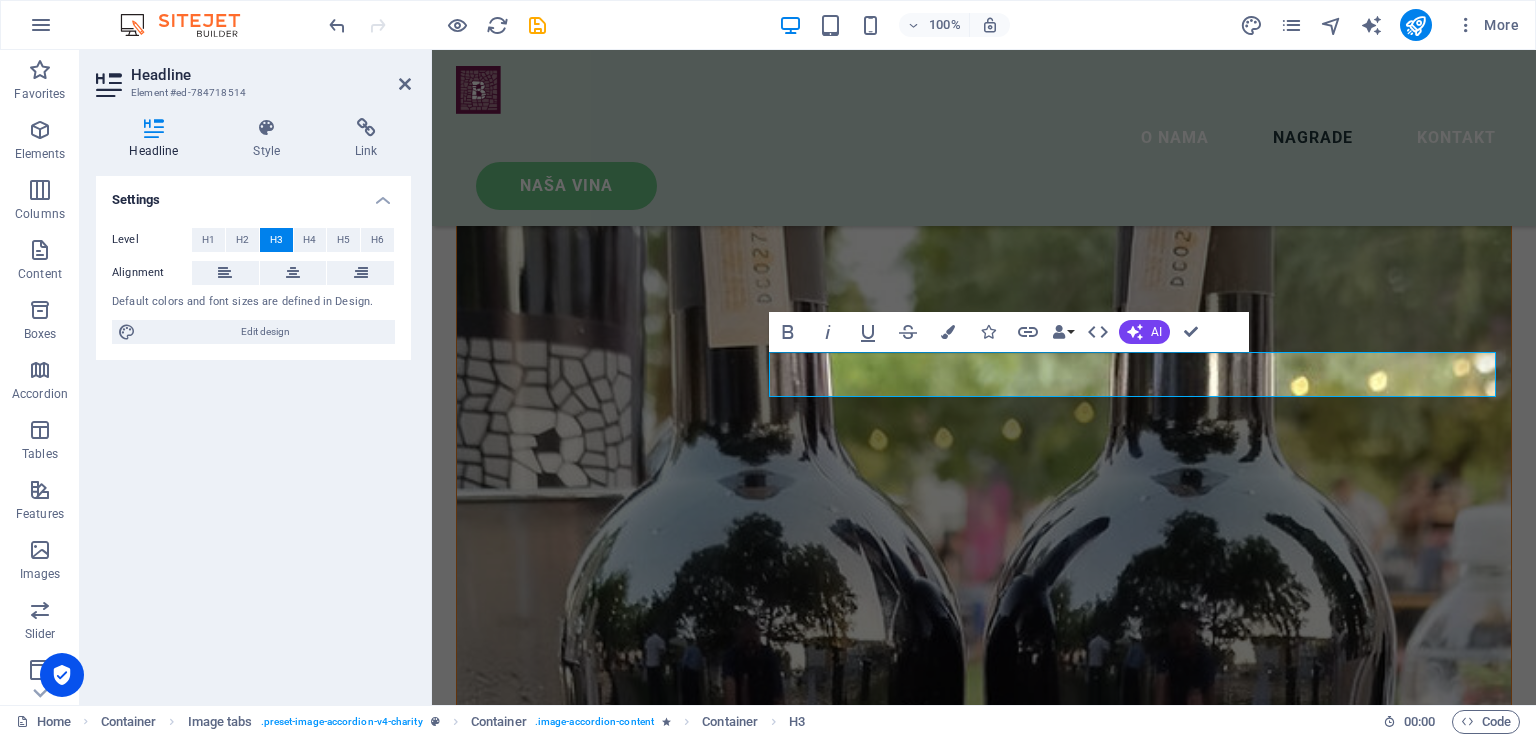 type 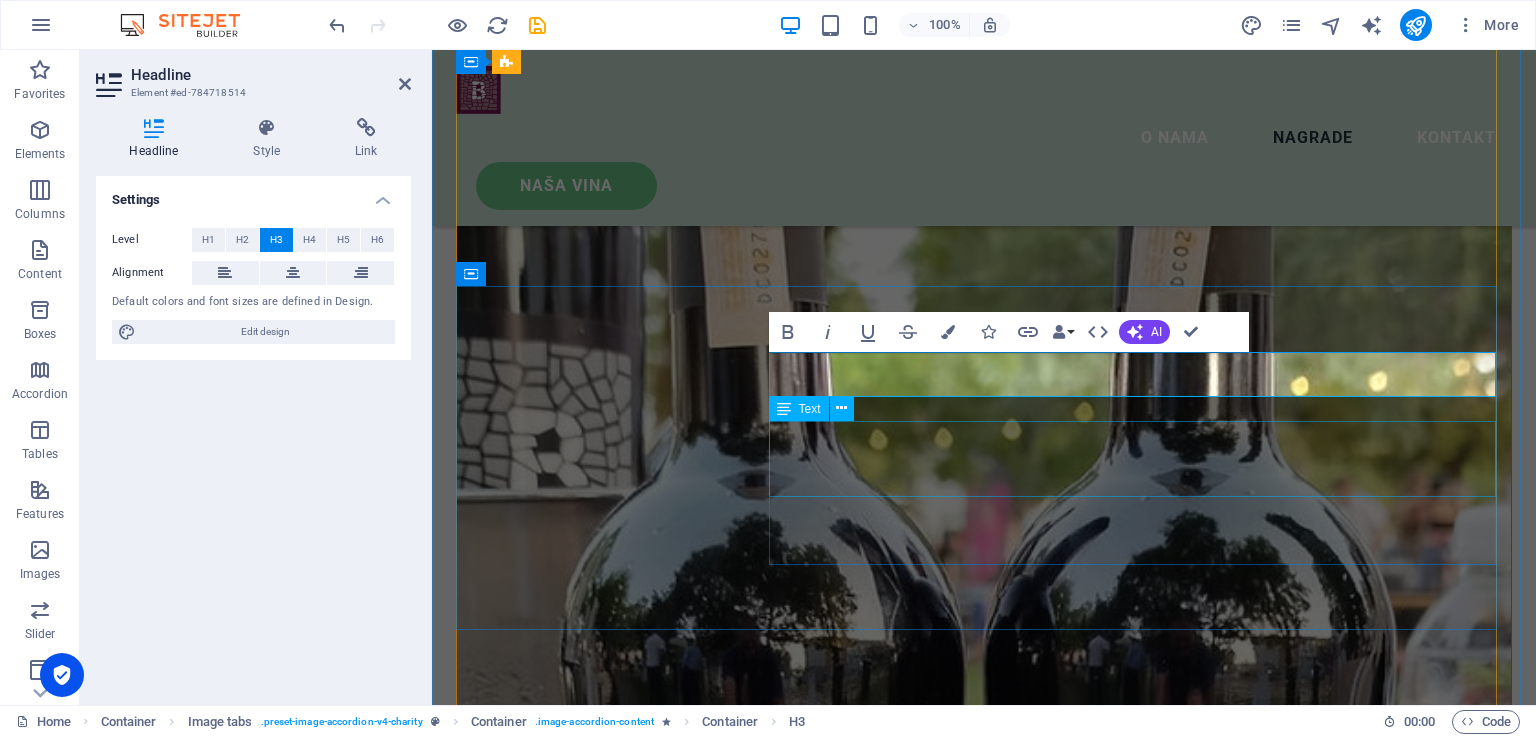 click on "Lorem ipsum dolor sit amet consectetur. Bibendum adipiscing morbi orci nibh eget posuere arcu volutpat nulla. Tortor cras suscipit augue sodales risus auctor. Fusce nunc vitae non dui ornare tellus nibh purus lectus." at bounding box center [984, 4842] 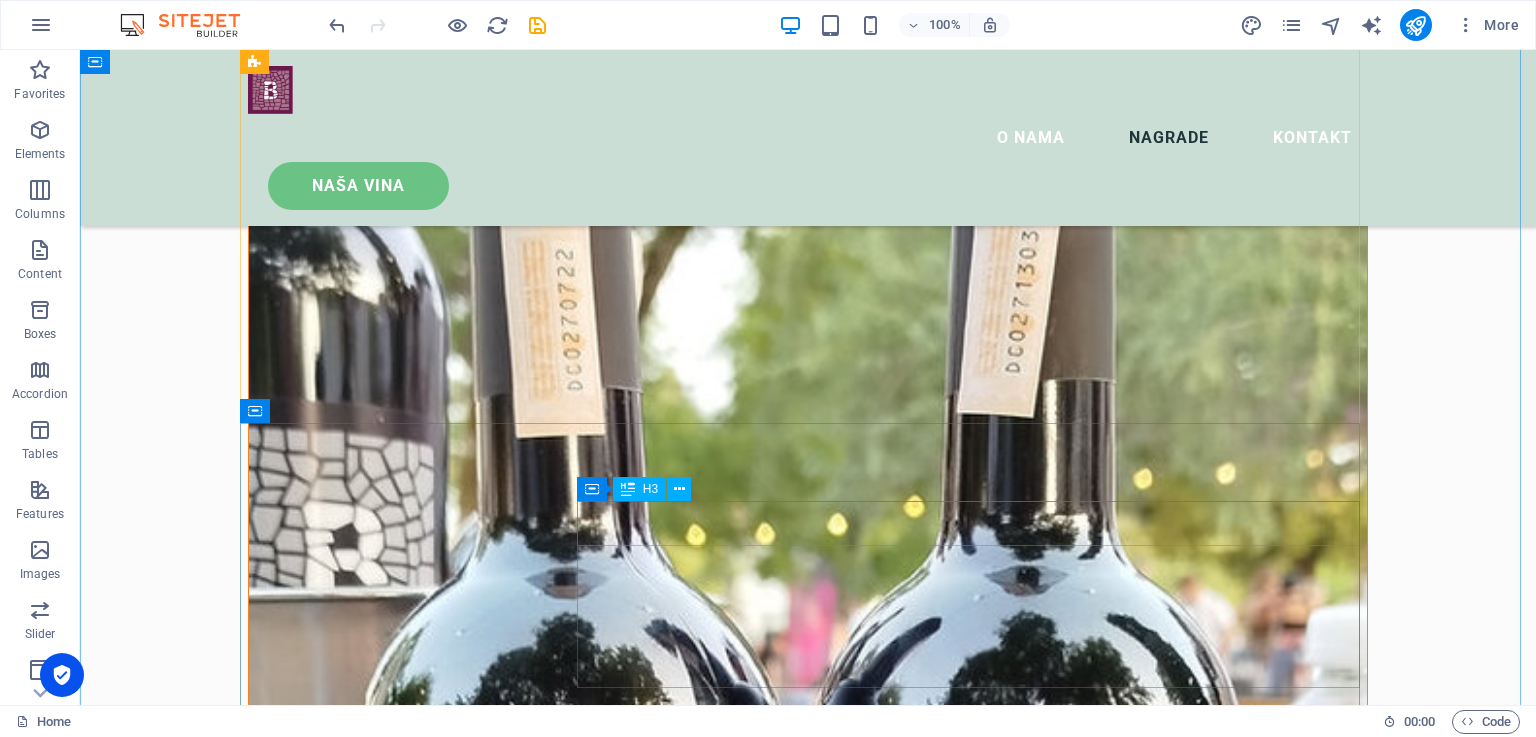 scroll, scrollTop: 3249, scrollLeft: 0, axis: vertical 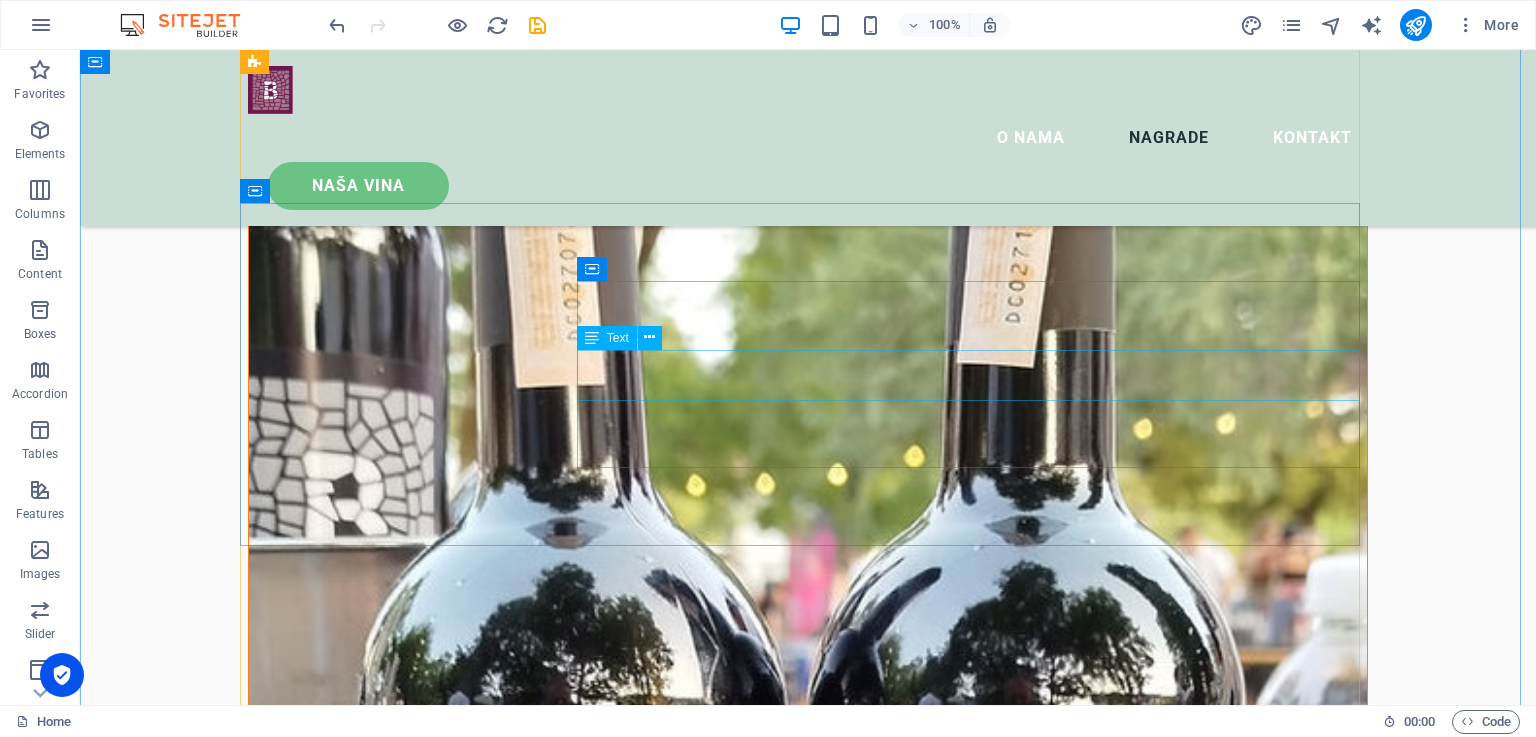 click on "Lorem ipsum dolor sit amet consectetur. Bibendum adipiscing morbi orci nibh eget posuere arcu volutpat nulla. Tortor cras suscipit augue sodales risus auctor. Fusce nunc vitae non dui ornare tellus nibh purus lectus." at bounding box center (808, 5131) 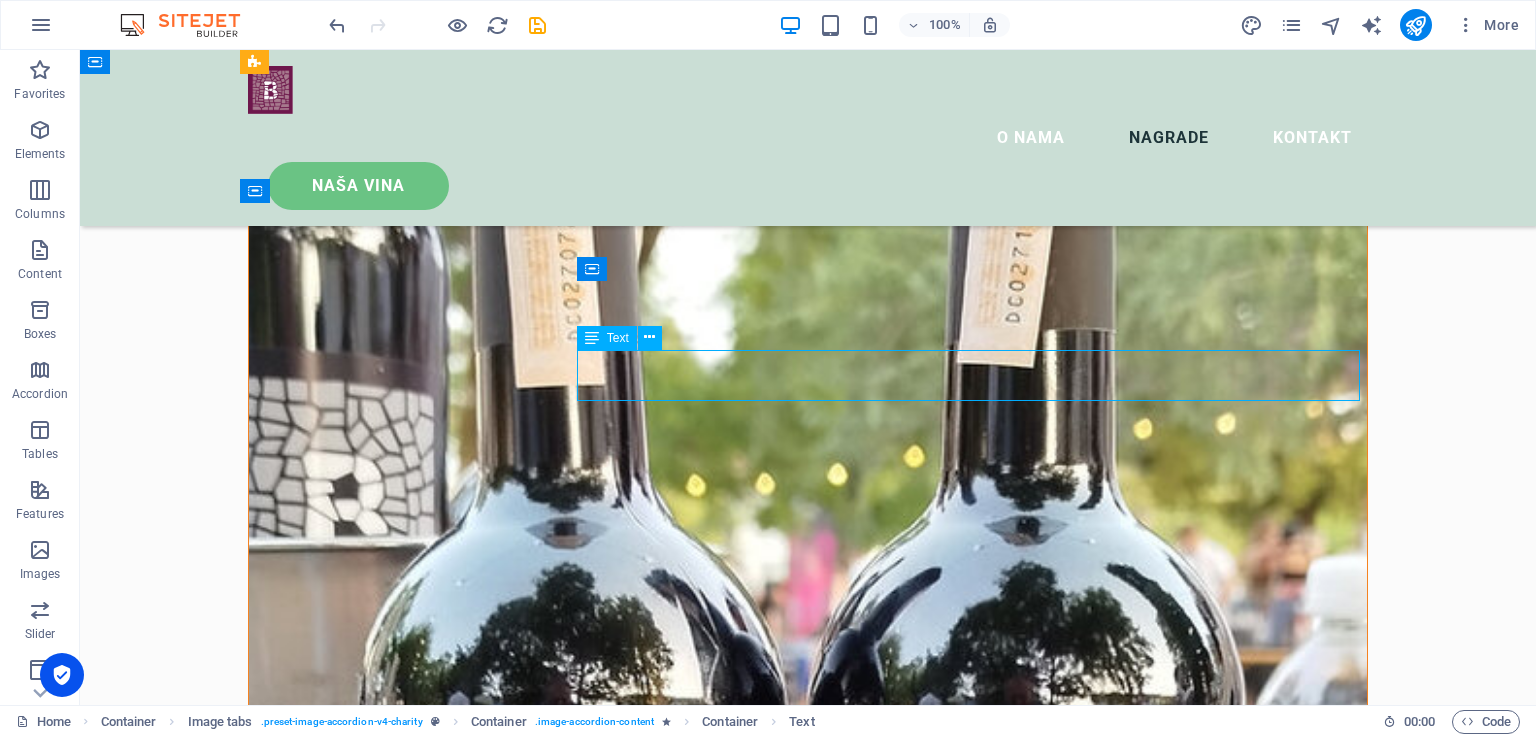click on "Lorem ipsum dolor sit amet consectetur. Bibendum adipiscing morbi orci nibh eget posuere arcu volutpat nulla. Tortor cras suscipit augue sodales risus auctor. Fusce nunc vitae non dui ornare tellus nibh purus lectus." at bounding box center [808, 5131] 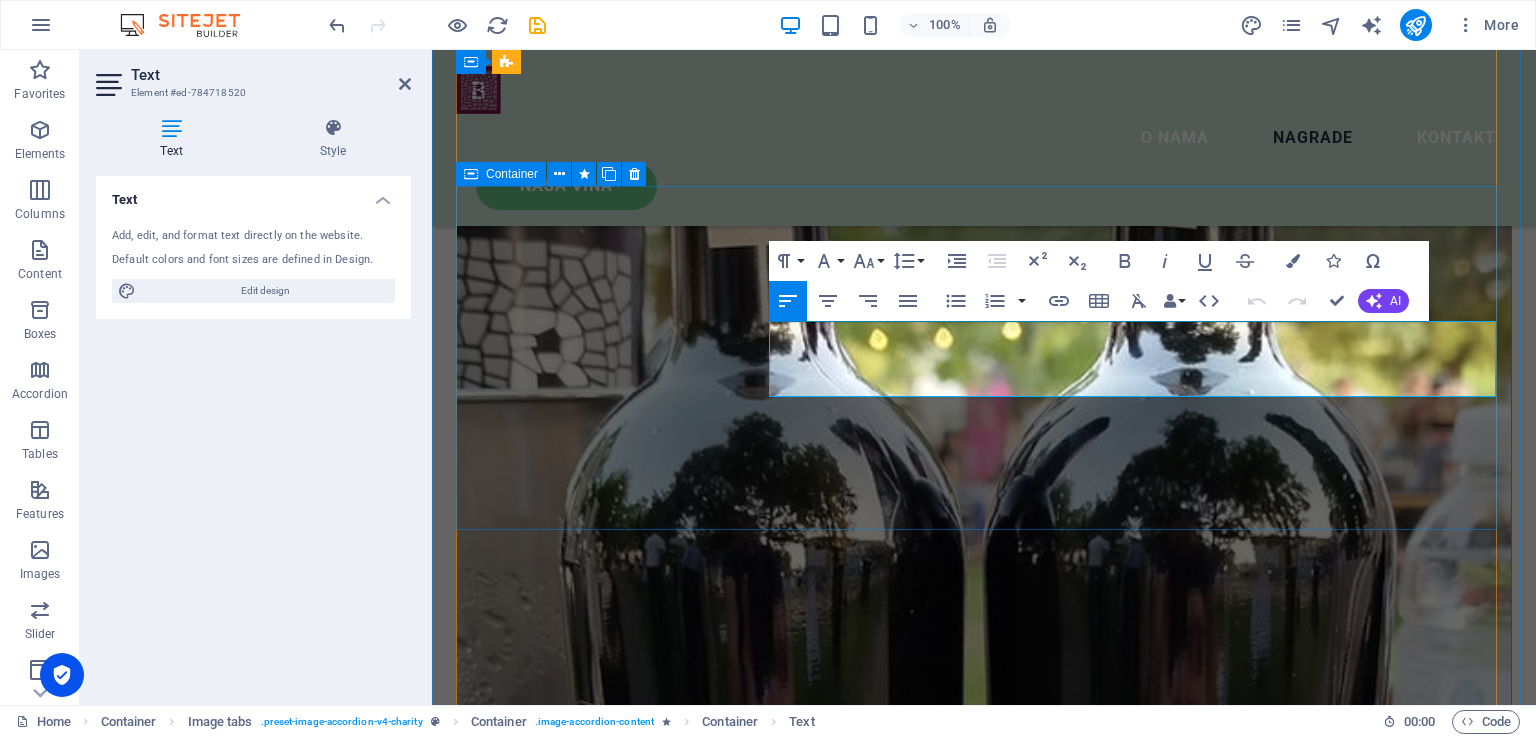 drag, startPoint x: 893, startPoint y: 387, endPoint x: 763, endPoint y: 323, distance: 144.89996 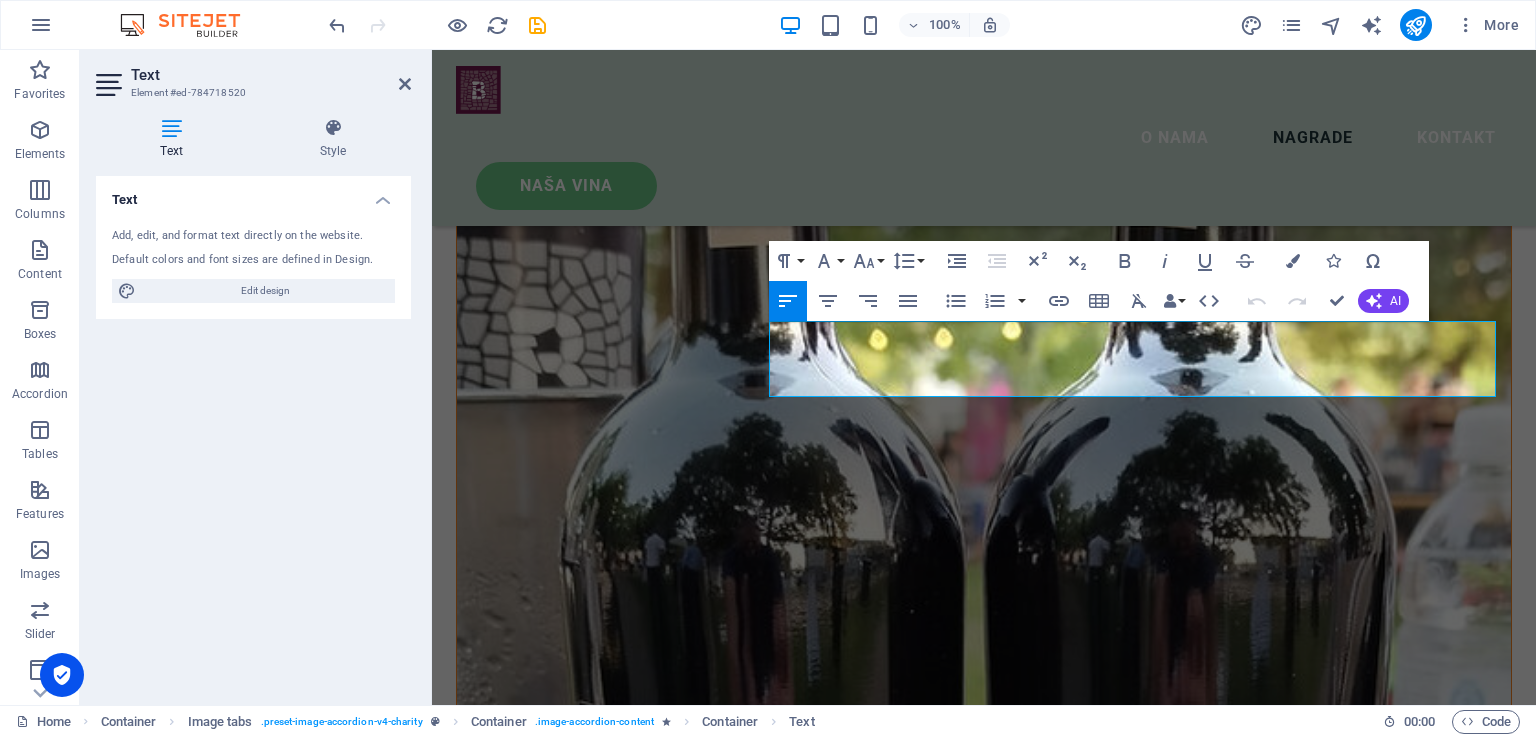 type 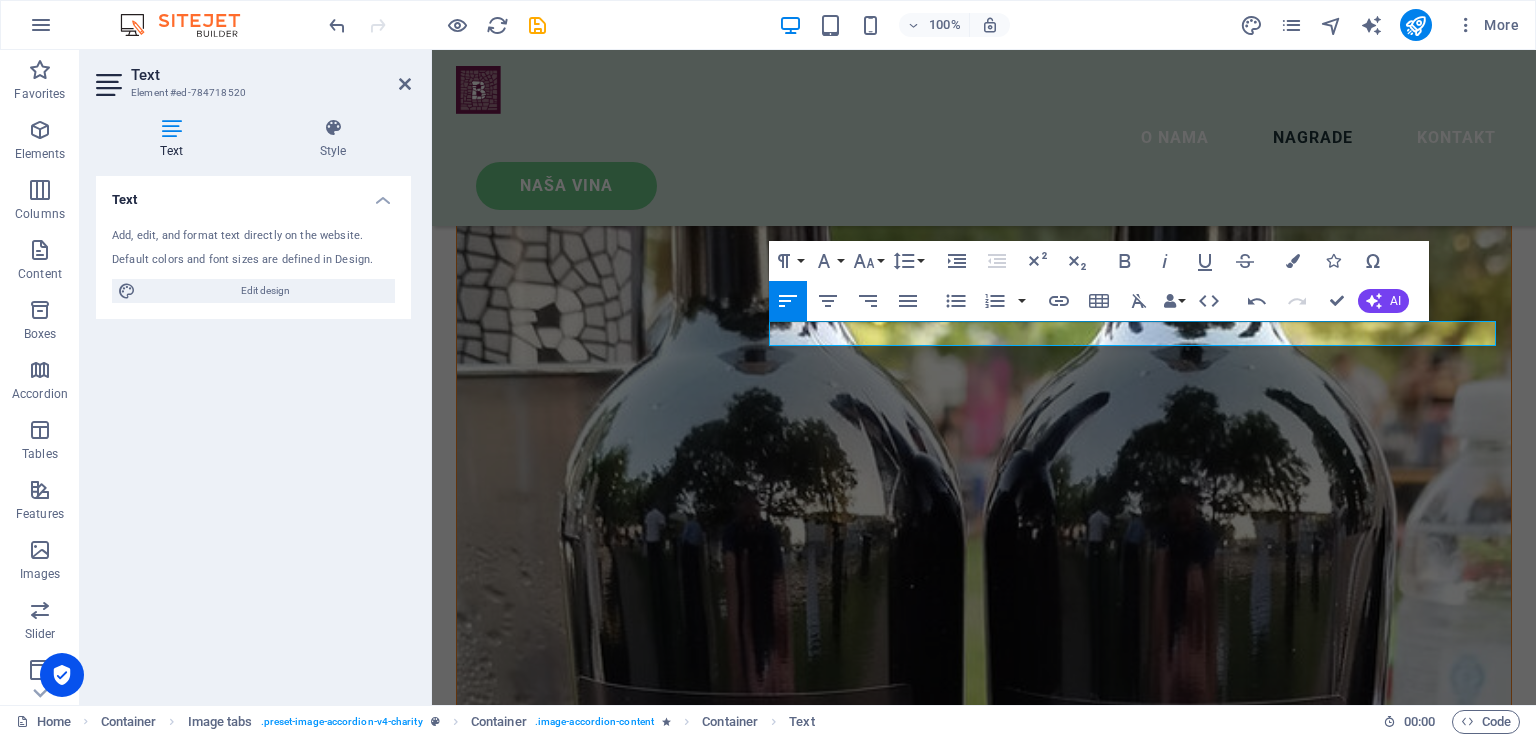 scroll, scrollTop: 3242, scrollLeft: 0, axis: vertical 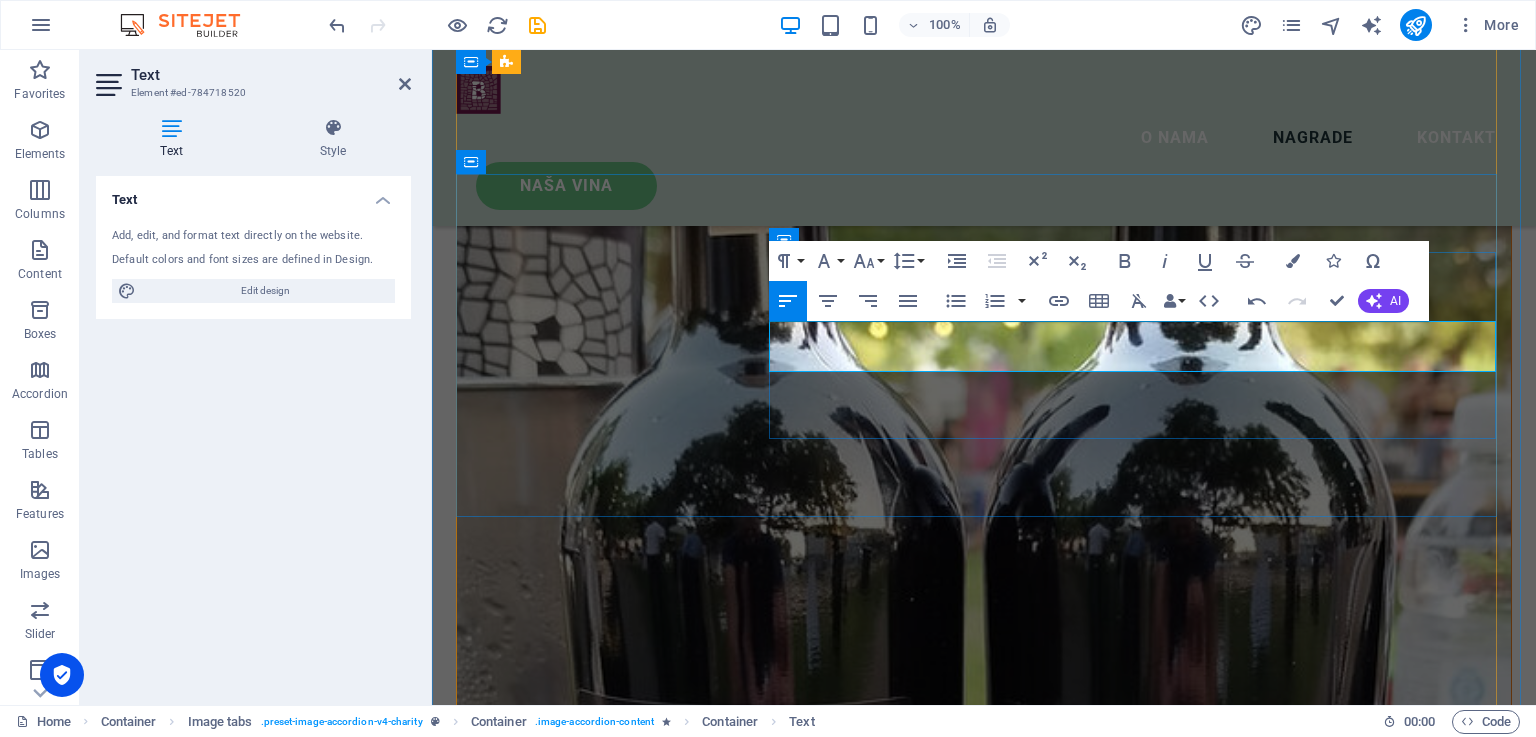 click on "Od najboljih sorti radimo mješavinu vina. Vranac koji dolazi puno ranije od Trnjka i Blatine beremo kada uzrije i od njega radimo vino kojese nakon vrenja" at bounding box center [984, 4730] 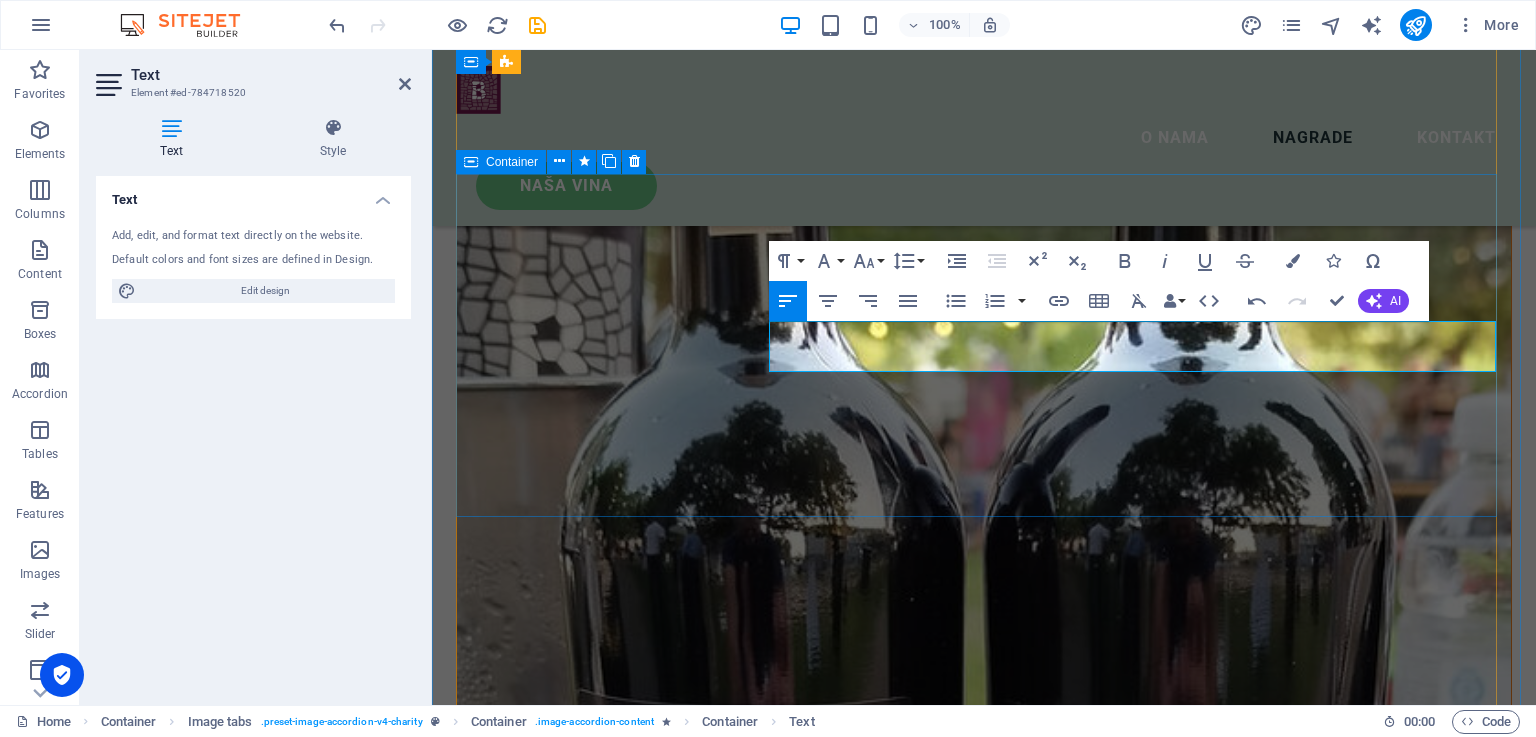 scroll, scrollTop: 3230, scrollLeft: 0, axis: vertical 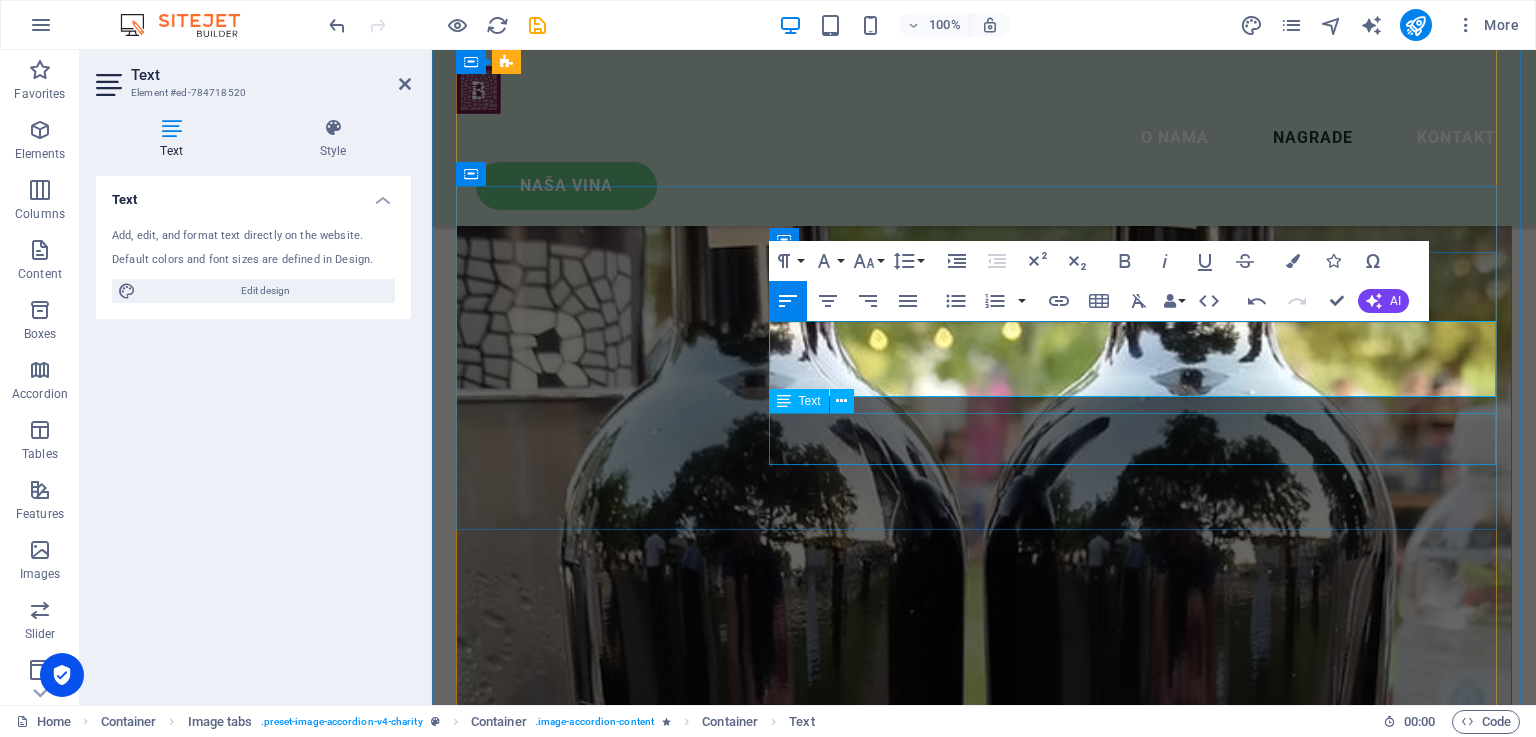 click on "Volutpat nulla. Tortor cras suscipit augue sodales risus auctor. Fusce nunc vitae non dui ornare tellus nibh purus lectus." at bounding box center [984, 4797] 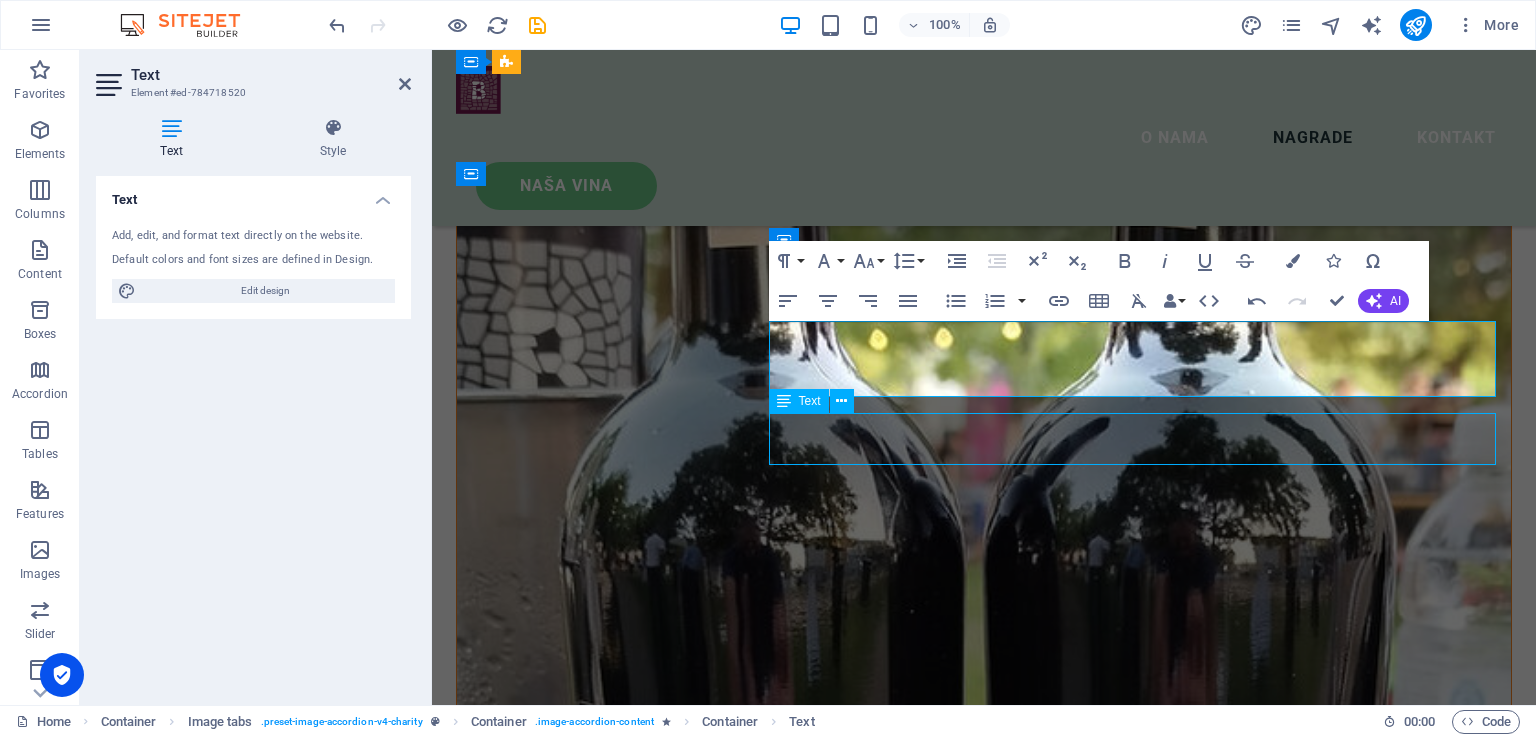 scroll, scrollTop: 3249, scrollLeft: 0, axis: vertical 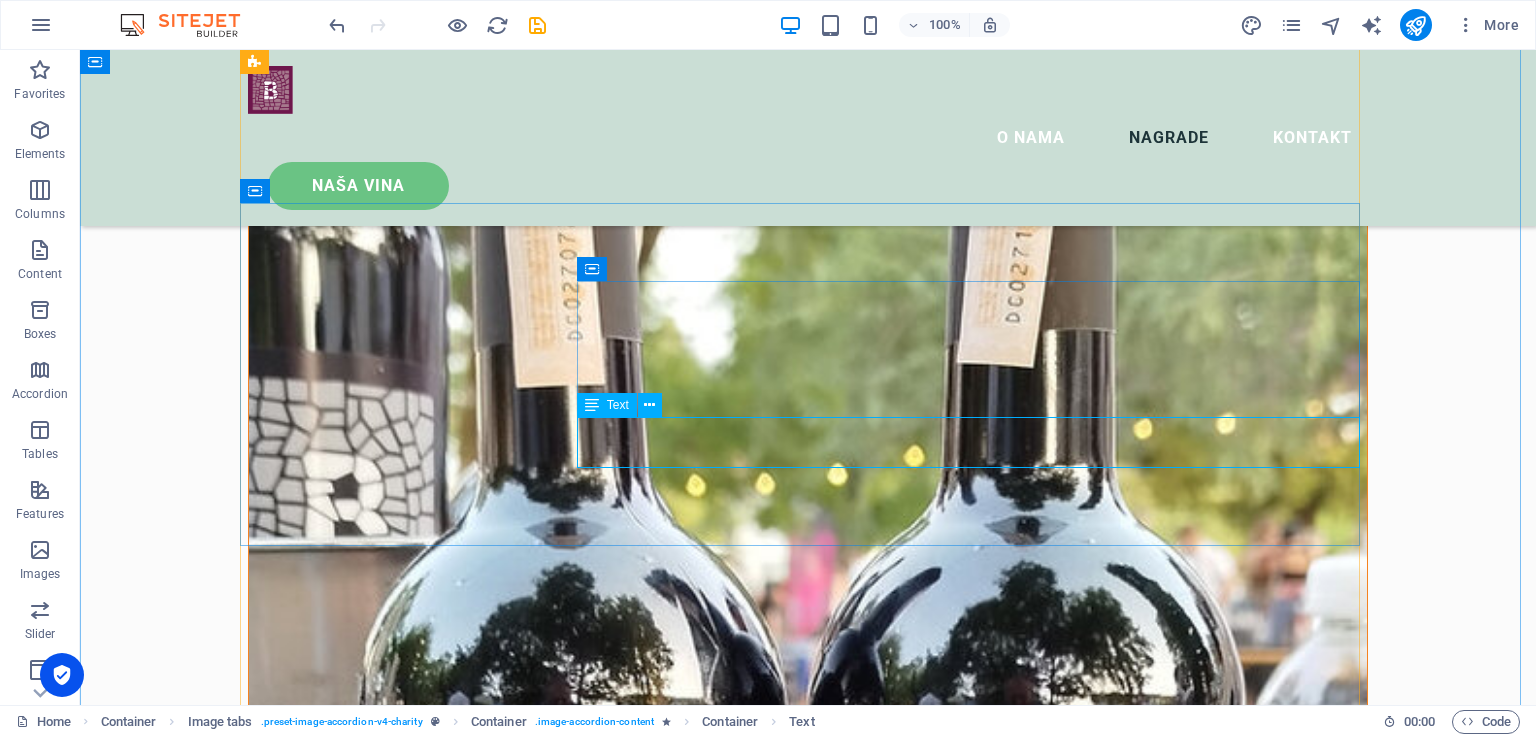 click on "Volutpat nulla. Tortor cras suscipit augue sodales risus auctor. Fusce nunc vitae non dui ornare tellus nibh purus lectus." at bounding box center (808, 5186) 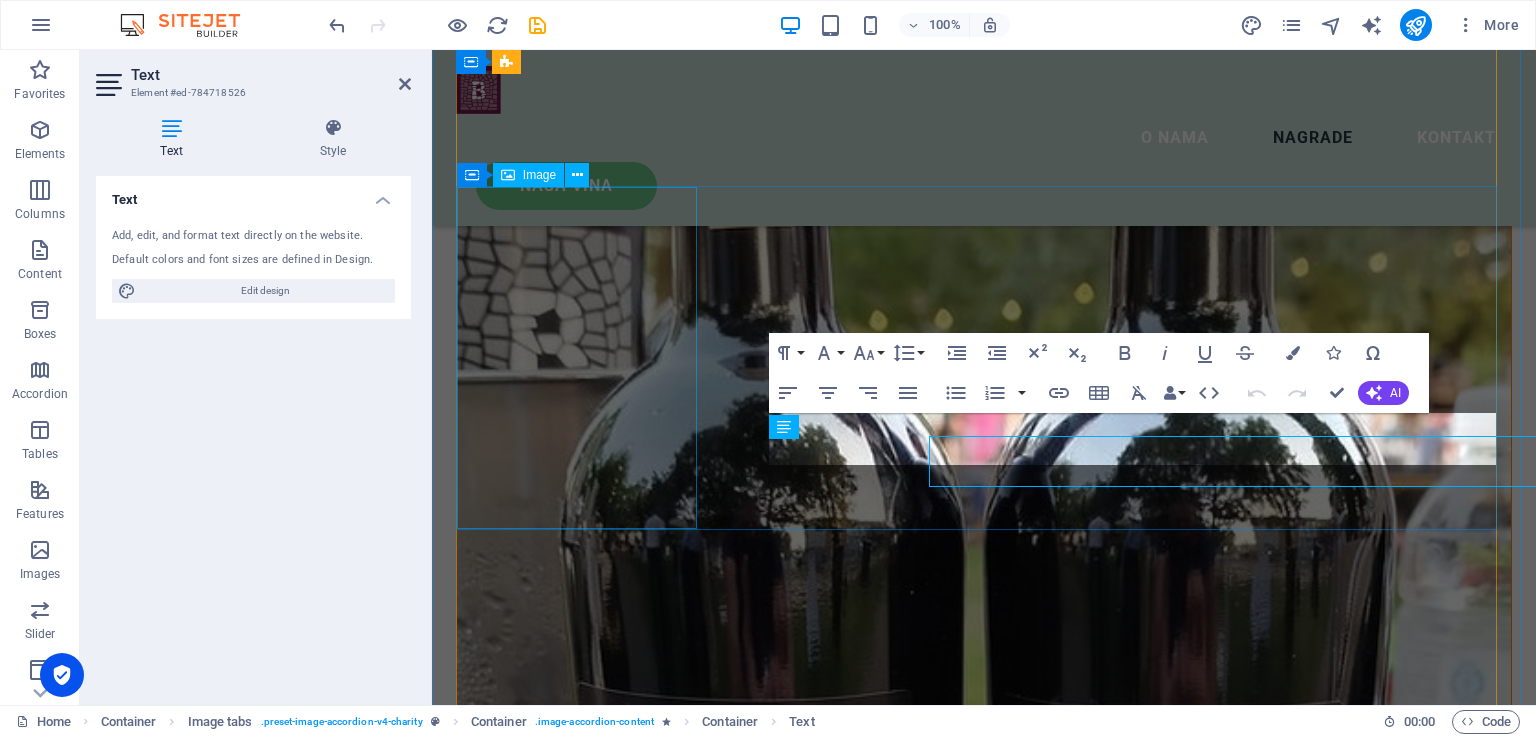 scroll, scrollTop: 3230, scrollLeft: 0, axis: vertical 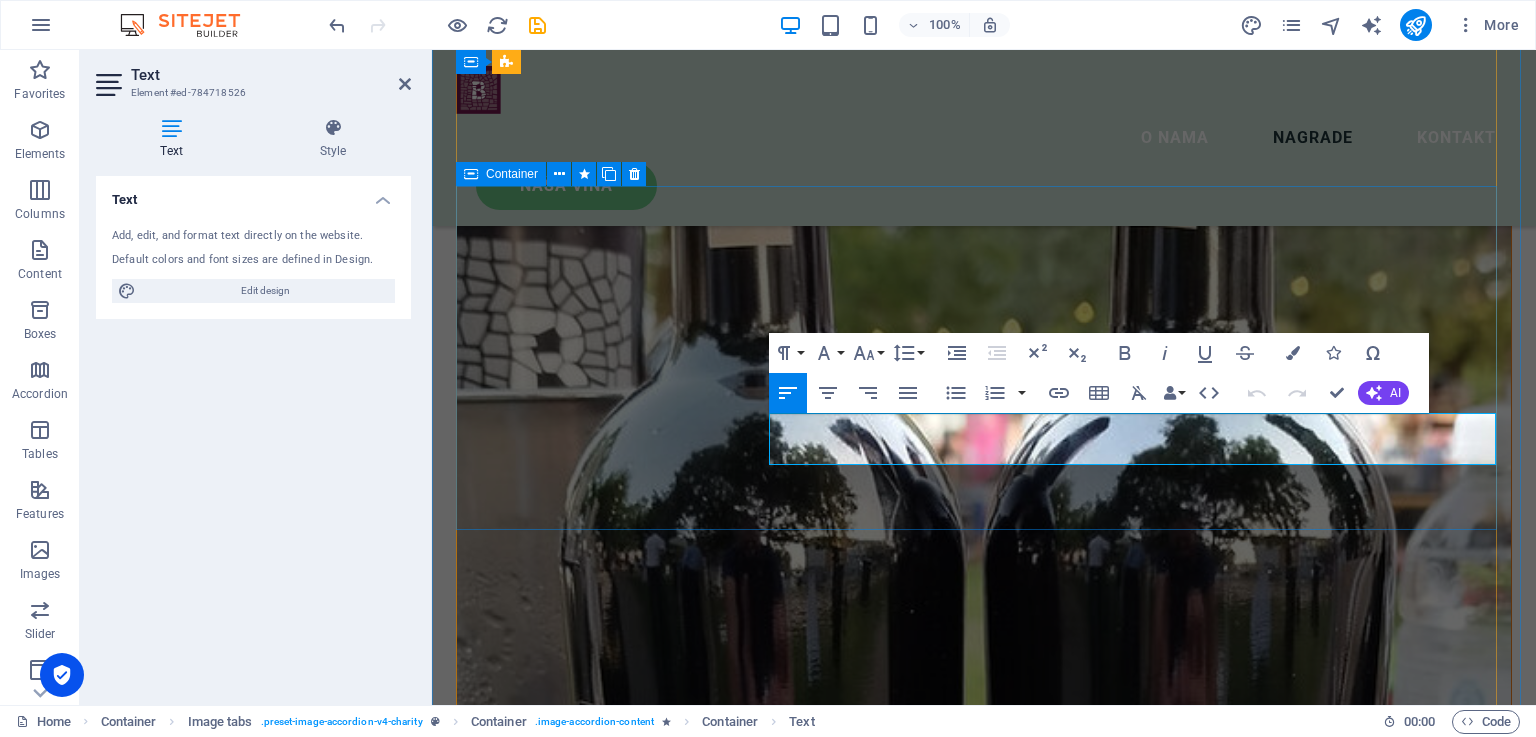 drag, startPoint x: 902, startPoint y: 452, endPoint x: 758, endPoint y: 408, distance: 150.57224 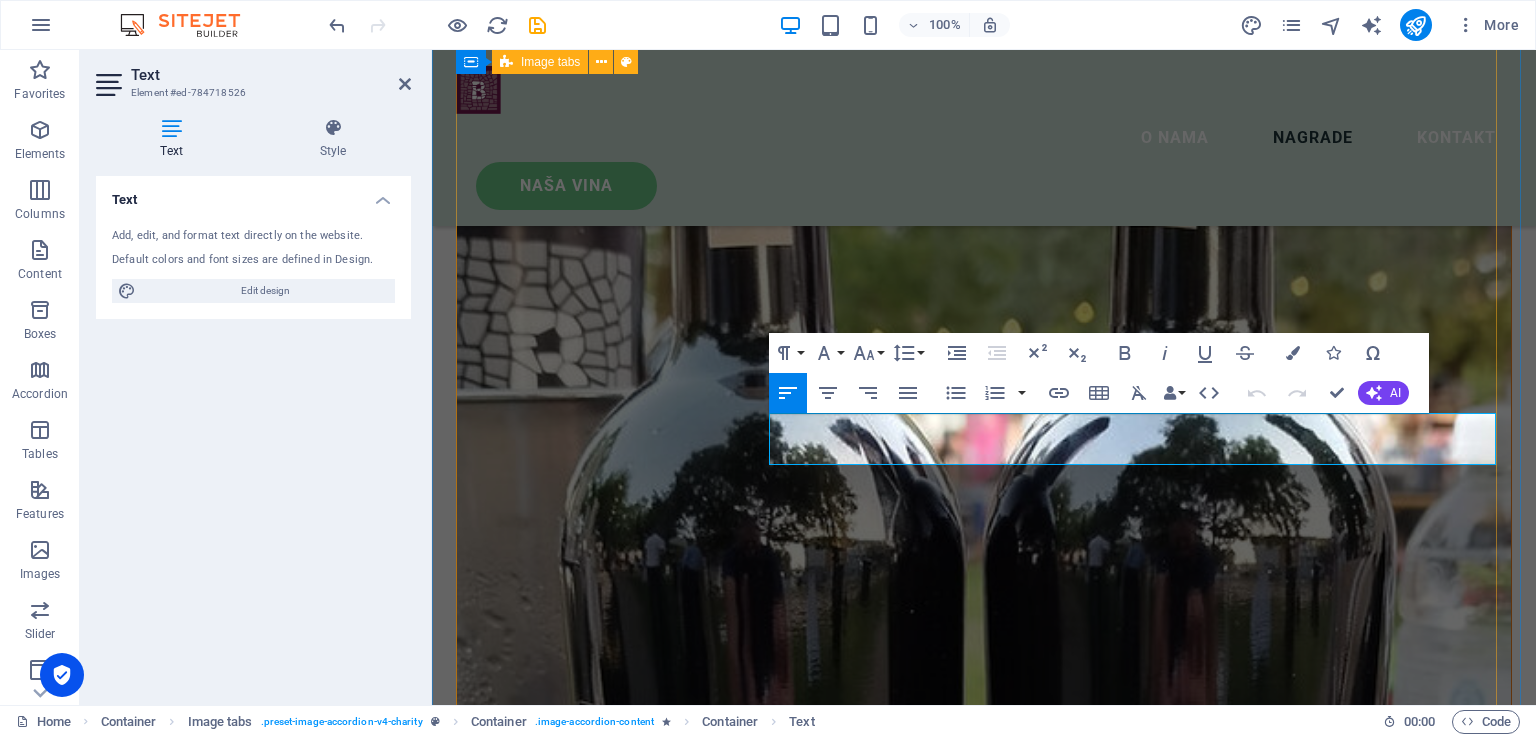 type 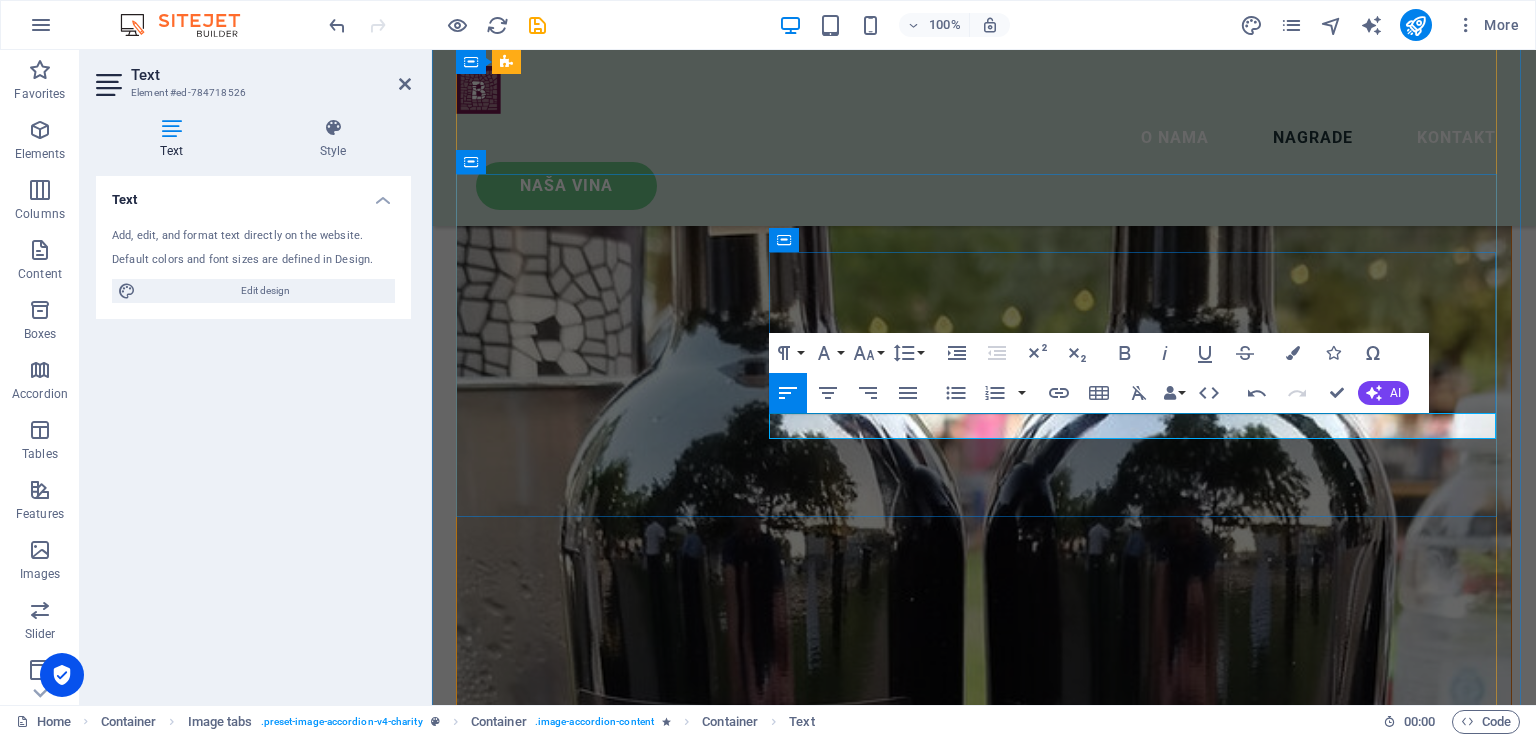 click on "Cuvee berba 2023. alkohol 13,55 vol" at bounding box center [984, 4785] 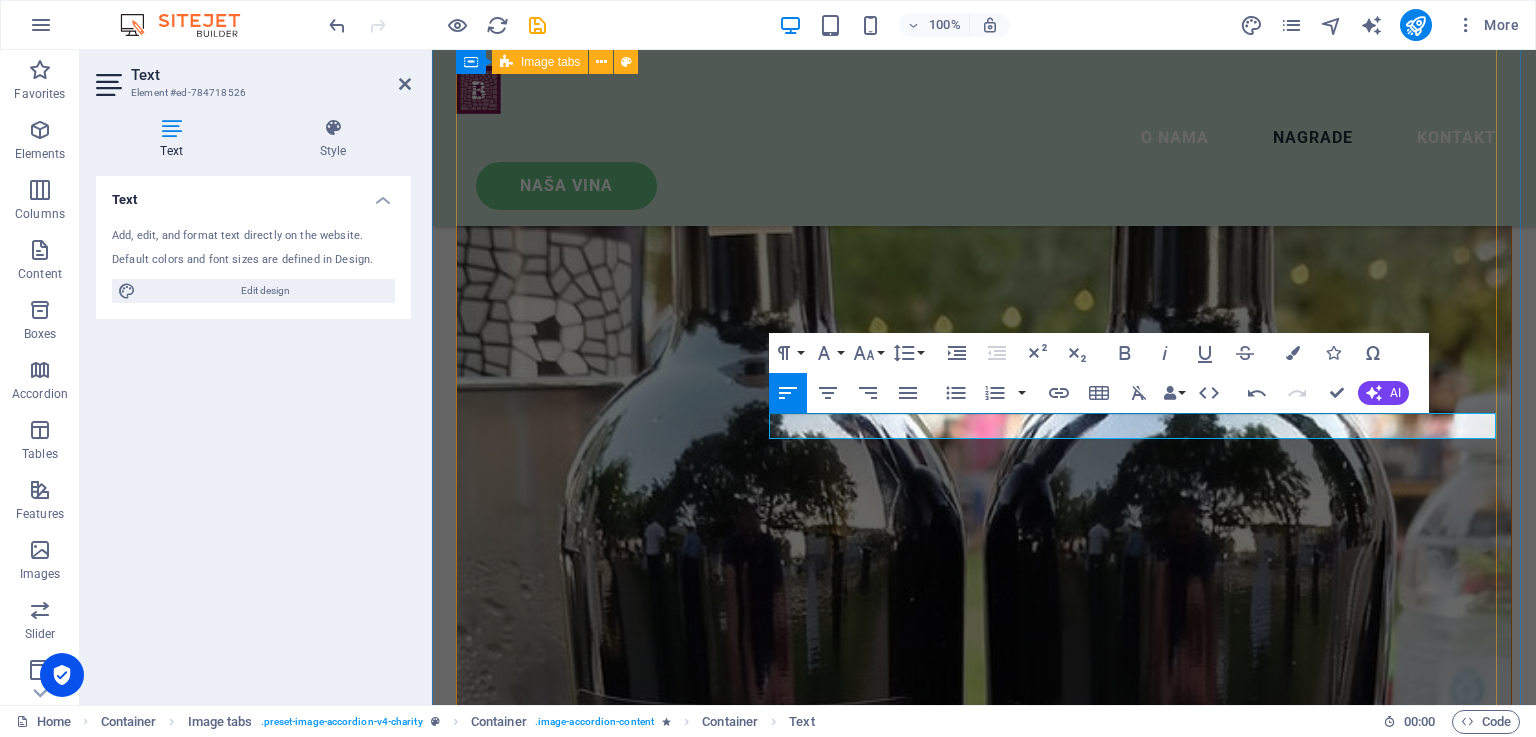 drag, startPoint x: 976, startPoint y: 526, endPoint x: 1331, endPoint y: 526, distance: 355 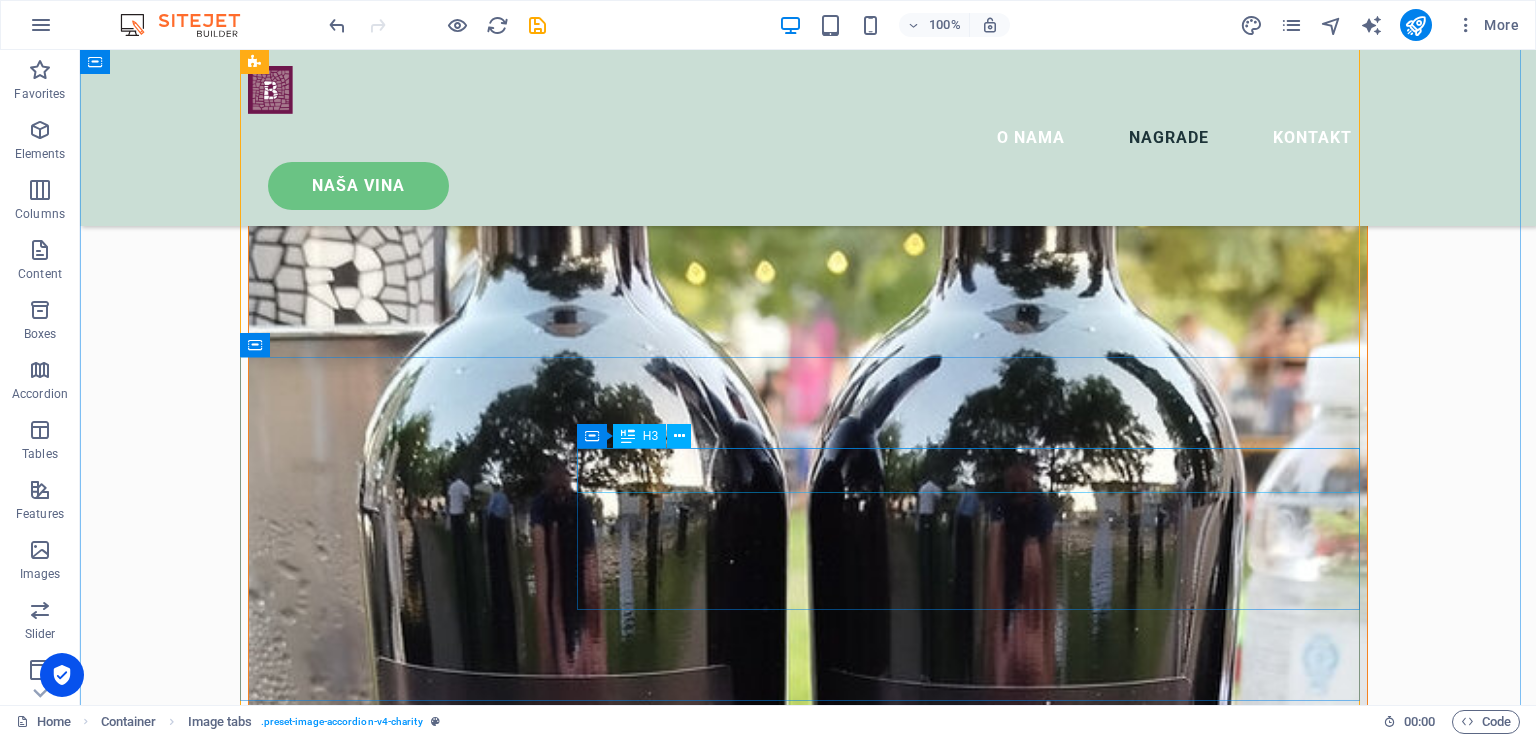 scroll, scrollTop: 3465, scrollLeft: 0, axis: vertical 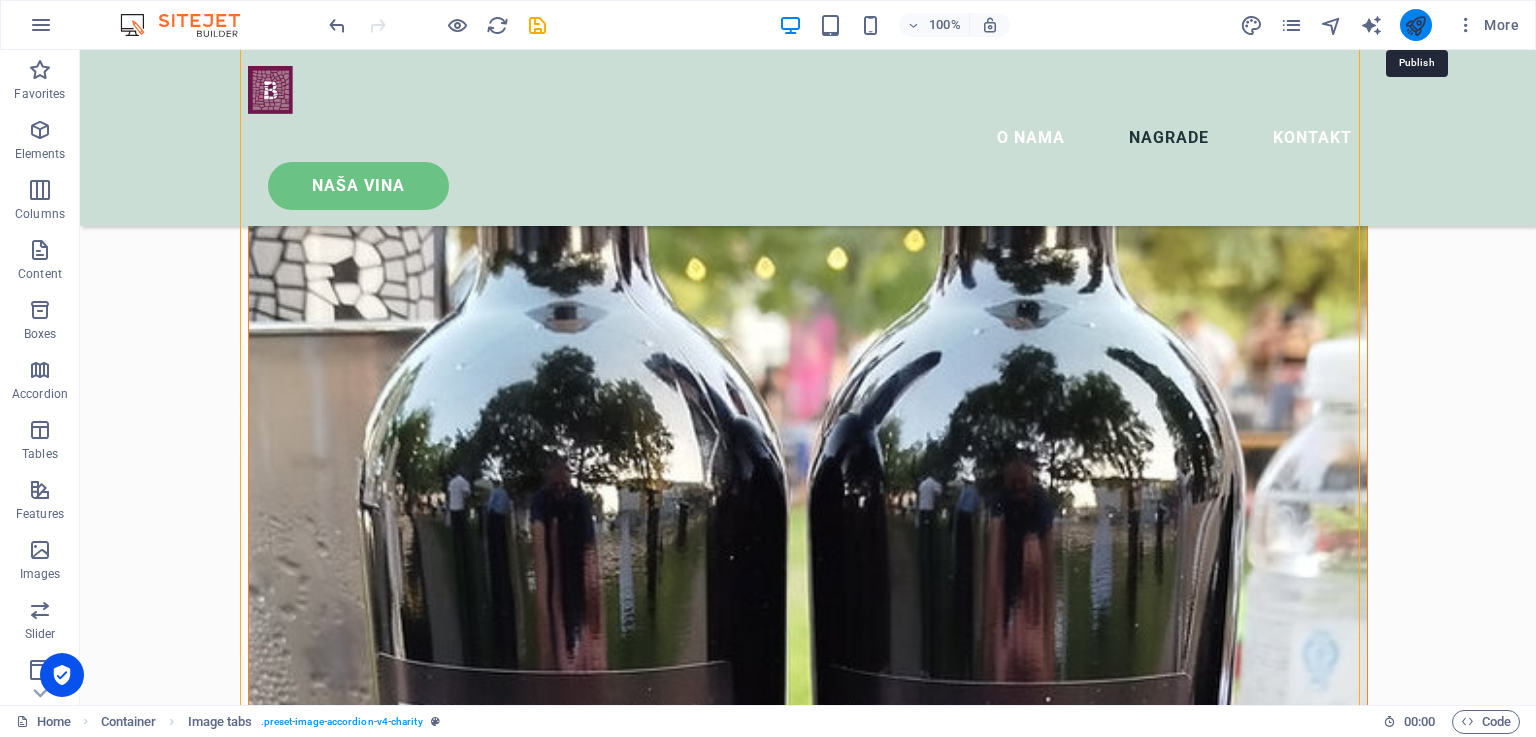 click at bounding box center [1415, 25] 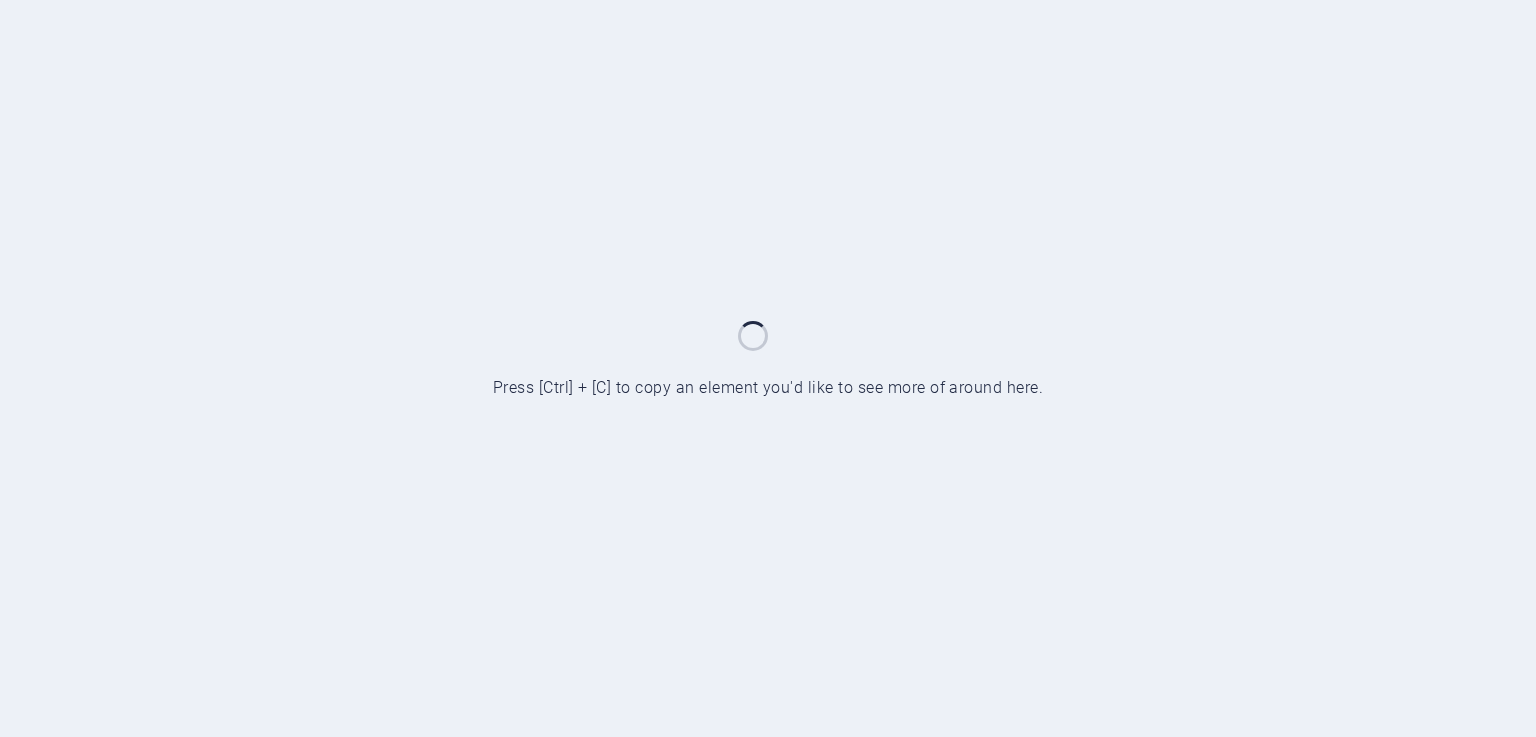 scroll, scrollTop: 0, scrollLeft: 0, axis: both 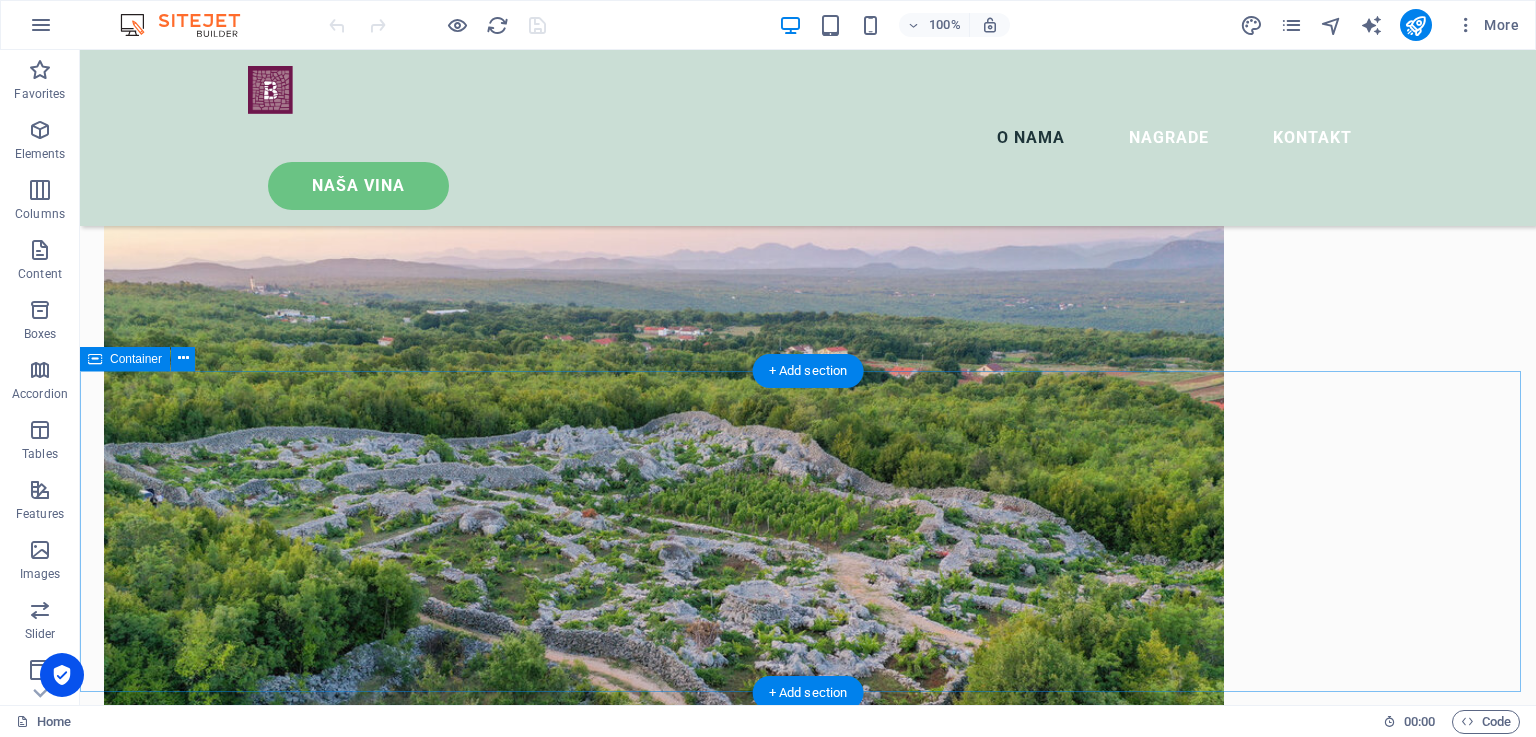 click on "Drop content here or  Add elements  Paste clipboard" at bounding box center [808, 1390] 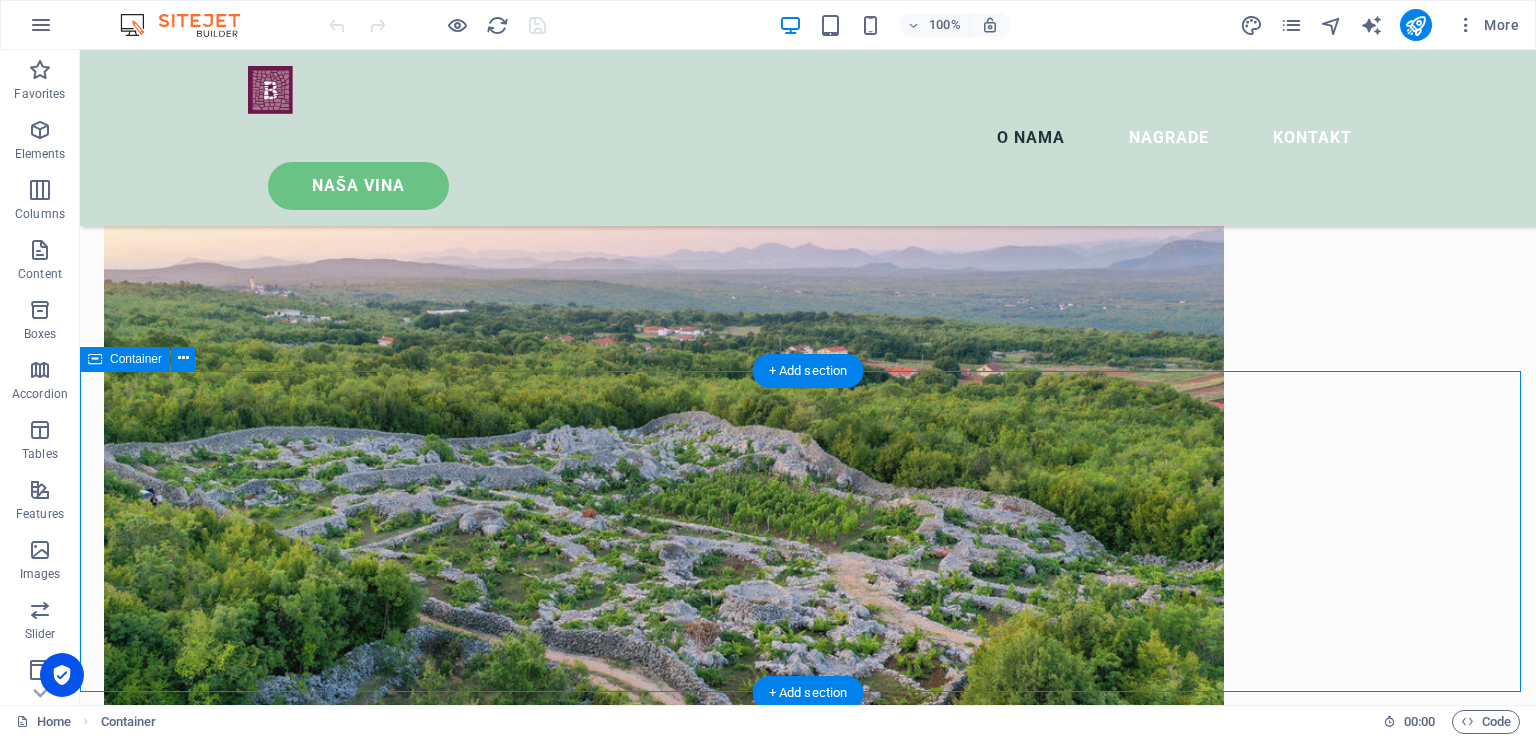 scroll, scrollTop: 1200, scrollLeft: 0, axis: vertical 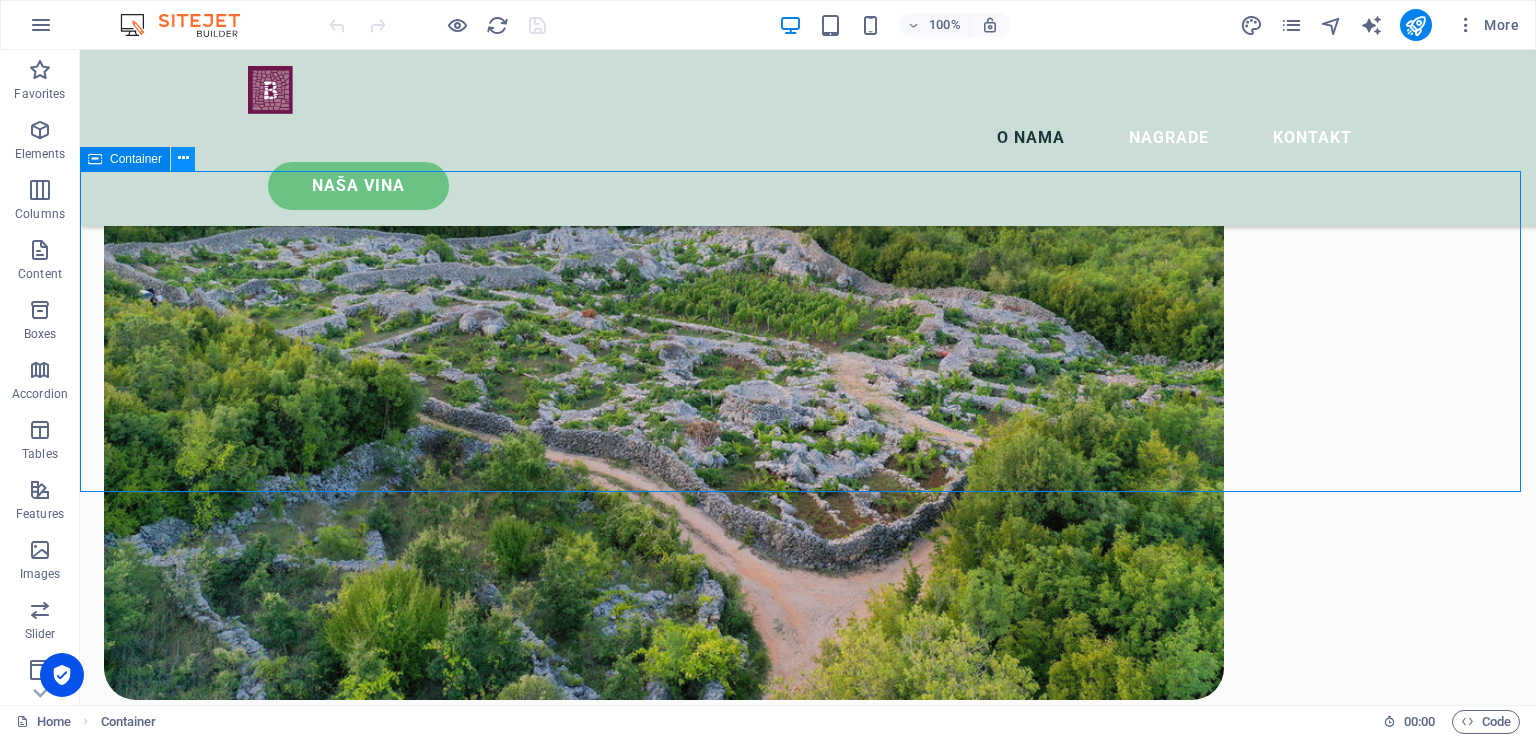 click at bounding box center (183, 158) 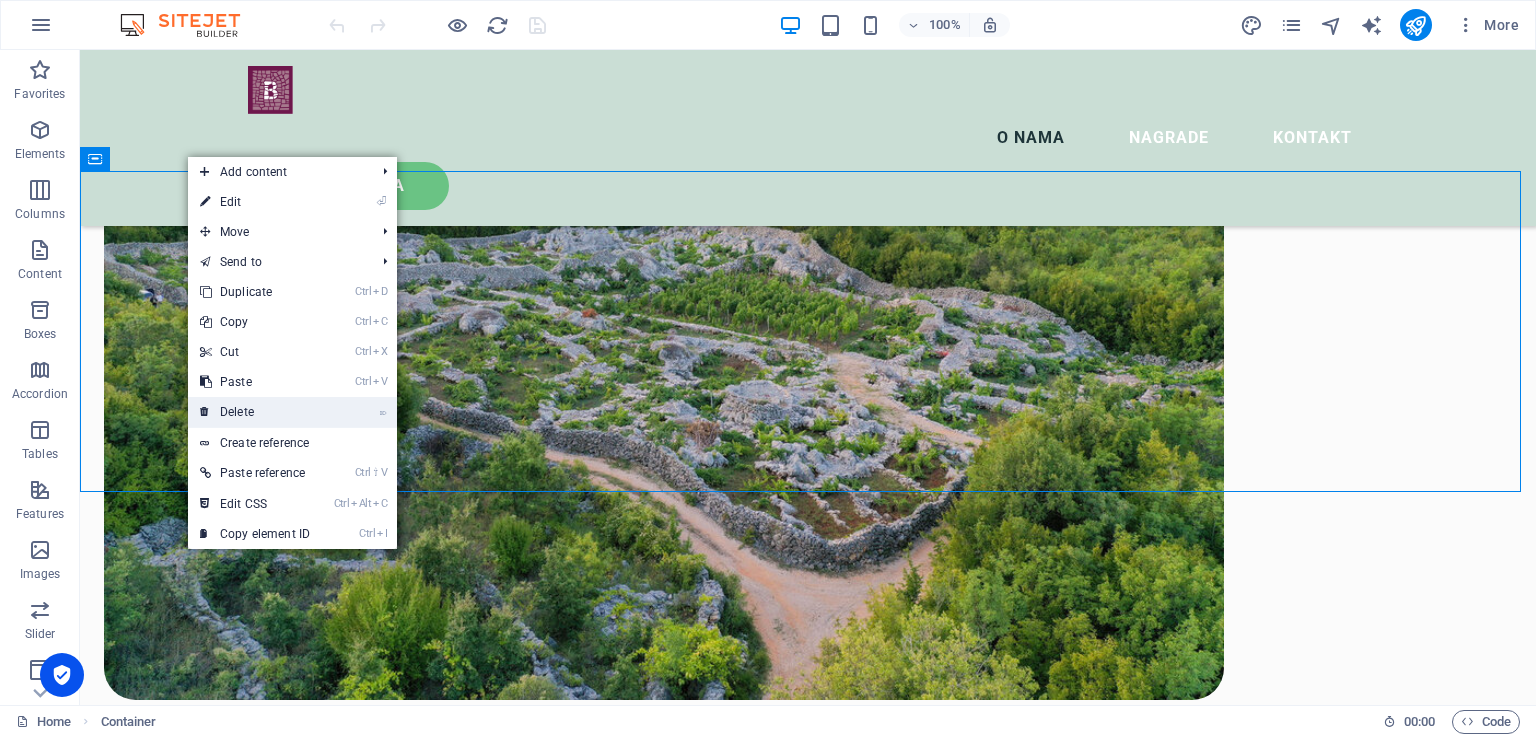 click on "⌦  Delete" at bounding box center (255, 412) 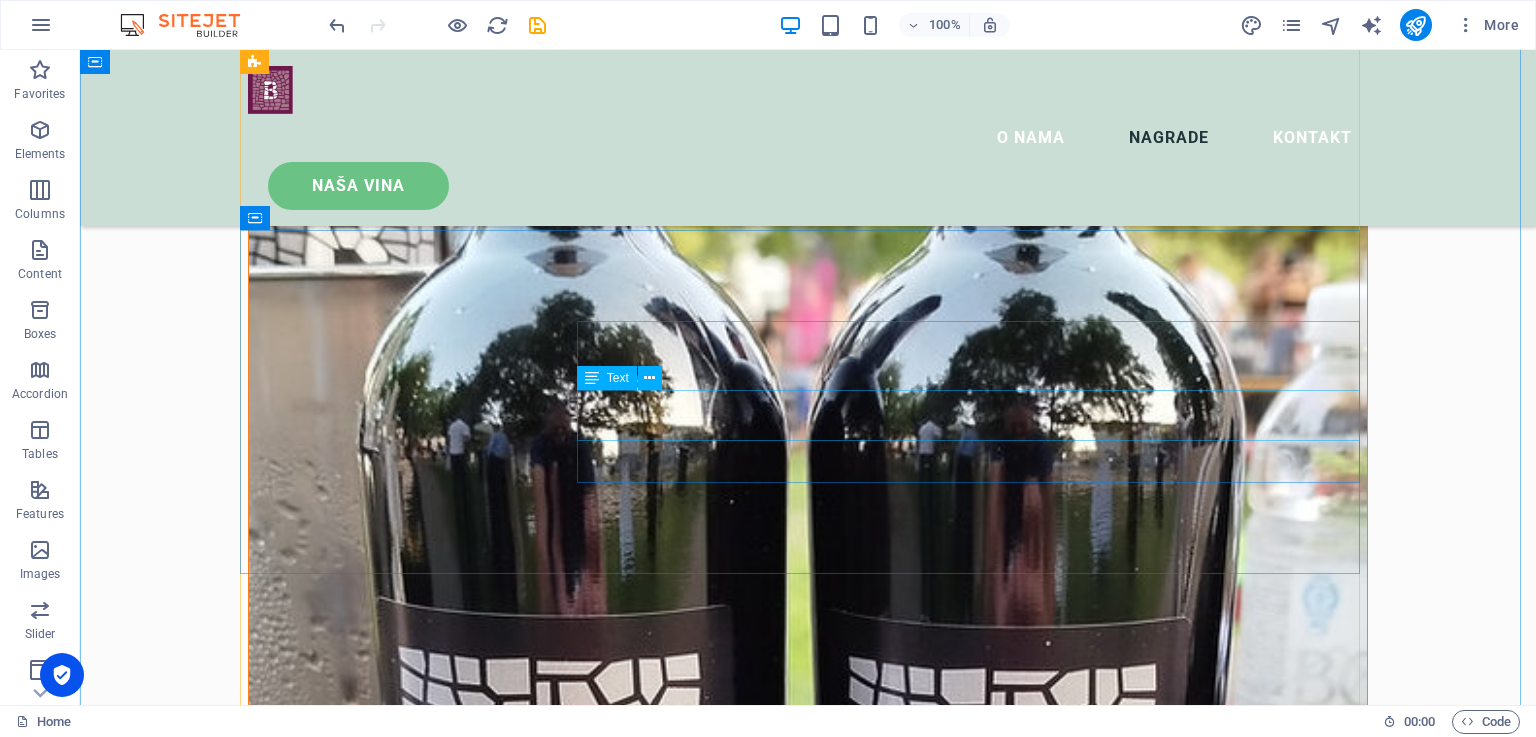 scroll, scrollTop: 3200, scrollLeft: 0, axis: vertical 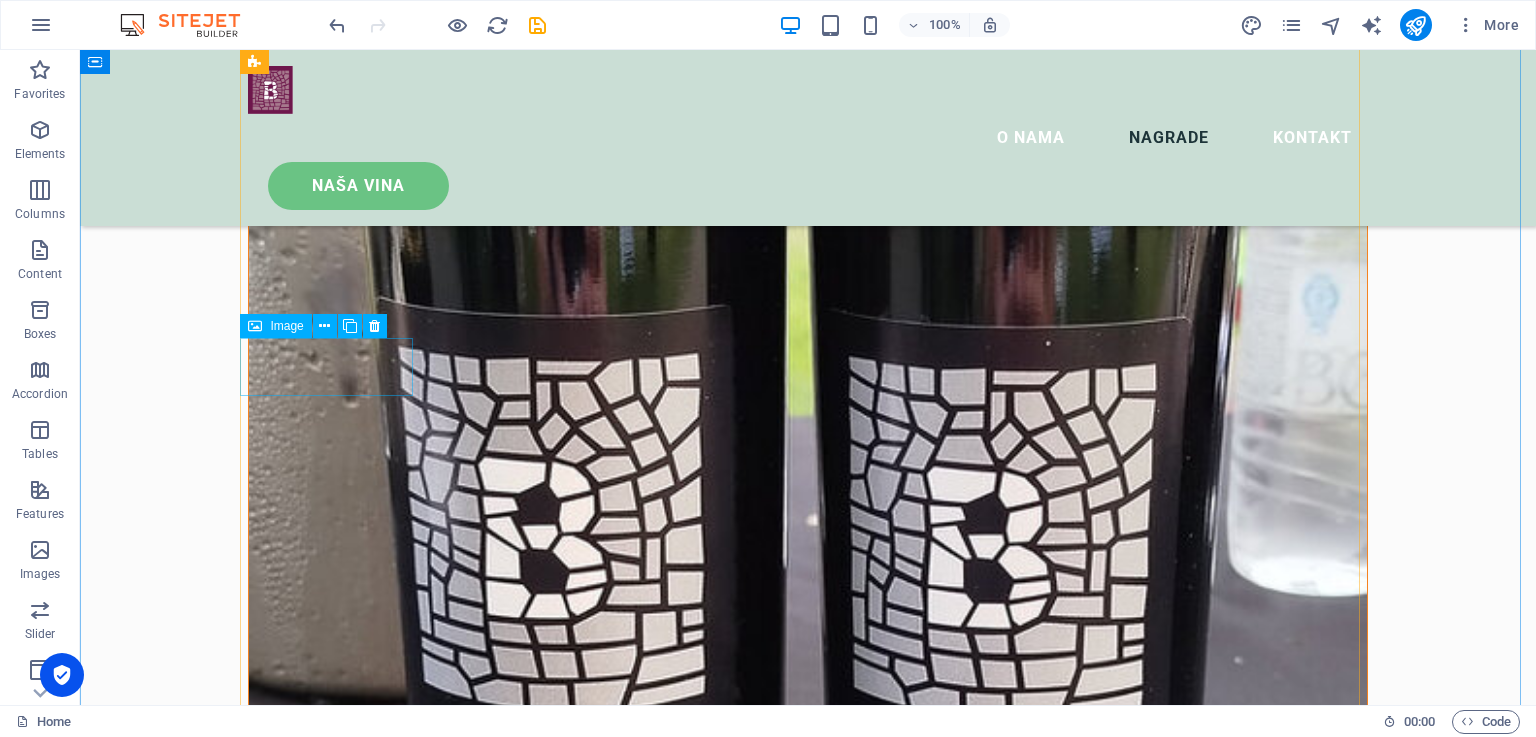 click at bounding box center (334, 4689) 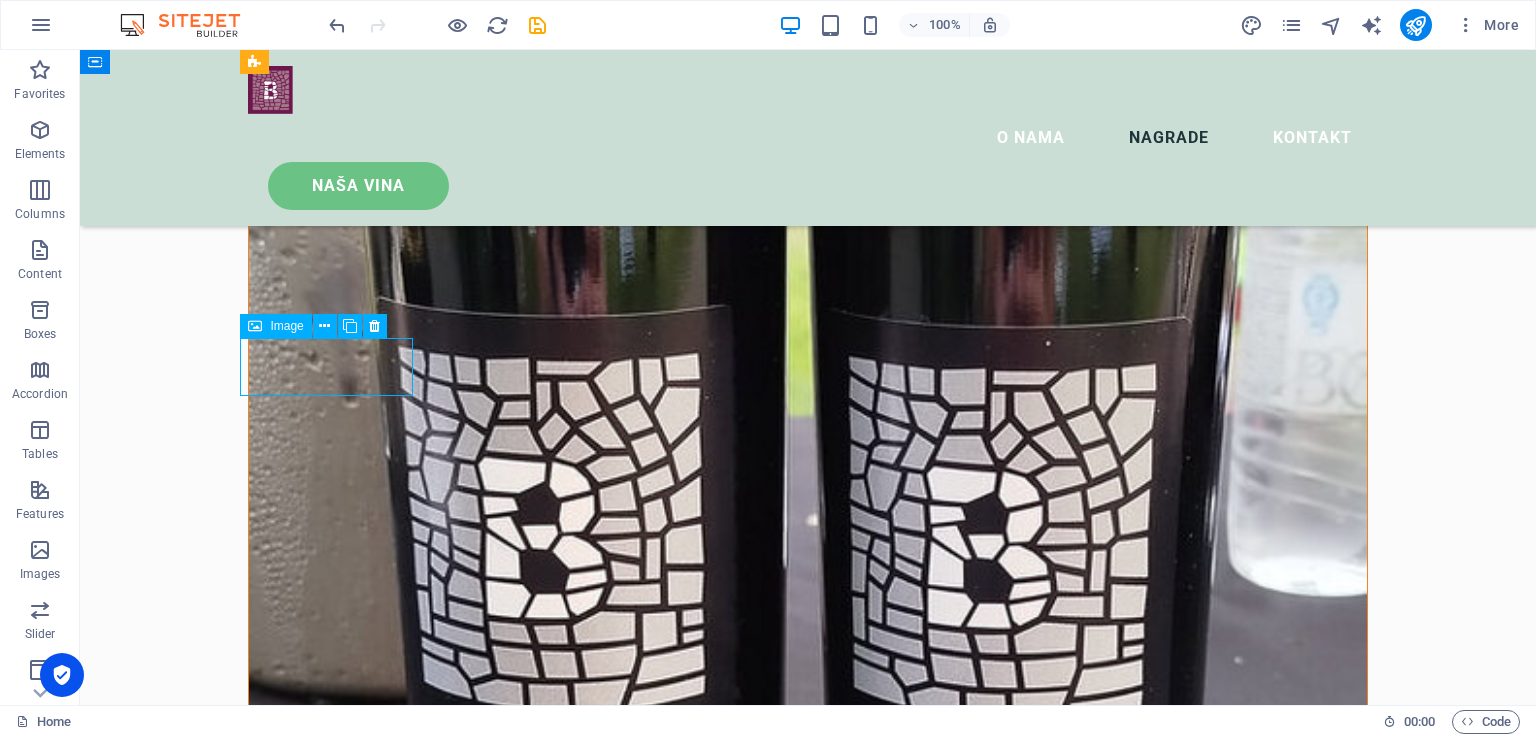 click at bounding box center [334, 4689] 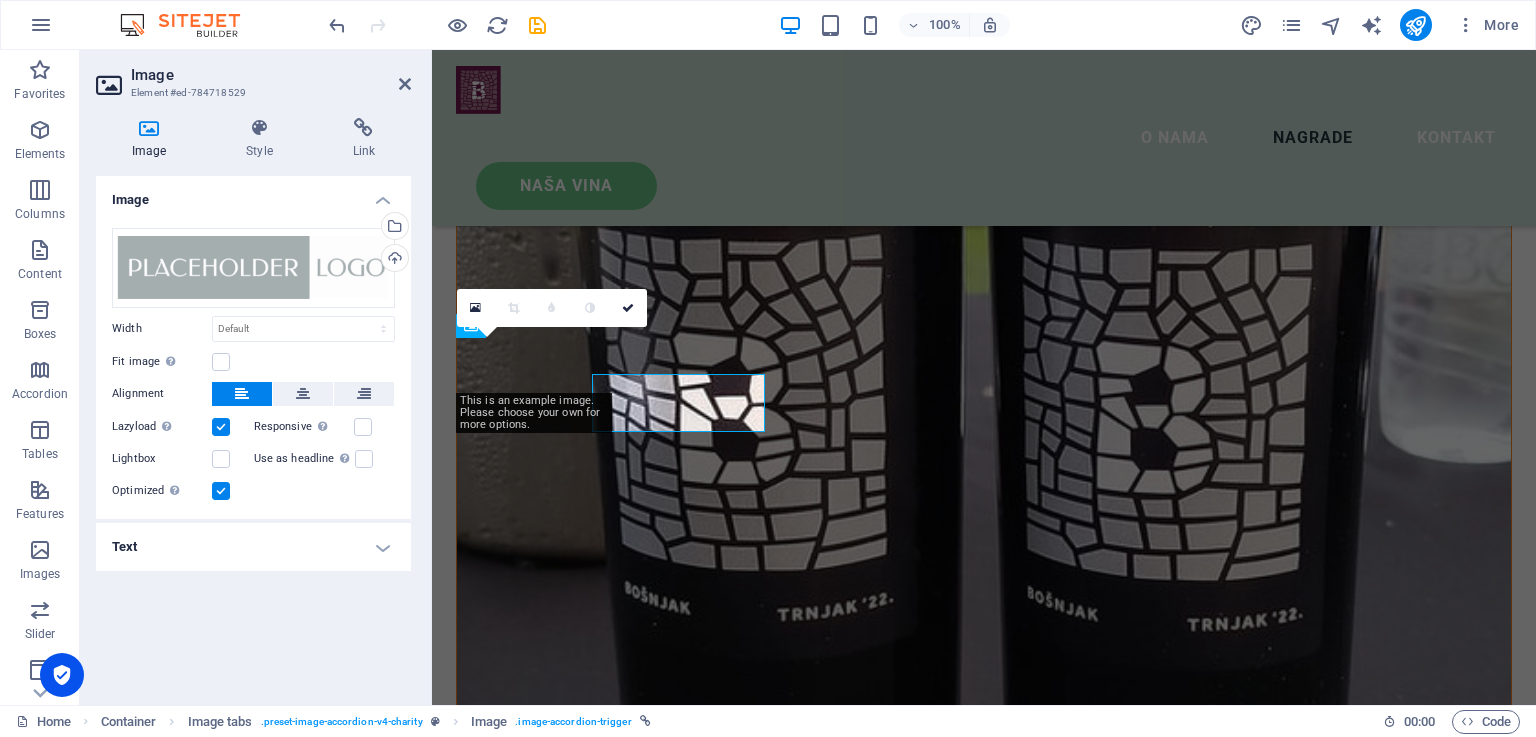 scroll, scrollTop: 3164, scrollLeft: 0, axis: vertical 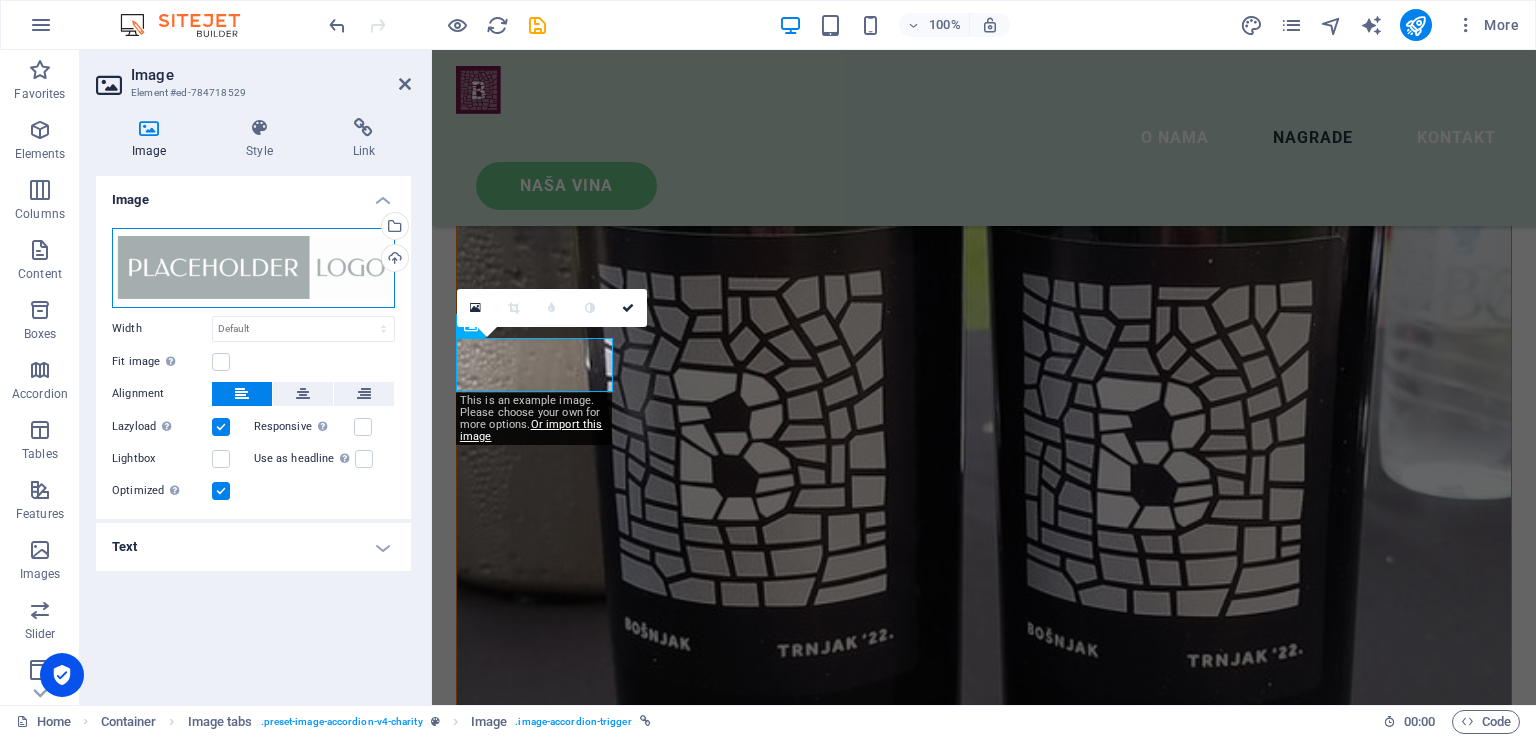 click on "Drag files here, click to choose files or select files from Files or our free stock photos & videos" at bounding box center [253, 268] 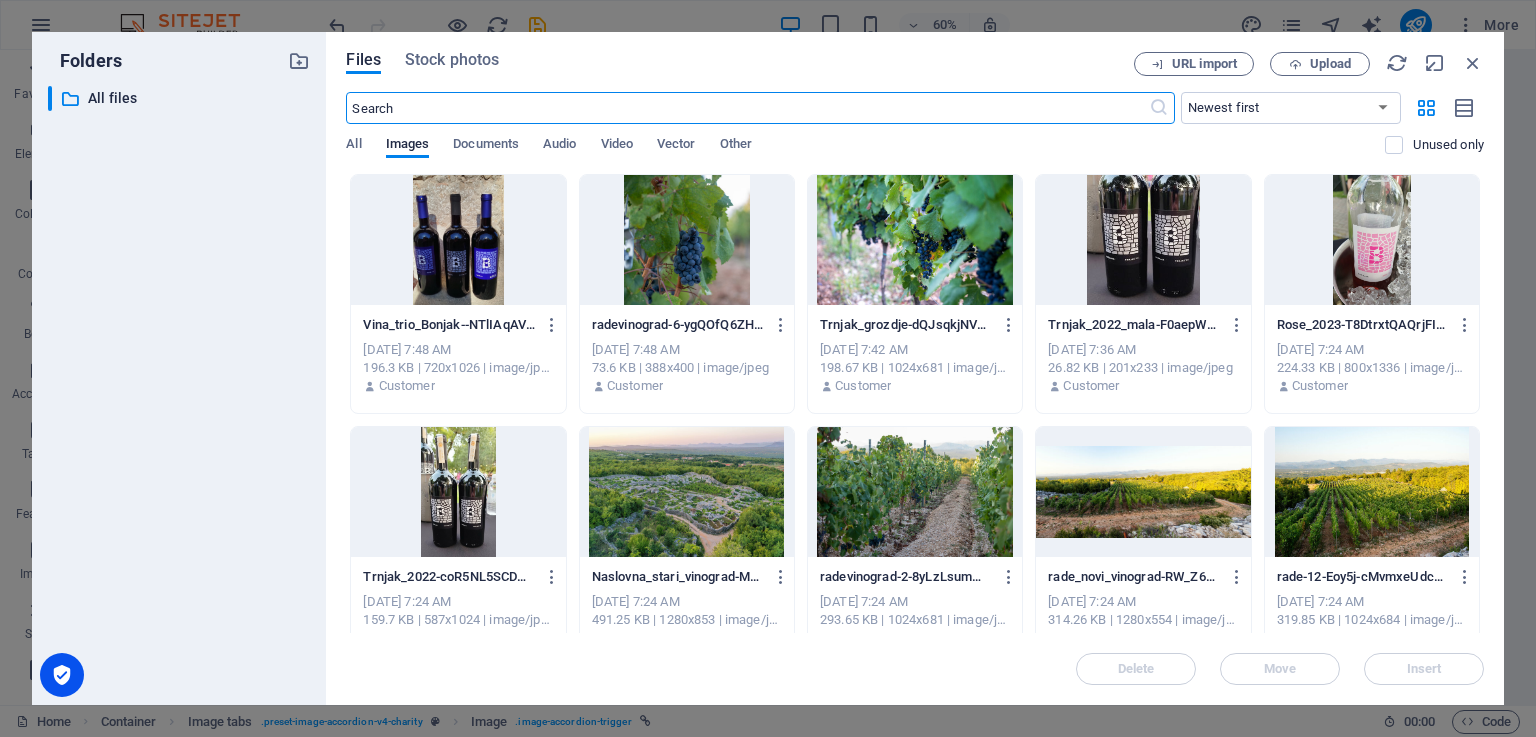scroll, scrollTop: 3538, scrollLeft: 0, axis: vertical 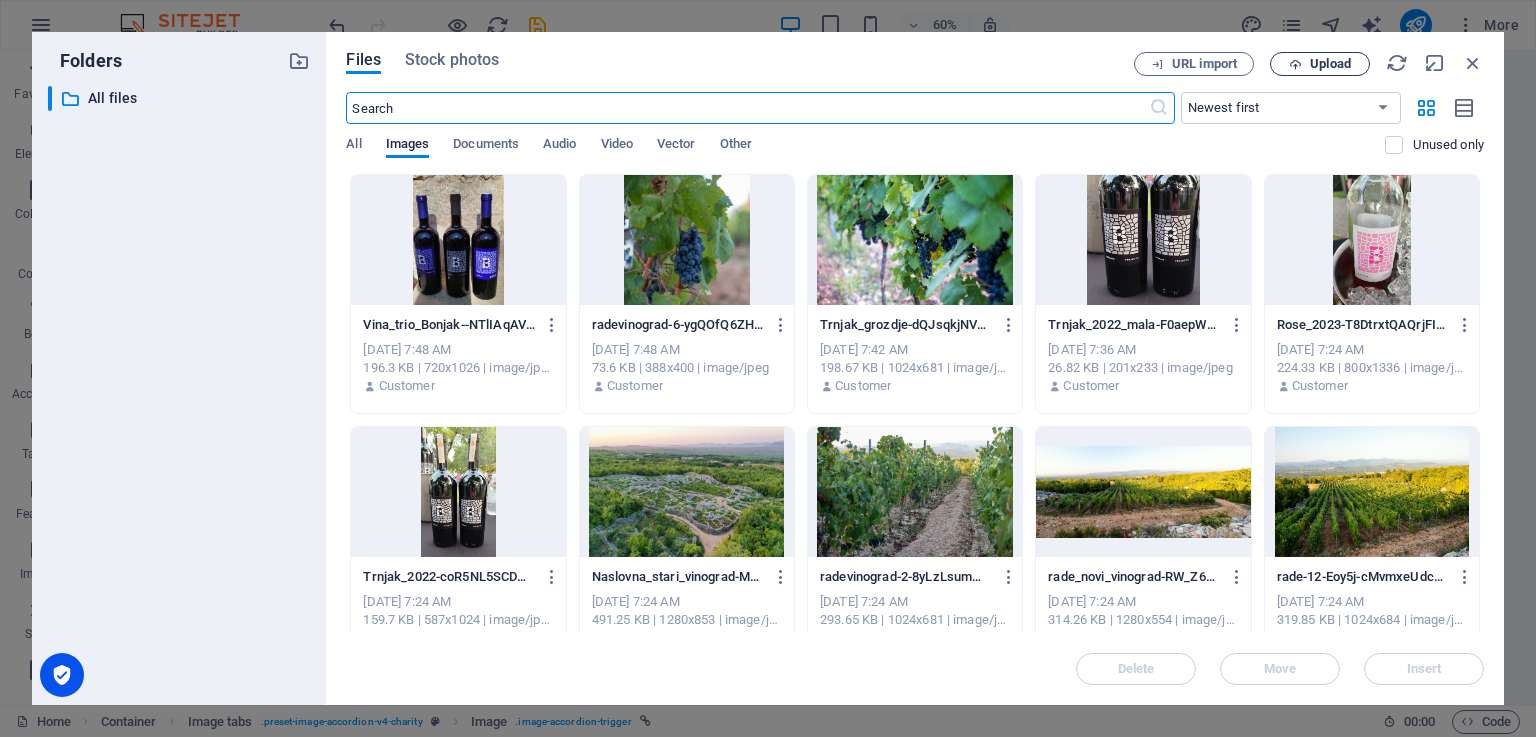 click at bounding box center [1295, 64] 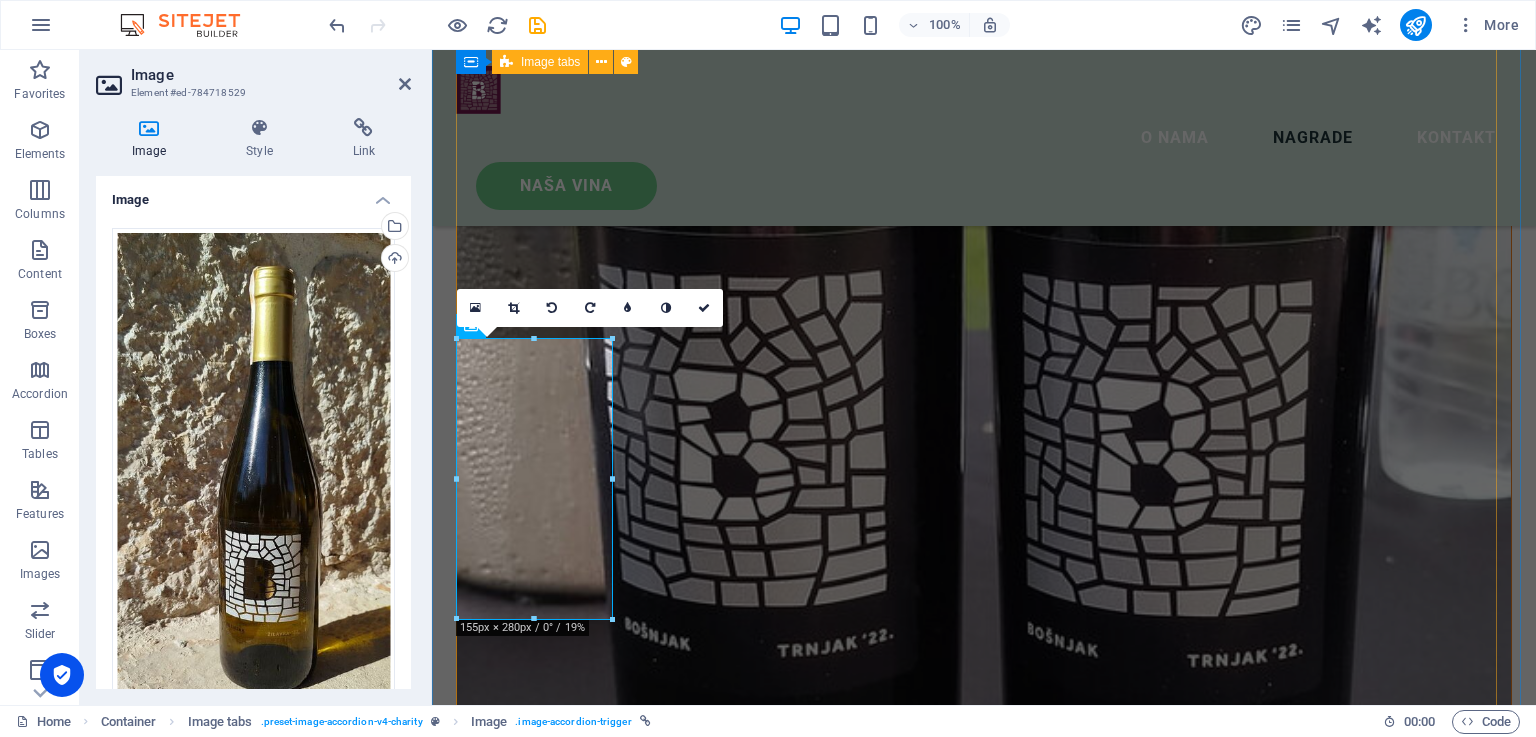 scroll, scrollTop: 3464, scrollLeft: 0, axis: vertical 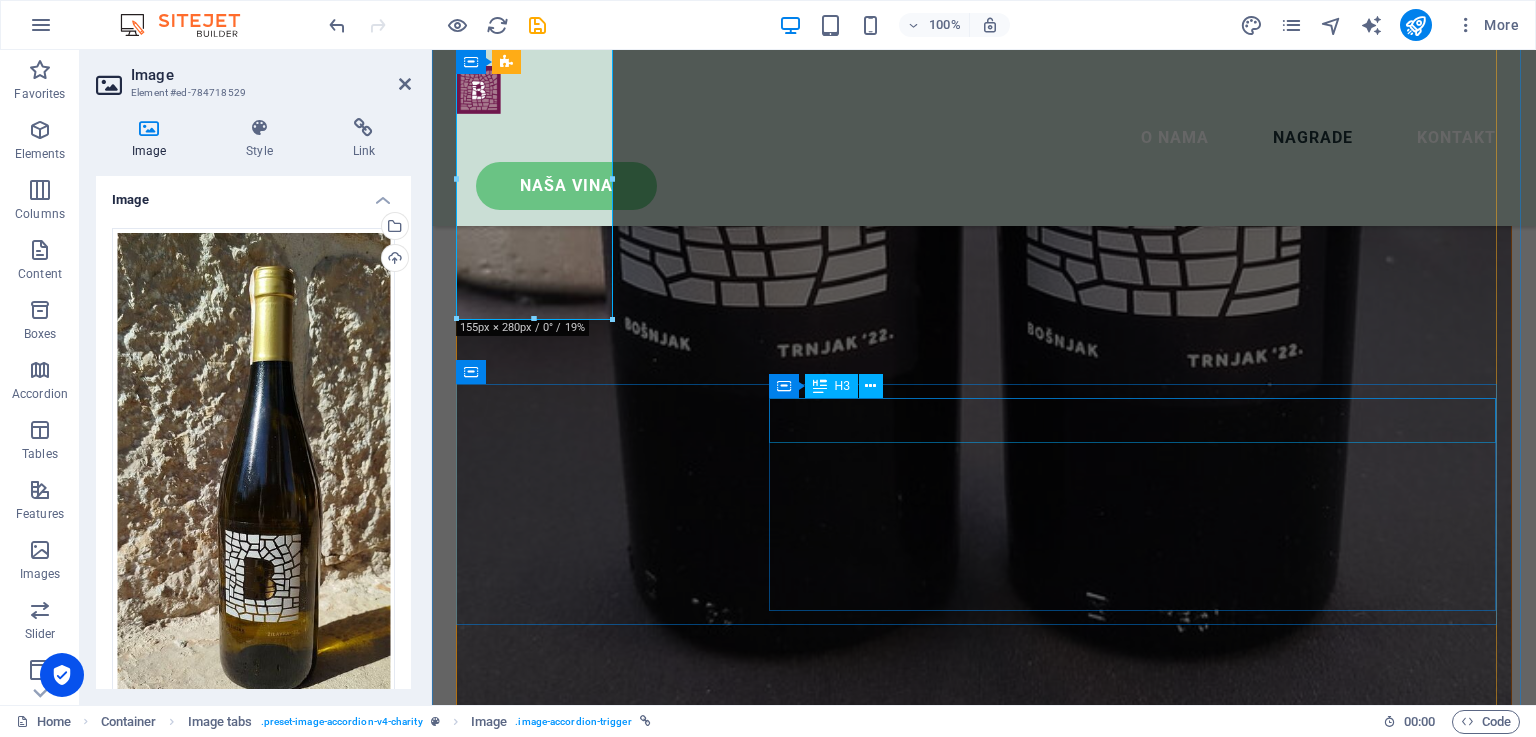click on "Placeholder Partner" at bounding box center (984, 5454) 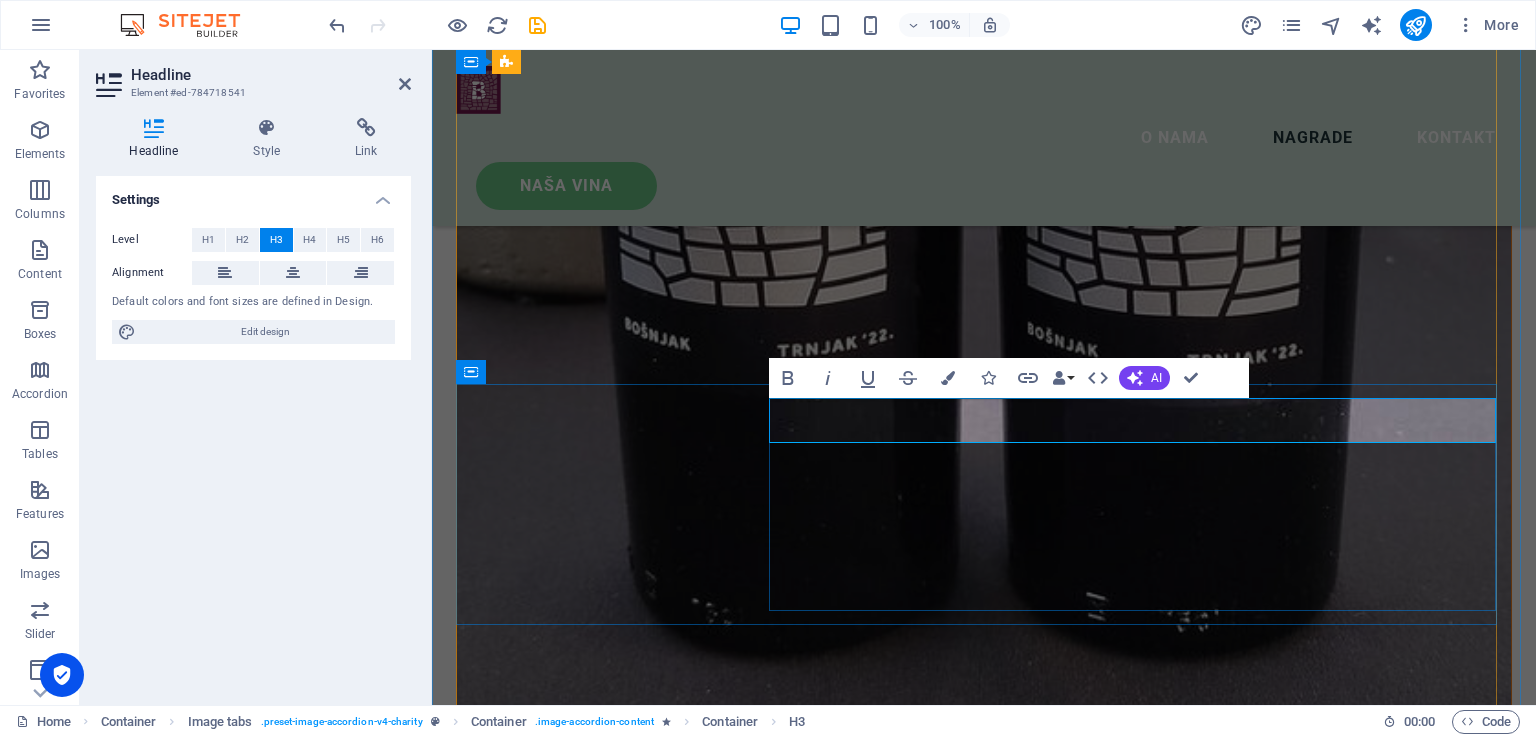 type 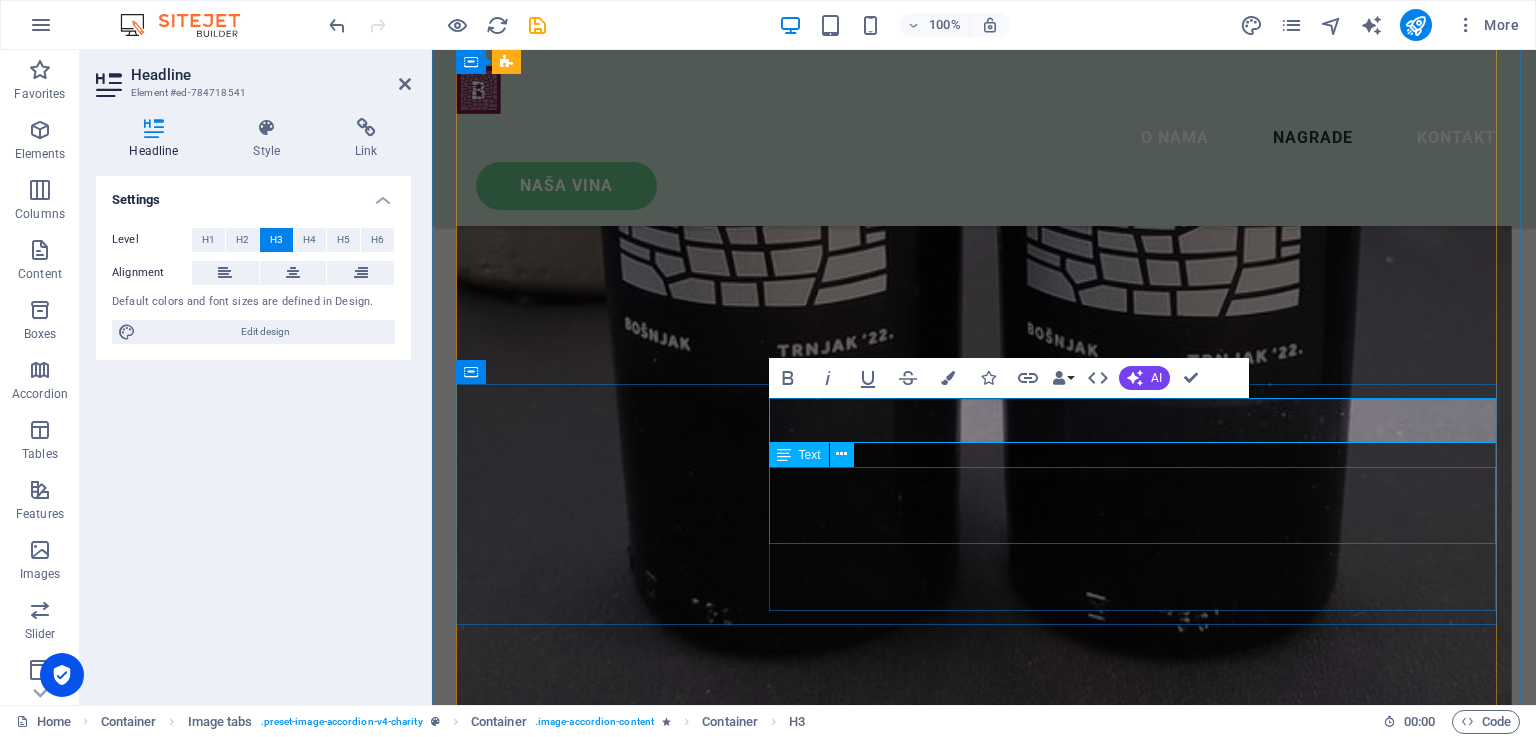 click on "Lorem ipsum dolor sit amet consectetur. Bibendum adipiscing morbi orci nibh eget posuere arcu volutpat nulla. Tortor cras suscipit augue sodales risus auctor. Fusce nunc vitae non dui ornare tellus nibh purus lectus." at bounding box center [984, 5526] 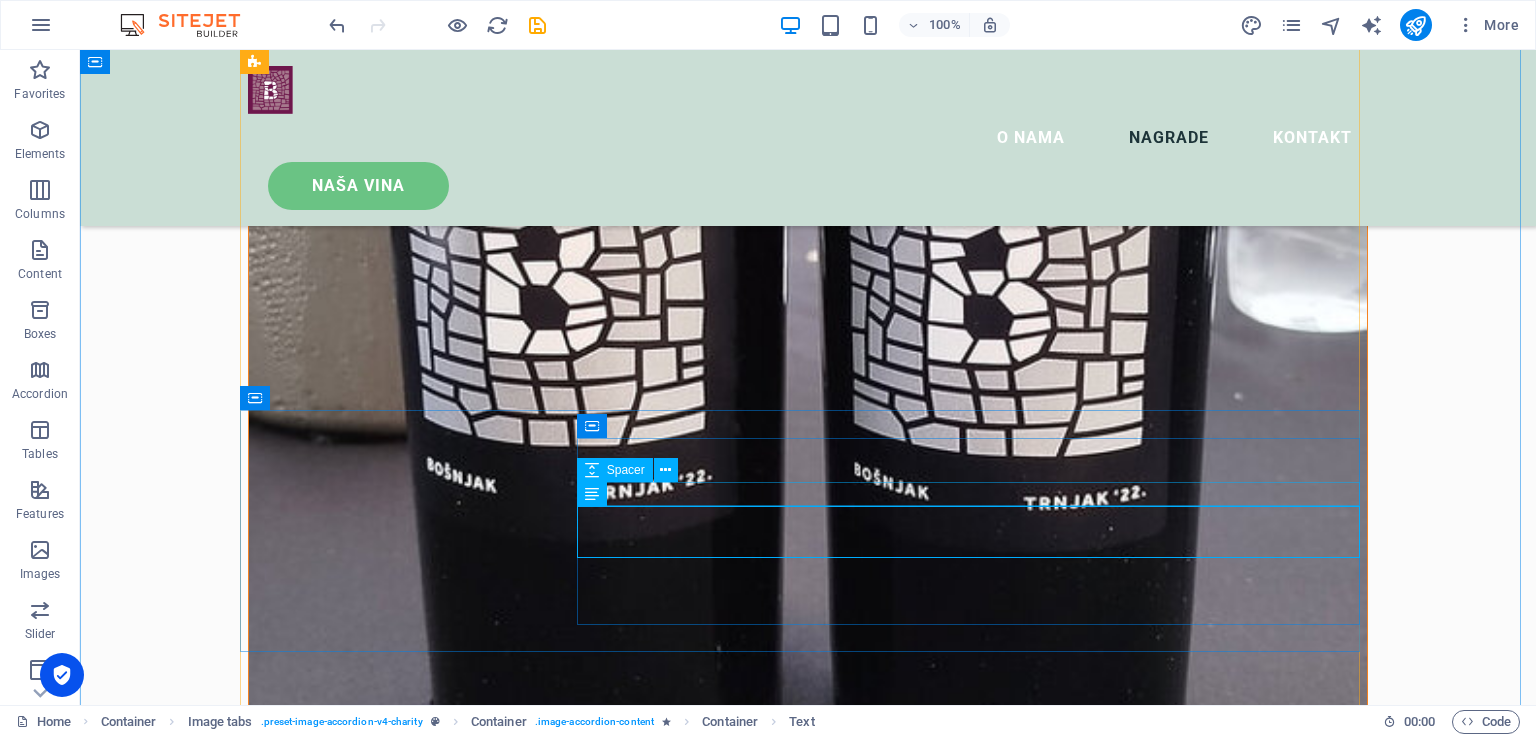 scroll, scrollTop: 3500, scrollLeft: 0, axis: vertical 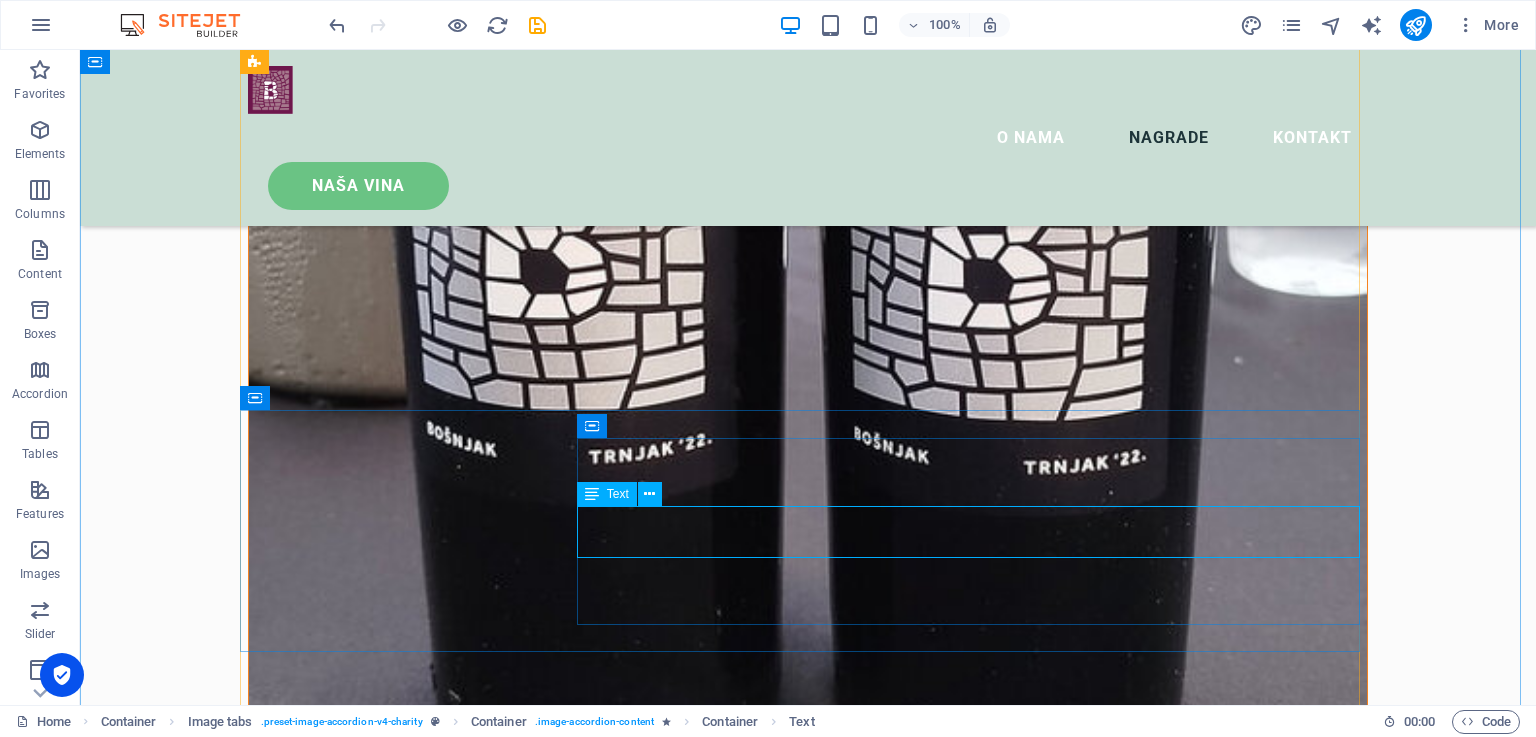 click on "Lorem ipsum dolor sit amet consectetur. Bibendum adipiscing morbi orci nibh eget posuere arcu volutpat nulla. Tortor cras suscipit augue sodales risus auctor. Fusce nunc vitae non dui ornare tellus nibh purus lectus." at bounding box center (808, 5913) 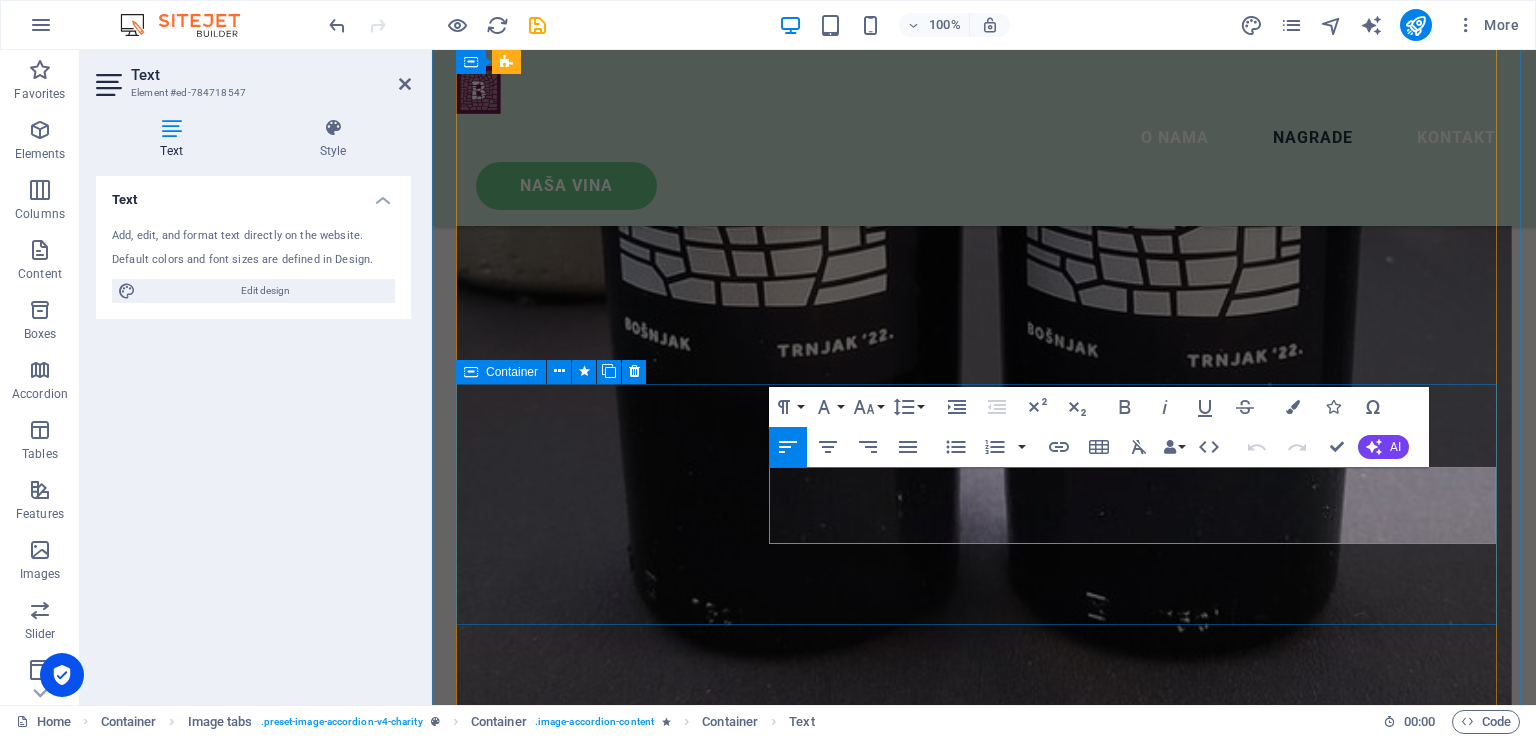 drag, startPoint x: 807, startPoint y: 531, endPoint x: 764, endPoint y: 481, distance: 65.946945 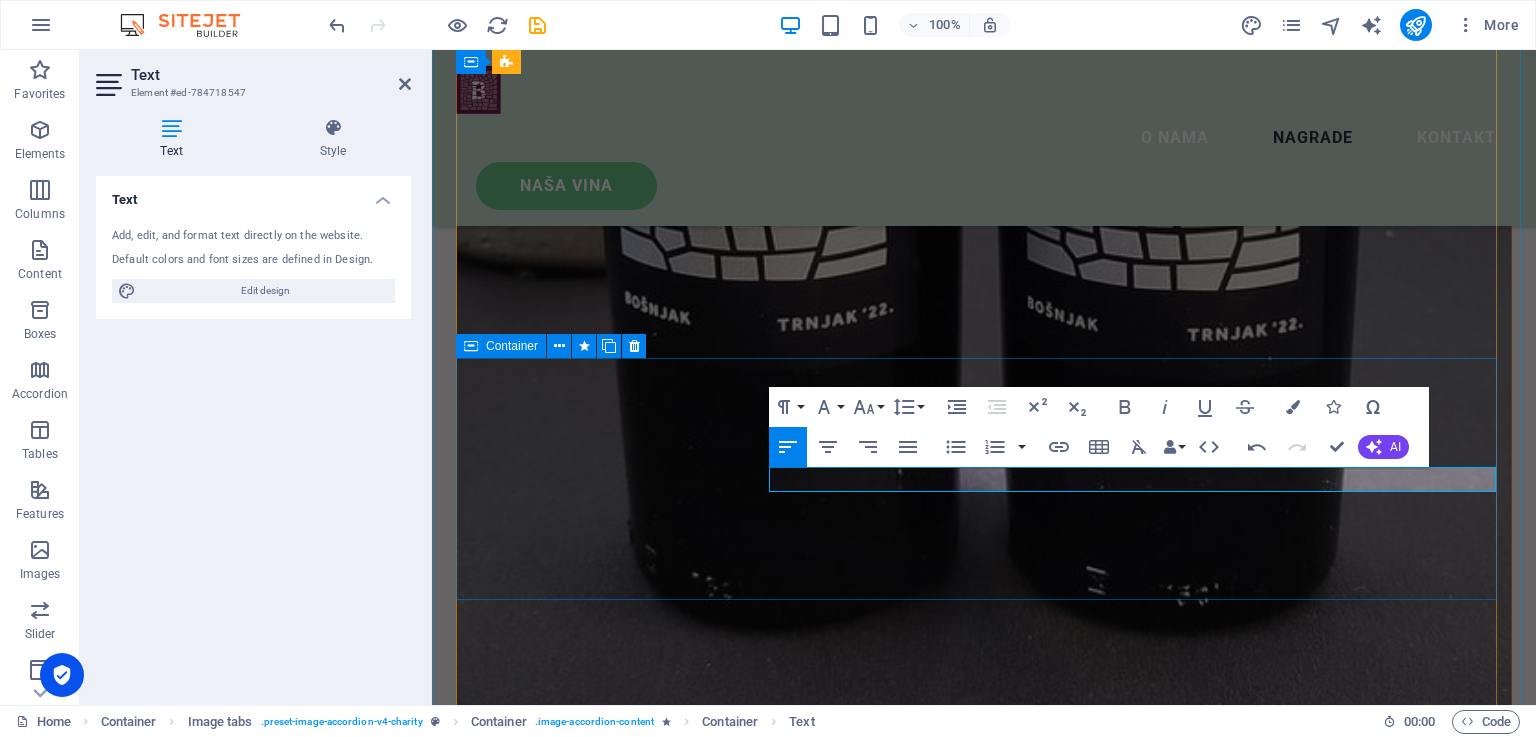scroll, scrollTop: 3477, scrollLeft: 0, axis: vertical 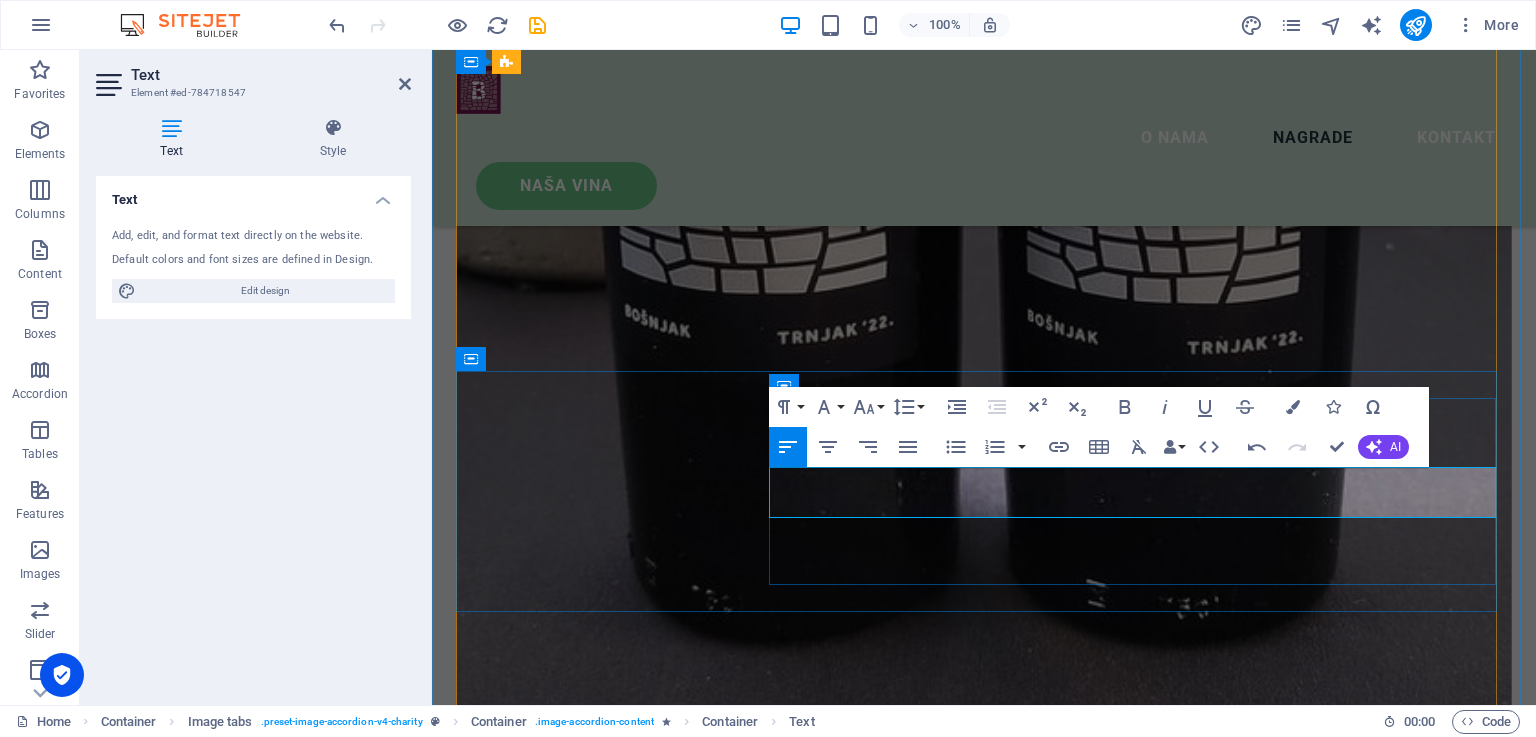 click on "Žilavka je loza koja je u srcu Hercegovine zbog izuzetnog vina koje ova loza daje i zbog otpornosti nasuču i" at bounding box center (984, 5501) 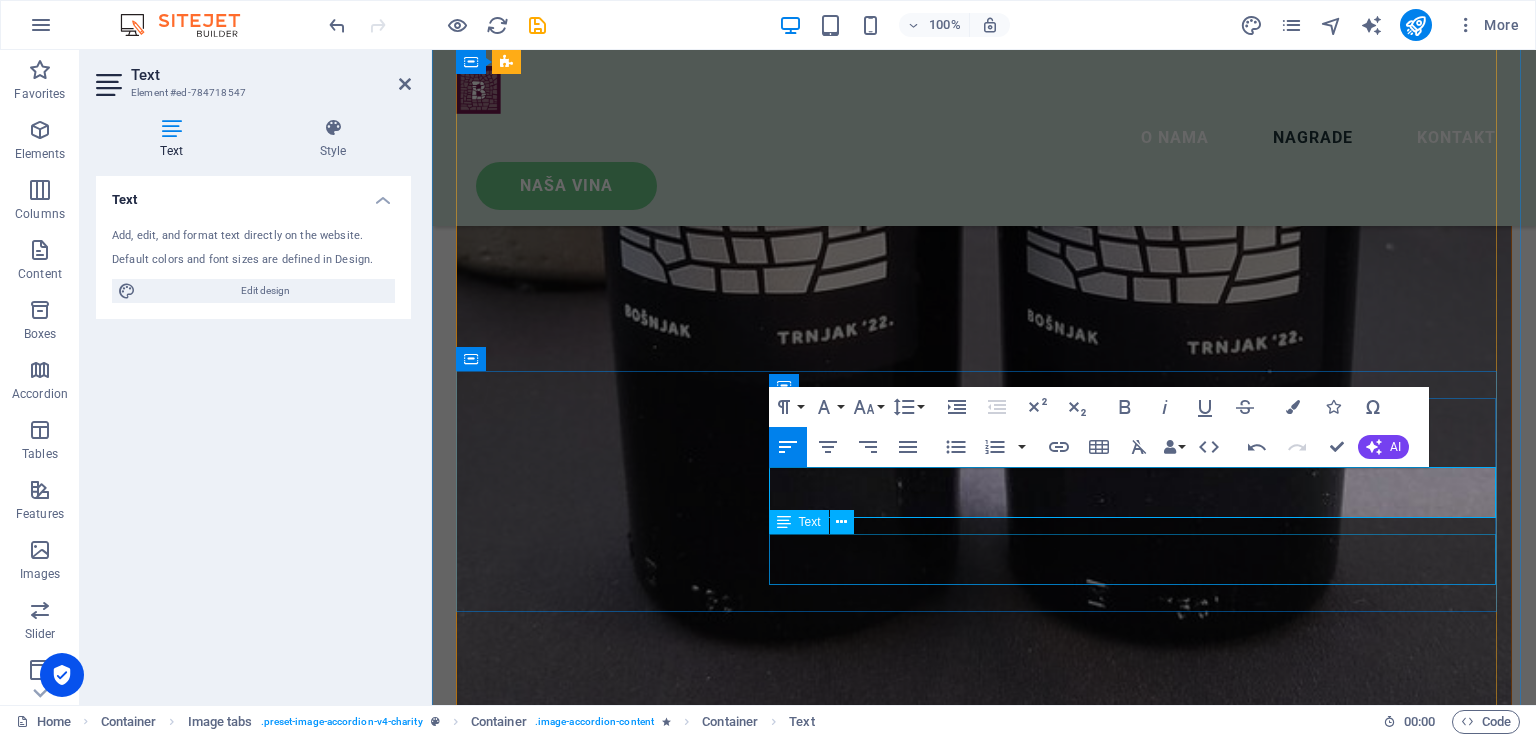 click on "Volutpat nulla. Tortor cras suscipit augue sodales risus auctor. Fusce nunc vitae non dui ornare tellus nibh purus lectus." at bounding box center (984, 5542) 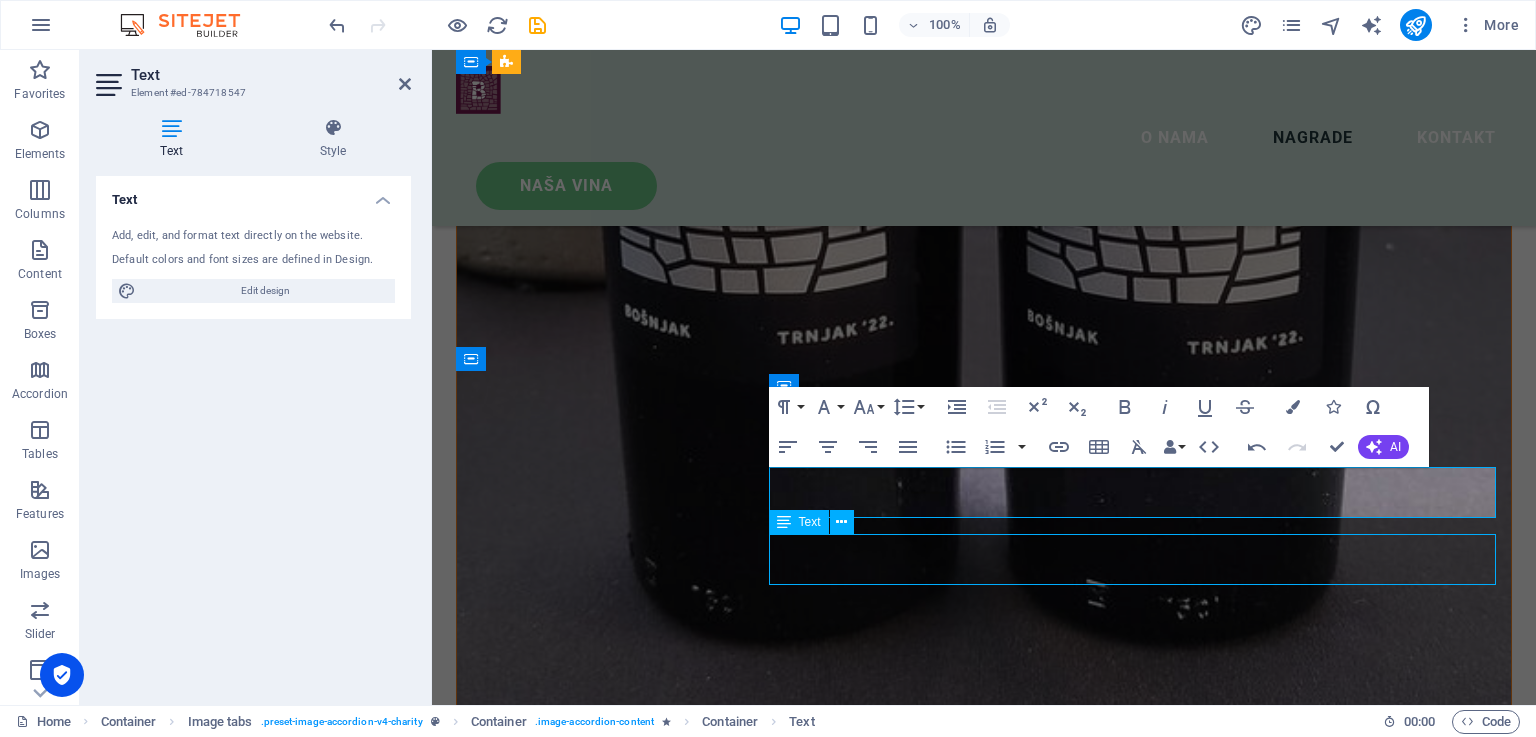 scroll, scrollTop: 3512, scrollLeft: 0, axis: vertical 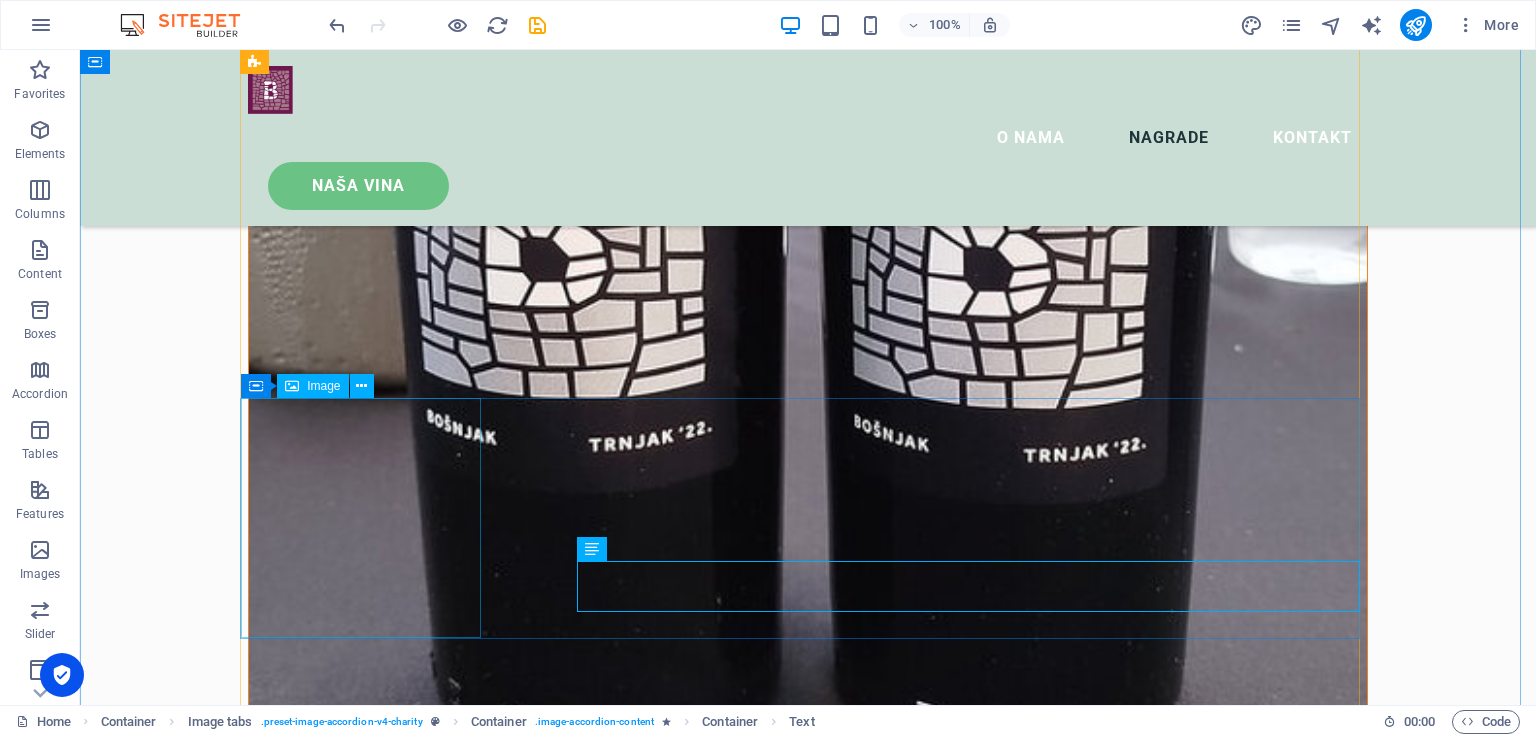 click at bounding box center [808, 5248] 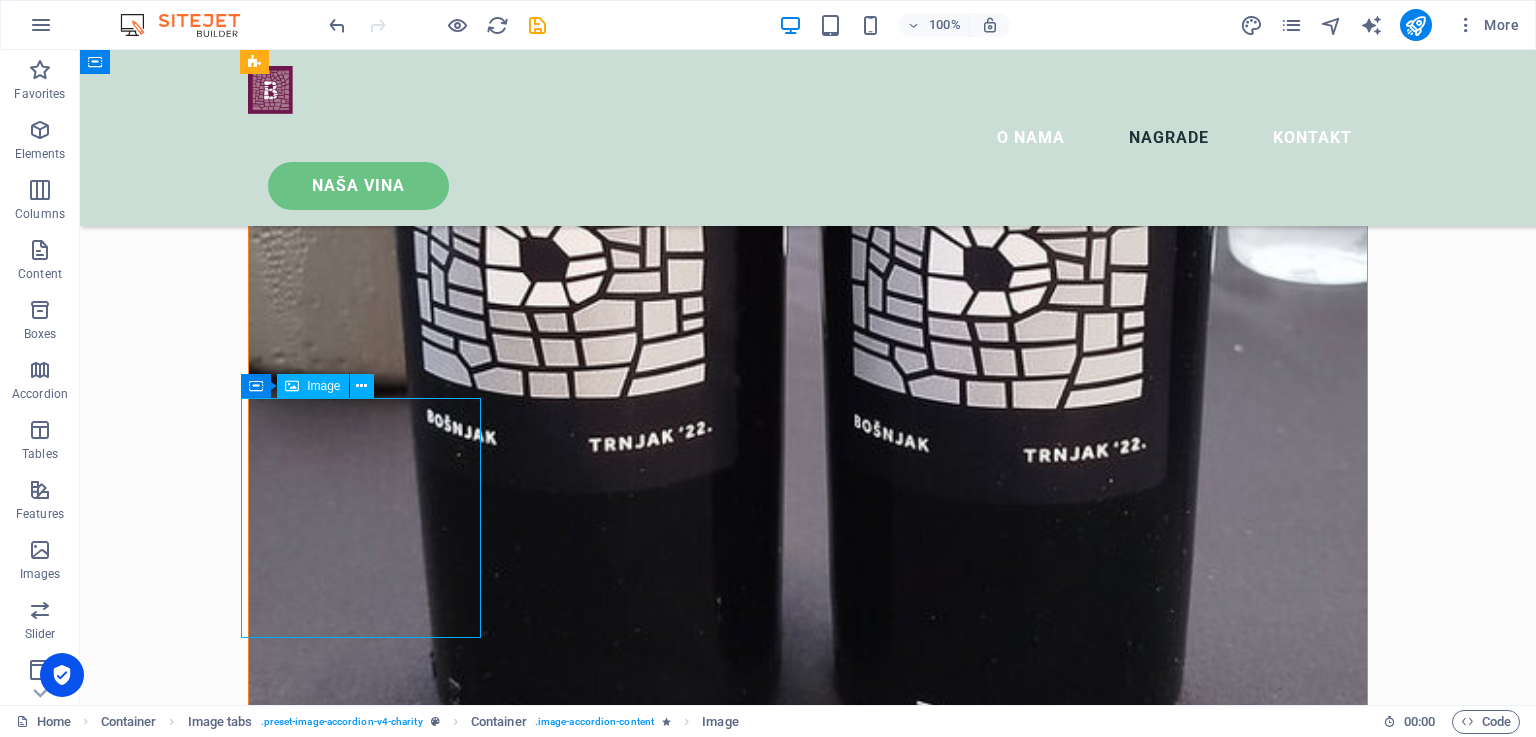 click at bounding box center [808, 5248] 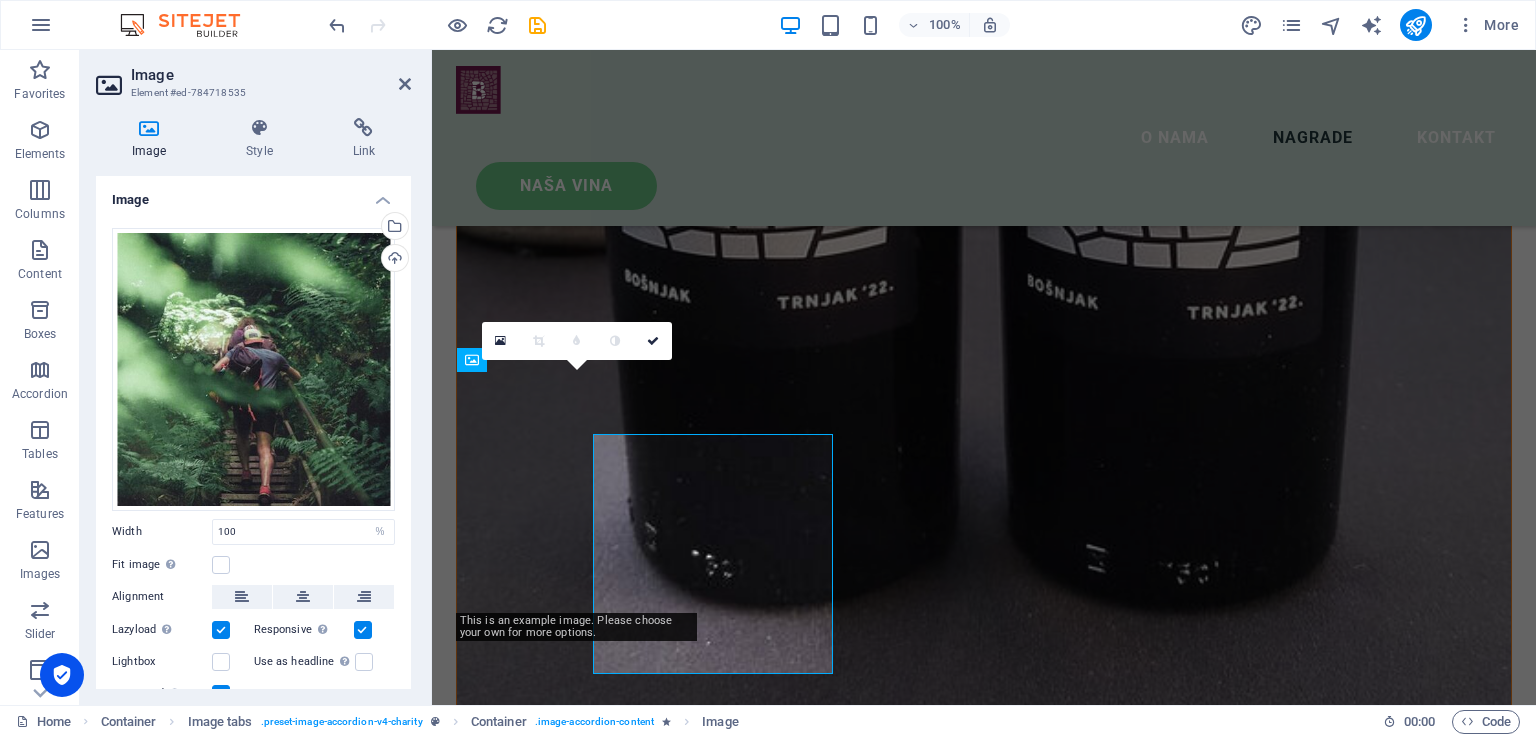 scroll, scrollTop: 3477, scrollLeft: 0, axis: vertical 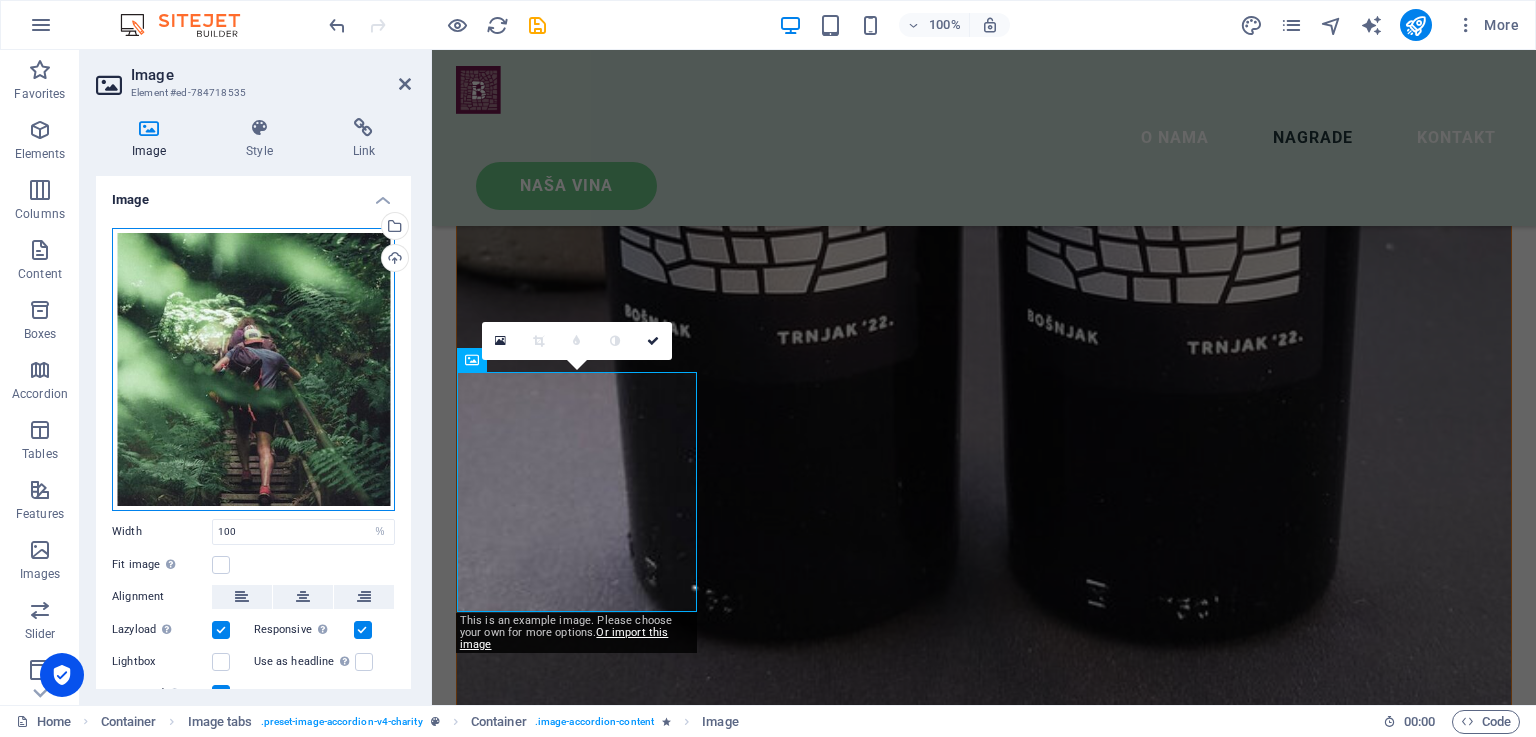 click on "Drag files here, click to choose files or select files from Files or our free stock photos & videos" at bounding box center (253, 369) 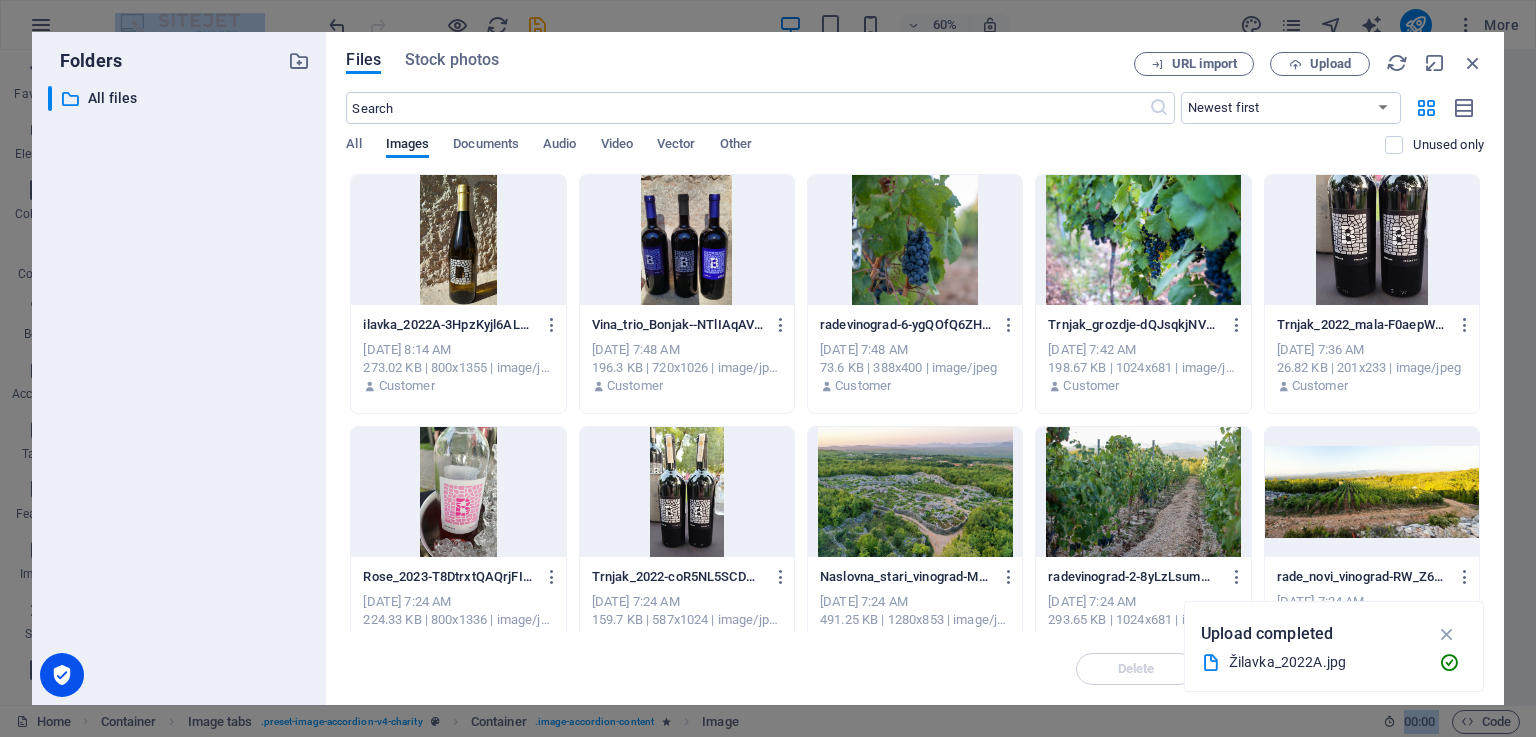 scroll, scrollTop: 3851, scrollLeft: 0, axis: vertical 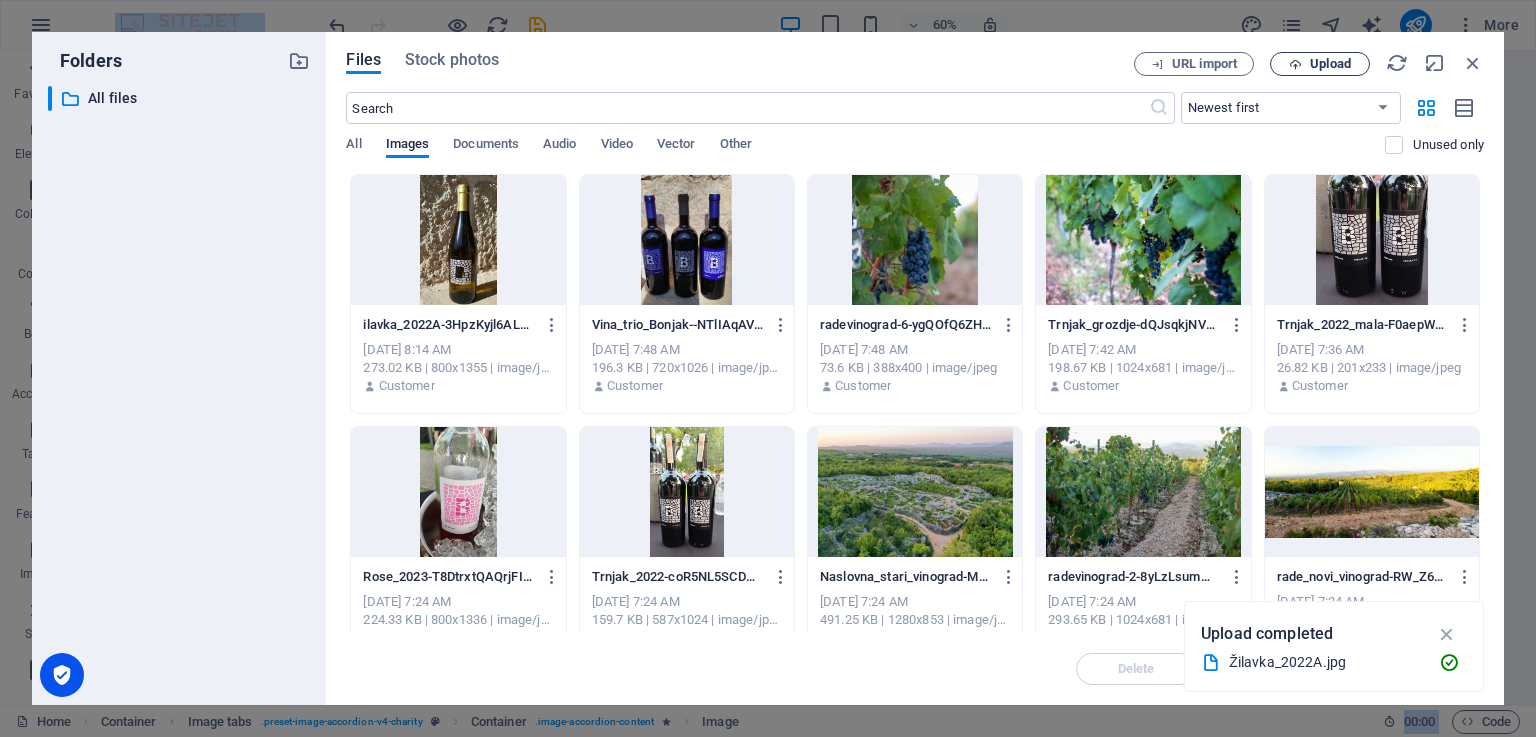 click on "Upload" at bounding box center [1330, 64] 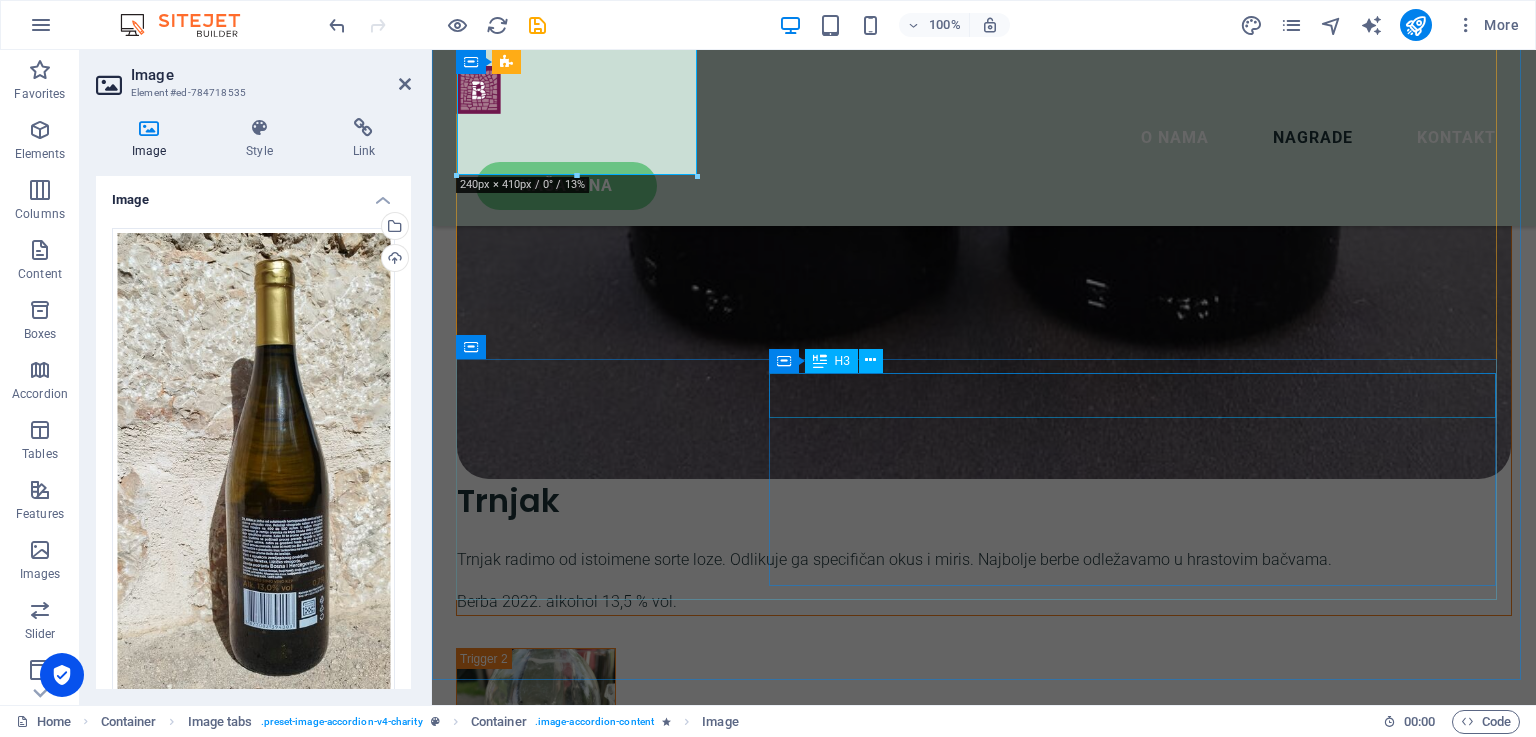scroll, scrollTop: 4177, scrollLeft: 0, axis: vertical 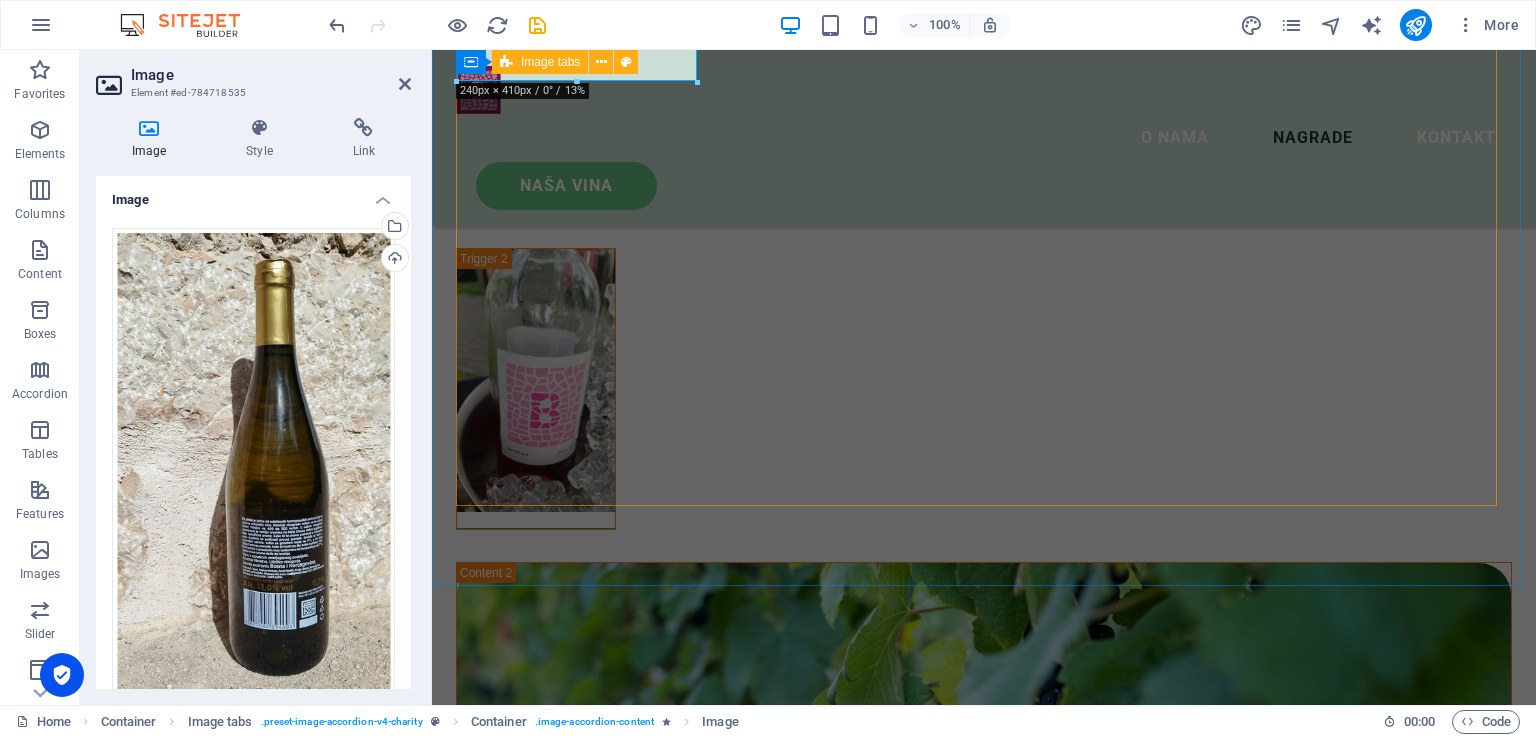 click on "Trnjak Trnjak radimo od istoimene sorte loze. Odlikuje ga specifičan okus i miris. Najbolje berbe odležavamo u hrastovim bačvama. Berba 2022. alkohol 13,5 % vol. Rose od trnjka 2023. godine odvažili smo se uraditi rose vino od Trnjka. Pokazalo se izvanrednim i osvježavajućim vinom. Svakako ćemo nastaviti s ovim vinom. Rose 2023. alkohol 13 %vol Cuvee Od najboljih sorti radimo mješavinu vina. Vranac koji dolazi puno ranije od Trnjka i Blatine beremo kada uzrije i od njega radimo vino koje se nakon vrenja i otakanja miješa sa ostalim vinom pravljenim od Trnjka i Blatine. Cuvee berba 2023. alkohol 13,5 vol. Žilavka Žilavka je loza koja je u srcu Hercegovine zbog izuzetnog vina koje ova loza daje i zbog otpornosti na sušu i vremenske nepogode. Volutpat nulla. Tortor cras suscipit augue sodales risus auctor. Fusce nunc vitae non dui ornare tellus nibh purus lectus. Donnelly PLC Volutpat nulla. Tortor cras suscipit augue sodales risus auctor. Fusce nunc vitae non dui ornare tellus nibh purus lectus." at bounding box center (984, 2471) 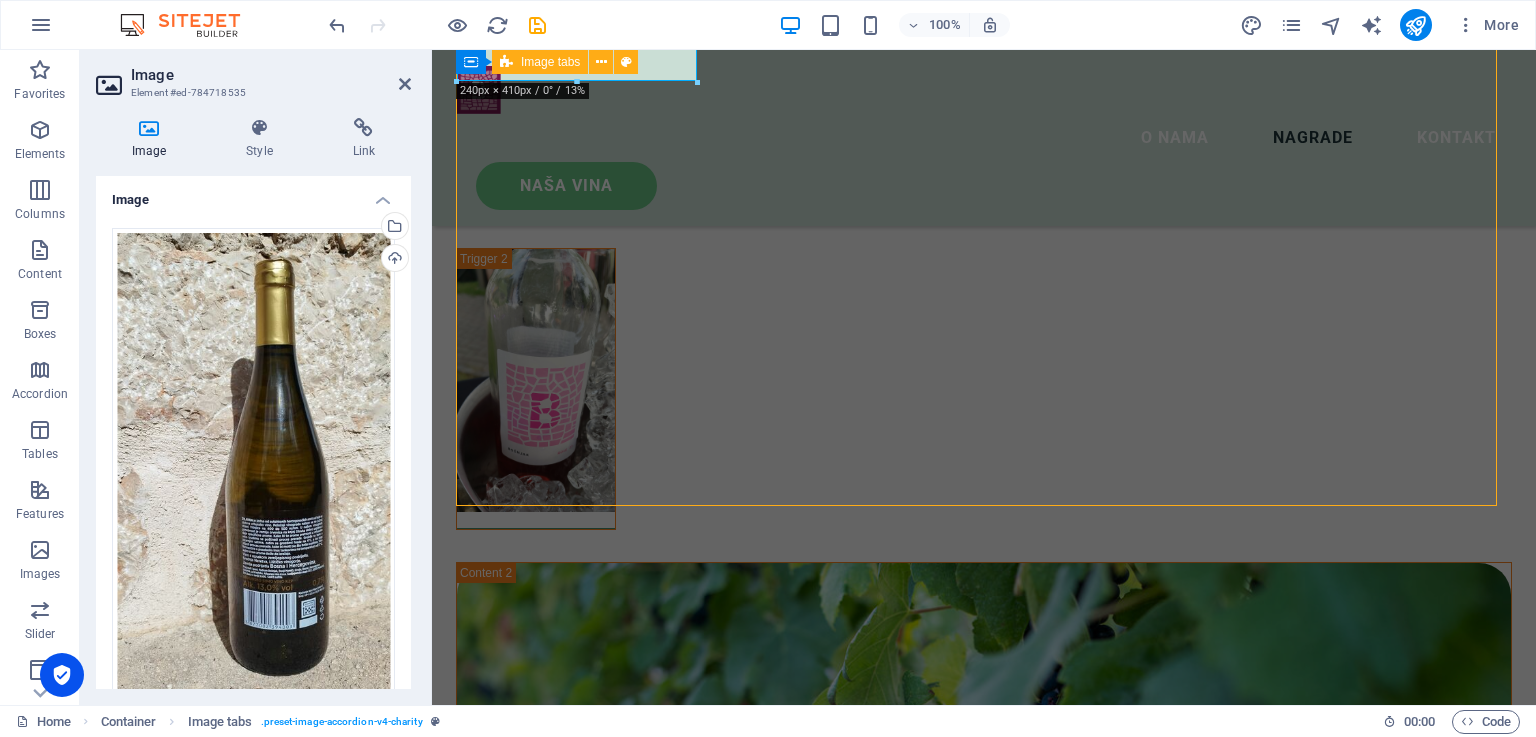 scroll, scrollTop: 4239, scrollLeft: 0, axis: vertical 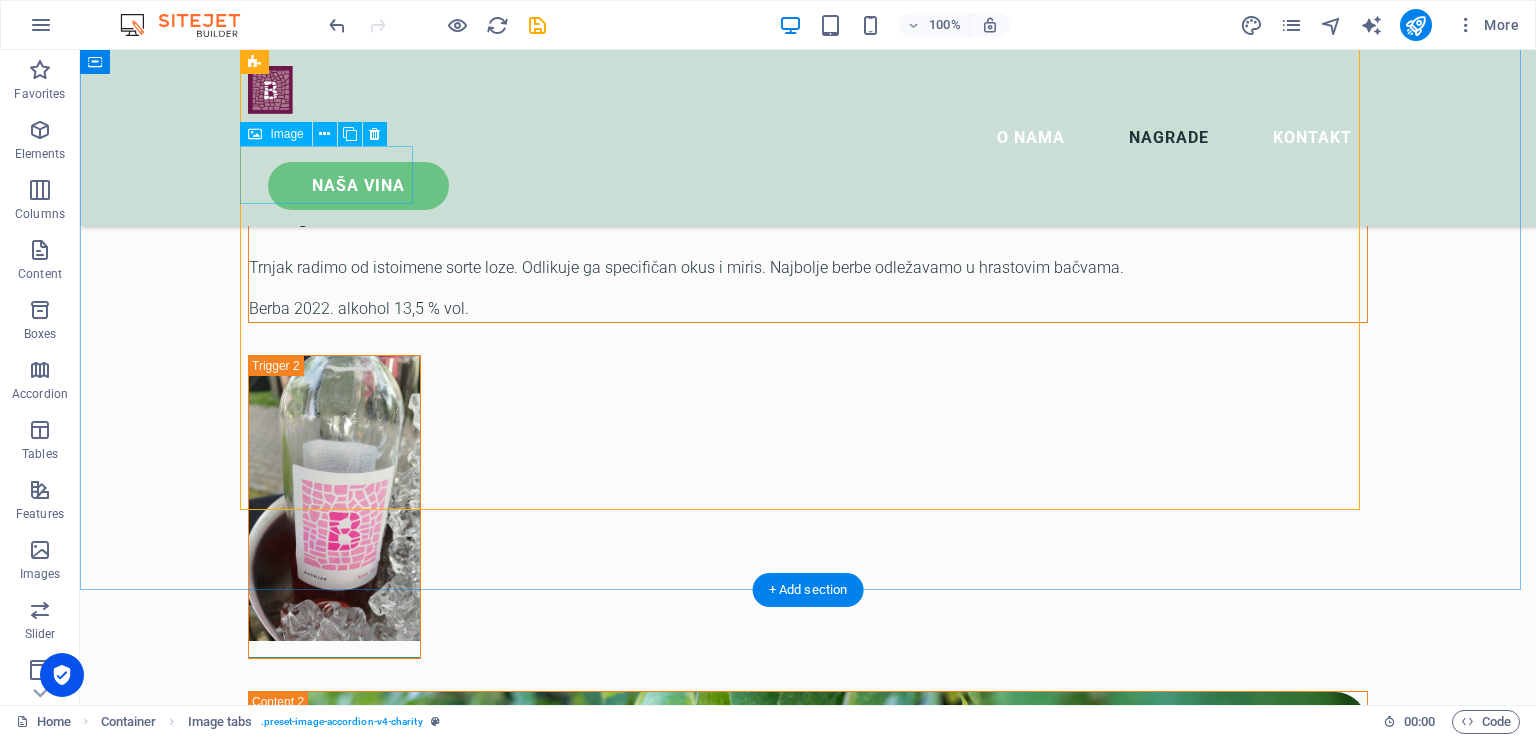 click at bounding box center [334, 6068] 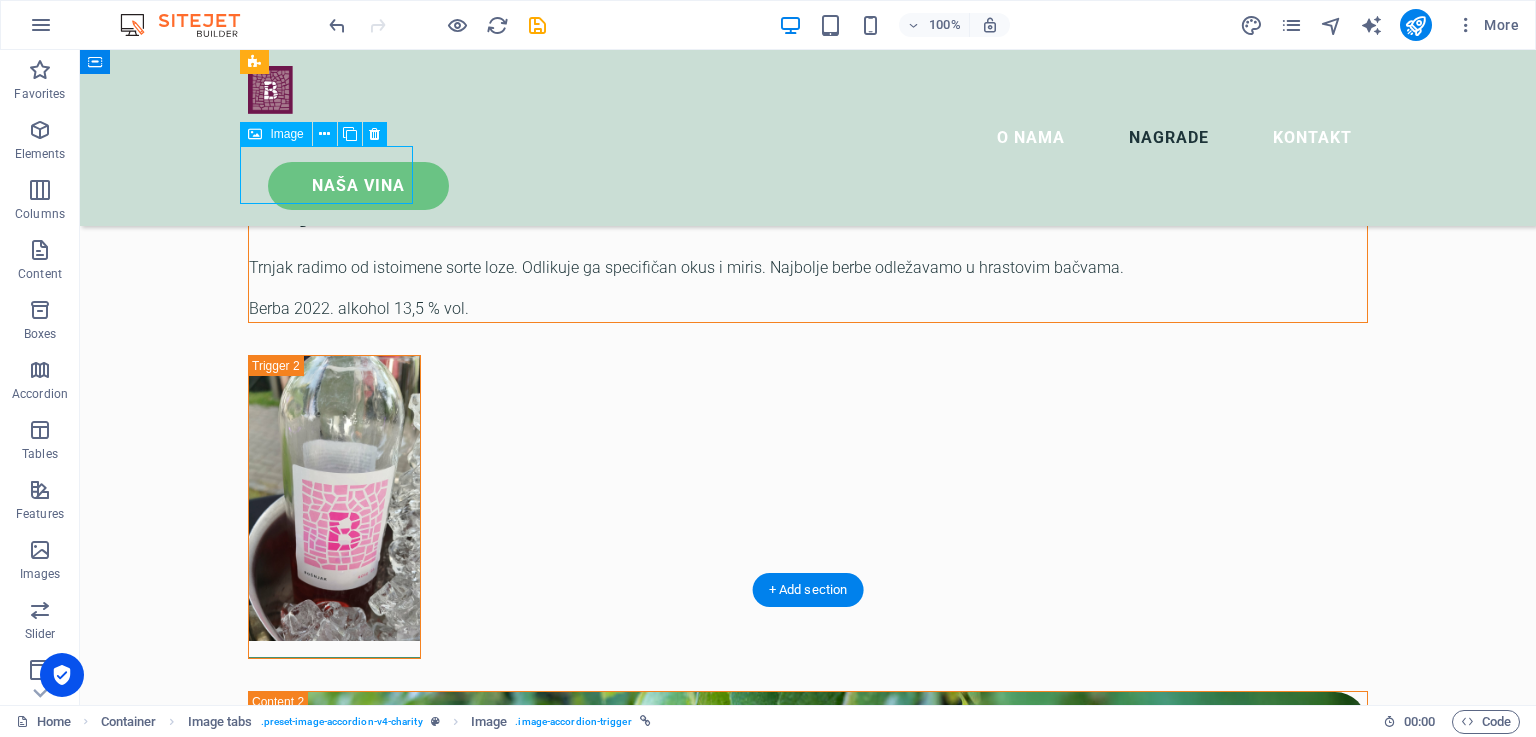 click at bounding box center (334, 6068) 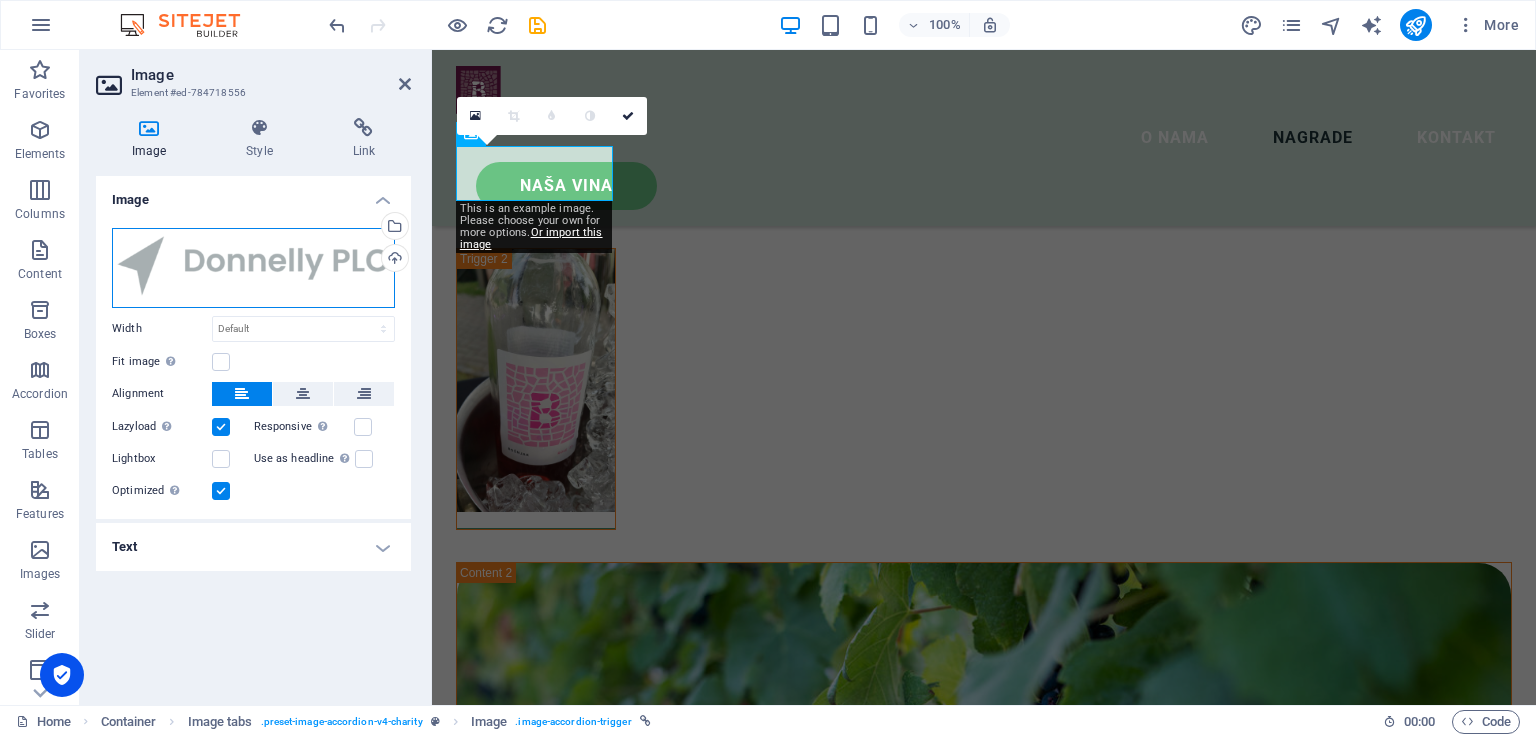 click on "Drag files here, click to choose files or select files from Files or our free stock photos & videos" at bounding box center (253, 268) 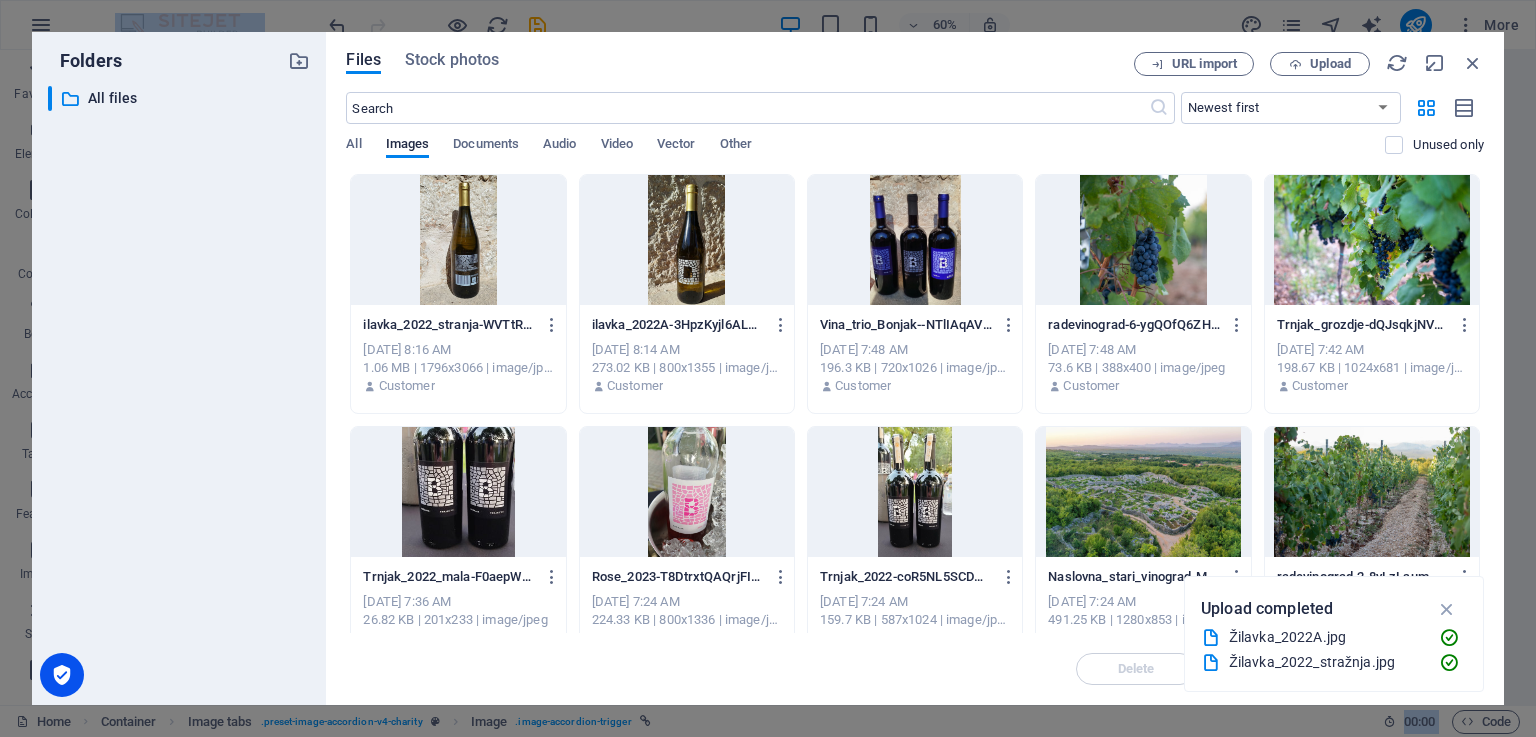 scroll, scrollTop: 4524, scrollLeft: 0, axis: vertical 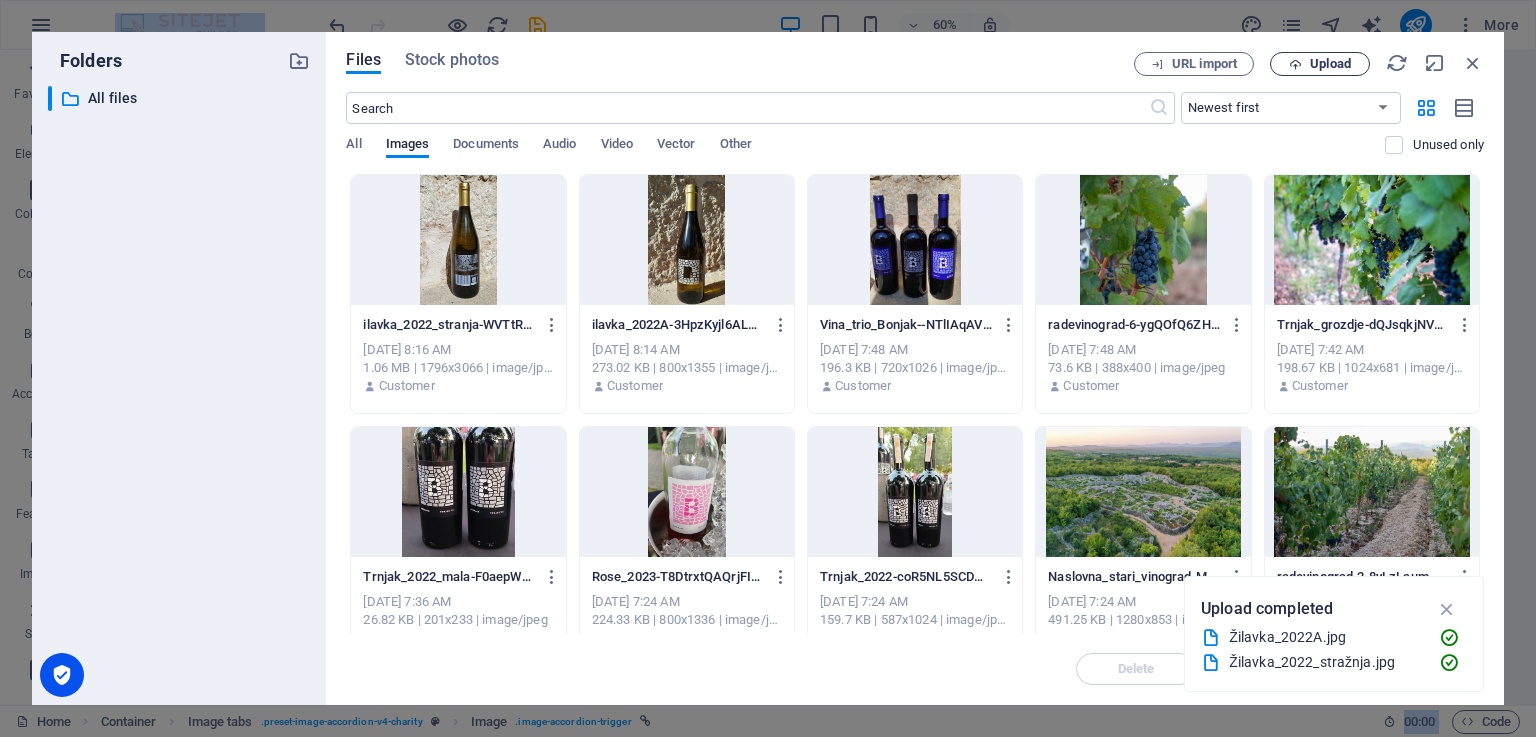 click on "Upload" at bounding box center (1330, 64) 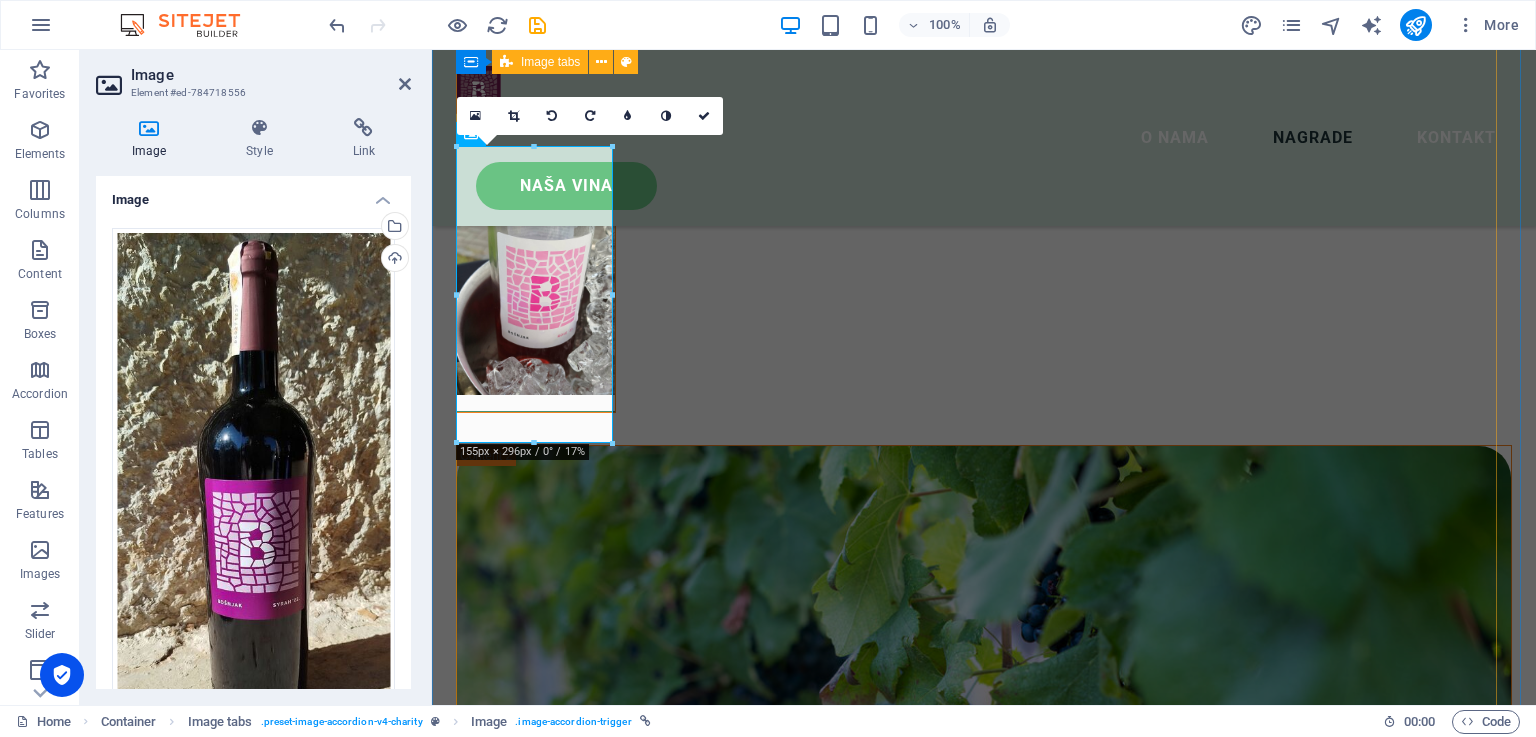 scroll, scrollTop: 4377, scrollLeft: 0, axis: vertical 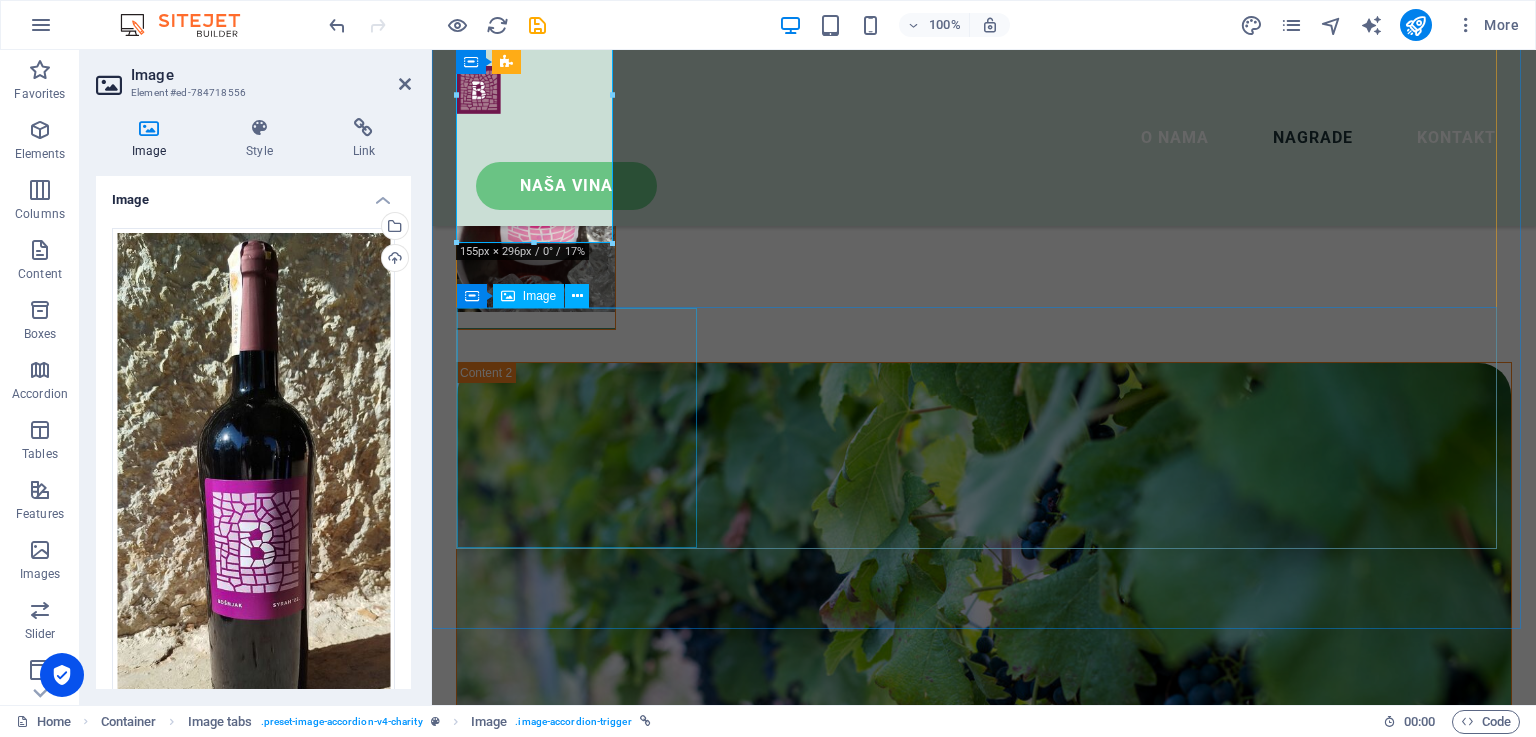 click at bounding box center (984, 6295) 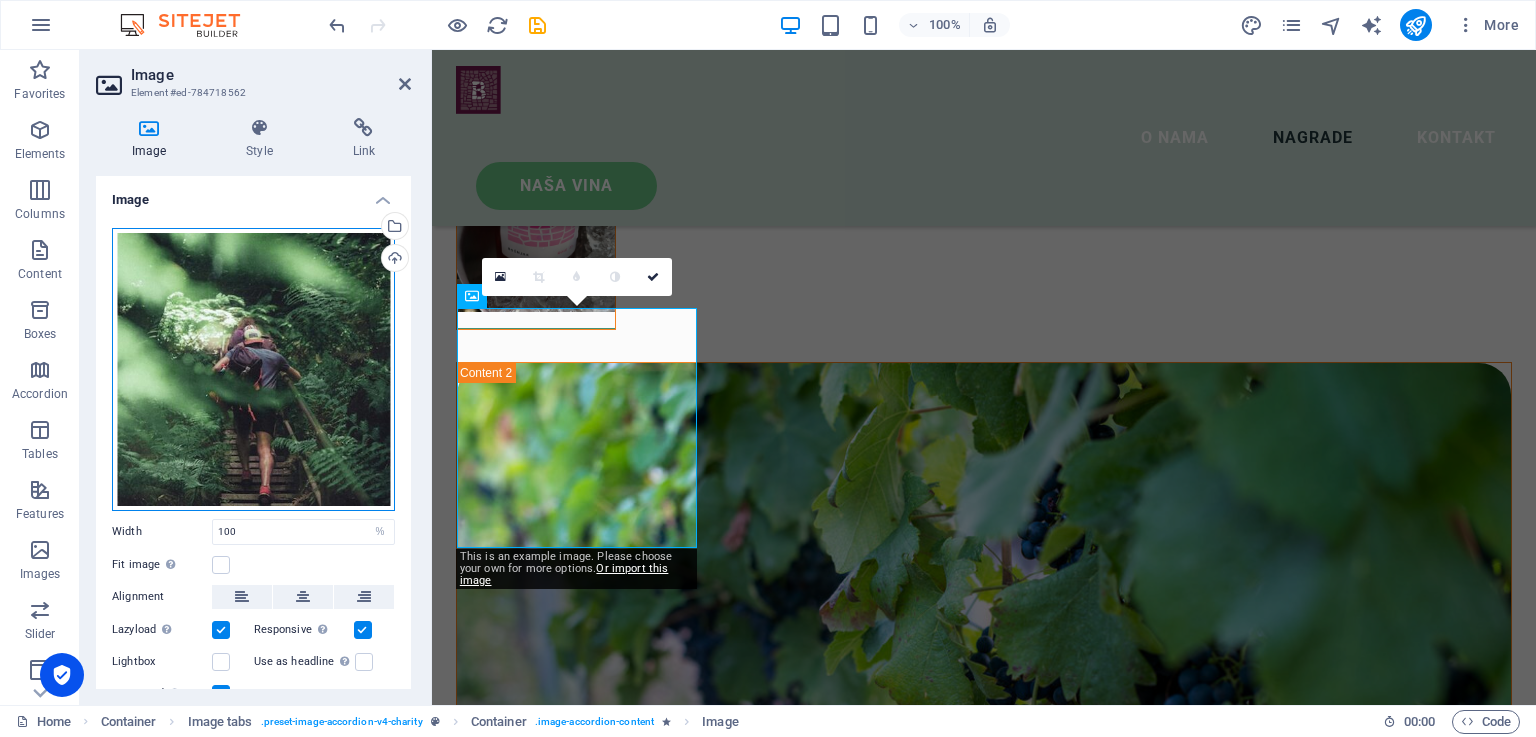 click on "Drag files here, click to choose files or select files from Files or our free stock photos & videos" at bounding box center (253, 369) 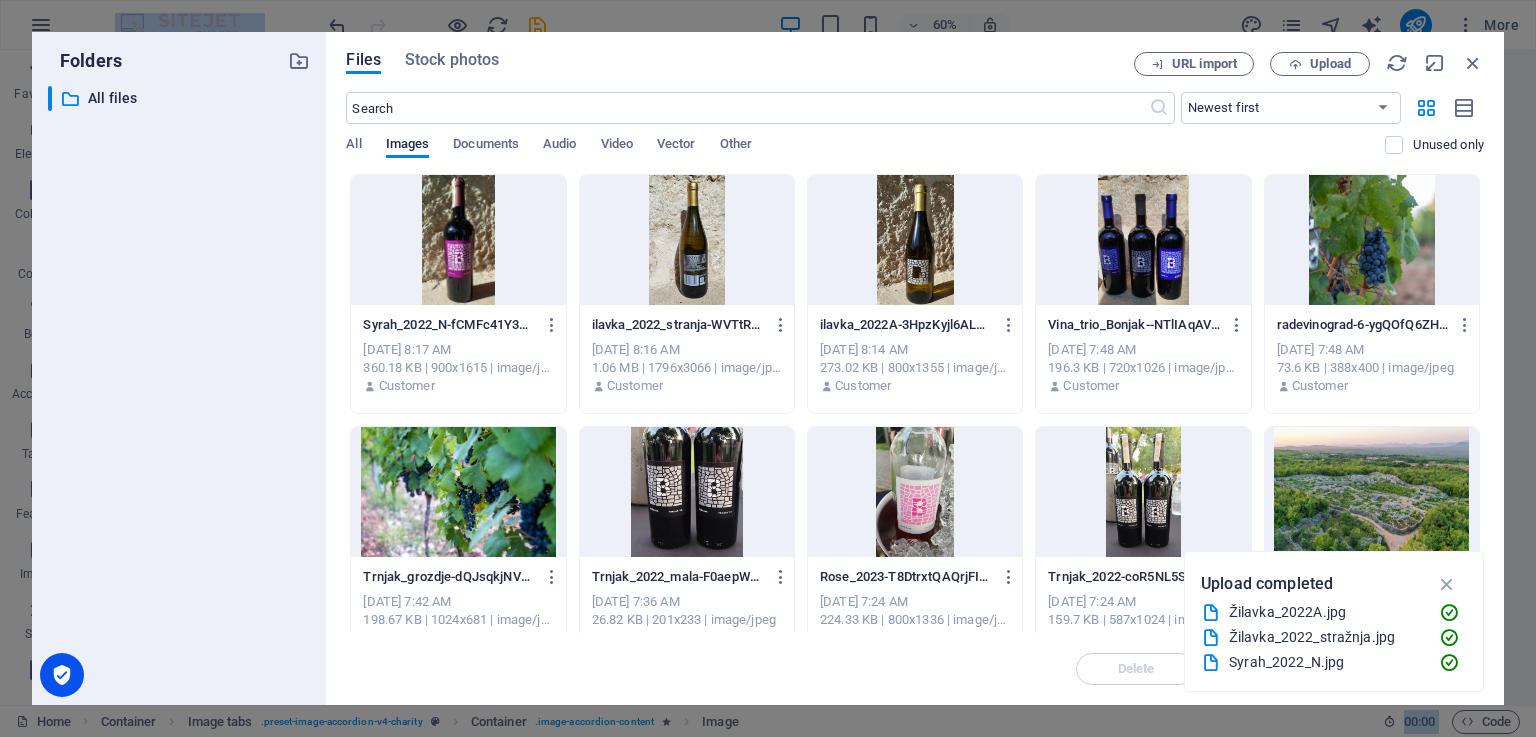 scroll, scrollTop: 4724, scrollLeft: 0, axis: vertical 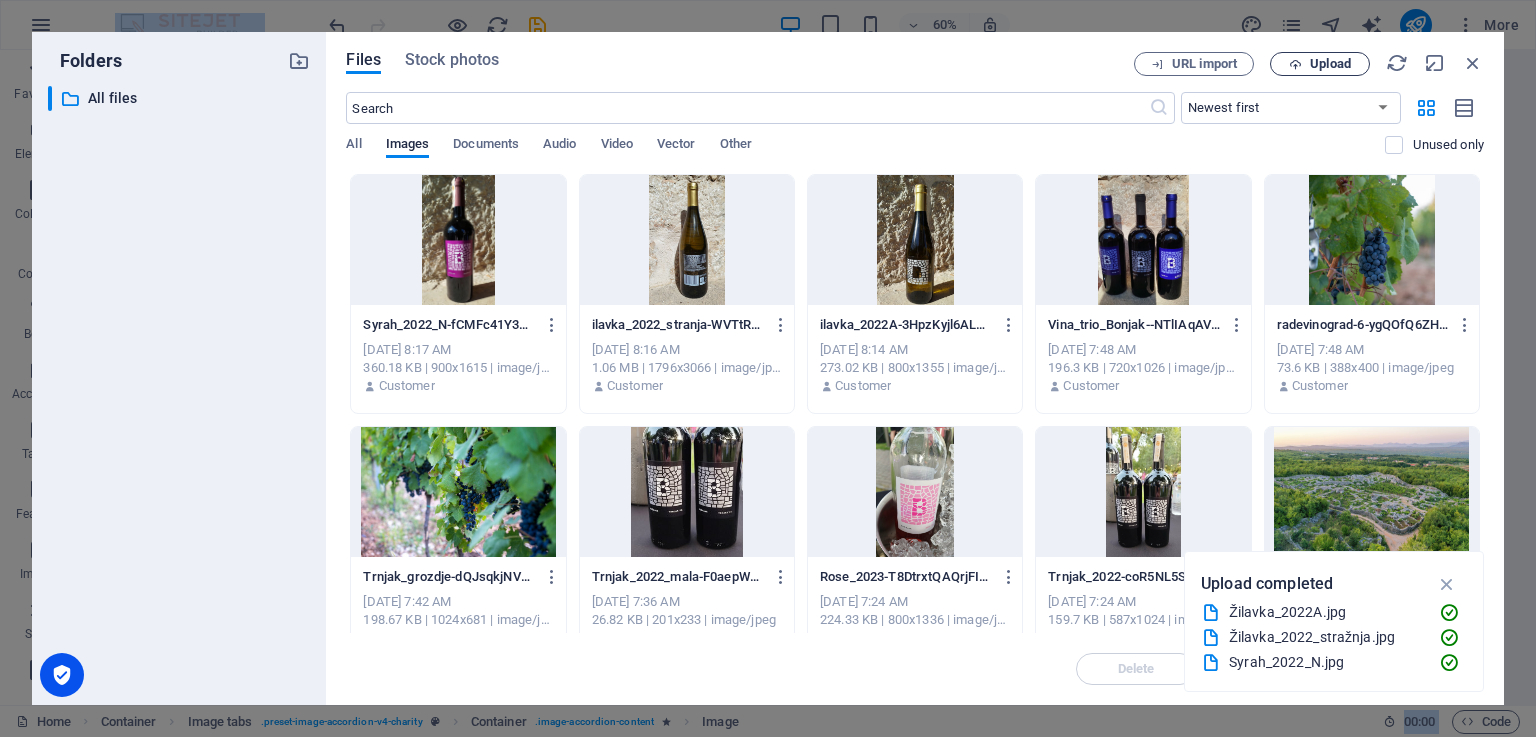 click on "Upload" at bounding box center (1330, 64) 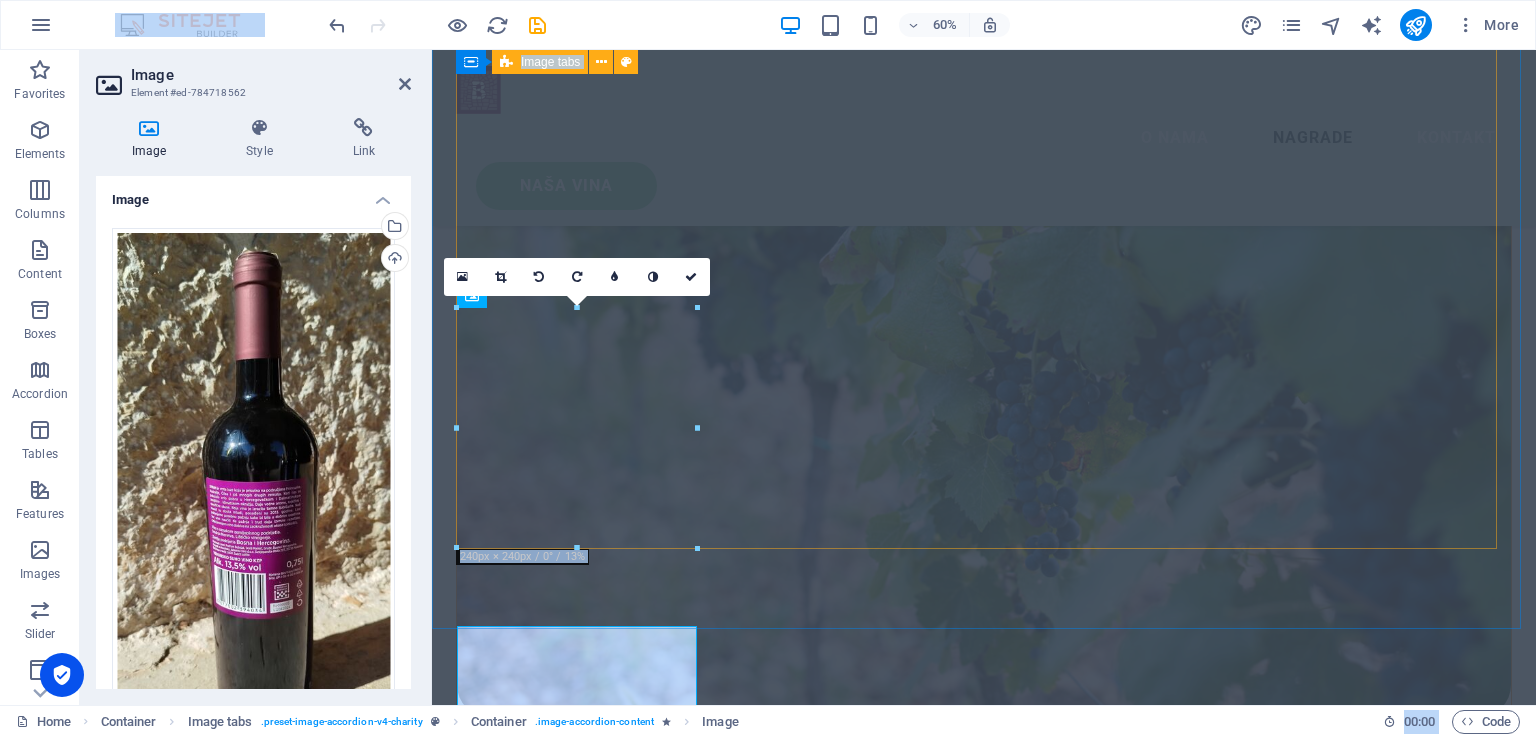 scroll, scrollTop: 4377, scrollLeft: 0, axis: vertical 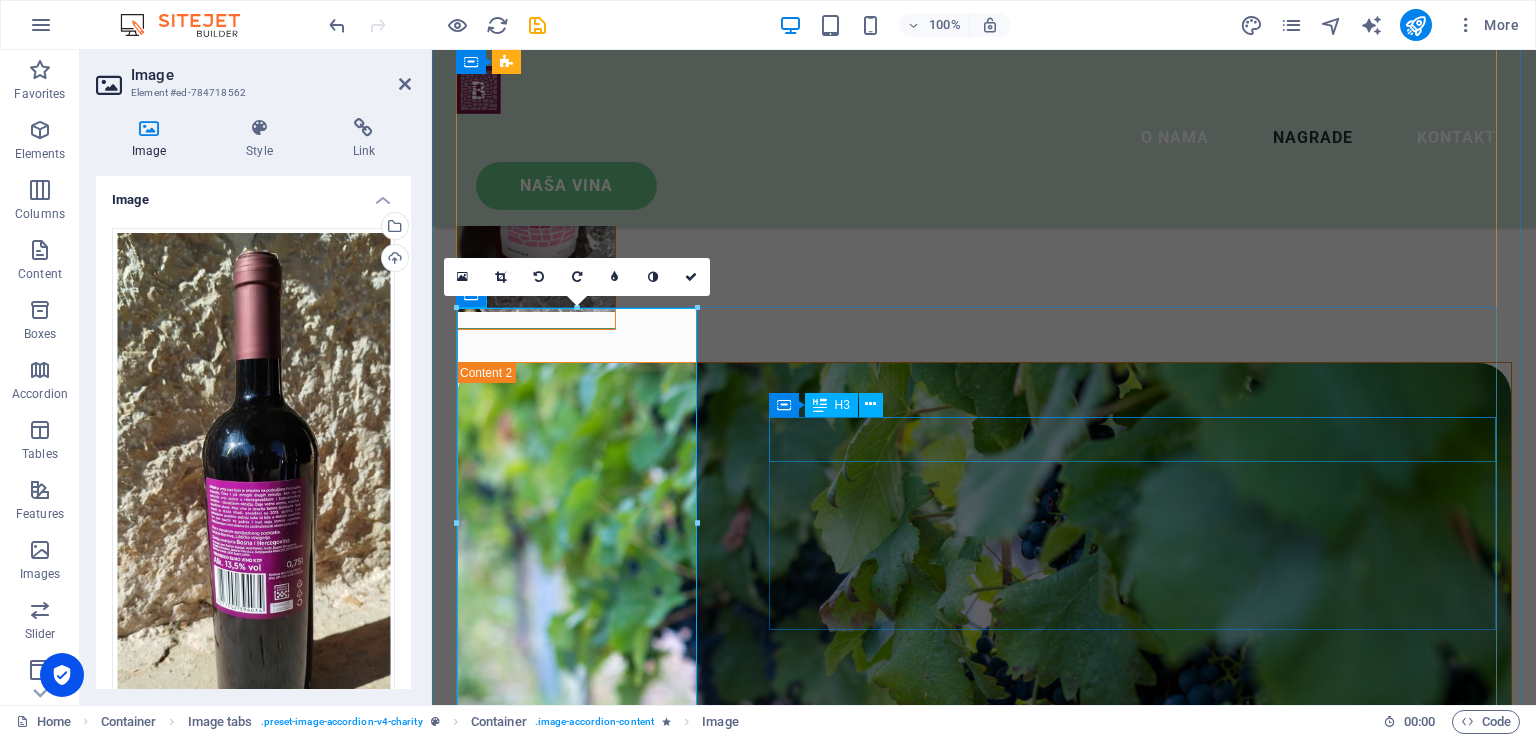 click on "Donnelly PLC" at bounding box center [984, 7679] 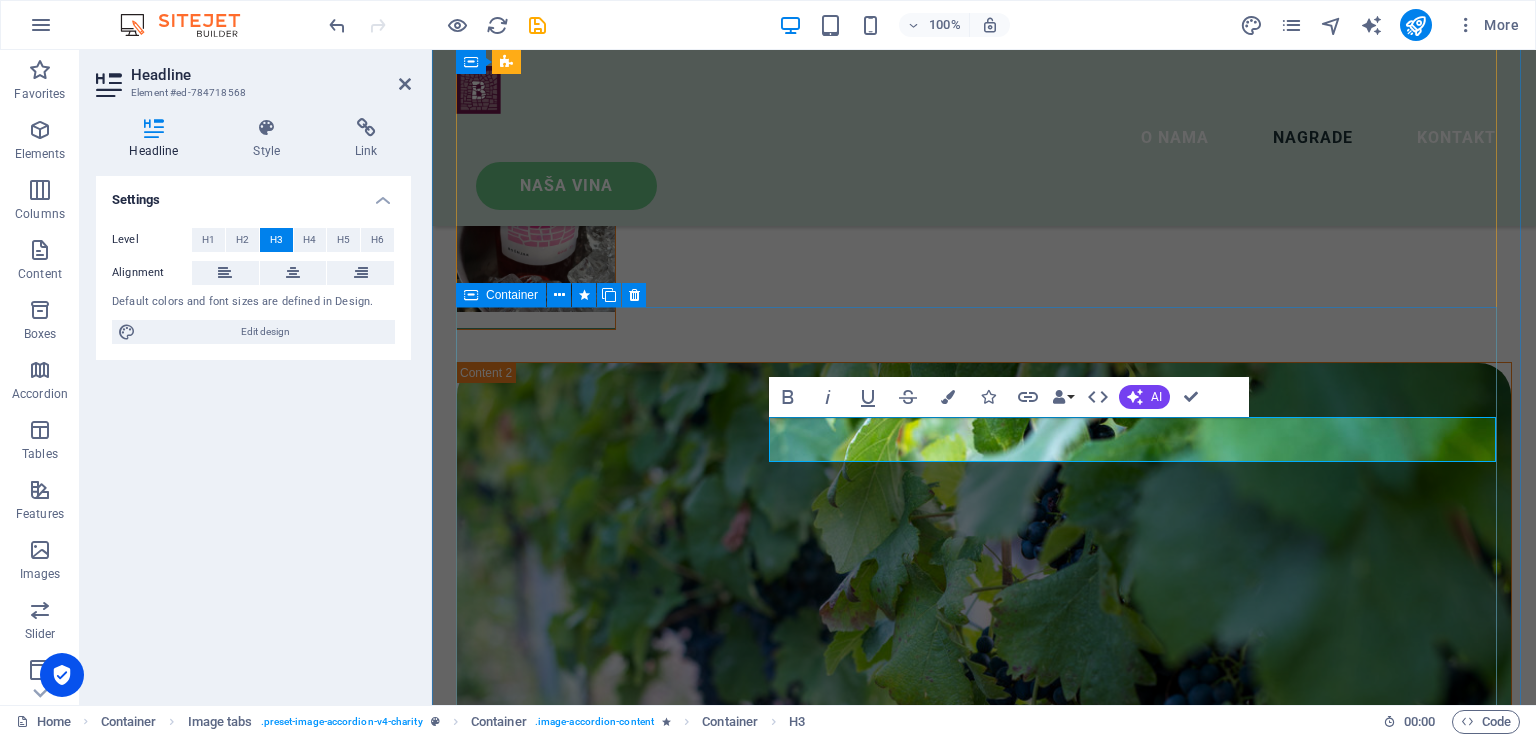 type 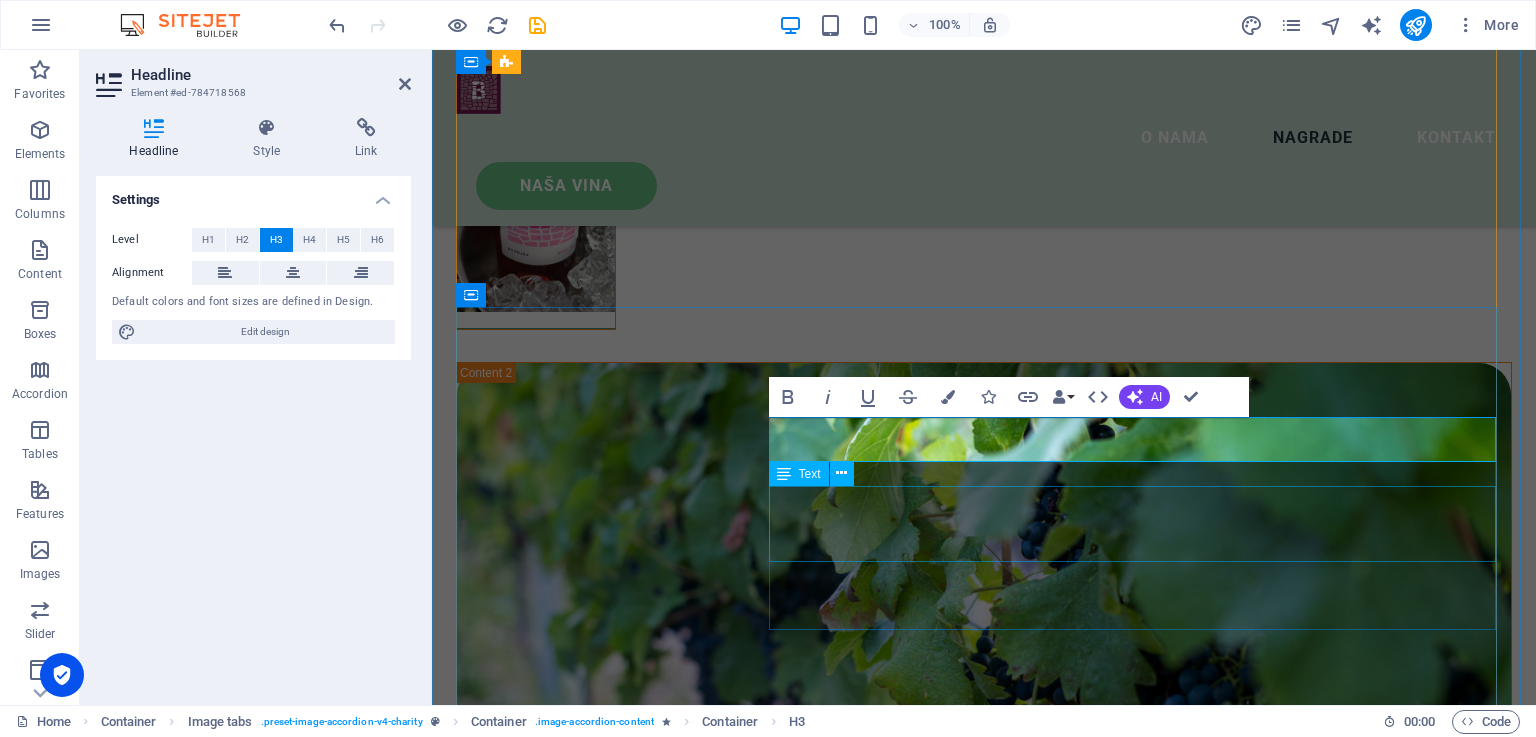 click on "Lorem ipsum dolor sit amet consectetur. Bibendum adipiscing morbi orci nibh eget posuere arcu volutpat nulla. Tortor cras suscipit augue sodales risus auctor. Fusce nunc vitae non dui ornare tellus nibh purus lectus." at bounding box center (984, 7751) 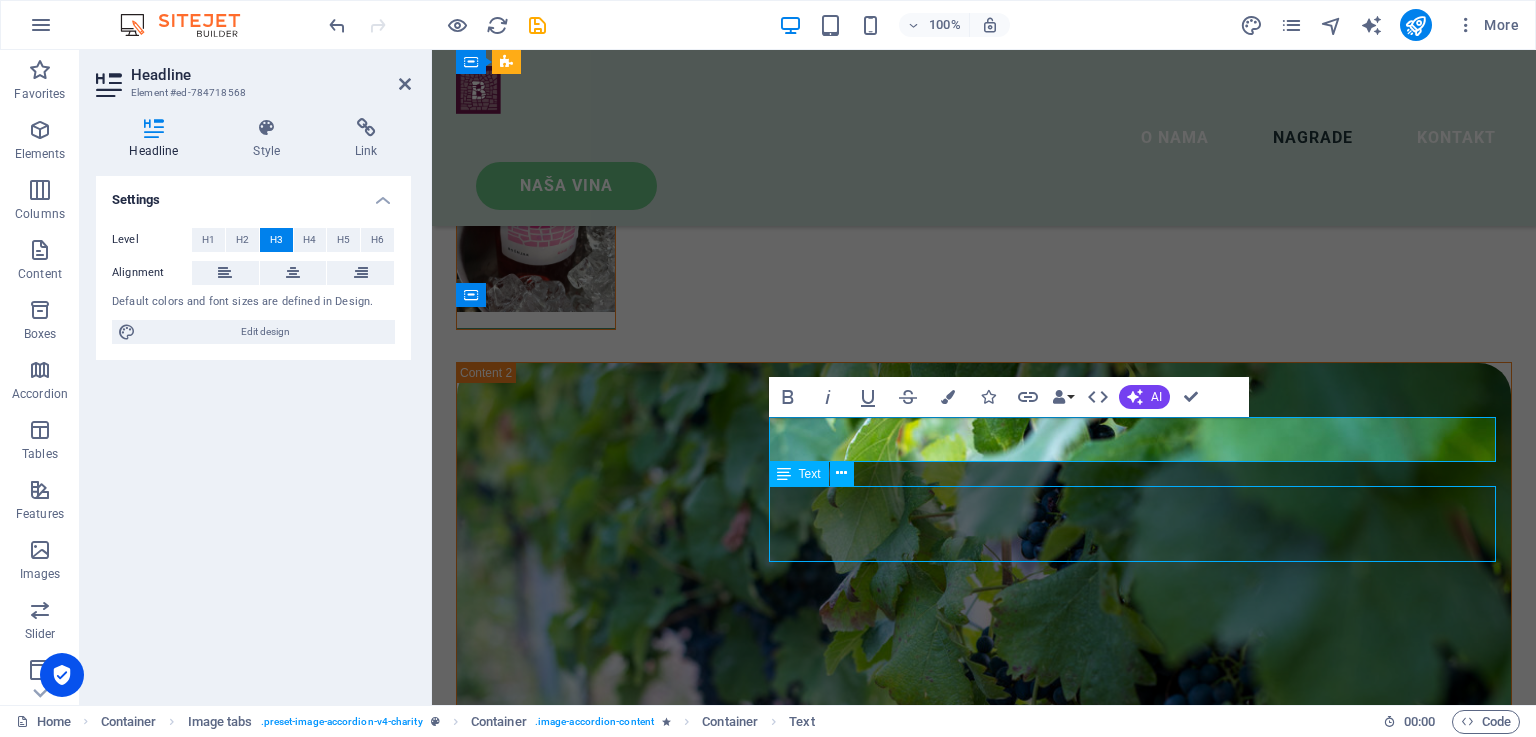 click on "Lorem ipsum dolor sit amet consectetur. Bibendum adipiscing morbi orci nibh eget posuere arcu volutpat nulla. Tortor cras suscipit augue sodales risus auctor. Fusce nunc vitae non dui ornare tellus nibh purus lectus." at bounding box center [984, 7751] 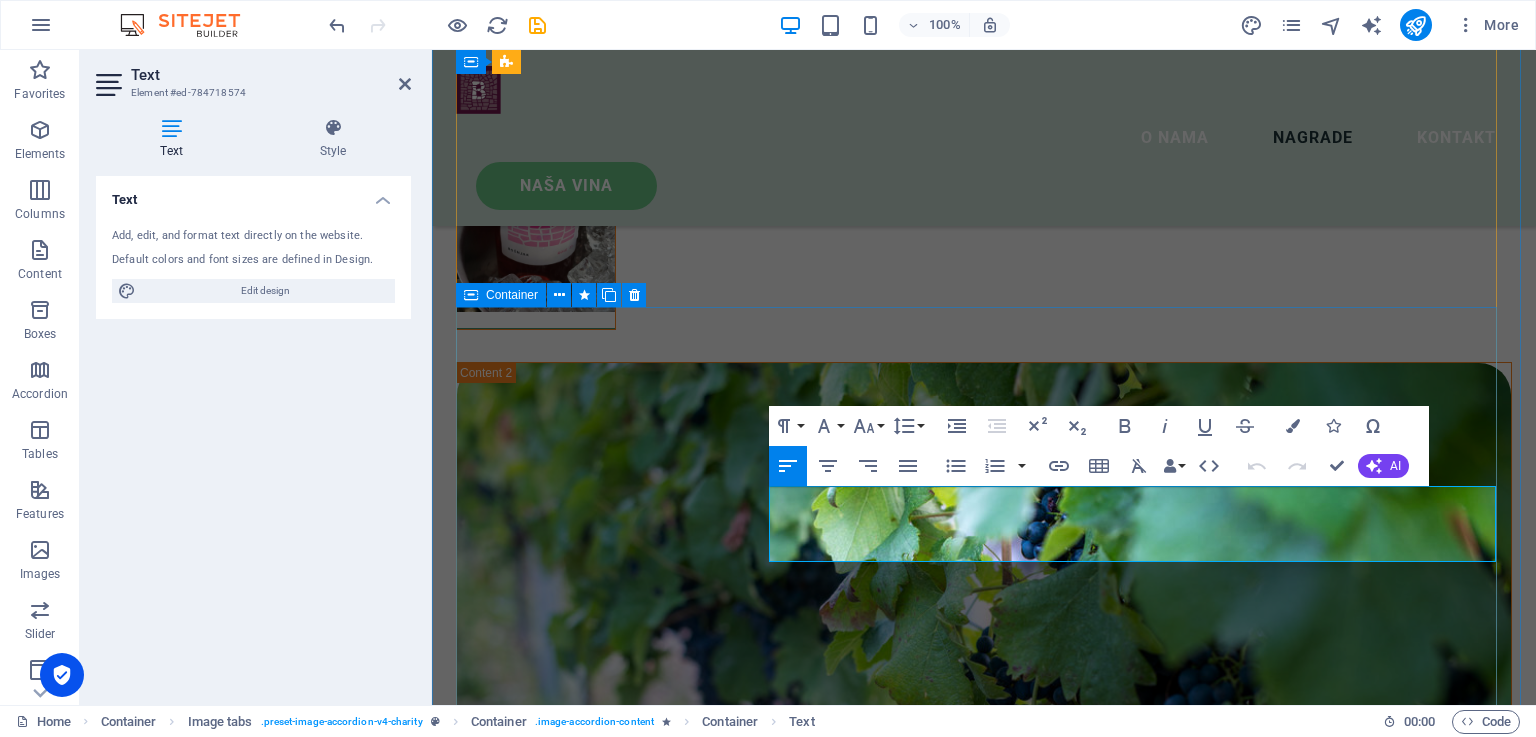 drag, startPoint x: 861, startPoint y: 551, endPoint x: 766, endPoint y: 474, distance: 122.28655 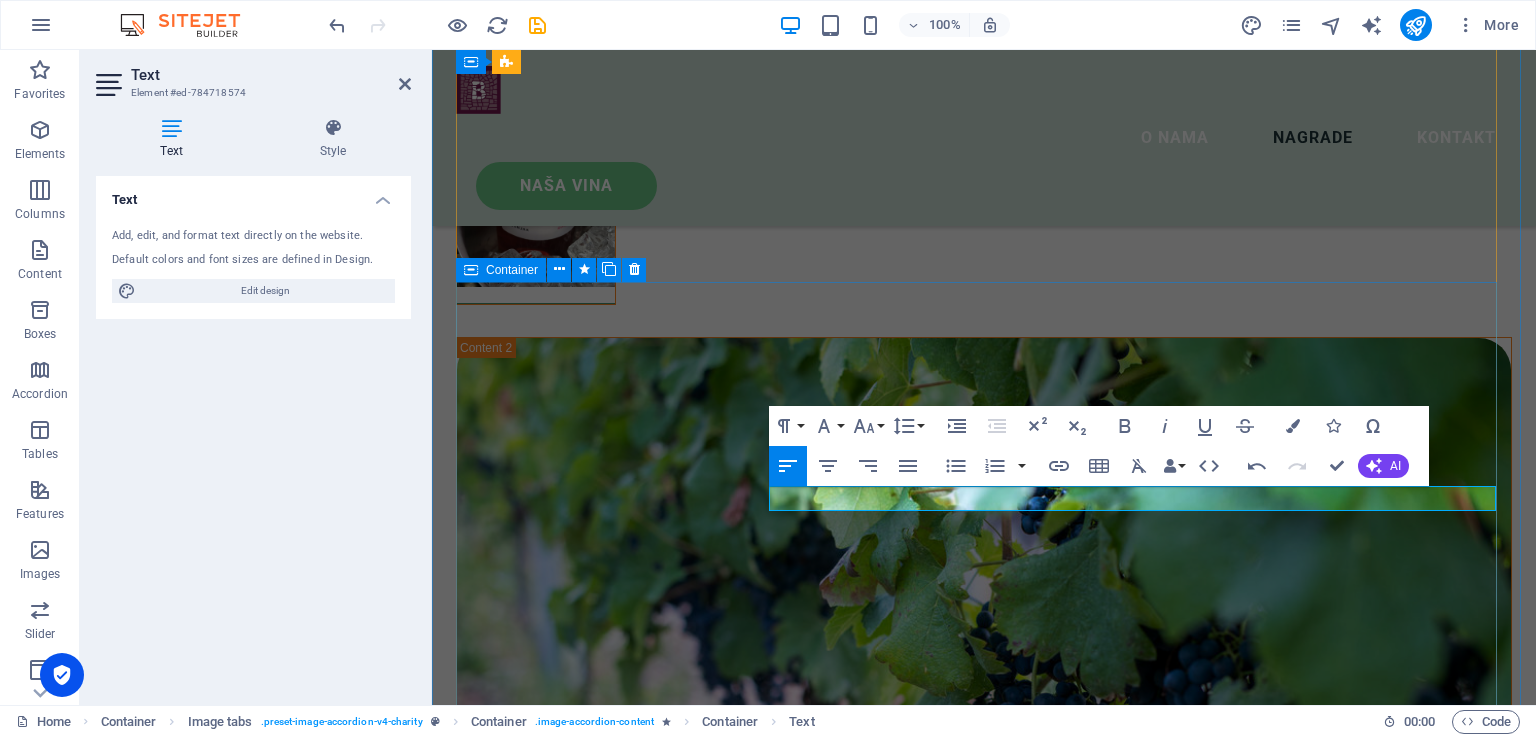 scroll, scrollTop: 4390, scrollLeft: 0, axis: vertical 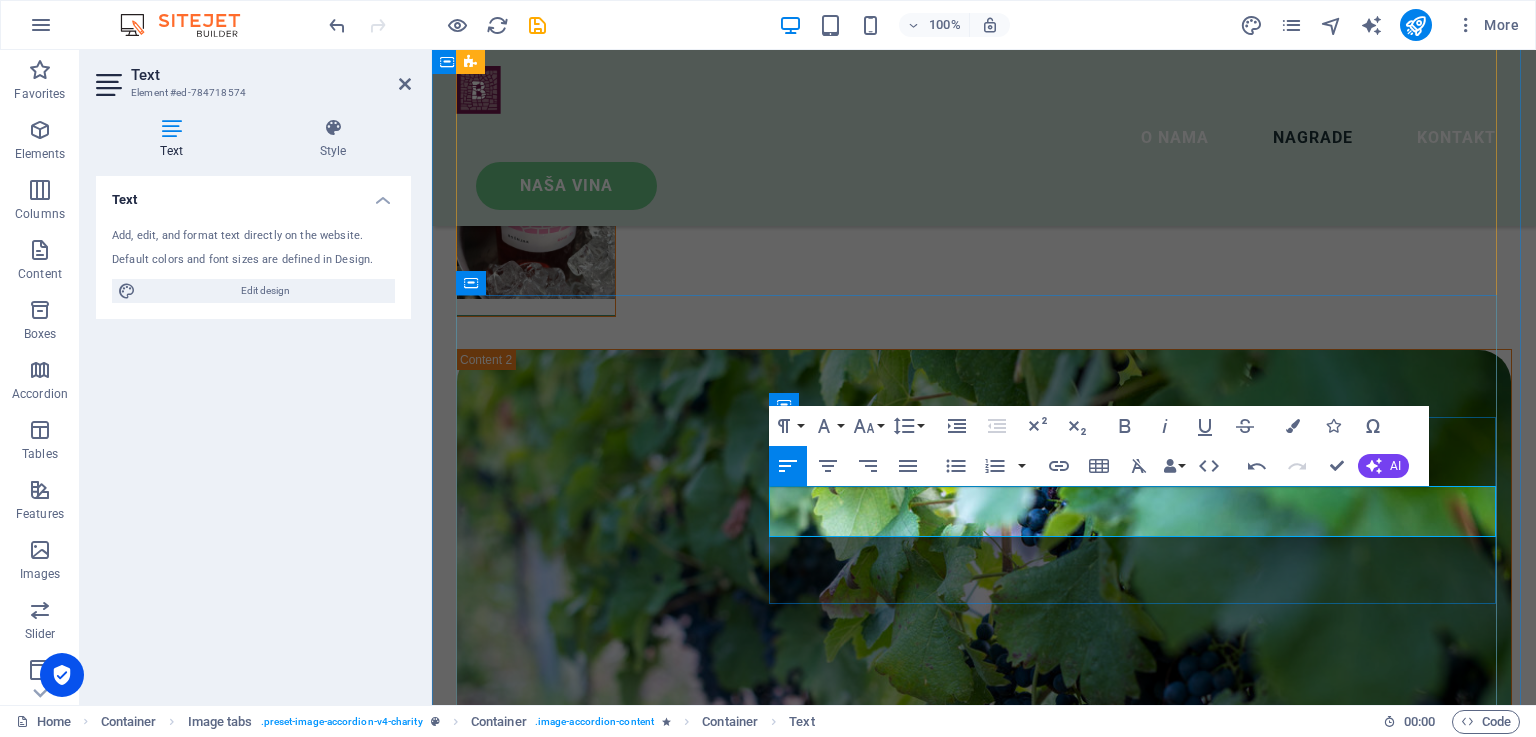 click on "Syrah ili Širaz kako ga zovemo po naški je loza koja se u zadnje vrijeme sadi u Hercegovini i Dalmaciji. Pokazala je dosta dobra za ovo podneblje" at bounding box center [984, 7738] 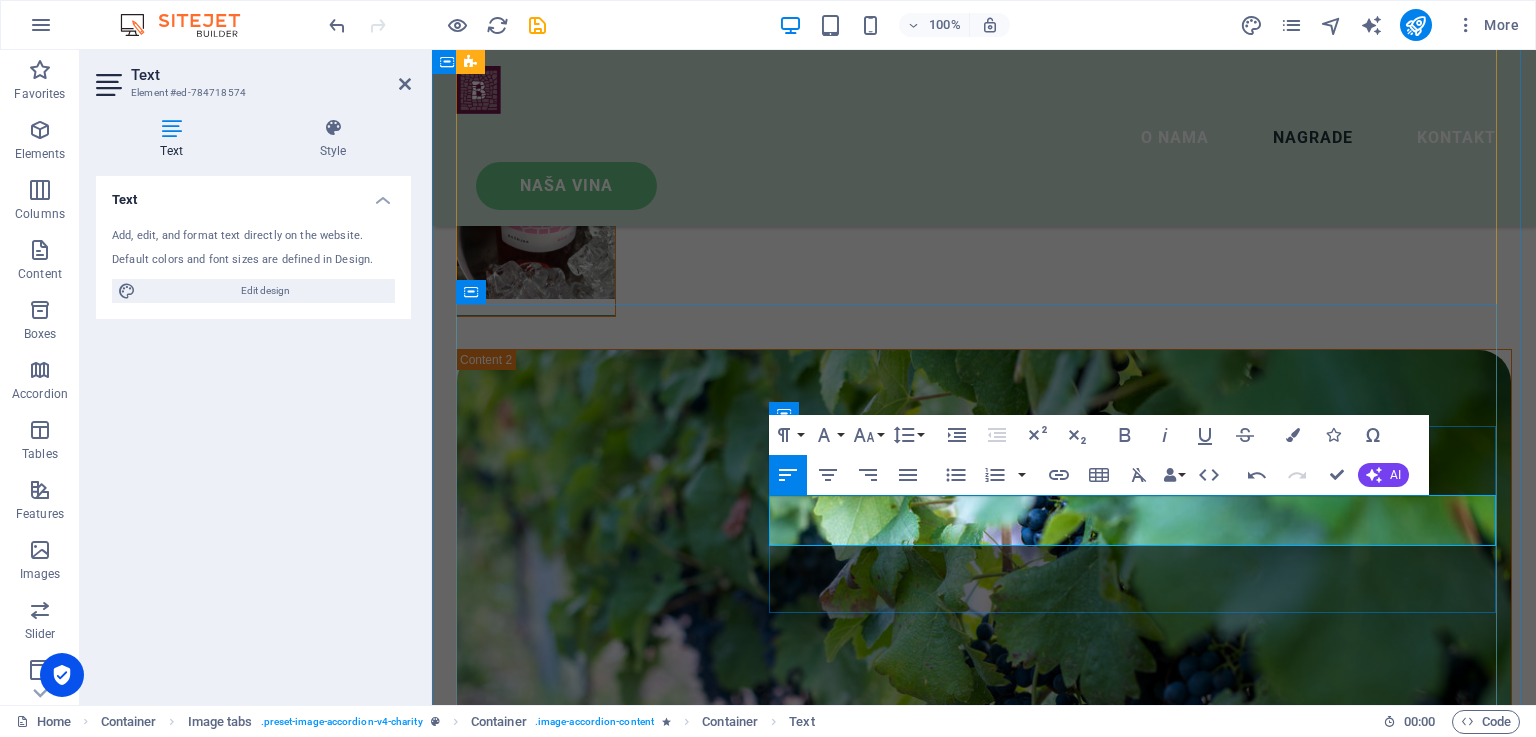 scroll, scrollTop: 4290, scrollLeft: 0, axis: vertical 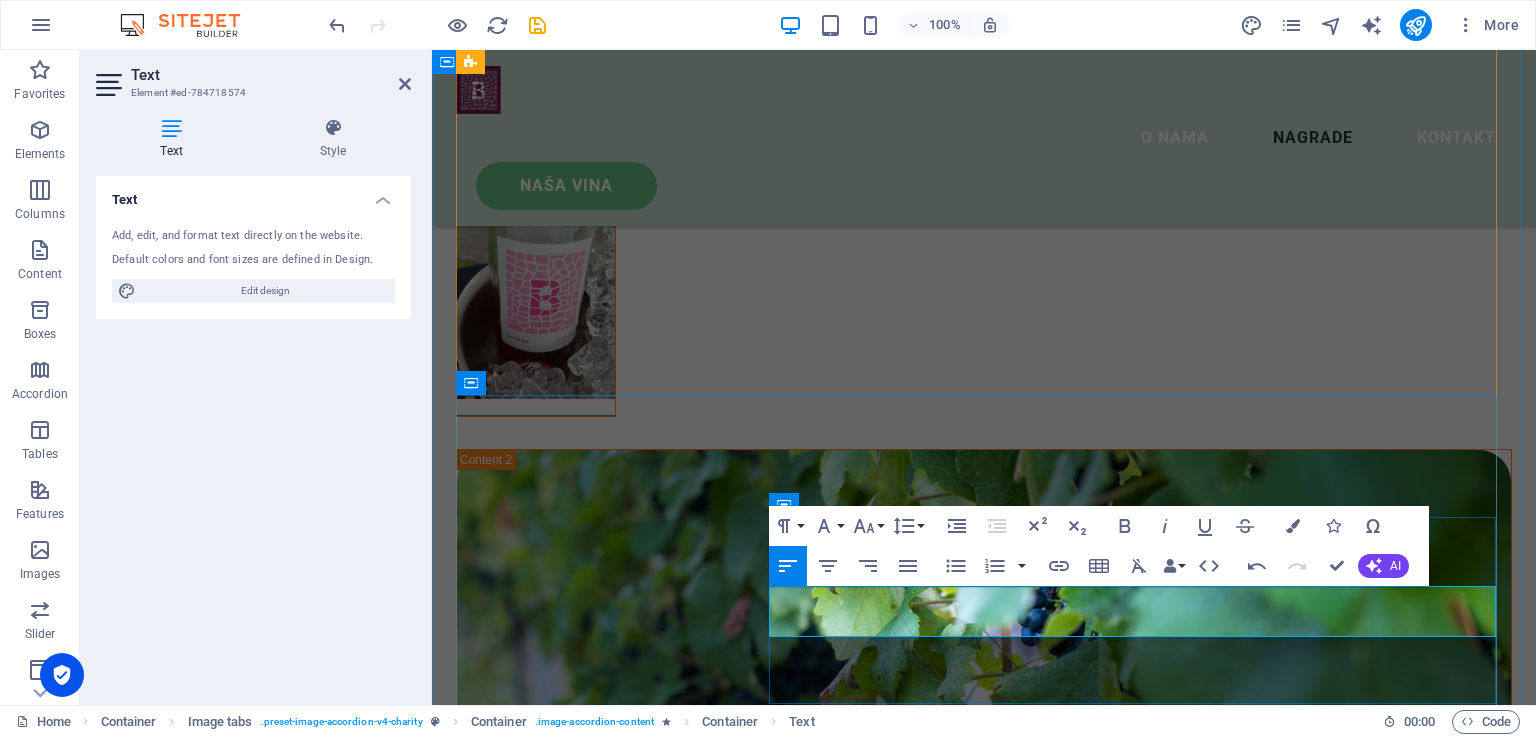 click on "Syrah ili Širaz kako ga zovemo po naški je loza koja se u zadnje vrijeme sadi u Hercegovini i Dalmaciji. Pokazala se dosta dobra za ovo podneblje, vina su dosta aromatična i pitka. Mi smo odlučili" at bounding box center [984, 7838] 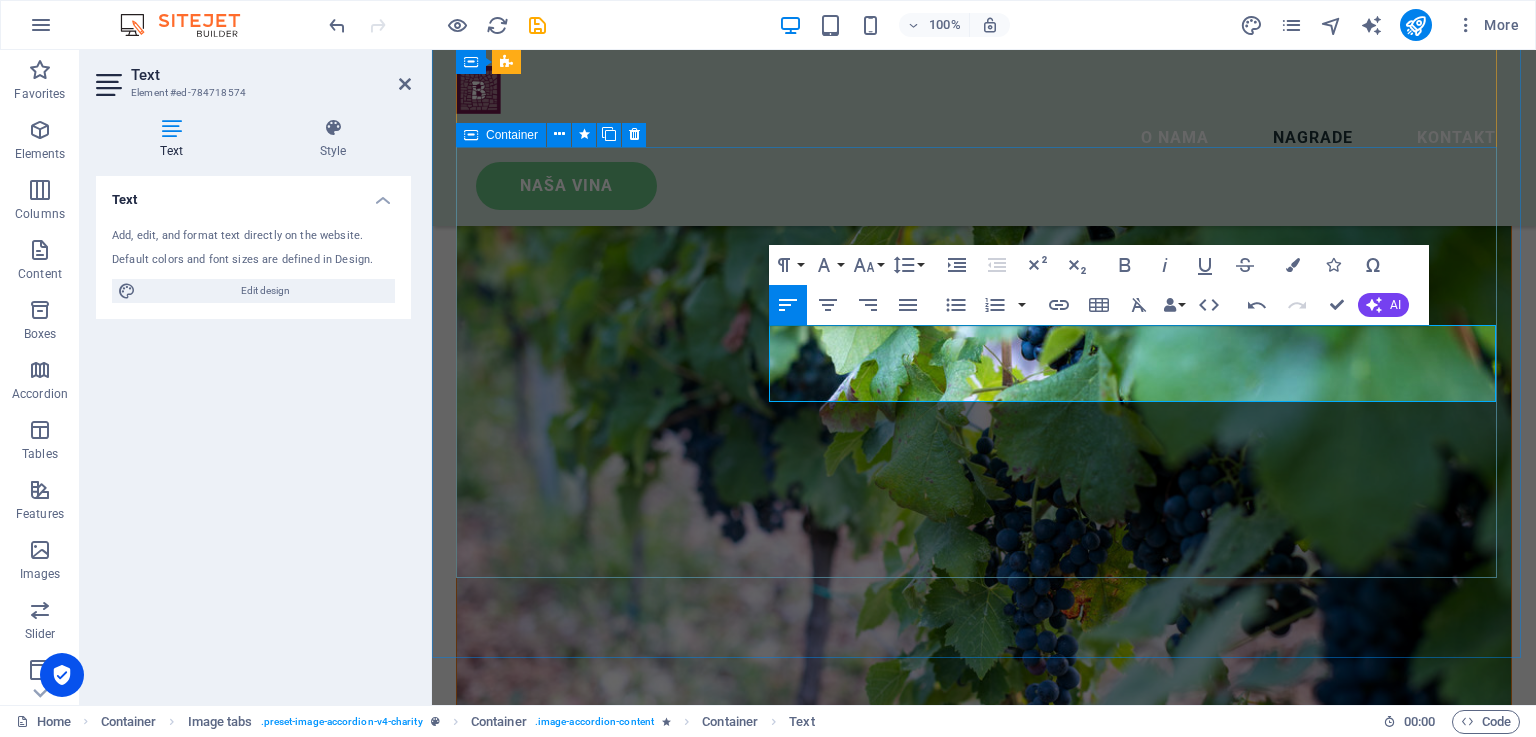 scroll, scrollTop: 4577, scrollLeft: 0, axis: vertical 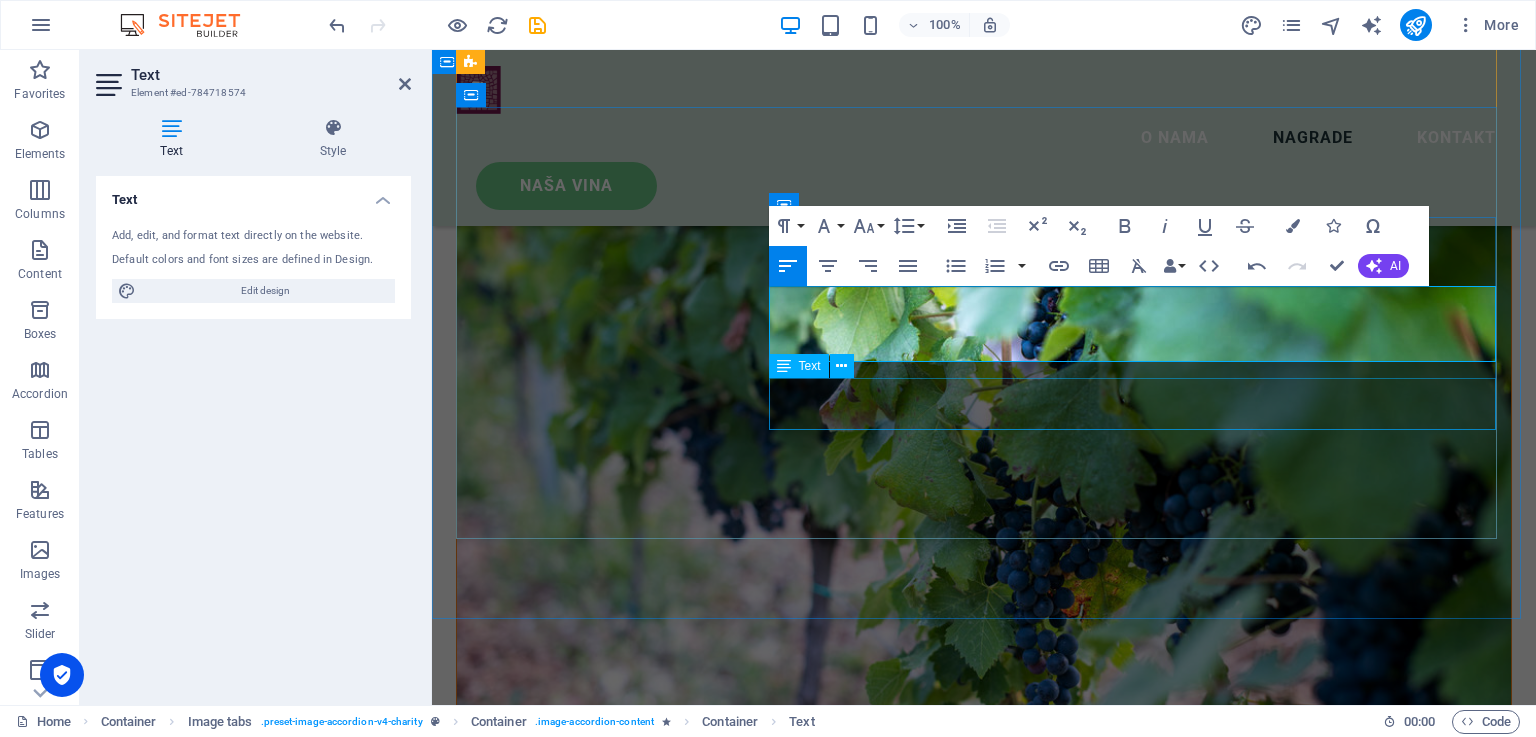 click on "Volutpat nulla. Tortor cras suscipit augue sodales risus auctor. Fusce nunc vitae non dui ornare tellus nibh purus lectus." at bounding box center [984, 7606] 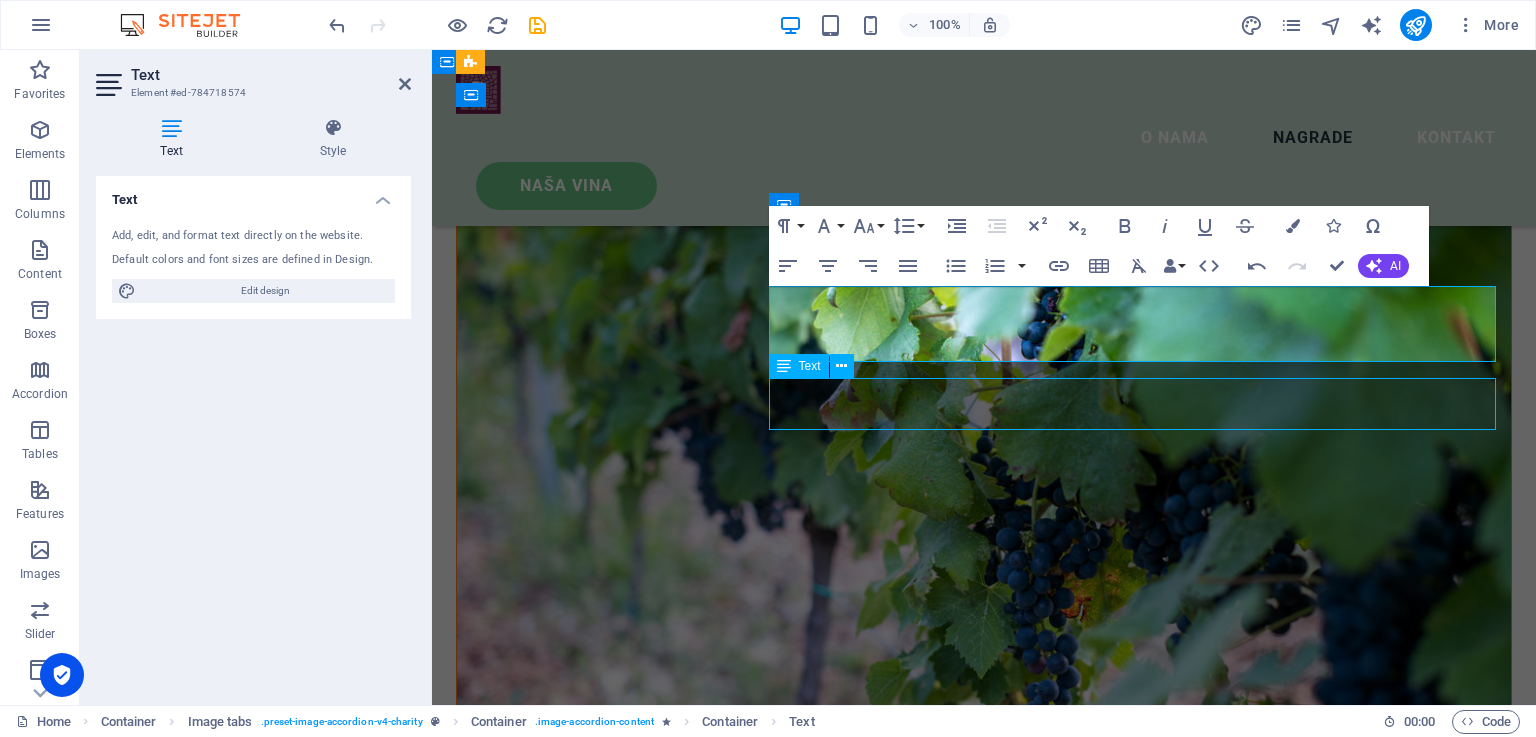 click on "Volutpat nulla. Tortor cras suscipit augue sodales risus auctor. Fusce nunc vitae non dui ornare tellus nibh purus lectus." at bounding box center [984, 7606] 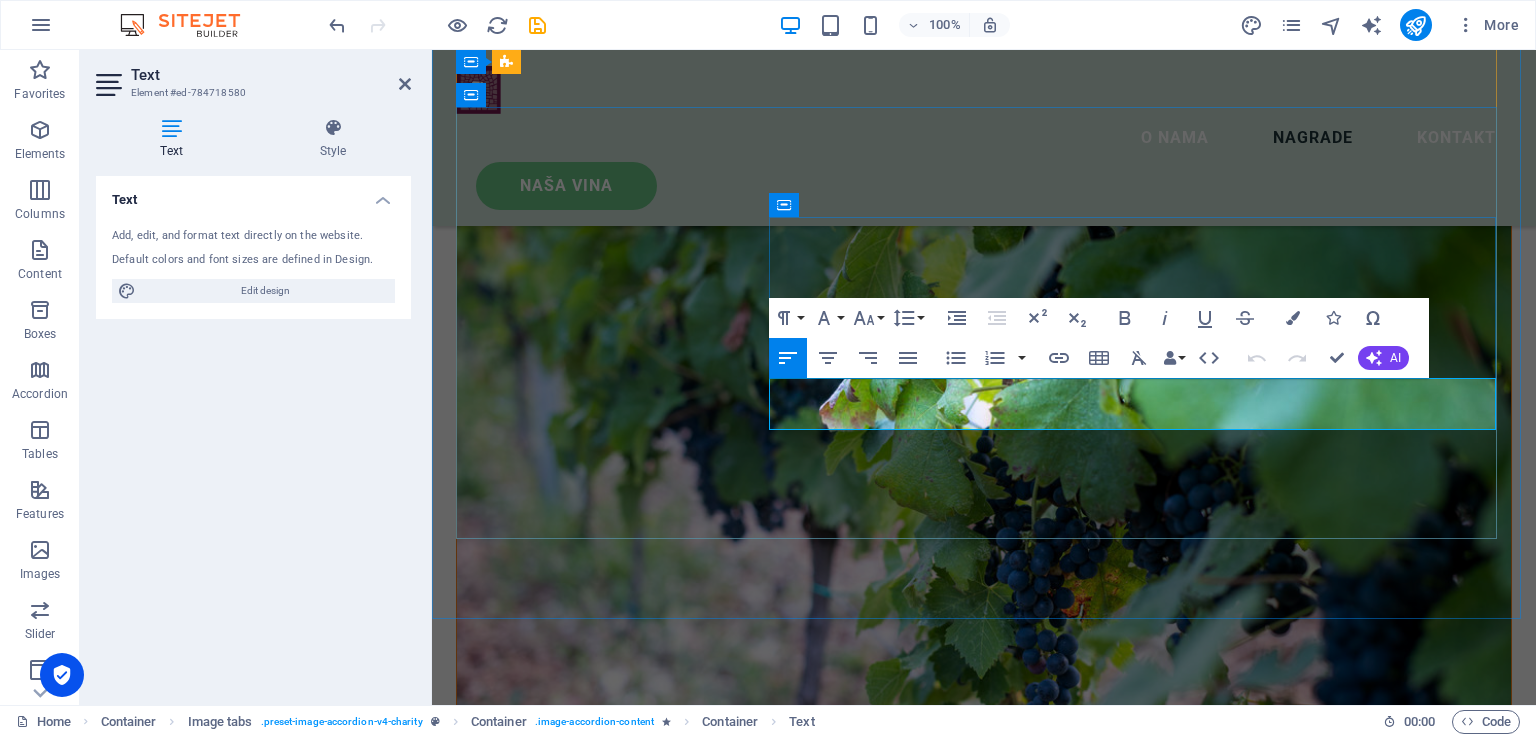 drag, startPoint x: 771, startPoint y: 385, endPoint x: 1000, endPoint y: 427, distance: 232.81967 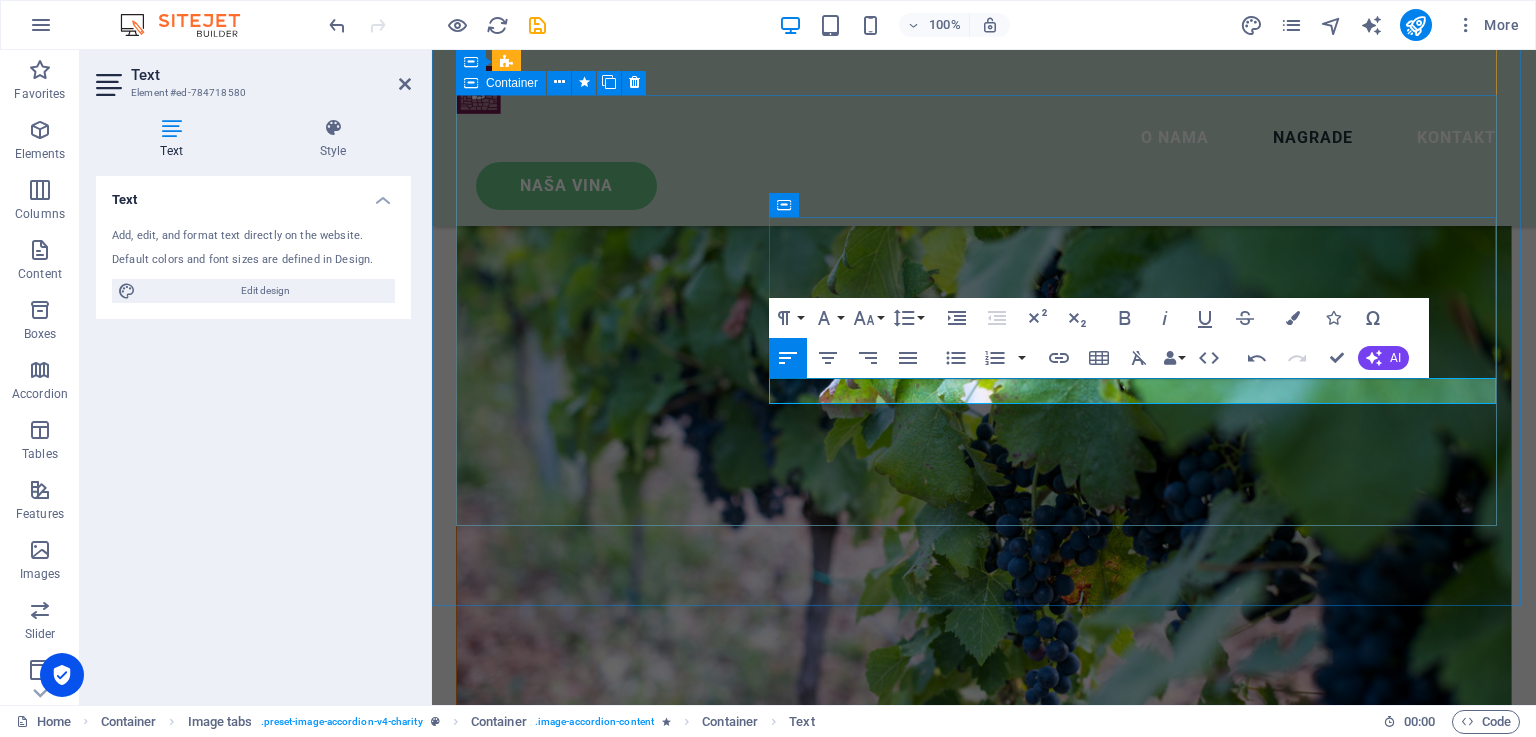 click on "Syrah Syrah ili Širaz kako ga zovemo po naški je loza koja se u zadnje vrijeme sadi u Hercegovini i Dalmaciji. Pokazala se dosta dobra za ovo podneblje, vina su dosta aromatična i pitka. Mi smo 2010 g. odlučili posaditi nekih 2.000 trsova ove sorte. Syrah 2022. alkohol 13,5%vol." at bounding box center [984, 6580] 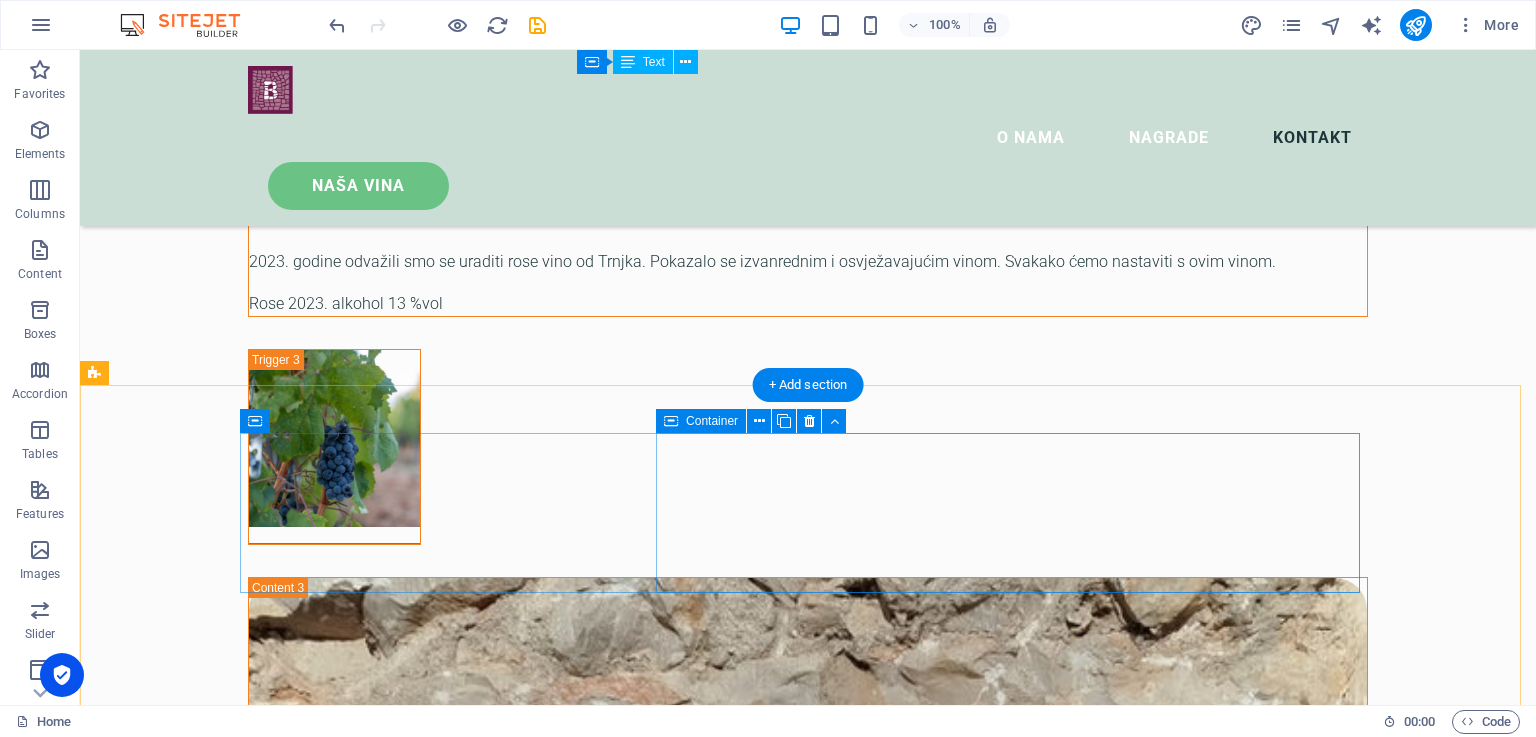 scroll, scrollTop: 5501, scrollLeft: 0, axis: vertical 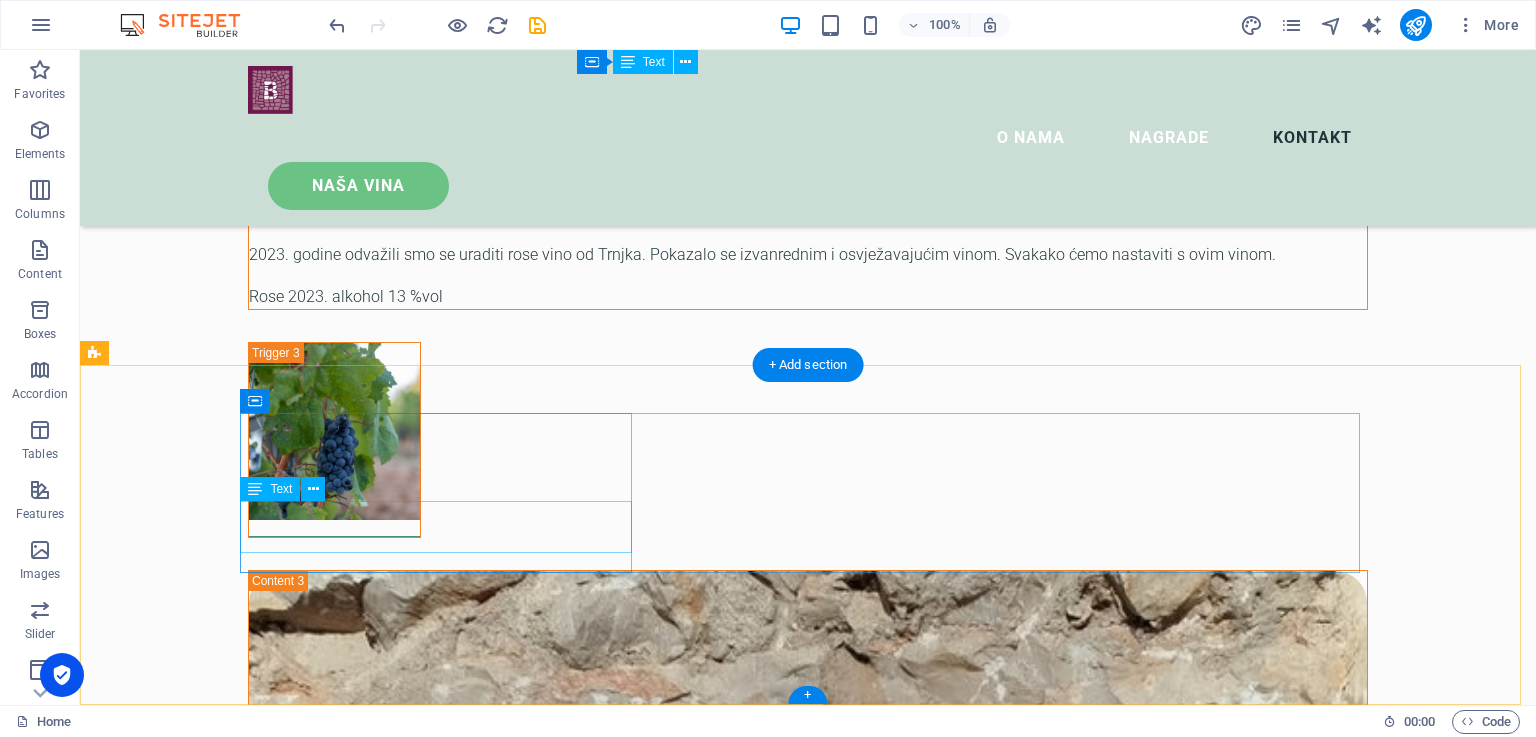 click on "Lorem ipsum dolor sit amet, consectetur adipiscing elit. Consectetur auctor id viverra nunc, ultrices convallis sit." at bounding box center (444, 8583) 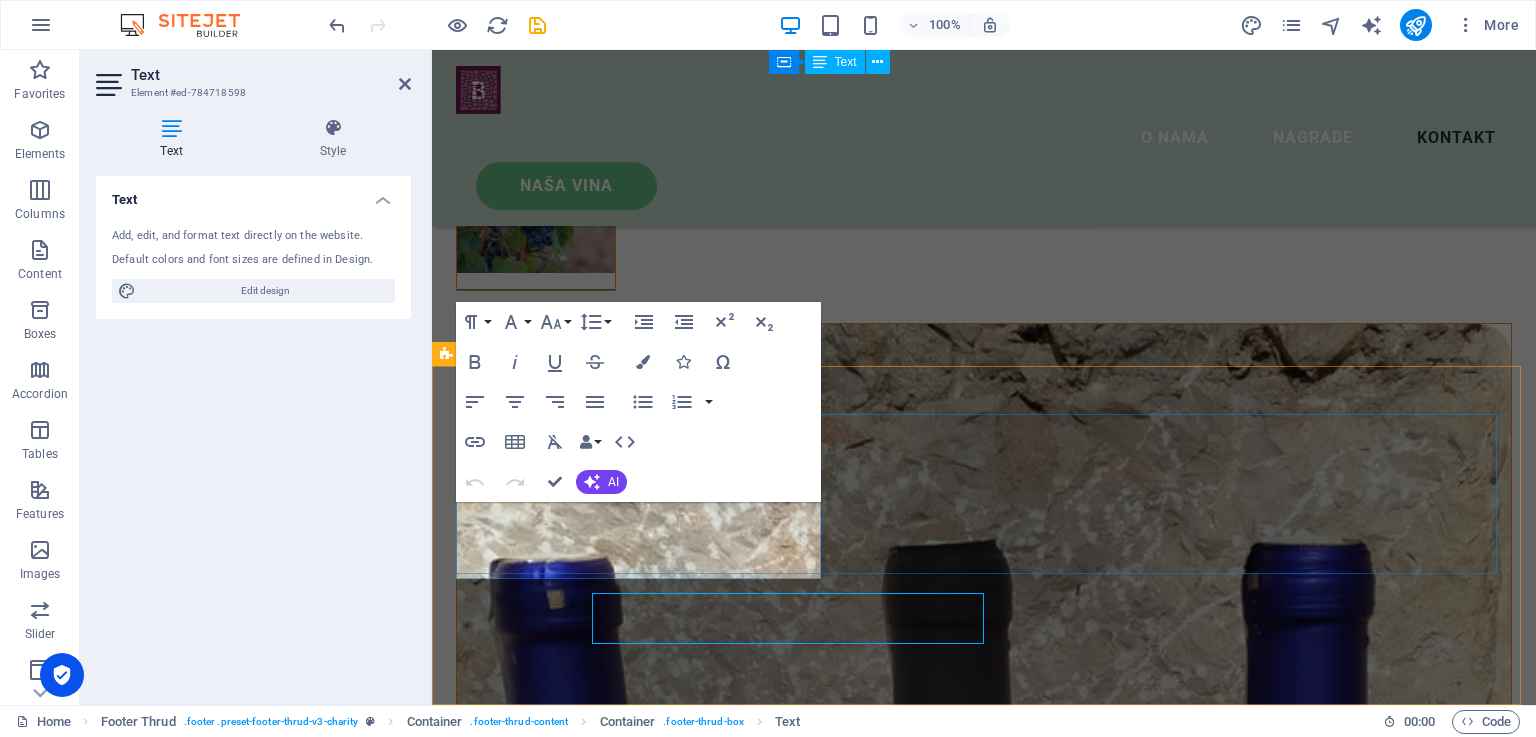 scroll, scrollTop: 5410, scrollLeft: 0, axis: vertical 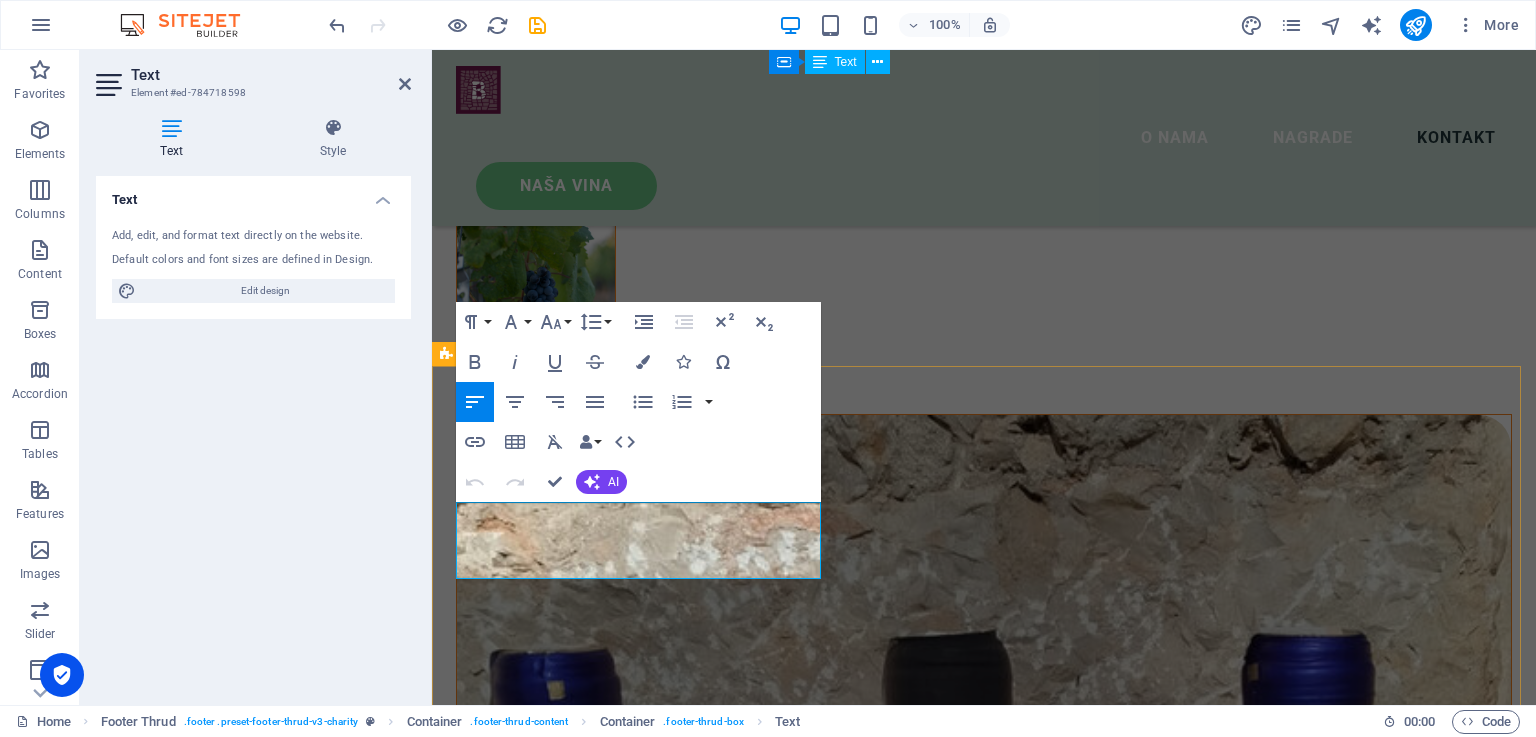 drag, startPoint x: 696, startPoint y: 561, endPoint x: 452, endPoint y: 513, distance: 248.6765 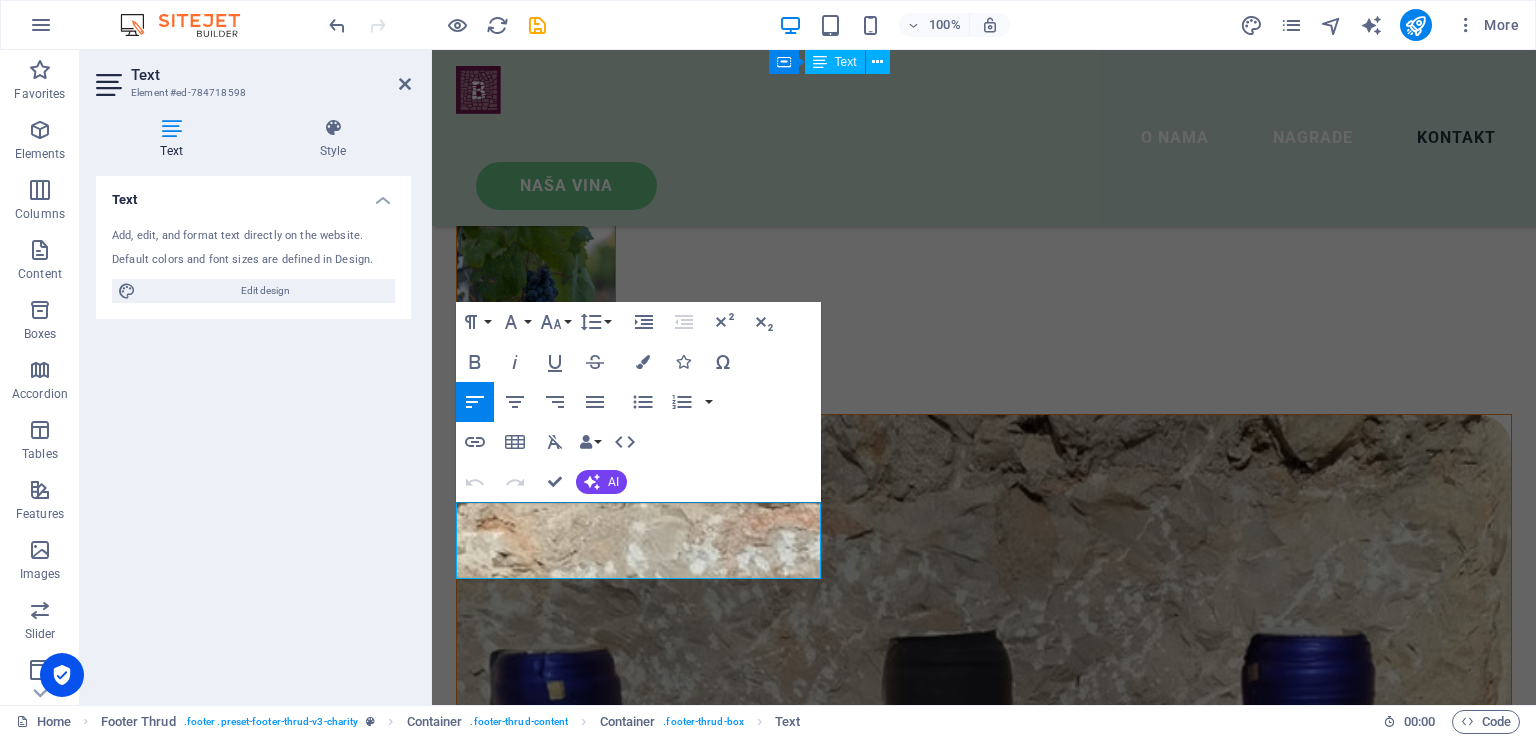 type 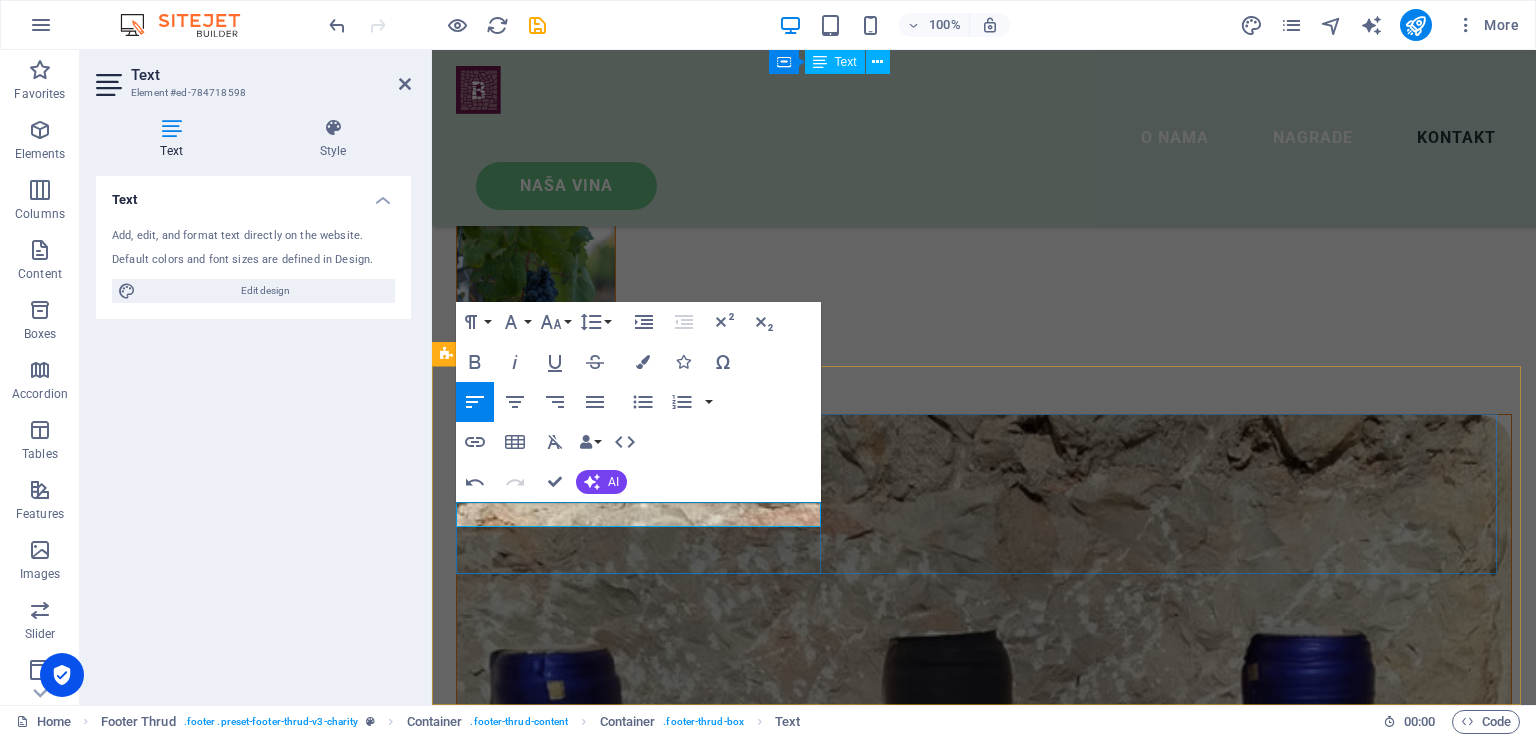 click on "U vinu leži istina kaže poslovica." at bounding box center (641, 8056) 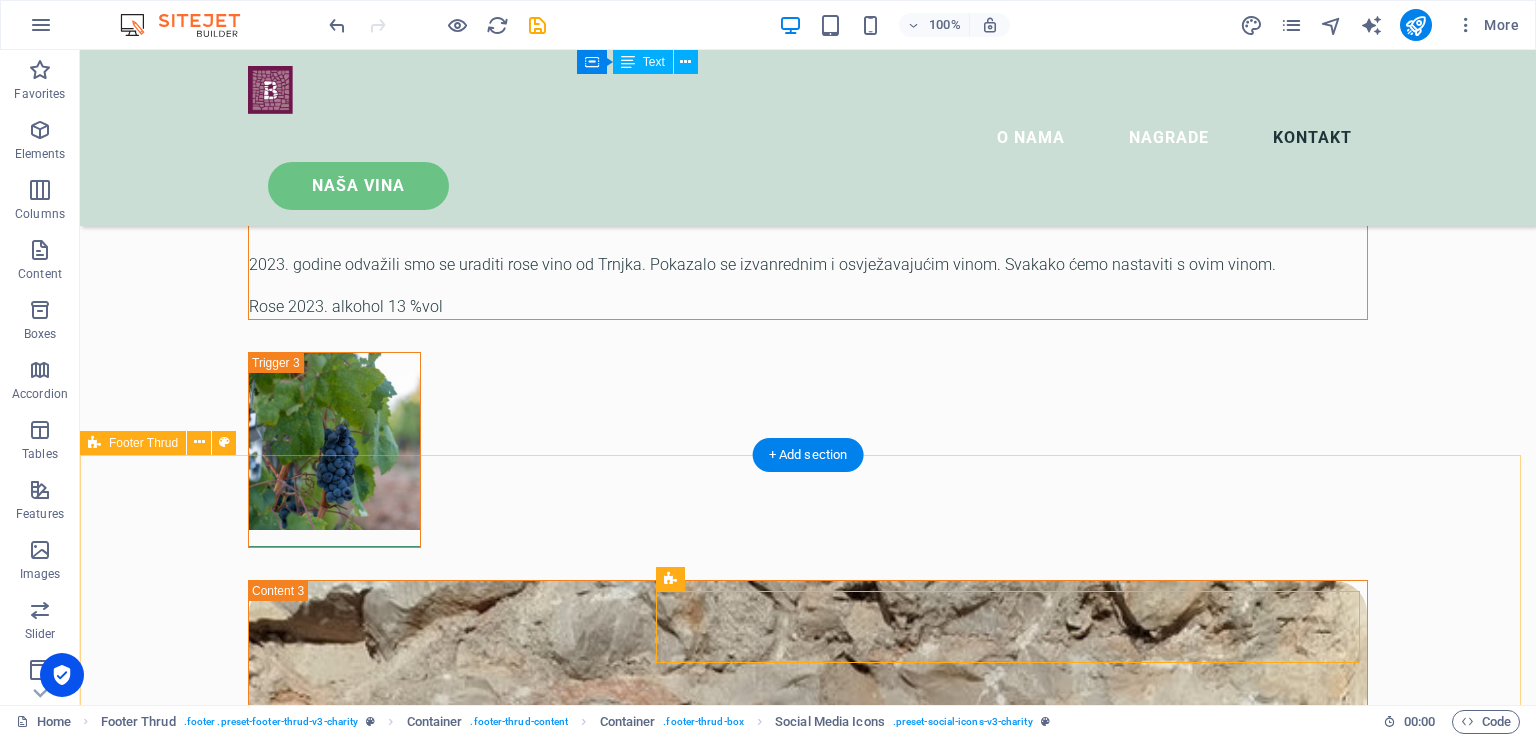 scroll, scrollTop: 5501, scrollLeft: 0, axis: vertical 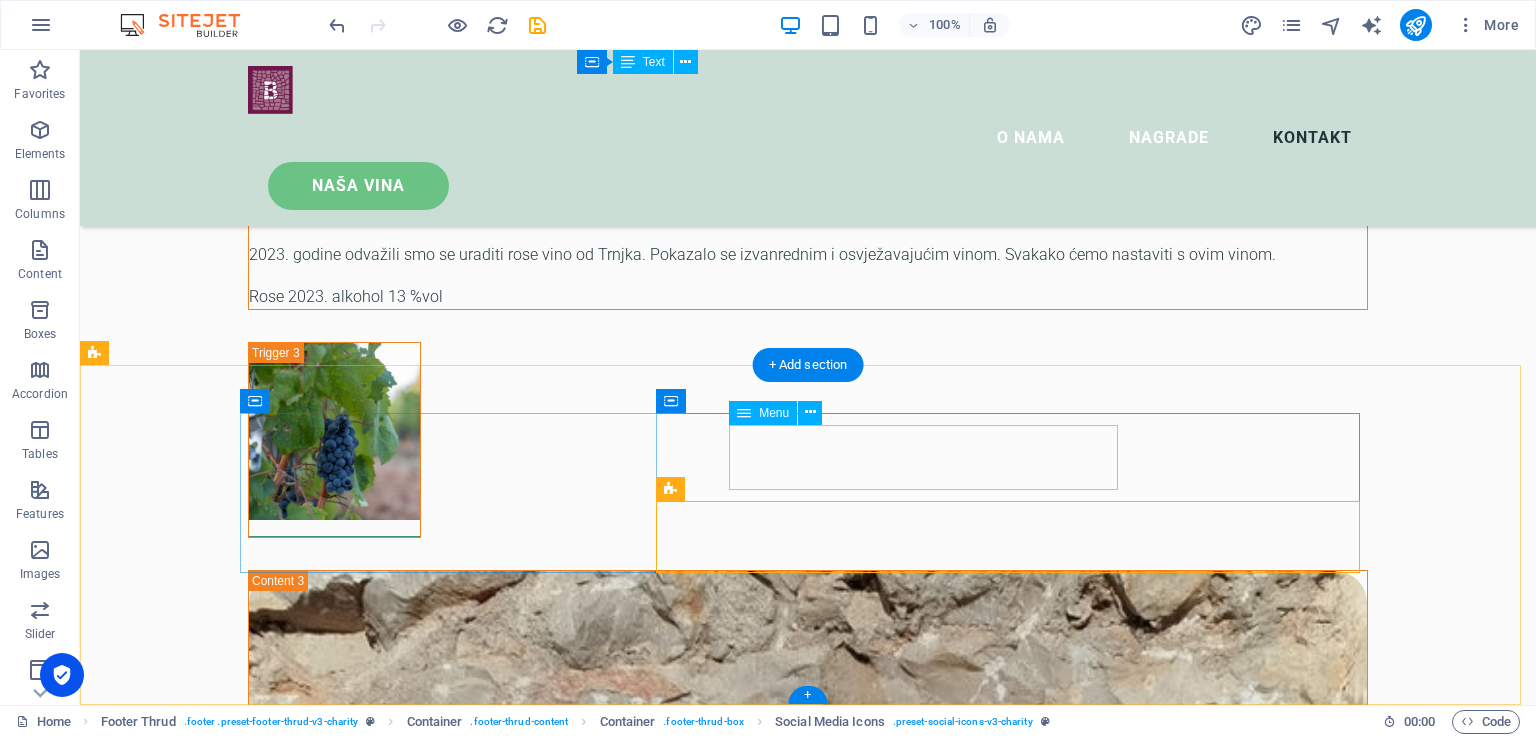 click on "About Partners Donate" at bounding box center [600, 8713] 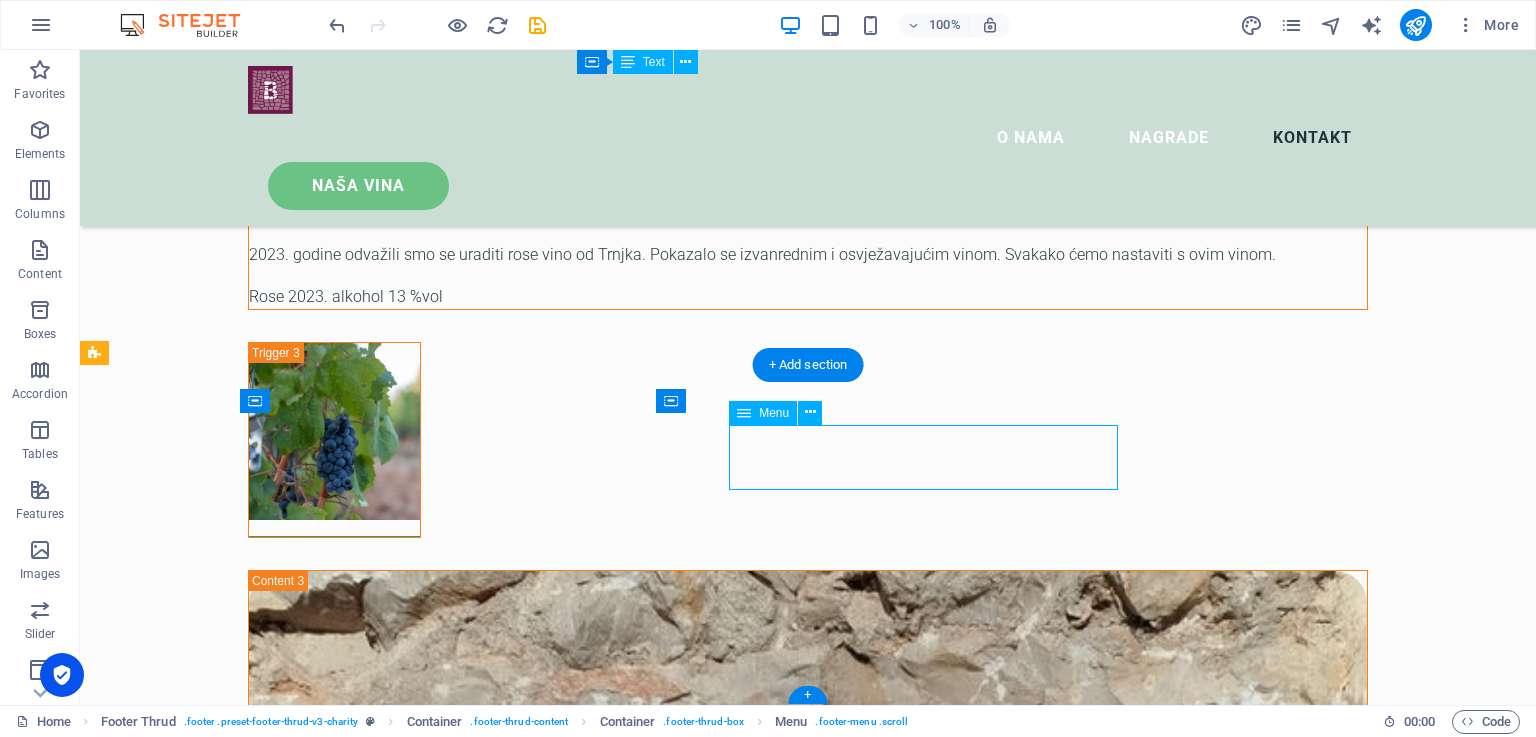 click on "About Partners Donate" at bounding box center [600, 8713] 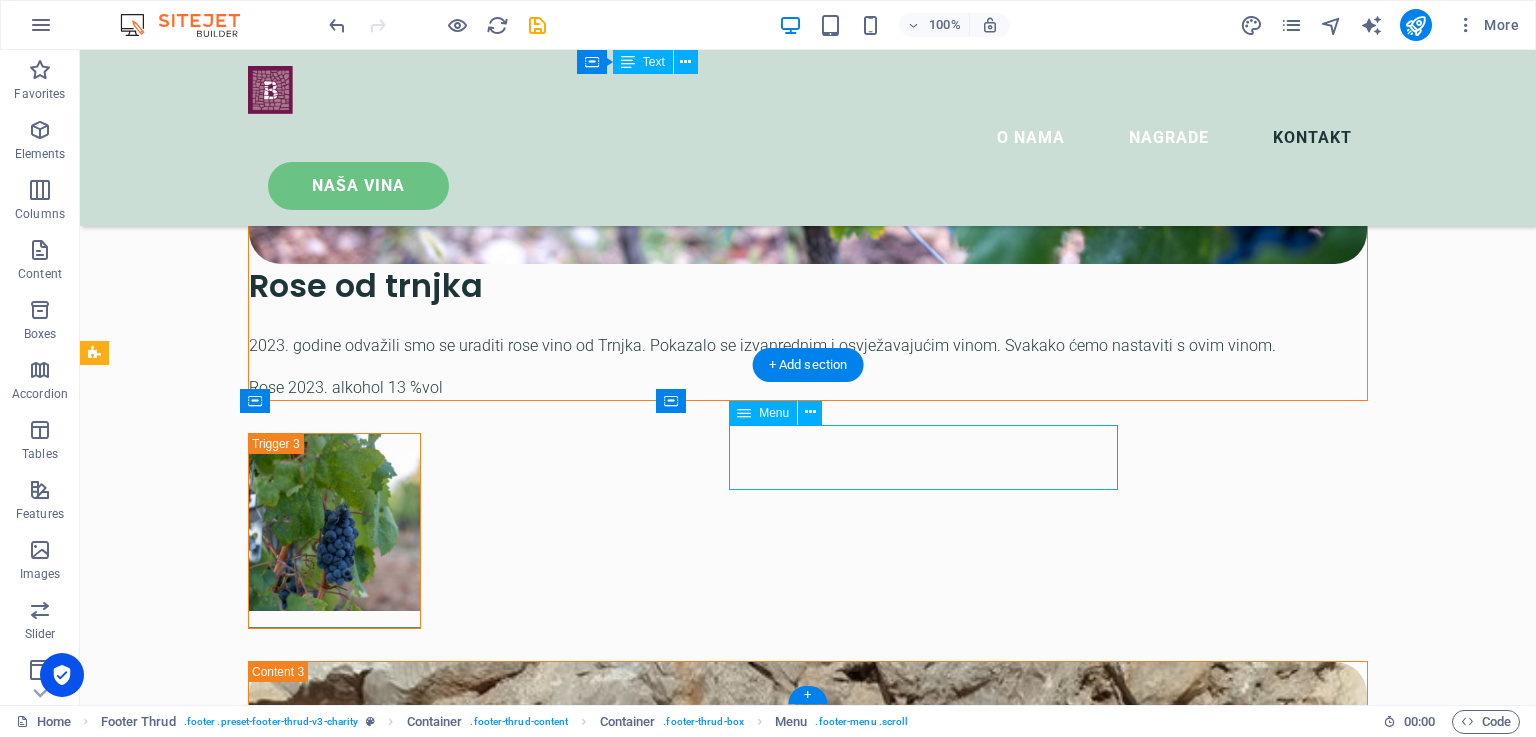 select 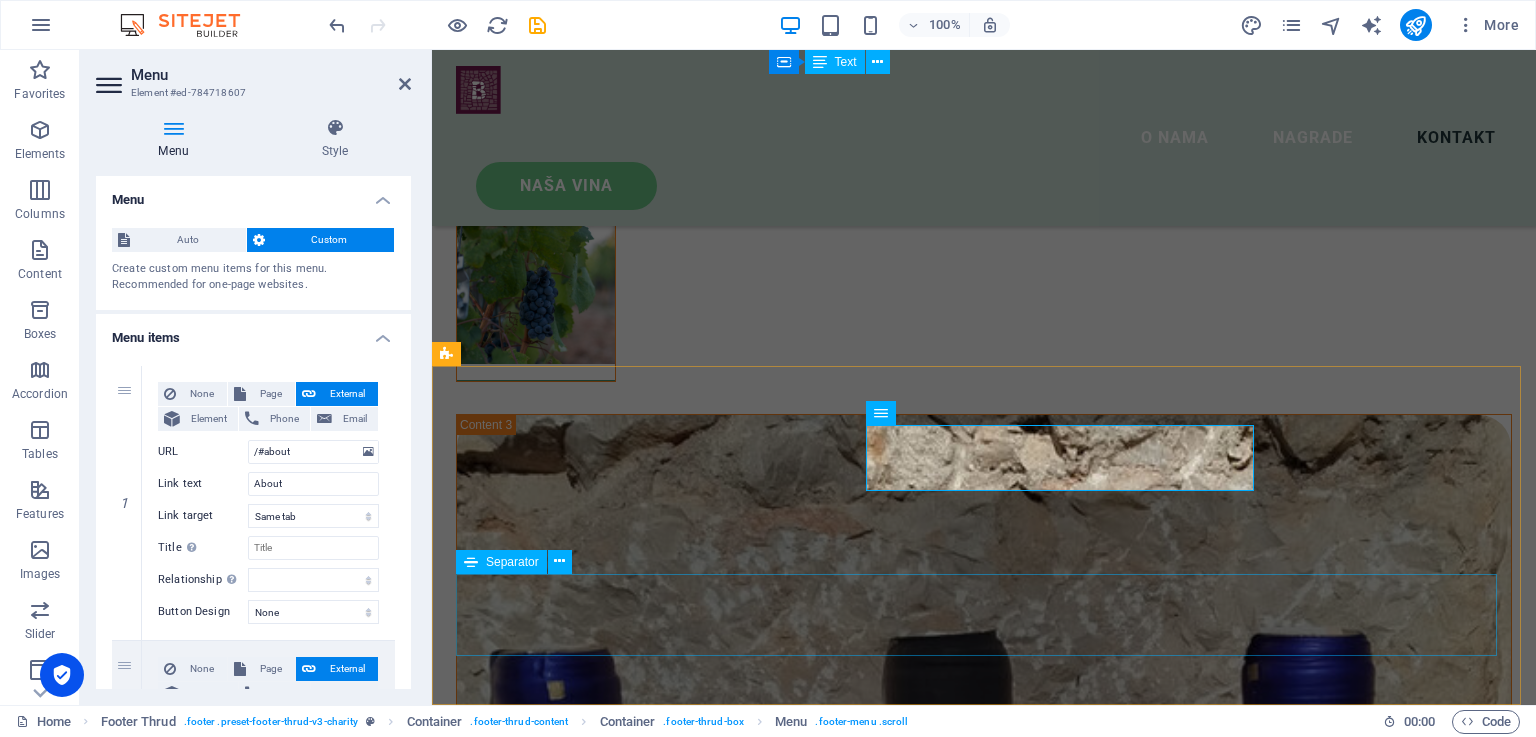 click at bounding box center (984, 8543) 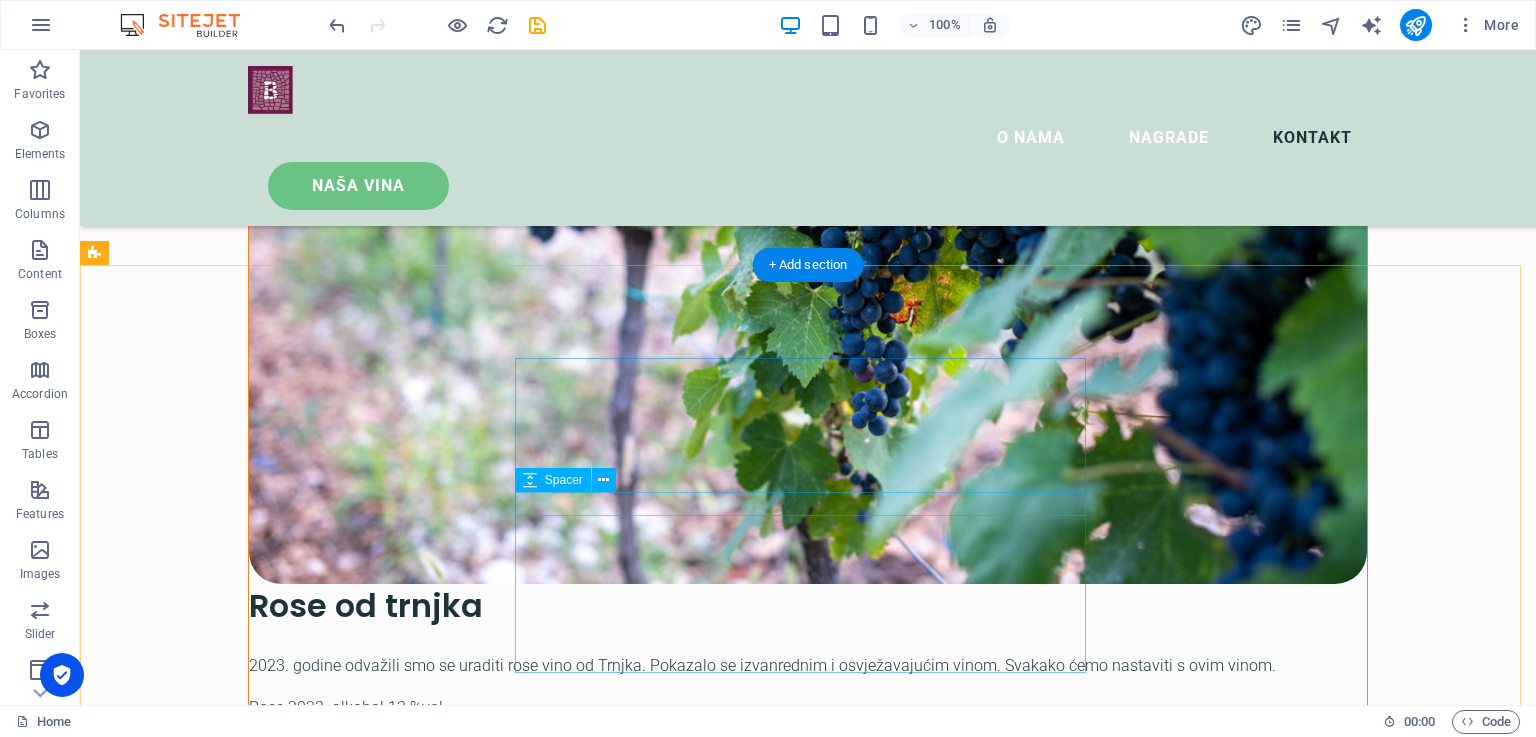 scroll, scrollTop: 5101, scrollLeft: 0, axis: vertical 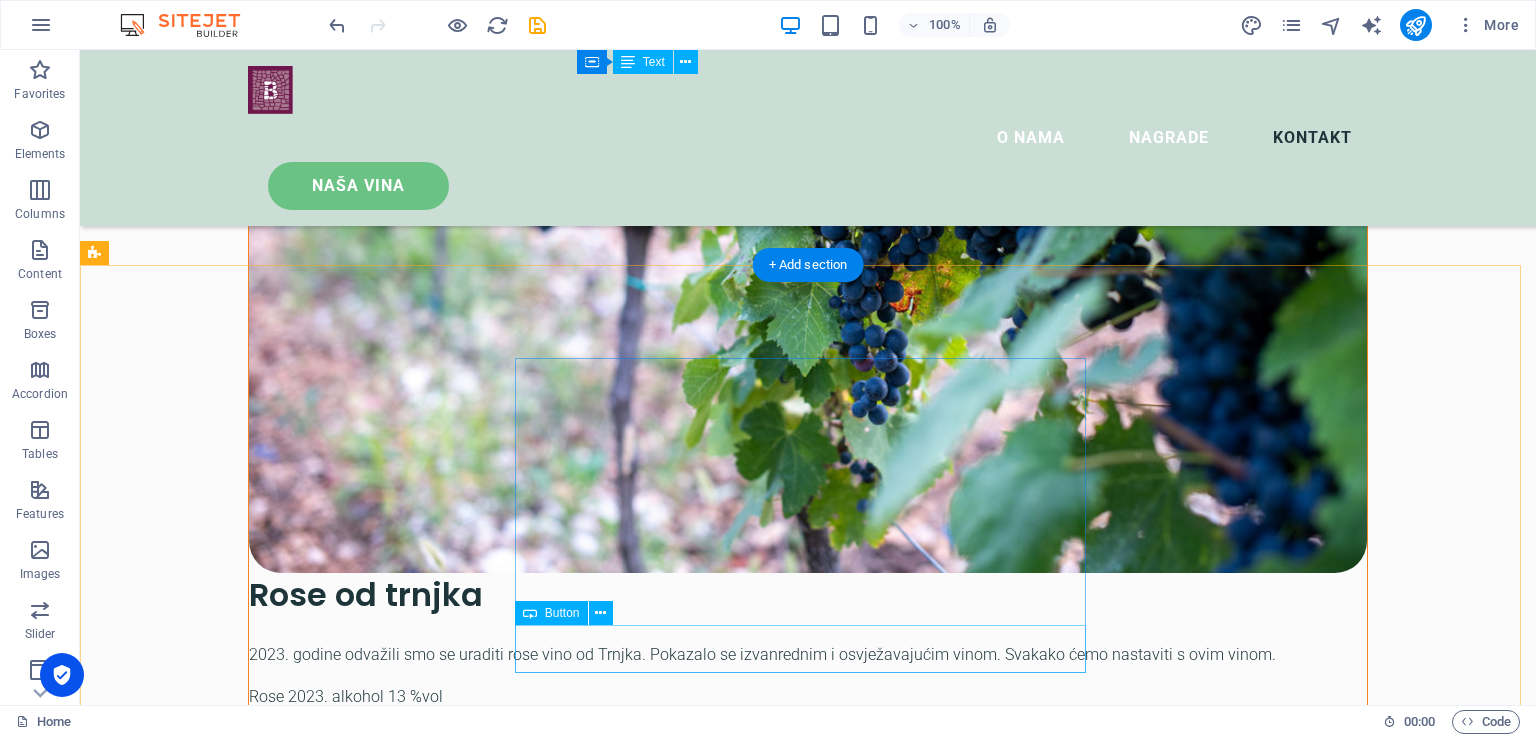 click on "donate now" at bounding box center (808, 8718) 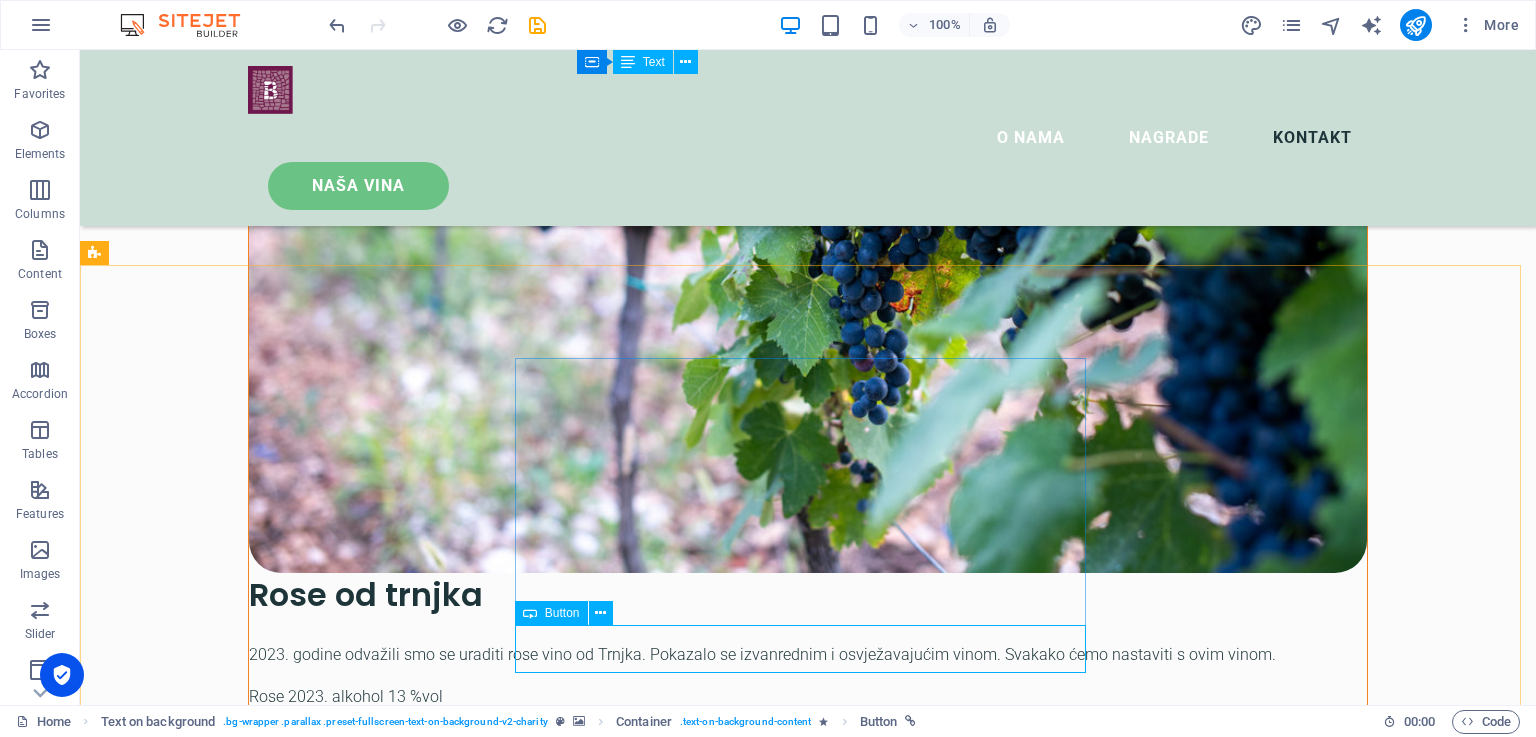 click on "Button" at bounding box center [562, 613] 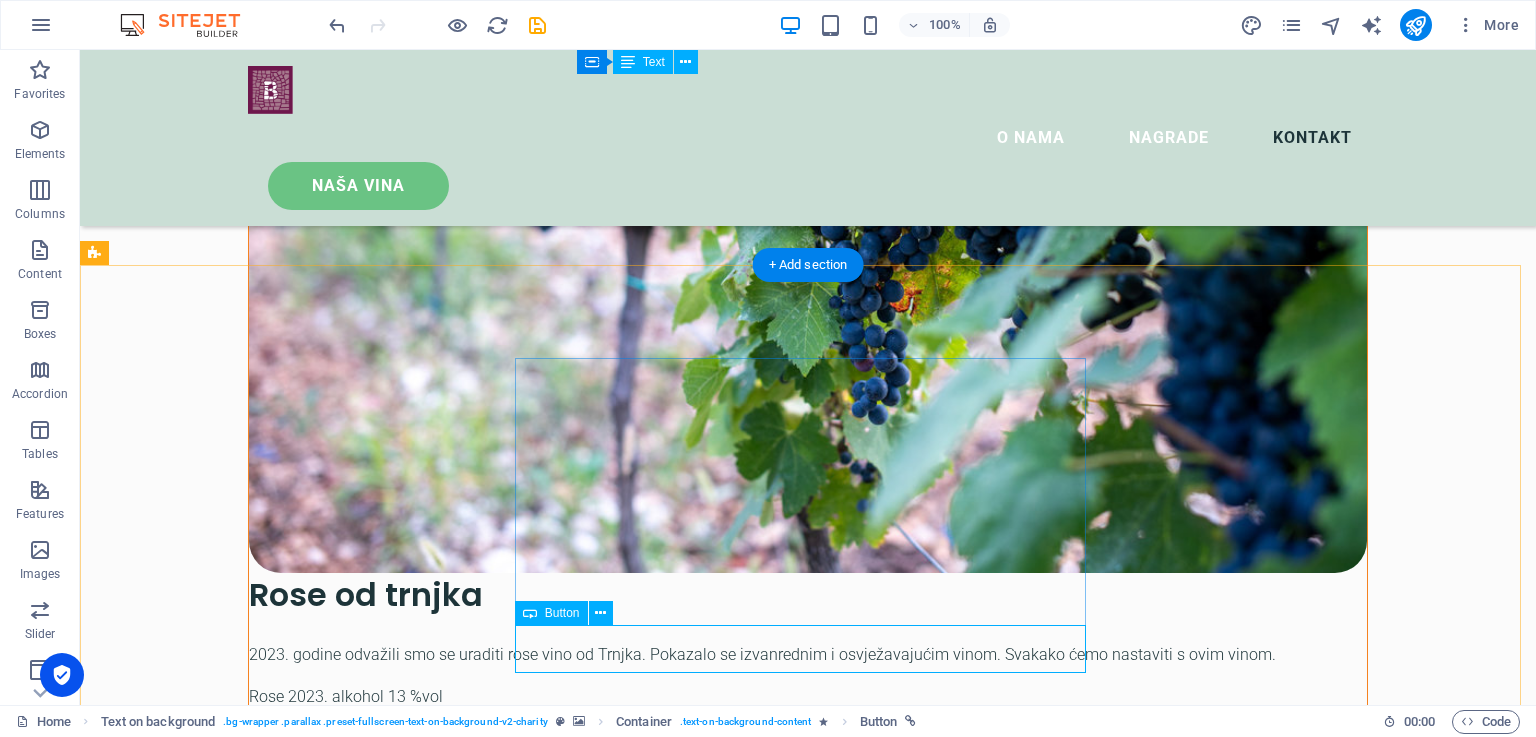 click on "donate now" at bounding box center [808, 8718] 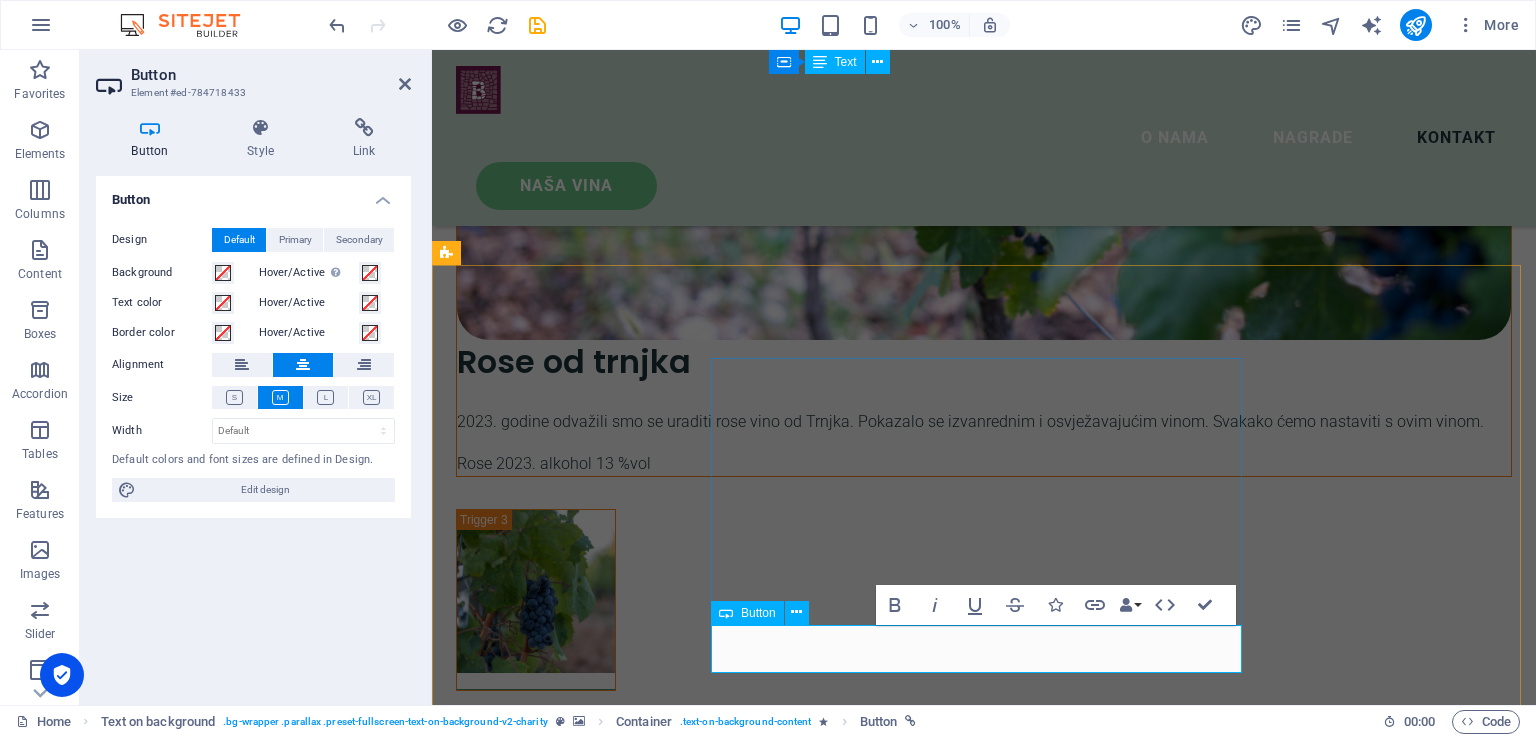 scroll, scrollTop: 5010, scrollLeft: 0, axis: vertical 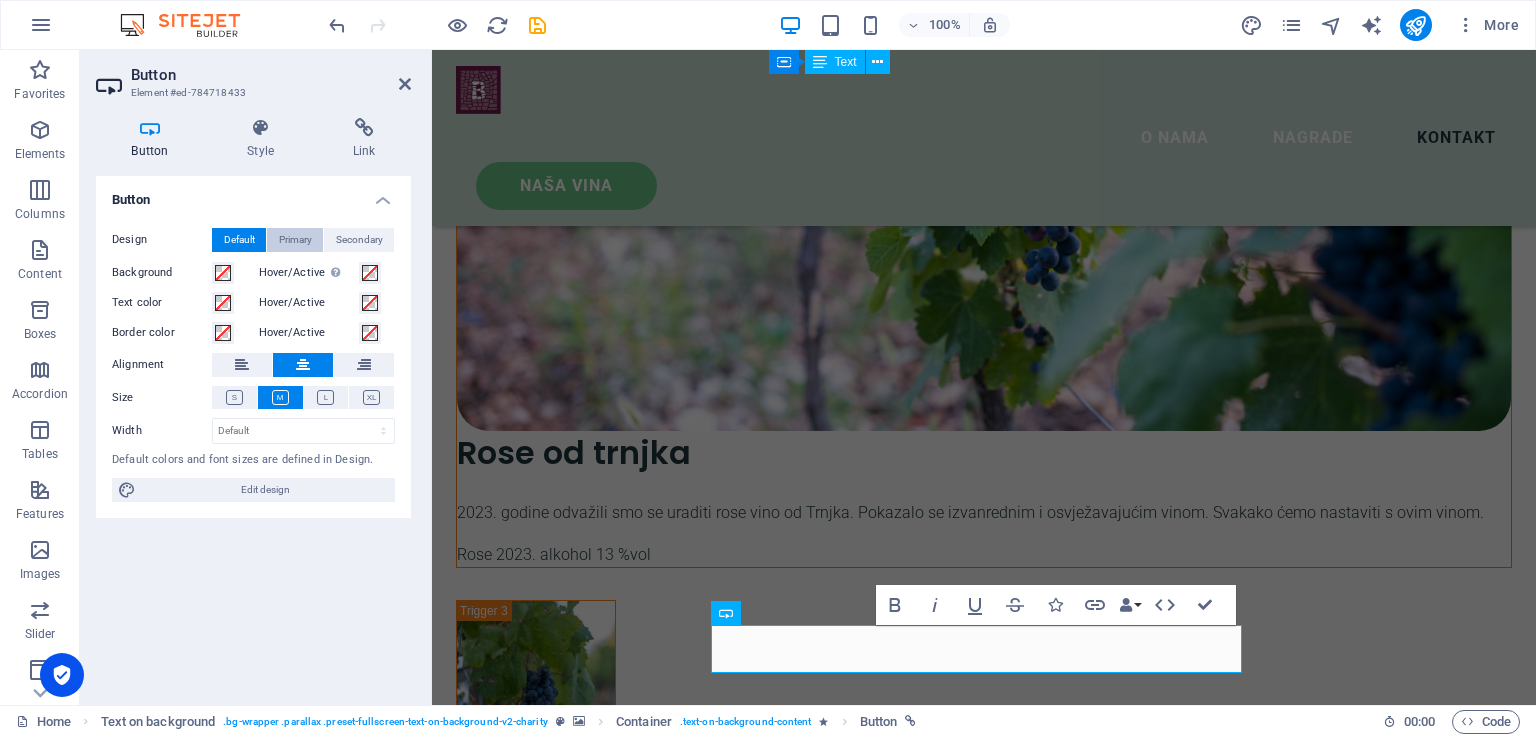 click on "Primary" at bounding box center (295, 240) 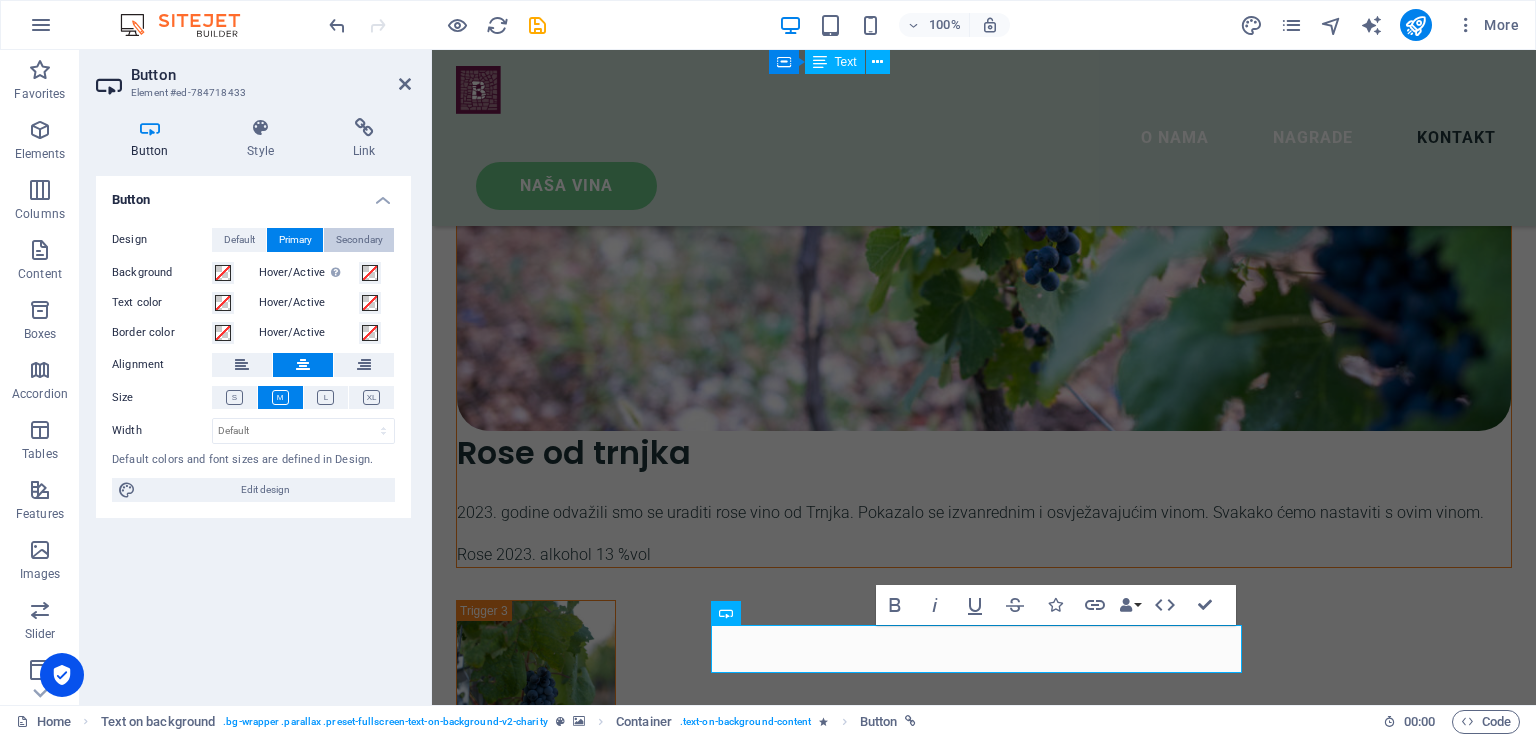 click on "Secondary" at bounding box center [359, 240] 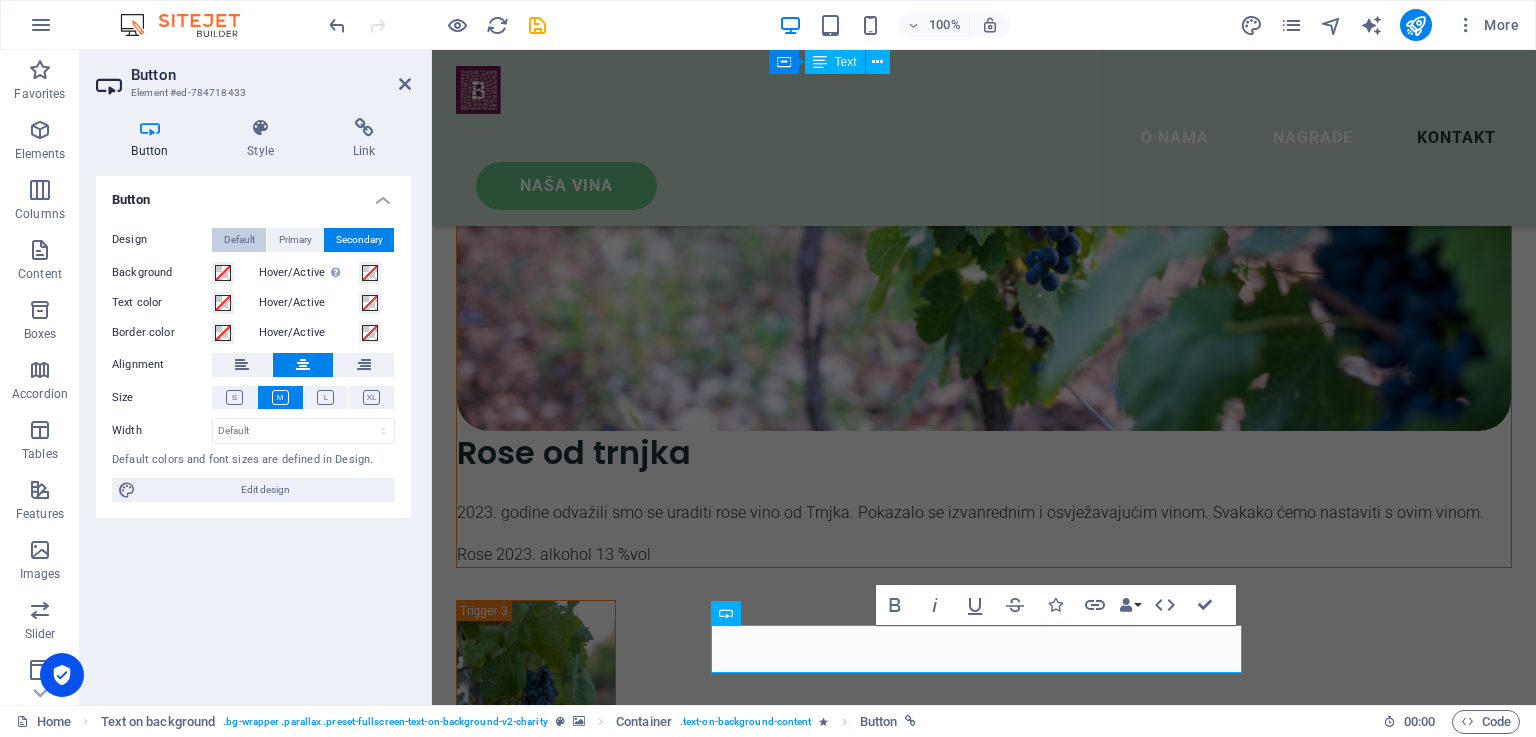 click on "Default" at bounding box center (239, 240) 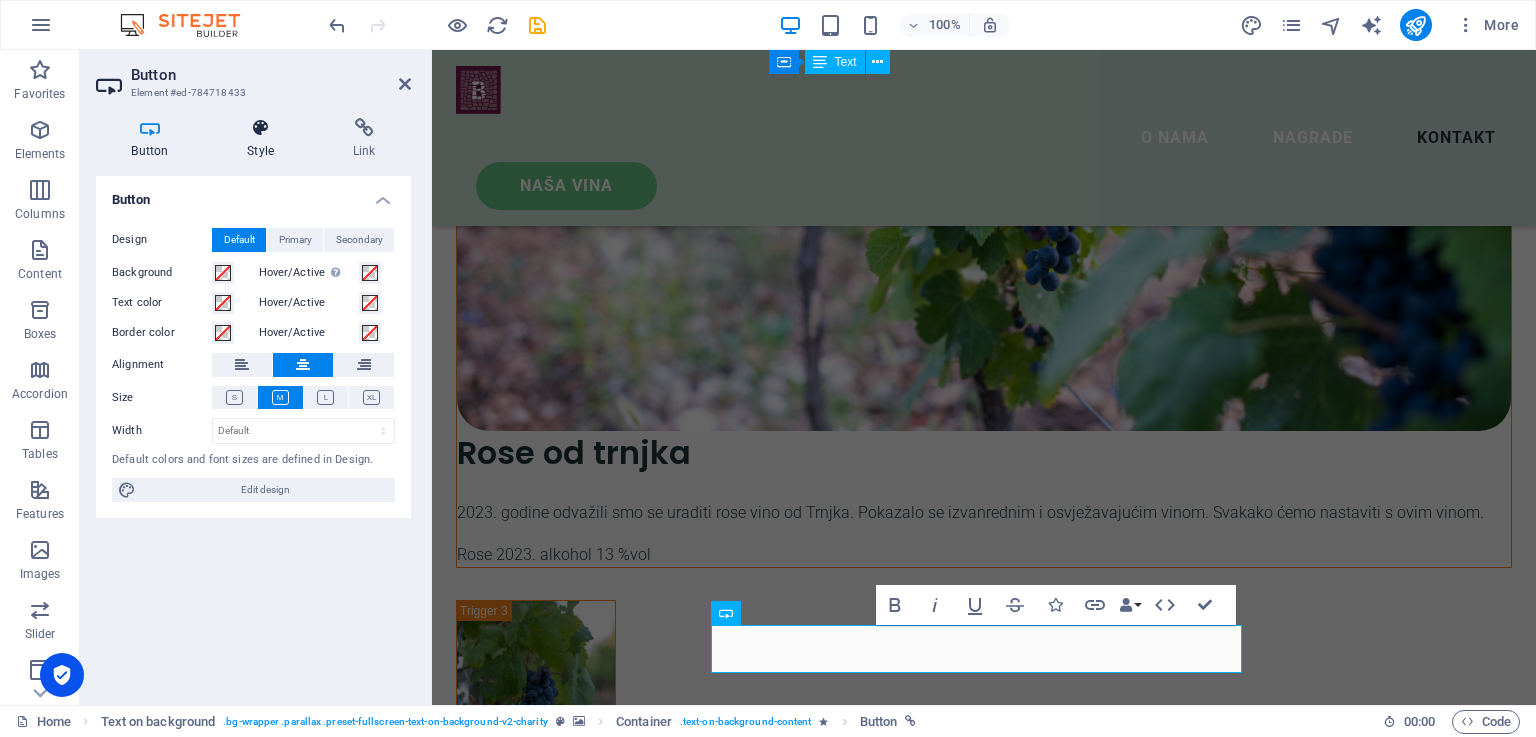 click at bounding box center (261, 128) 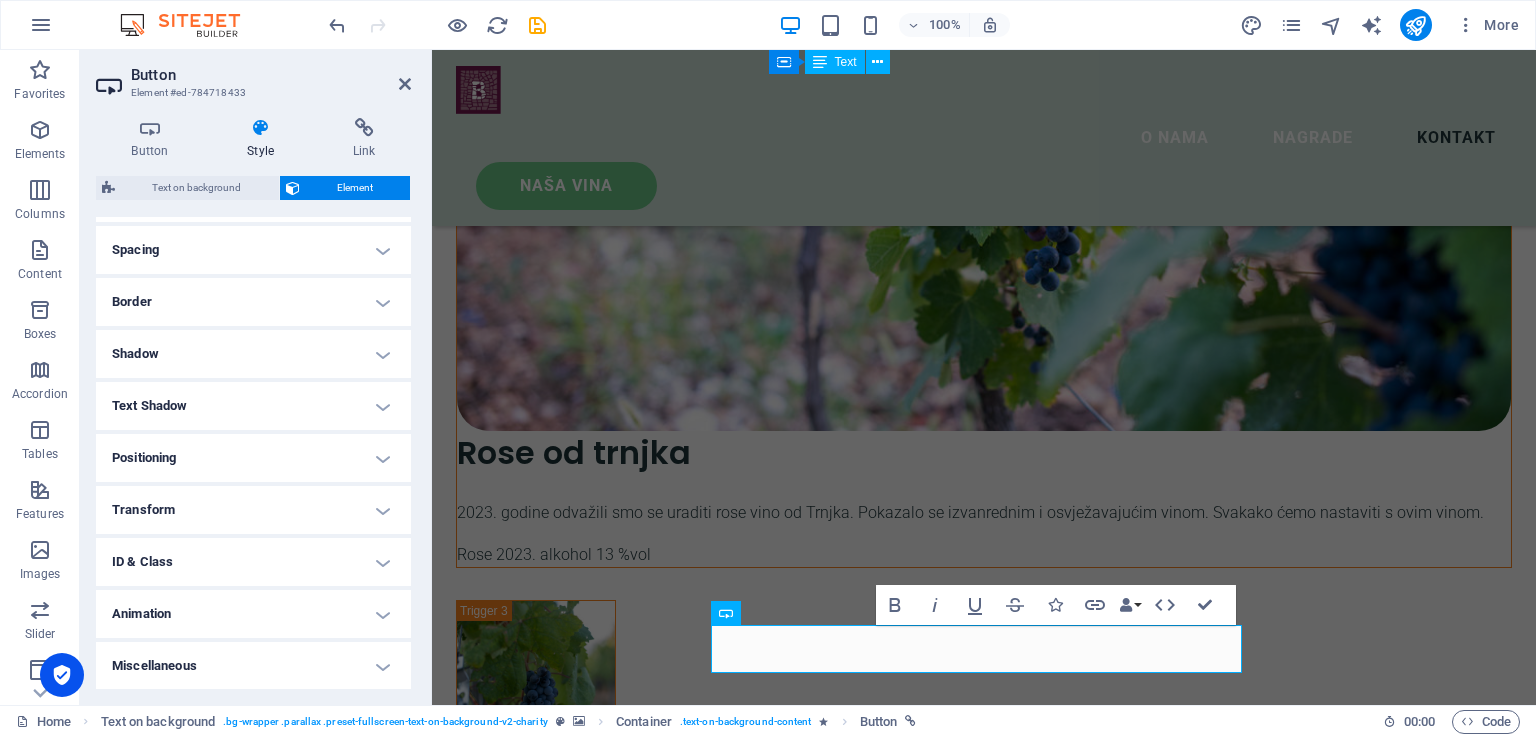 scroll, scrollTop: 0, scrollLeft: 0, axis: both 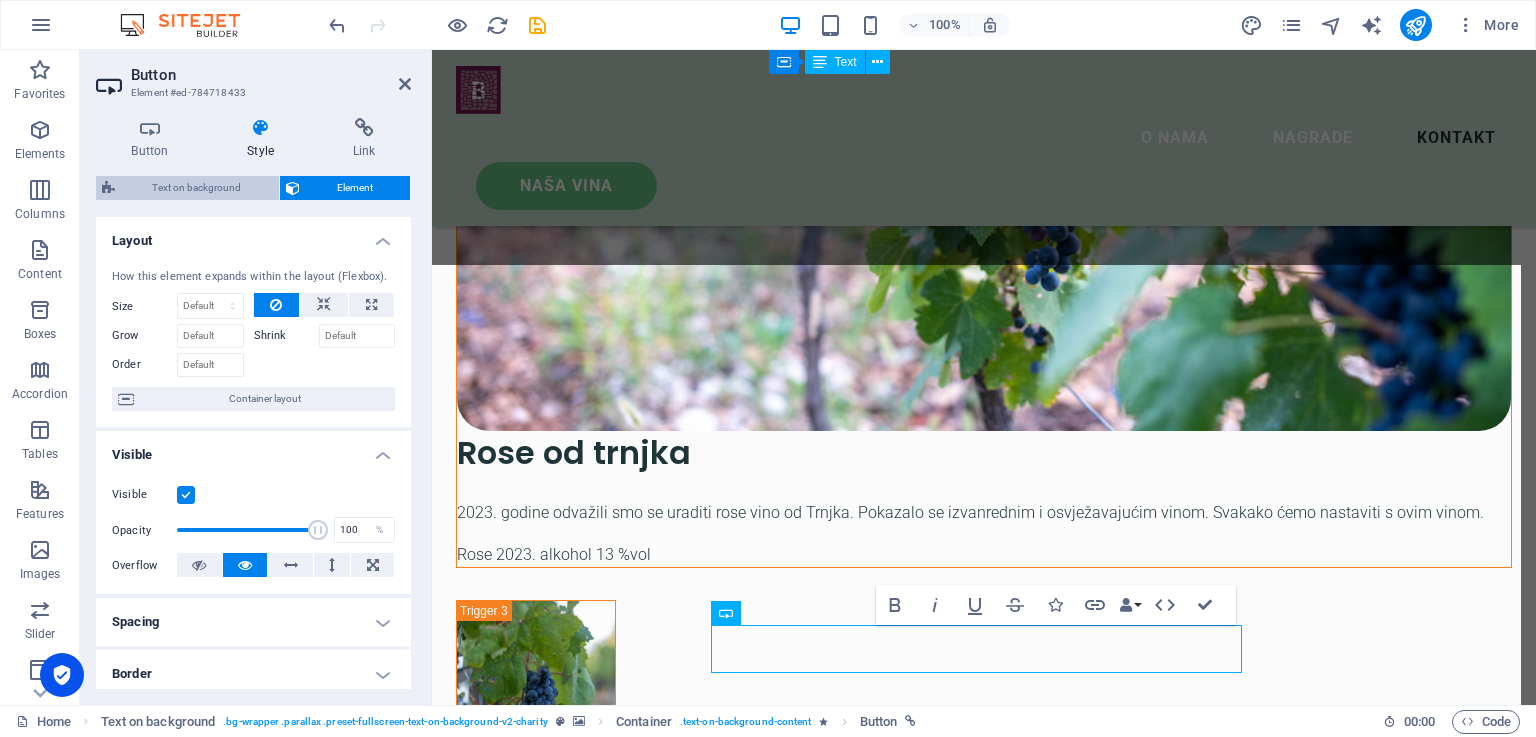 click on "Text on background" at bounding box center (197, 188) 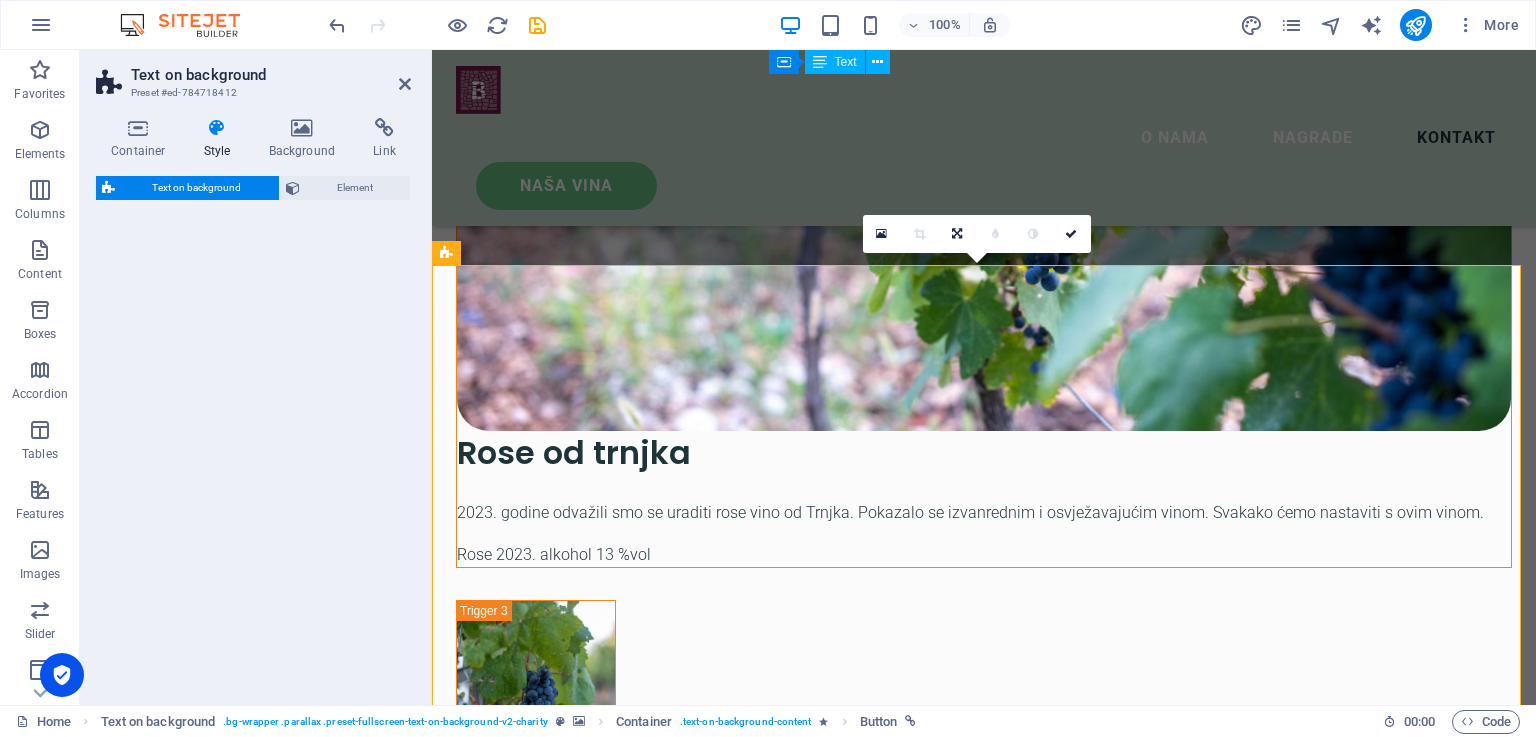 select on "%" 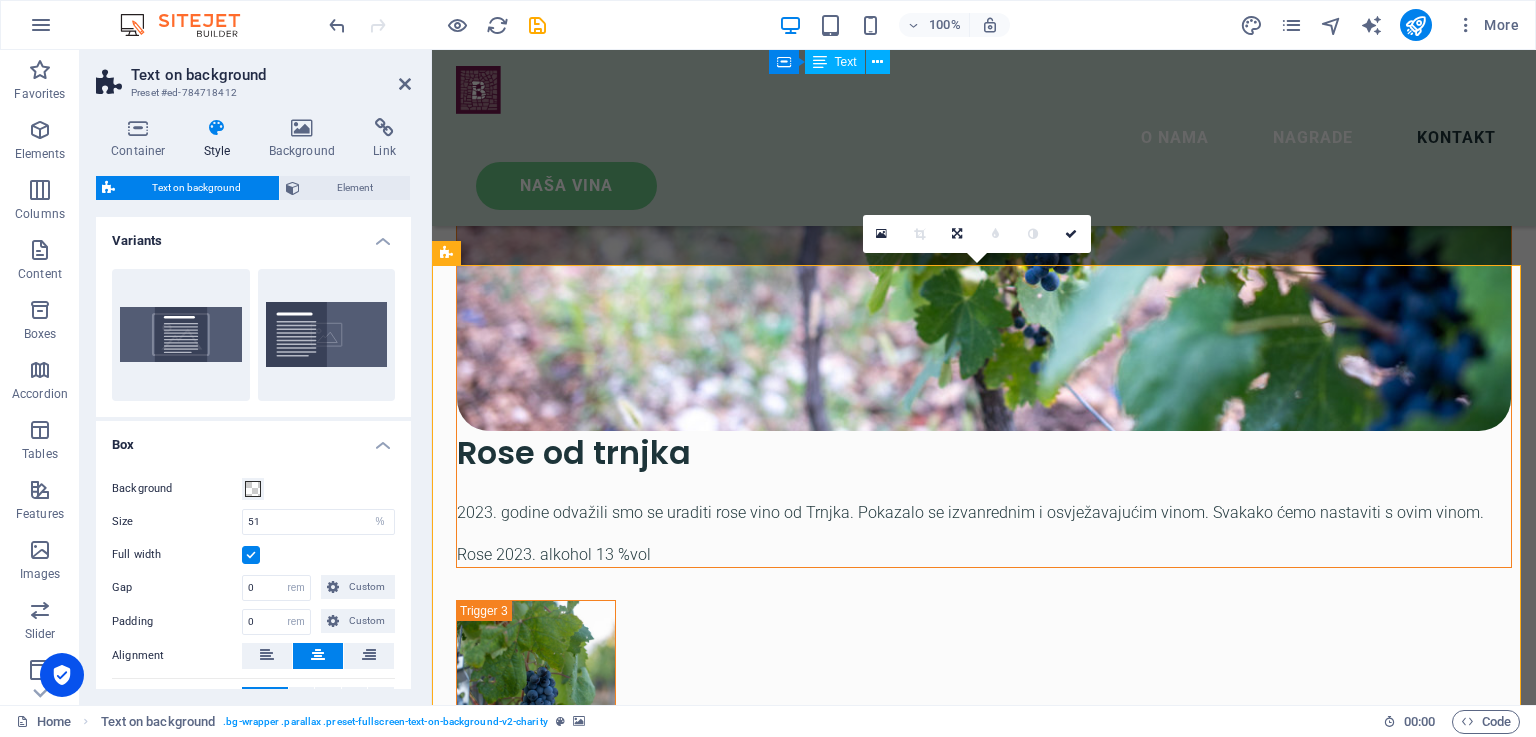 scroll, scrollTop: 5210, scrollLeft: 0, axis: vertical 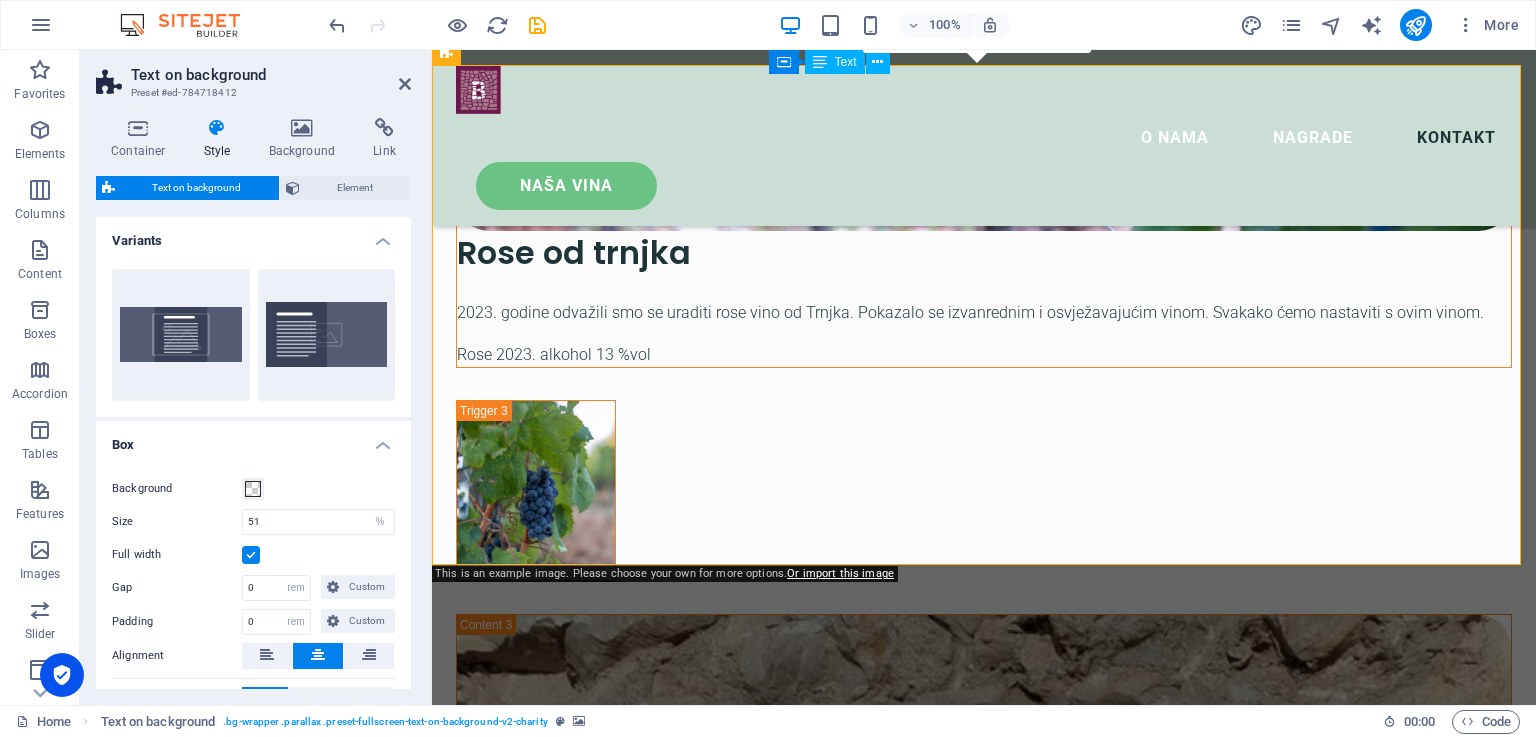 click at bounding box center [984, 7428] 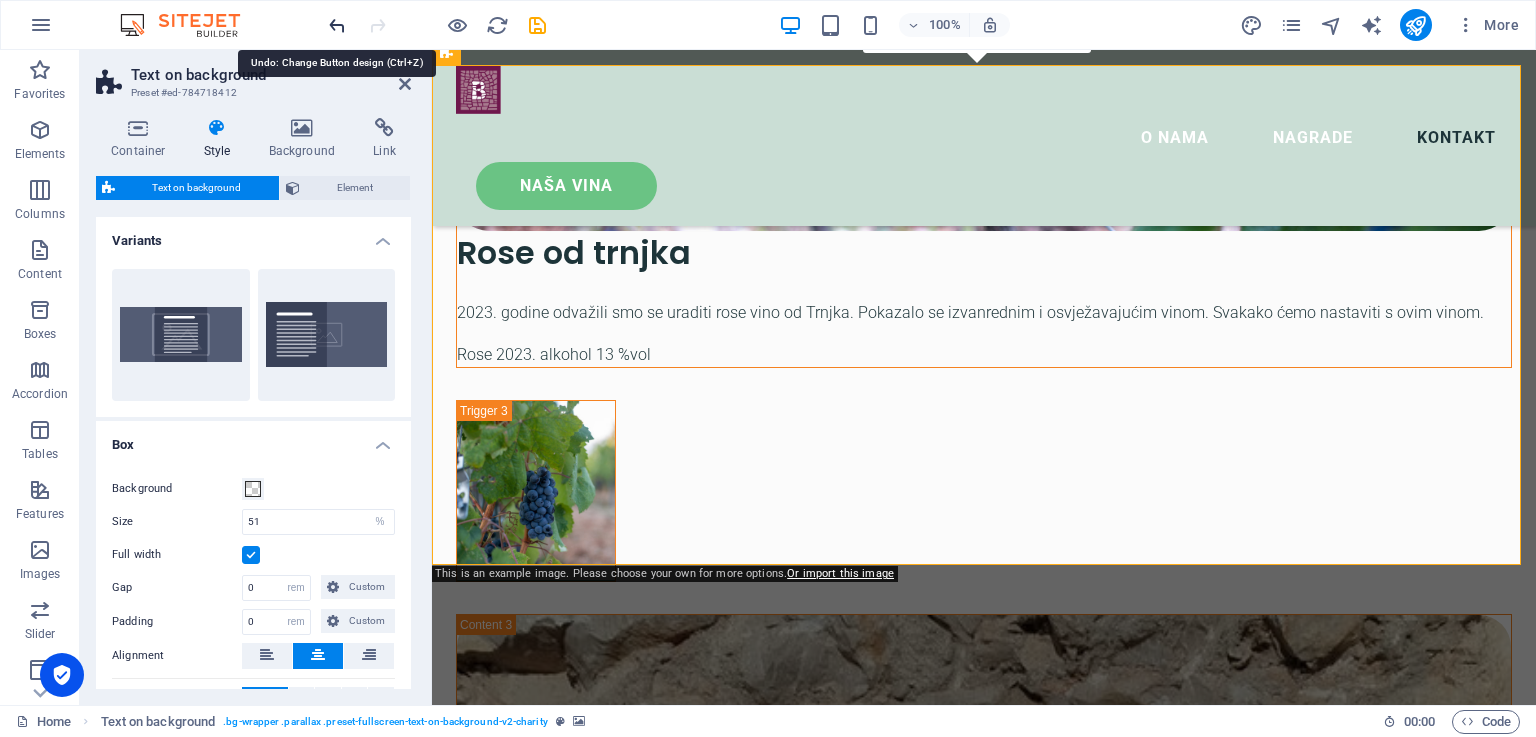 click at bounding box center (337, 25) 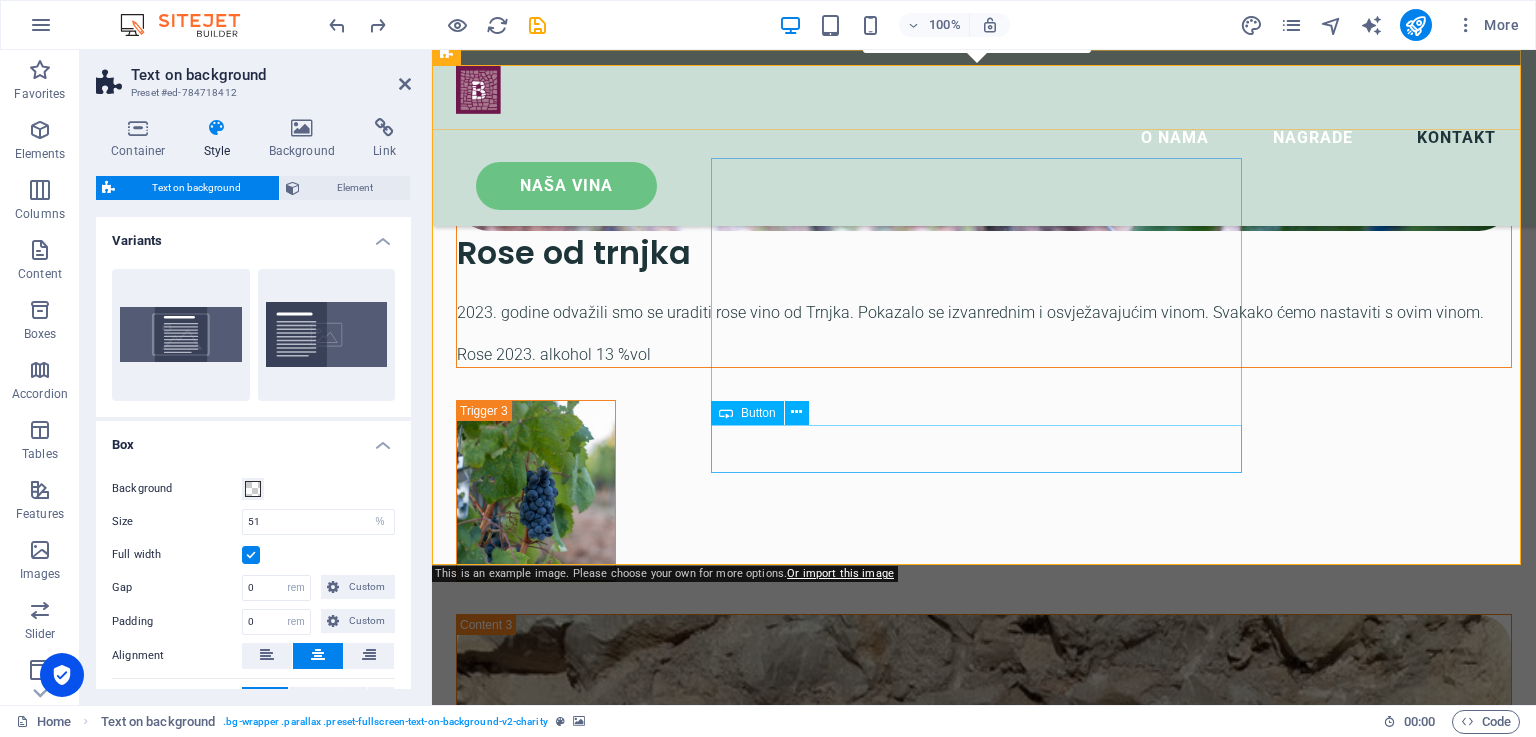 click on "donate now" at bounding box center (984, 8003) 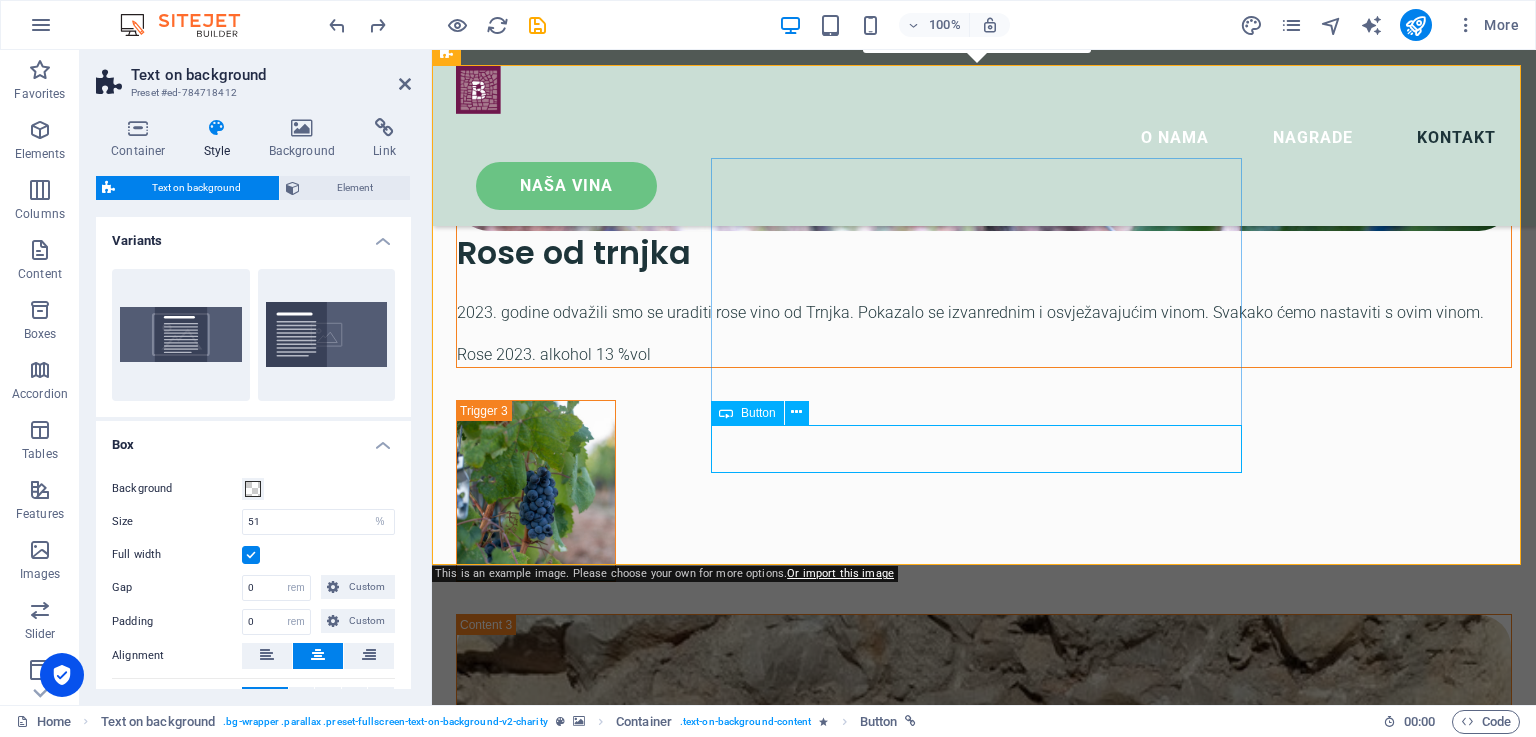click on "donate now" at bounding box center (984, 8003) 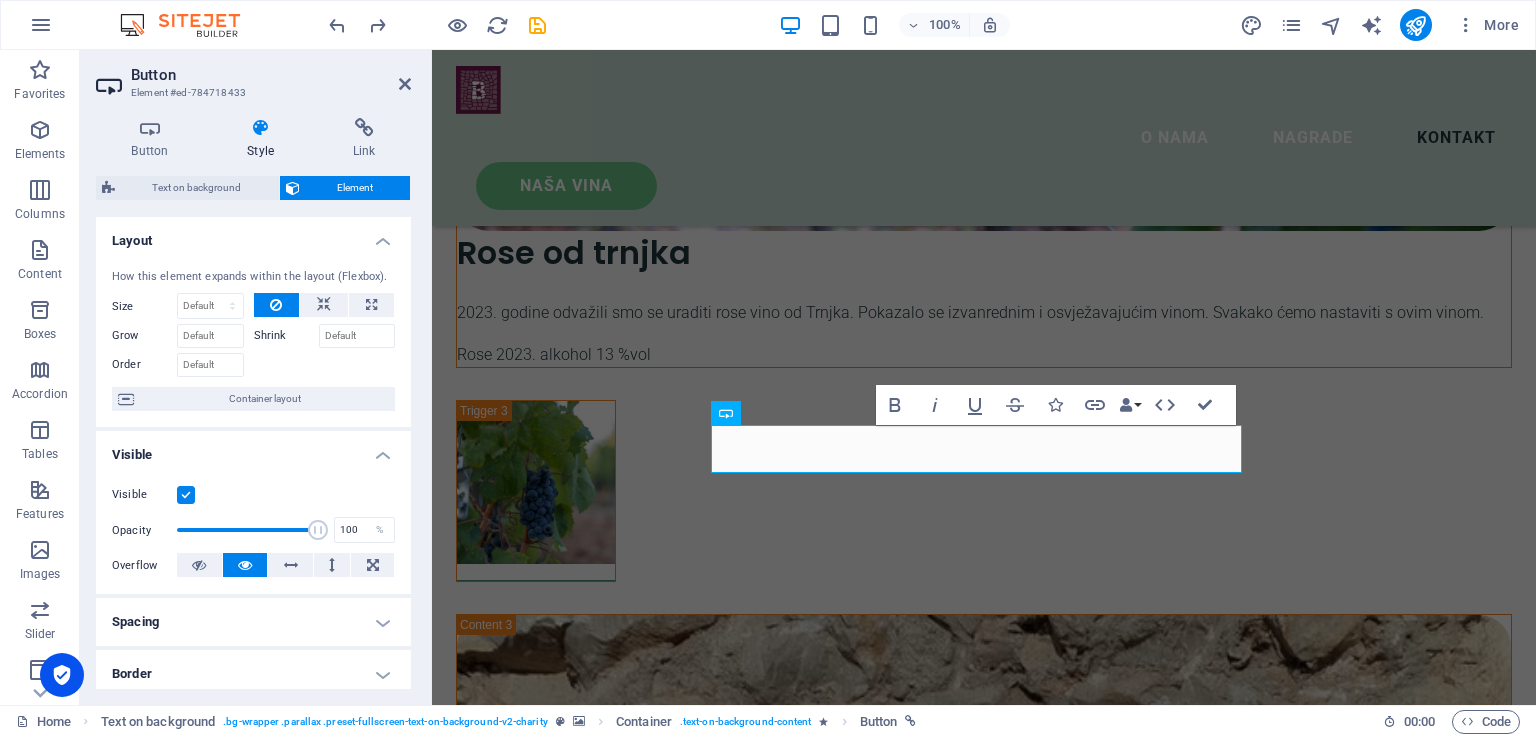 type 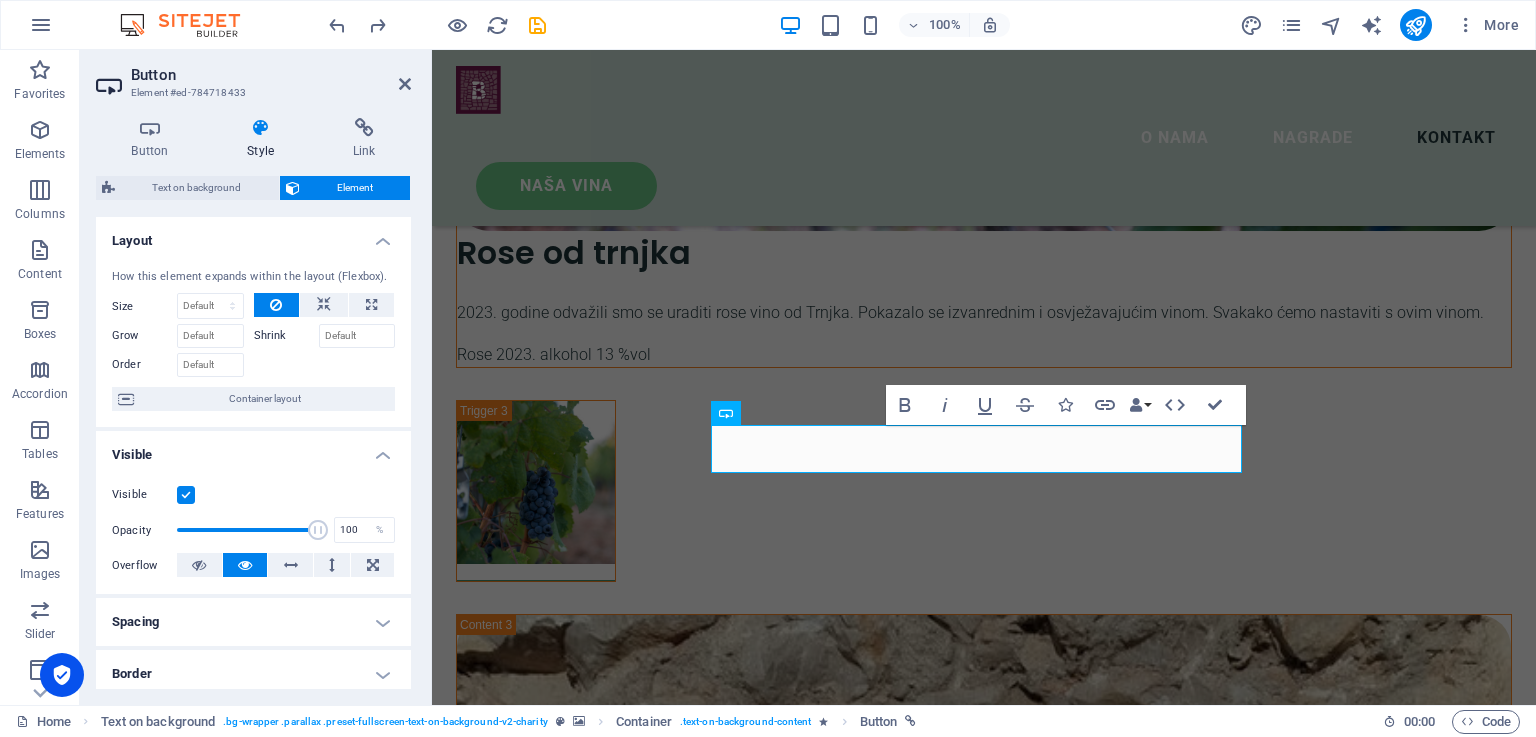 click at bounding box center (984, 7428) 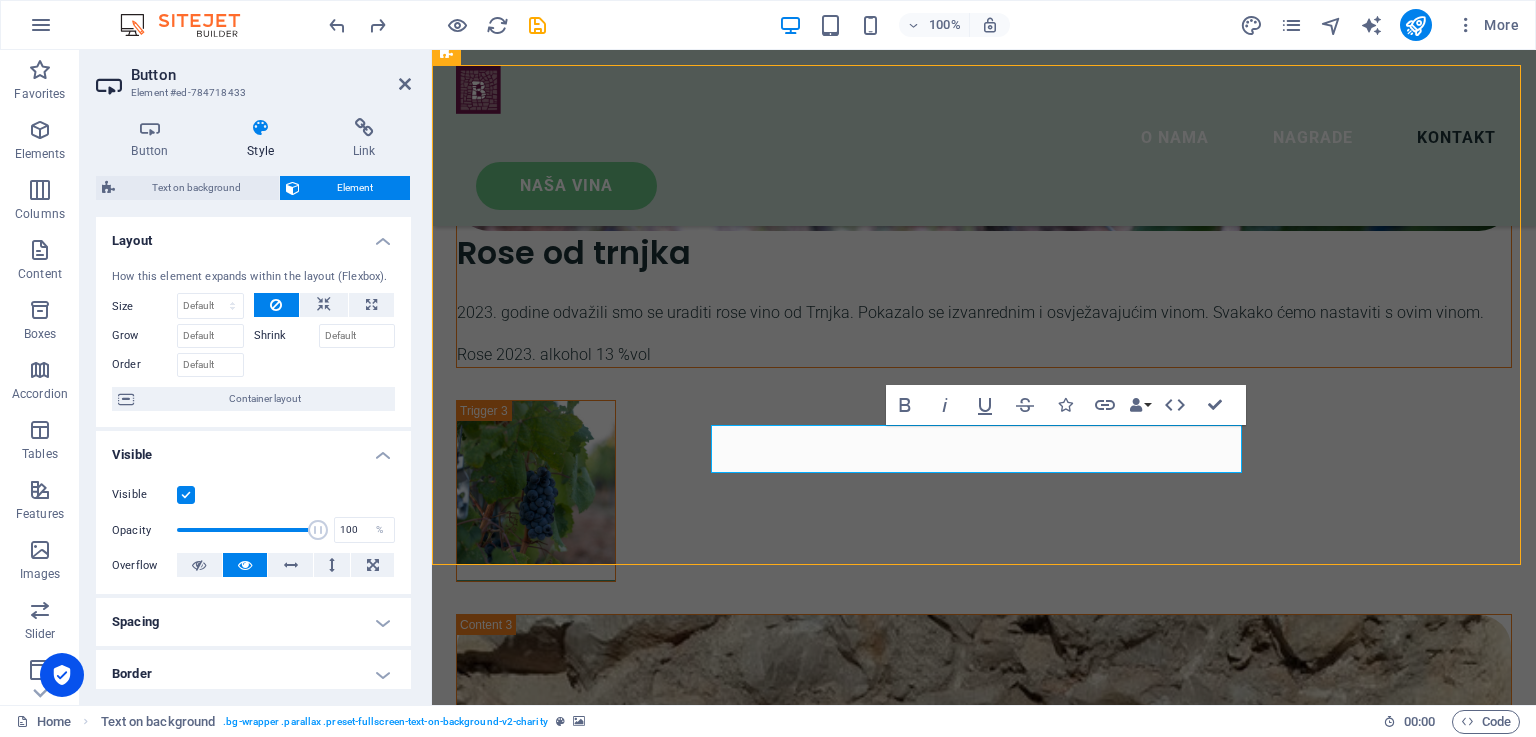 scroll, scrollTop: 5302, scrollLeft: 0, axis: vertical 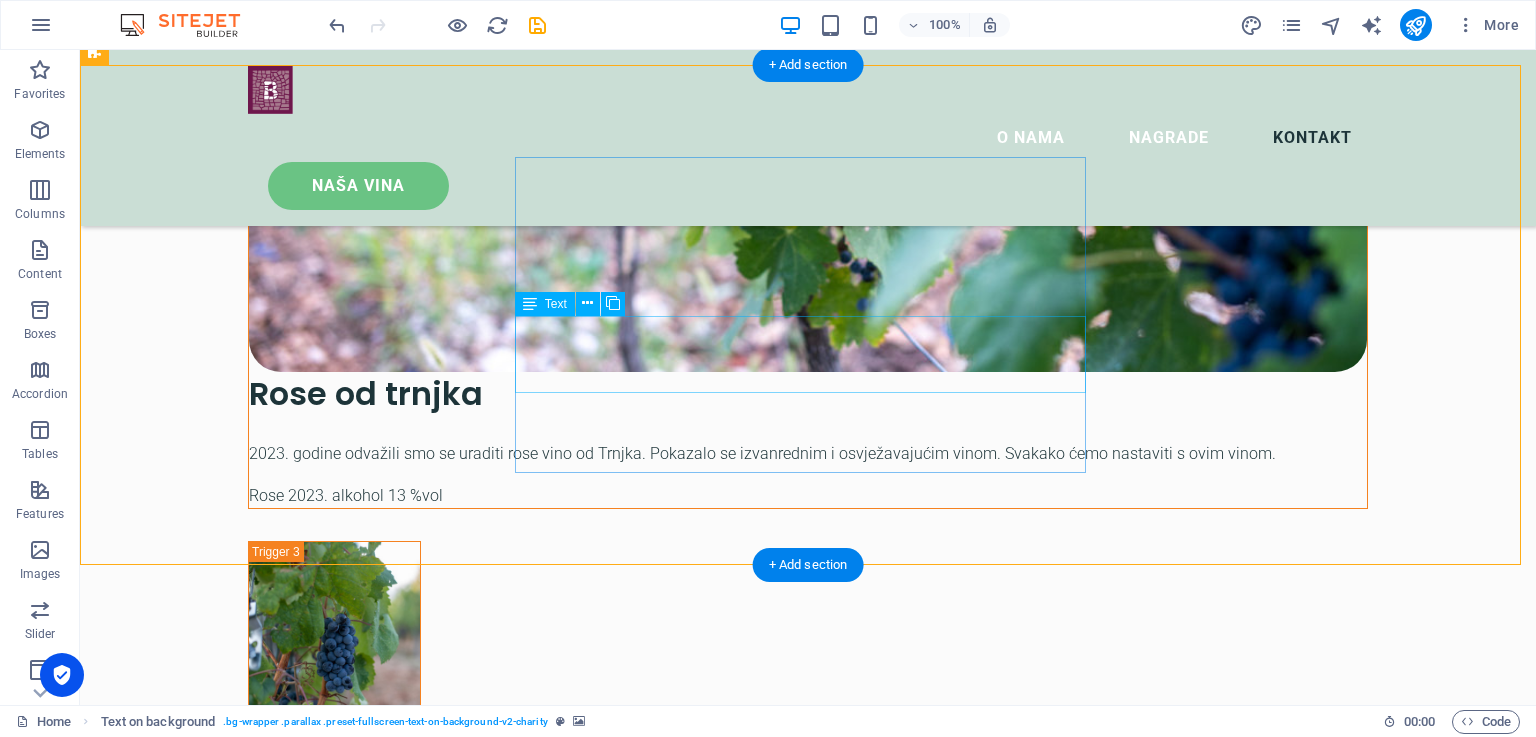 click on "Lorem ipsum dolor sit amet consectetur. Bibendum adipiscing morbi orci nibh eget posuere arcu volutpat nulla. Tortor cras suscipit augue sodales risus auctor. Fusce nunc vitae non dui ornare tellus nibh purus lectus." at bounding box center [808, 8435] 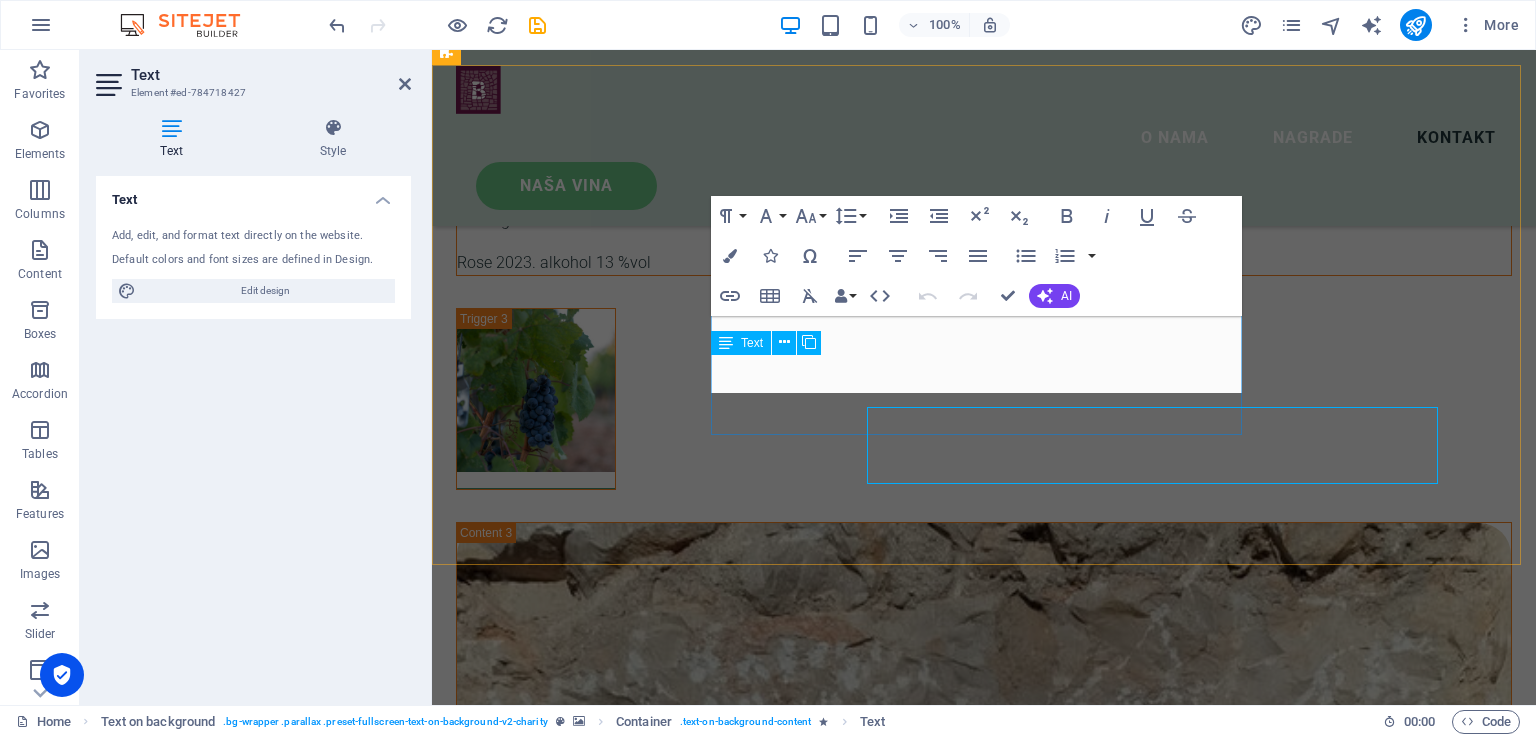 scroll, scrollTop: 5210, scrollLeft: 0, axis: vertical 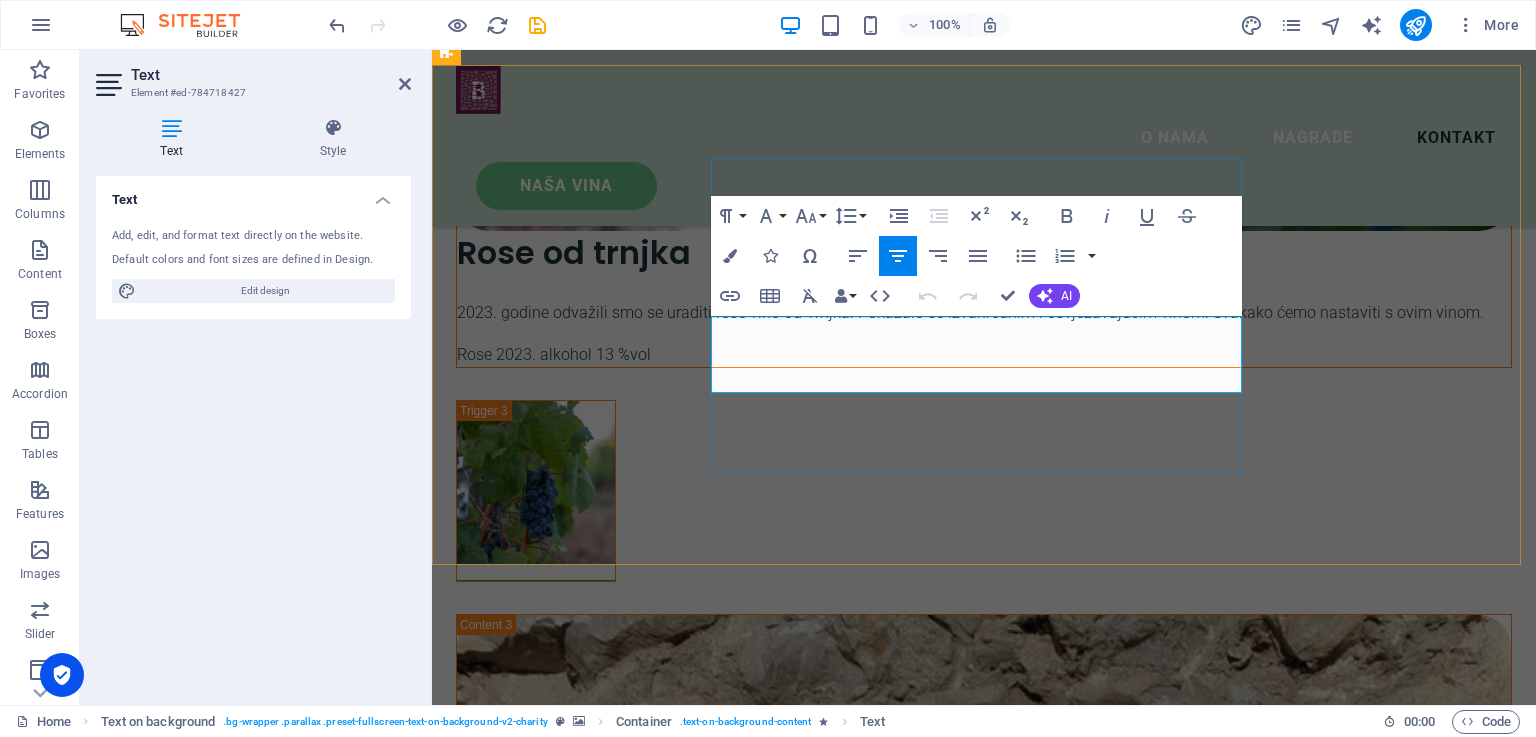 drag, startPoint x: 724, startPoint y: 327, endPoint x: 1241, endPoint y: 377, distance: 519.4122 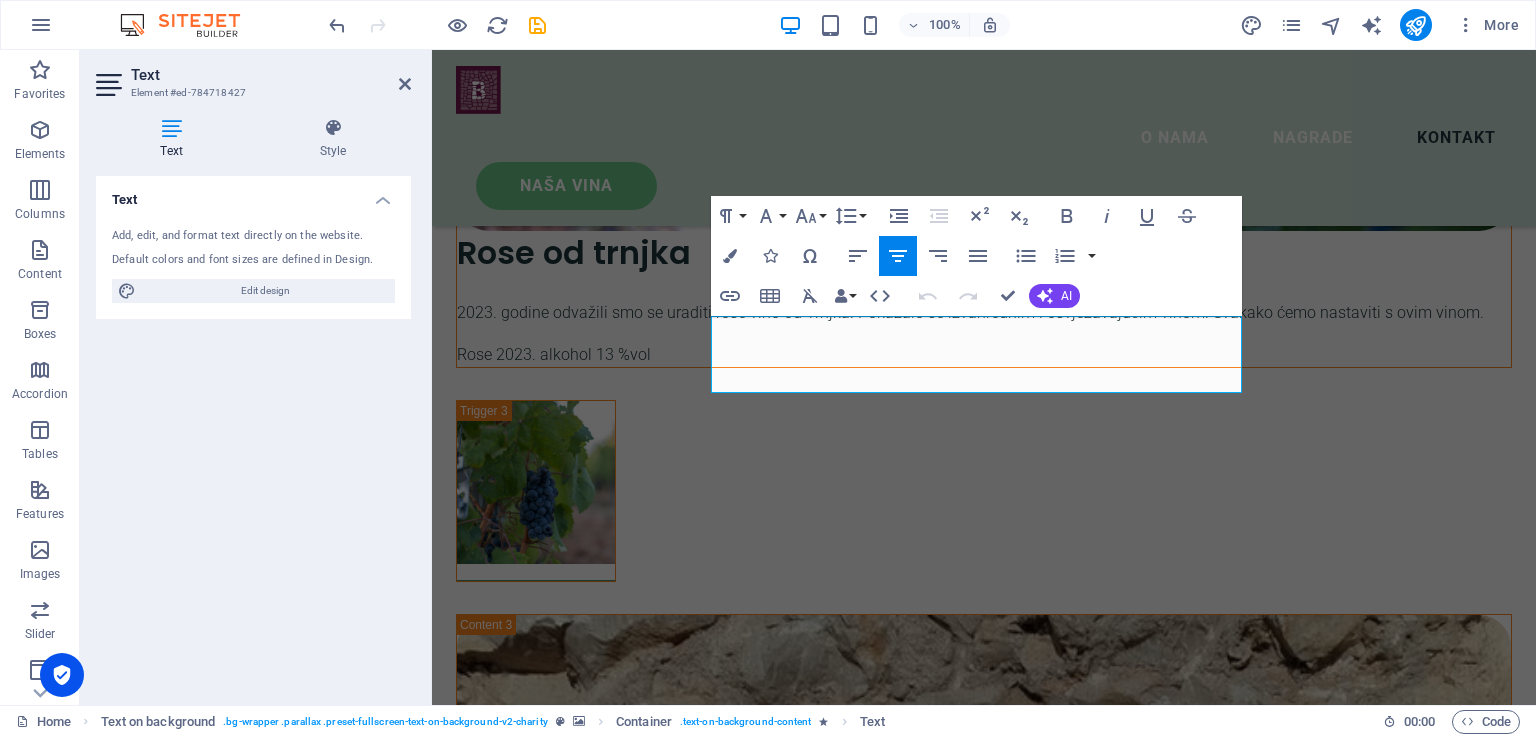type 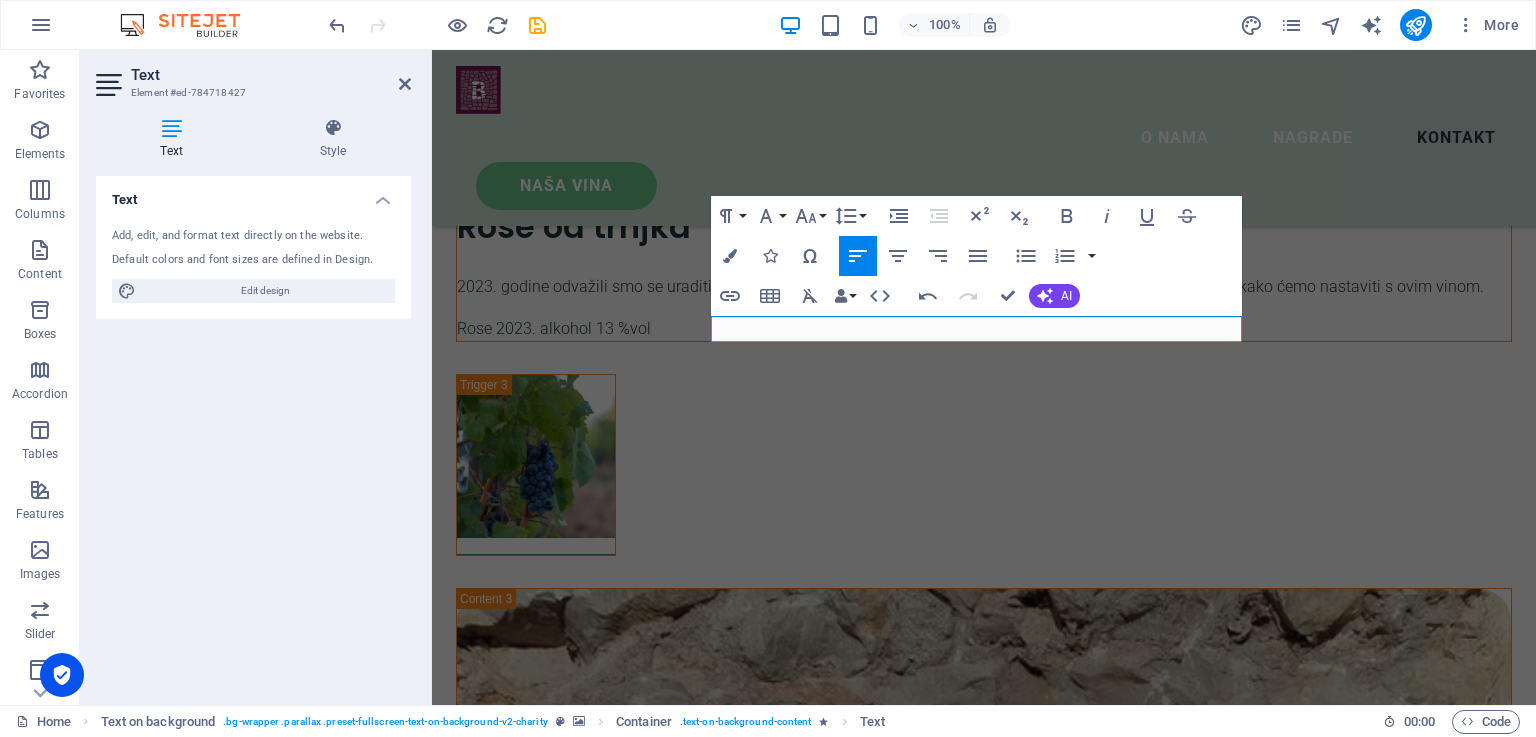 click at bounding box center [984, 7415] 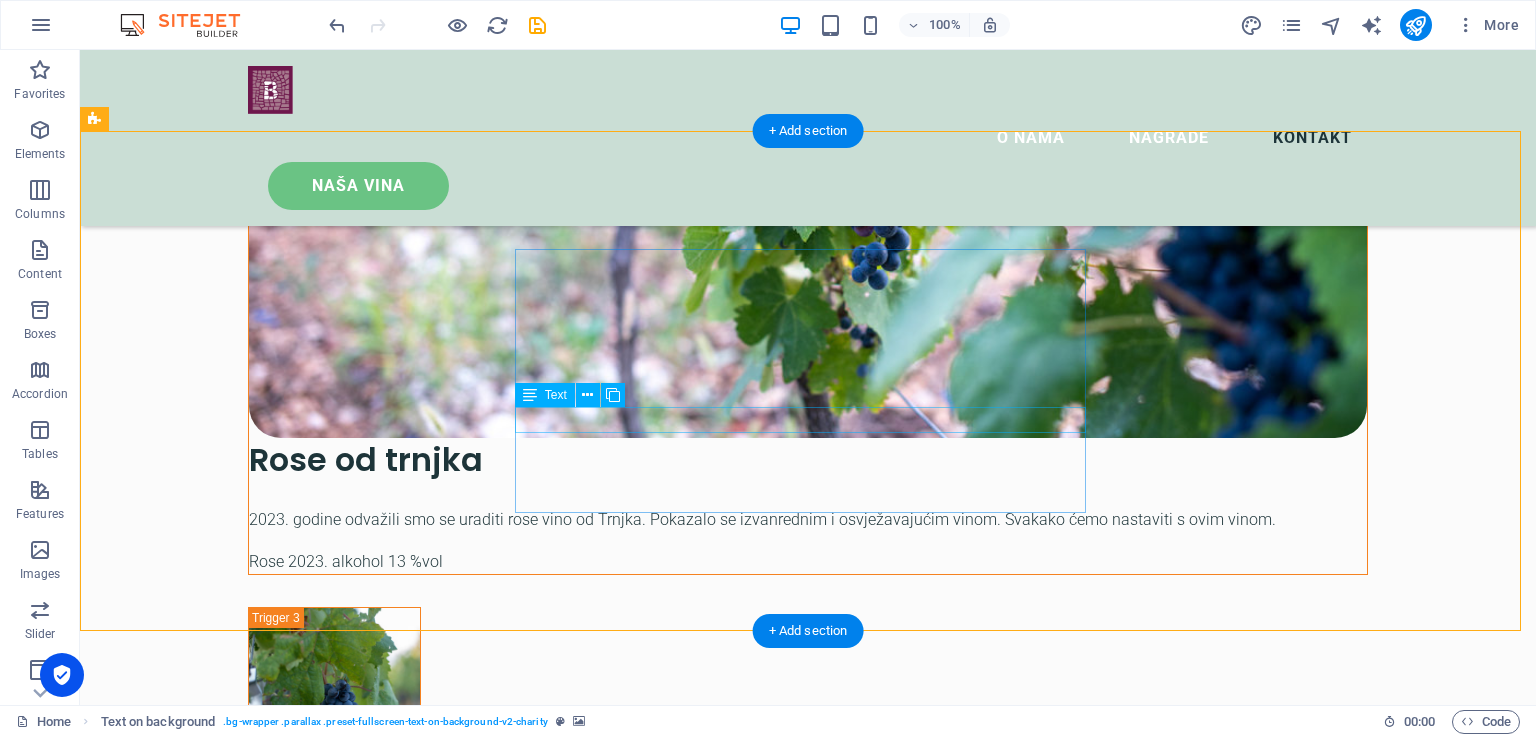 click on "Samo upornim poštenim i teškim radom nastaju dobri proizvodi koji traju" at bounding box center [808, 8489] 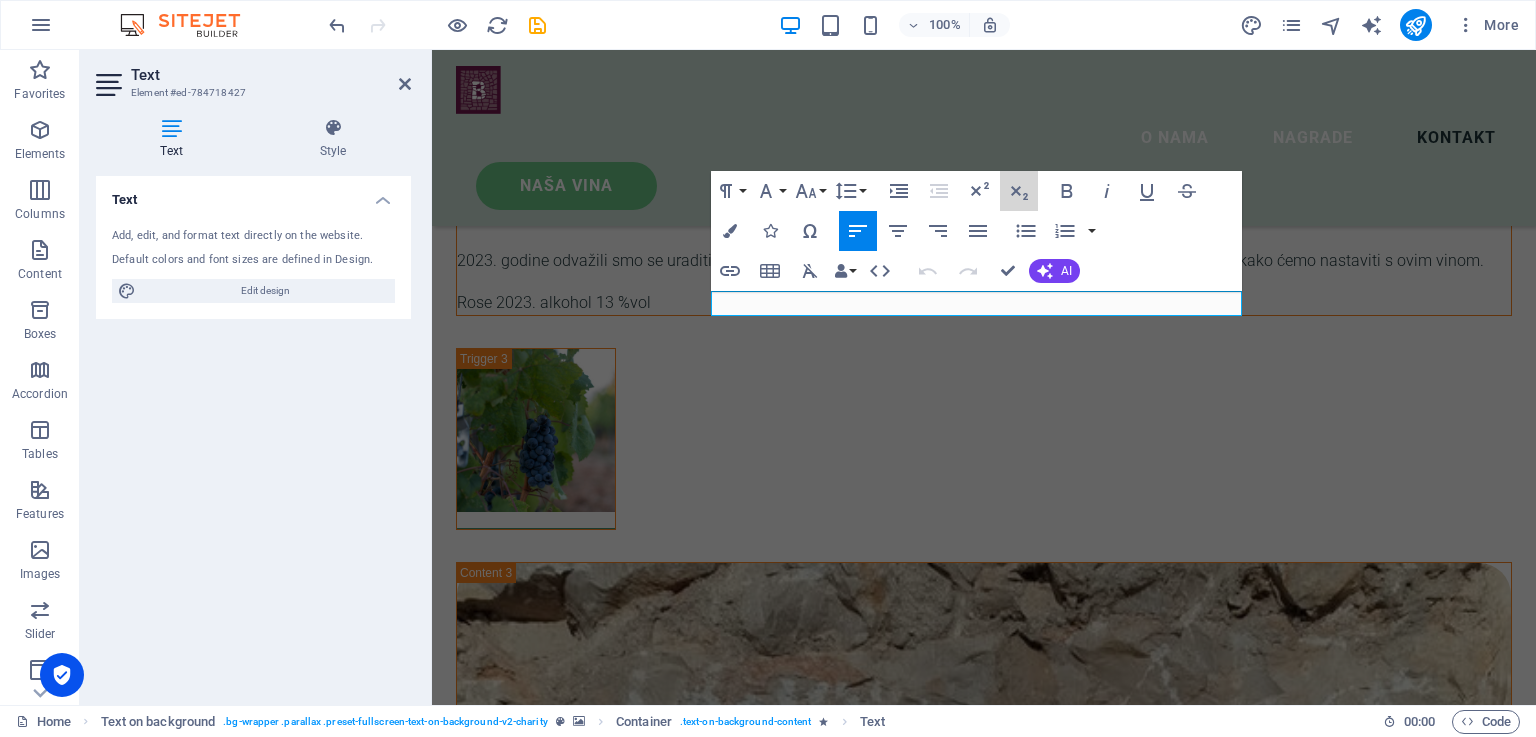 drag, startPoint x: 1036, startPoint y: 179, endPoint x: 698, endPoint y: 266, distance: 349.01718 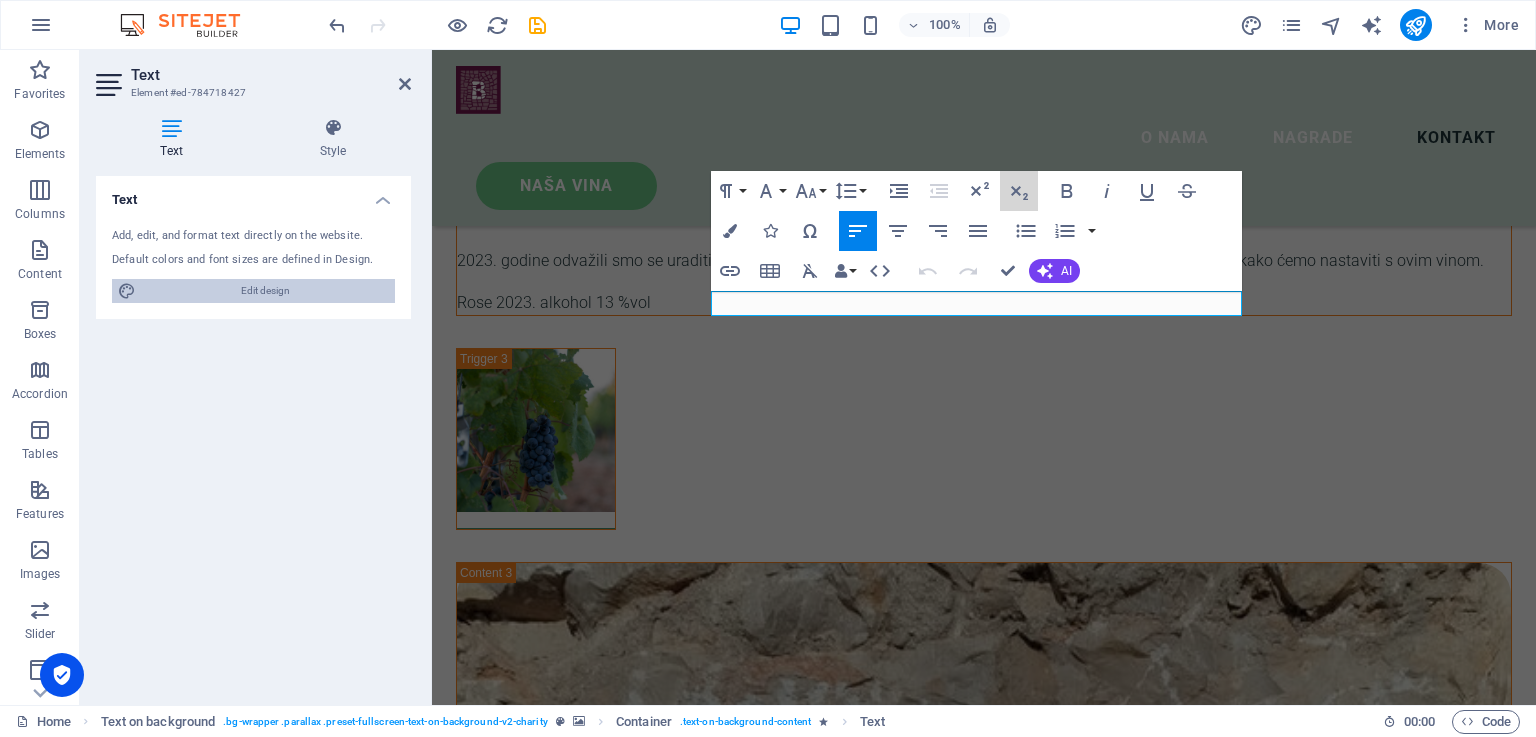 click on "Edit design" at bounding box center (265, 291) 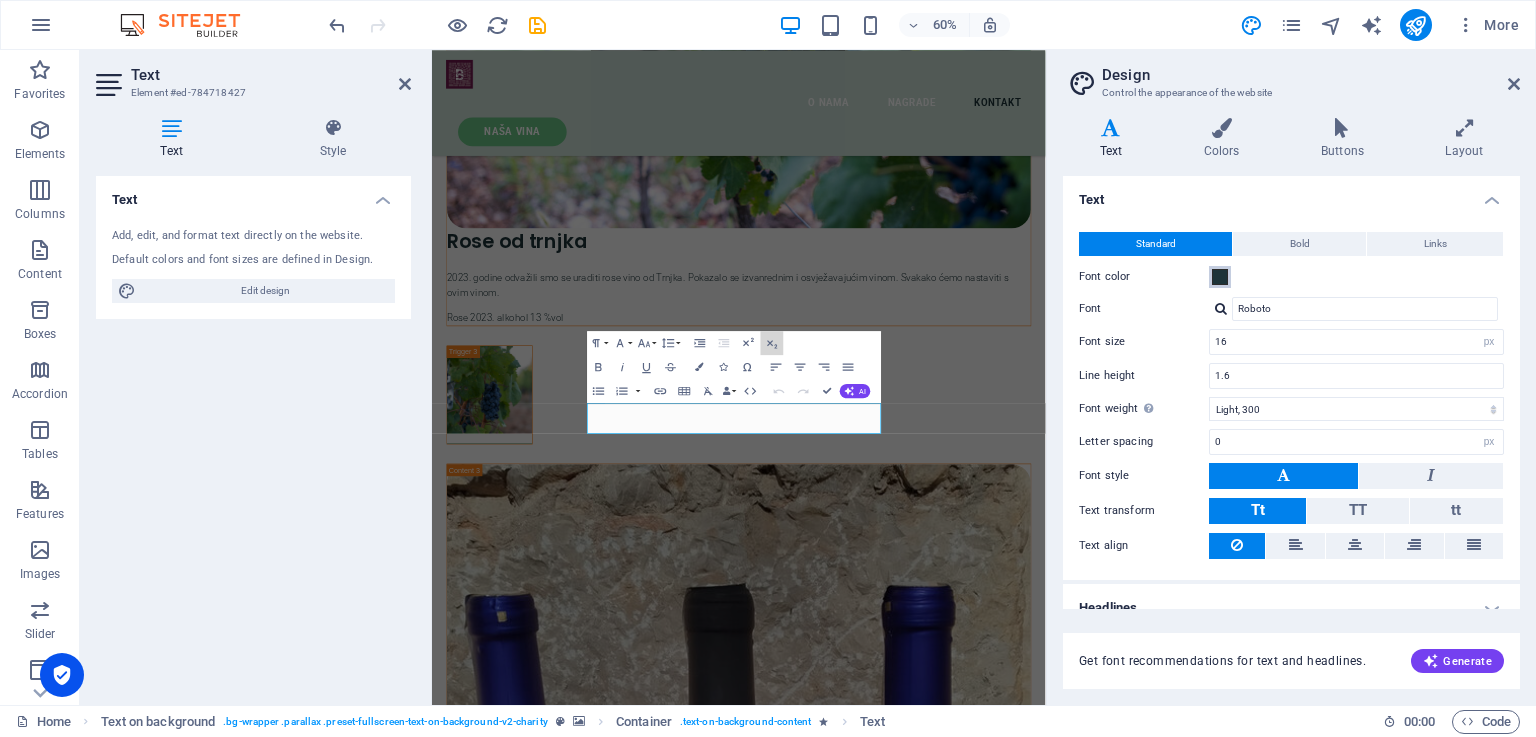 click on "Font color" at bounding box center (1220, 277) 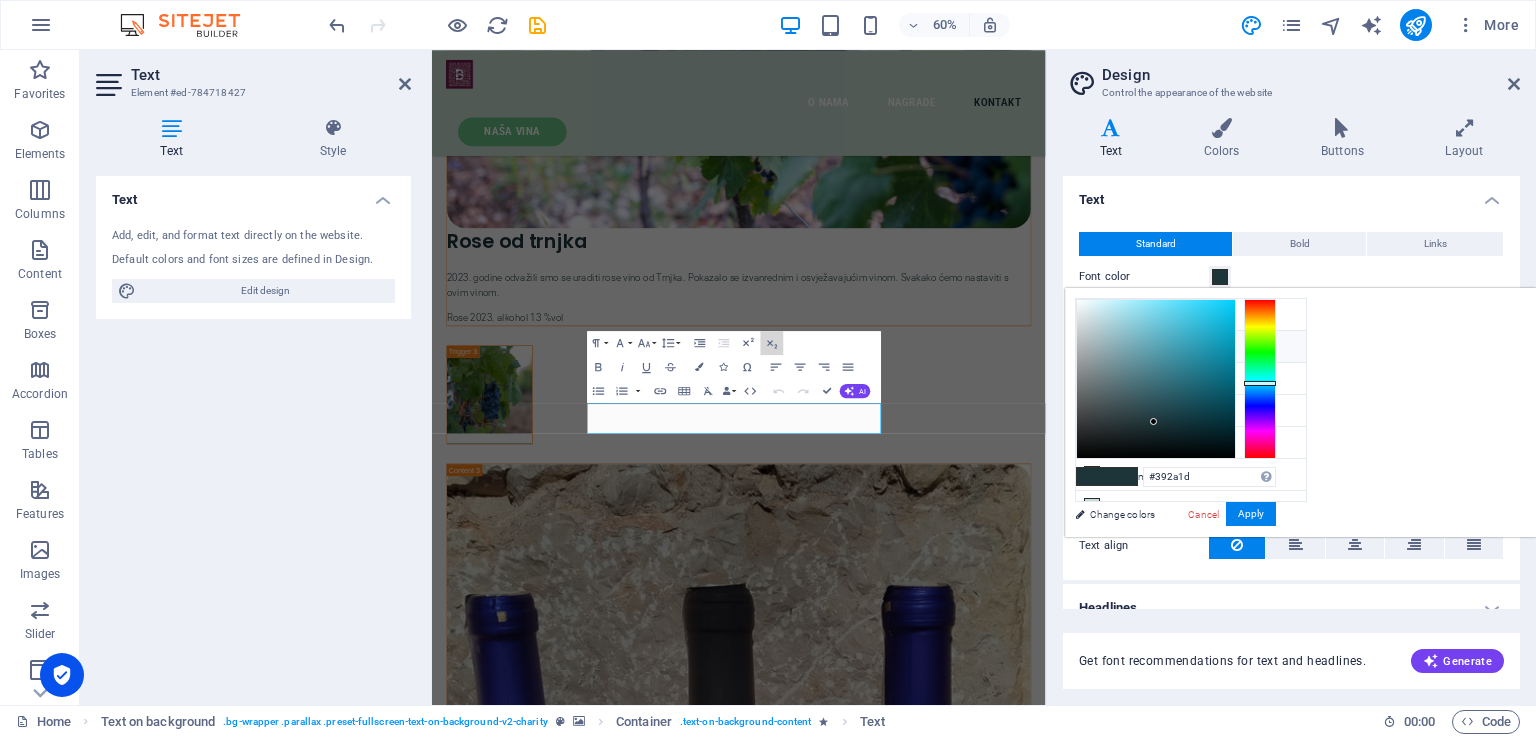 click at bounding box center (1260, 379) 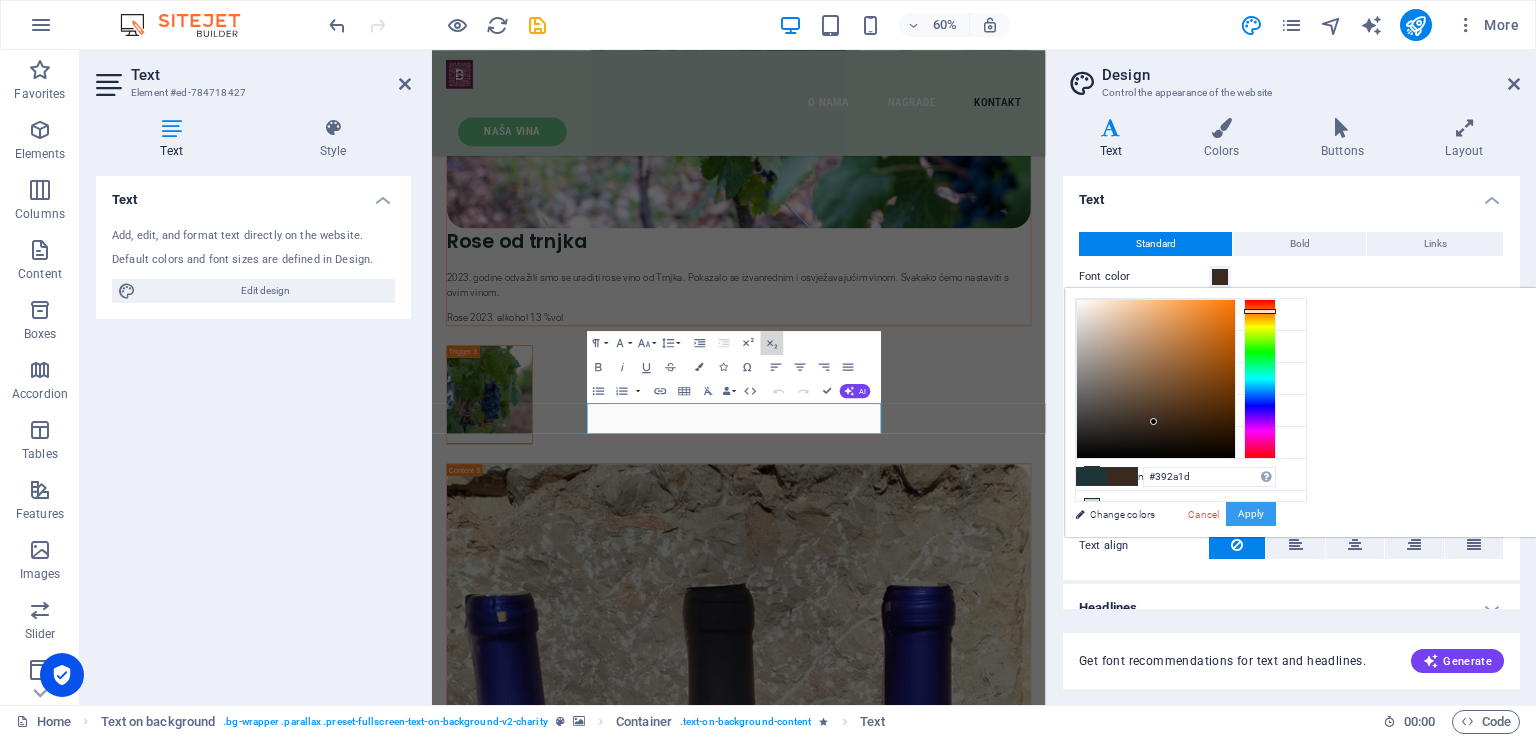 click on "Apply" at bounding box center (1251, 514) 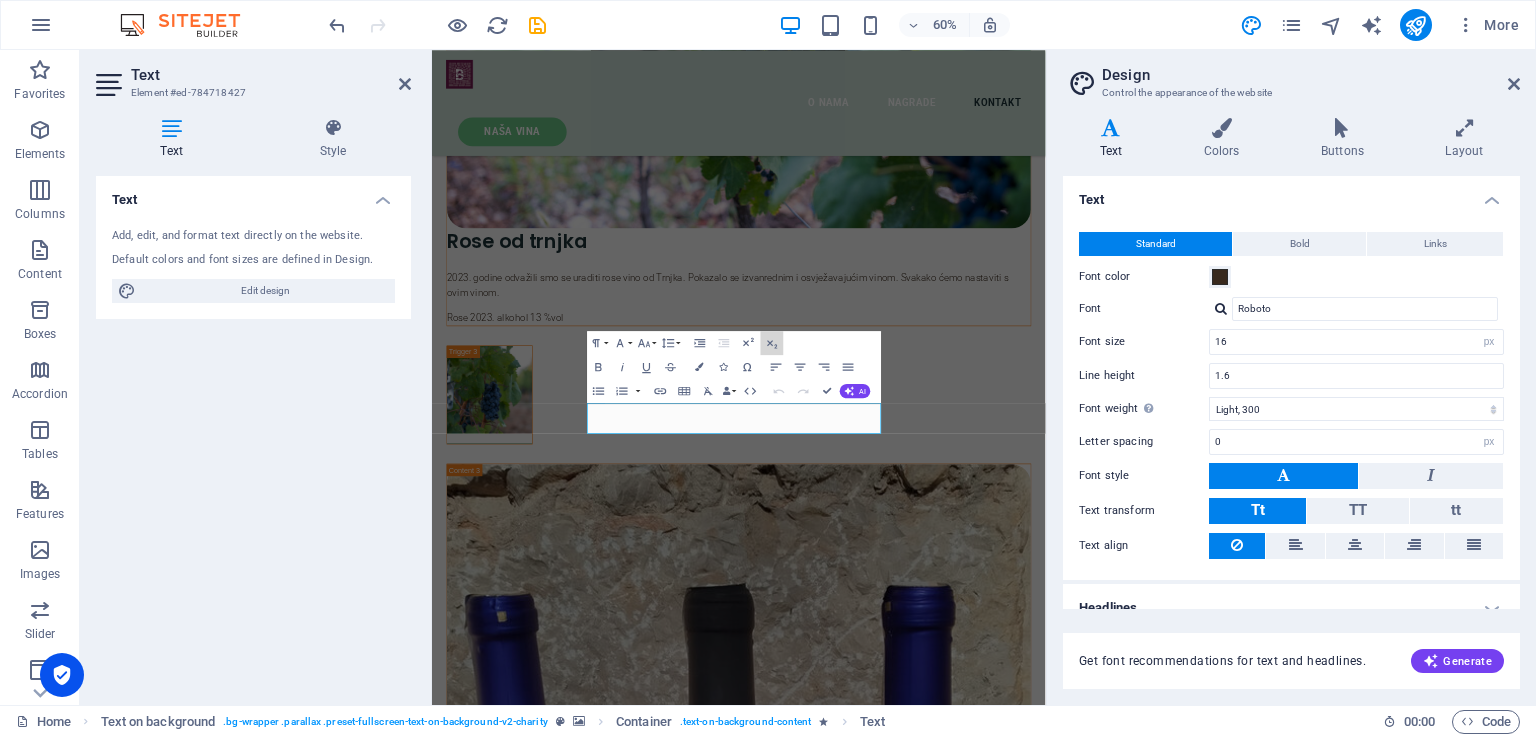 click on "Font color" at bounding box center (1291, 277) 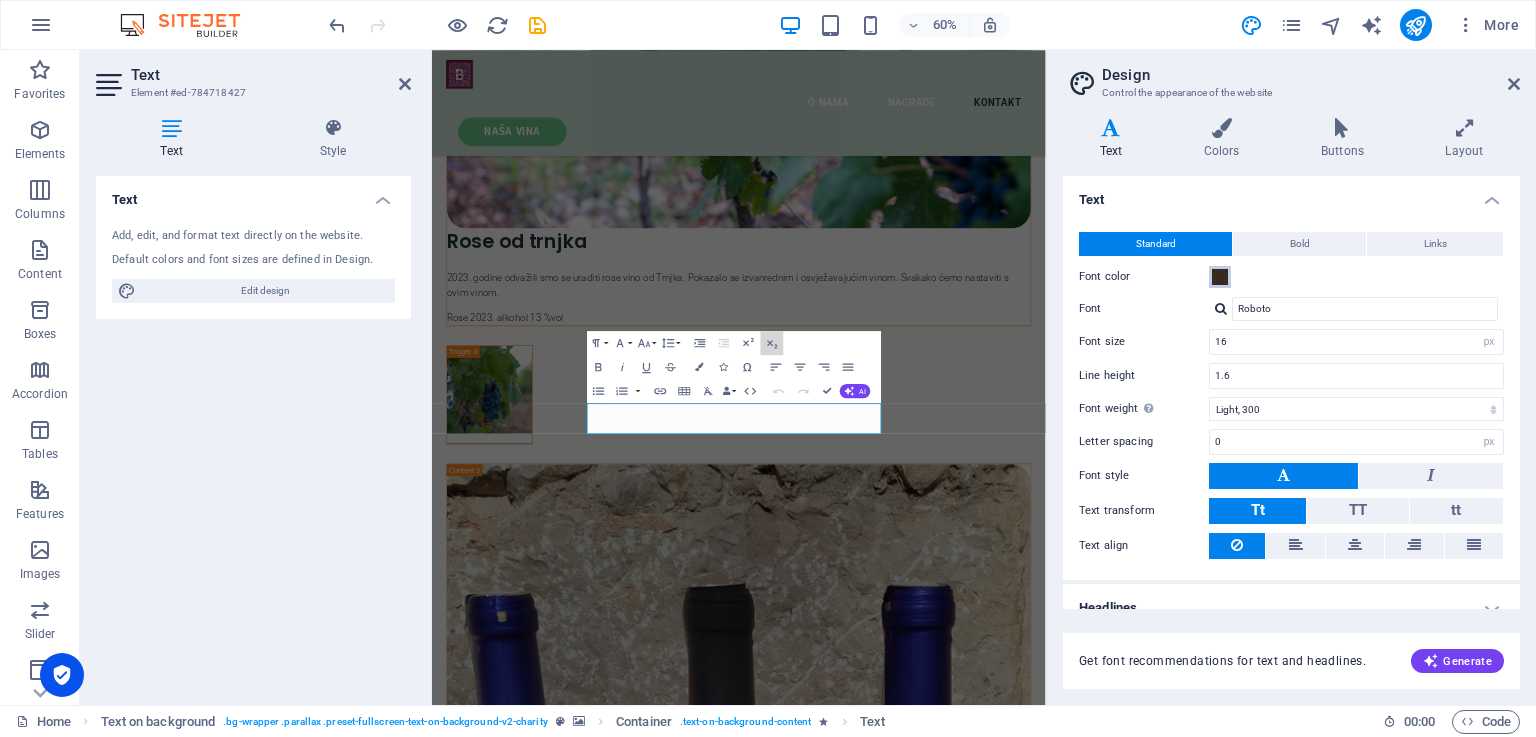 click at bounding box center (1220, 277) 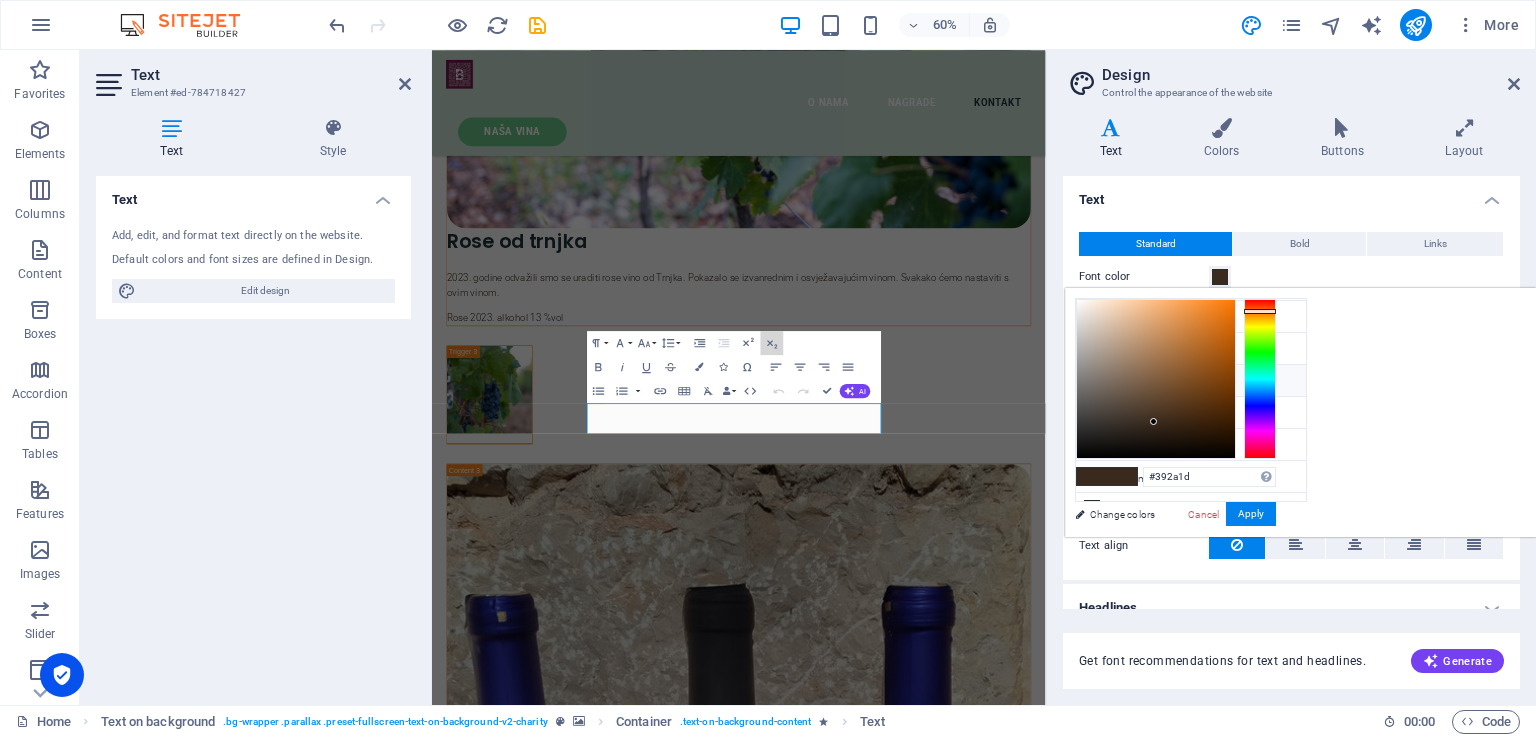 scroll, scrollTop: 76, scrollLeft: 0, axis: vertical 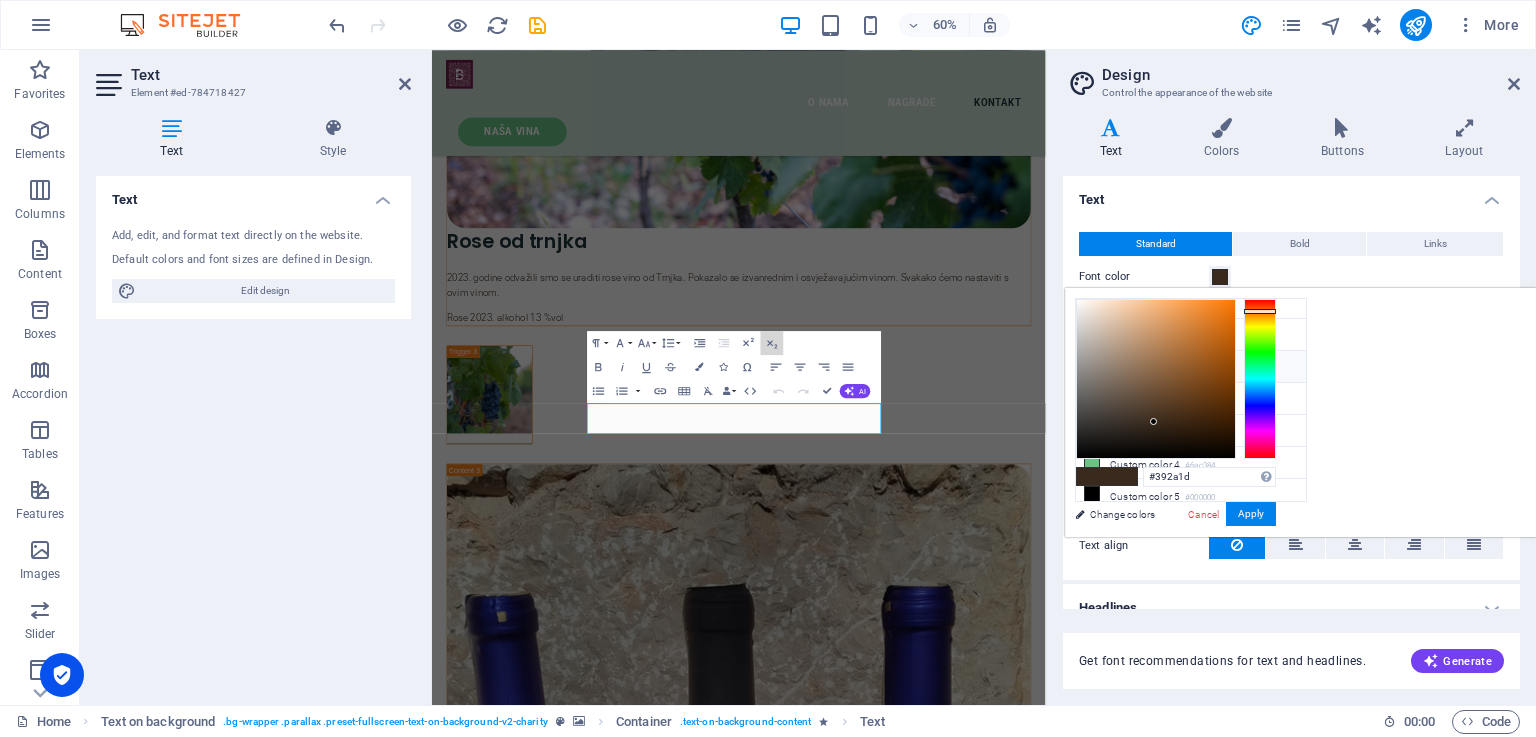 click on "Custom color 1
#e0b770" at bounding box center [1191, 367] 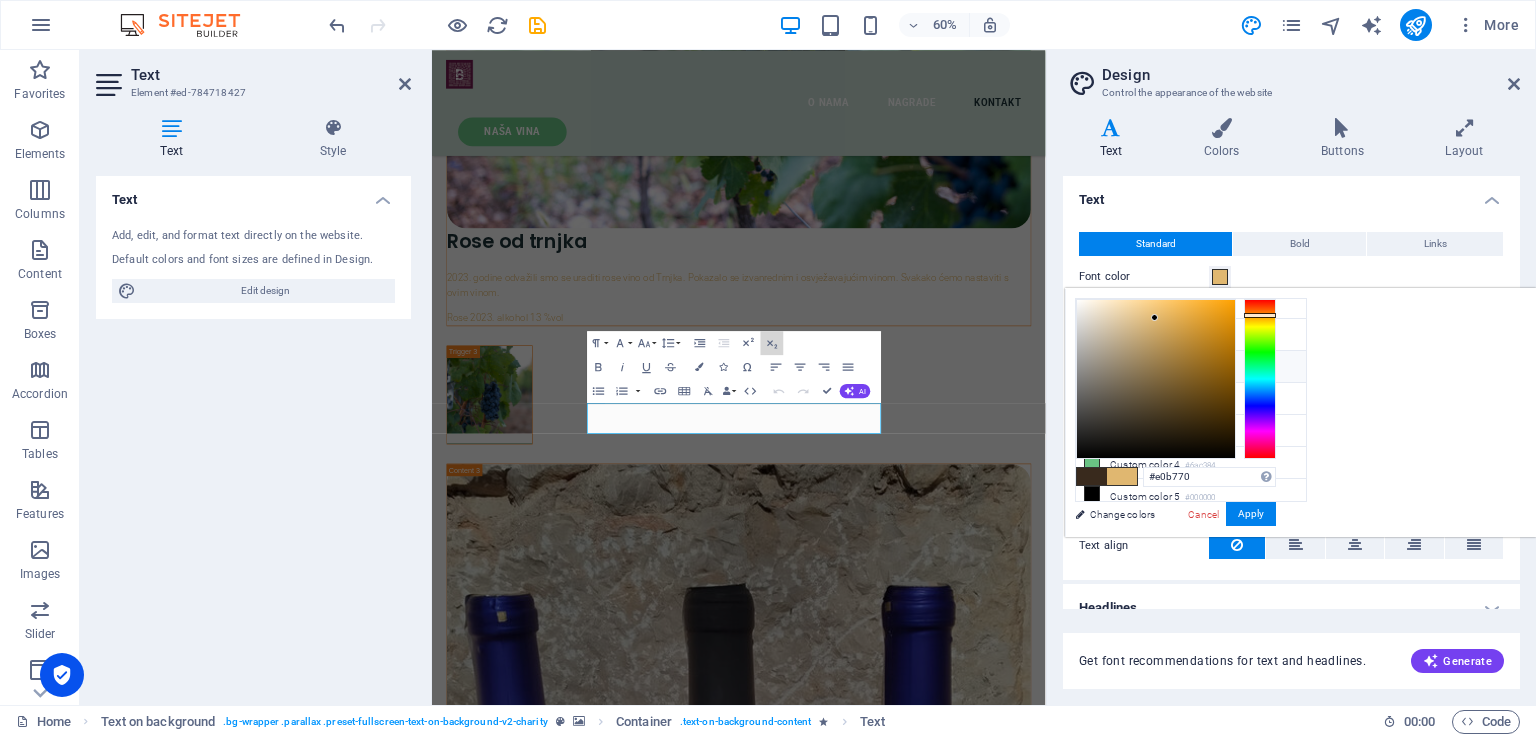 type on "#e08370" 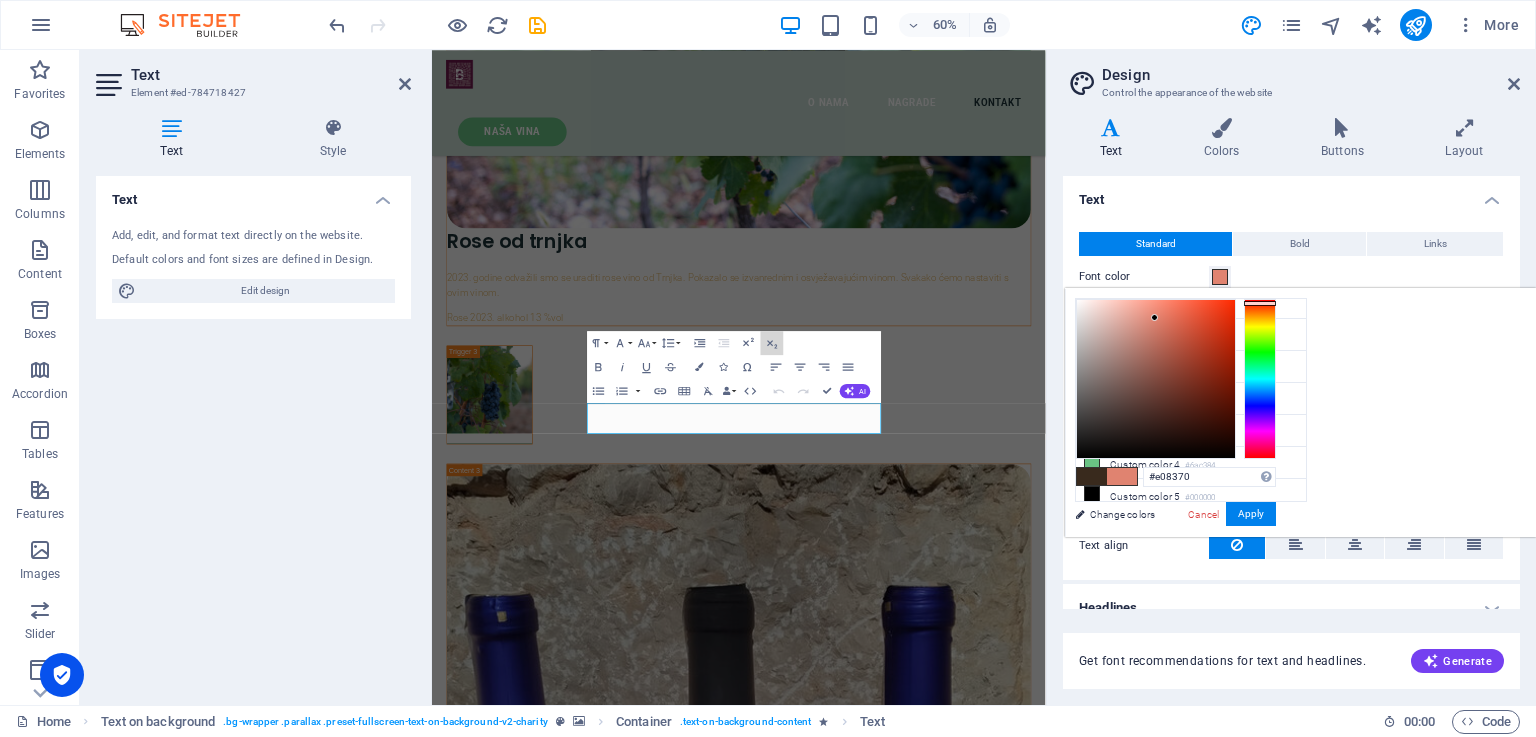 click at bounding box center [1260, 379] 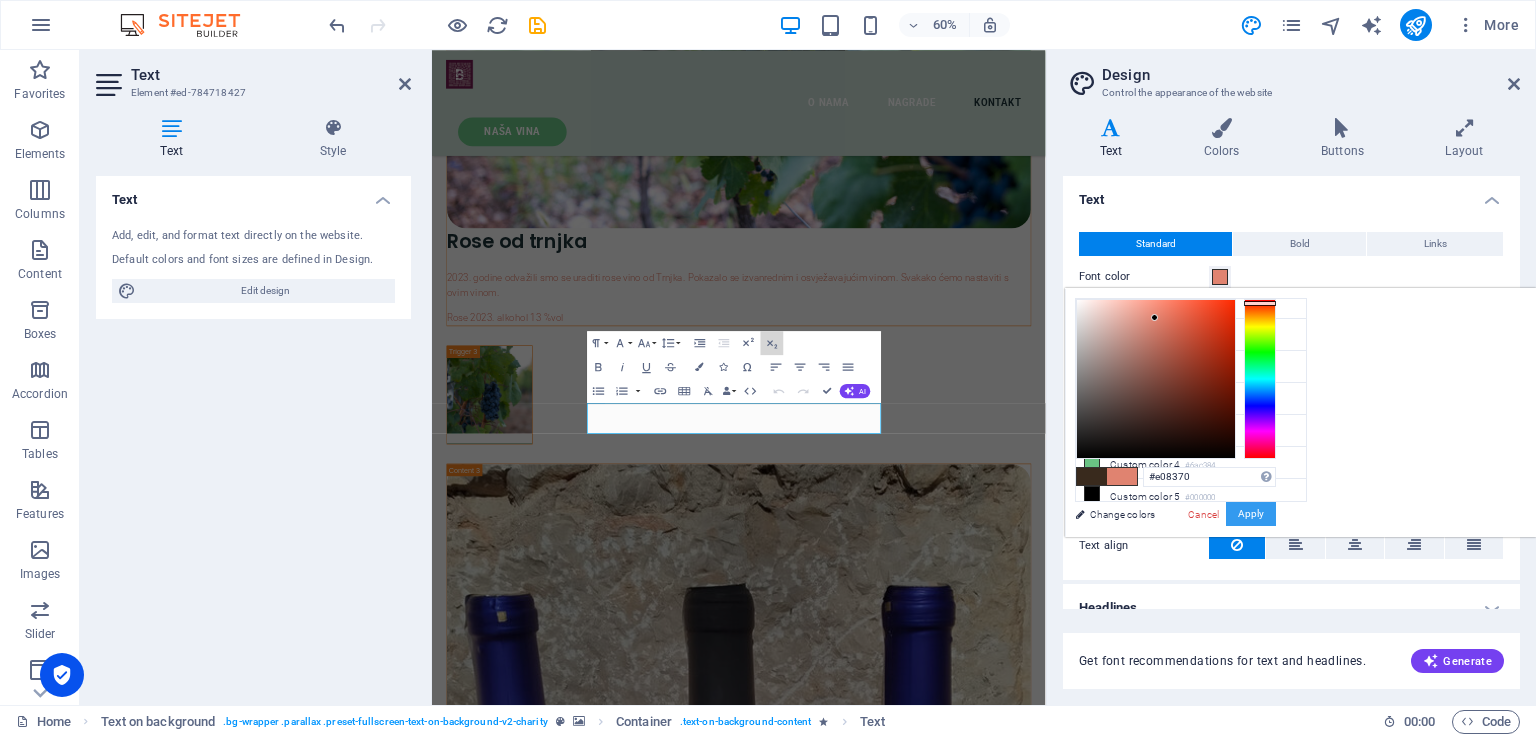 click on "Apply" at bounding box center [1251, 514] 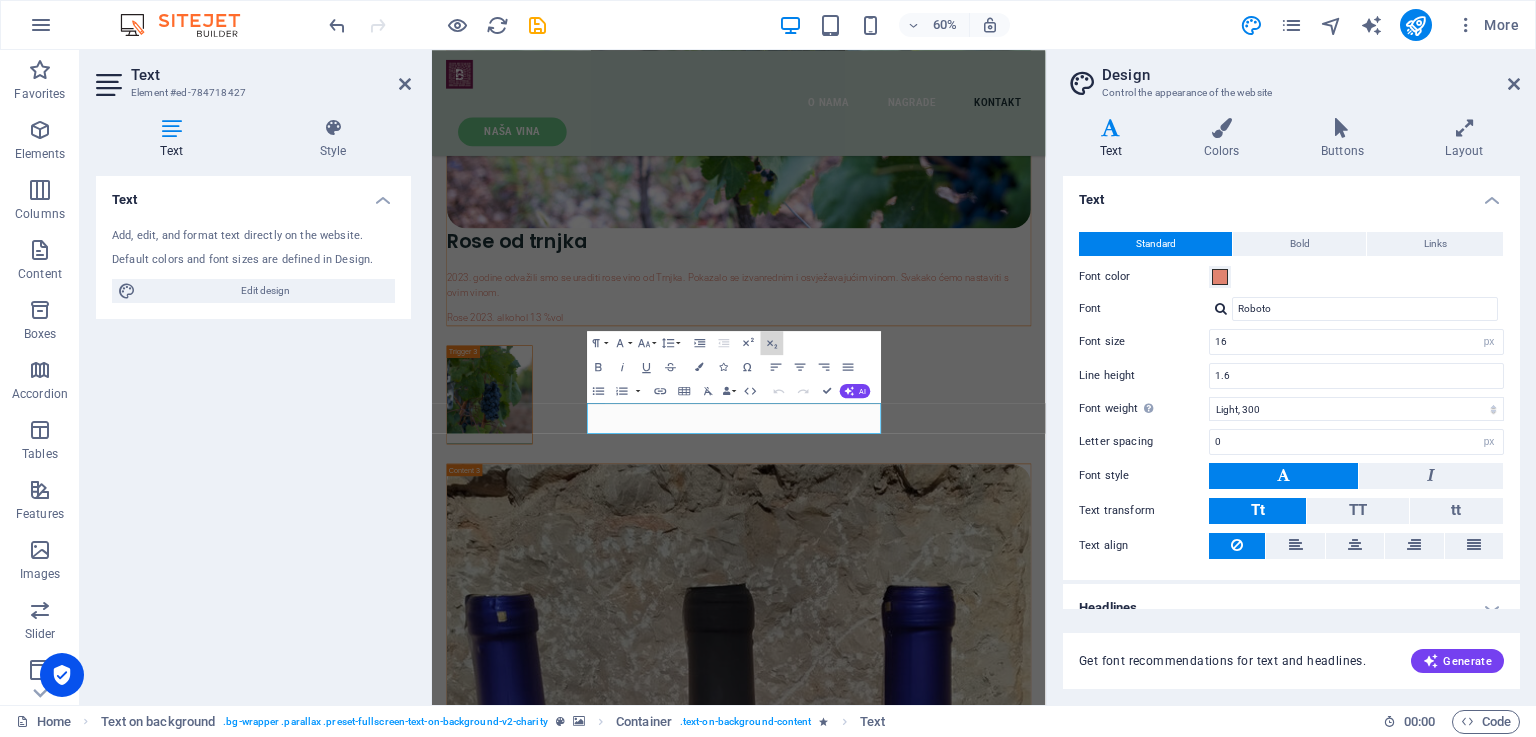 click at bounding box center [943, 7077] 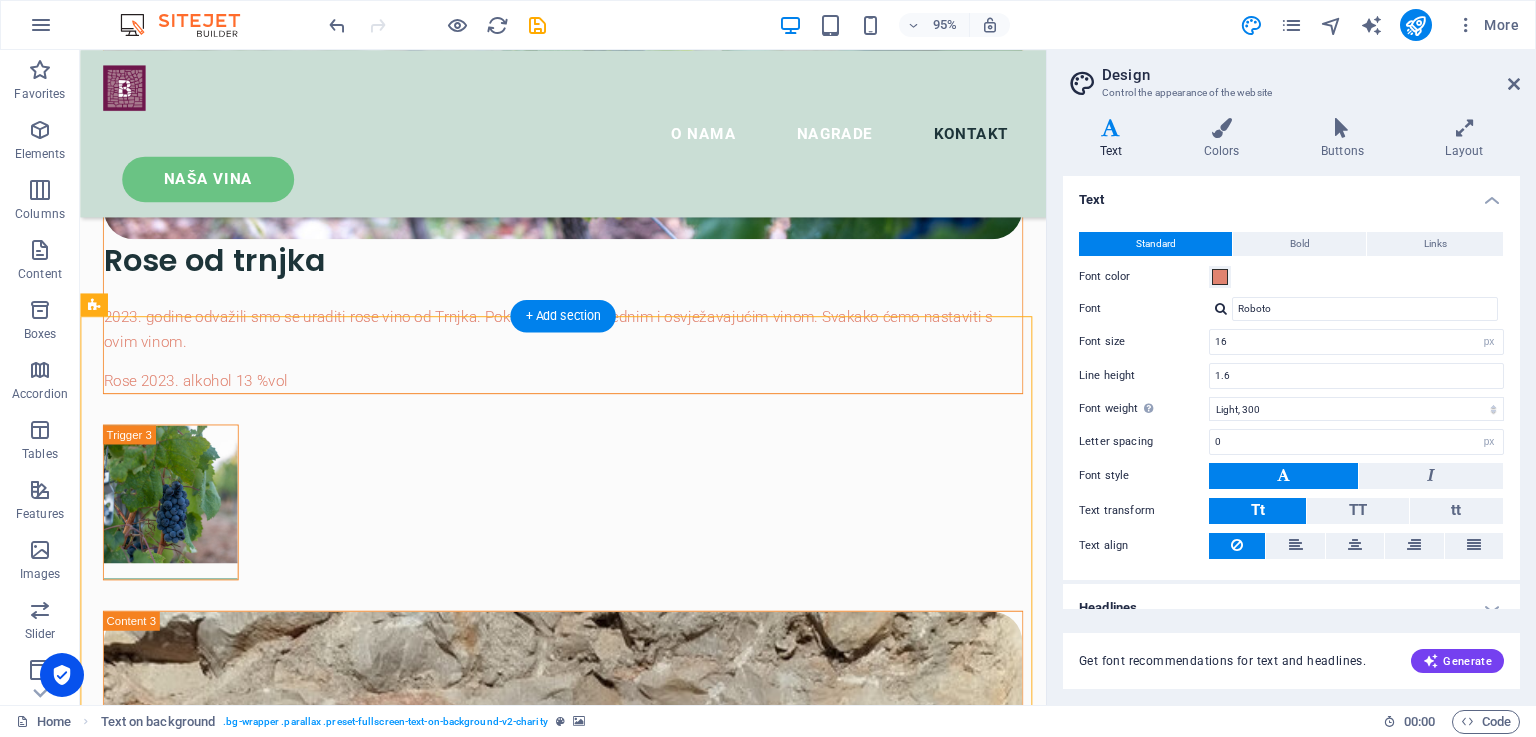 scroll, scrollTop: 4950, scrollLeft: 0, axis: vertical 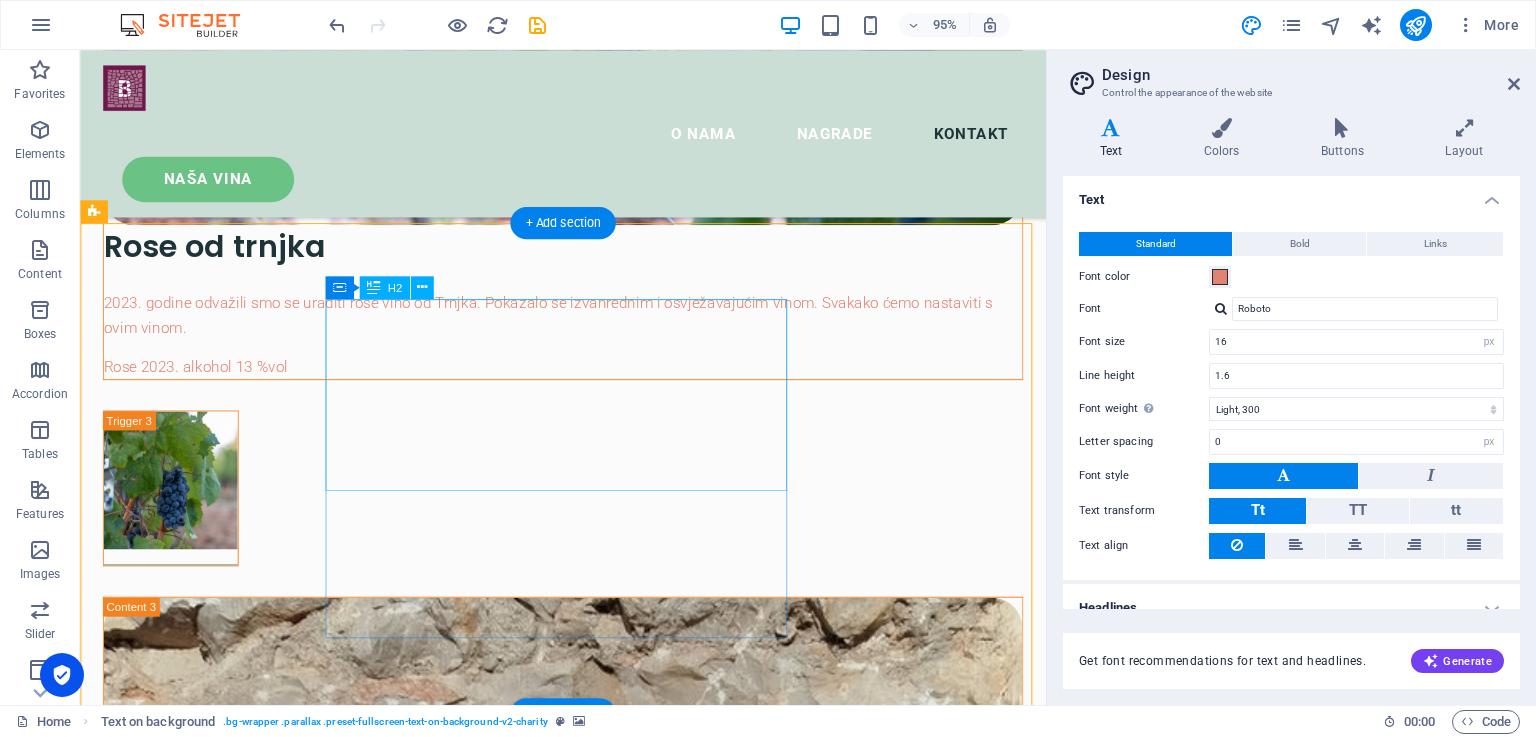 click on "Let’s make a positive impact together" at bounding box center [588, 7410] 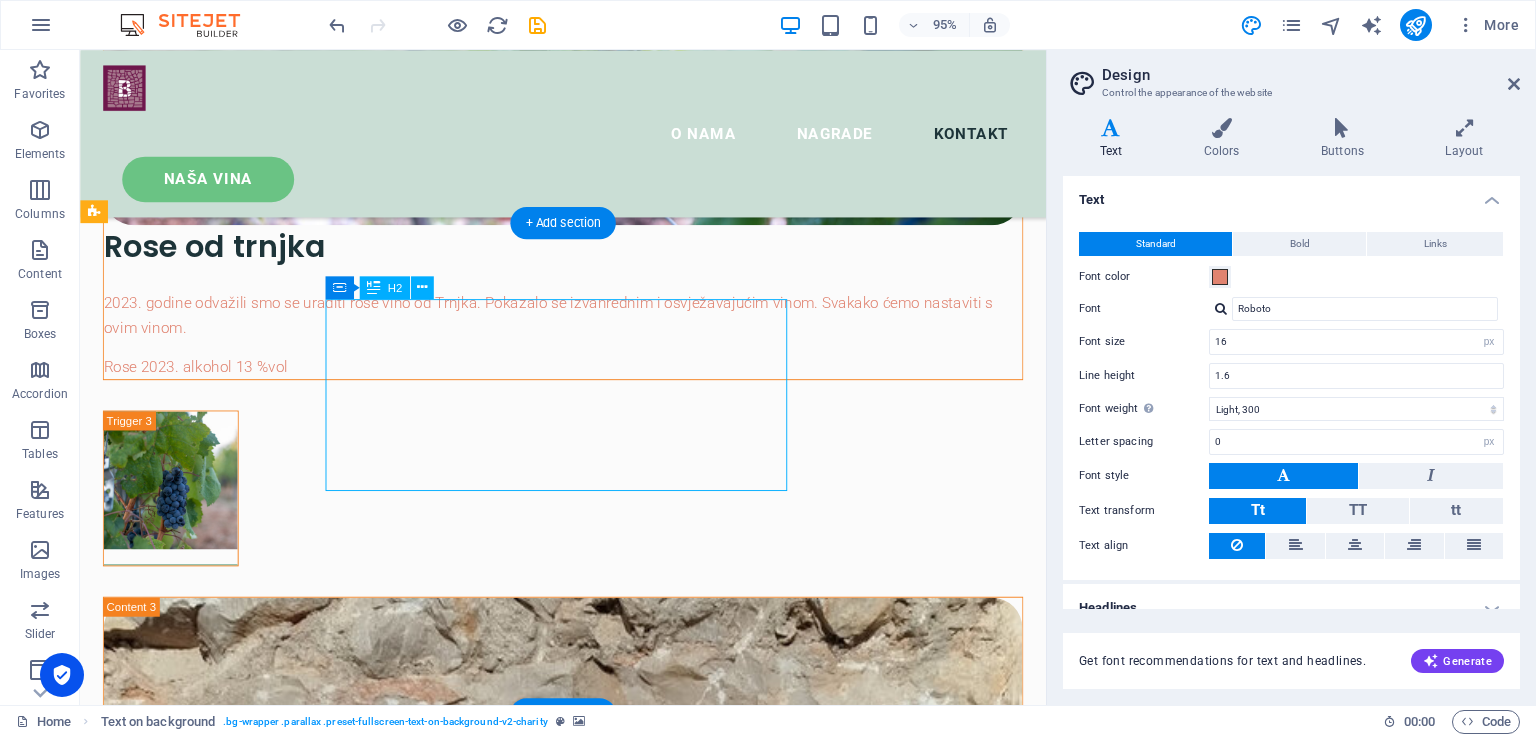 click on "Let’s make a positive impact together" at bounding box center (588, 7410) 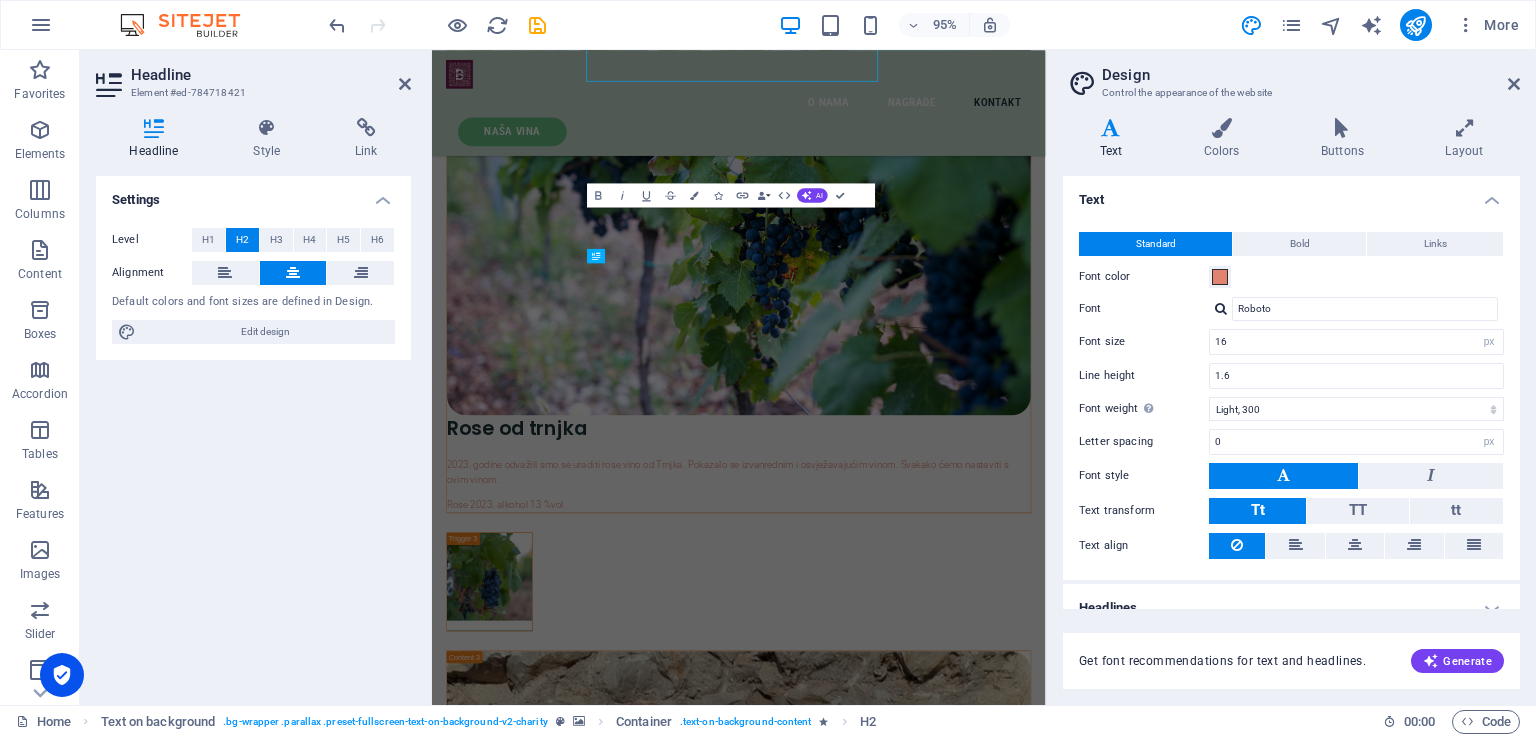 scroll, scrollTop: 5362, scrollLeft: 0, axis: vertical 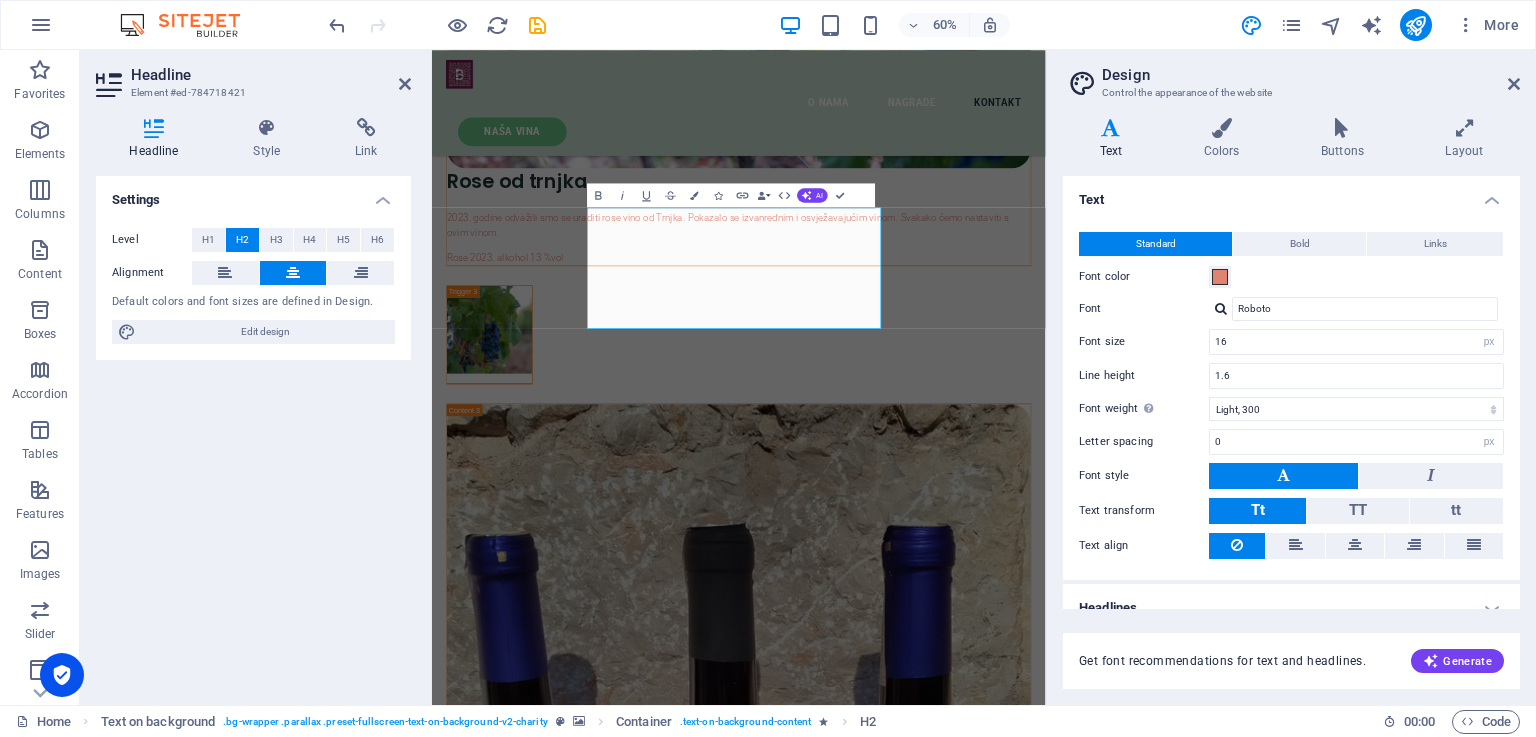 type 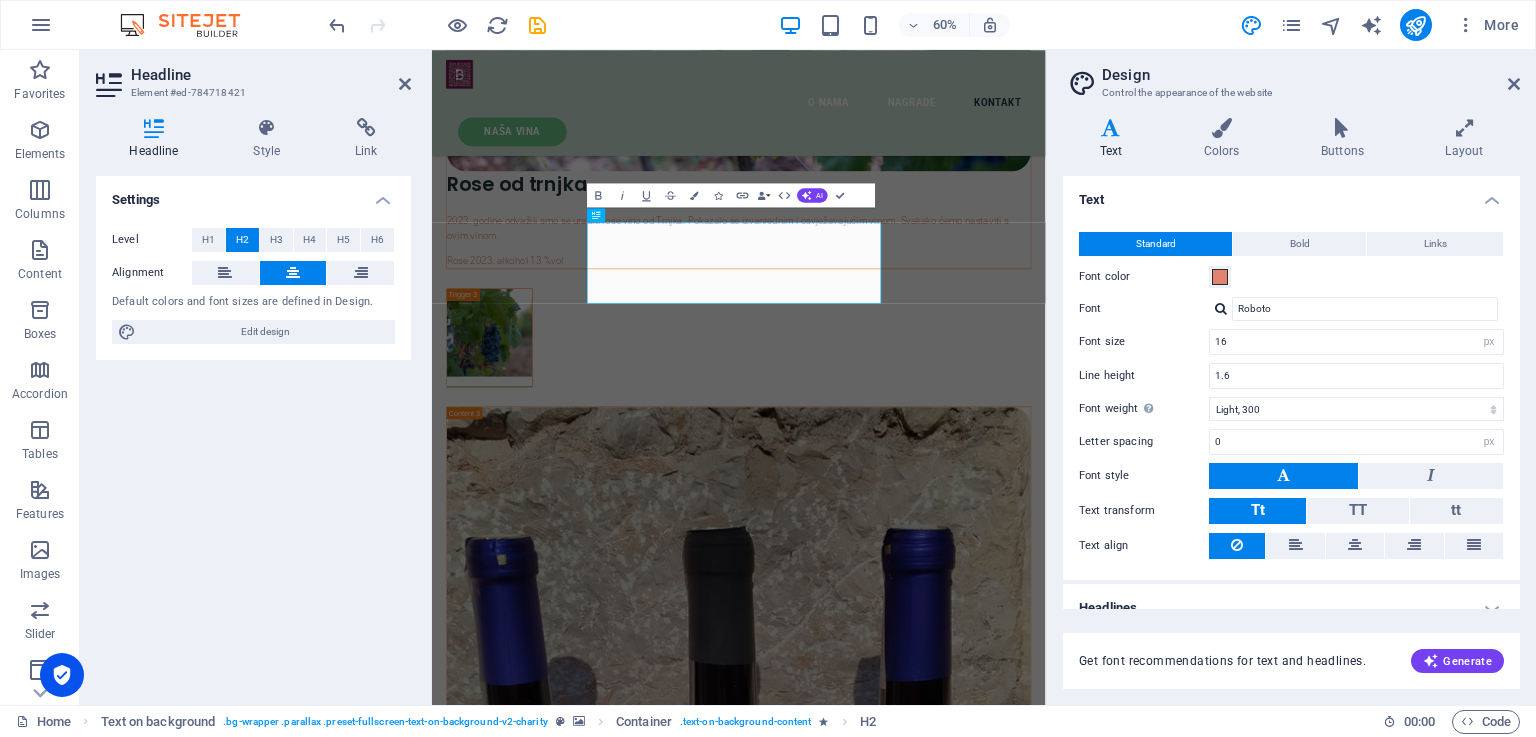 scroll, scrollTop: 5362, scrollLeft: 0, axis: vertical 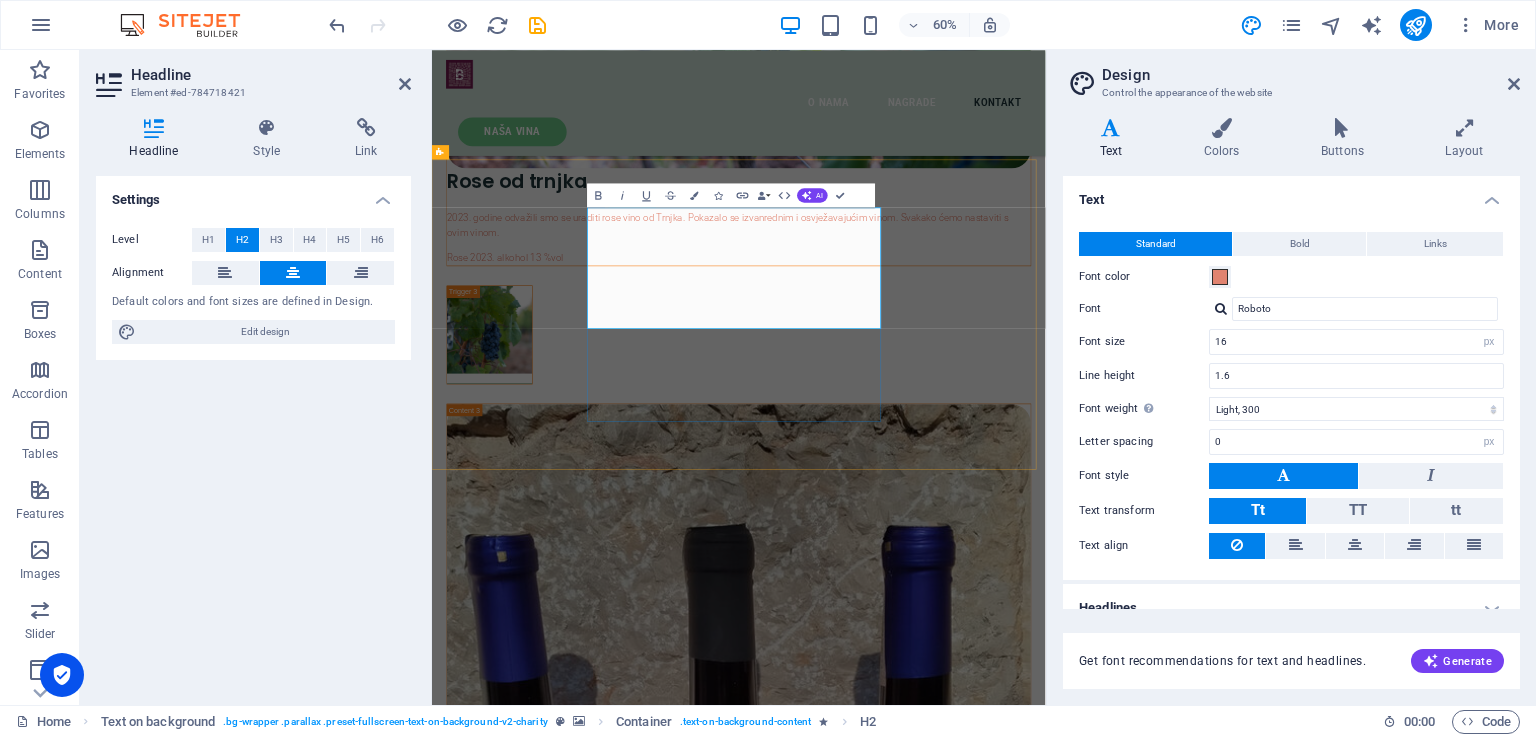 click on "Naša vina nisu samo tekućina već priča i trud" at bounding box center (943, 7668) 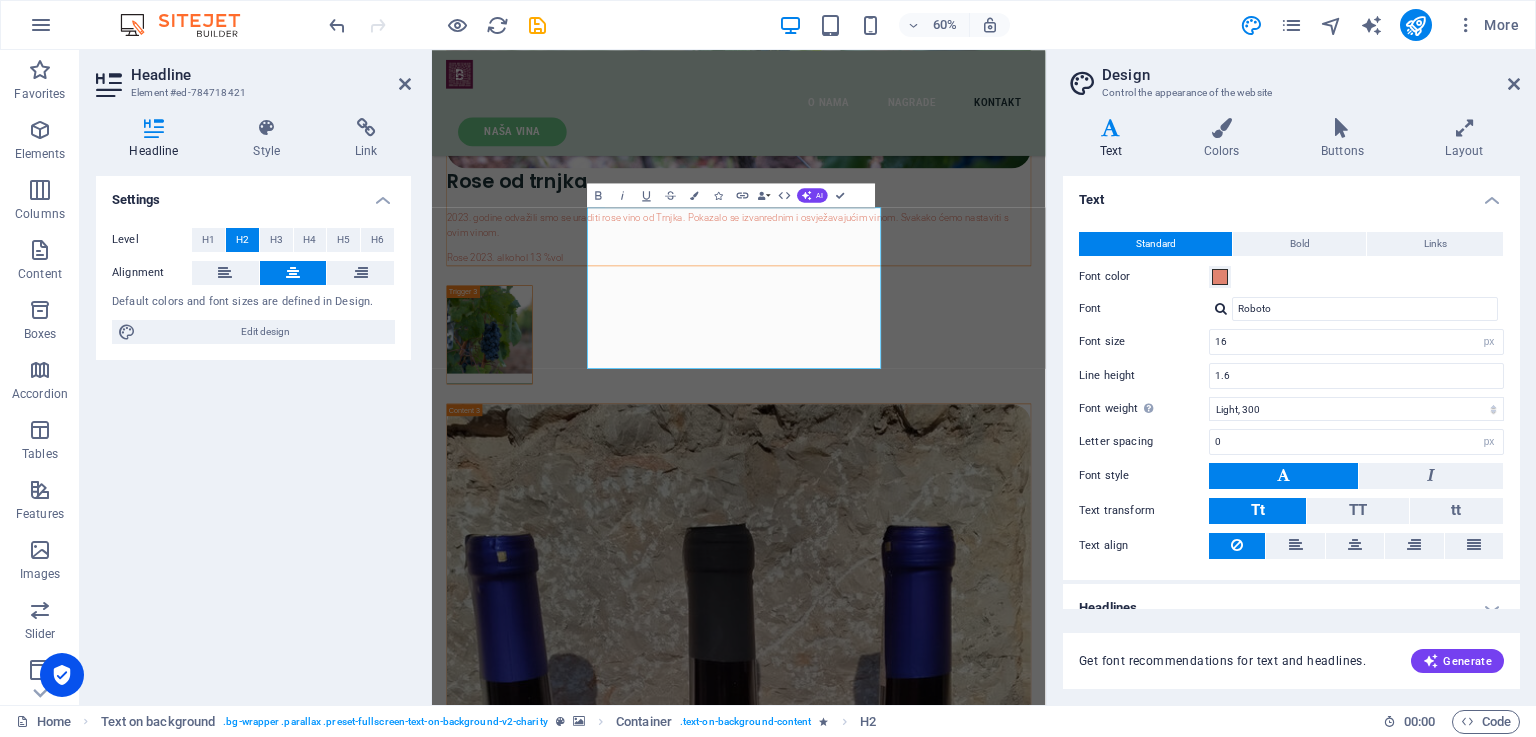 click at bounding box center (943, 7044) 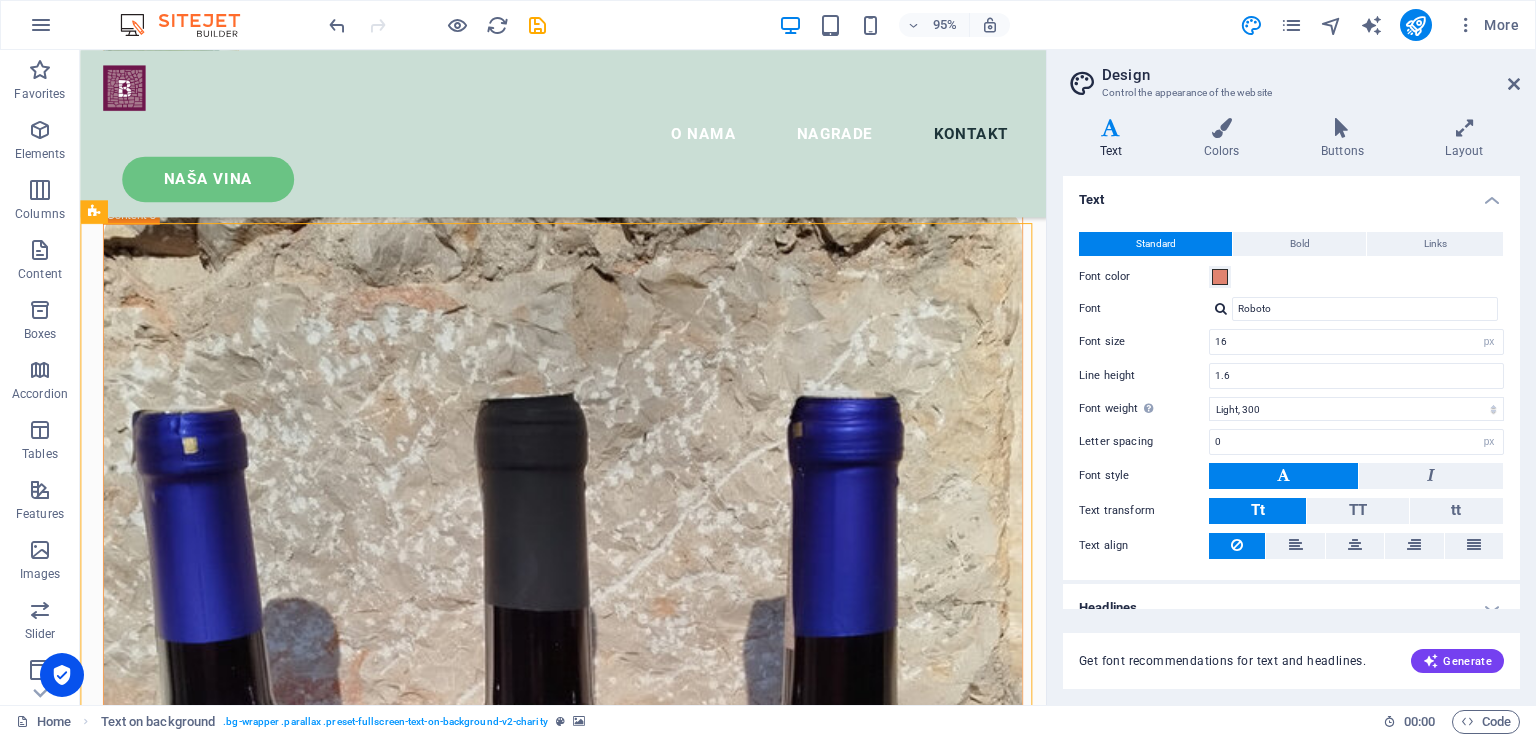scroll, scrollTop: 4950, scrollLeft: 0, axis: vertical 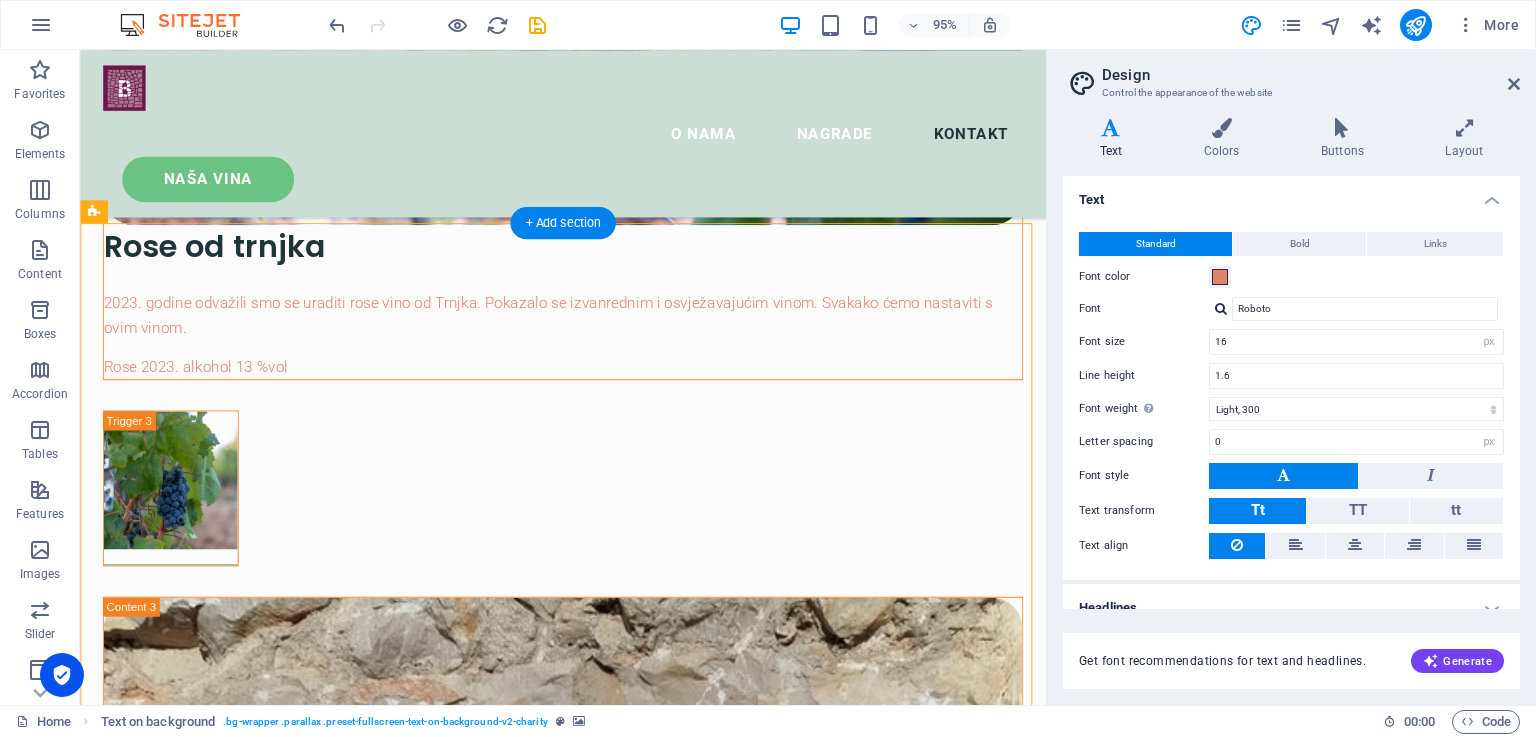 click at bounding box center [588, 6921] 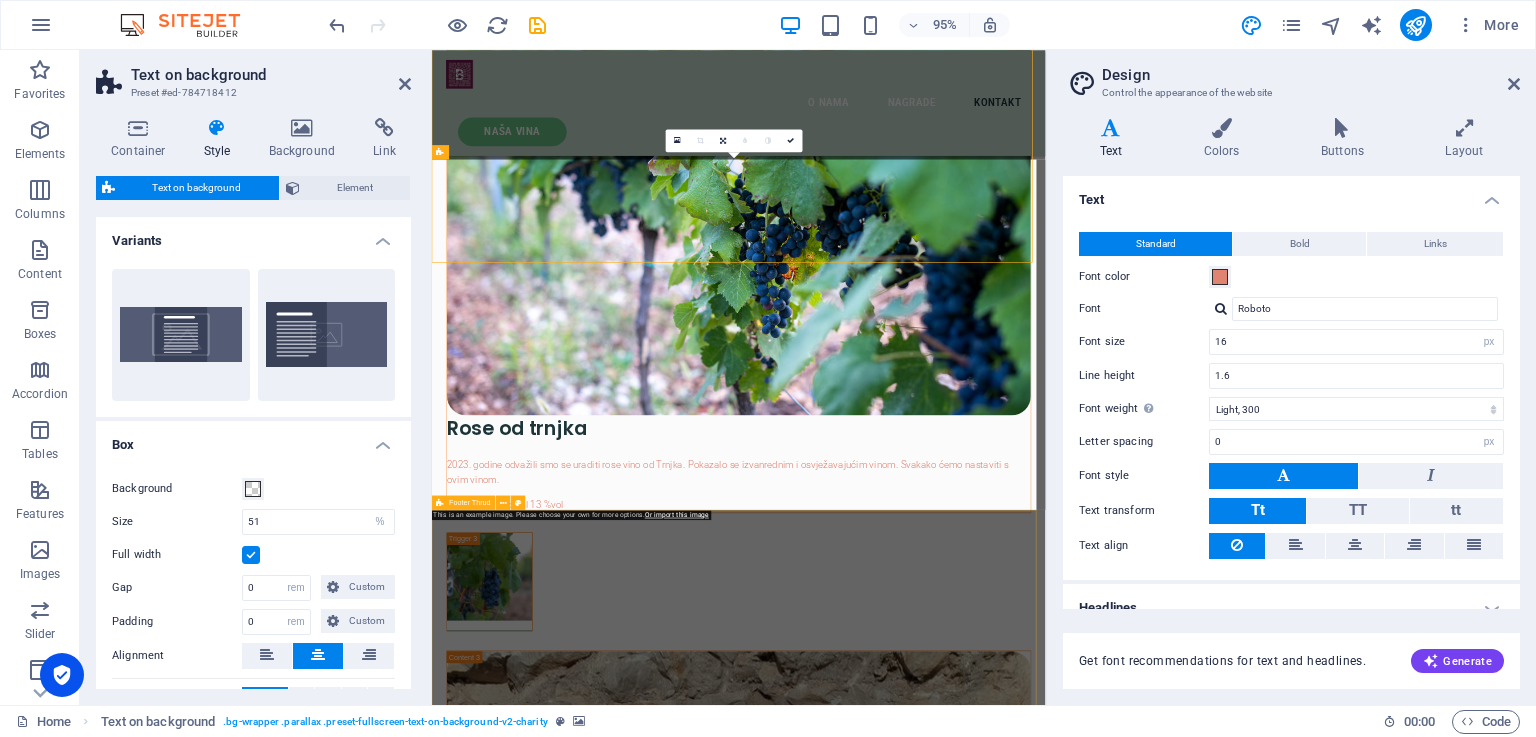 scroll, scrollTop: 5362, scrollLeft: 0, axis: vertical 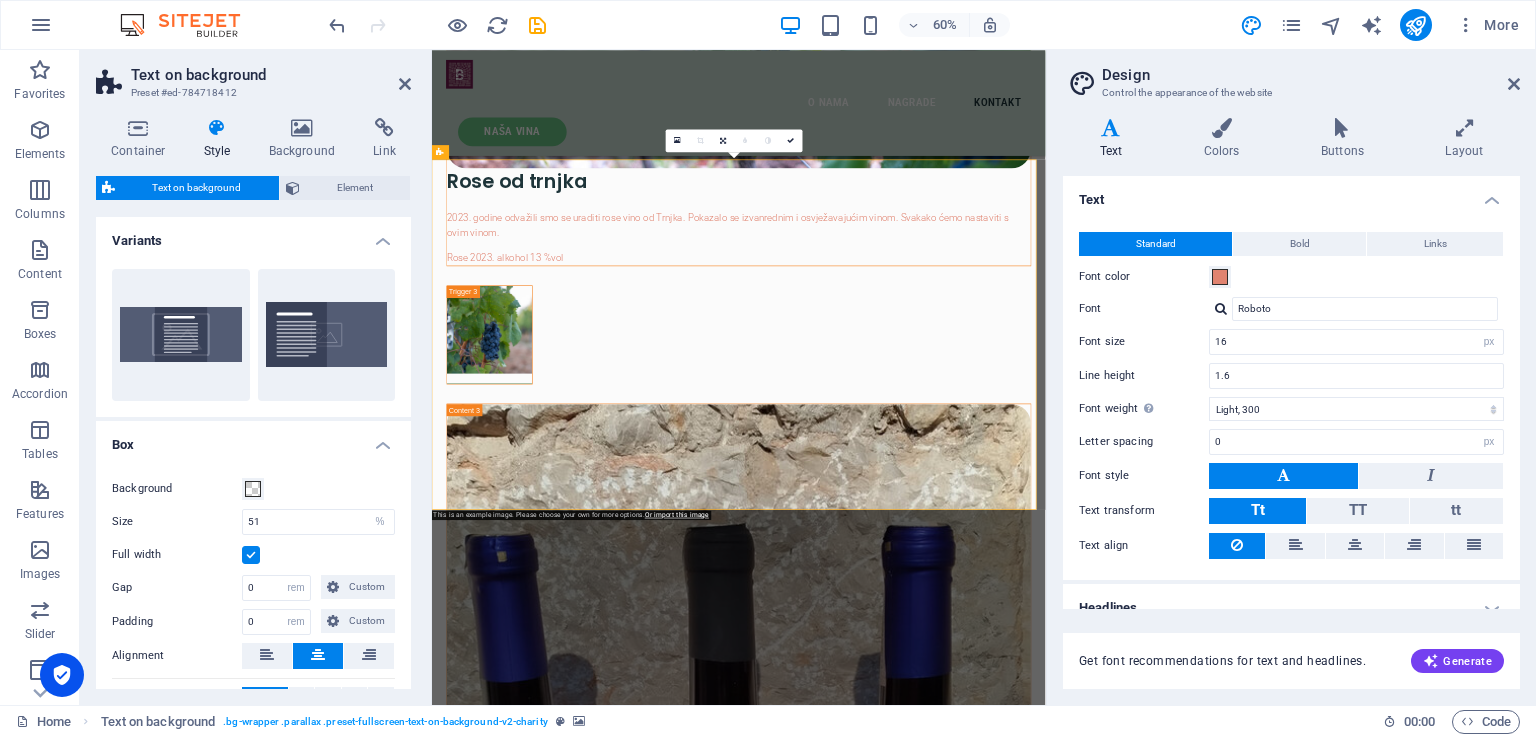 click at bounding box center (943, 7044) 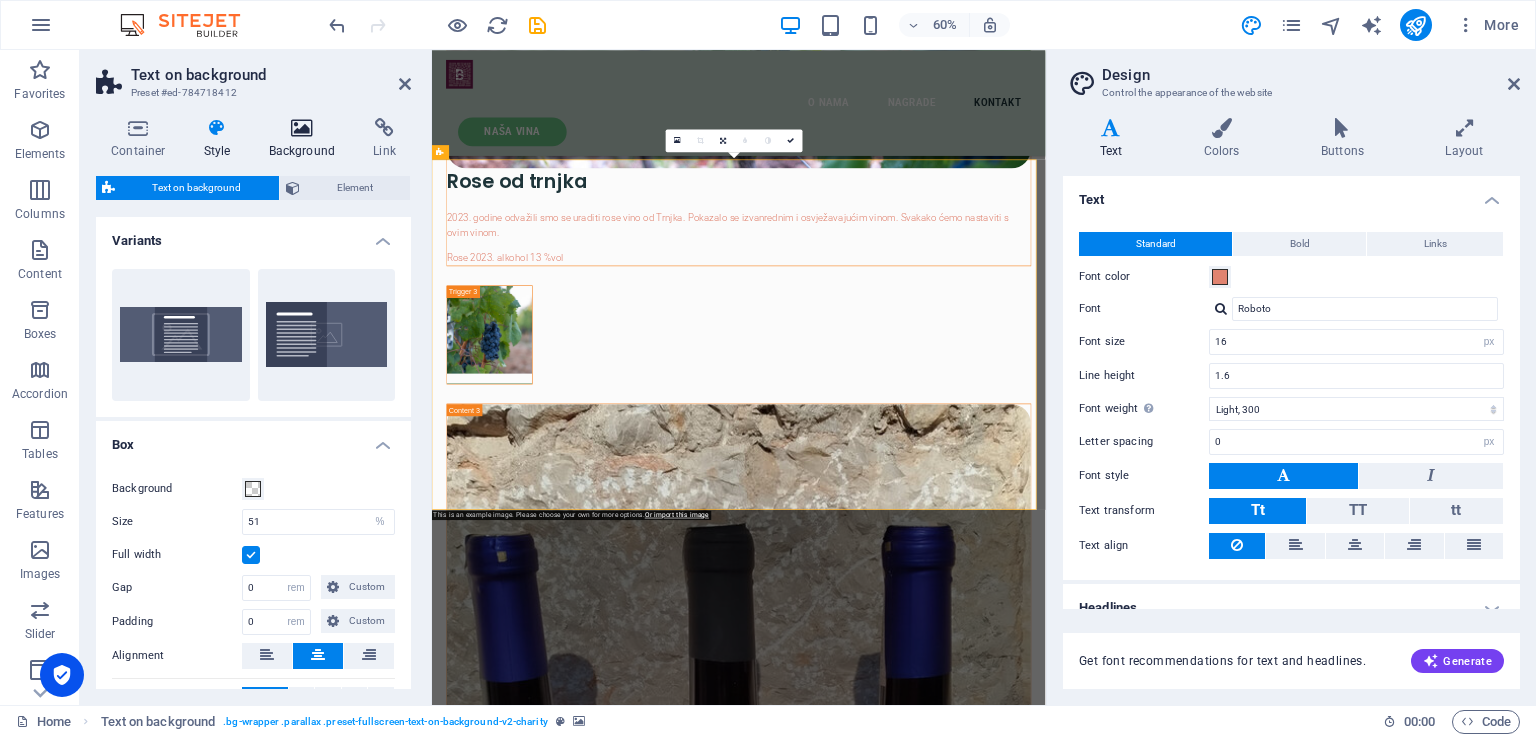 click at bounding box center [302, 128] 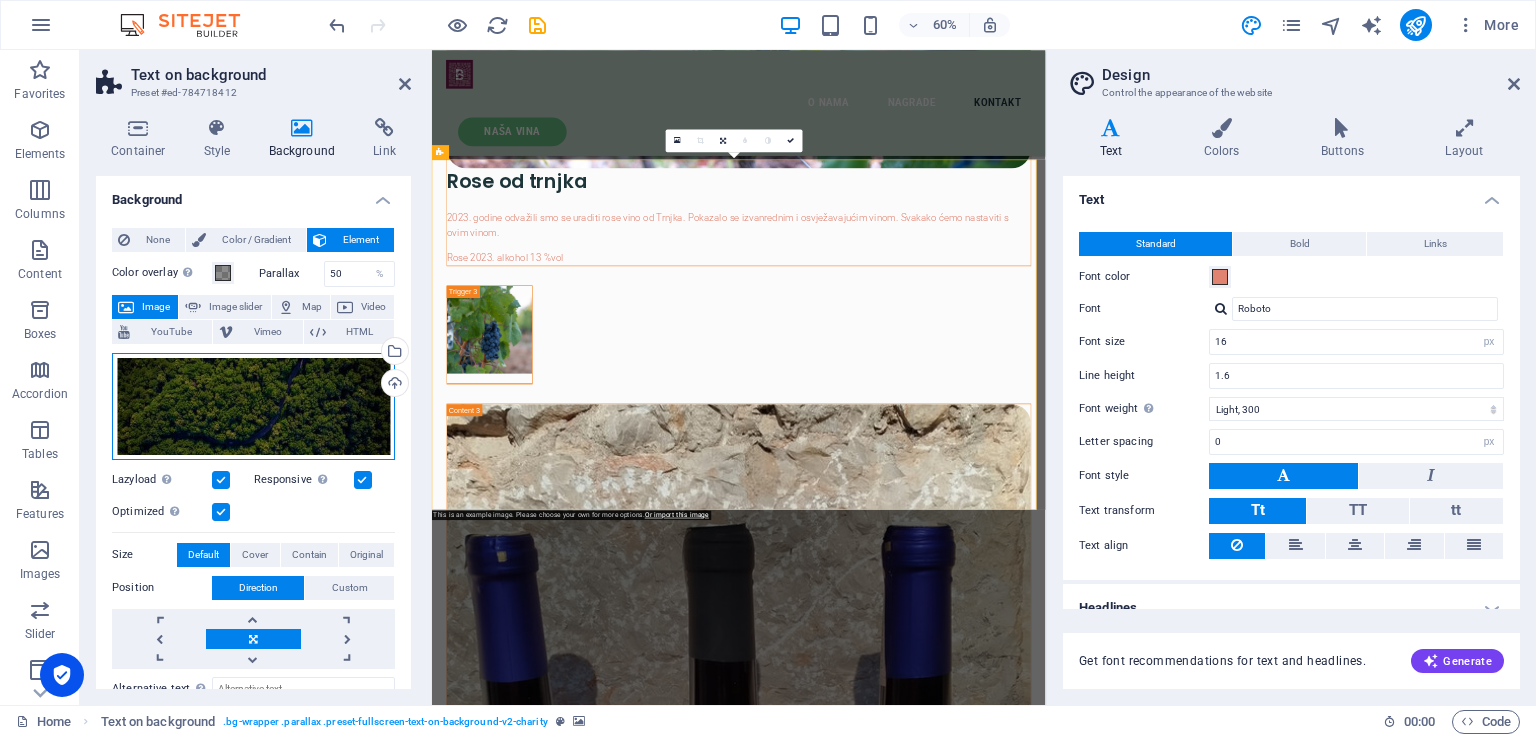 click on "Drag files here, click to choose files or select files from Files or our free stock photos & videos" at bounding box center (253, 406) 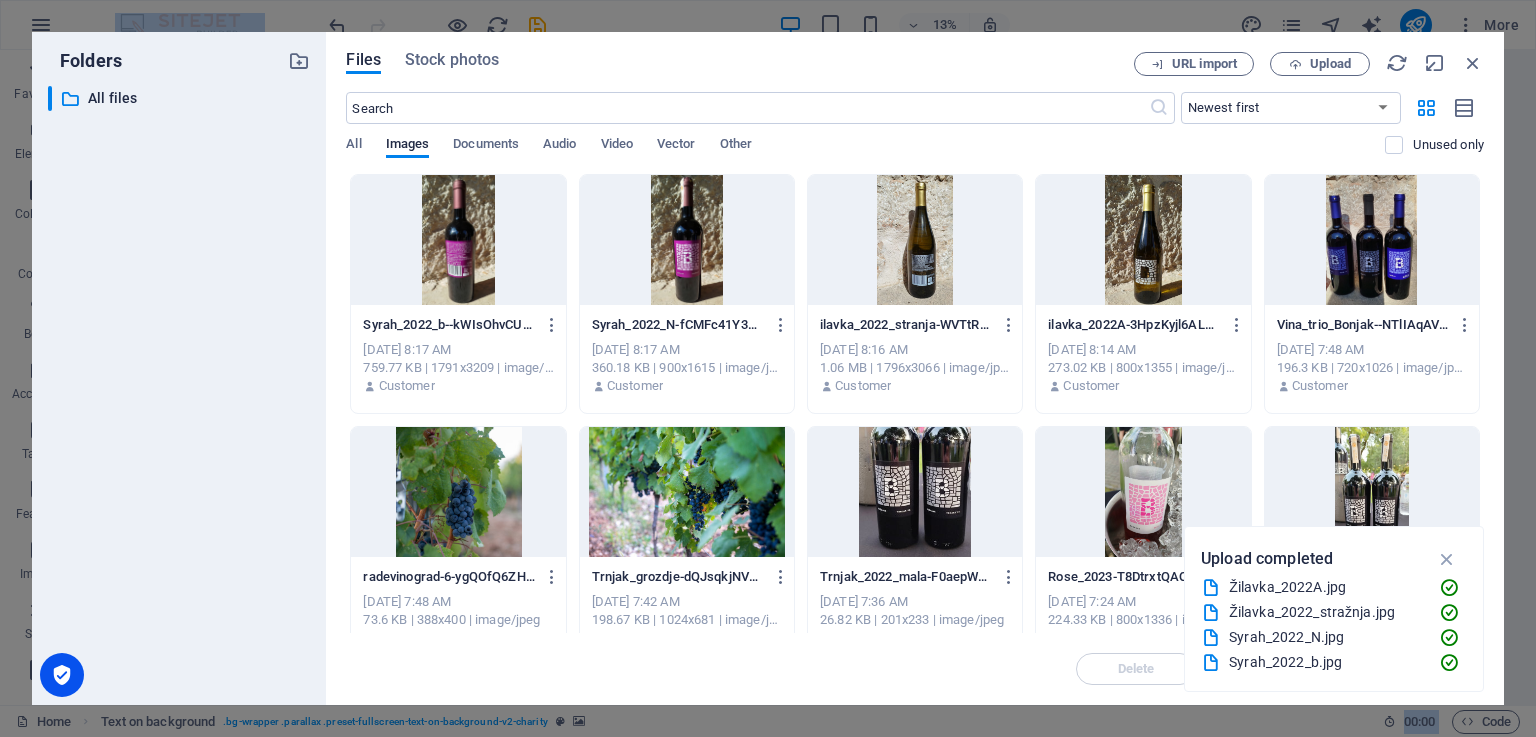 scroll, scrollTop: 5397, scrollLeft: 0, axis: vertical 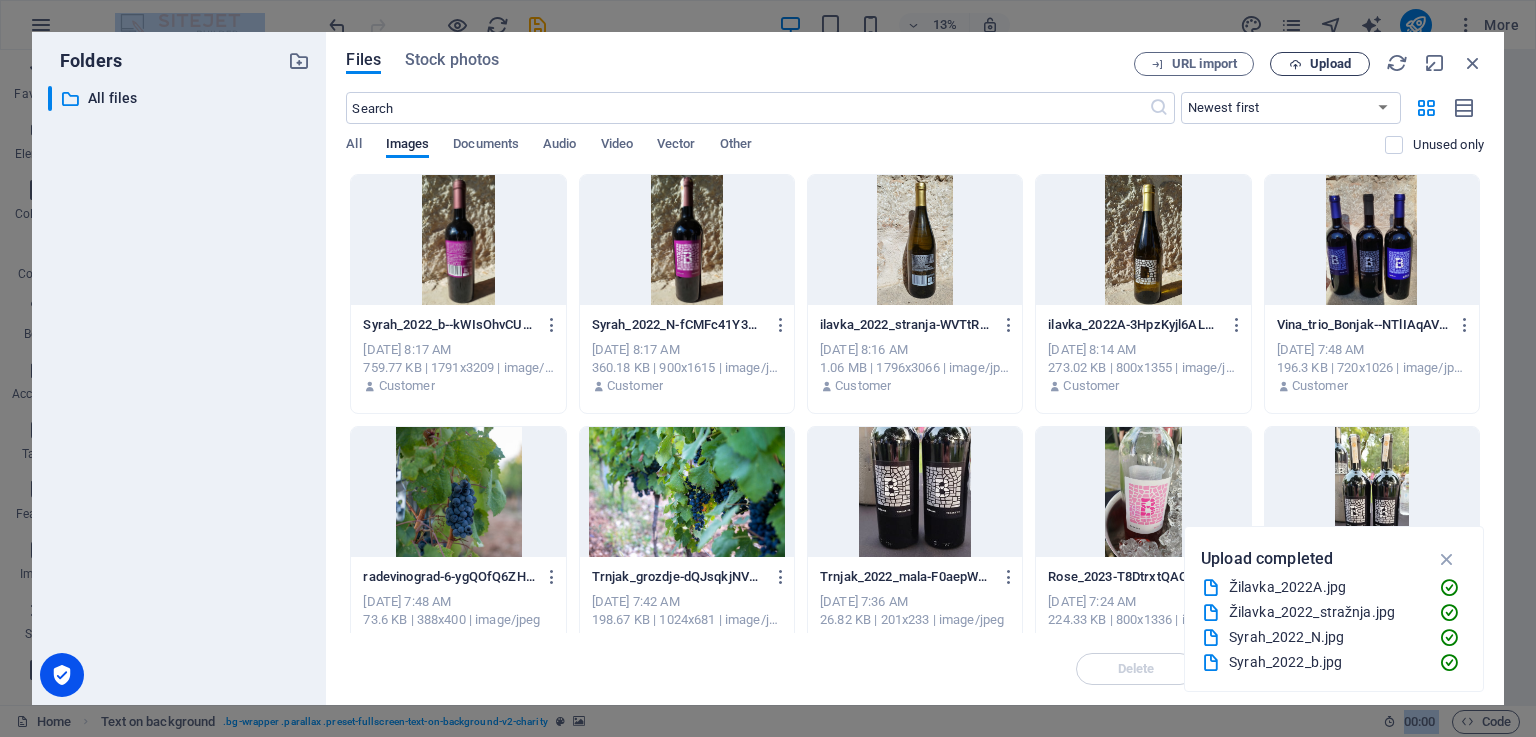 click on "Upload" at bounding box center [1330, 64] 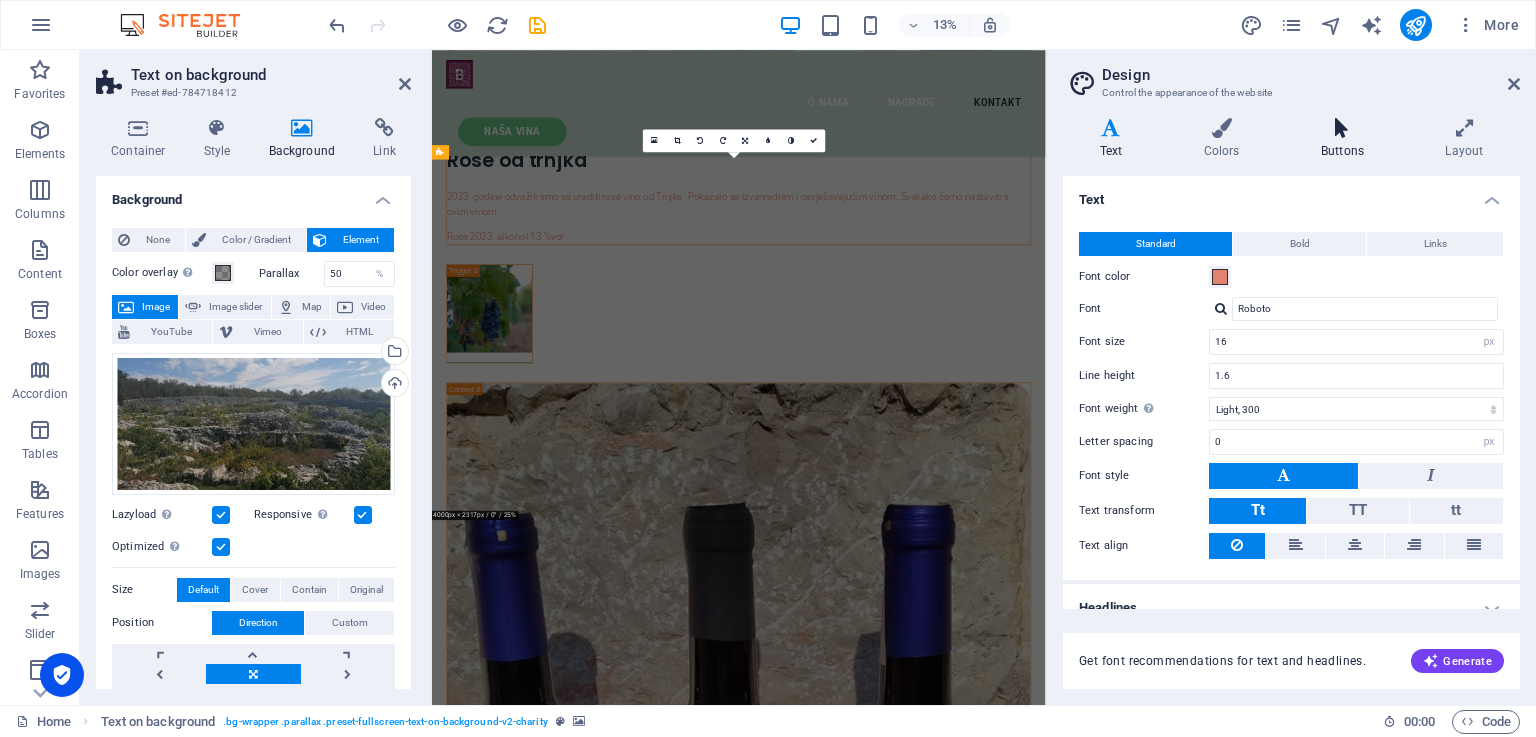 scroll, scrollTop: 5362, scrollLeft: 0, axis: vertical 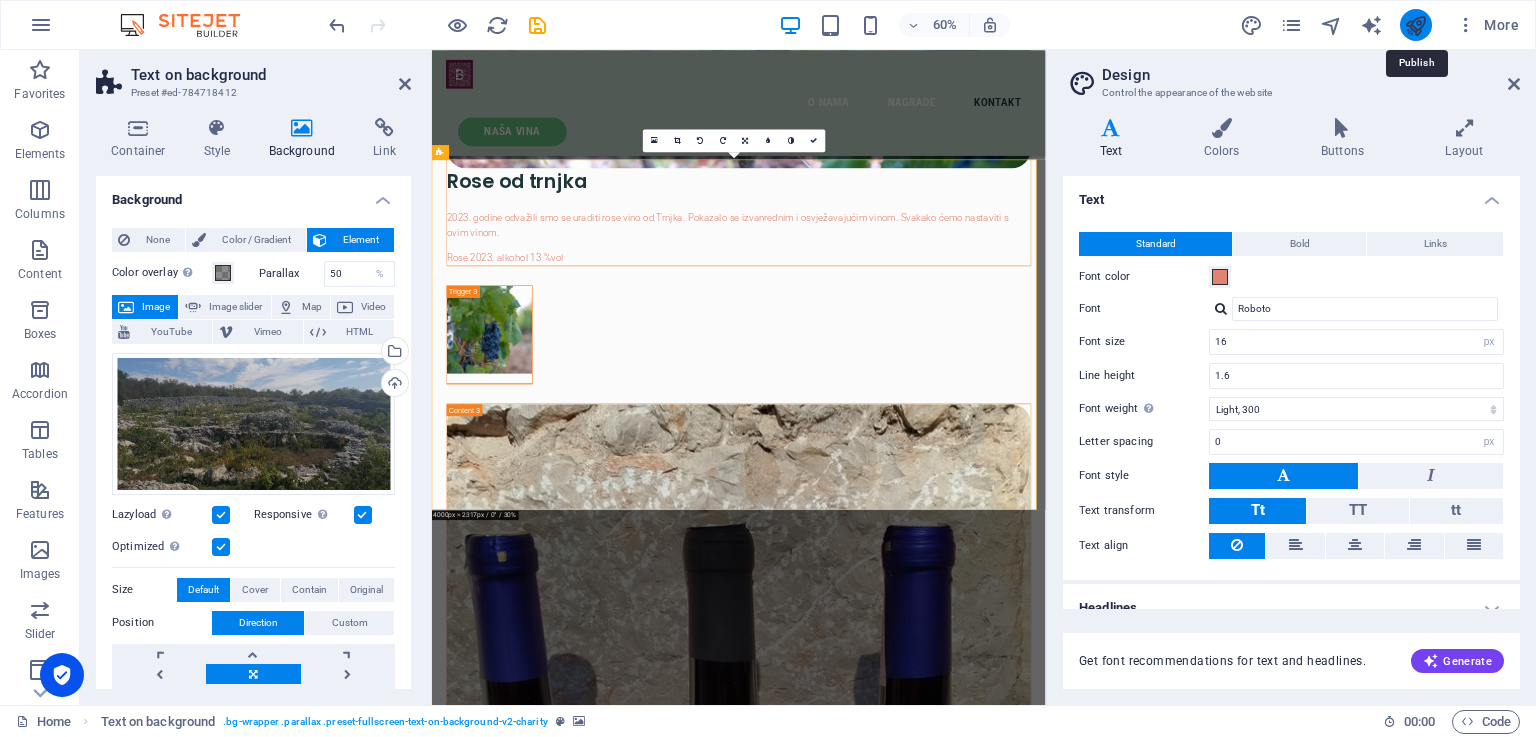 click at bounding box center (1415, 25) 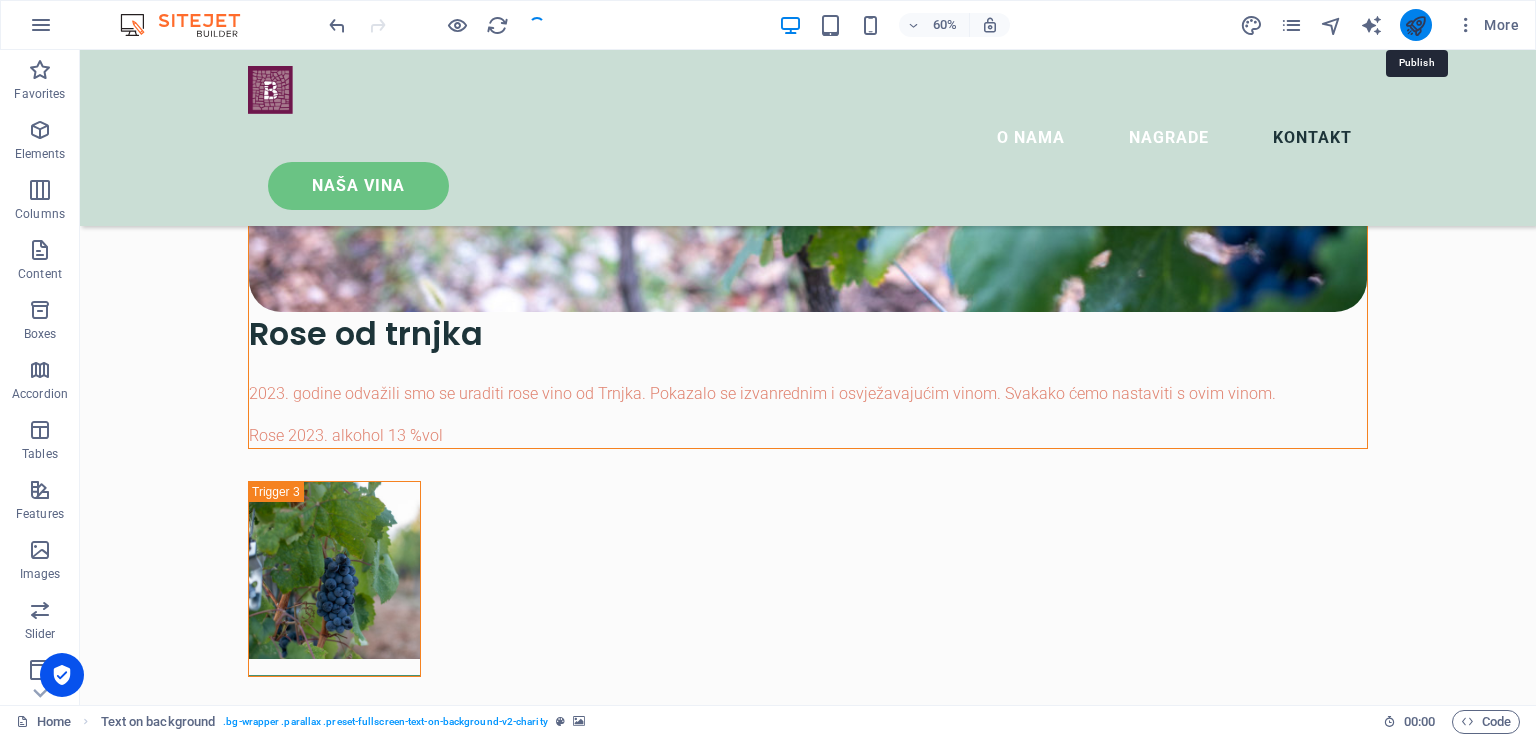 scroll, scrollTop: 5134, scrollLeft: 0, axis: vertical 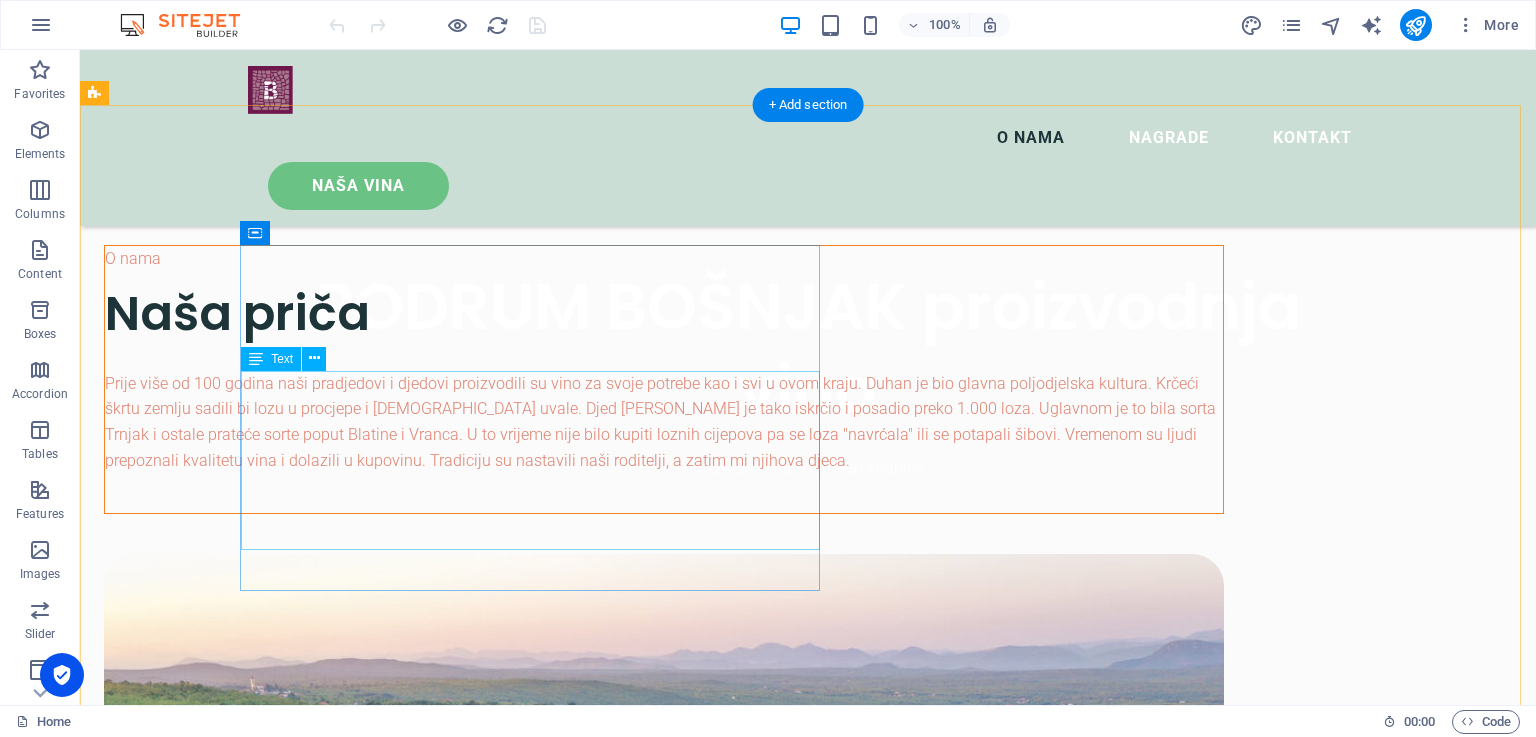 click on "Prije više od 100 godina naši pradjedovi i djedovi proizvodili su vino za svoje potrebe kao i svi u ovom kraju. Duhan je bio glavna poljodjelska kultura. Krčeći škrtu zemlju sadili bi lozu u procjepe i [DEMOGRAPHIC_DATA] uvale. Djed [PERSON_NAME] je tako iskrčio i posadio preko 1.000 loza. Uglavnom je to bila sorta Trnjak i ostale prateće sorte poput Blatine i Vranca. U to vrijeme nije bilo kupiti loznih cijepova pa se loza "navrćala" ili se potapali šibovi. Vremenom su ljudi prepoznali kvalitetu vina i dolazili u kupovinu. Tradiciju su nastavili naši roditelji, a zatim mi njihova djeca." at bounding box center (664, 422) 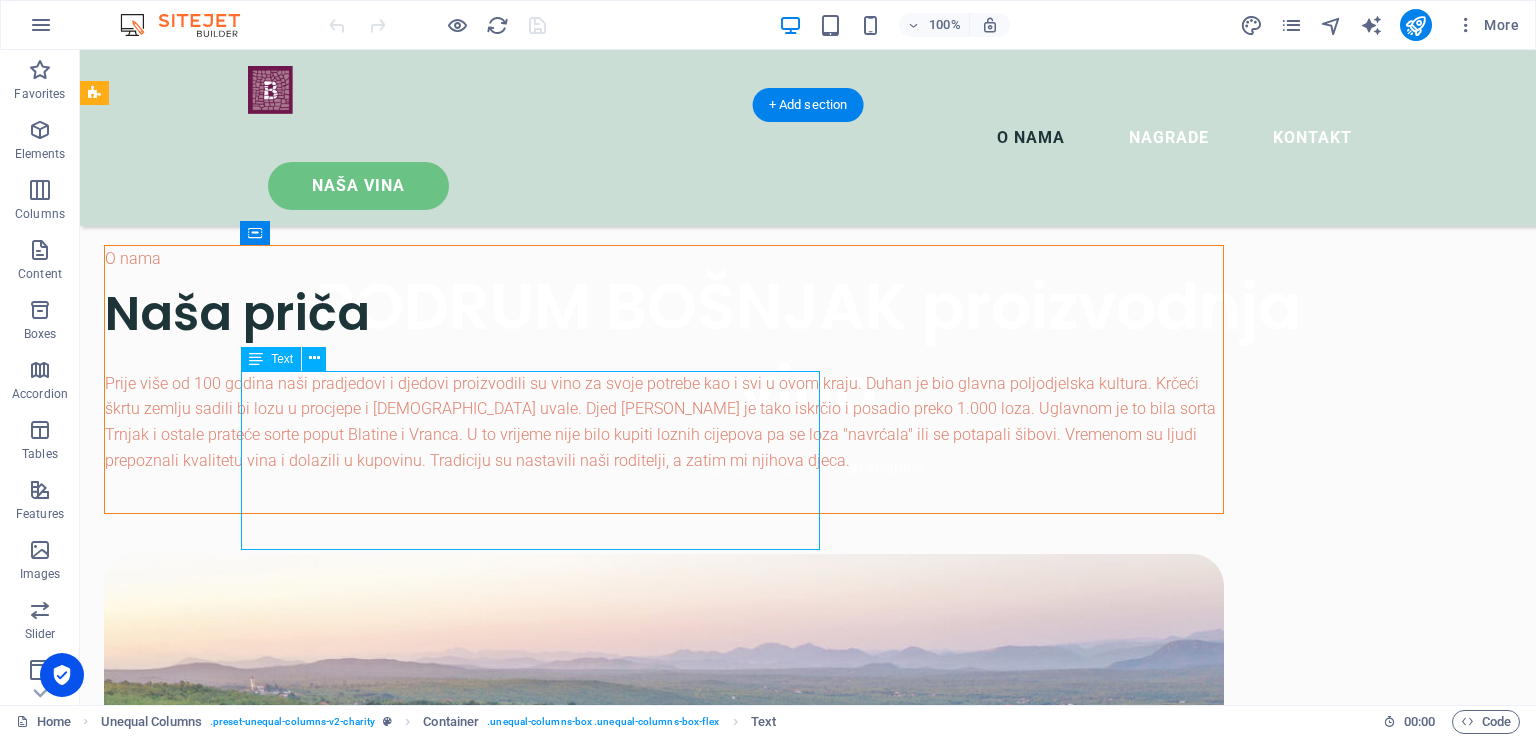 click on "Prije više od 100 godina naši pradjedovi i djedovi proizvodili su vino za svoje potrebe kao i svi u ovom kraju. Duhan je bio glavna poljodjelska kultura. Krčeći škrtu zemlju sadili bi lozu u procjepe i [DEMOGRAPHIC_DATA] uvale. Djed [PERSON_NAME] je tako iskrčio i posadio preko 1.000 loza. Uglavnom je to bila sorta Trnjak i ostale prateće sorte poput Blatine i Vranca. U to vrijeme nije bilo kupiti loznih cijepova pa se loza "navrćala" ili se potapali šibovi. Vremenom su ljudi prepoznali kvalitetu vina i dolazili u kupovinu. Tradiciju su nastavili naši roditelji, a zatim mi njihova djeca." at bounding box center (664, 422) 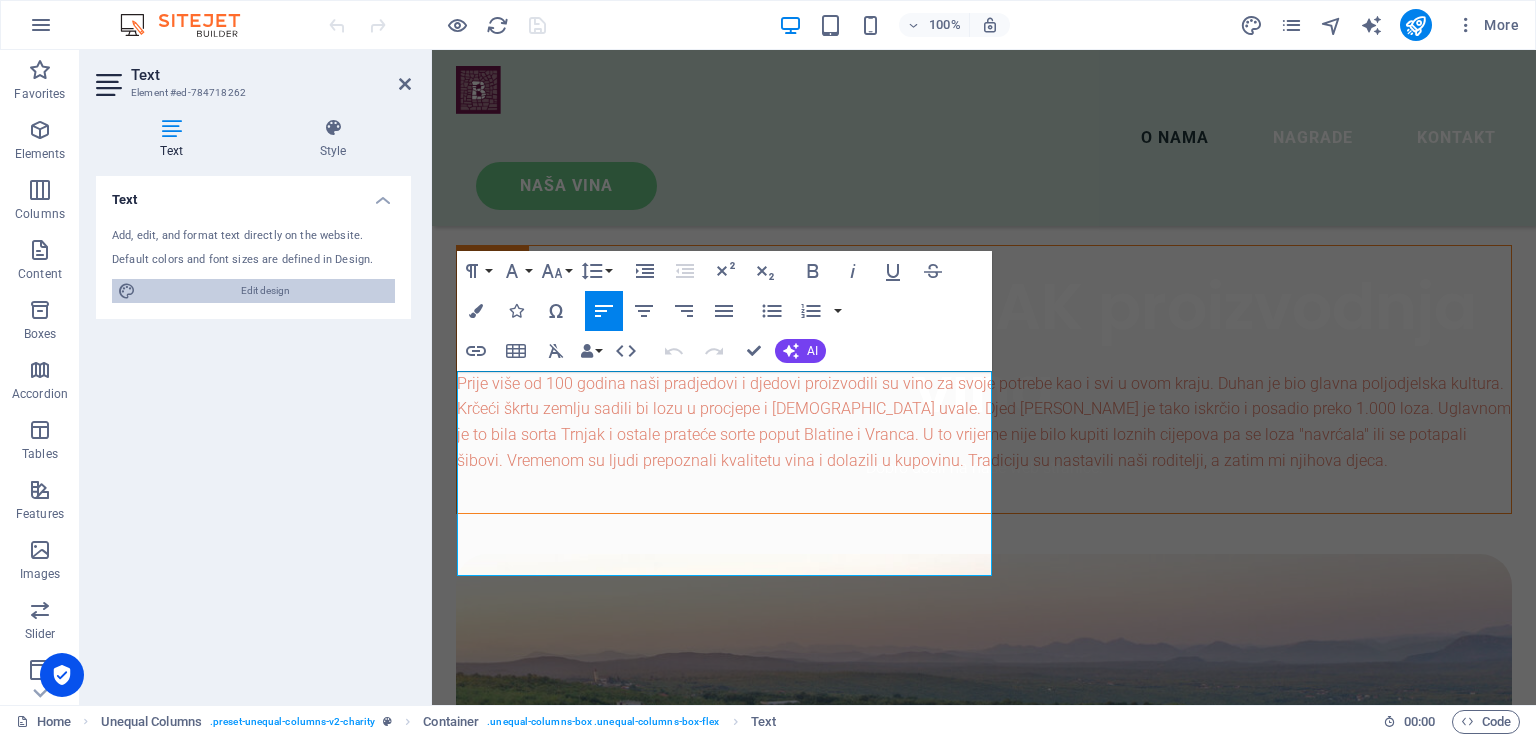 click on "Edit design" at bounding box center (265, 291) 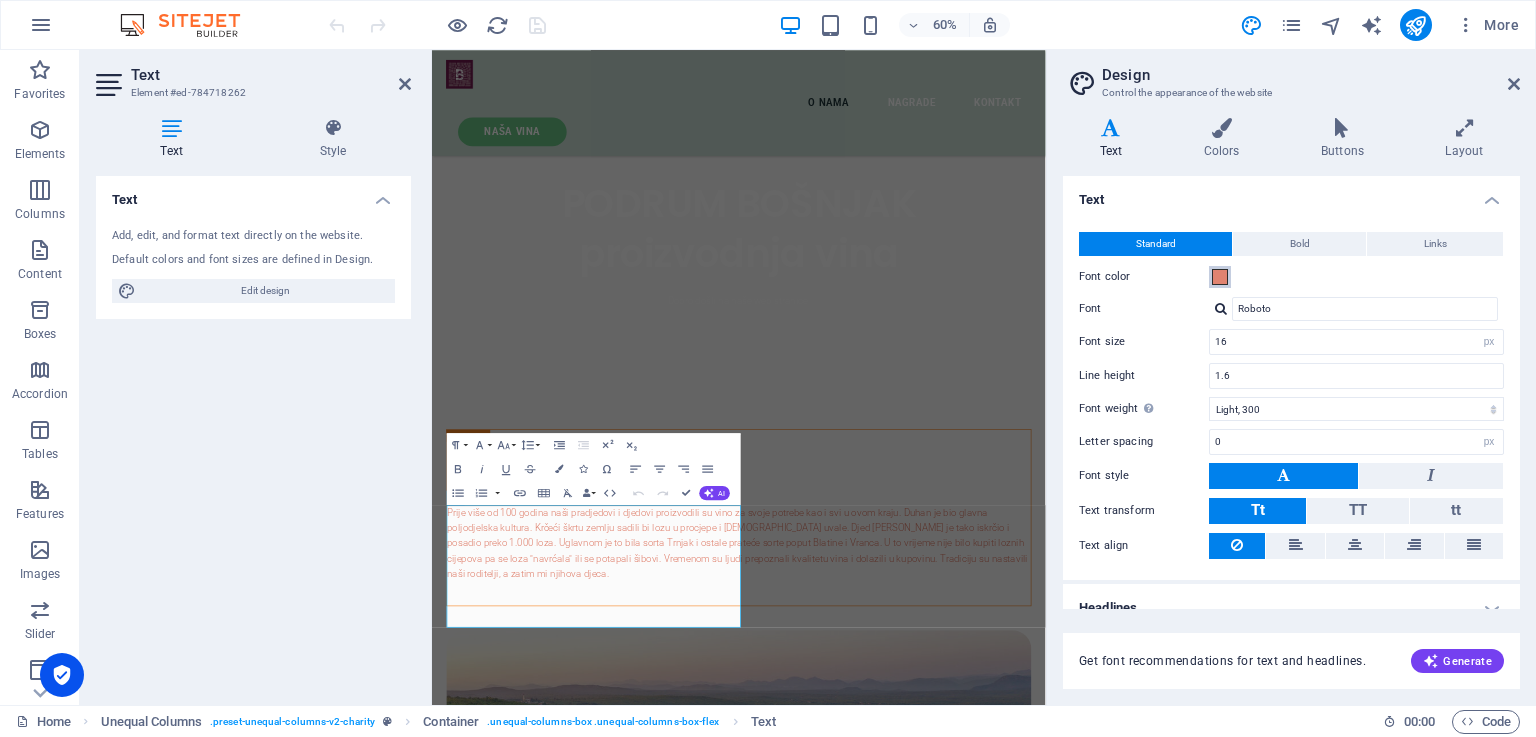 click at bounding box center (1220, 277) 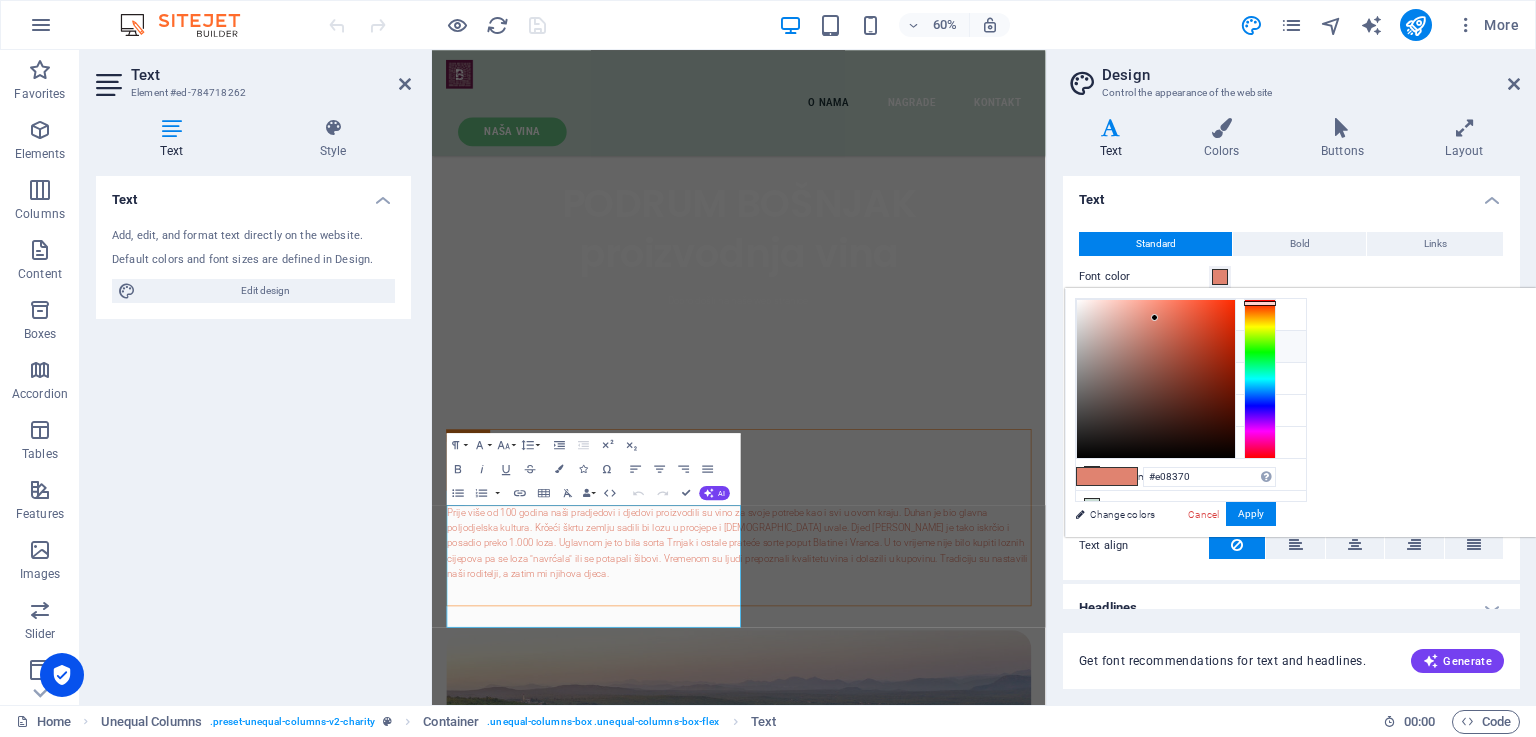 scroll, scrollTop: 76, scrollLeft: 0, axis: vertical 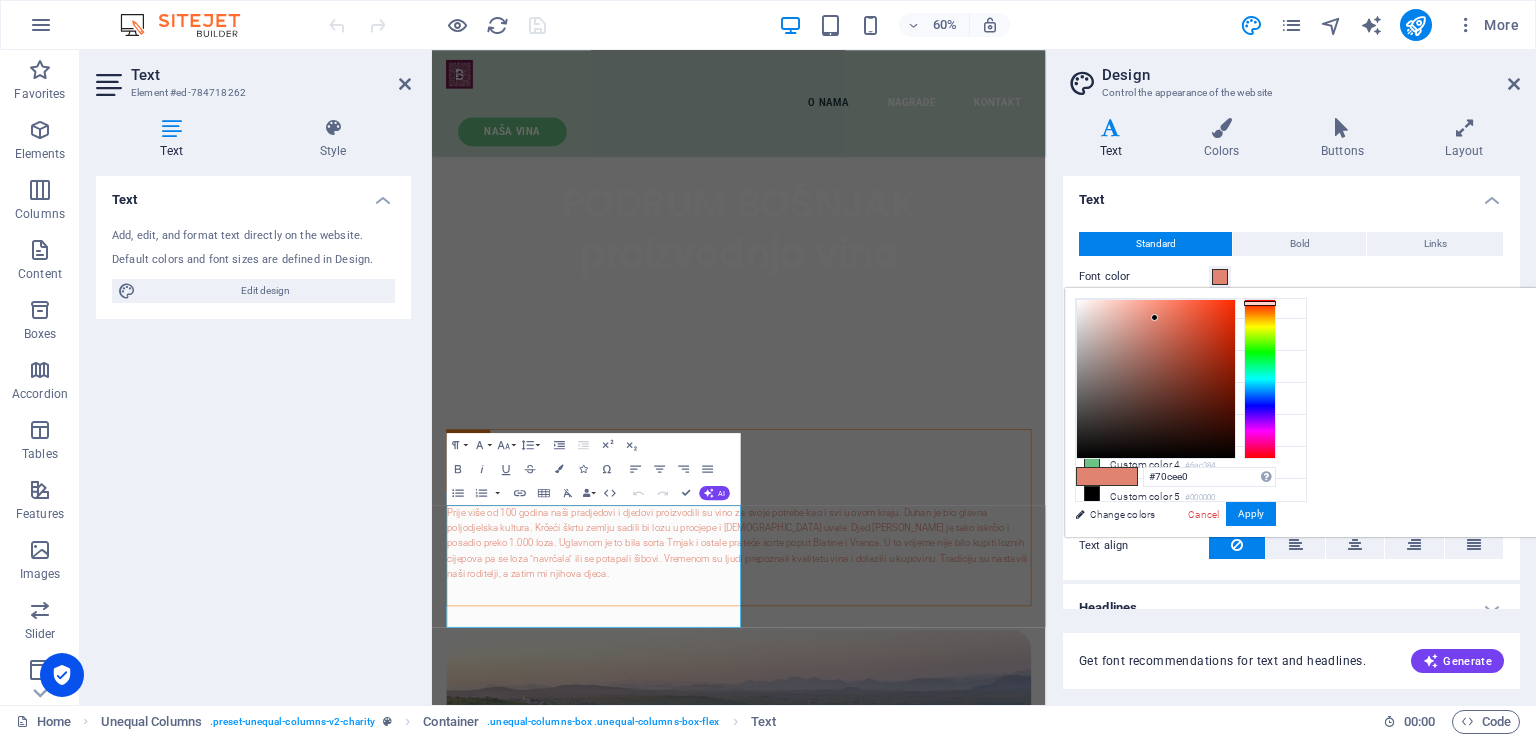 click at bounding box center (1260, 379) 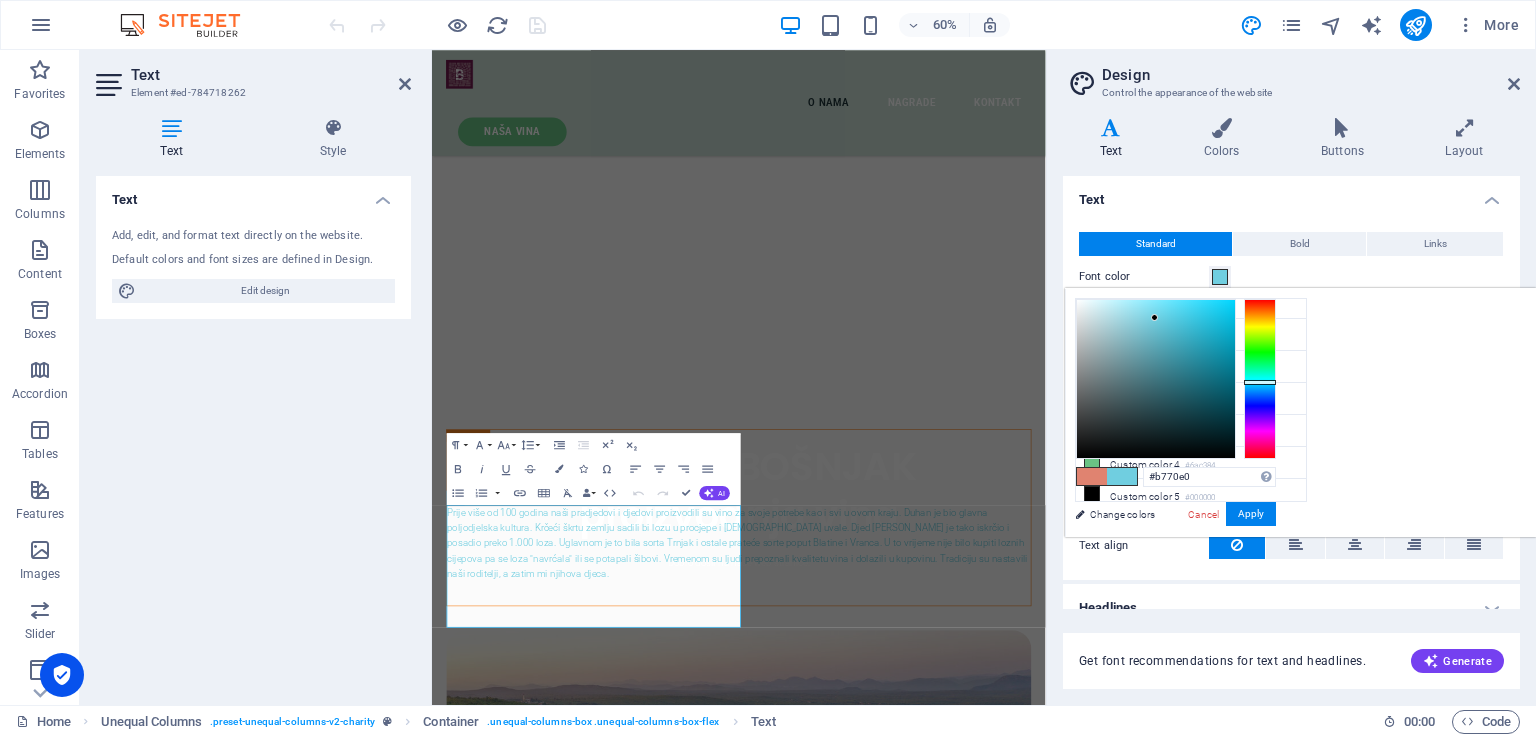 click at bounding box center [1260, 379] 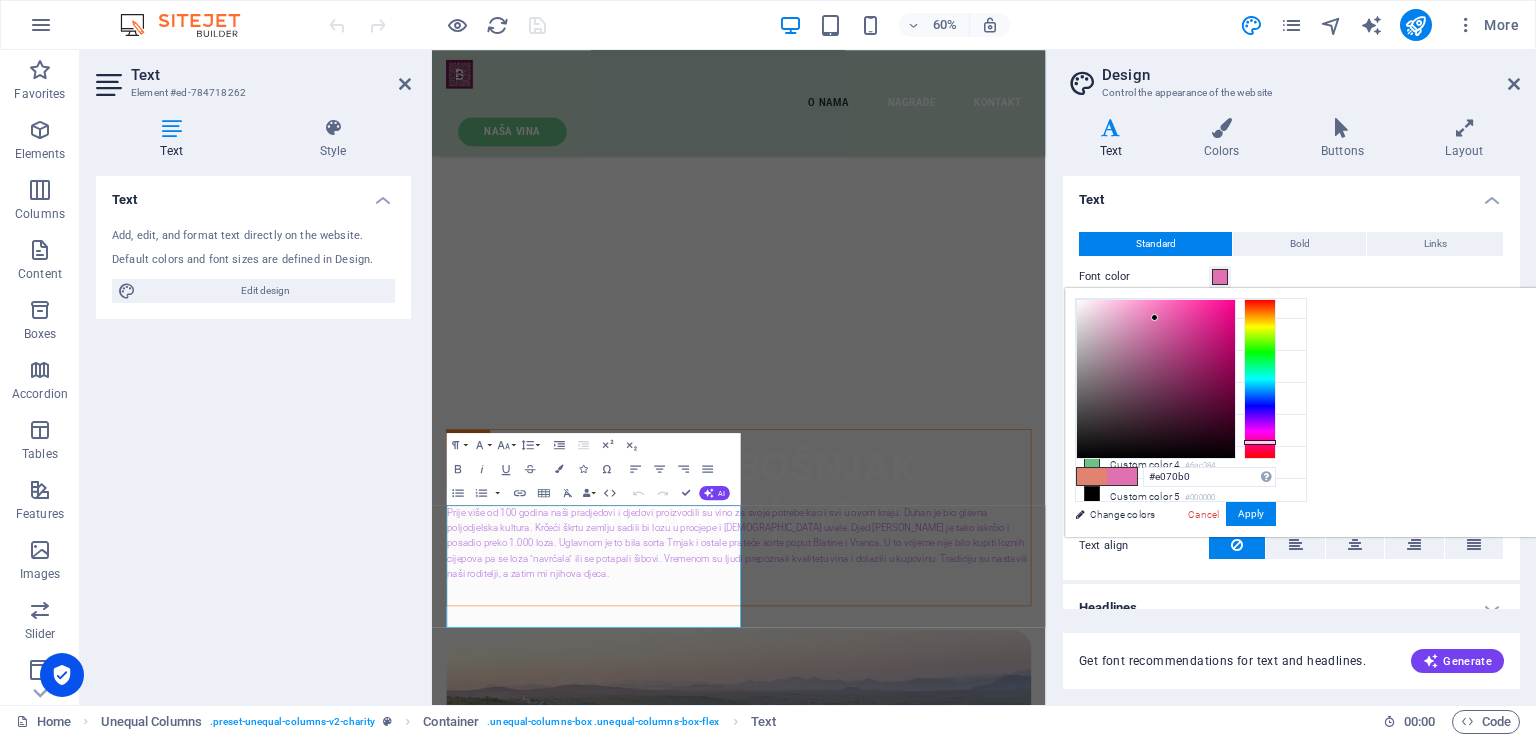 click at bounding box center (1260, 379) 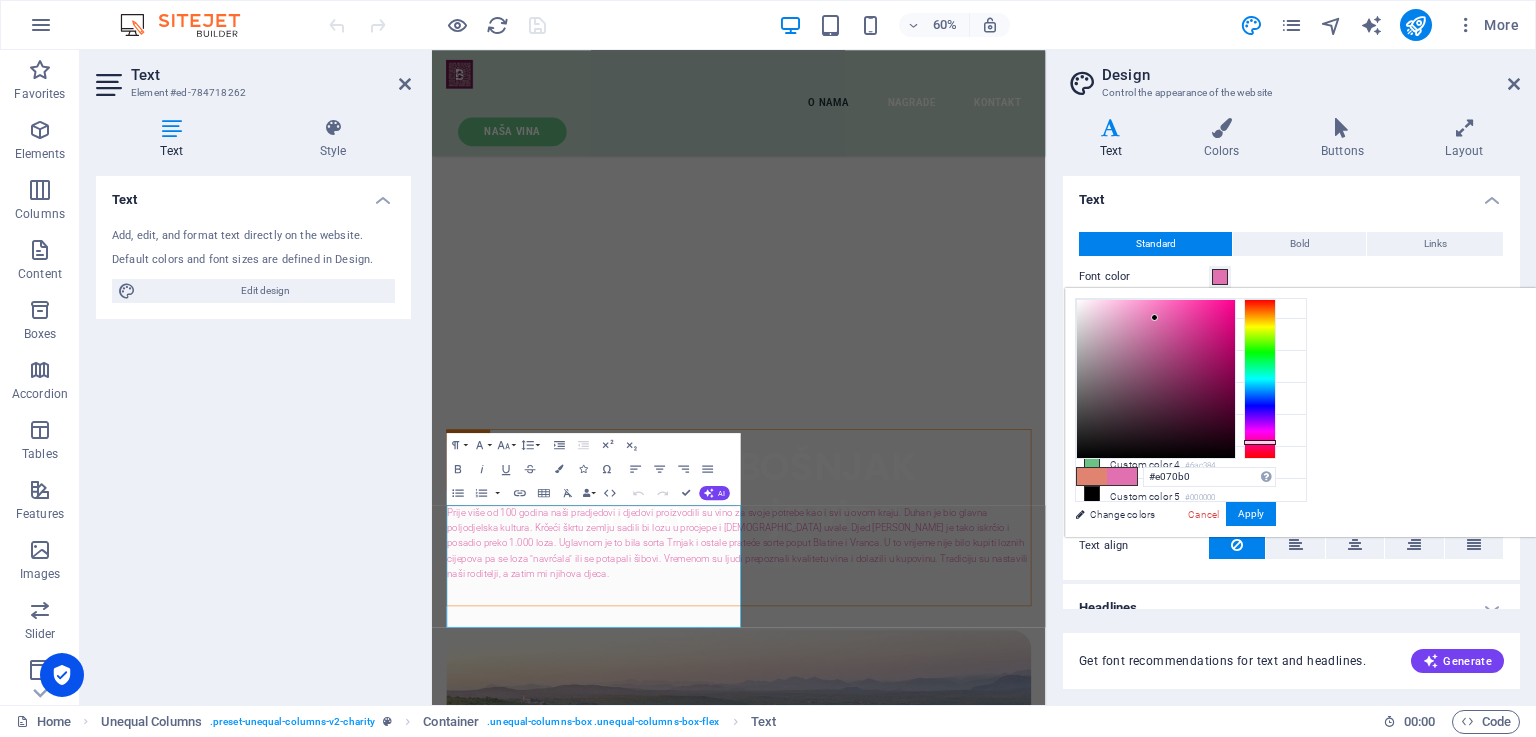 type on "#708fe0" 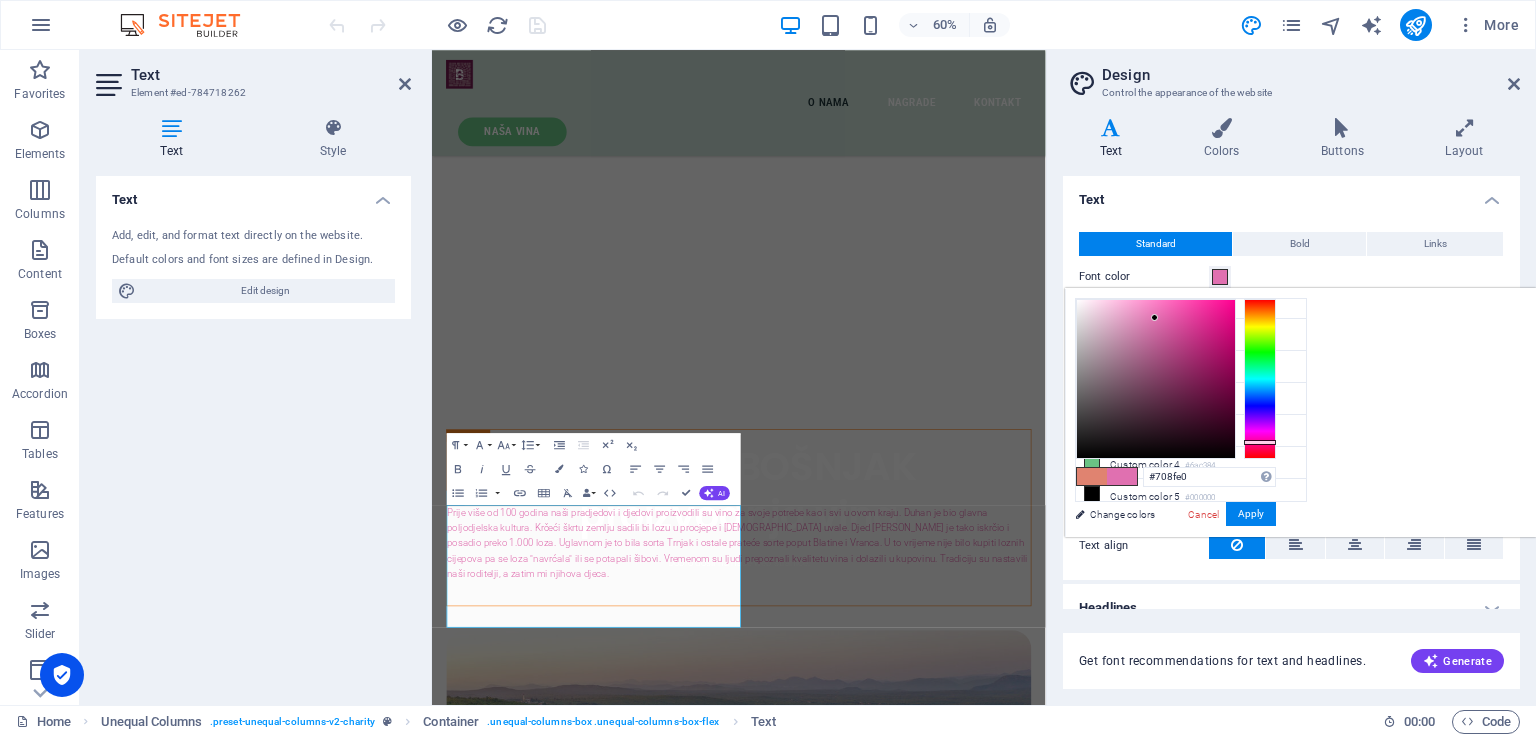click at bounding box center (1260, 379) 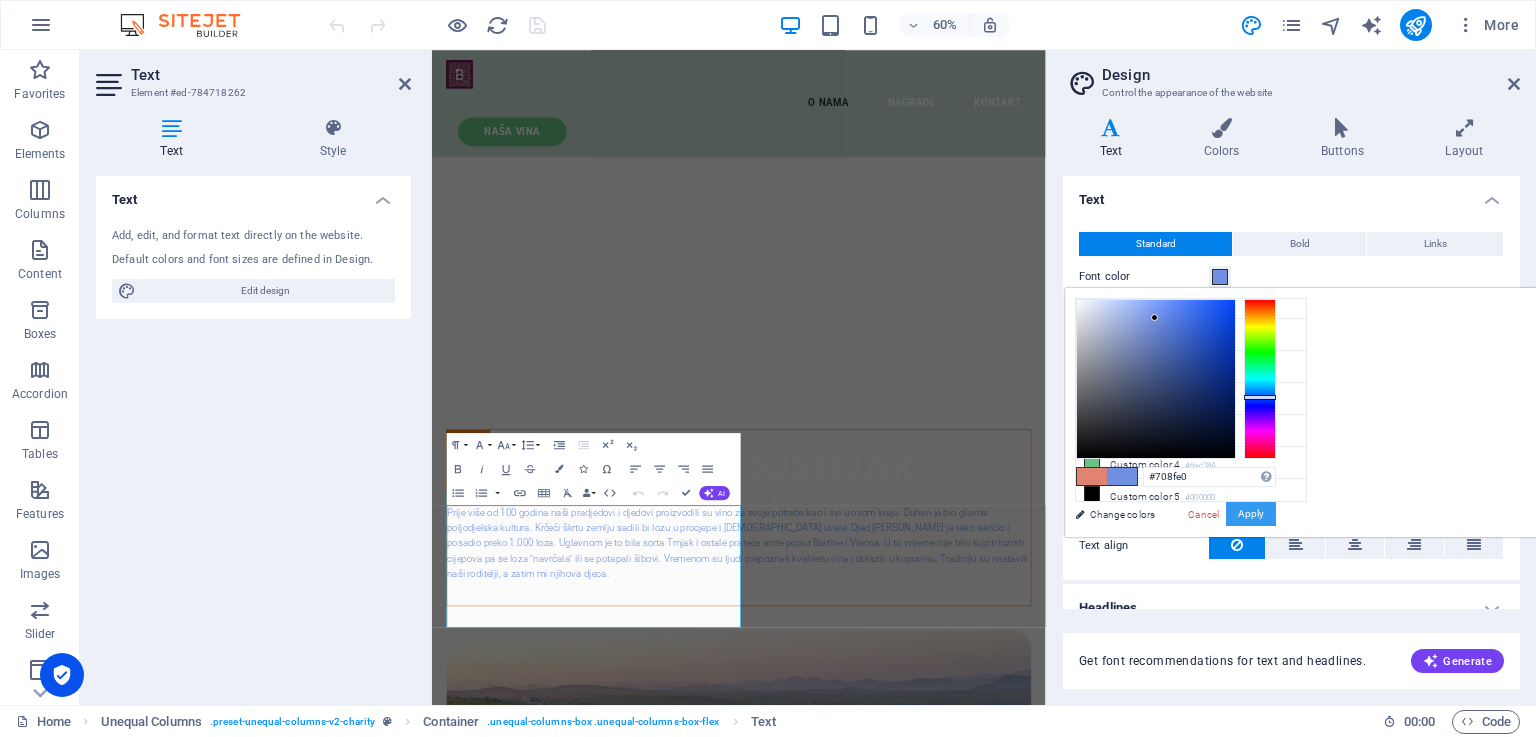 click on "Apply" at bounding box center [1251, 514] 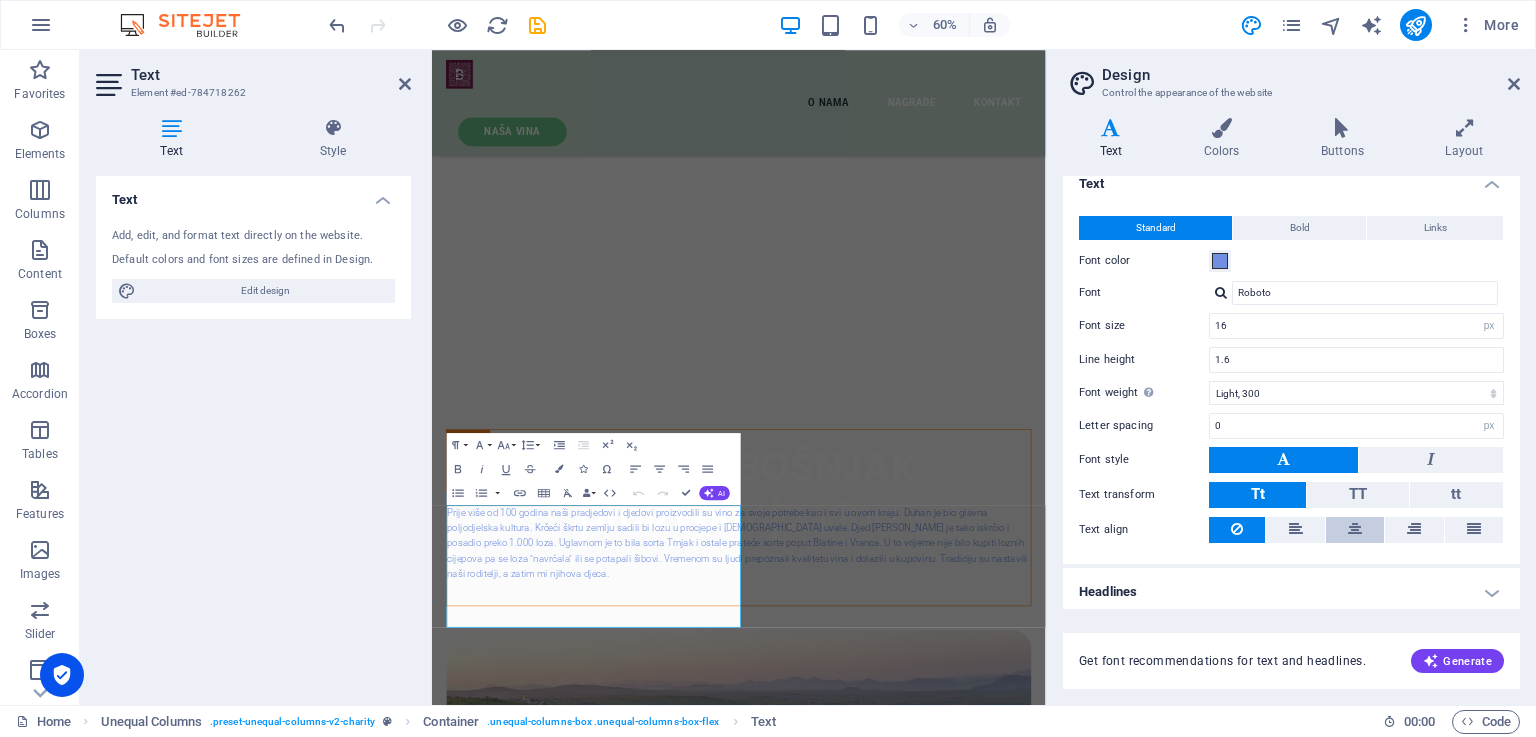 scroll, scrollTop: 19, scrollLeft: 0, axis: vertical 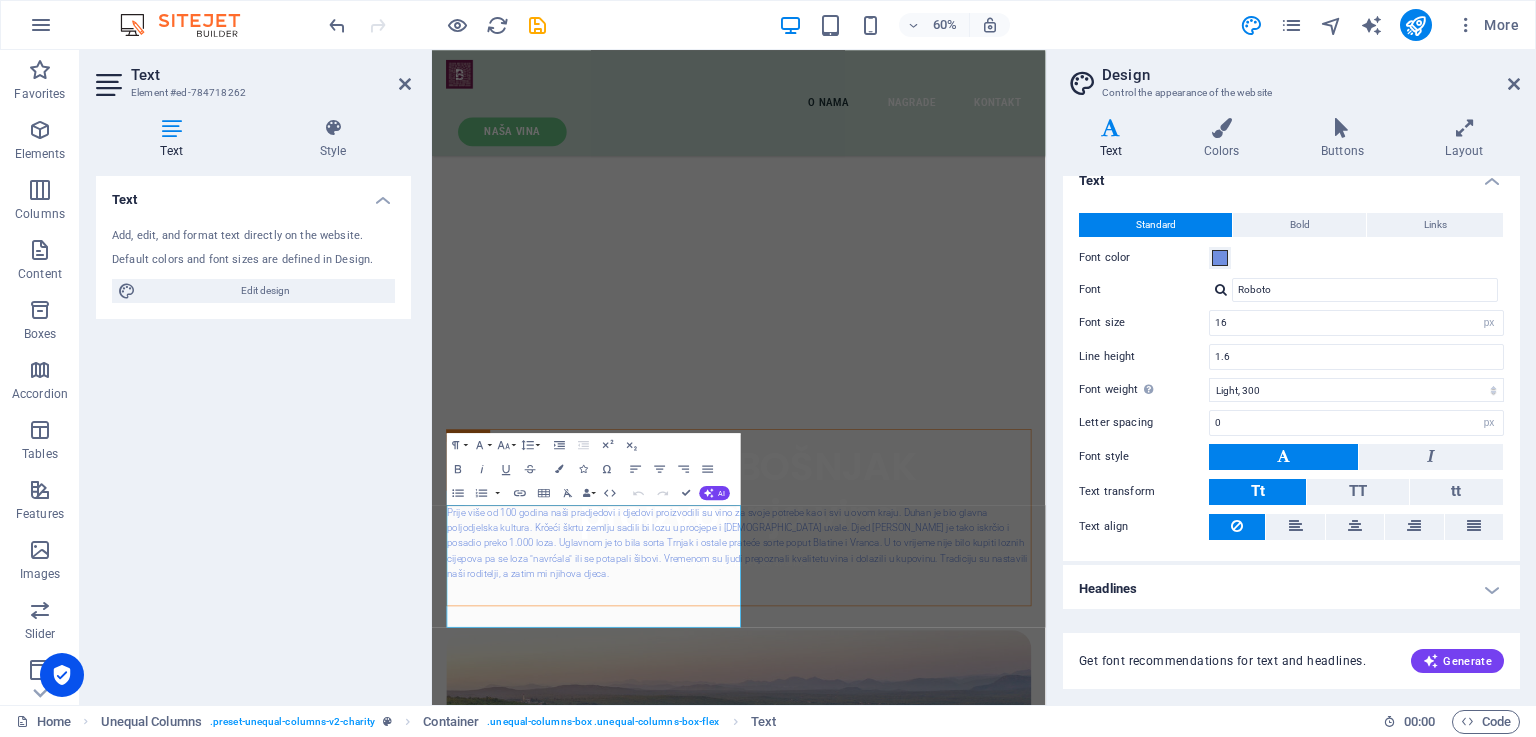 click on "Design Control the appearance of the website Variants  Text  Colors  Buttons  Layout Text Standard Bold Links Font color Font Roboto Font size 16 rem px Line height 1.6 Font weight To display the font weight correctly, it may need to be enabled.  Manage Fonts Thin, 100 Extra-light, 200 Light, 300 Regular, 400 Medium, 500 Semi-bold, 600 Bold, 700 Extra-bold, 800 Black, 900 Letter spacing 0 rem px Font style Text transform Tt TT tt Text align Font weight To display the font weight correctly, it may need to be enabled.  Manage Fonts Thin, 100 Extra-light, 200 Light, 300 Regular, 400 Medium, 500 Semi-bold, 600 Bold, 700 Extra-bold, 800 Black, 900 Default Hover / Active Font color Font color Decoration None Decoration None Transition duration 0.3 s Transition function Ease Ease In Ease Out Ease In/Ease Out Linear Headlines All H1 / Textlogo H2 H3 H4 H5 H6 Font color Font Poppins Line height 1.4 Font weight To display the font weight correctly, it may need to be enabled.  Manage Fonts Thin, 100 Extra-light, 200 0 0" at bounding box center (1291, 377) 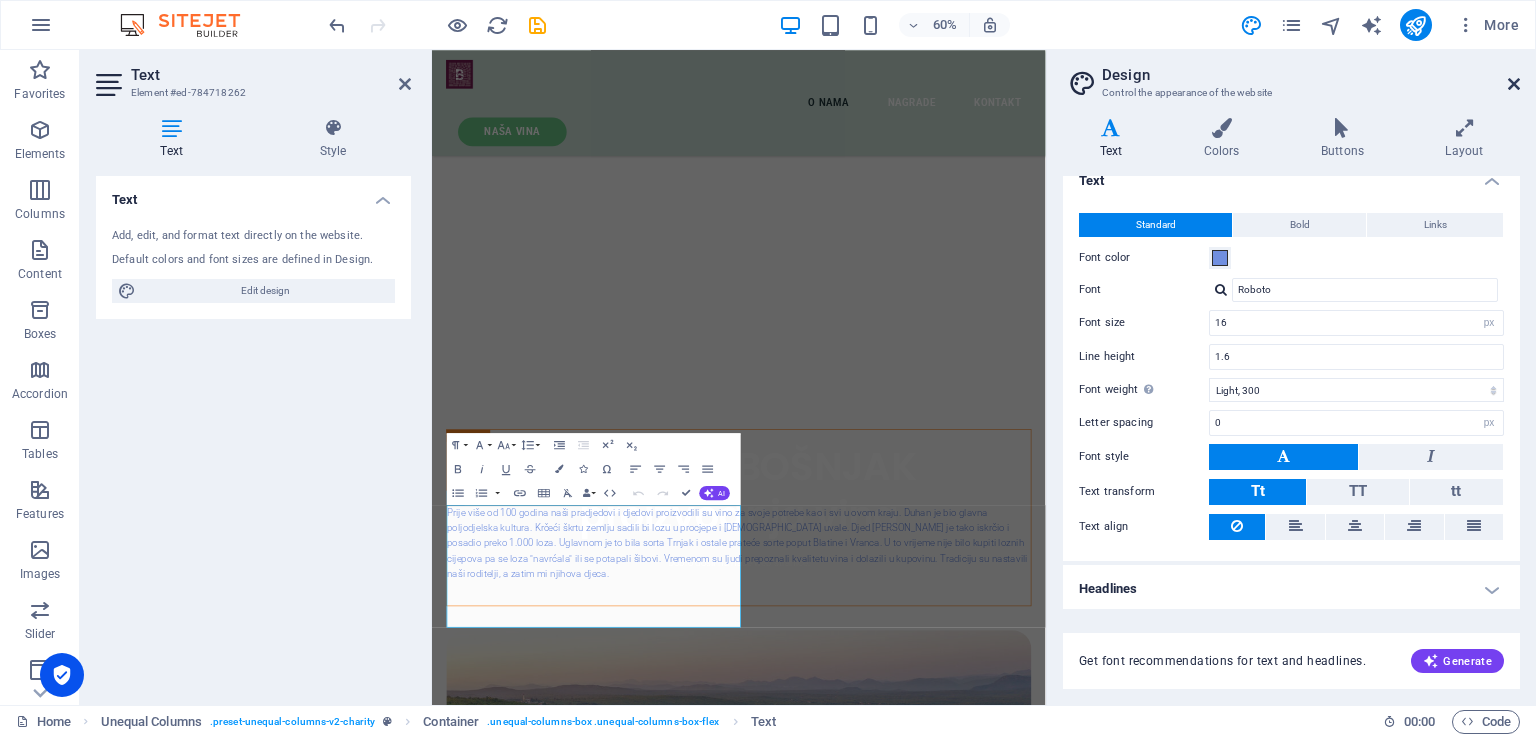click at bounding box center (1514, 84) 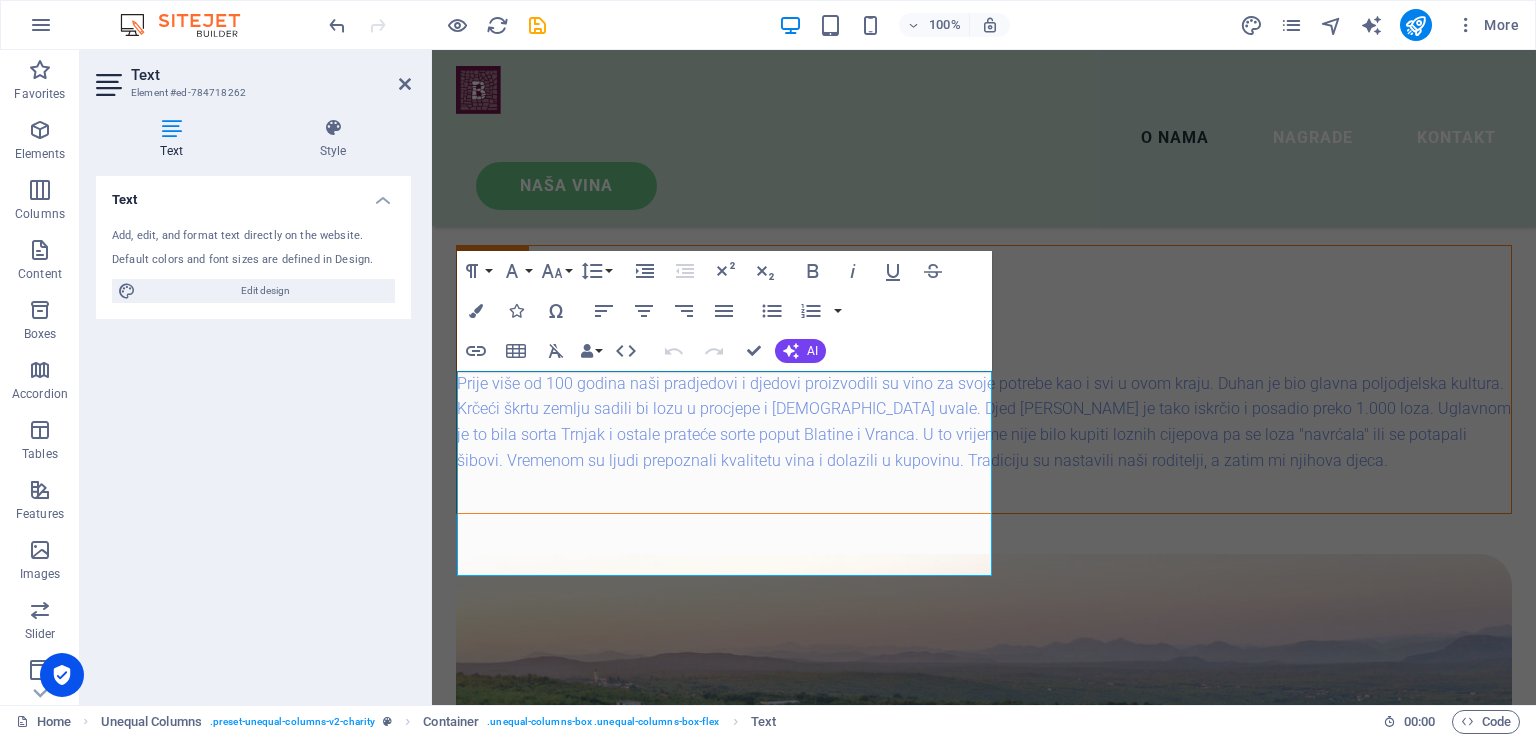 click on "Text Add, edit, and format text directly on the website. Default colors and font sizes are defined in Design. Edit design Alignment Left aligned Centered Right aligned" at bounding box center [253, 432] 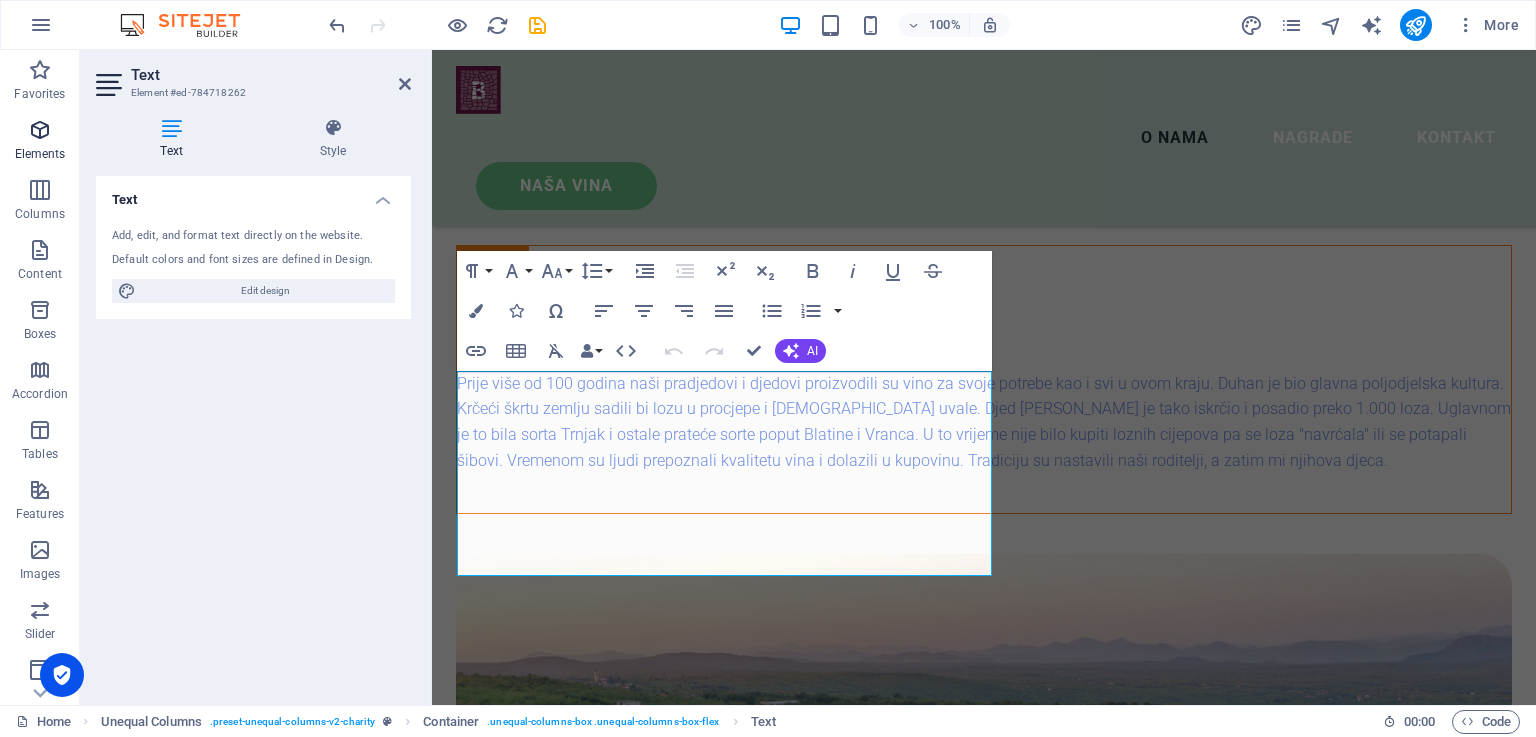 click at bounding box center [40, 130] 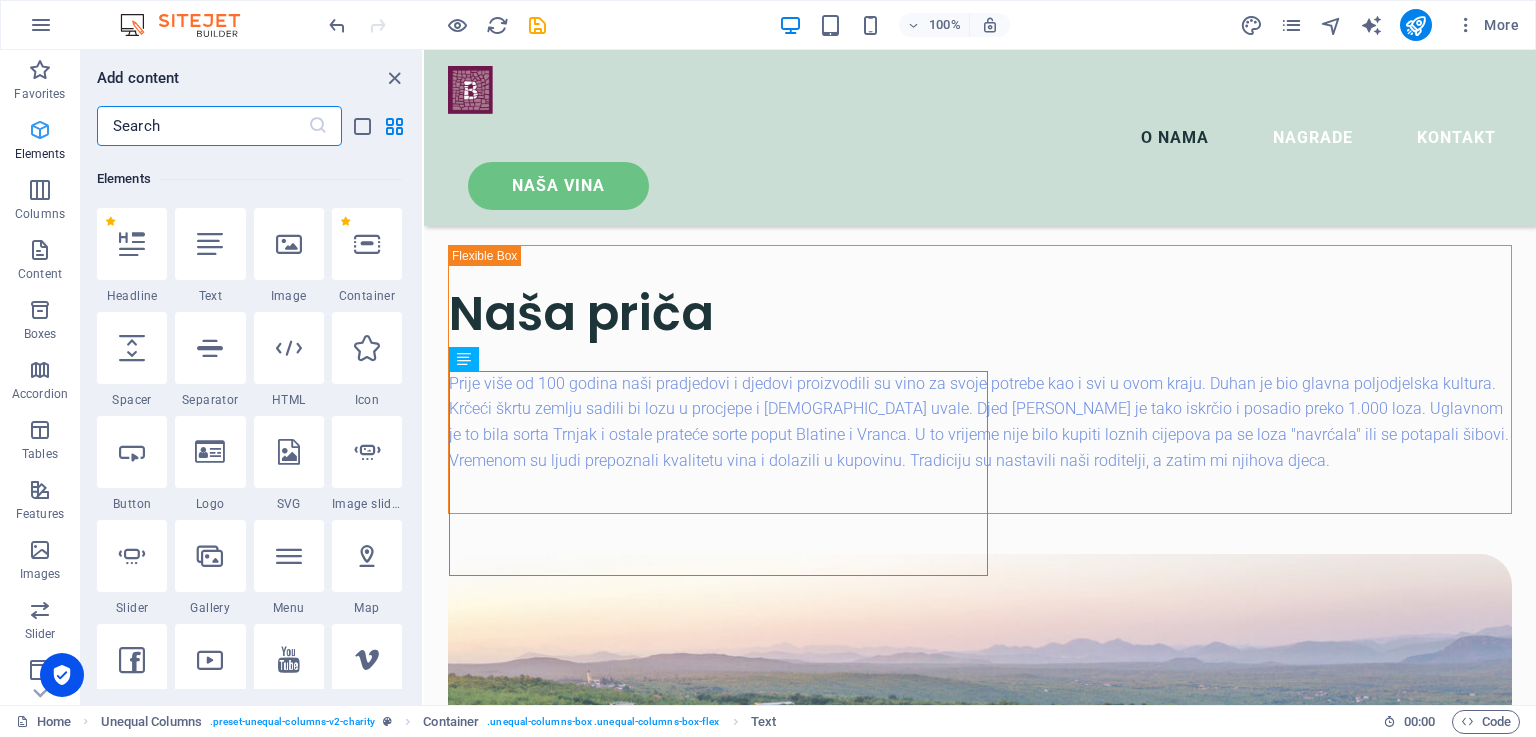 scroll, scrollTop: 213, scrollLeft: 0, axis: vertical 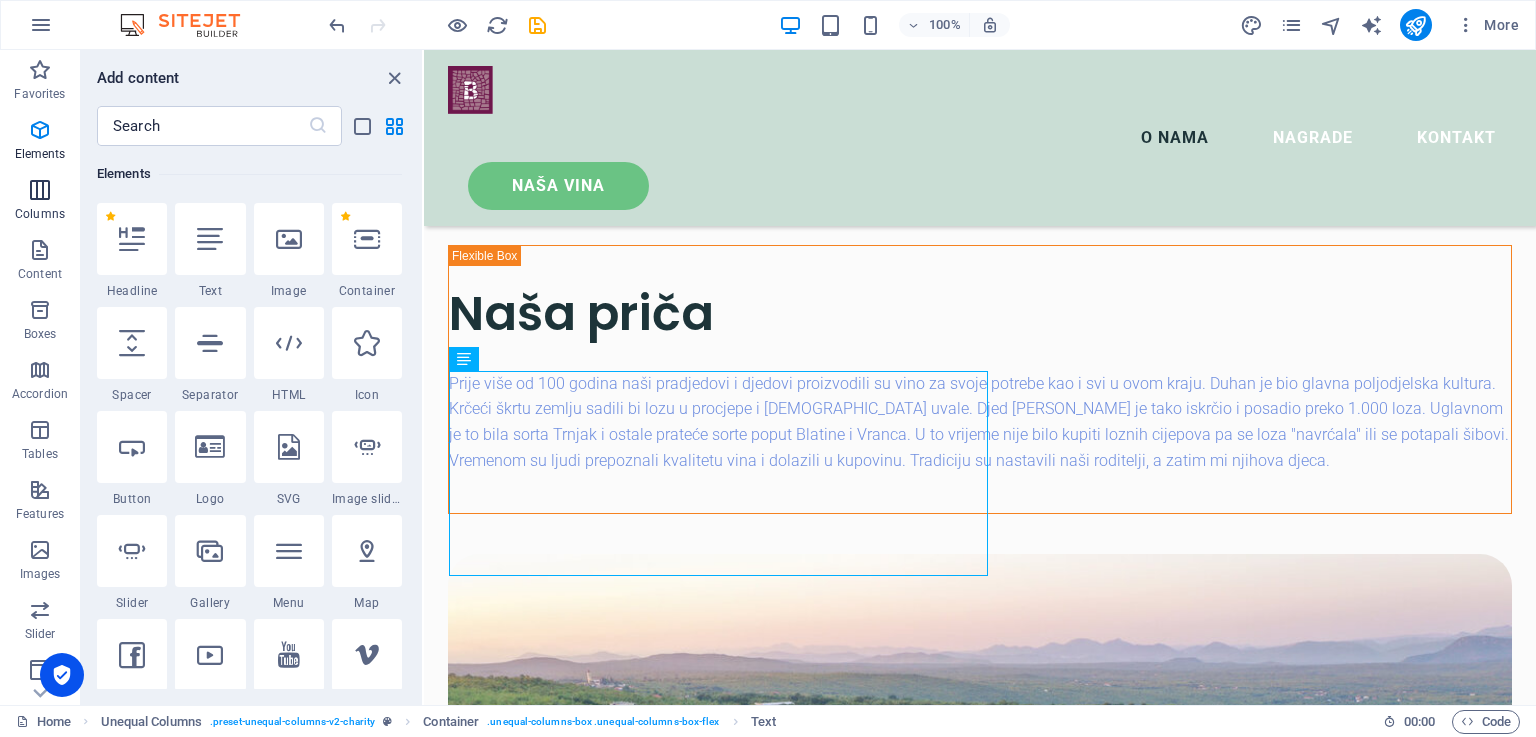 click at bounding box center (40, 190) 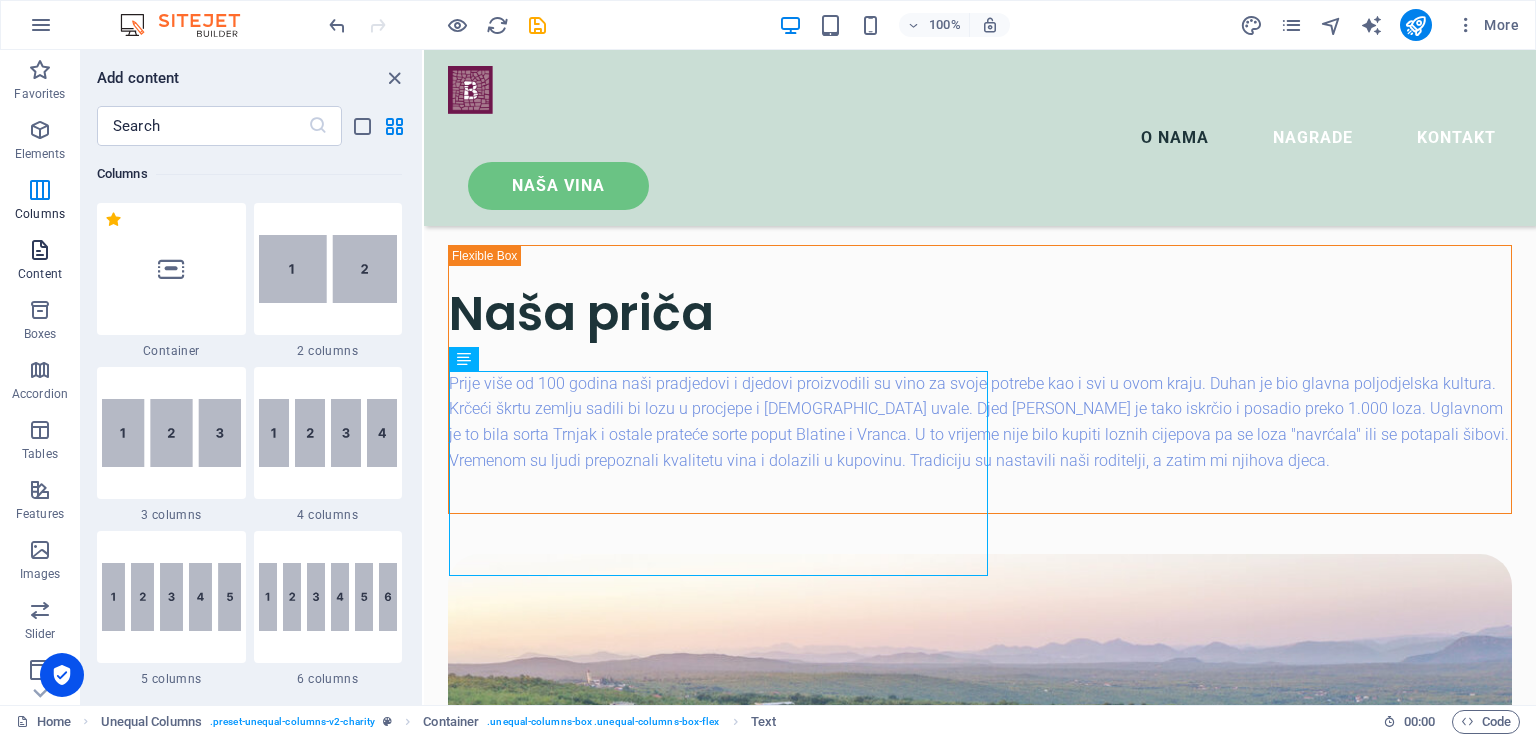click at bounding box center (40, 250) 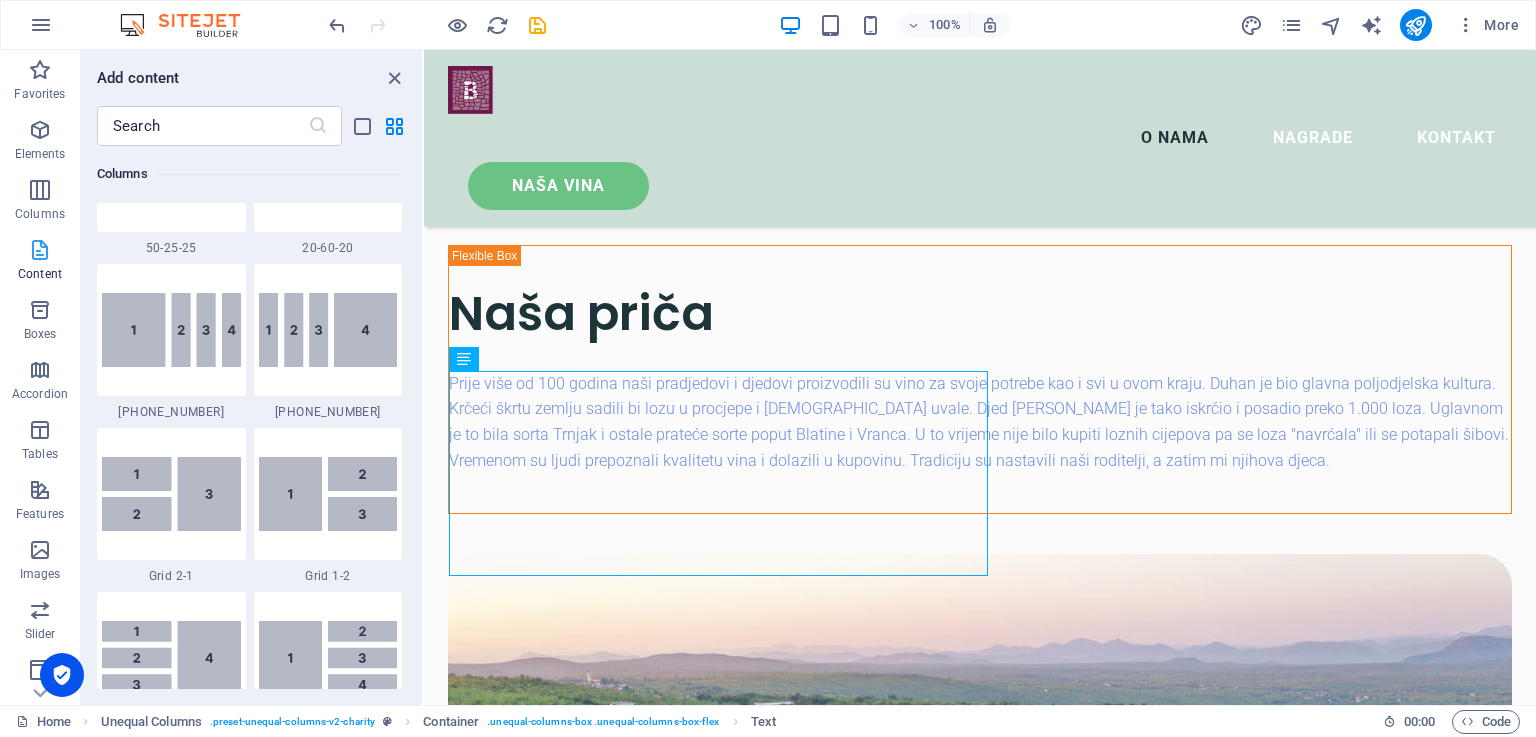 scroll, scrollTop: 3499, scrollLeft: 0, axis: vertical 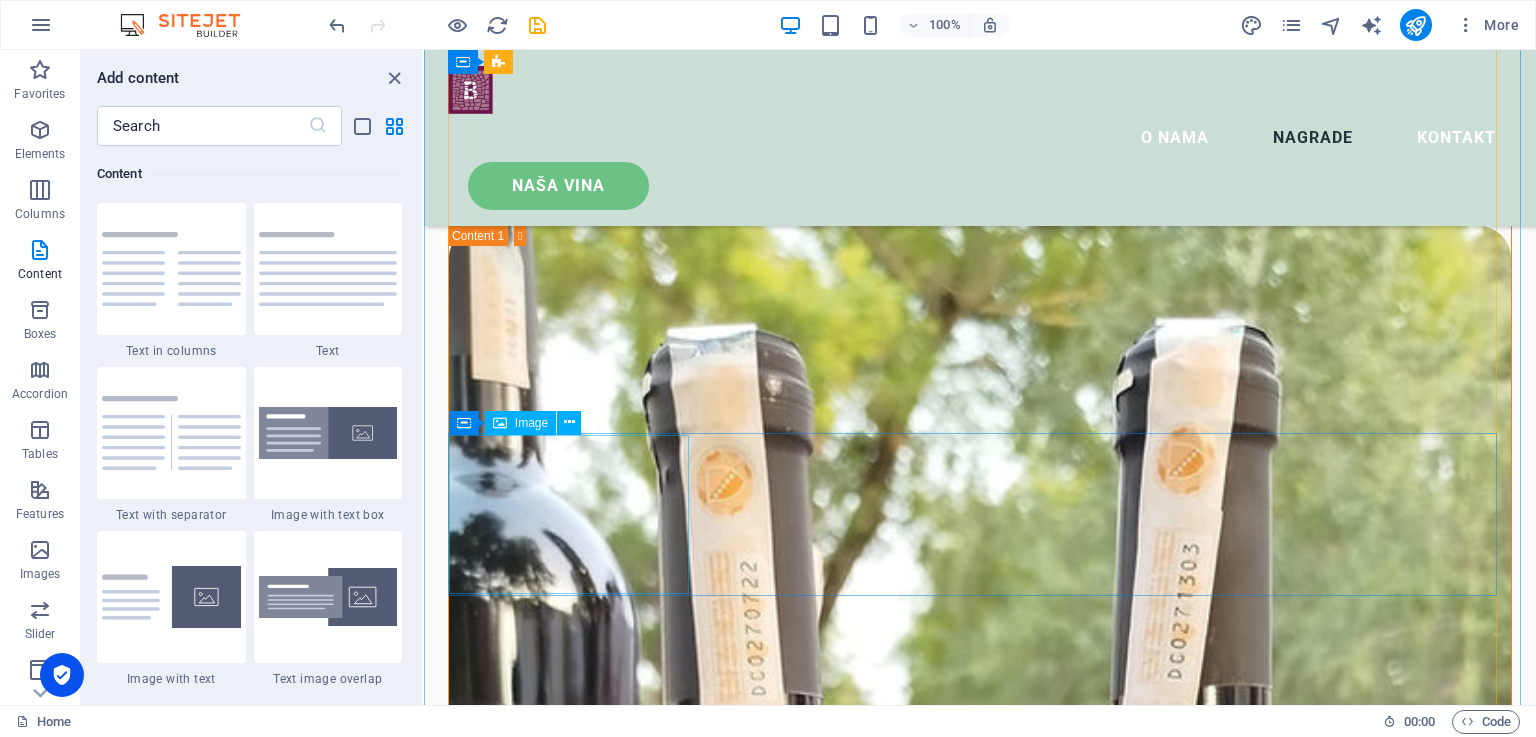 click at bounding box center [980, 2919] 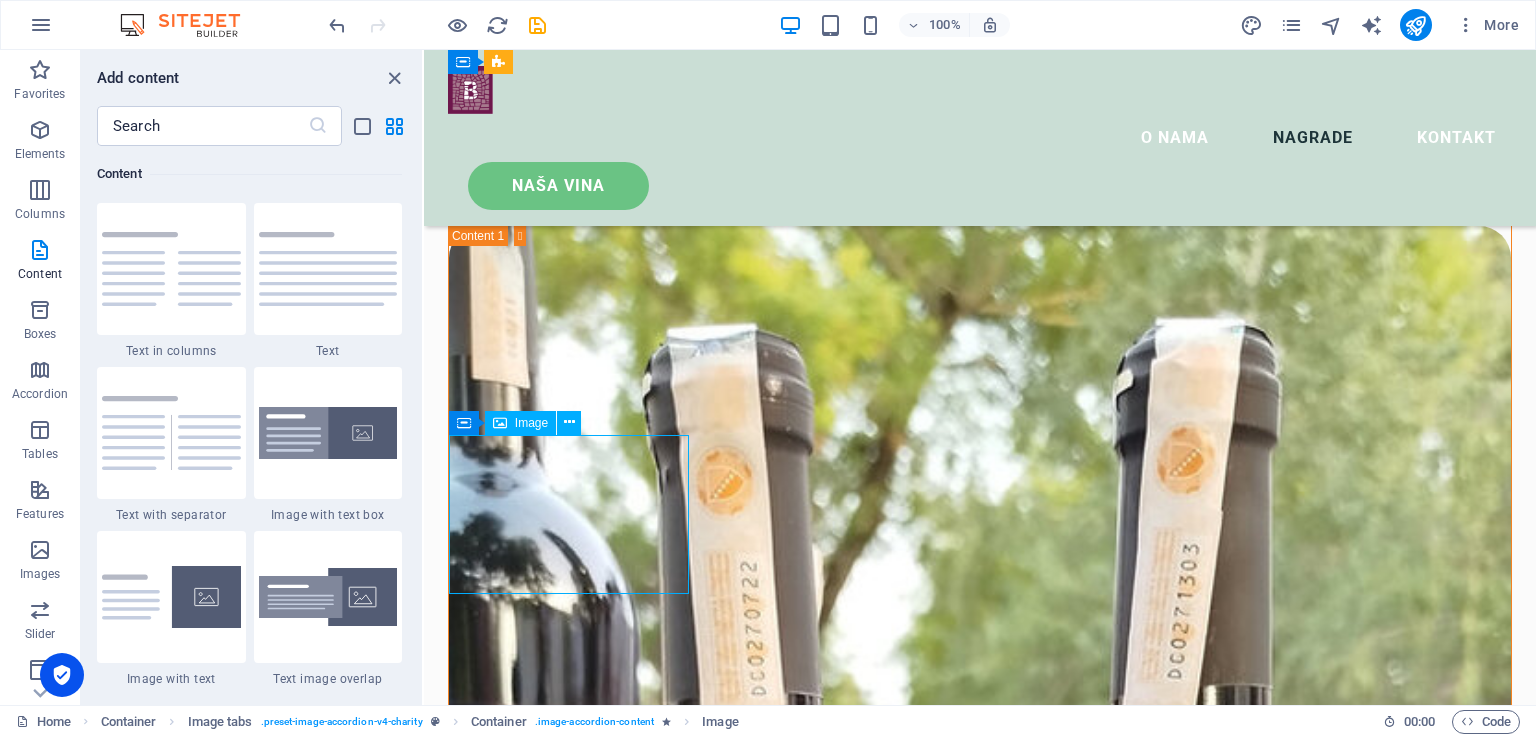 click at bounding box center (980, 2919) 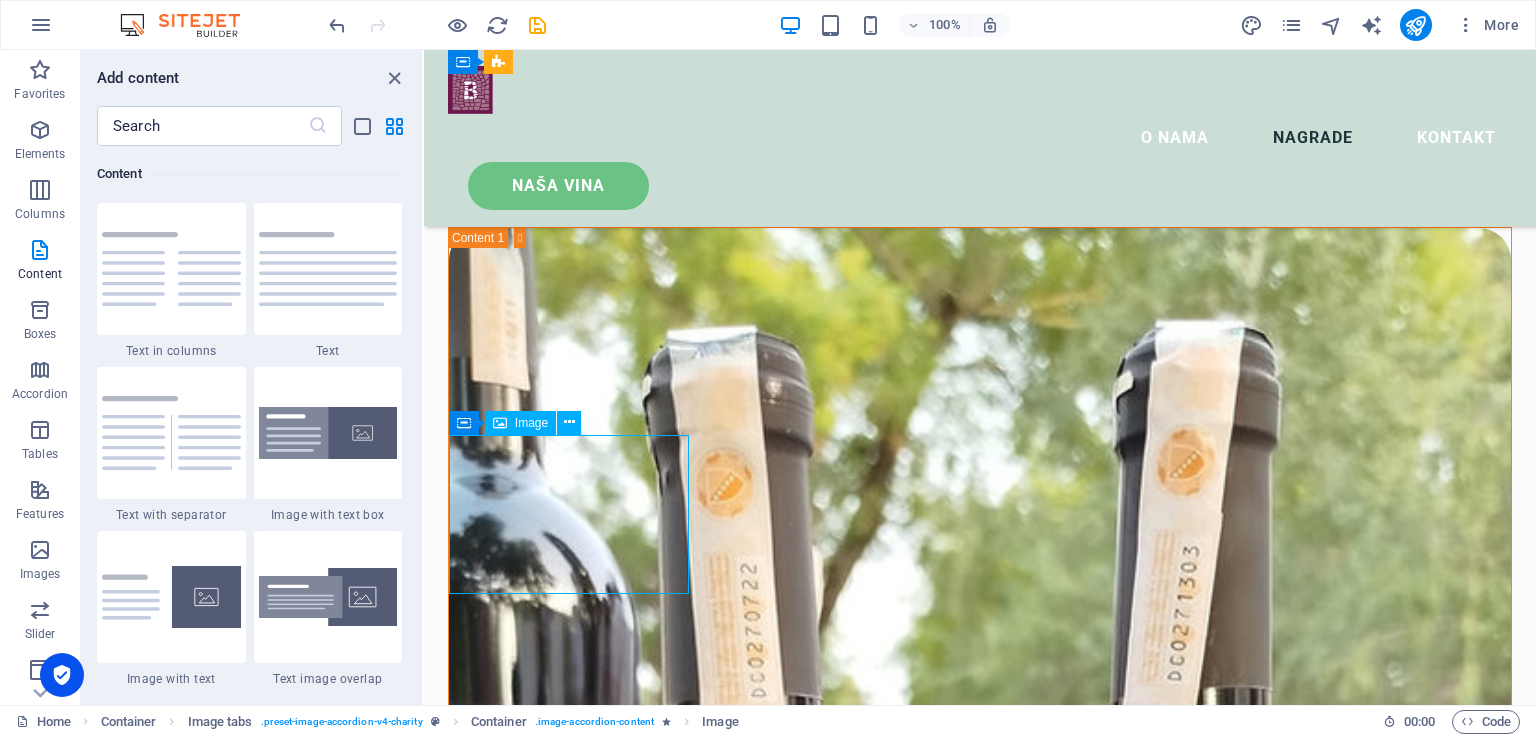 select on "%" 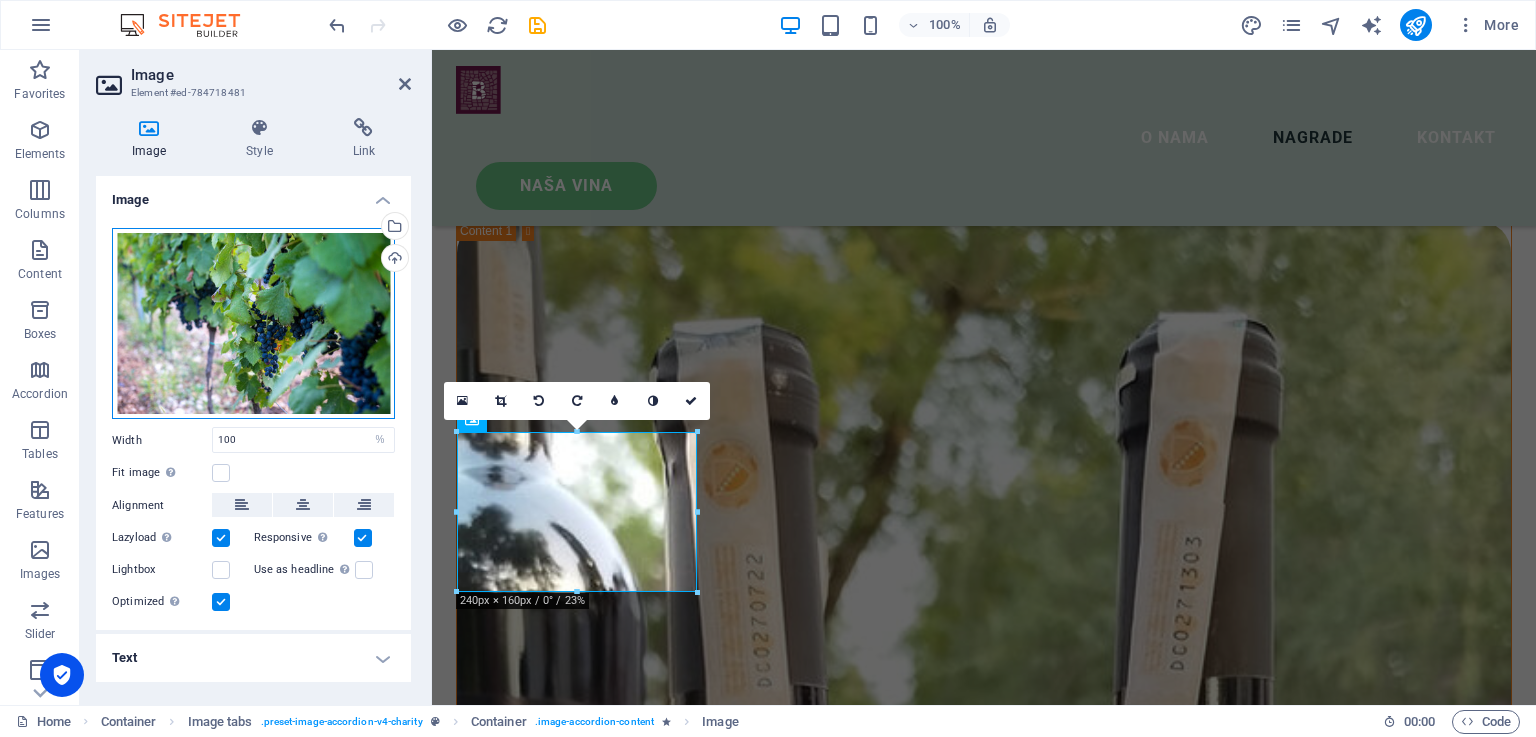 click on "Drag files here, click to choose files or select files from Files or our free stock photos & videos" at bounding box center (253, 324) 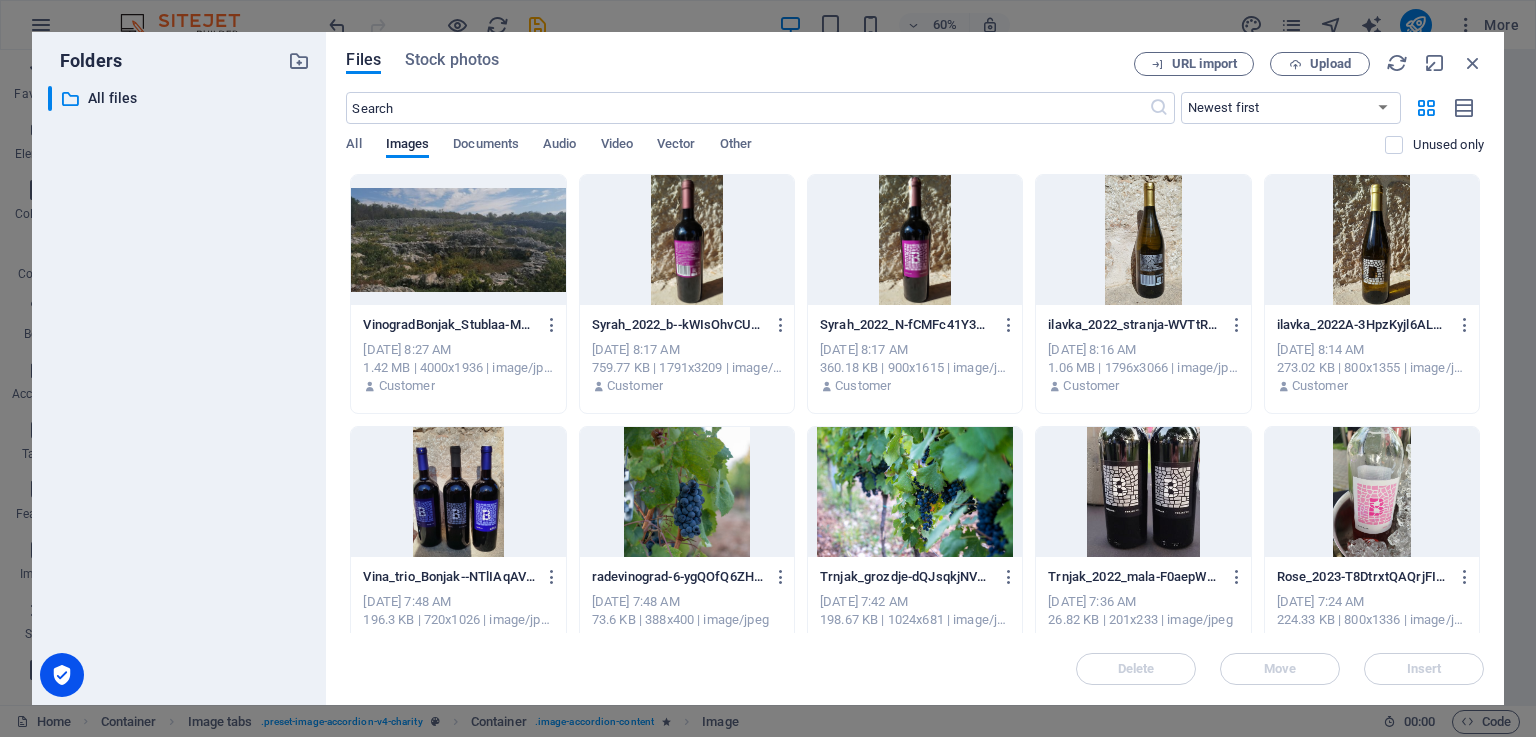 scroll, scrollTop: 2614, scrollLeft: 0, axis: vertical 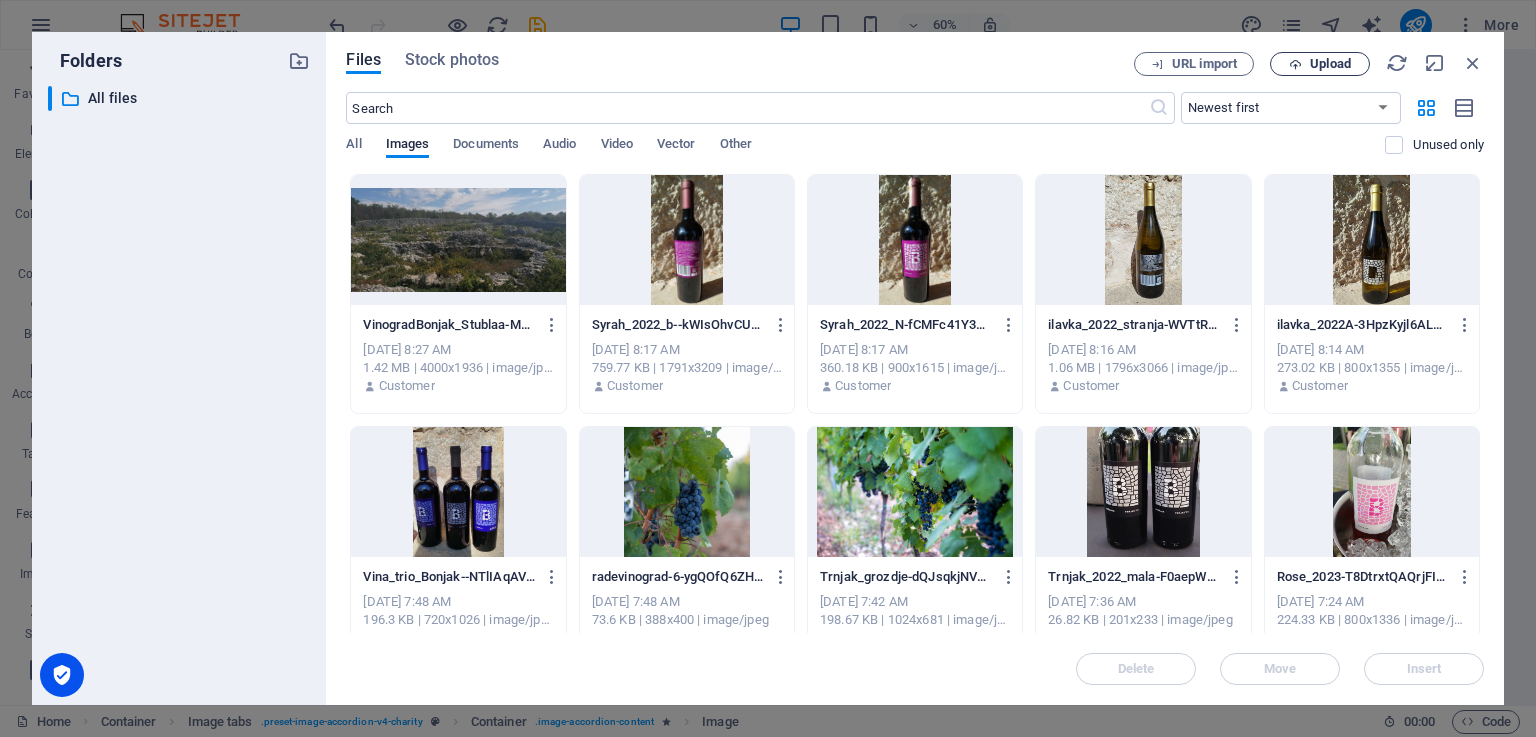 click on "Upload" at bounding box center (1330, 64) 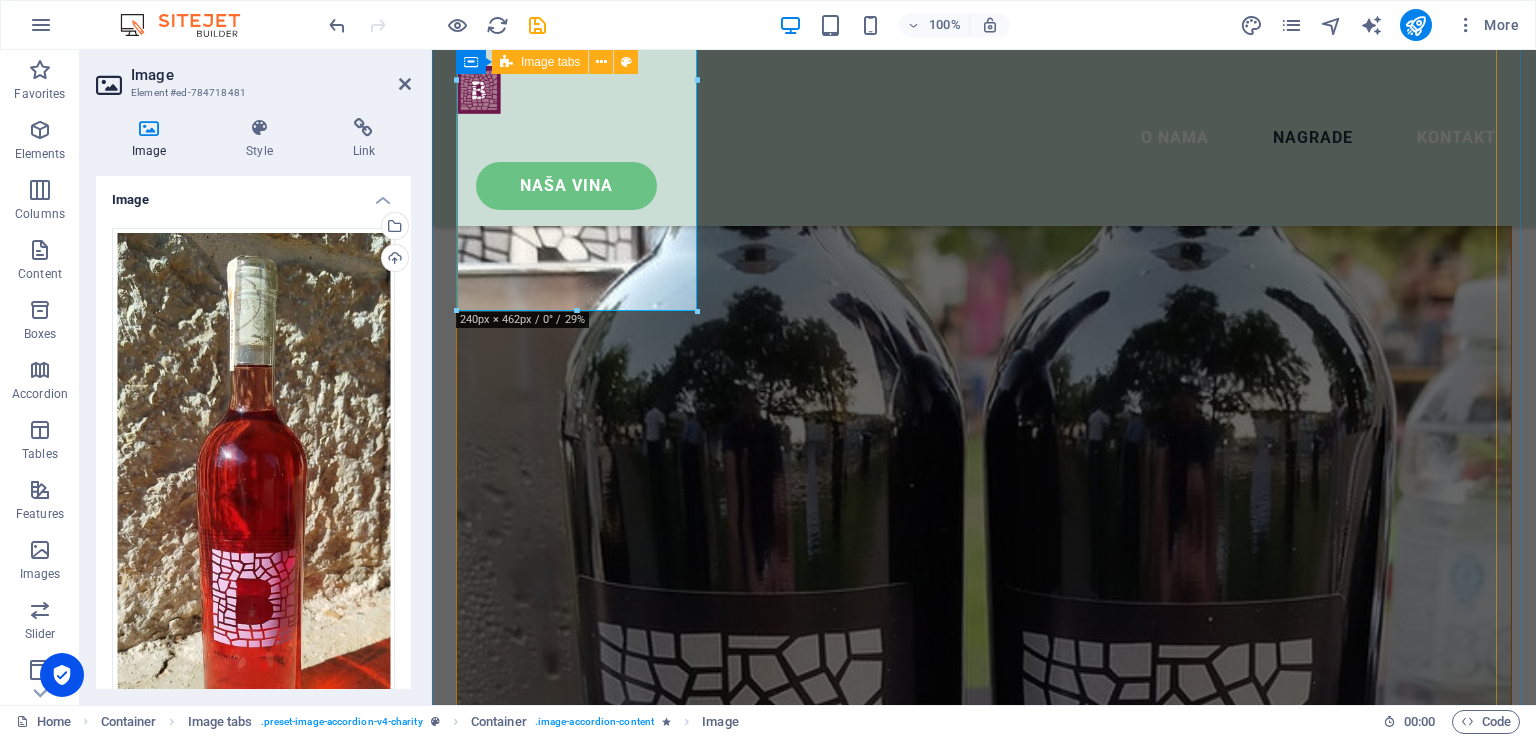 scroll, scrollTop: 2896, scrollLeft: 0, axis: vertical 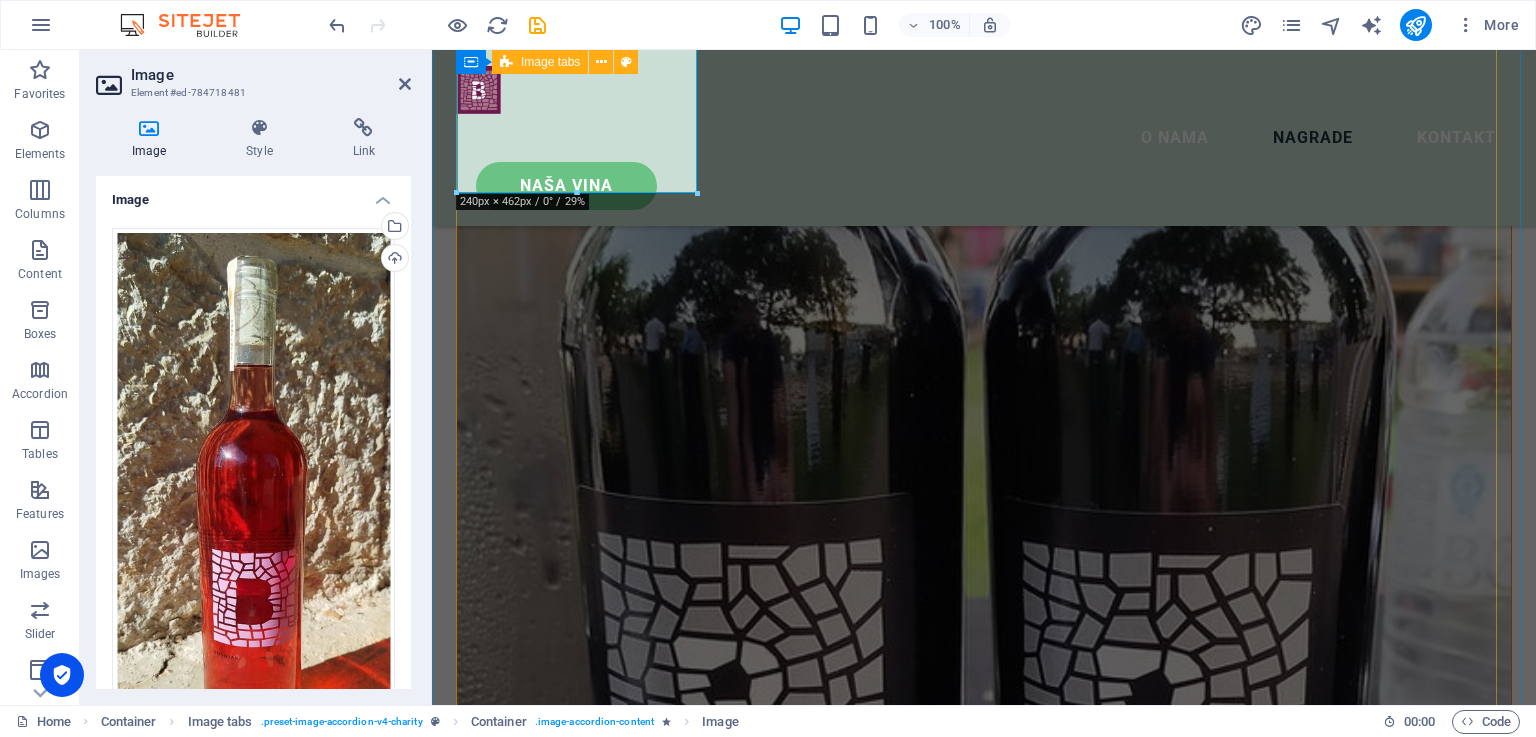 click on "Trnjak Trnjak radimo od istoimene sorte loze. Odlikuje ga specifičan okus i miris. Najbolje berbe odležavamo u hrastovim bačvama. Berba 2022. alkohol 13,5 % vol. Rose od trnjka 2023. godine odvažili smo se uraditi rose vino od Trnjka. Pokazalo se izvanrednim i osvježavajućim vinom. Svakako ćemo nastaviti s ovim vinom. Rose 2023. alkohol 13 %vol Cuvee Od najboljih sorti radimo mješavinu vina. Vranac koji dolazi puno ranije od Trnjka i Blatine beremo kada uzrije i od njega radimo vino koje se nakon vrenja i otakanja miješa sa ostalim vinom pravljenim od Trnjka i Blatine. Cuvee berba 2023. alkohol 13,5 vol. Žilavka Žilavka je loza koja je u srcu Hercegovine zbog izuzetnog vina koje ova loza daje i zbog otpornosti na sušu i vremenske nepogode. Volutpat nulla. Tortor cras suscipit augue sodales risus auctor. Fusce nunc vitae non dui ornare tellus nibh purus lectus. Syrah Syrah 2022. alkohol 13,5%vol." at bounding box center (984, 4956) 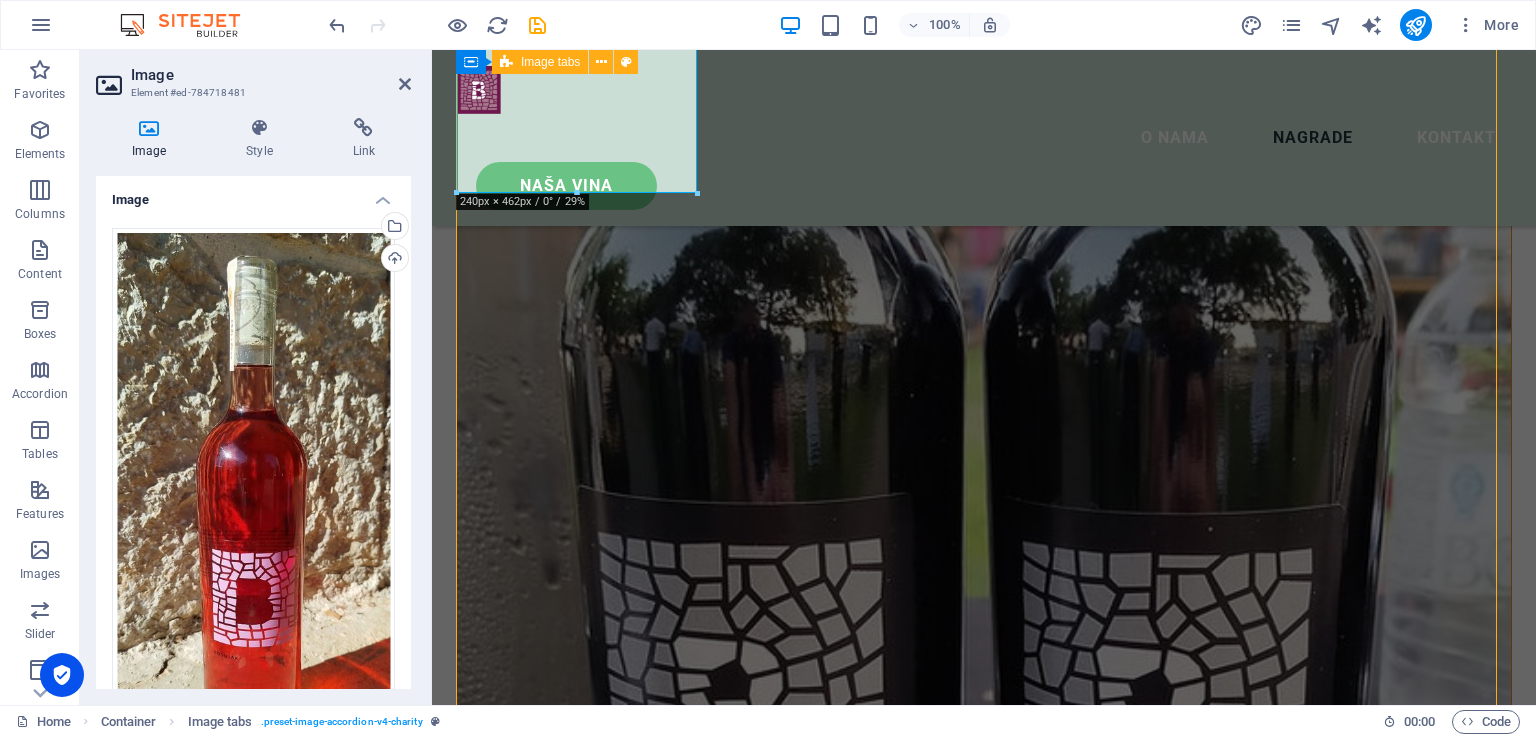 scroll, scrollTop: 2916, scrollLeft: 0, axis: vertical 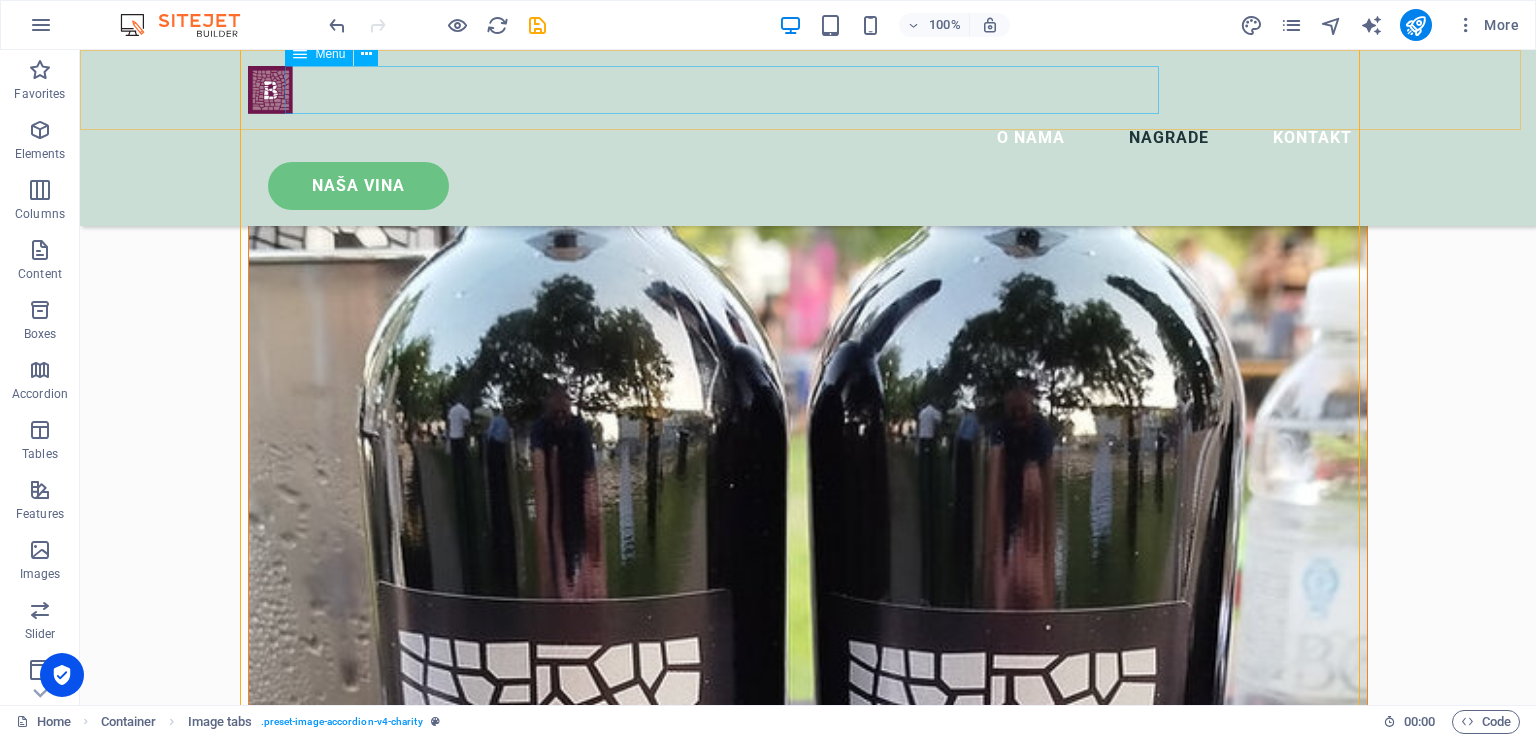click on "O nama Nagrade Kontakt" at bounding box center [808, 138] 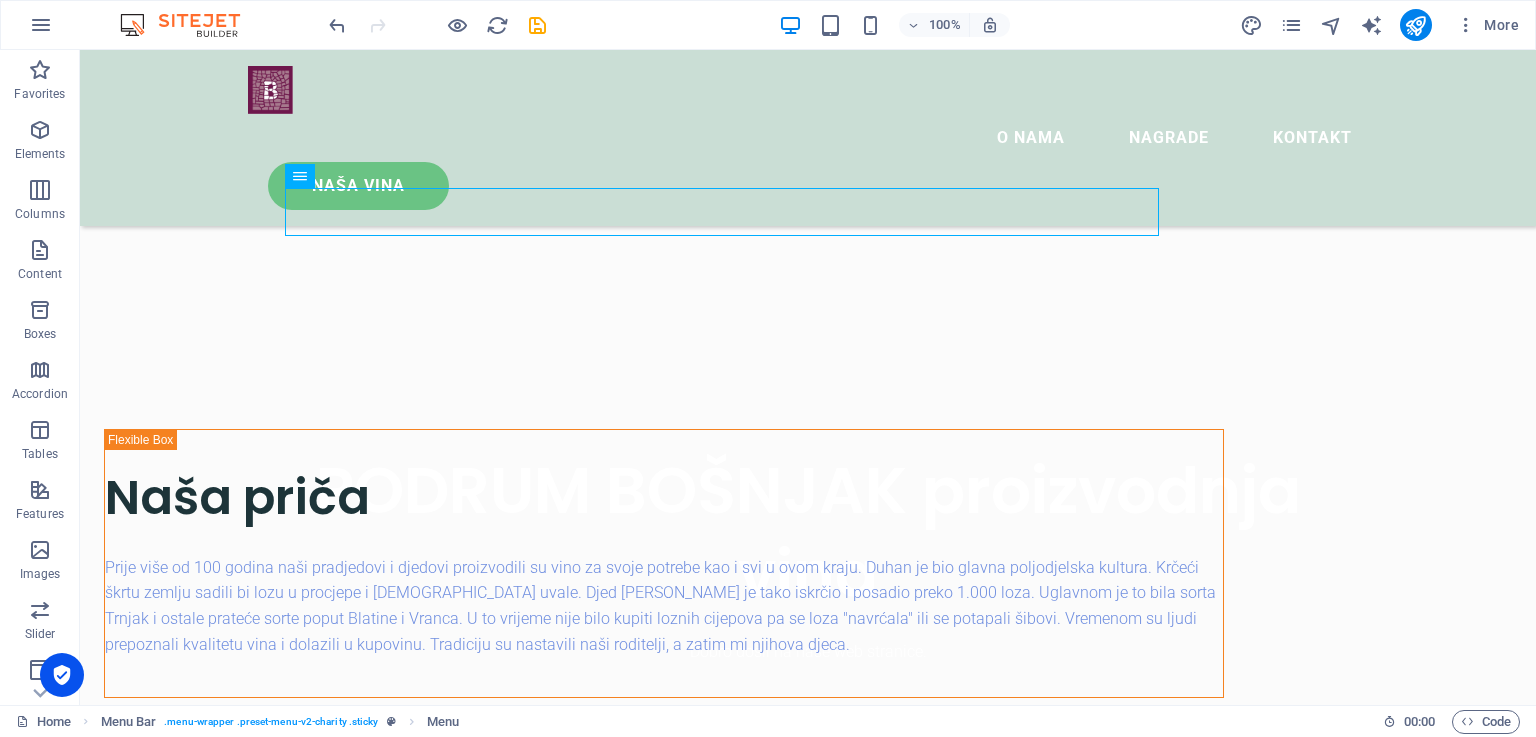 scroll, scrollTop: 0, scrollLeft: 0, axis: both 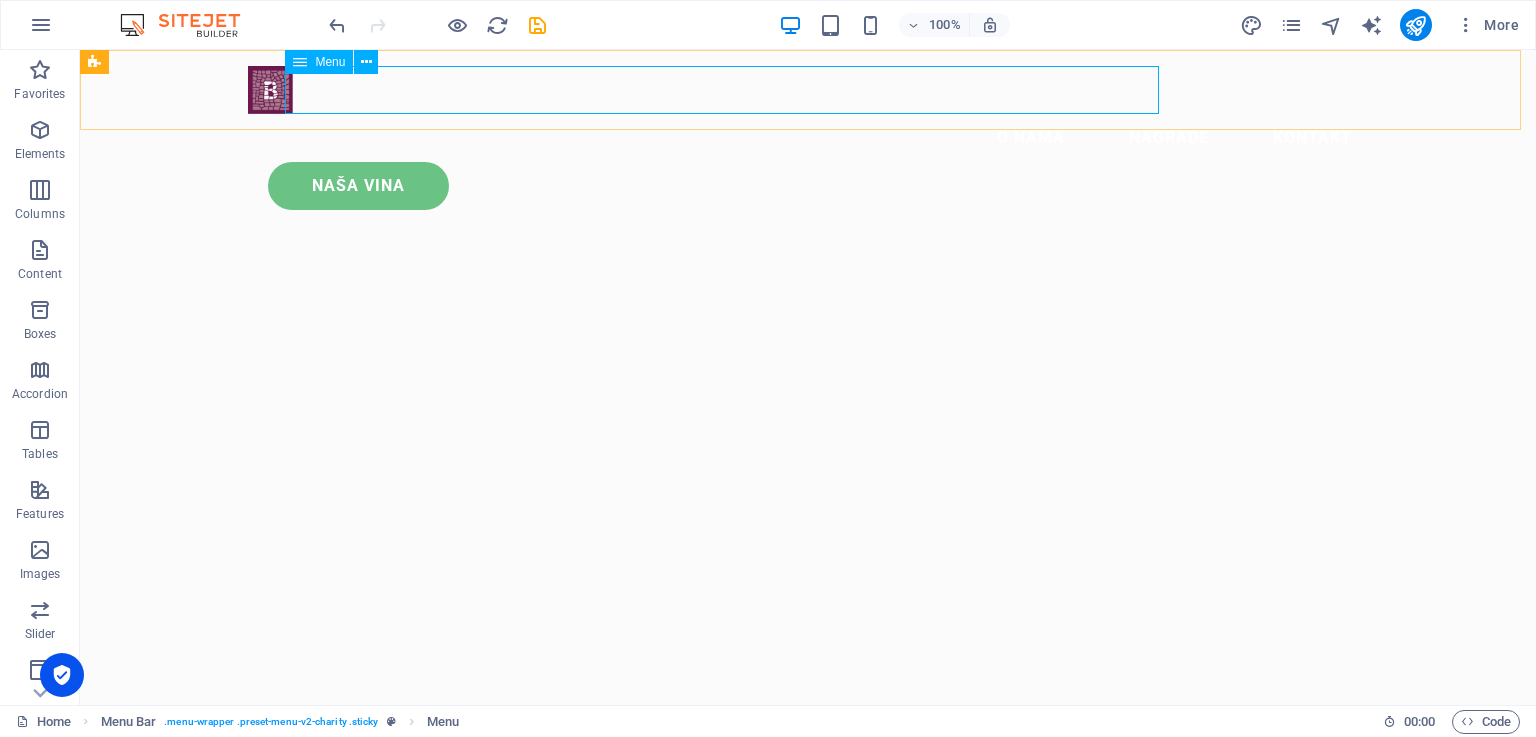 click on "O nama Nagrade Kontakt" at bounding box center (808, 138) 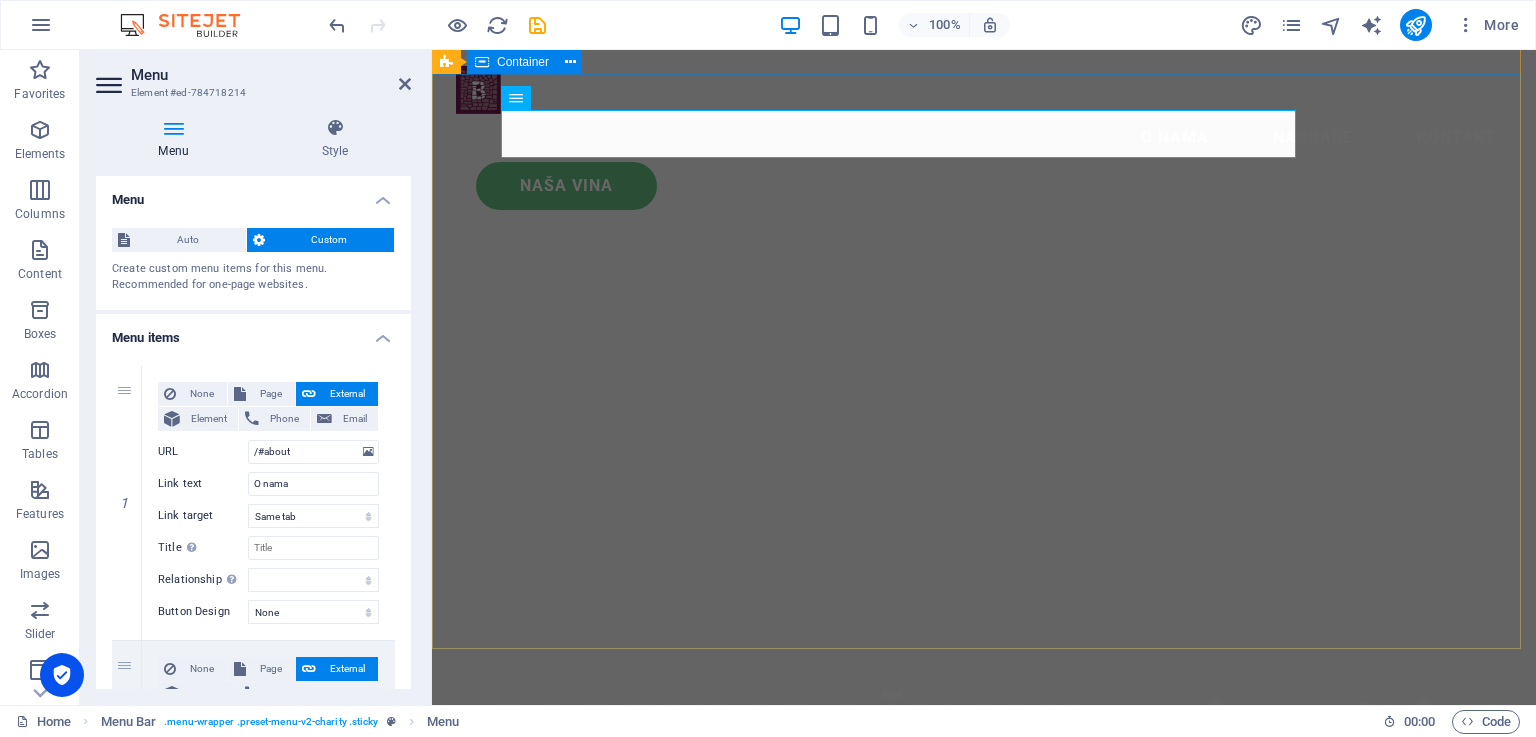 scroll, scrollTop: 0, scrollLeft: 0, axis: both 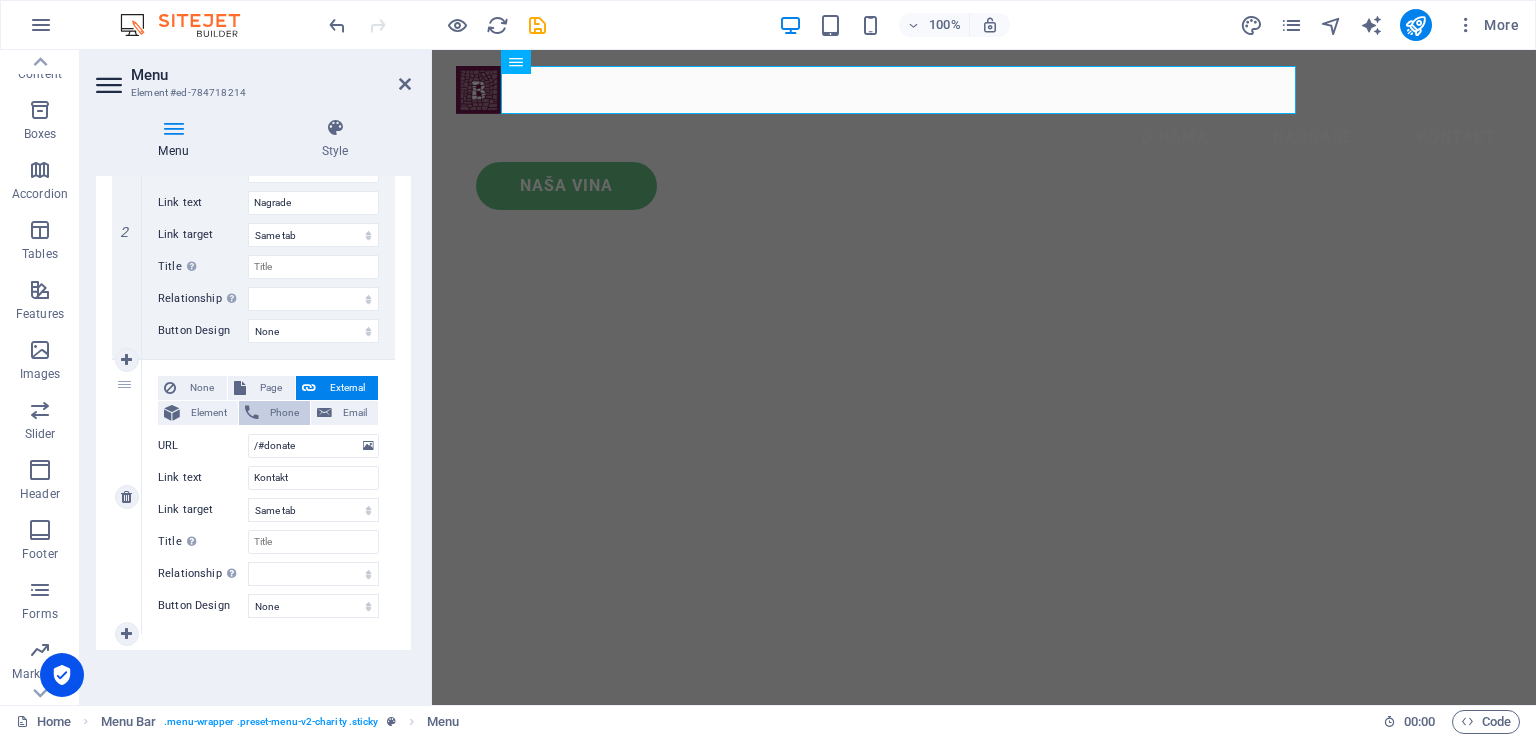 click on "Phone" at bounding box center [284, 413] 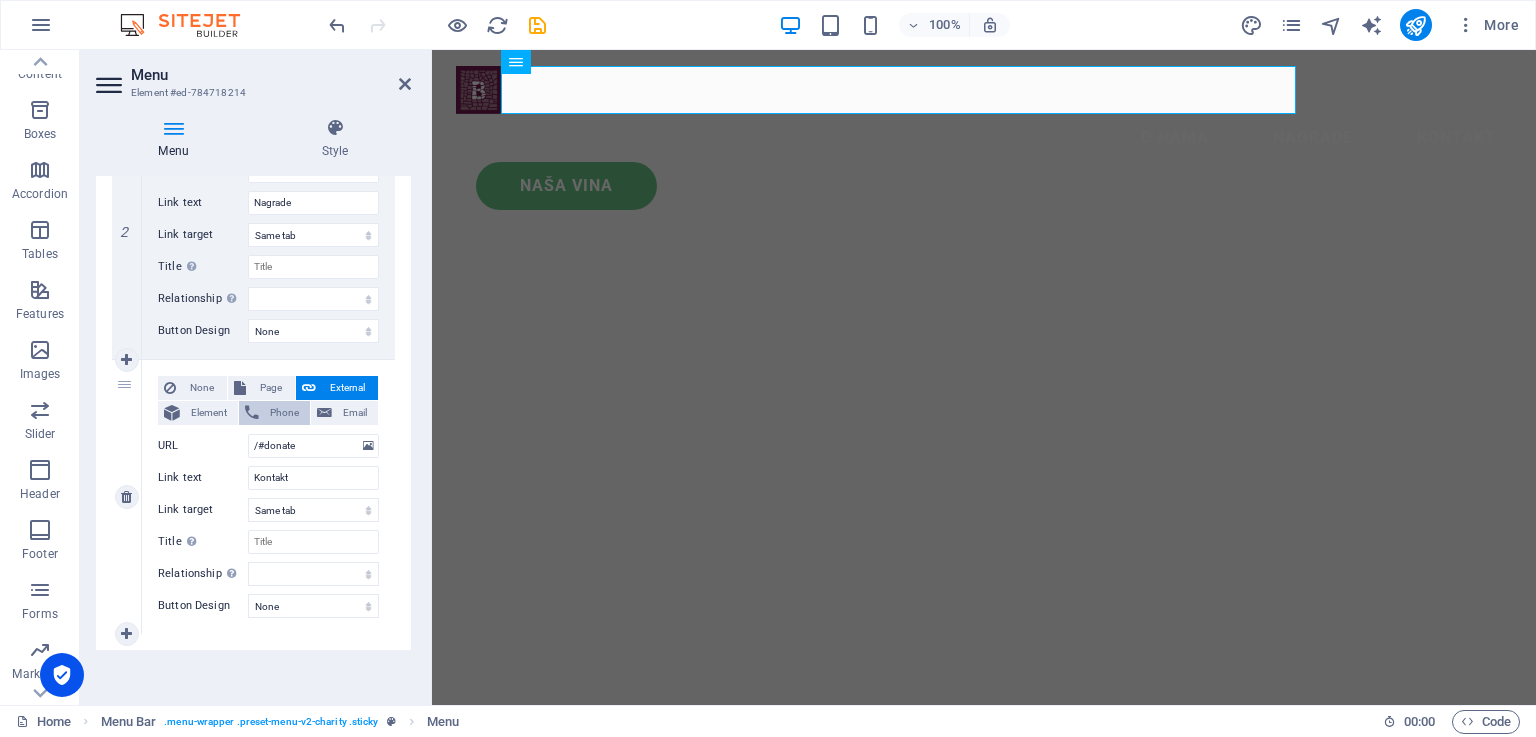 scroll, scrollTop: 507, scrollLeft: 0, axis: vertical 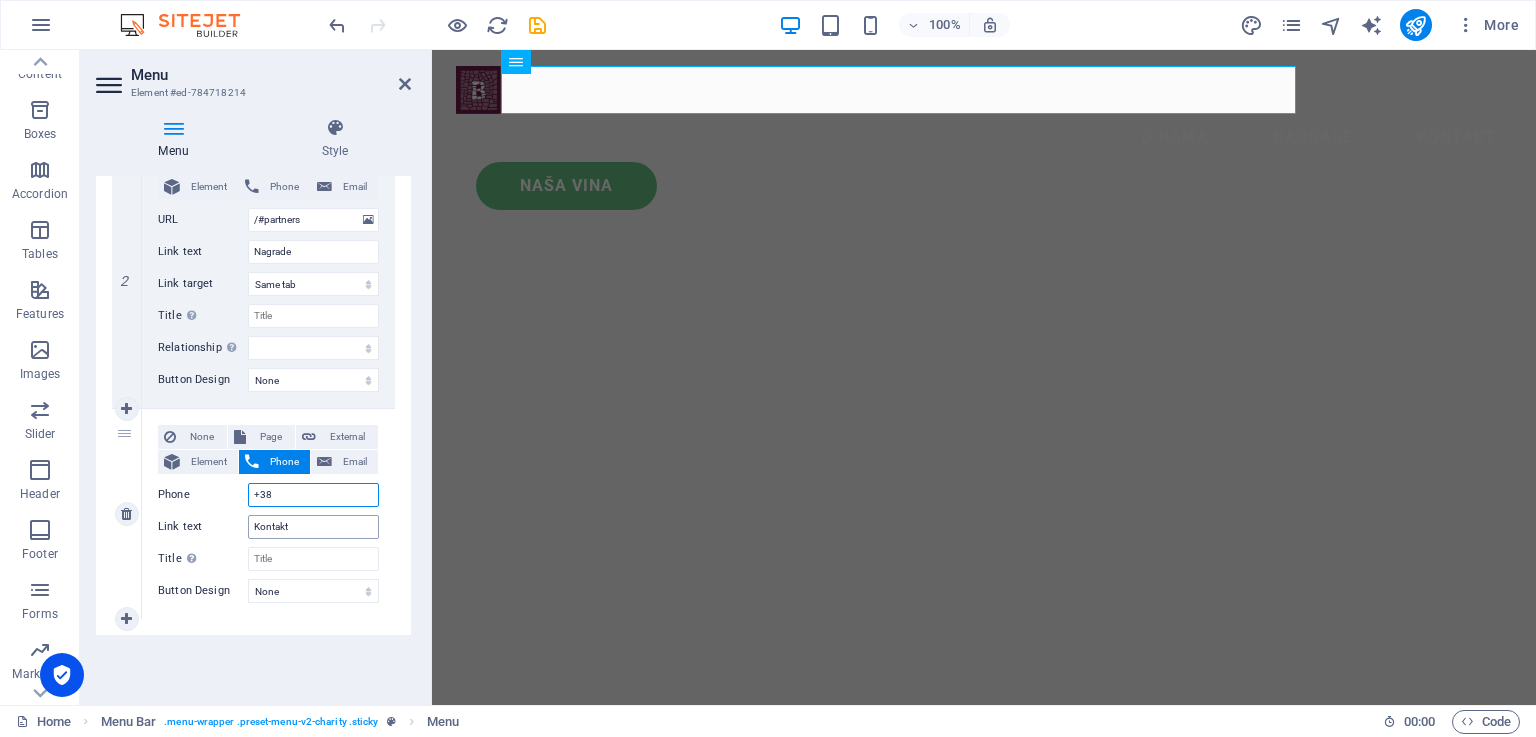 type on "+387" 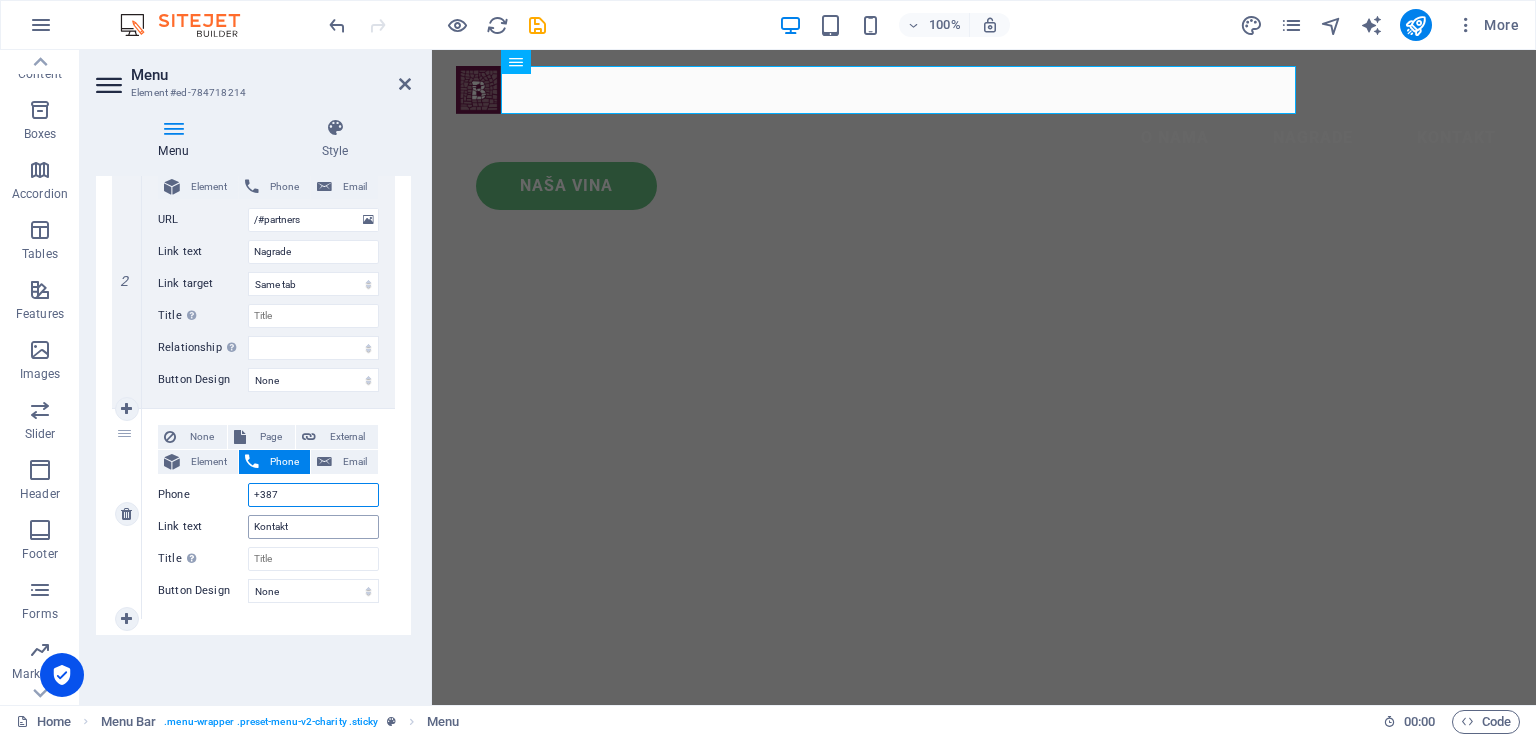 select 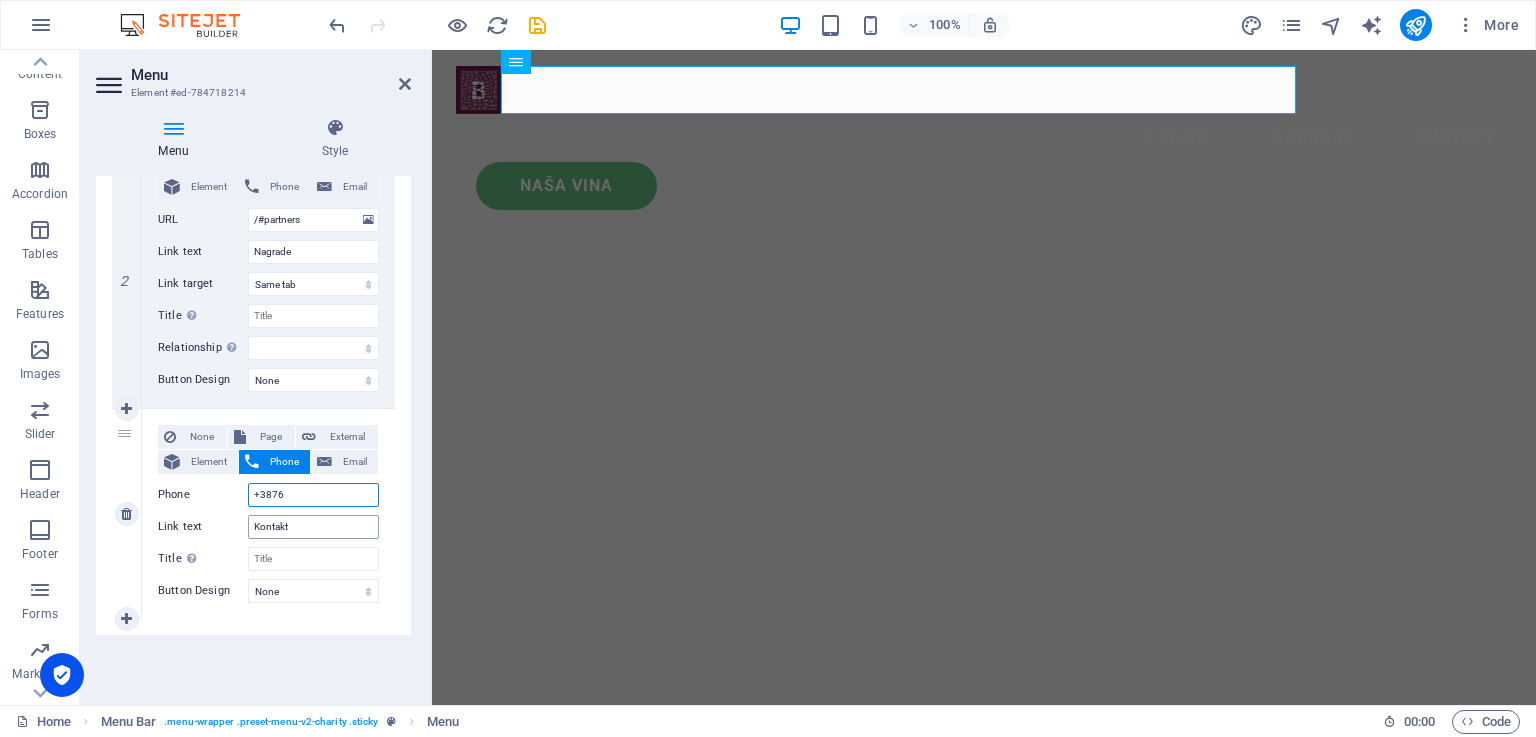 type on "+38763" 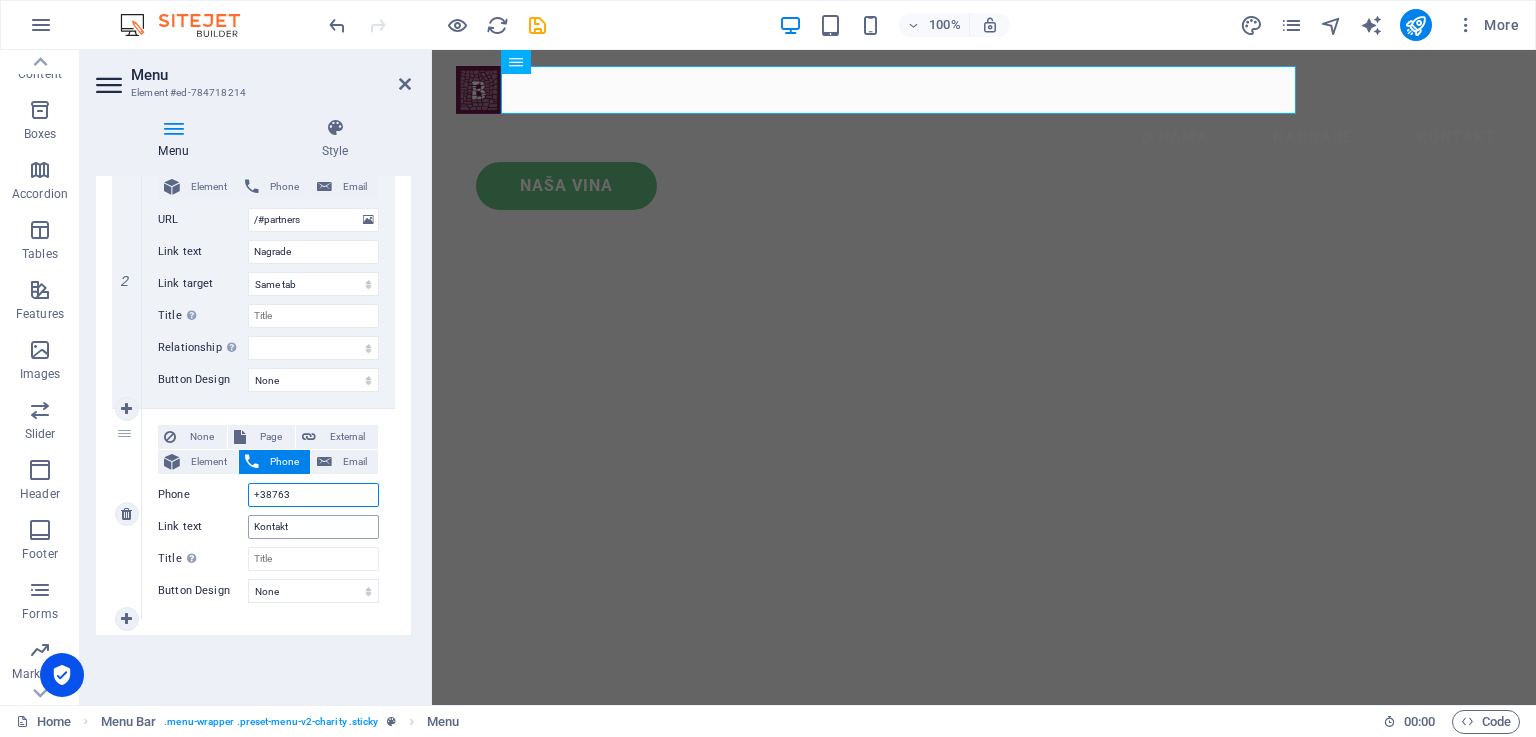 select 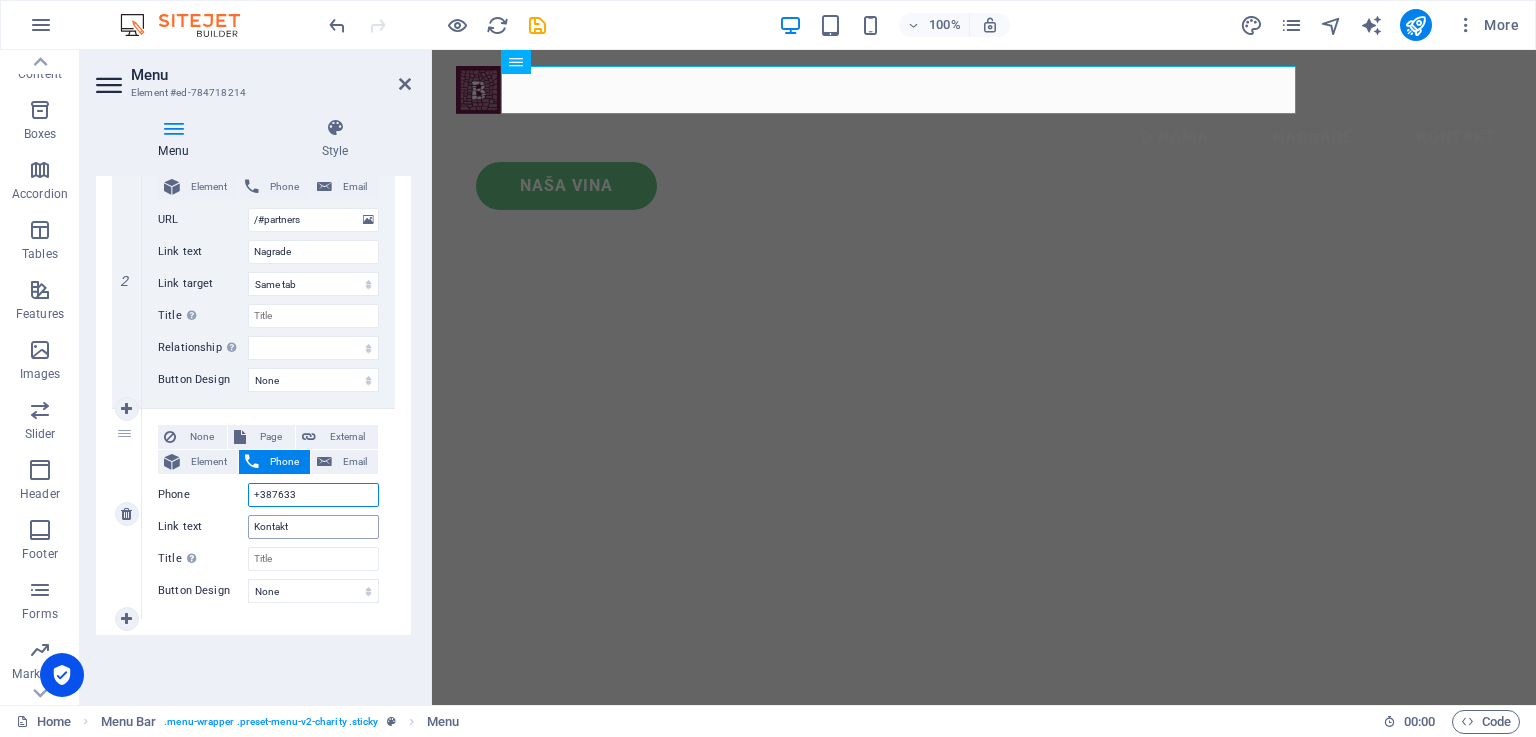 select 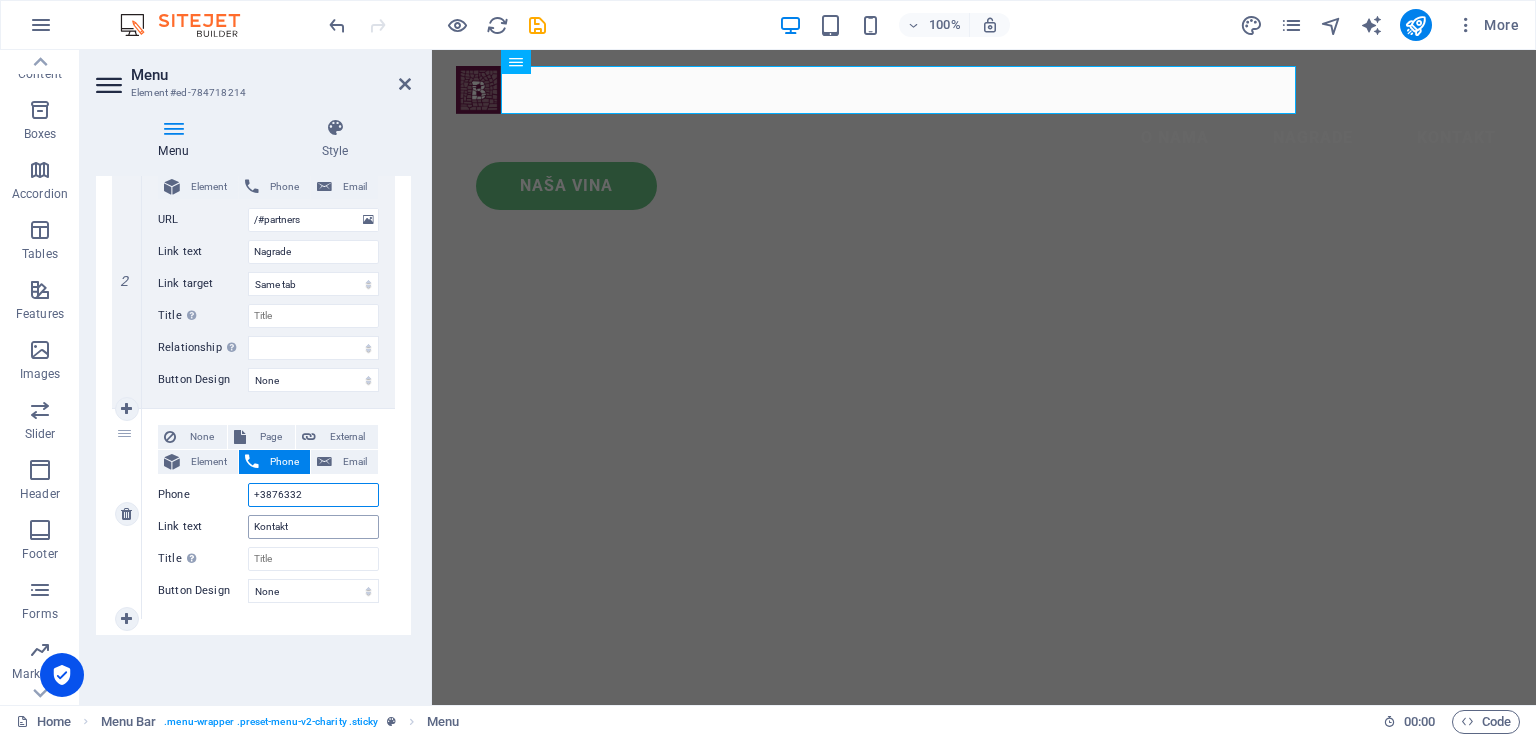 type on "+38763326" 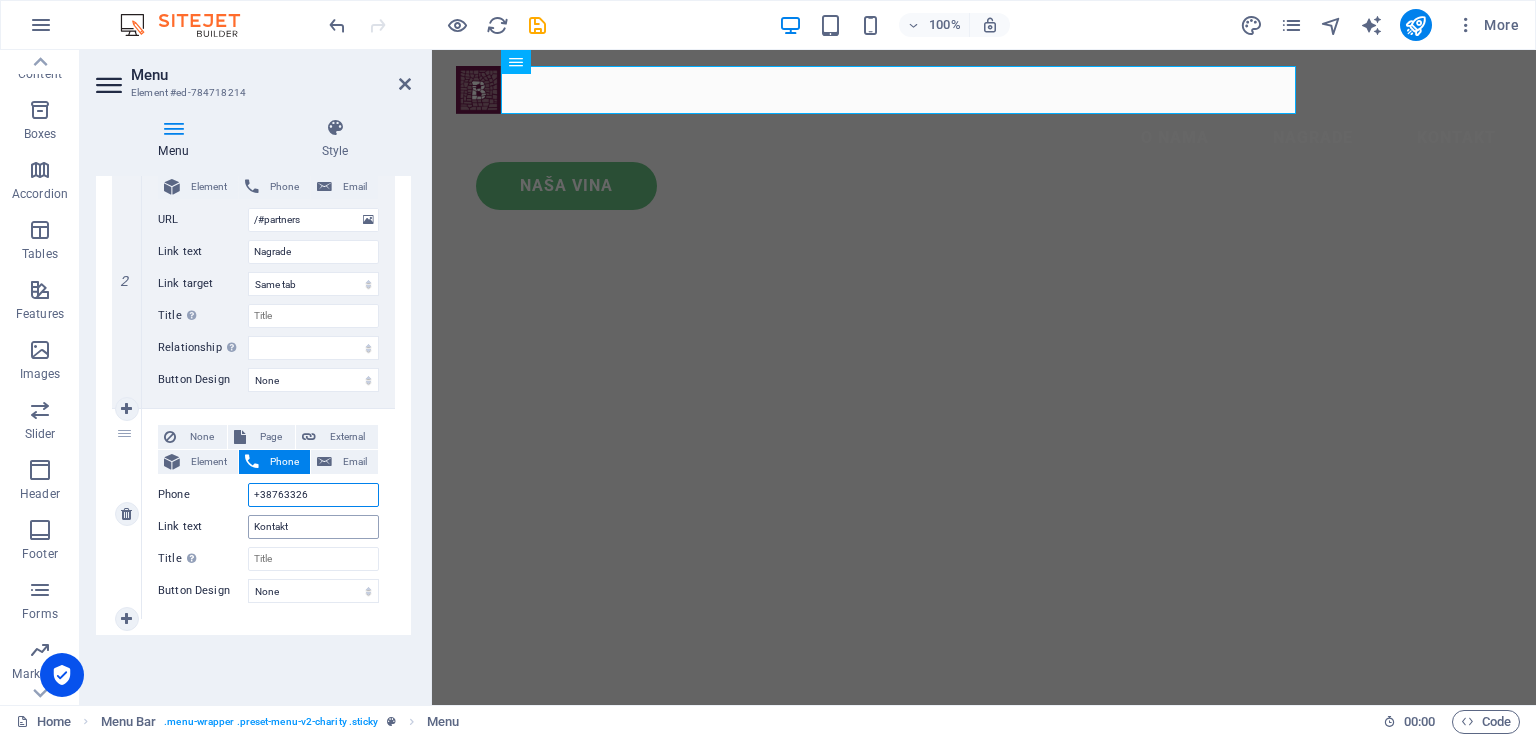 select 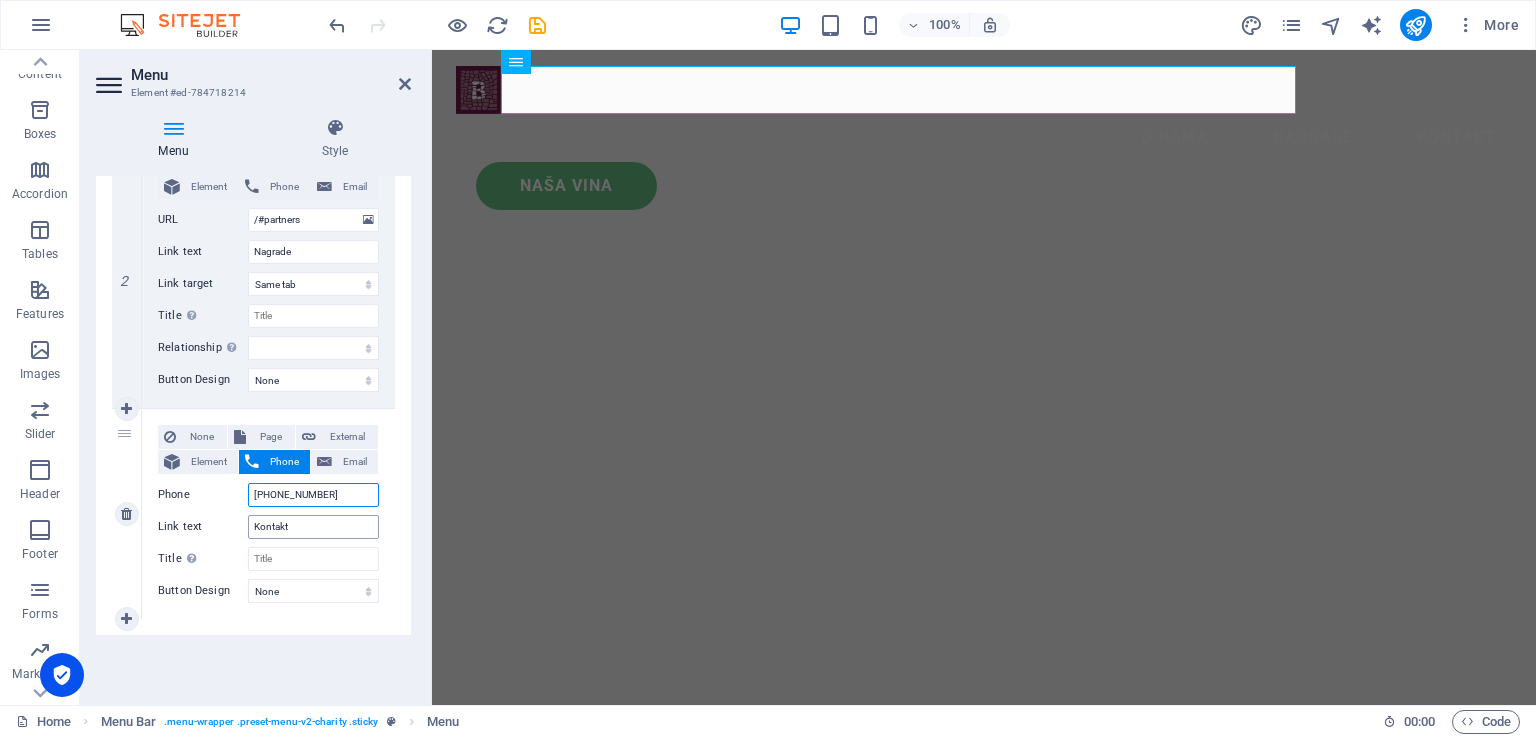 type on "+38763326966" 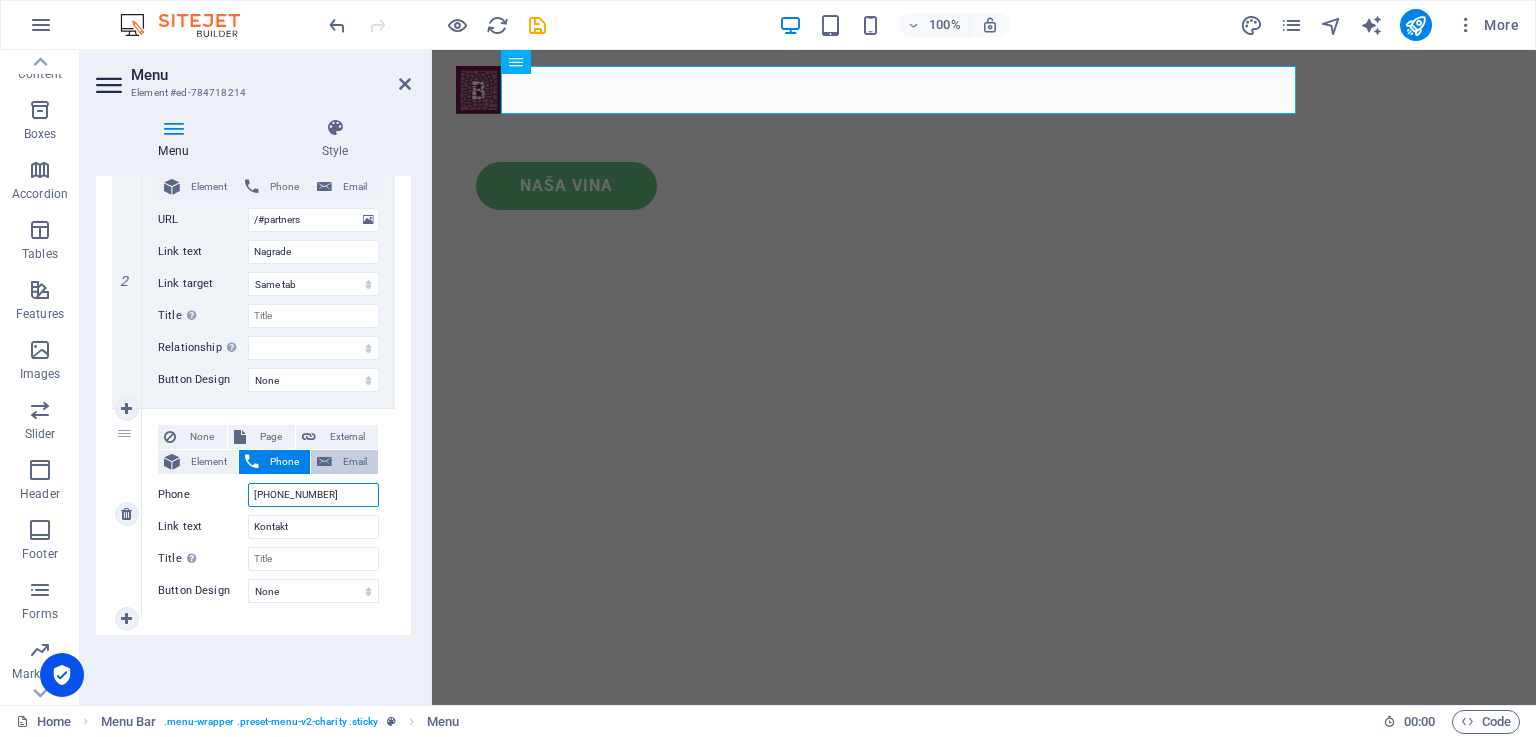 type on "+38763326966" 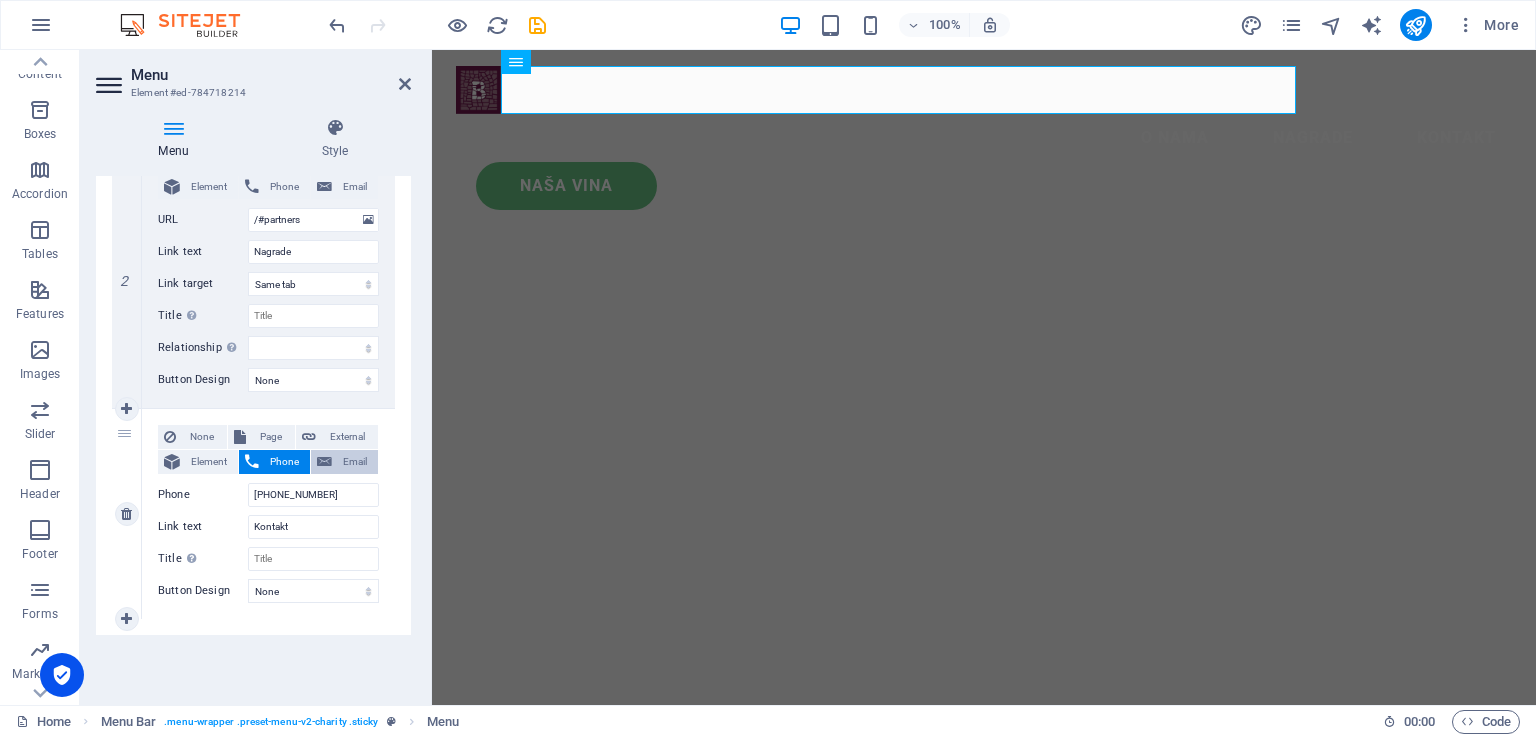 click at bounding box center (324, 462) 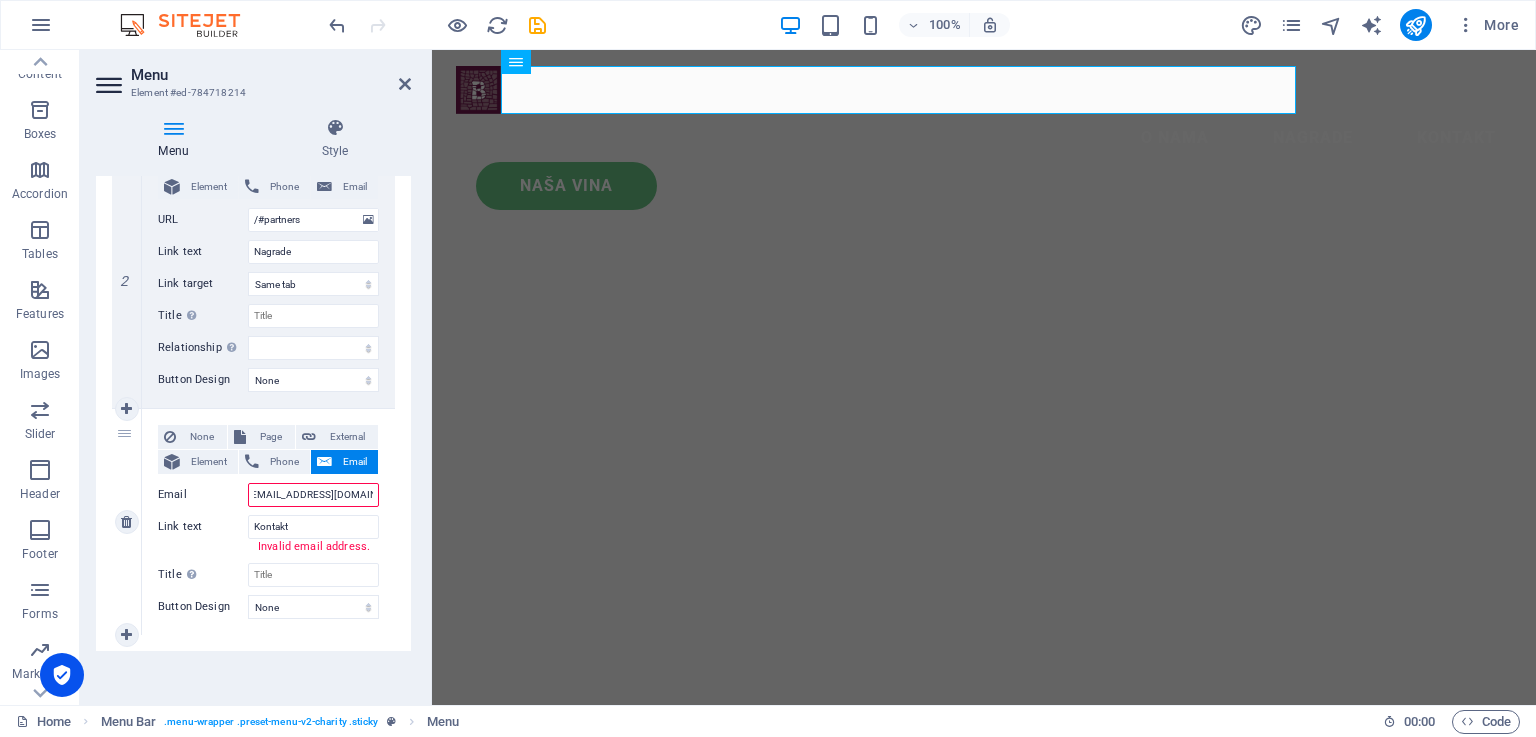 type on "podrumbosnjak@6gmail.com" 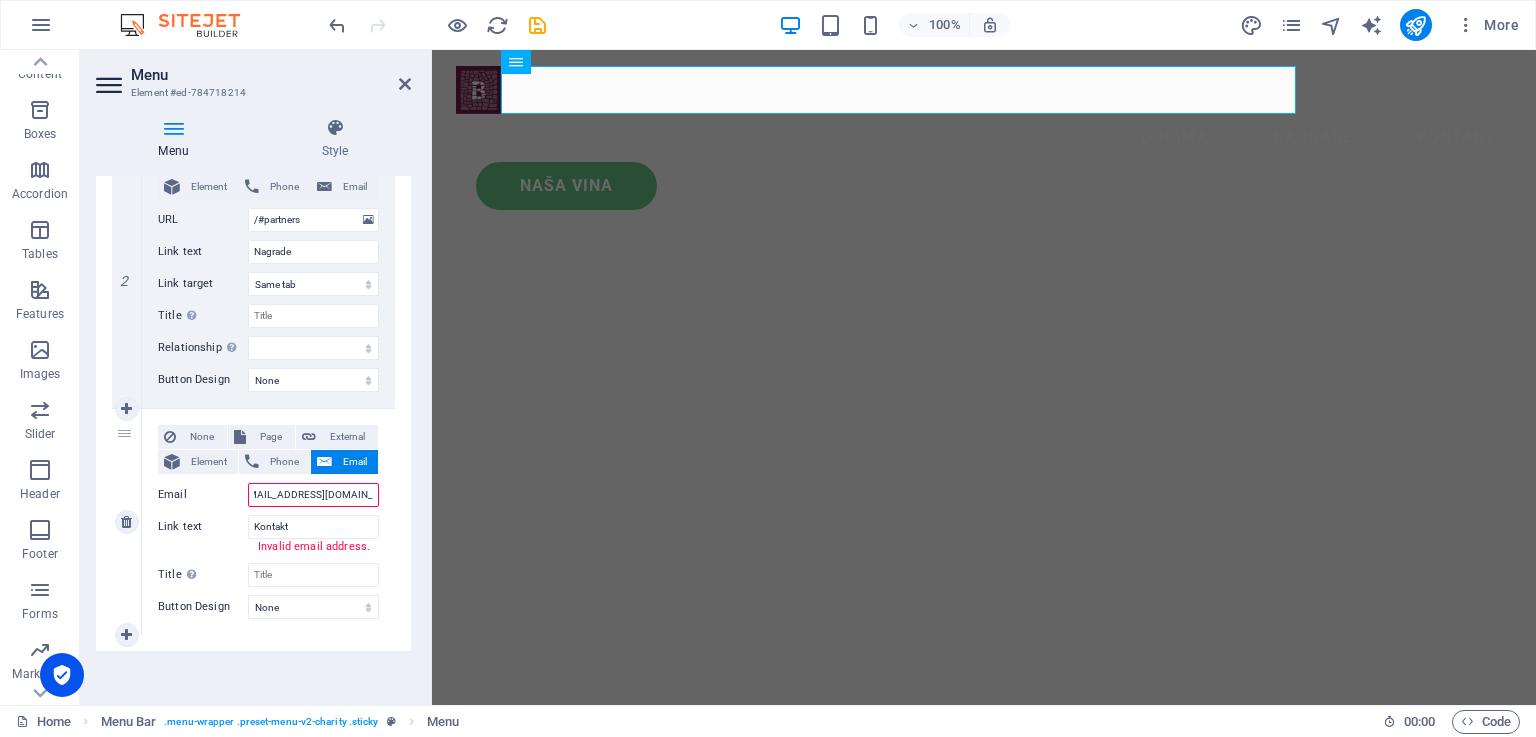 select 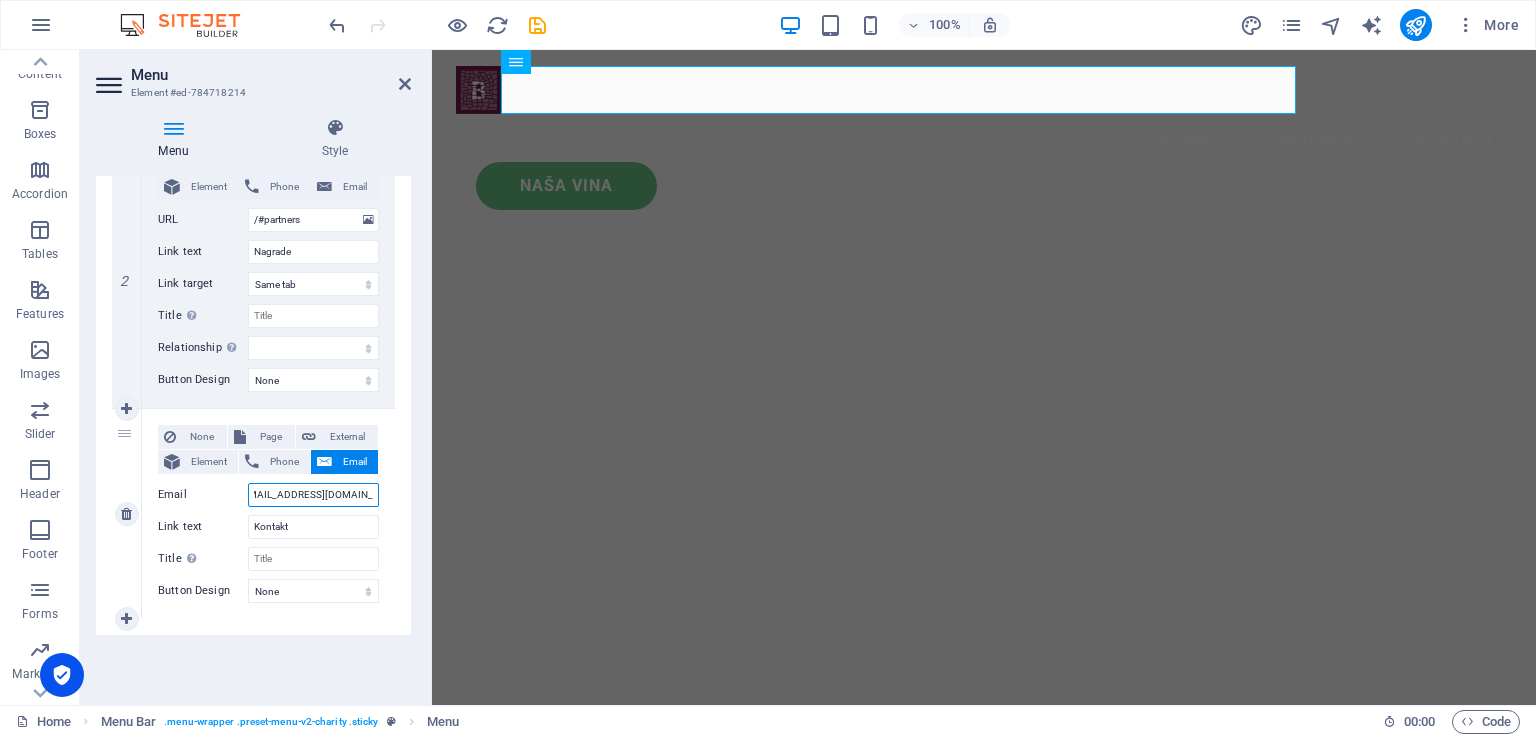 select 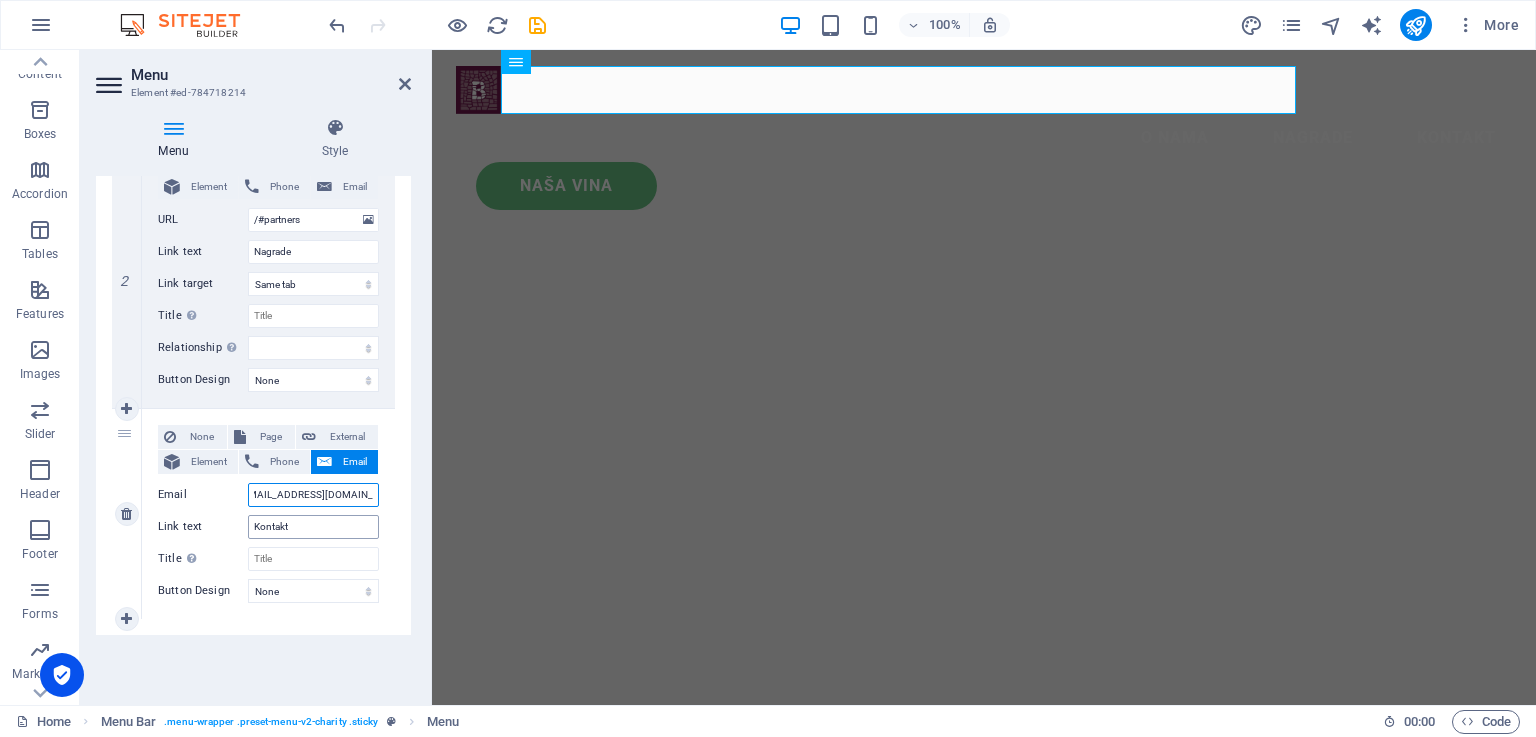 type on "podrumbosnjak@gmail.com" 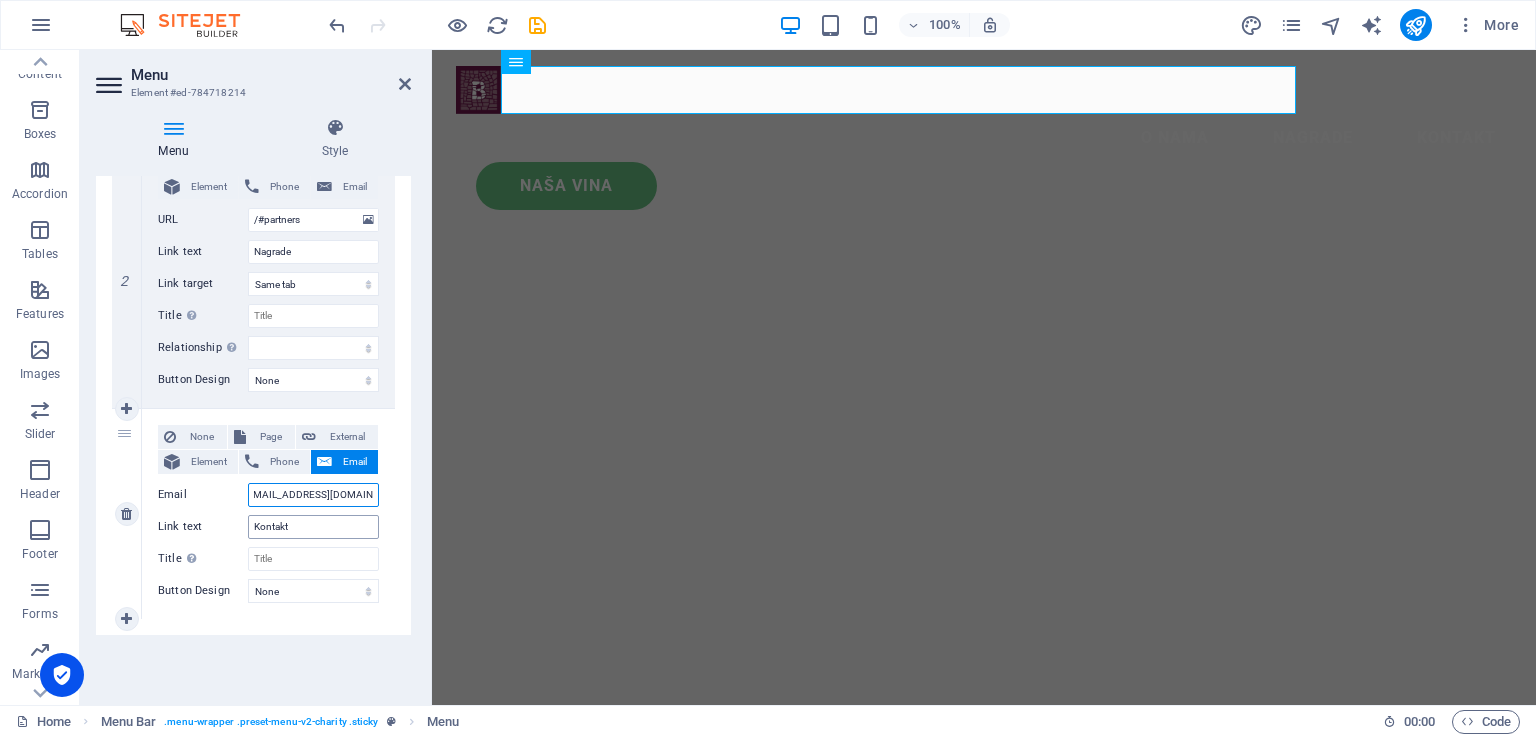 select 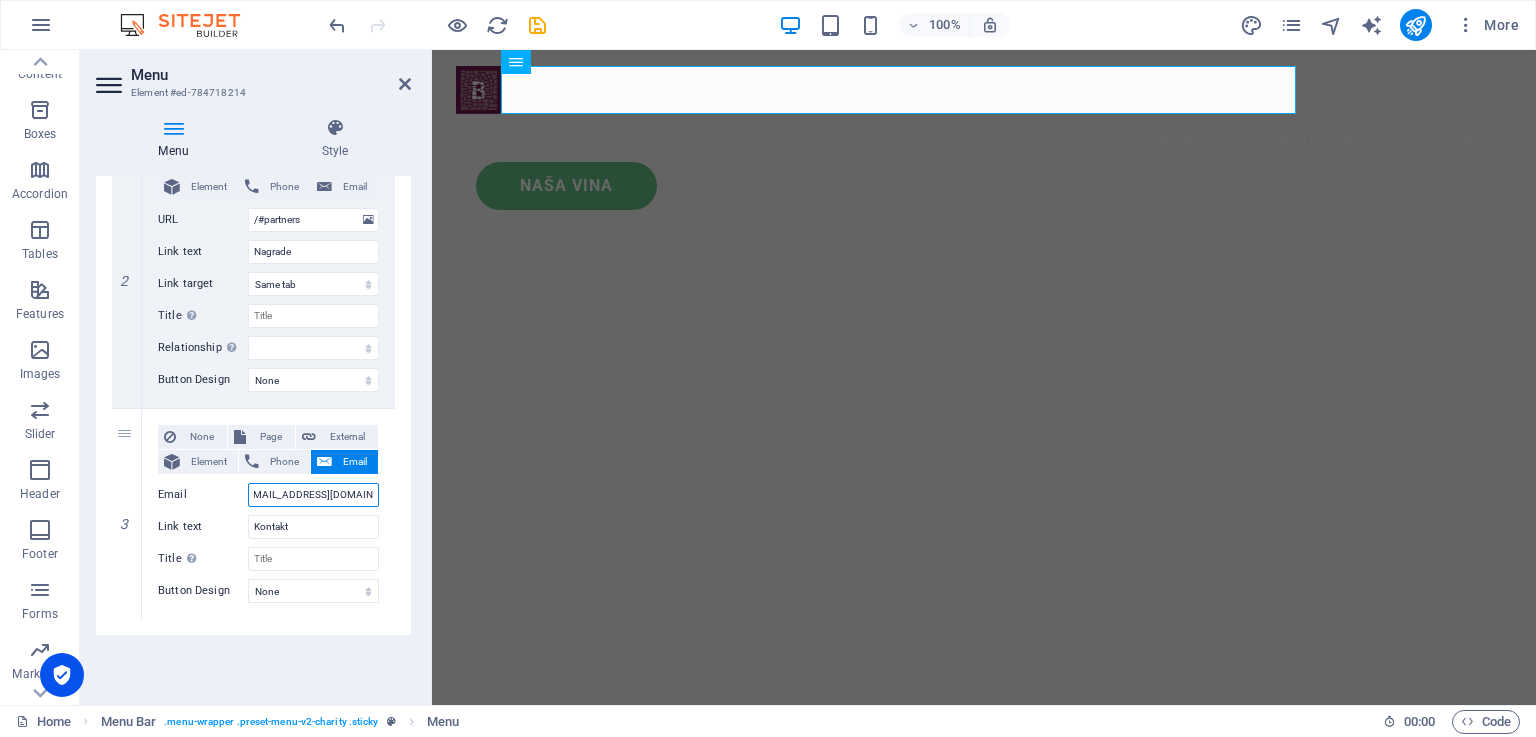 type on "podrumbosnjak@gmail.com" 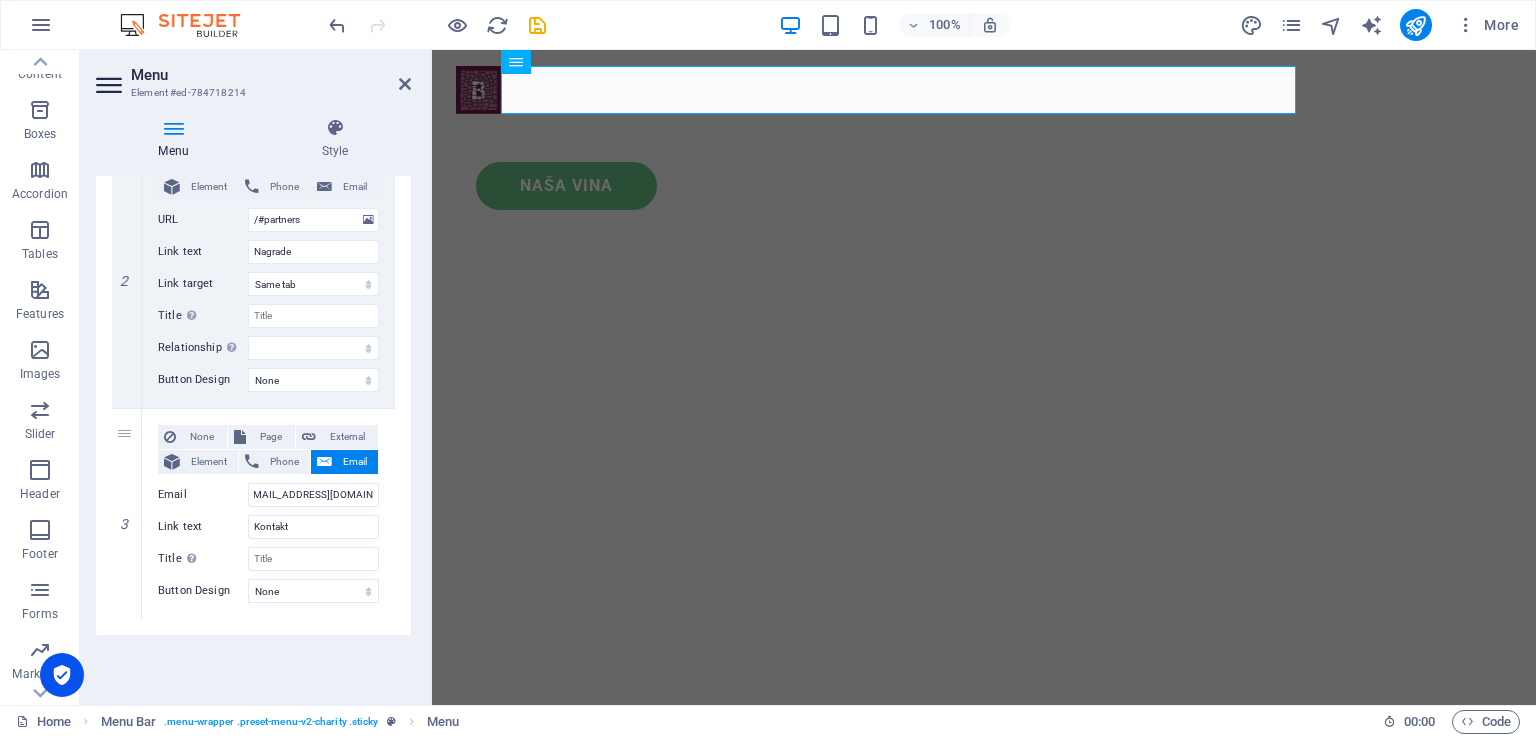 scroll, scrollTop: 0, scrollLeft: 0, axis: both 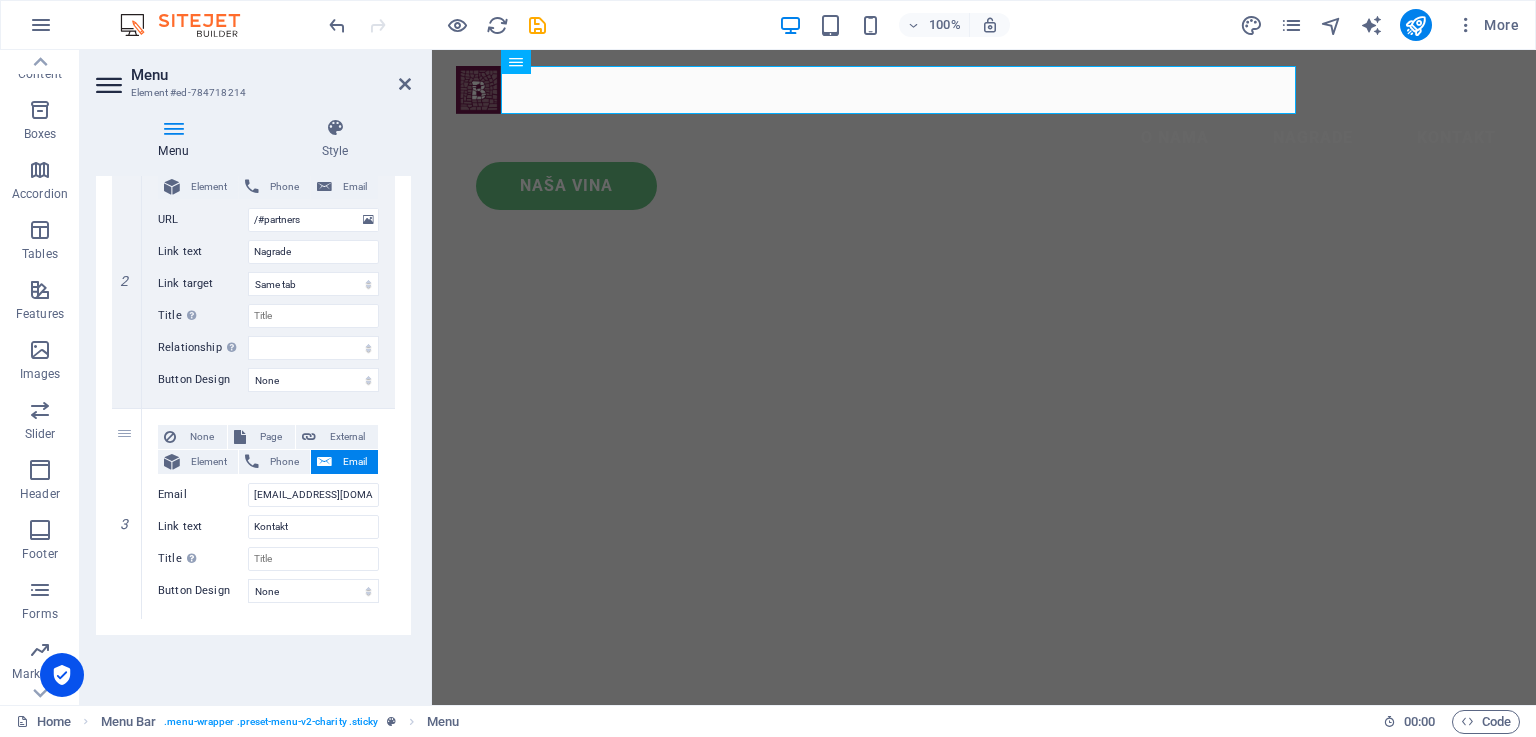 click on "Menu Auto Custom Create custom menu items for this menu. Recommended for one-page websites. Manage pages Menu items 1 None Page External Element Phone Email Page Home Legal Notice Privacy Subpage Element
URL /#about Phone Email Link text O nama Link target New tab Same tab Overlay Title Additional link description, should not be the same as the link text. The title is most often shown as a tooltip text when the mouse moves over the element. Leave empty if uncertain. Relationship Sets the  relationship of this link to the link target . For example, the value "nofollow" instructs search engines not to follow the link. Can be left empty. alternate author bookmark external help license next nofollow noreferrer noopener prev search tag Button Design None Default Primary Secondary 2 None Page External Element Phone Email Page Home Legal Notice Privacy Subpage Element
URL /#partners Phone Email Link text Nagrade Link target New tab Same tab Overlay Title Relationship 3" at bounding box center [253, 432] 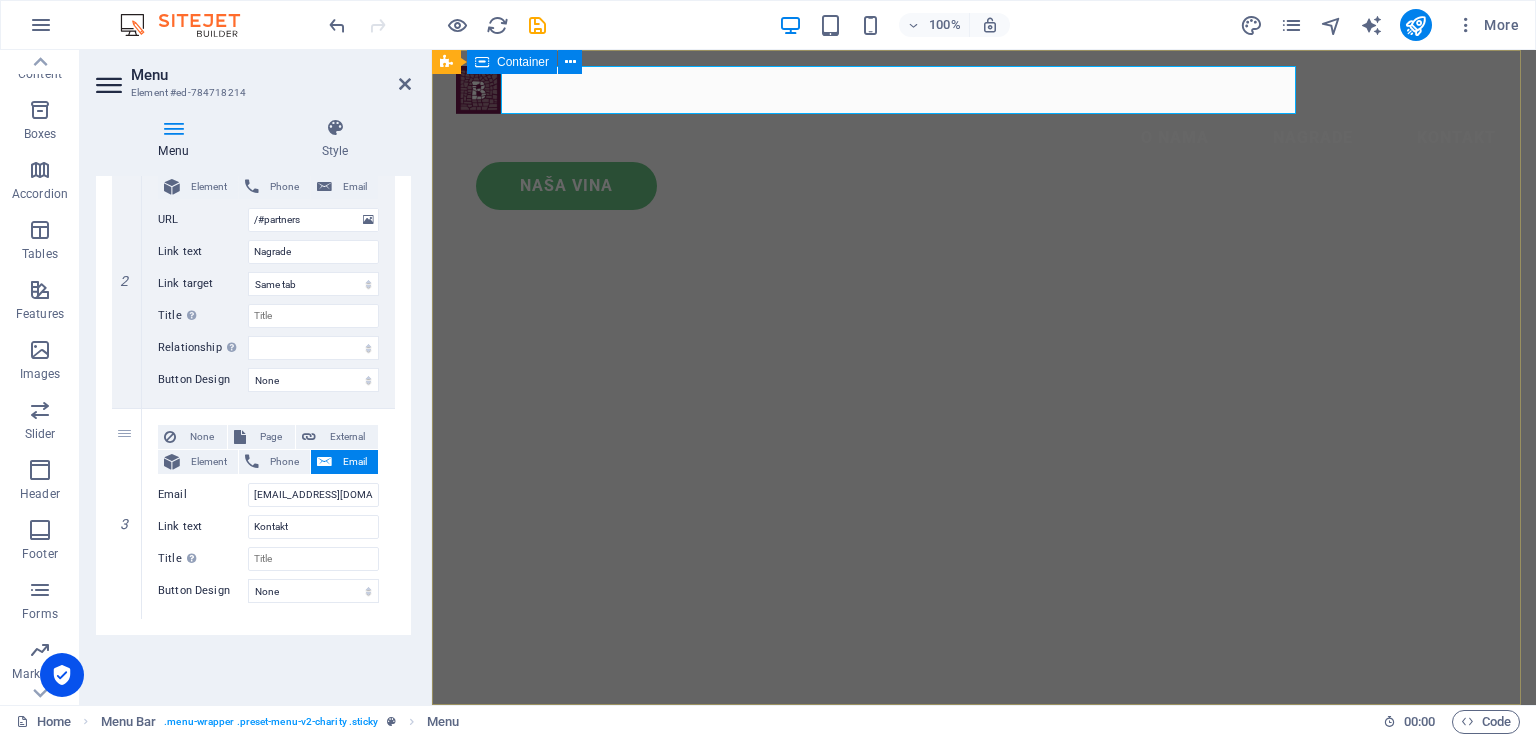 click on "PODRUM BOŠNJAK proizvodnja vina Dobro došli na naše web stranice." at bounding box center (984, 893) 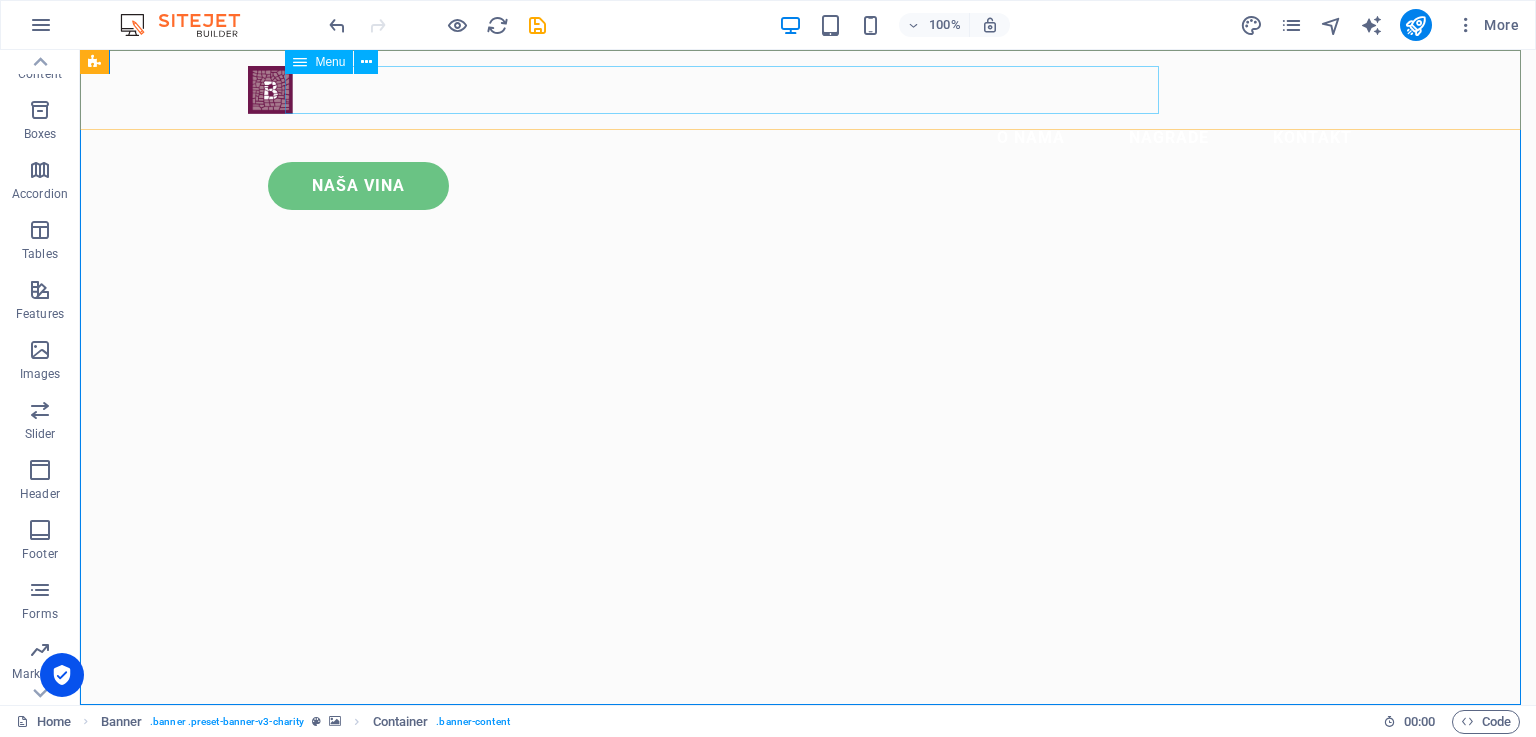 click on "O nama Nagrade Kontakt" at bounding box center (808, 138) 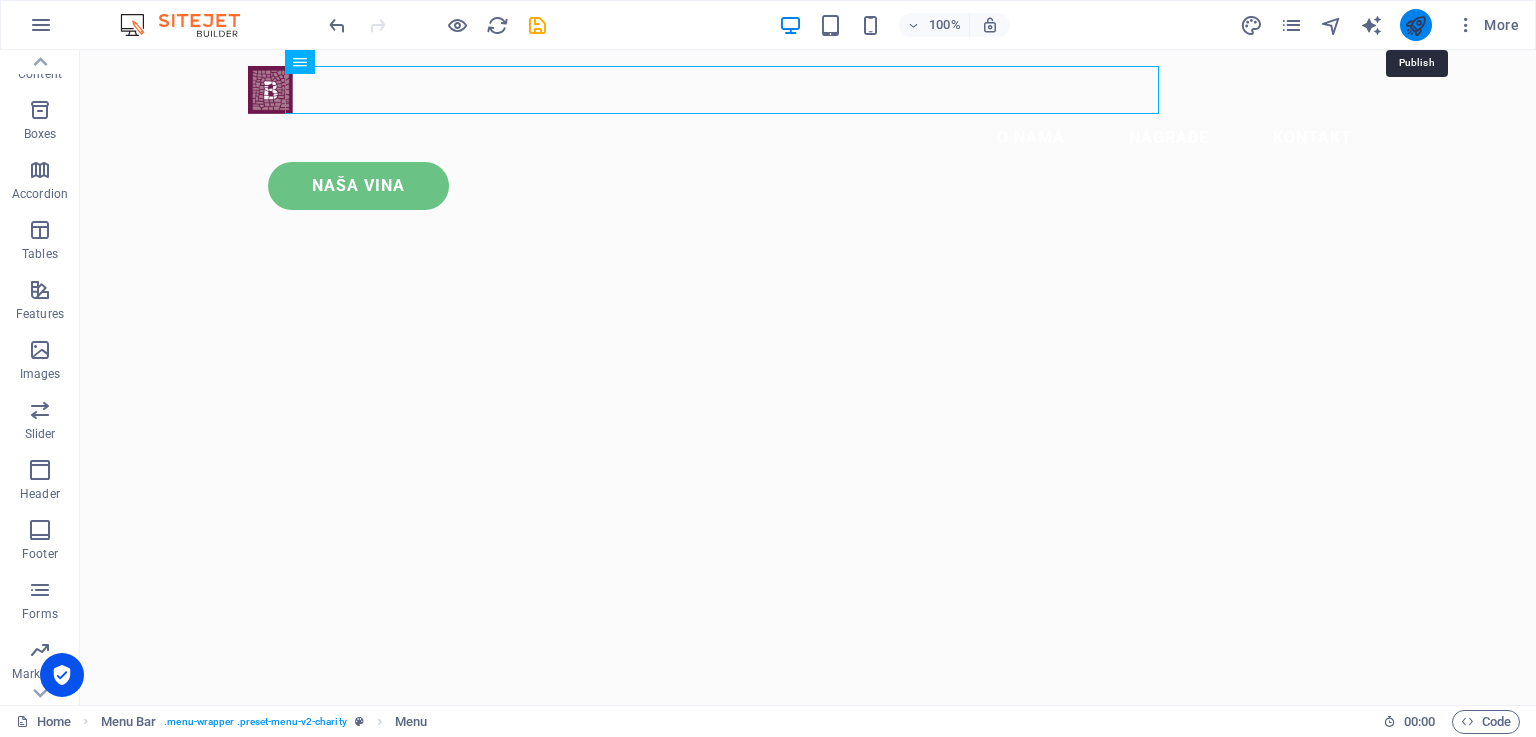 click at bounding box center (1415, 25) 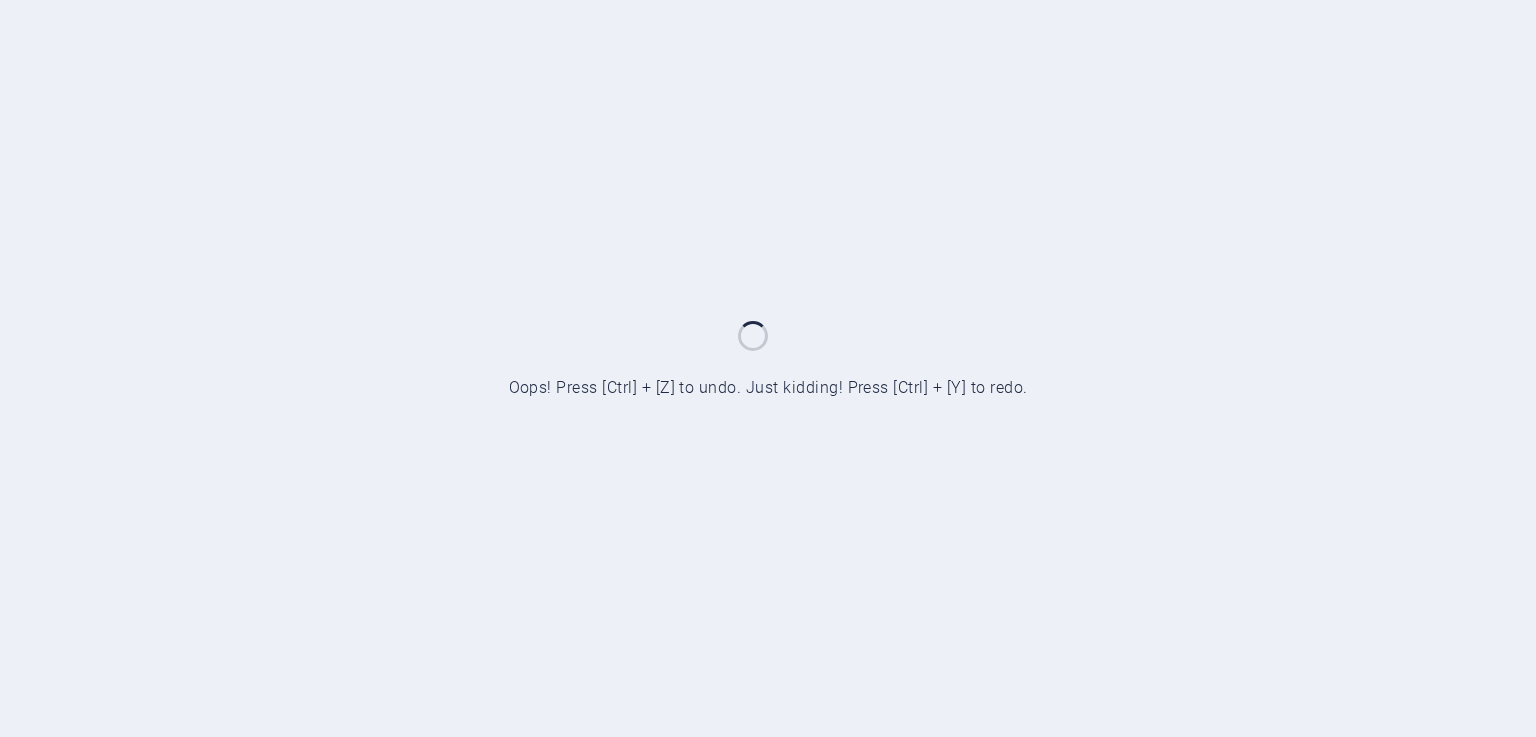 scroll, scrollTop: 0, scrollLeft: 0, axis: both 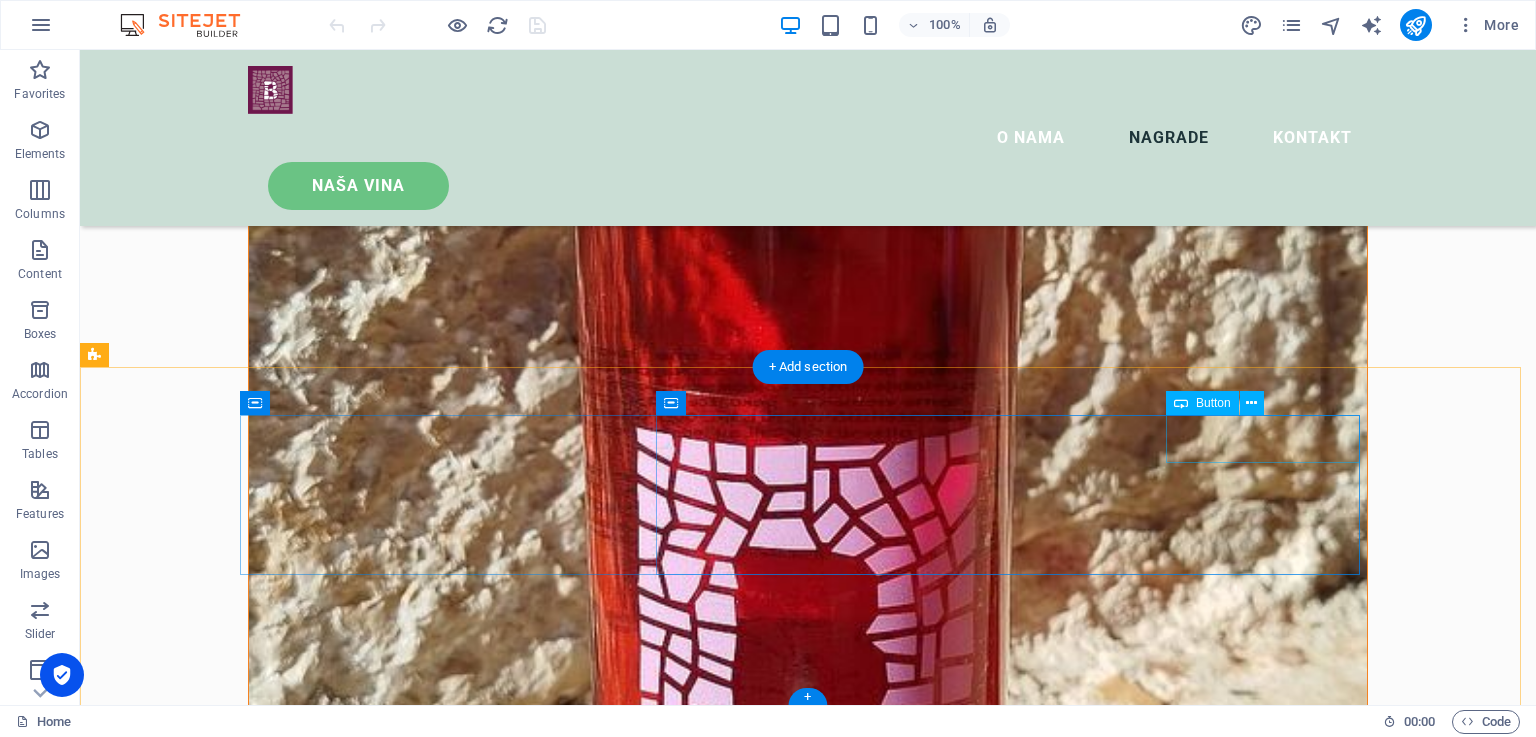 click on "Contact Us" at bounding box center (624, 9765) 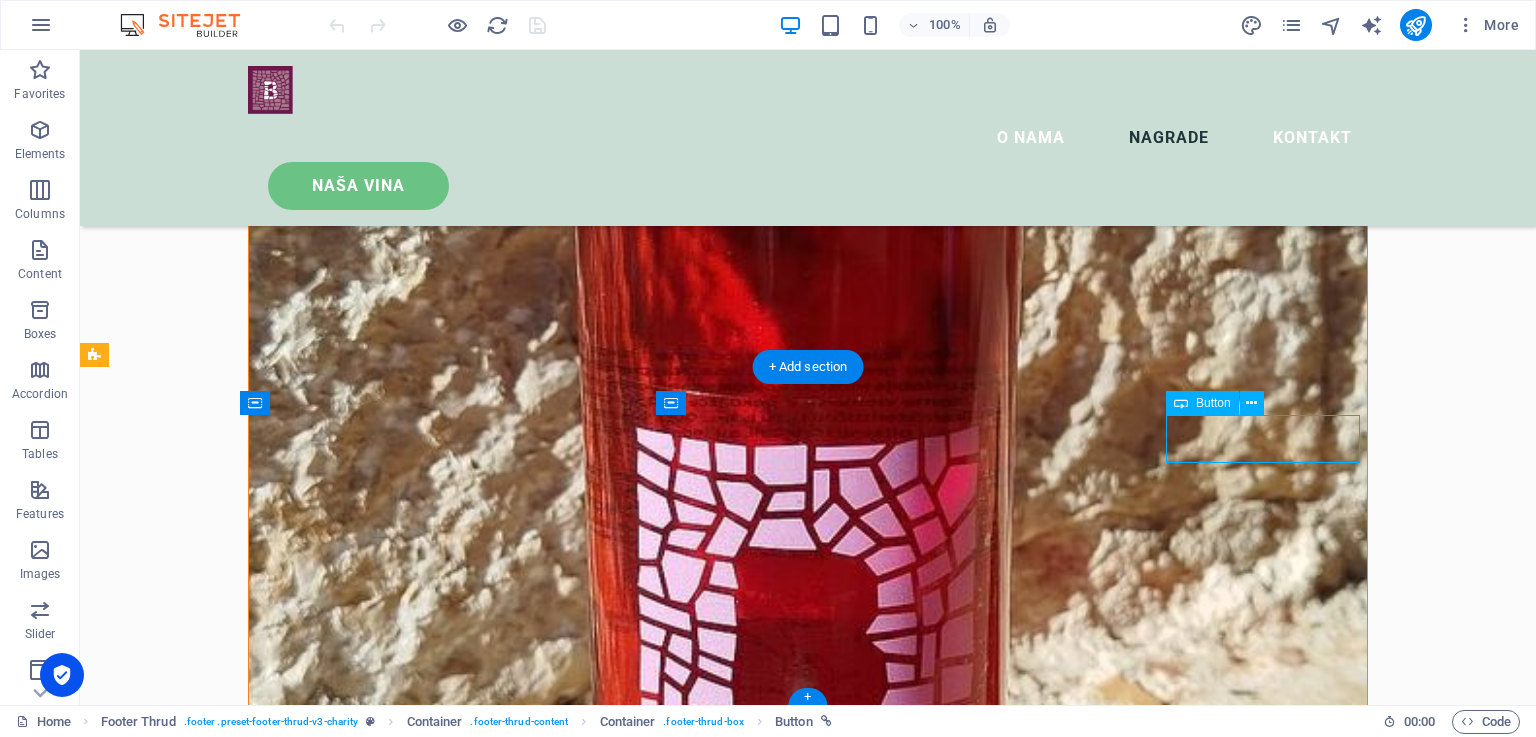click on "Contact Us" at bounding box center [624, 9765] 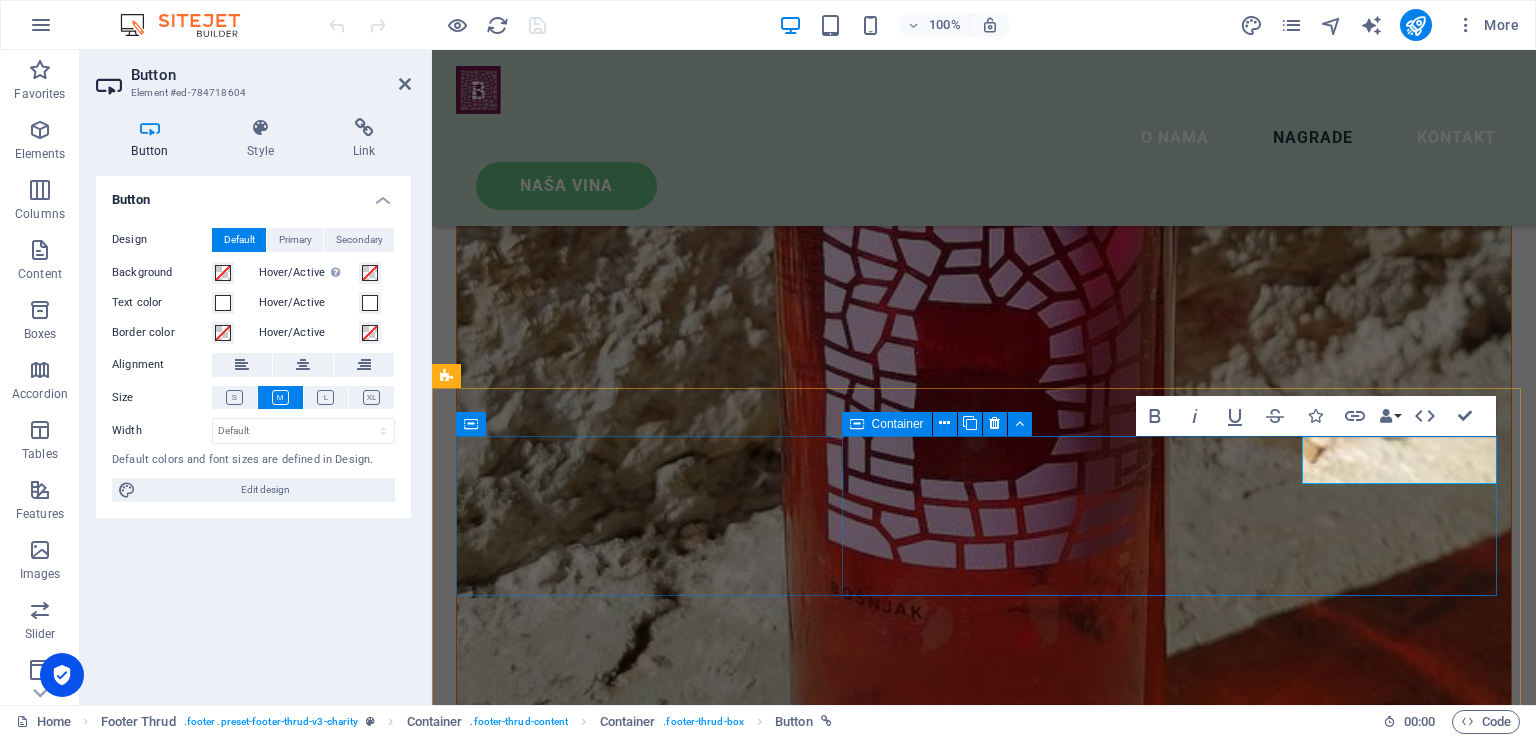 scroll, scrollTop: 5688, scrollLeft: 0, axis: vertical 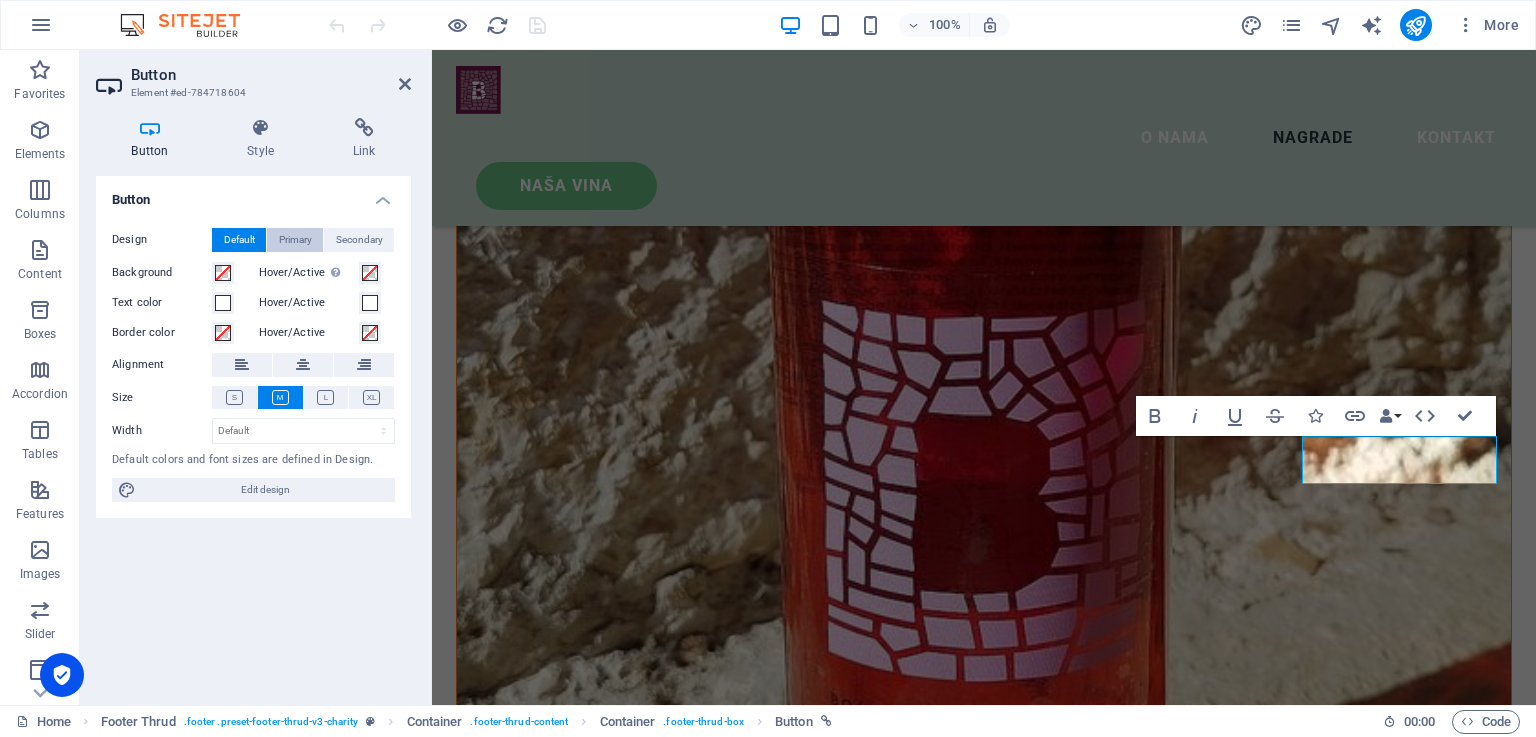 click on "Primary" at bounding box center [295, 240] 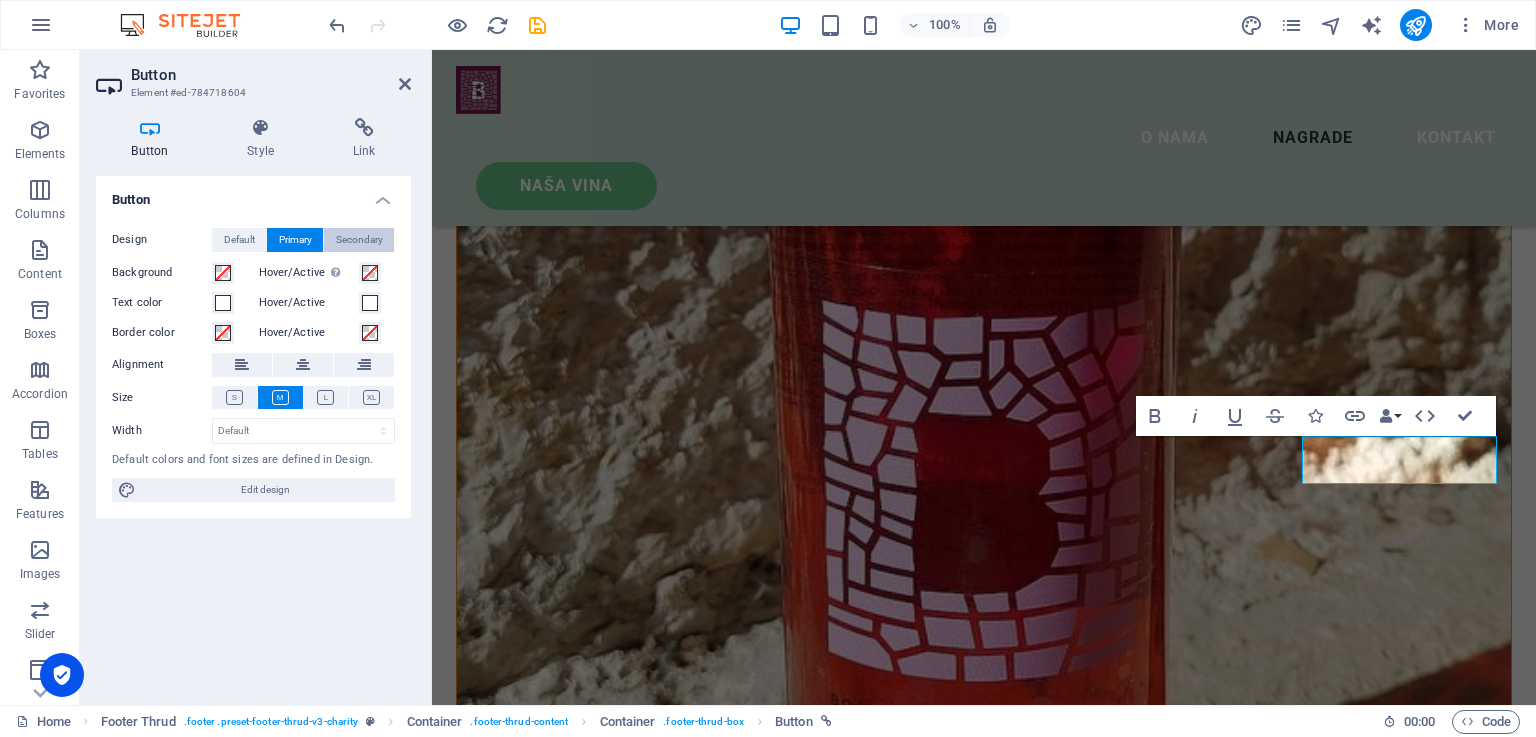 click on "Secondary" at bounding box center (359, 240) 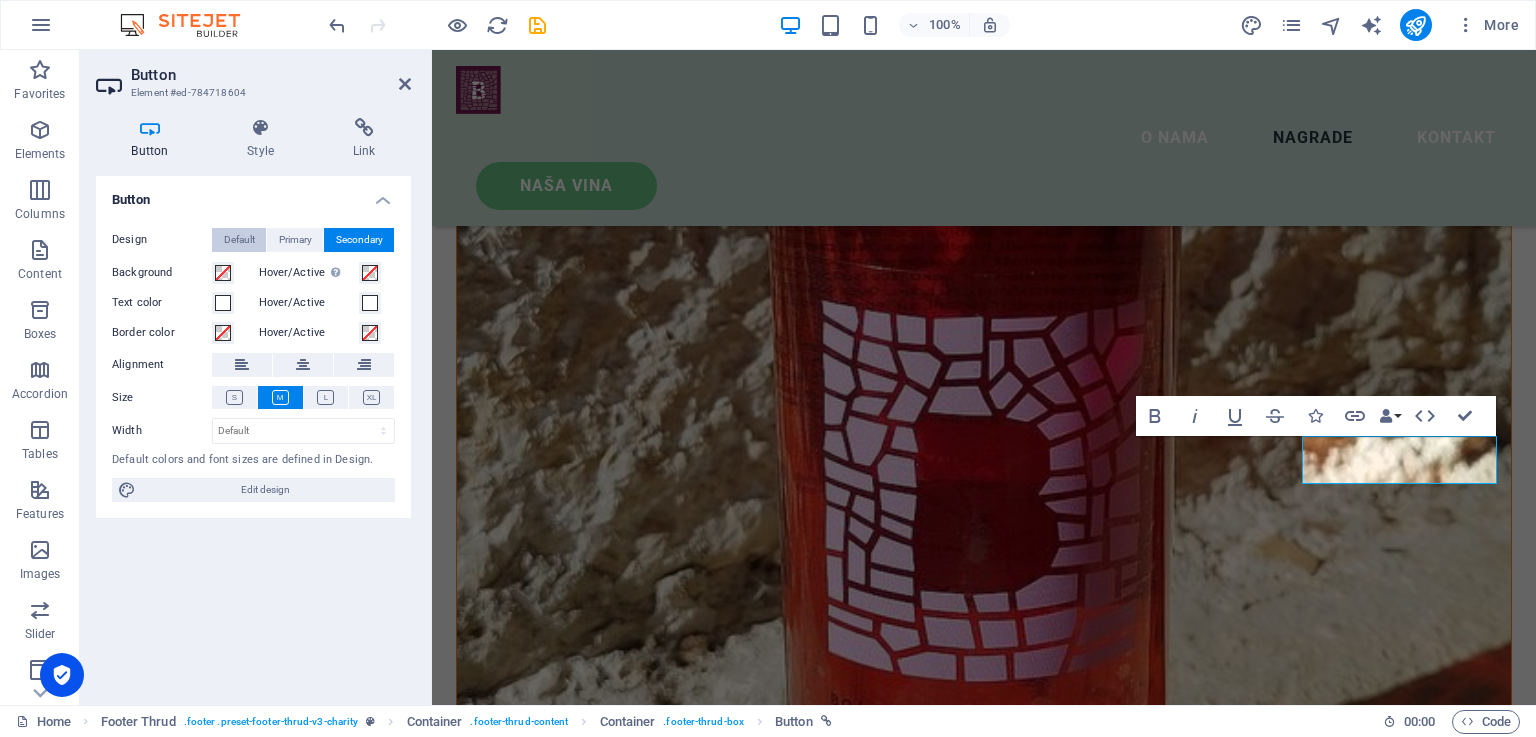 click on "Default" at bounding box center [239, 240] 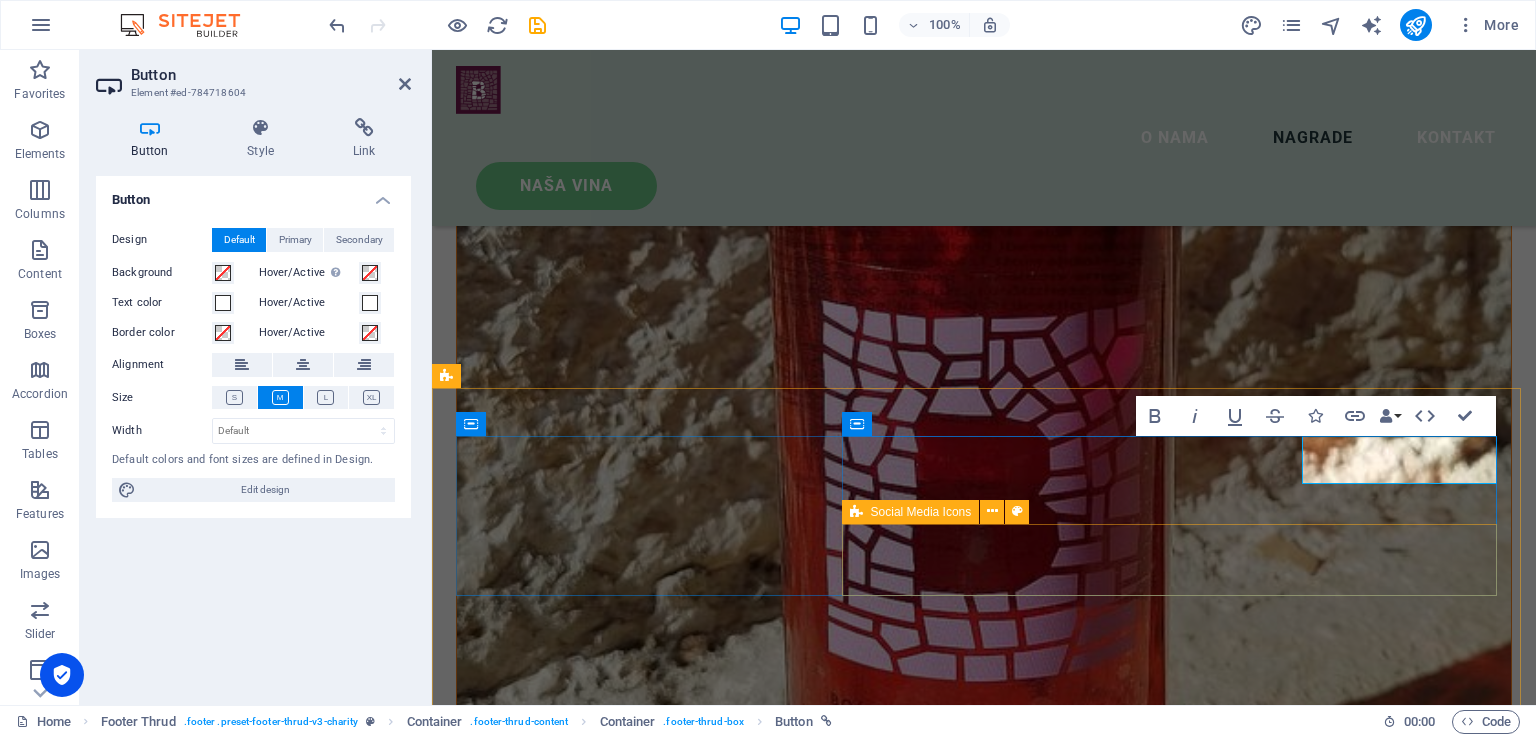 click at bounding box center (788, 9532) 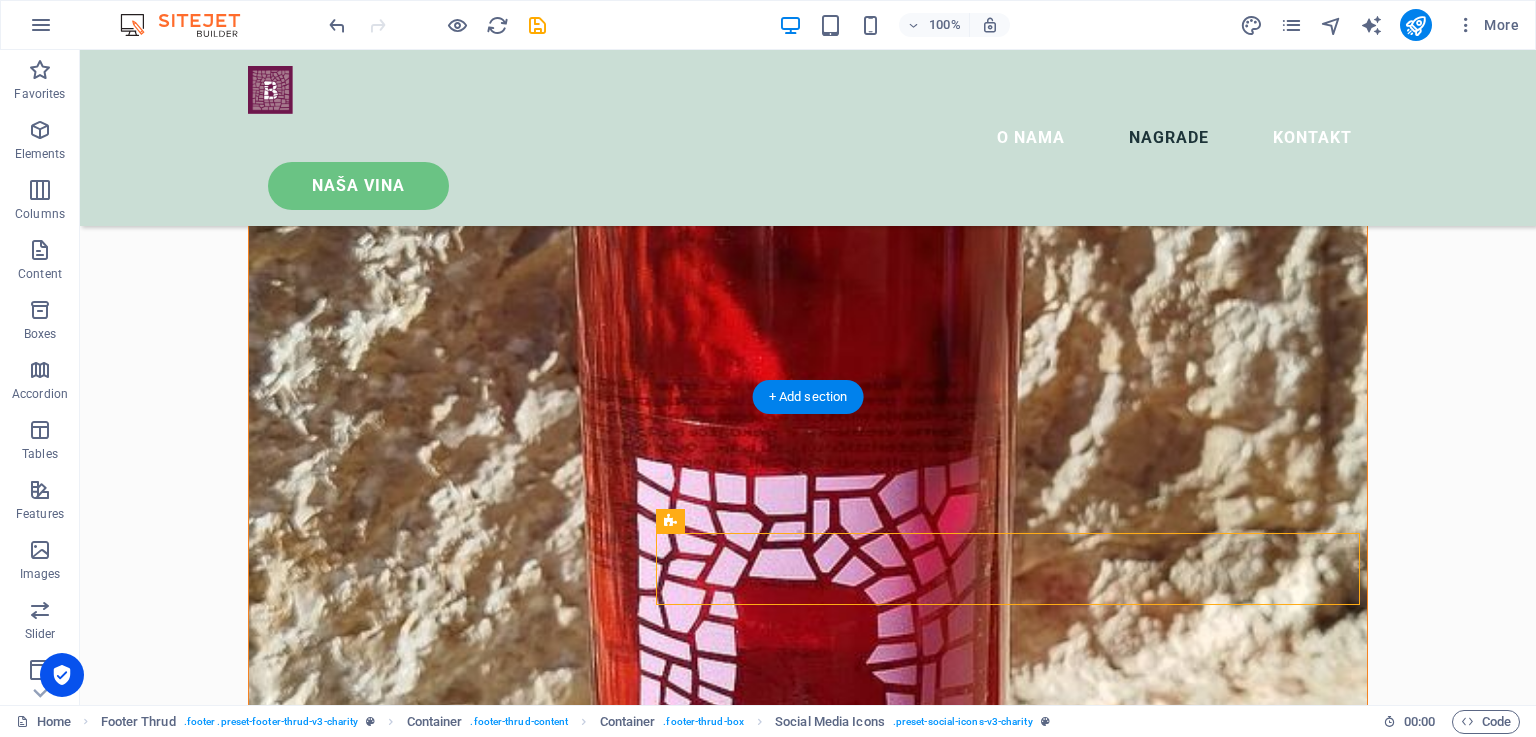 scroll, scrollTop: 5801, scrollLeft: 0, axis: vertical 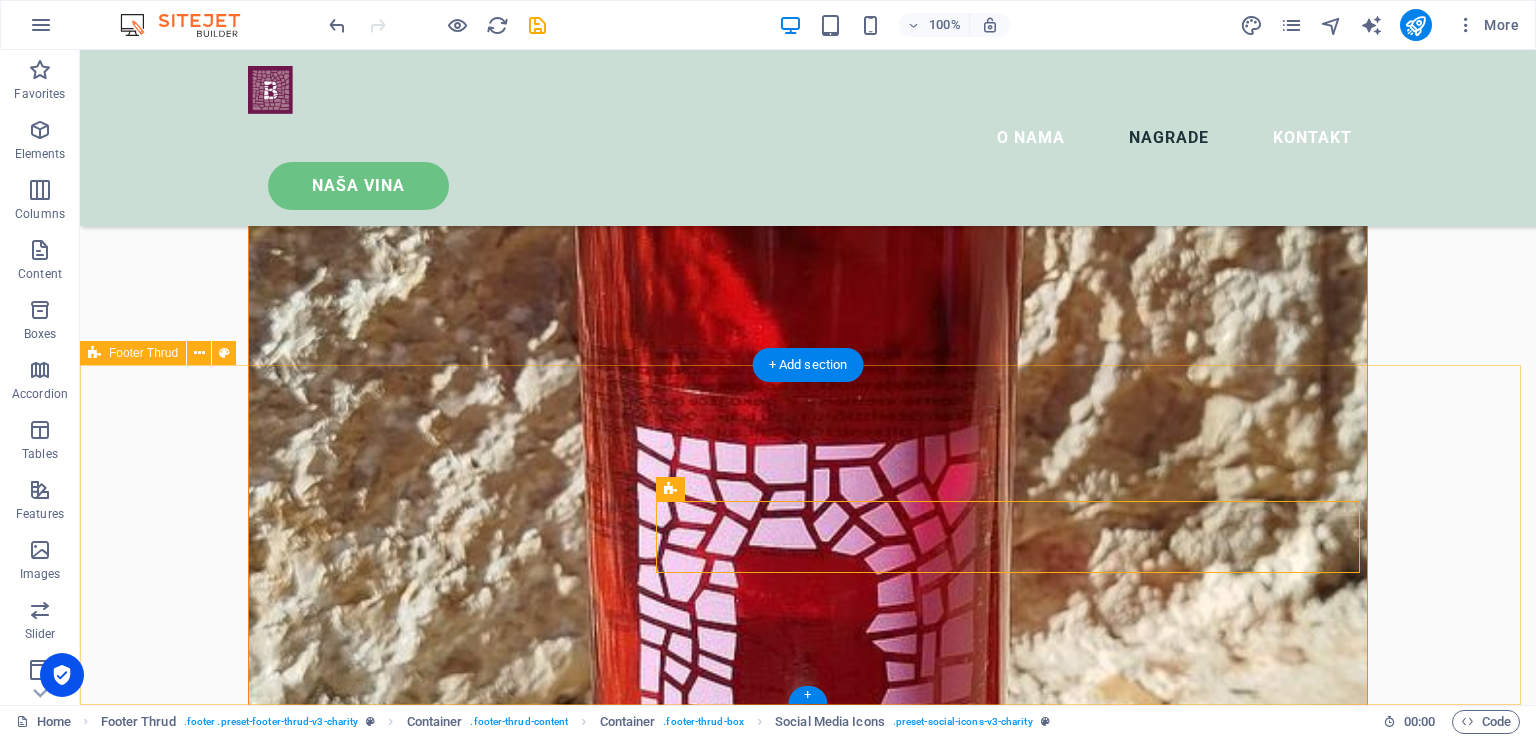 click on "U [PERSON_NAME] istina, kaže poslovica. Contact Us About Partners Donate
[DOMAIN_NAME] . All Rights Reserved. Legal Notice  |  Privacy" at bounding box center (808, 9947) 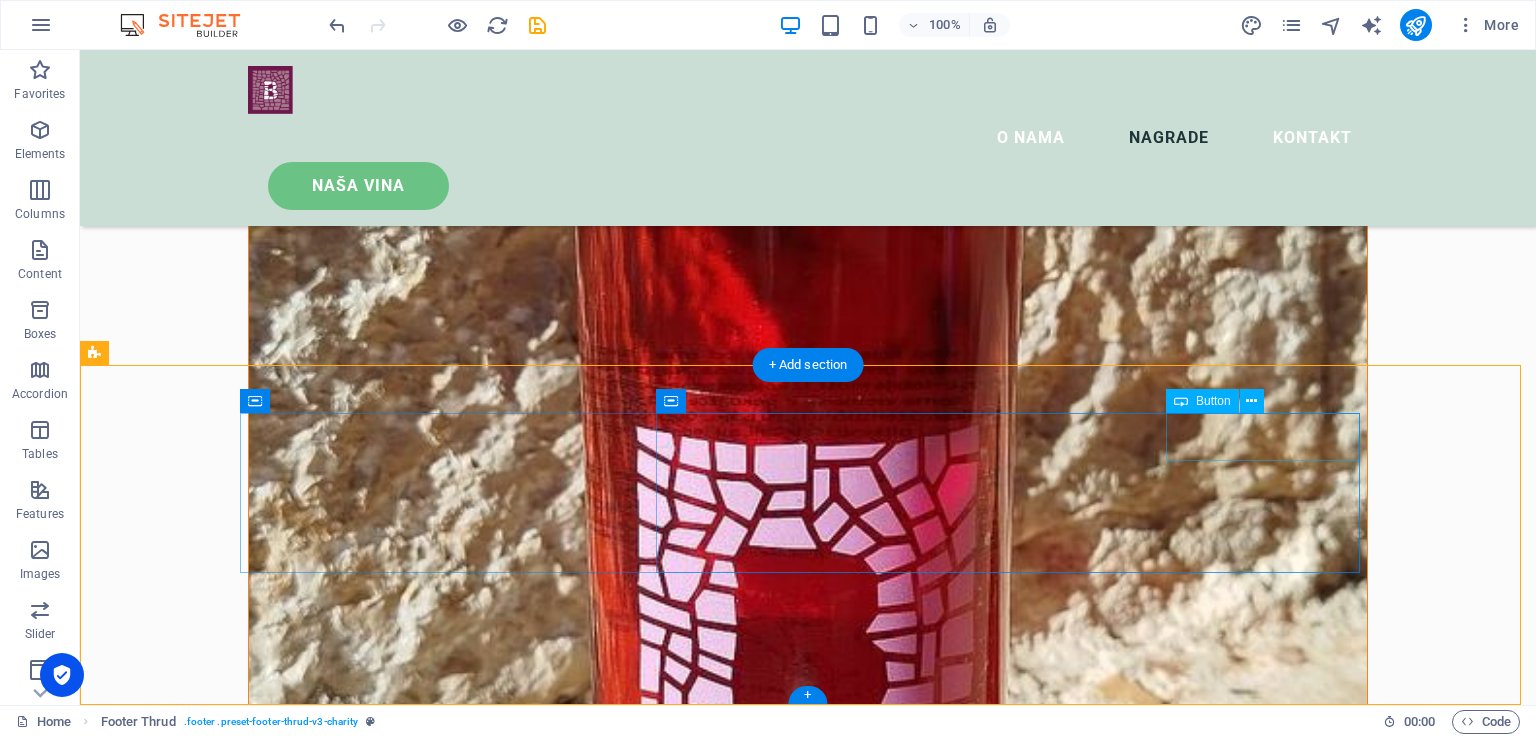 click on "Contact Us" at bounding box center (624, 9764) 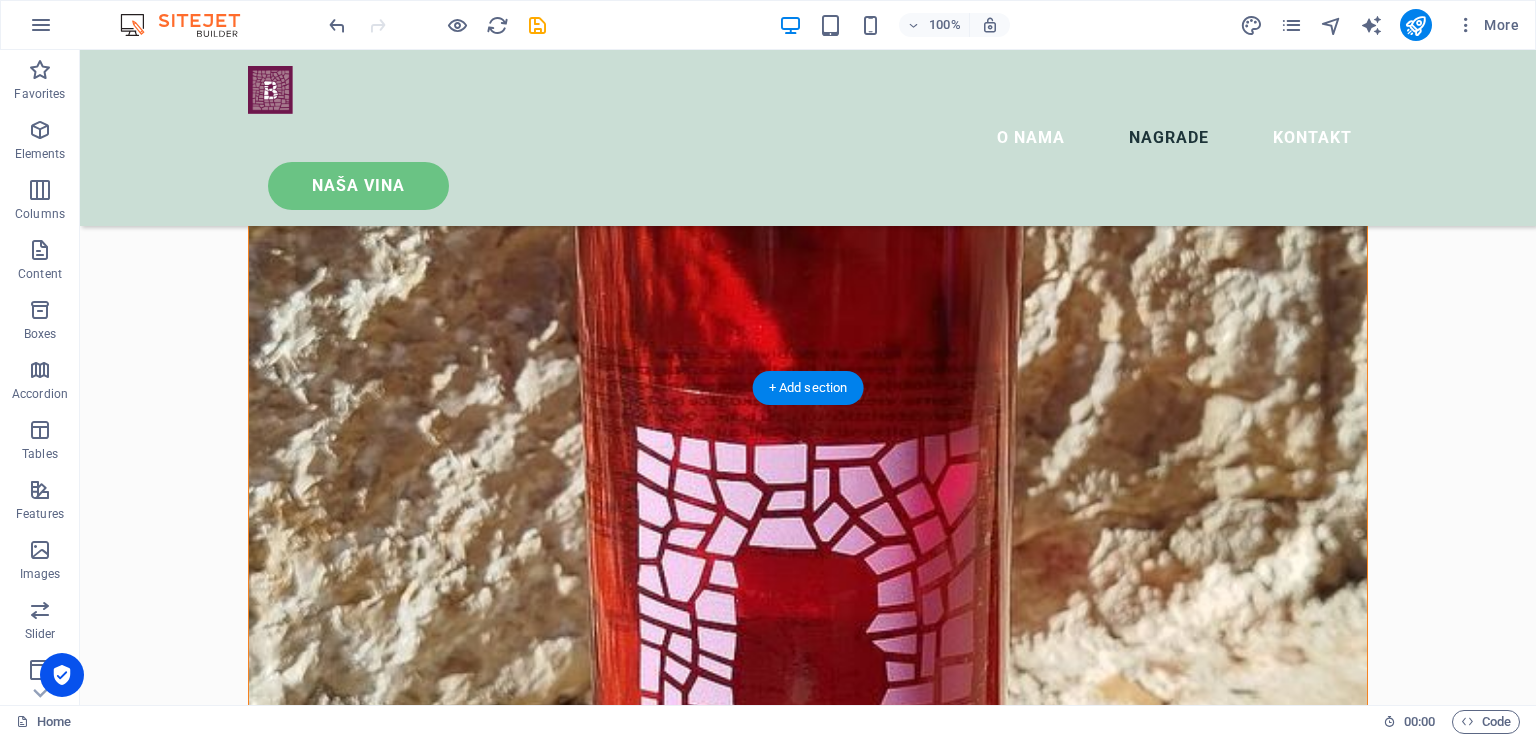scroll, scrollTop: 5779, scrollLeft: 0, axis: vertical 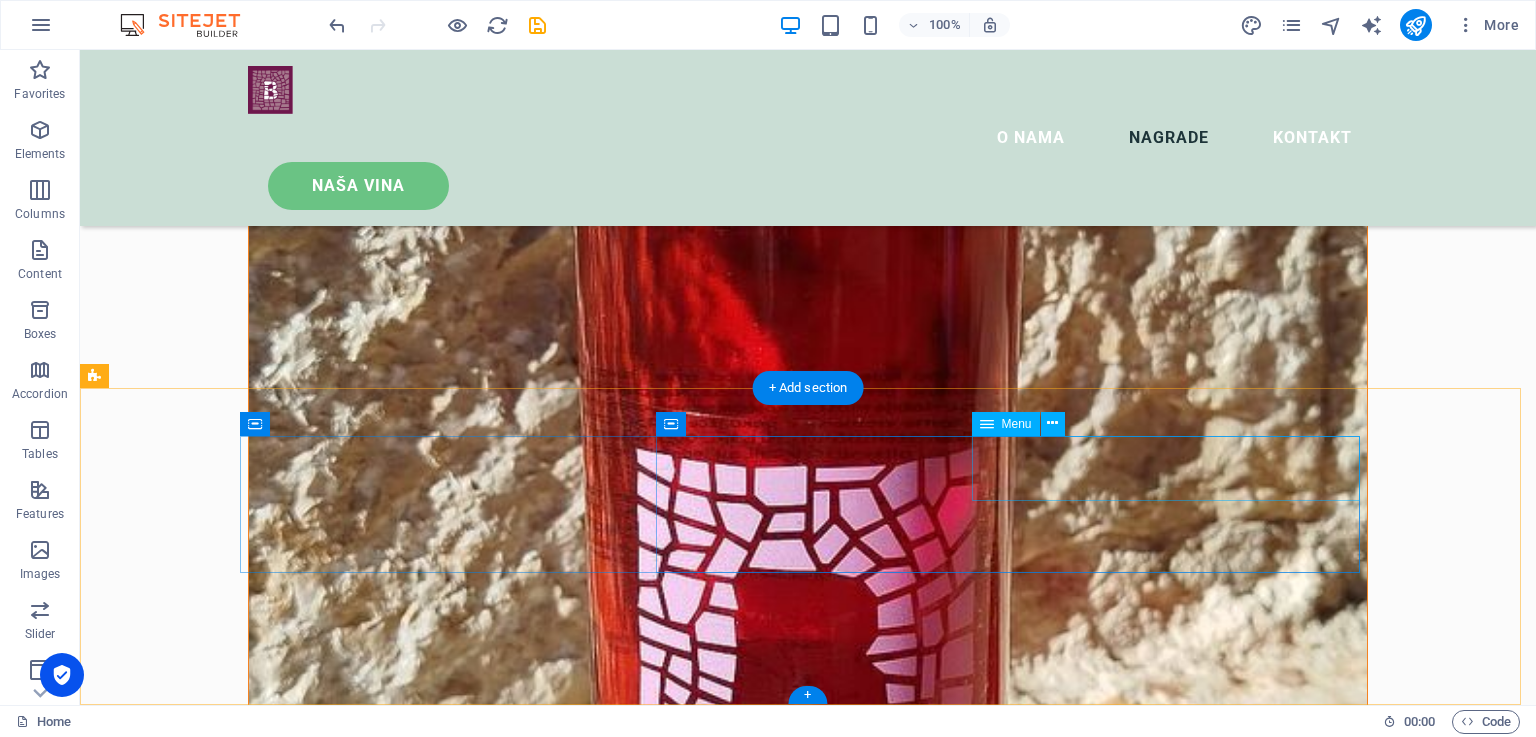 click on "About Partners Donate" at bounding box center (600, 9795) 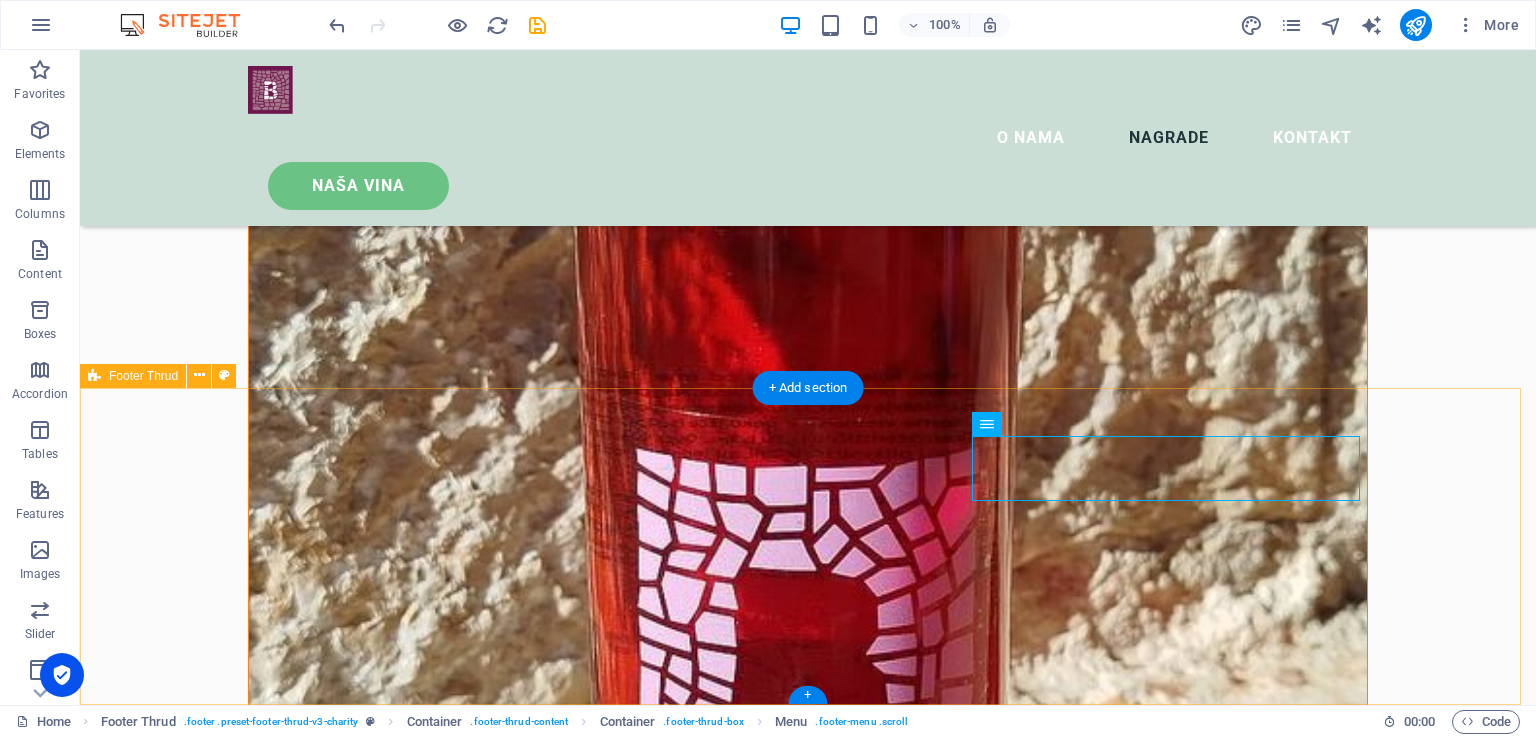drag, startPoint x: 1449, startPoint y: 467, endPoint x: 1400, endPoint y: 469, distance: 49.0408 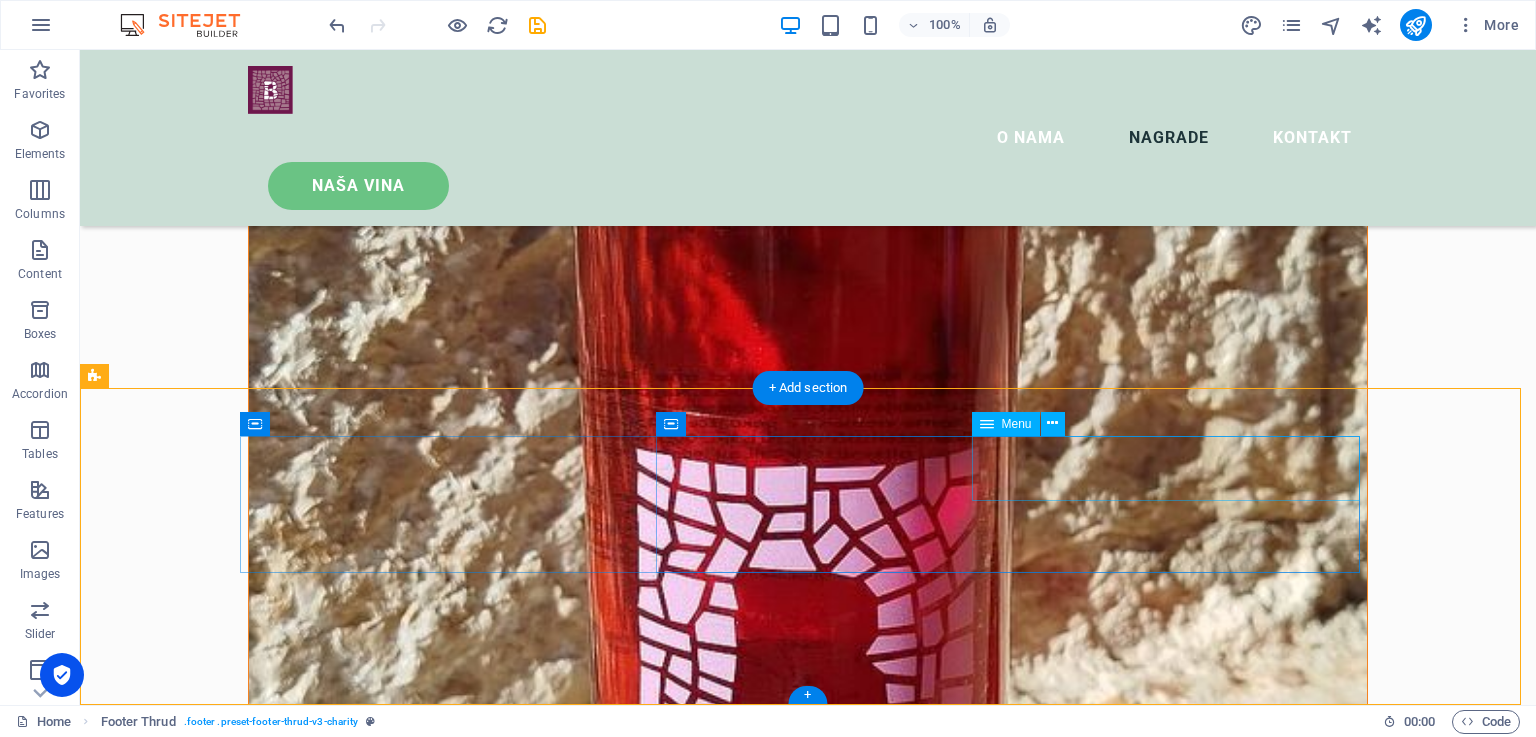 click on "About Partners Donate" at bounding box center [600, 9795] 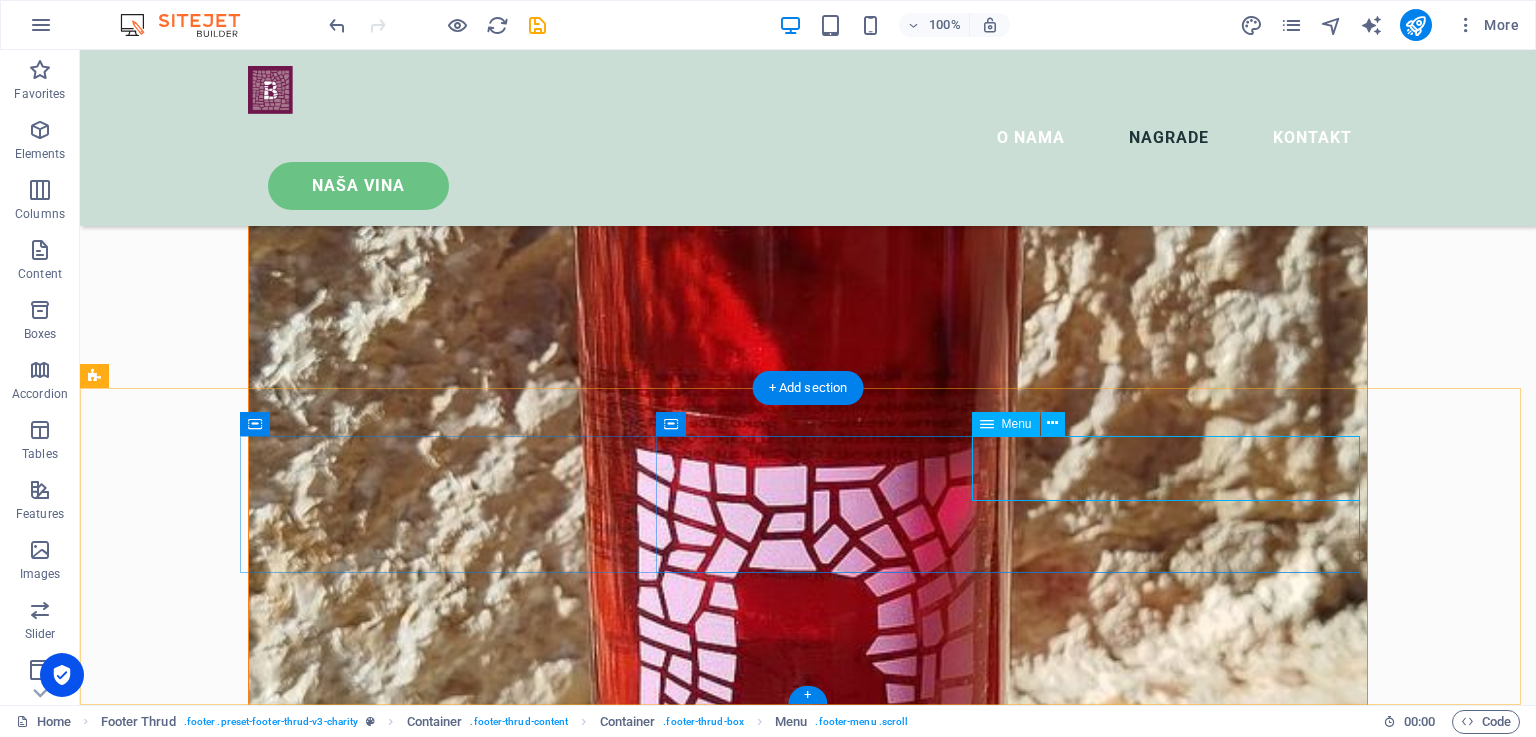 click on "About Partners Donate" at bounding box center (600, 9795) 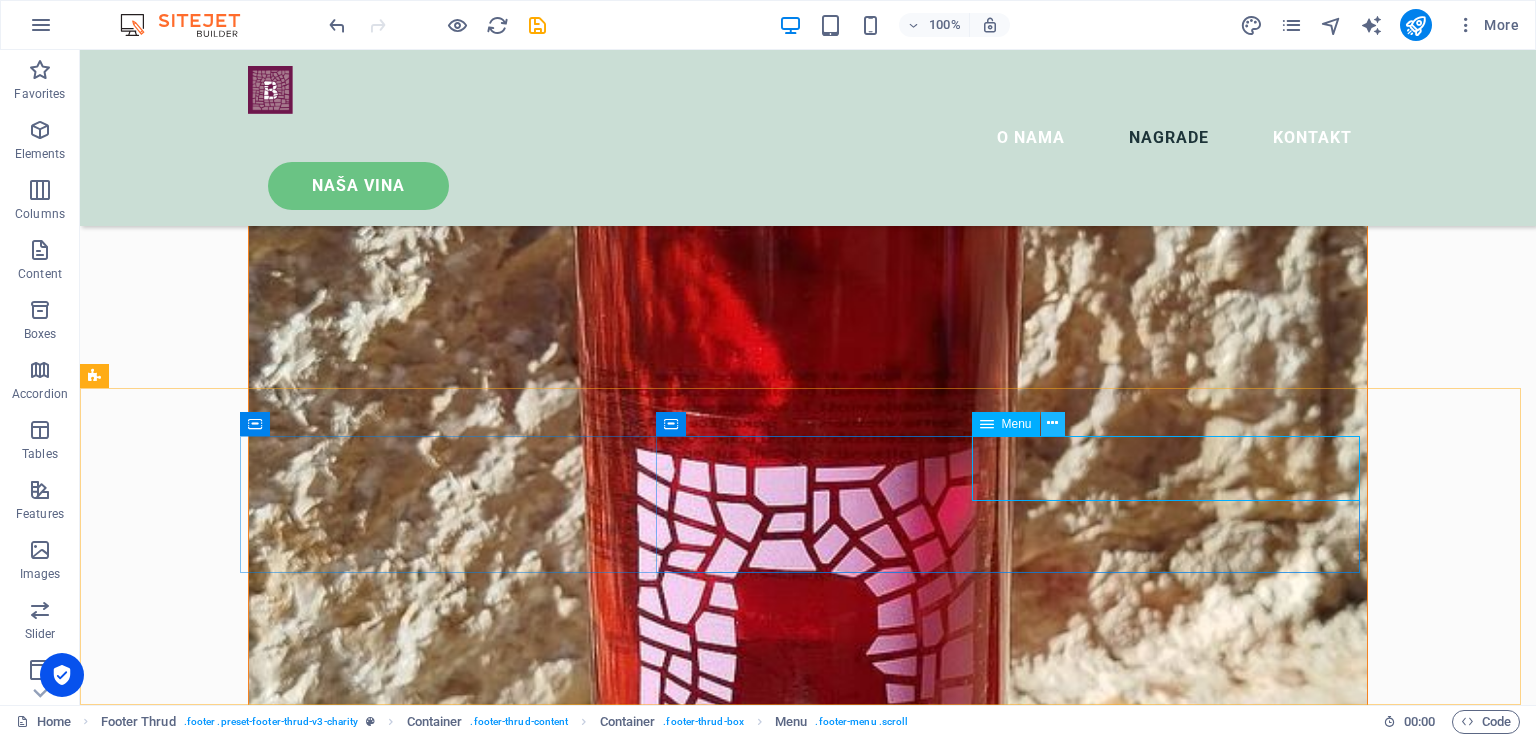 click at bounding box center [1052, 423] 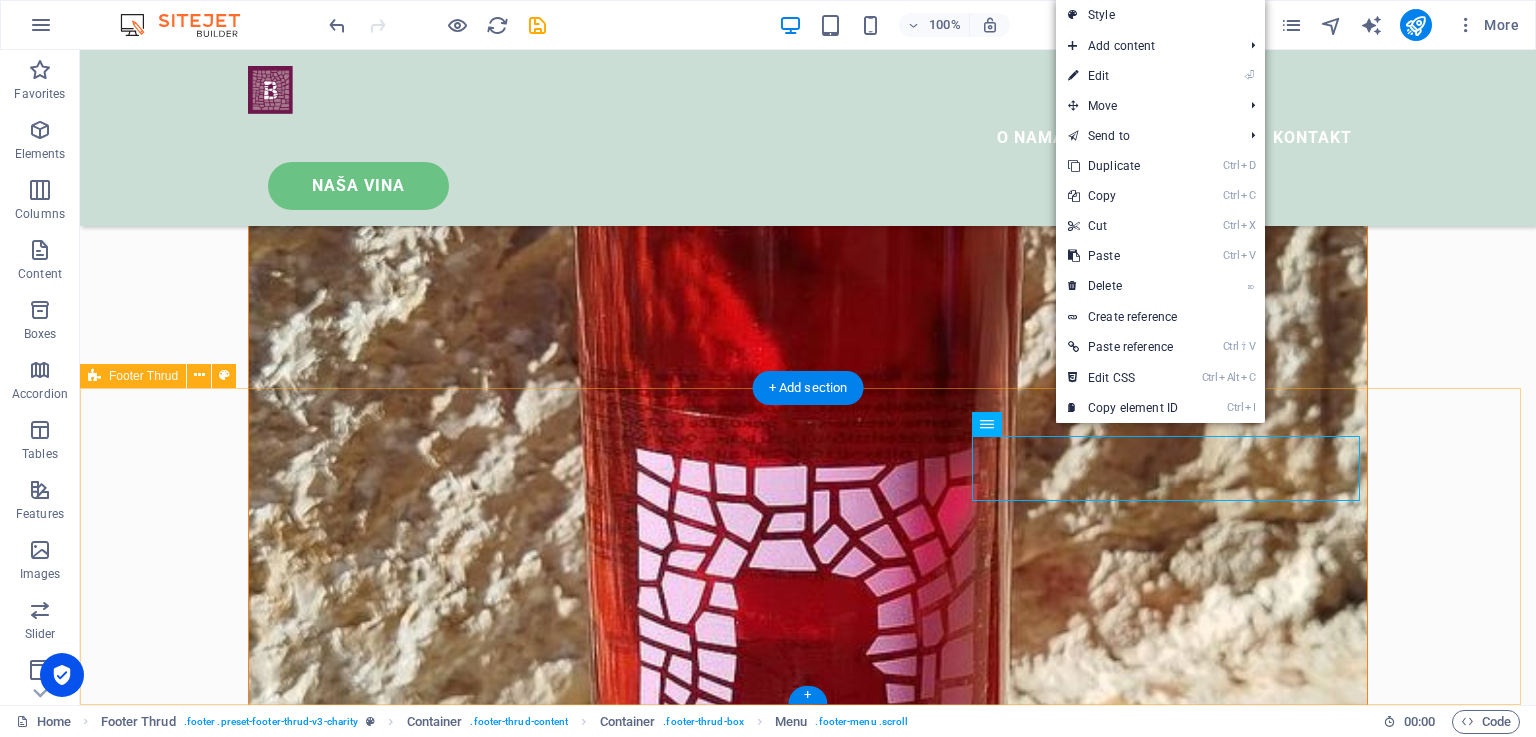 click on "U [PERSON_NAME] istina, kaže poslovica. About Partners Donate
[DOMAIN_NAME] . All Rights Reserved. Legal Notice  |  Privacy" at bounding box center [808, 9925] 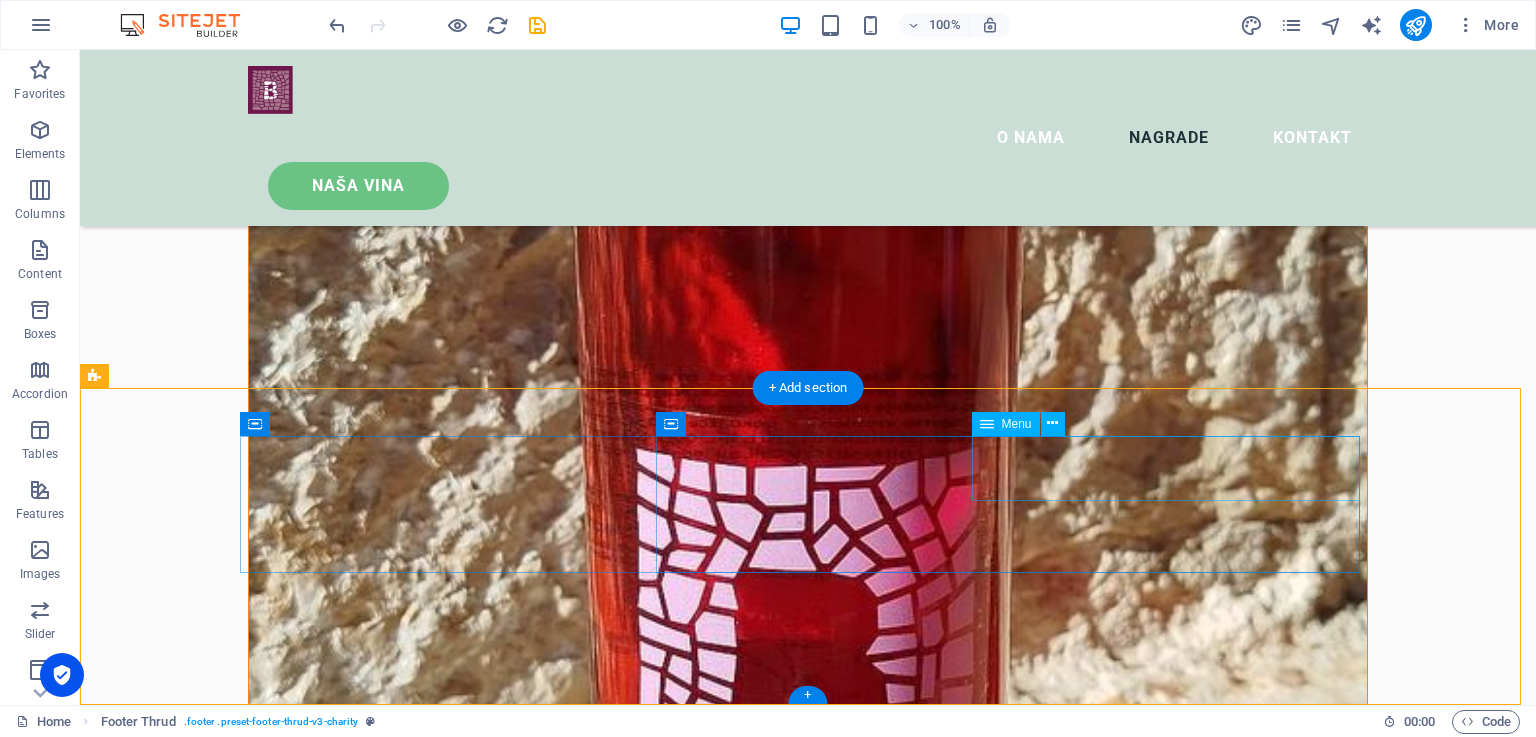 click on "About Partners Donate" at bounding box center [600, 9795] 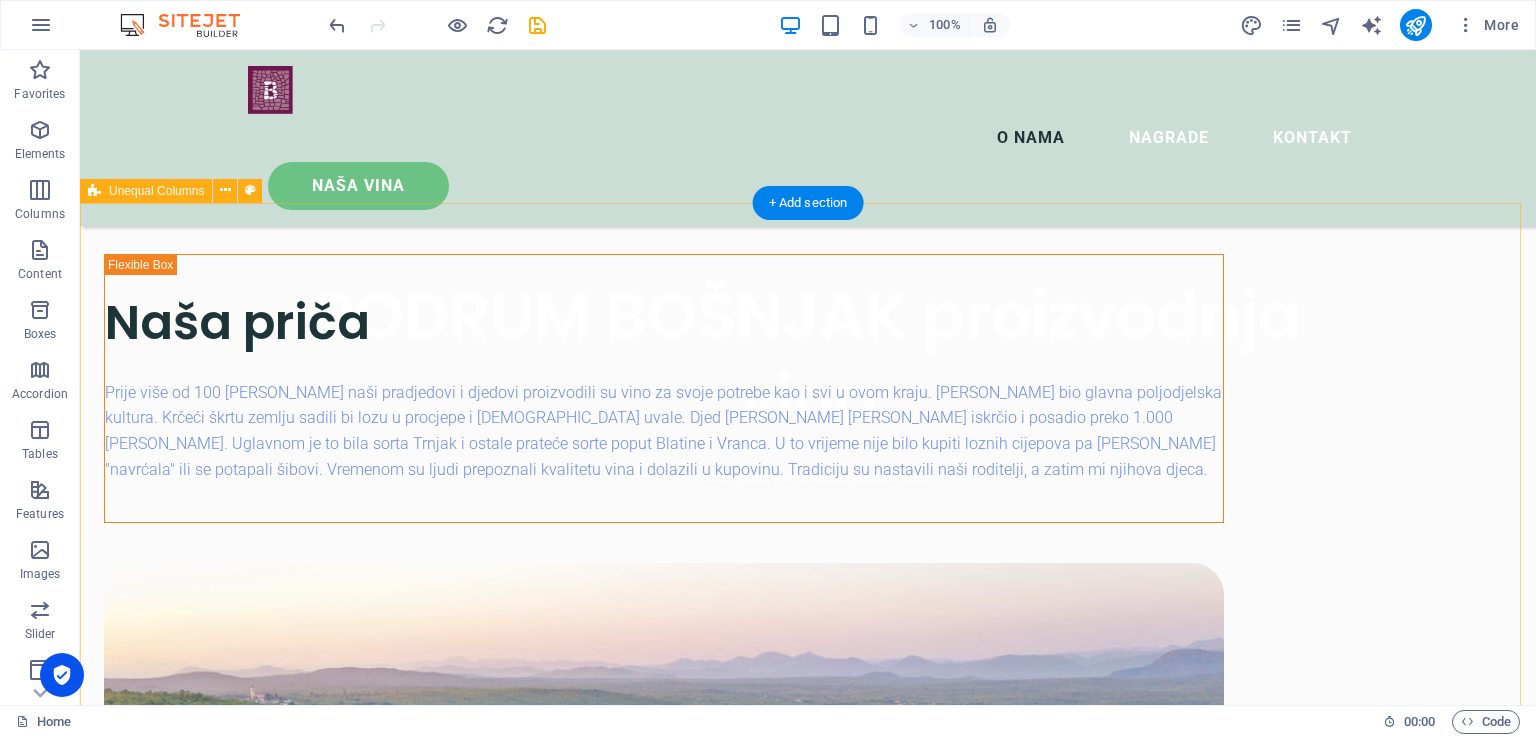 scroll, scrollTop: 600, scrollLeft: 0, axis: vertical 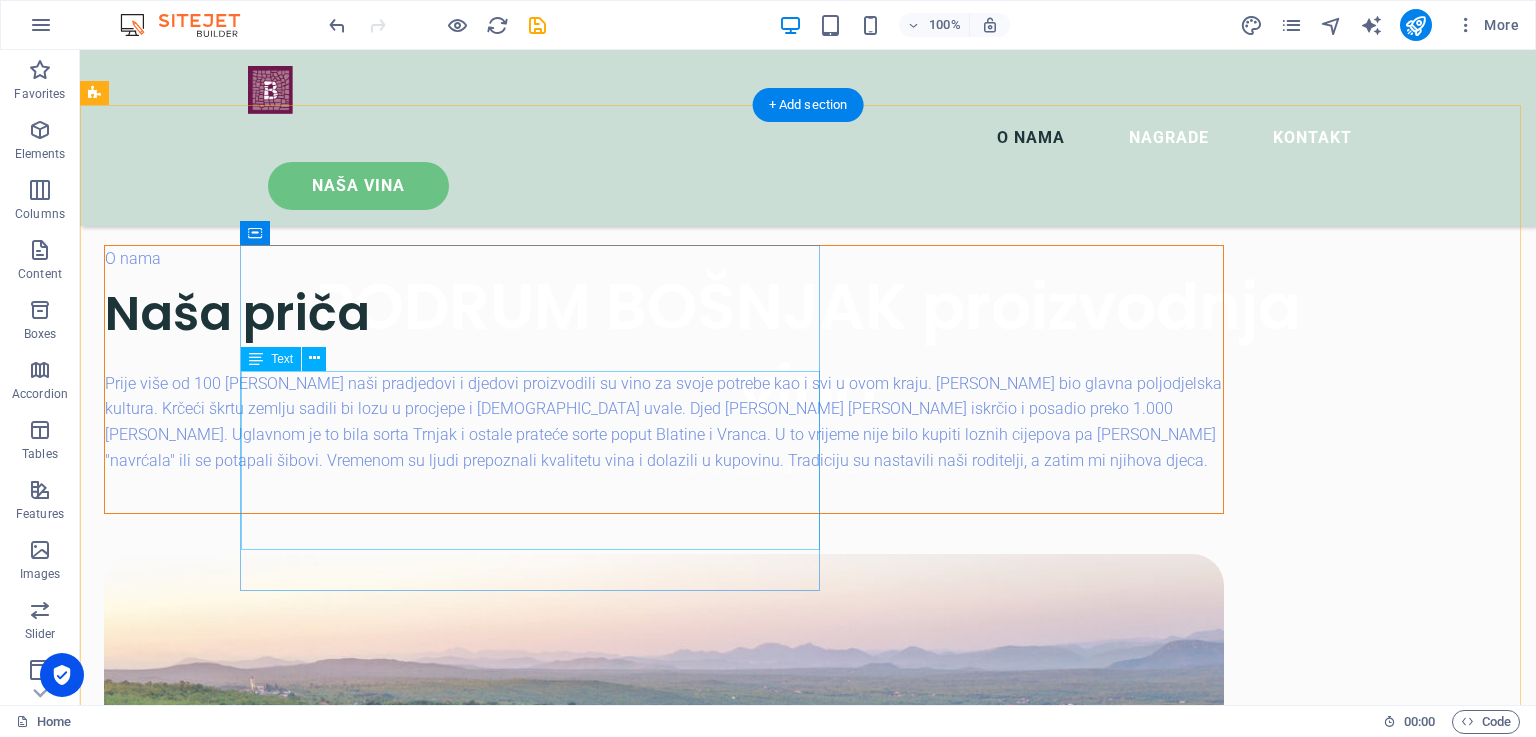 click on "Prije više od 100 [PERSON_NAME] naši pradjedovi i djedovi proizvodili su vino za svoje potrebe kao i svi u ovom kraju. [PERSON_NAME] bio glavna poljodjelska kultura. Krčeći škrtu zemlju sadili bi lozu u procjepe i [DEMOGRAPHIC_DATA] uvale. Djed [PERSON_NAME] [PERSON_NAME] iskrčio i posadio preko 1.000 [PERSON_NAME]. Uglavnom je to bila sorta Trnjak i ostale prateće sorte poput Blatine i Vranca. U to vrijeme nije bilo kupiti loznih cijepova pa [PERSON_NAME] "navrćala" ili se potapali šibovi. Vremenom su ljudi prepoznali kvalitetu vina i dolazili u kupovinu. Tradiciju su nastavili naši roditelji, a zatim mi njihova djeca." at bounding box center (664, 422) 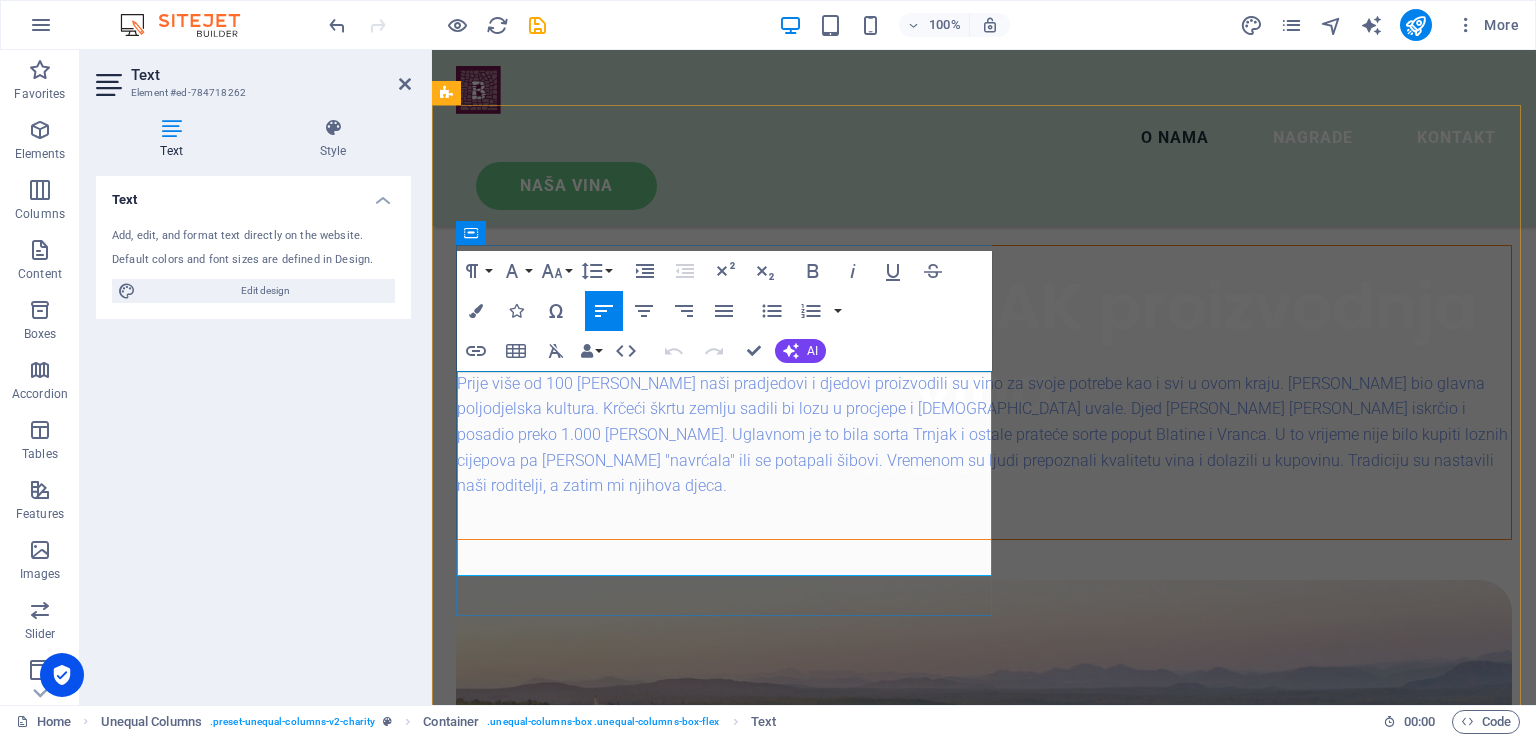 drag, startPoint x: 768, startPoint y: 556, endPoint x: 846, endPoint y: 545, distance: 78.77182 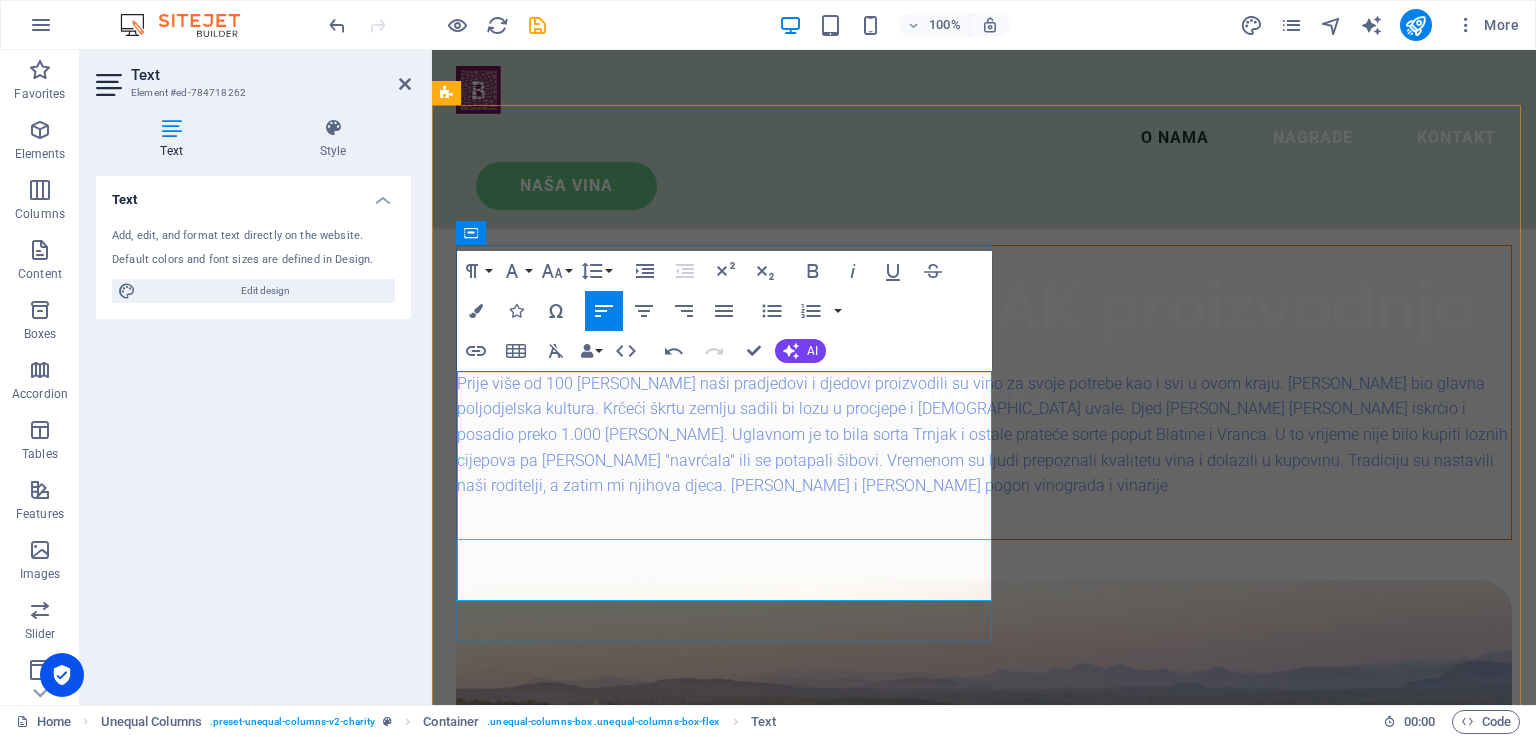 click on "Prije više od 100 [PERSON_NAME] naši pradjedovi i djedovi proizvodili su vino za svoje potrebe kao i svi u ovom kraju. [PERSON_NAME] bio glavna poljodjelska kultura. Krčeći škrtu zemlju sadili bi lozu u procjepe i [DEMOGRAPHIC_DATA] uvale. Djed [PERSON_NAME] [PERSON_NAME] iskrčio i posadio preko 1.000 [PERSON_NAME]. Uglavnom je to bila sorta Trnjak i ostale prateće sorte poput Blatine i Vranca. U to vrijeme nije bilo kupiti loznih cijepova pa [PERSON_NAME] "navrćala" ili se potapali šibovi. Vremenom su ljudi prepoznali kvalitetu vina i dolazili u kupovinu. Tradiciju su nastavili naši roditelji, a zatim mi njihova djeca. [PERSON_NAME] i [PERSON_NAME] pogon vinograda i vinarije" at bounding box center [984, 435] 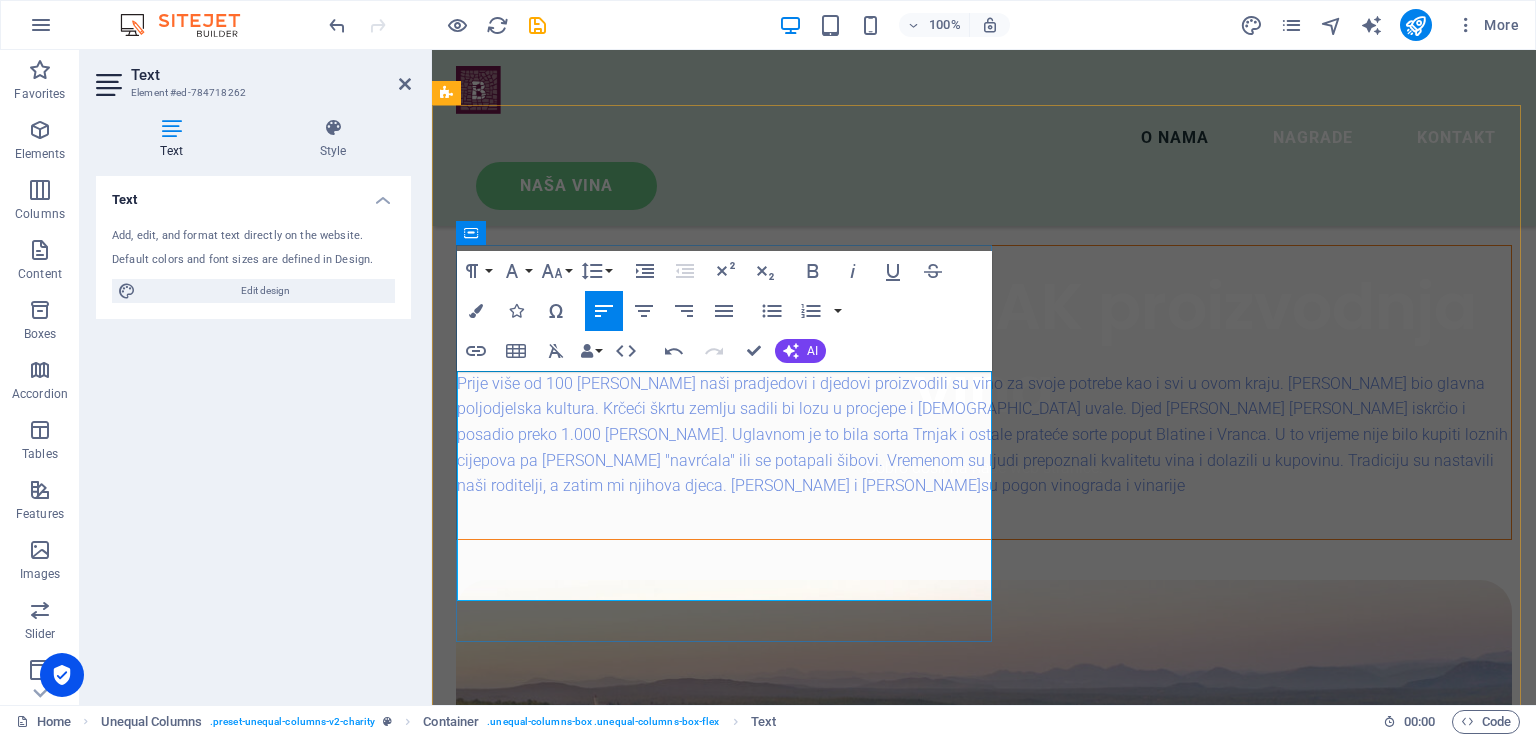 click on "Prije više od 100 [PERSON_NAME] naši pradjedovi i djedovi proizvodili su vino za svoje potrebe kao i svi u ovom kraju. [PERSON_NAME] bio glavna poljodjelska kultura. Krčeći škrtu zemlju sadili bi lozu u procjepe i [DEMOGRAPHIC_DATA] uvale. Djed [PERSON_NAME] [PERSON_NAME] iskrčio i posadio preko 1.000 [PERSON_NAME]. Uglavnom je to bila sorta Trnjak i ostale prateće sorte poput Blatine i Vranca. U to vrijeme nije bilo kupiti loznih cijepova pa [PERSON_NAME] "navrćala" ili se potapali šibovi. Vremenom su ljudi prepoznali kvalitetu vina i dolazili u kupovinu. Tradiciju su nastavili naši roditelji, a zatim mi njihova djeca. [PERSON_NAME] i [PERSON_NAME]  su pogon vinograda i vinarije" at bounding box center [984, 435] 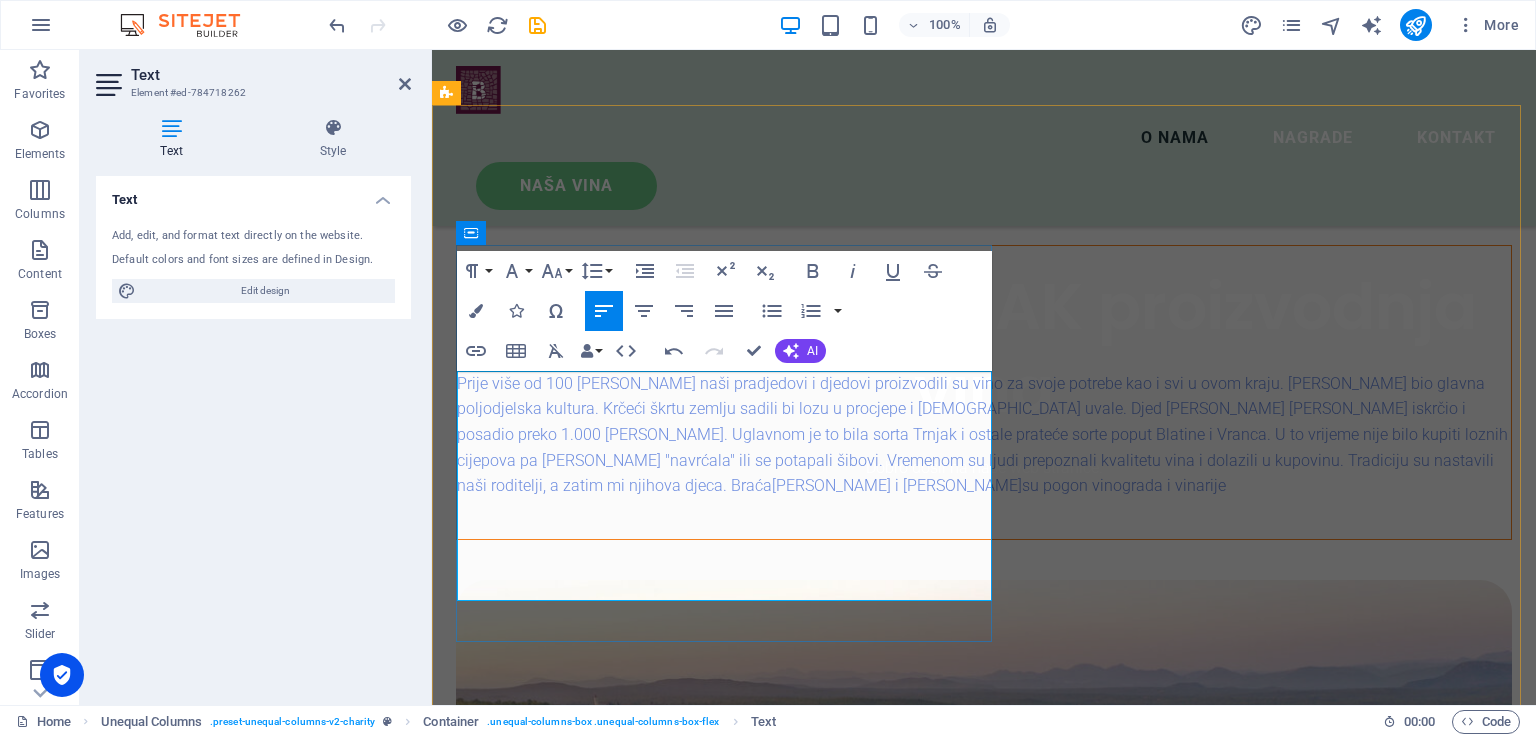click on "Prije više od 100 [PERSON_NAME] naši pradjedovi i djedovi proizvodili su vino za svoje potrebe kao i svi u ovom kraju. [PERSON_NAME] bio glavna poljodjelska kultura. Krčeći škrtu zemlju sadili bi lozu u procjepe i [DEMOGRAPHIC_DATA] uvale. Djed [PERSON_NAME] [PERSON_NAME] iskrčio i posadio preko 1.000 [PERSON_NAME]. Uglavnom je to bila sorta Trnjak i ostale prateće sorte poput Blatine i Vranca. U to vrijeme nije bilo kupiti loznih cijepova pa [PERSON_NAME] "navrćala" ili se potapali šibovi. Vremenom su ljudi prepoznali kvalitetu vina i dolazili u kupovinu. Tradiciju su nastavili naši roditelji, a zatim mi njihova djeca. [PERSON_NAME] i [PERSON_NAME]  su pogon vinograda i vinarije" at bounding box center [984, 435] 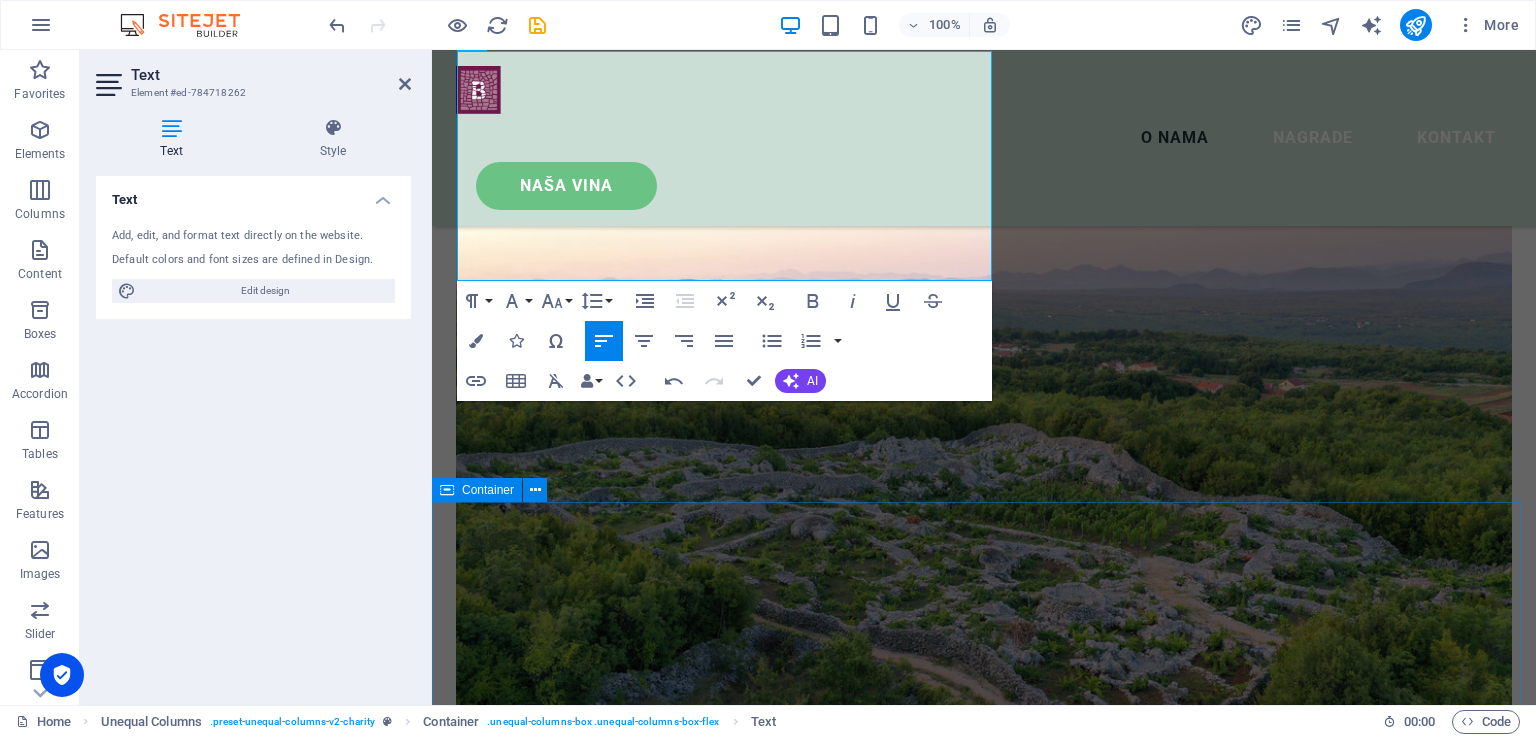 scroll, scrollTop: 1000, scrollLeft: 0, axis: vertical 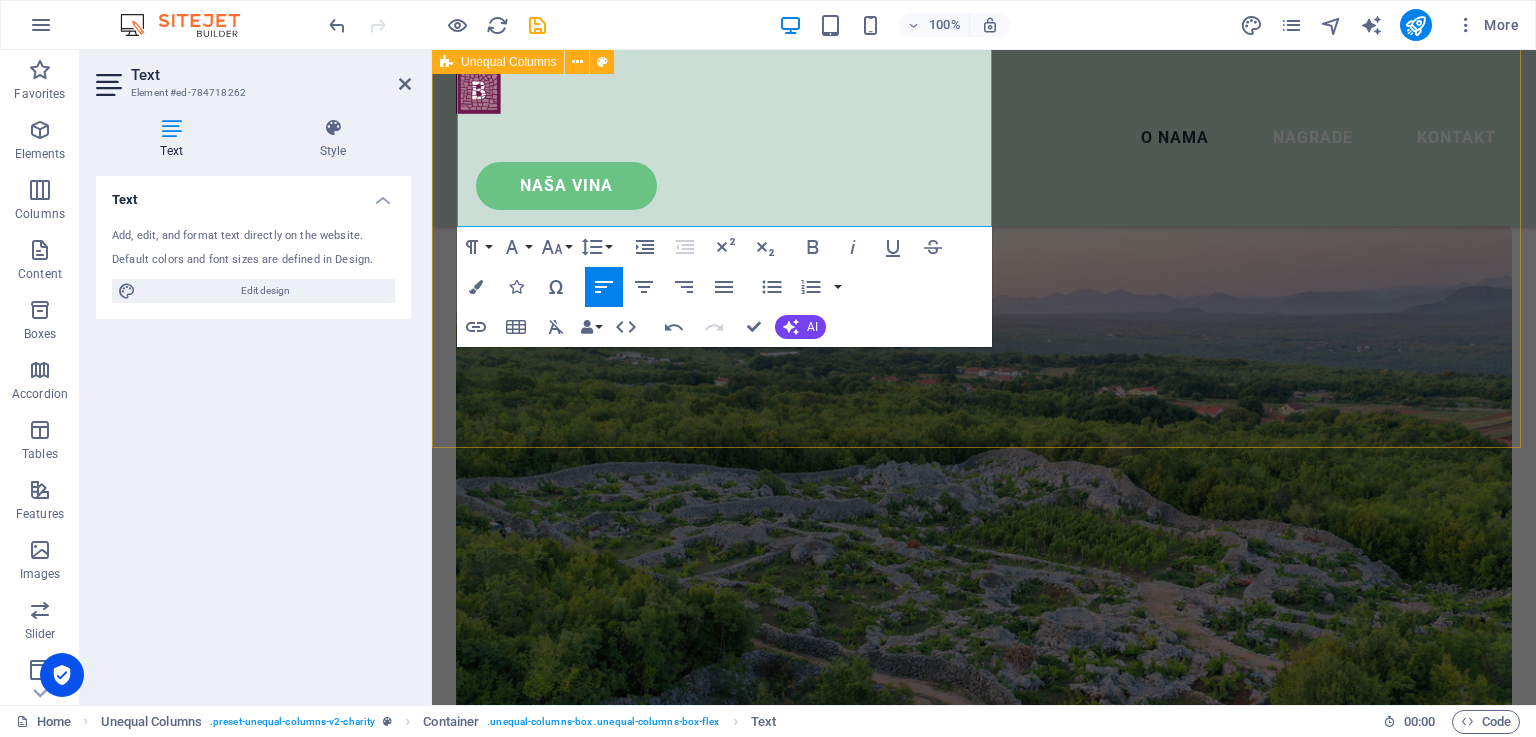 click on "O nama [PERSON_NAME] priča Prije više od 100 [PERSON_NAME] naši pradjedovi i djedovi proizvodili su vino za svoje potrebe kao i svi u ovom kraju. [PERSON_NAME] bio glavna poljodjelska kultura. Krčeći škrtu zemlju sadili bi lozu u procjepe i [DEMOGRAPHIC_DATA] uvale. Djed [PERSON_NAME] [PERSON_NAME] iskrčio i posadio preko 1.000 [PERSON_NAME]. Uglavnom je to bila sorta Trnjak i ostale prateće sorte poput Blatine i Vranca. U to vrijeme nije bilo kupiti loznih cijepova pa [PERSON_NAME] "navrćala" ili se potapali šibovi. Vremenom su ljudi prepoznali kvalitetu vina i dolazili u kupovinu. Tradiciju su nastavili naši roditelji, a zatim mi njihova djeca. [PERSON_NAME] i [PERSON_NAME] su pogon vinograda i vinarije uz pomoć  obitelji naša vinarija ide malim i sigurnim koracima." at bounding box center [984, 397] 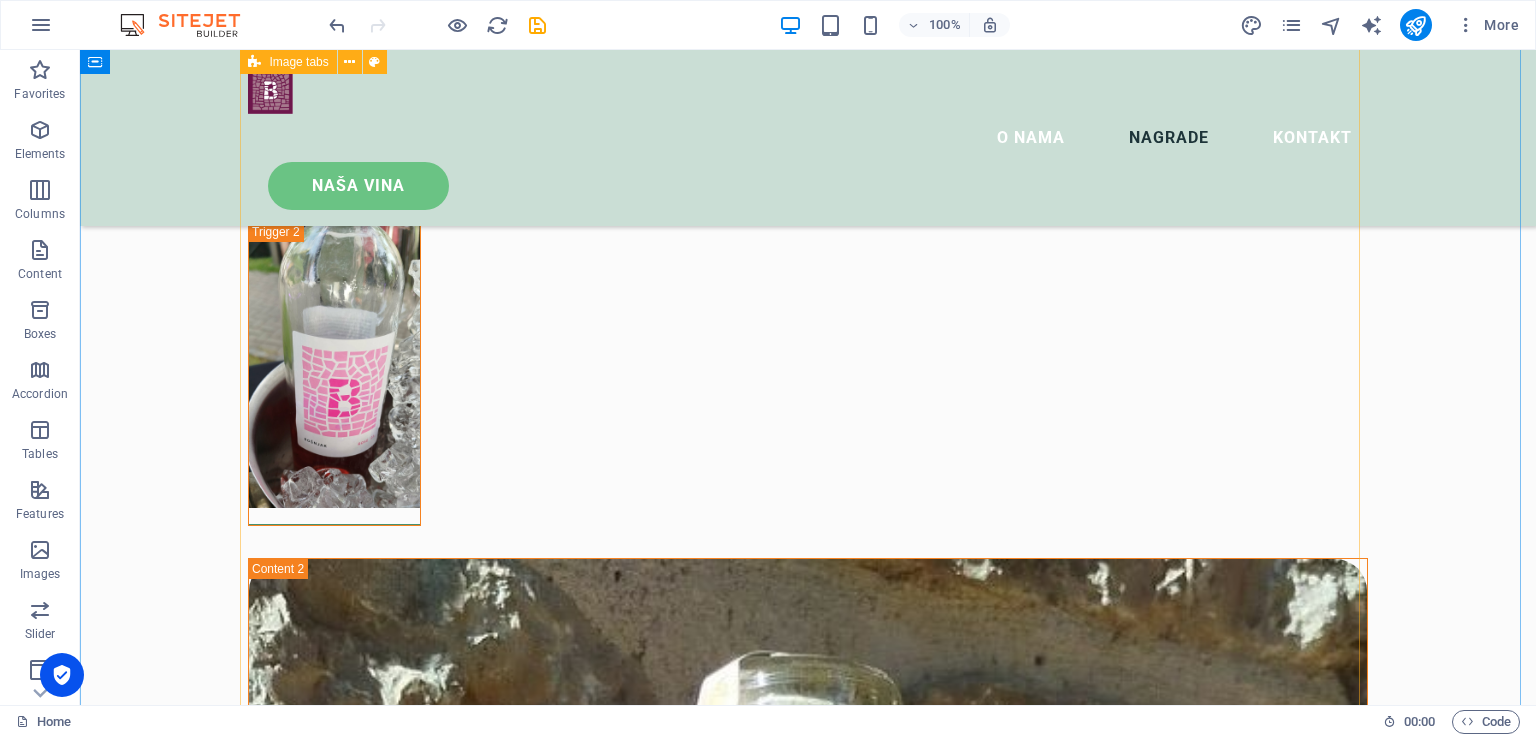 scroll, scrollTop: 4400, scrollLeft: 0, axis: vertical 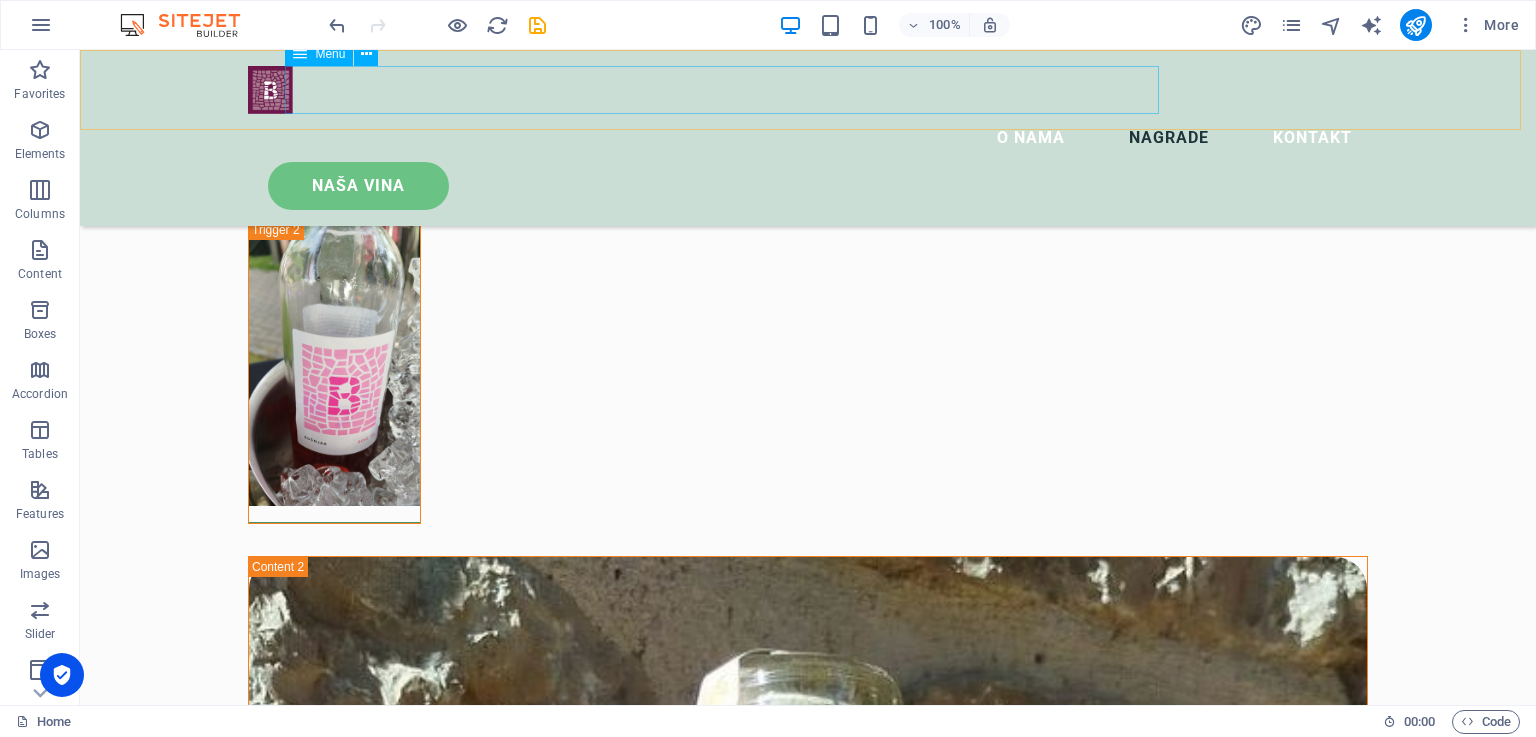 click on "O nama Nagrade Kontakt" at bounding box center [808, 138] 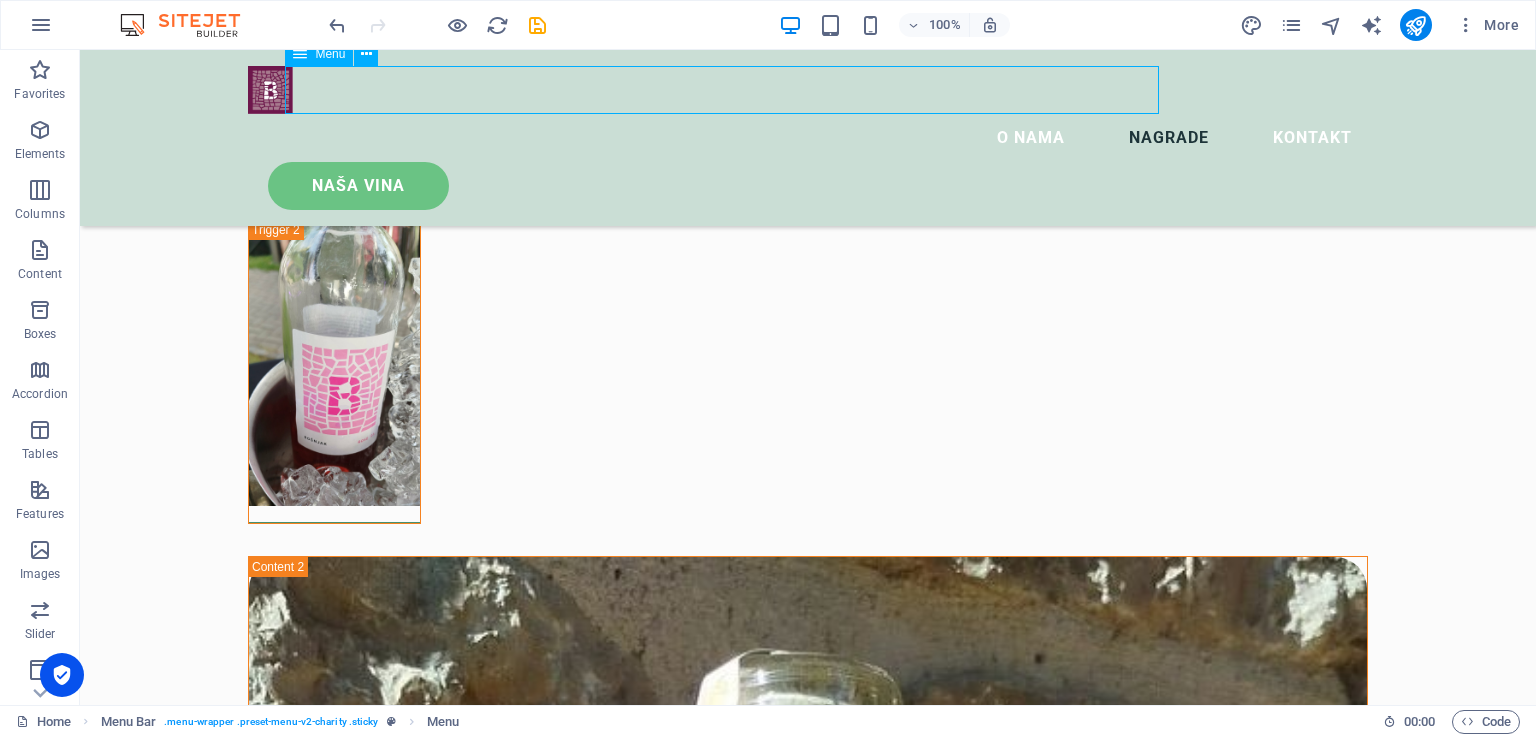 click on "O nama Nagrade Kontakt" at bounding box center [808, 138] 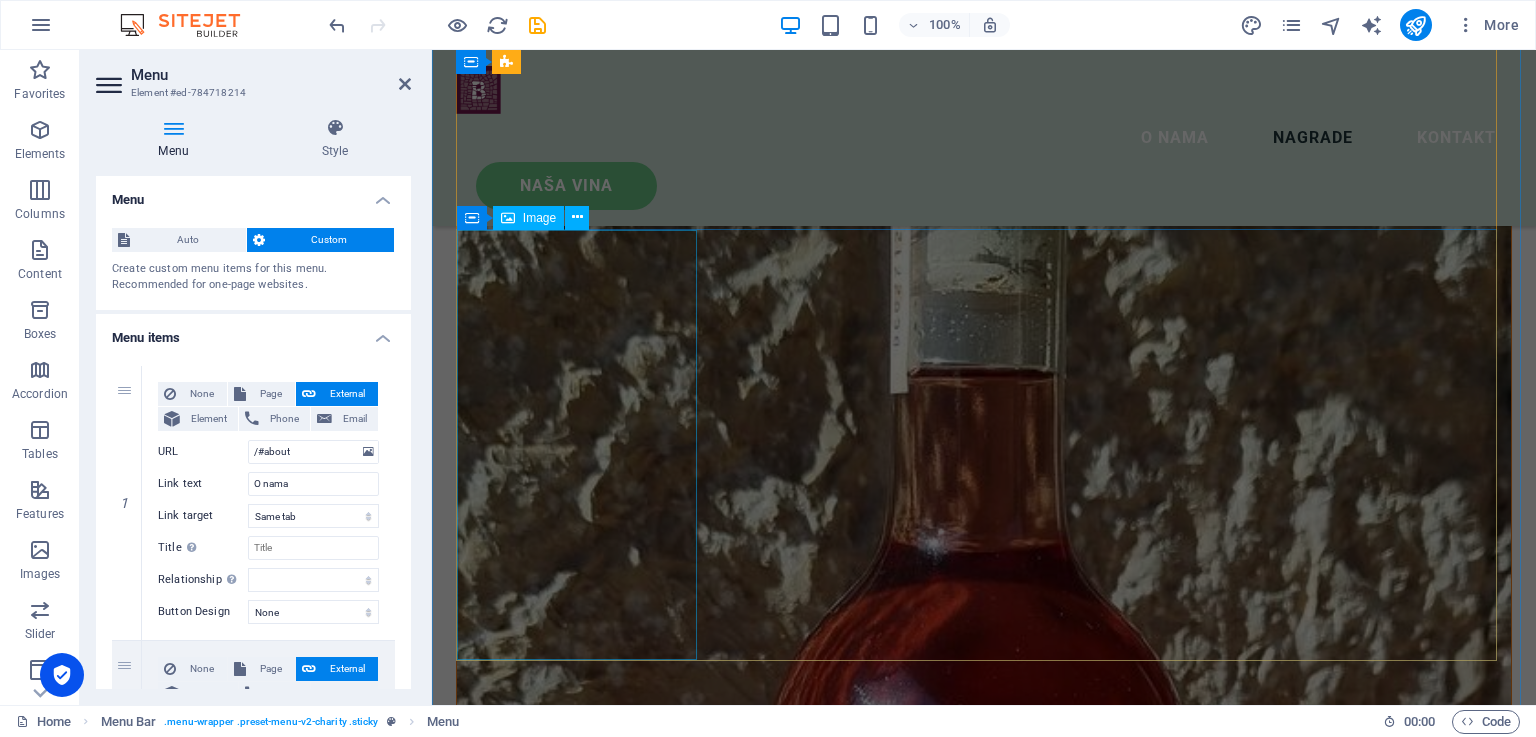 scroll, scrollTop: 4937, scrollLeft: 0, axis: vertical 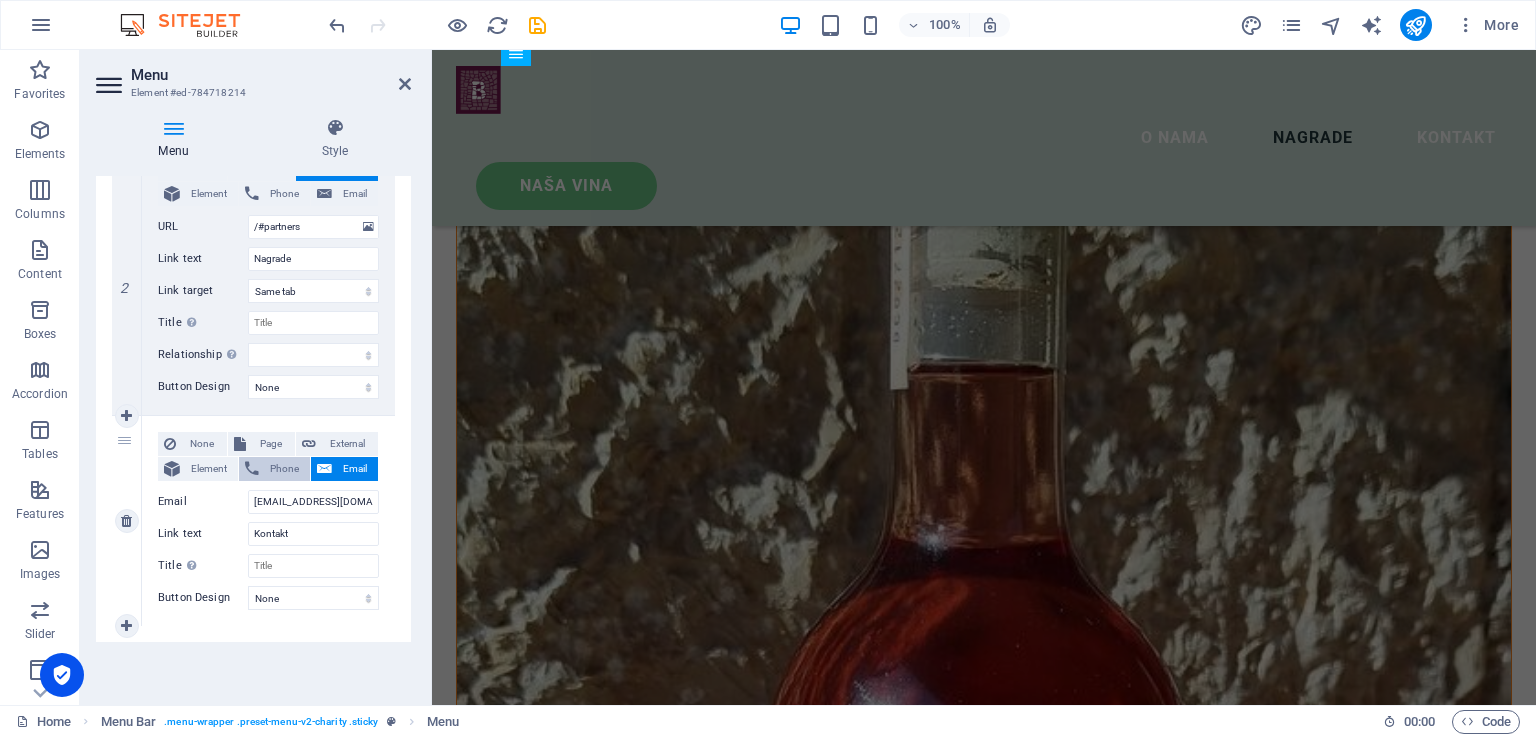 click at bounding box center (252, 469) 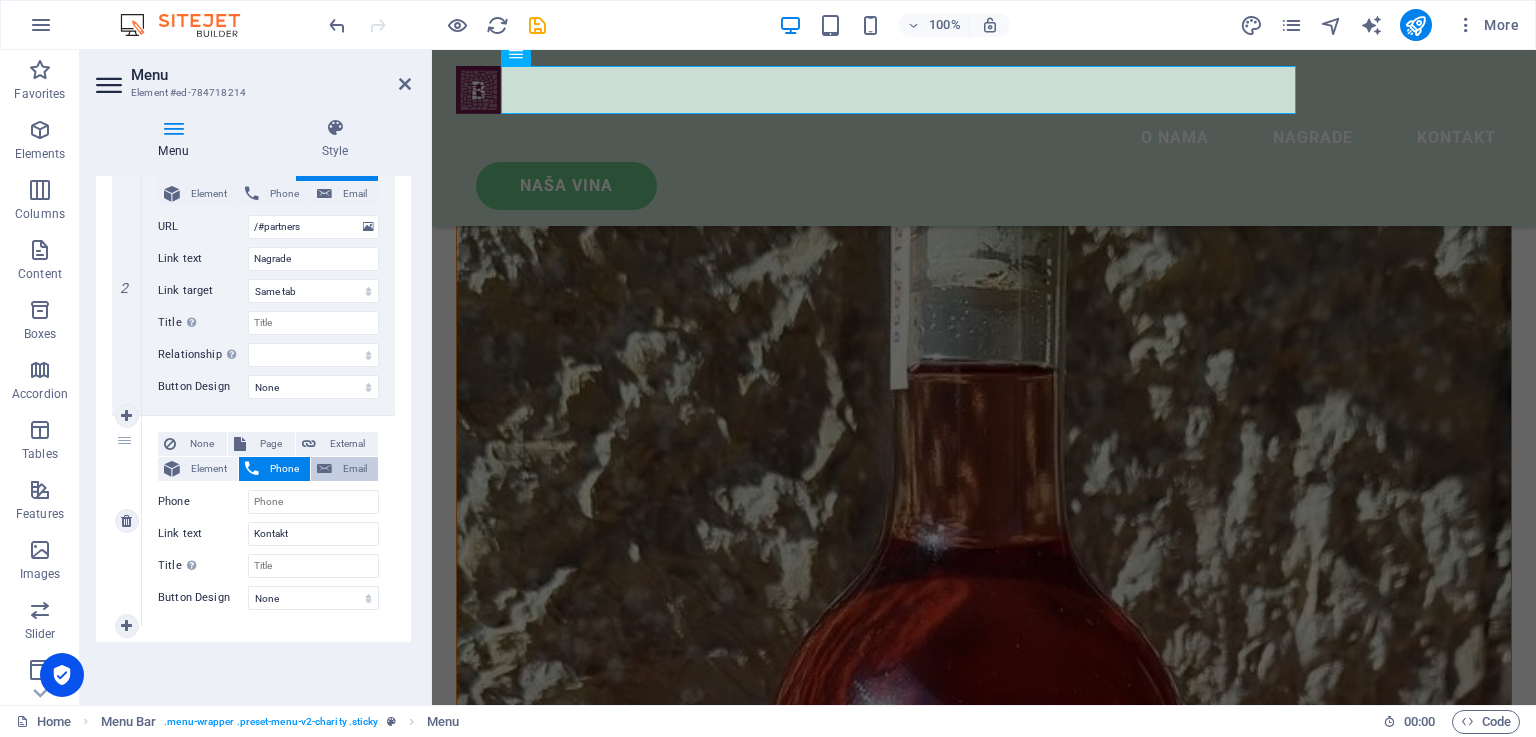 click on "Email" at bounding box center (355, 469) 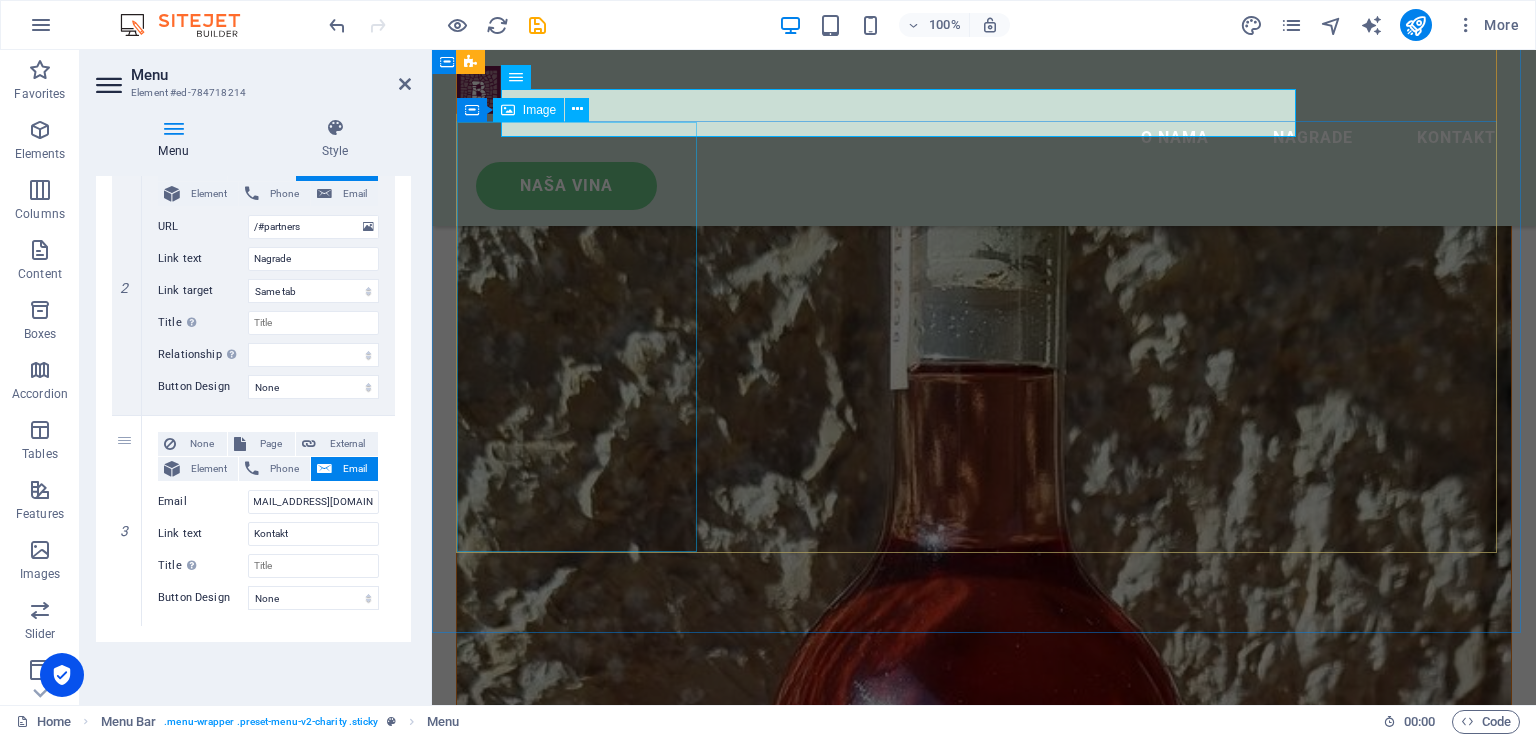 scroll, scrollTop: 0, scrollLeft: 0, axis: both 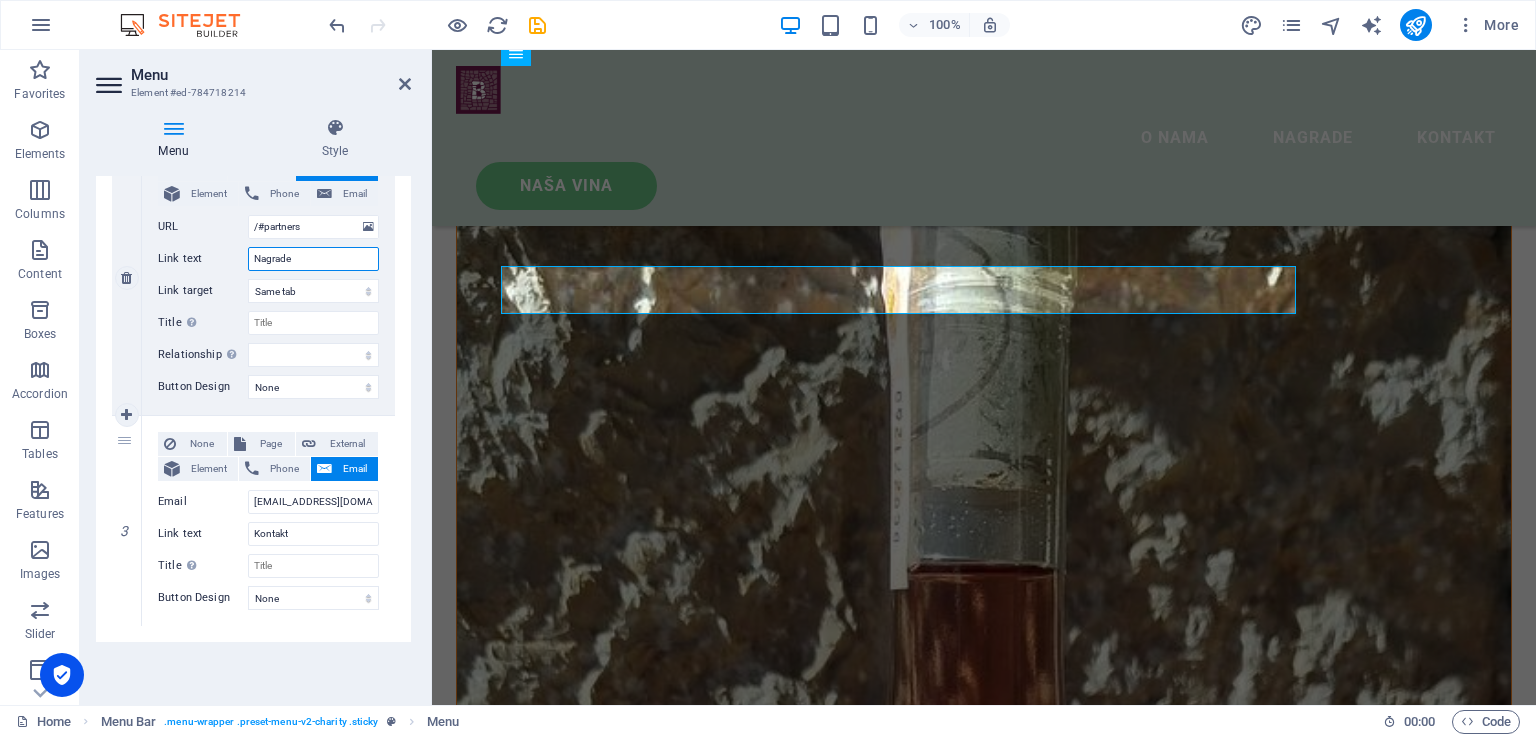 drag, startPoint x: 329, startPoint y: 260, endPoint x: 242, endPoint y: 251, distance: 87.46428 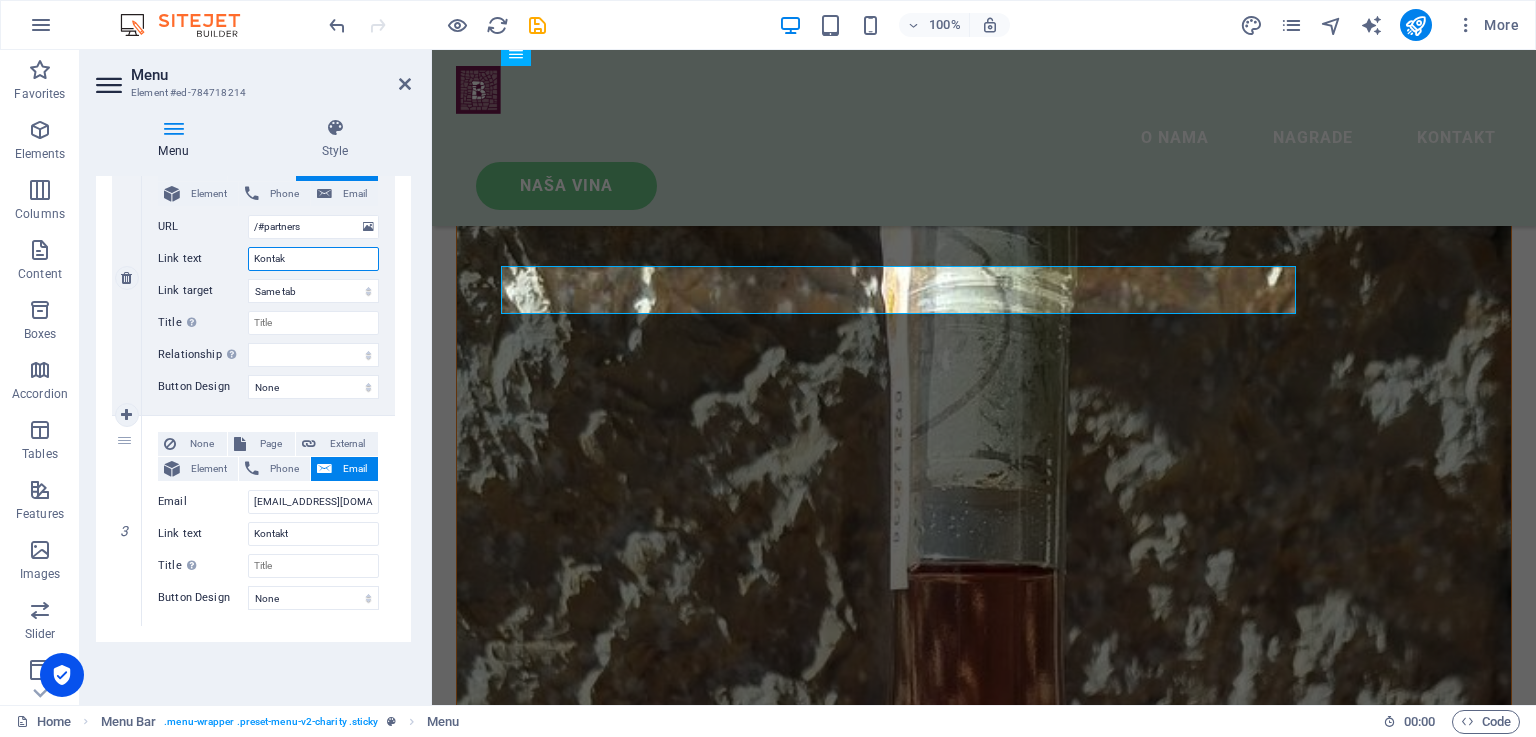type on "Kontakt" 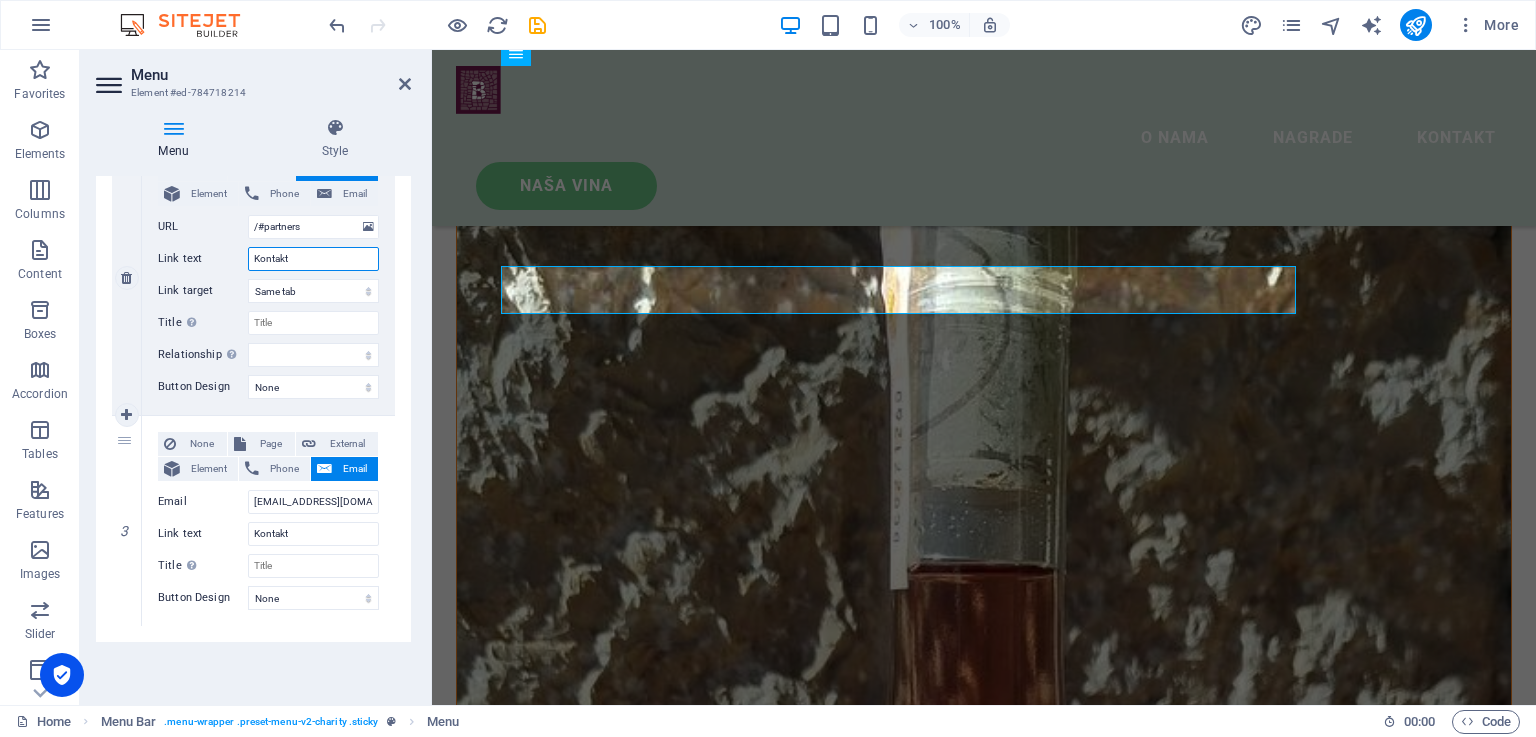 select 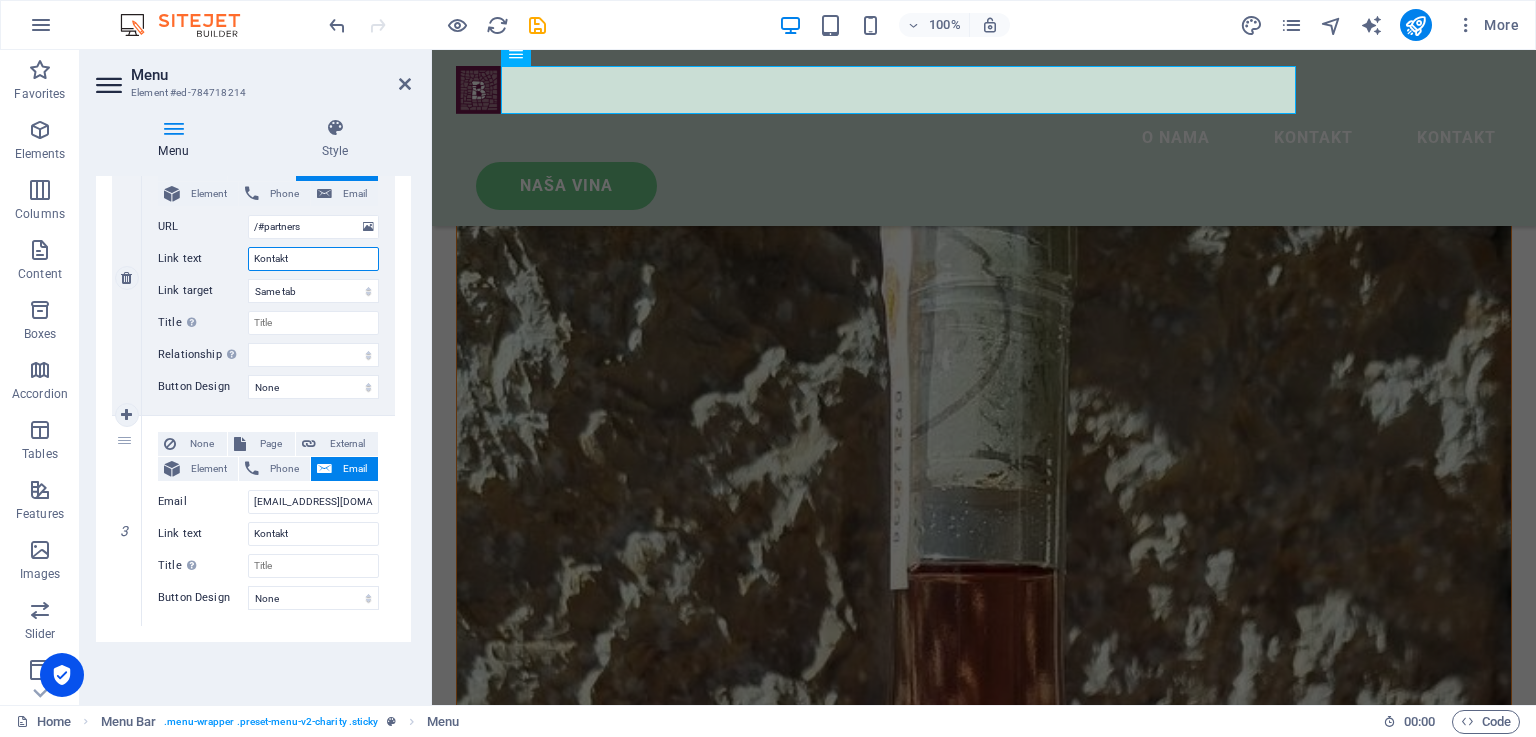 drag, startPoint x: 304, startPoint y: 263, endPoint x: 238, endPoint y: 252, distance: 66.910385 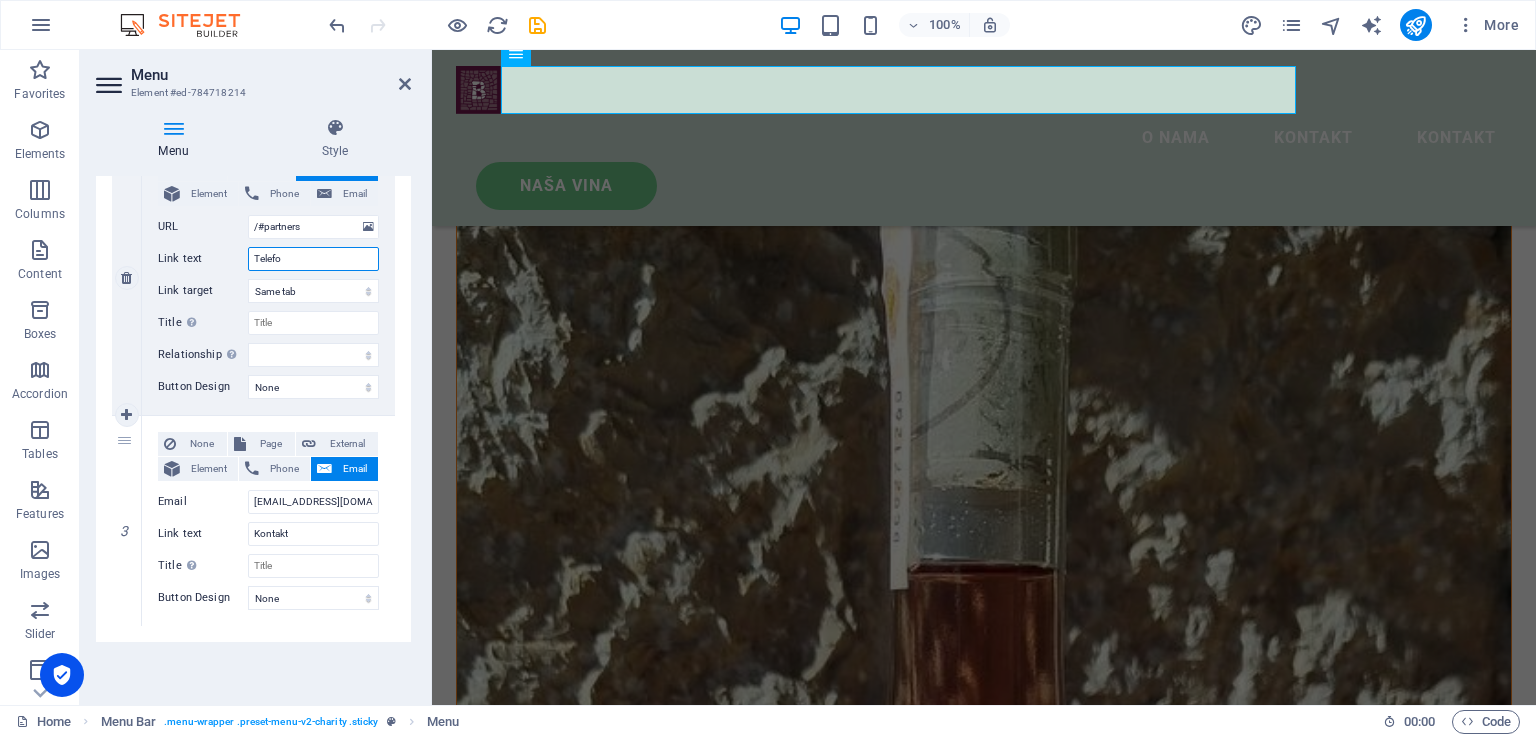 type on "Telefon" 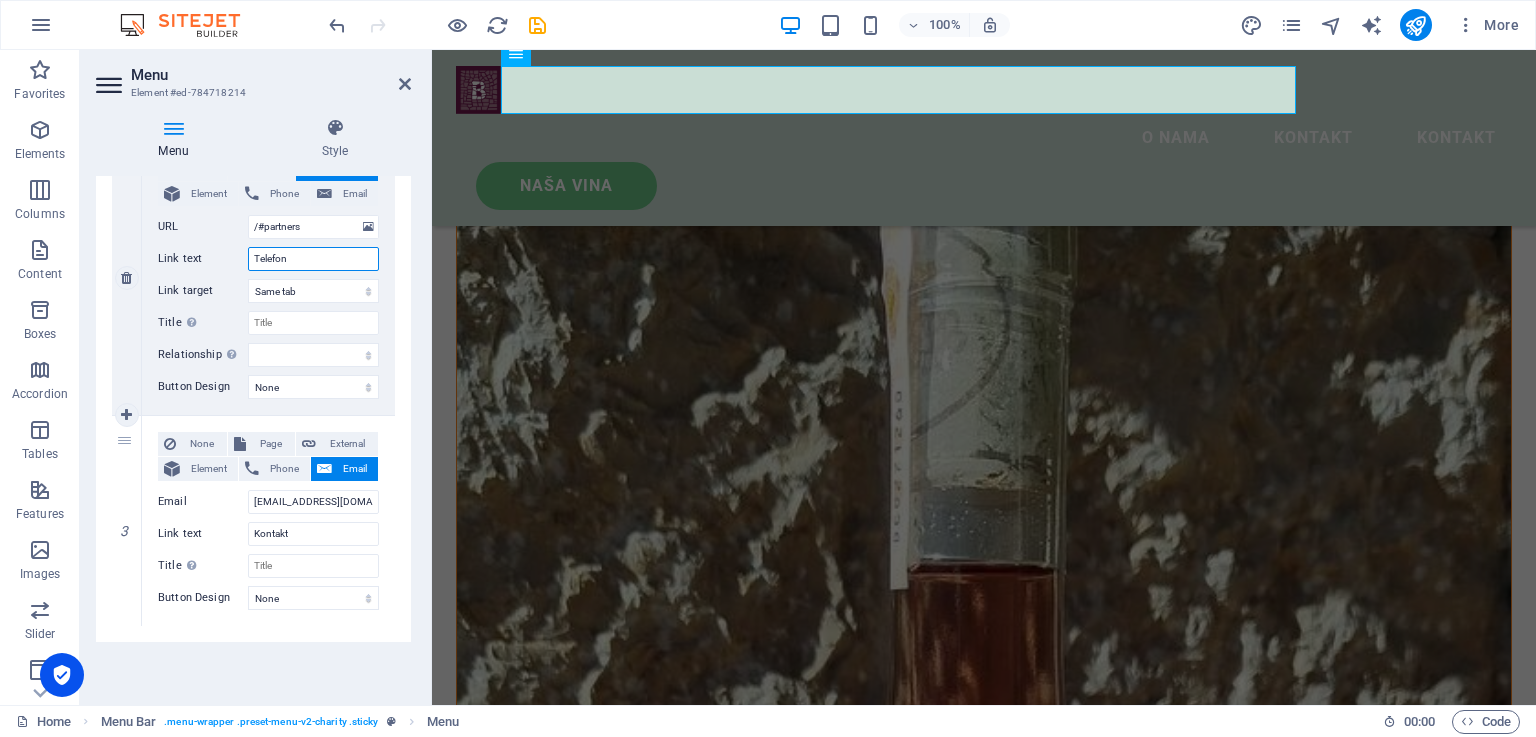 select 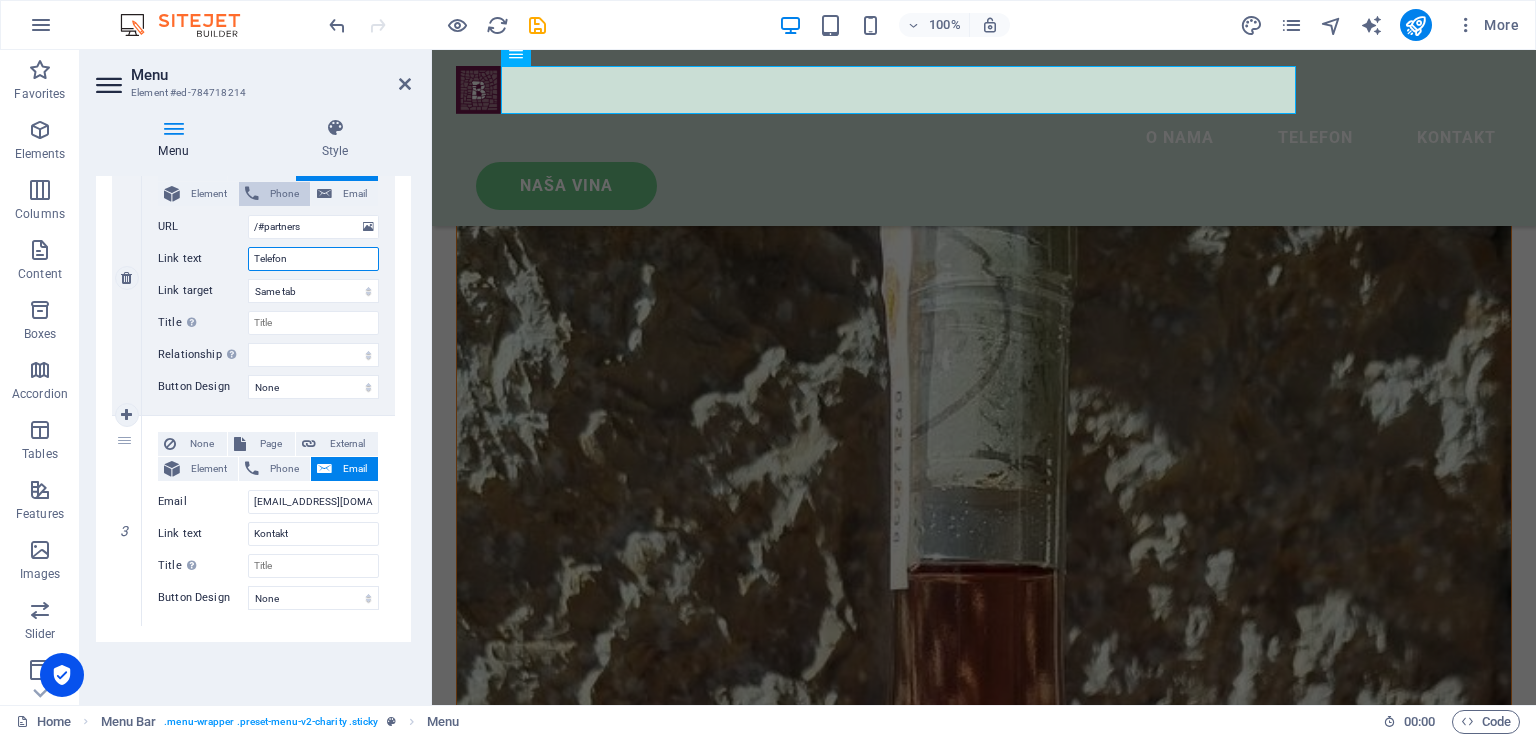 type on "Telefon" 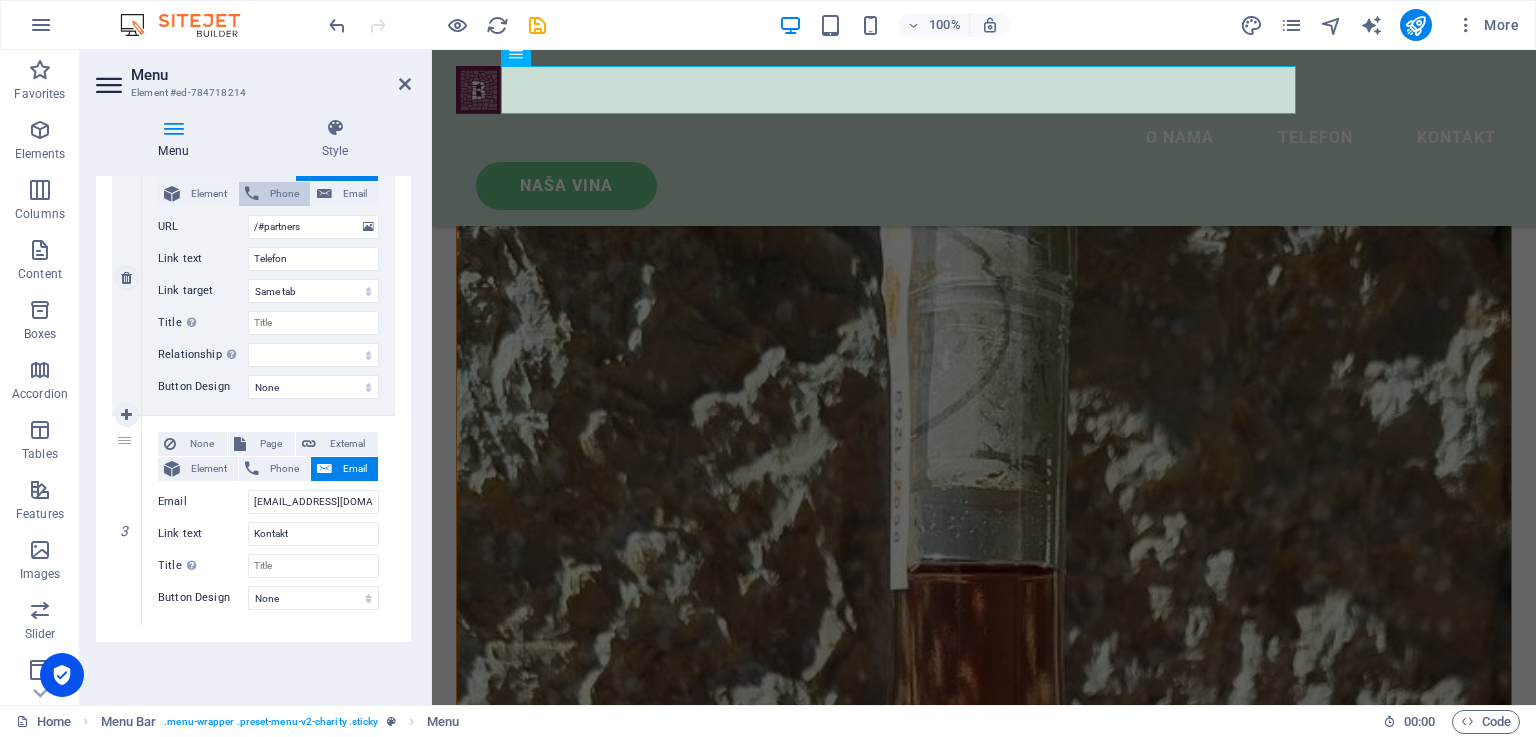 click on "Phone" 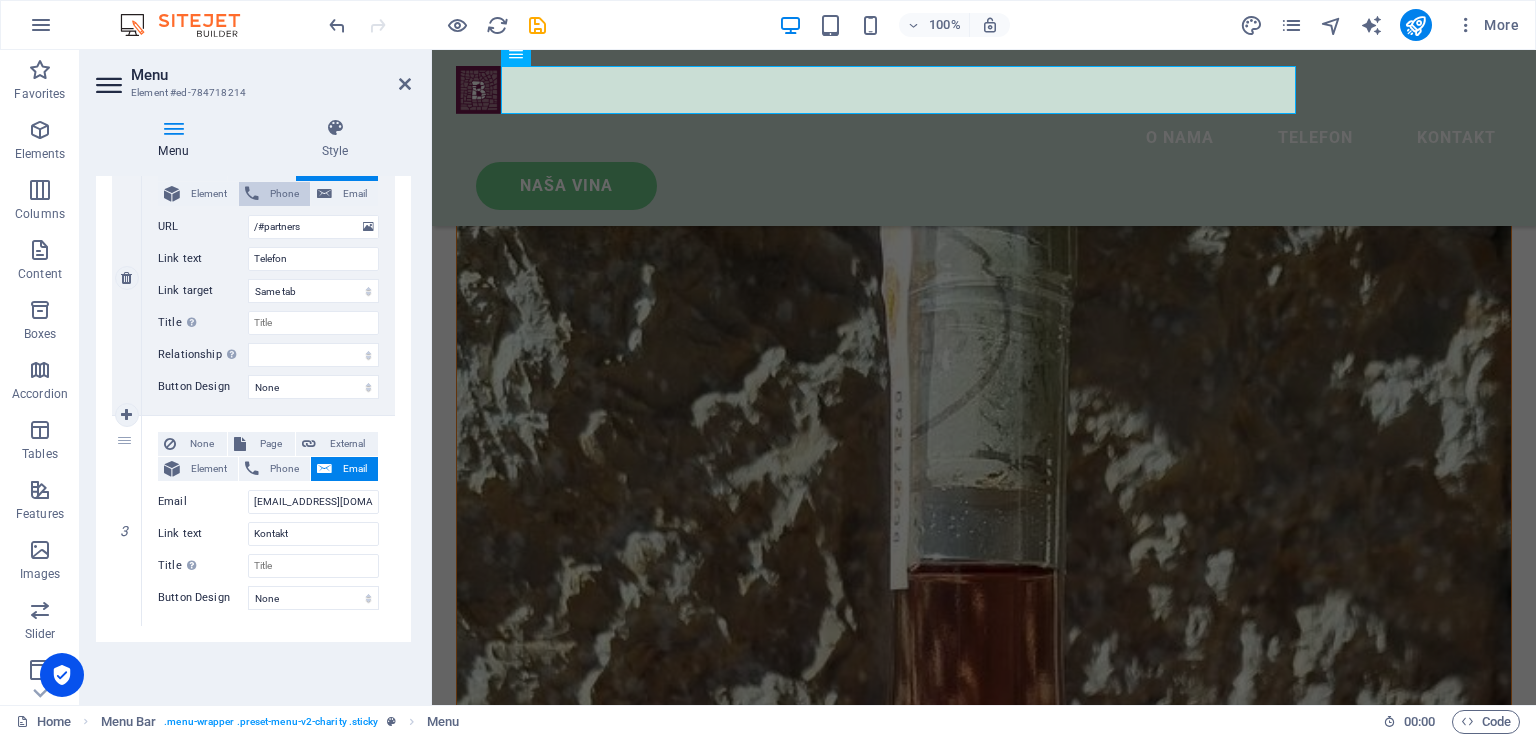 scroll, scrollTop: 443, scrollLeft: 0, axis: vertical 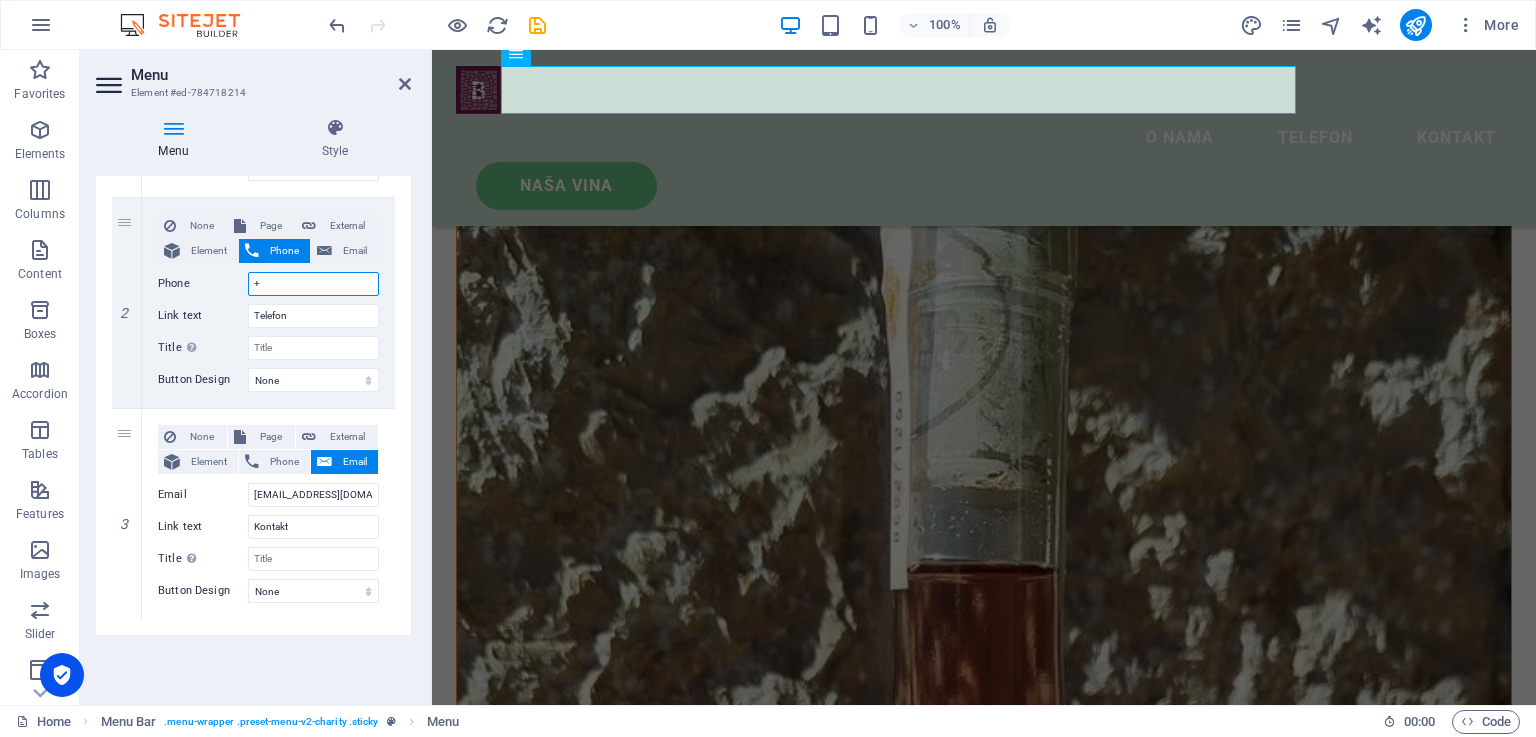 type on "+3" 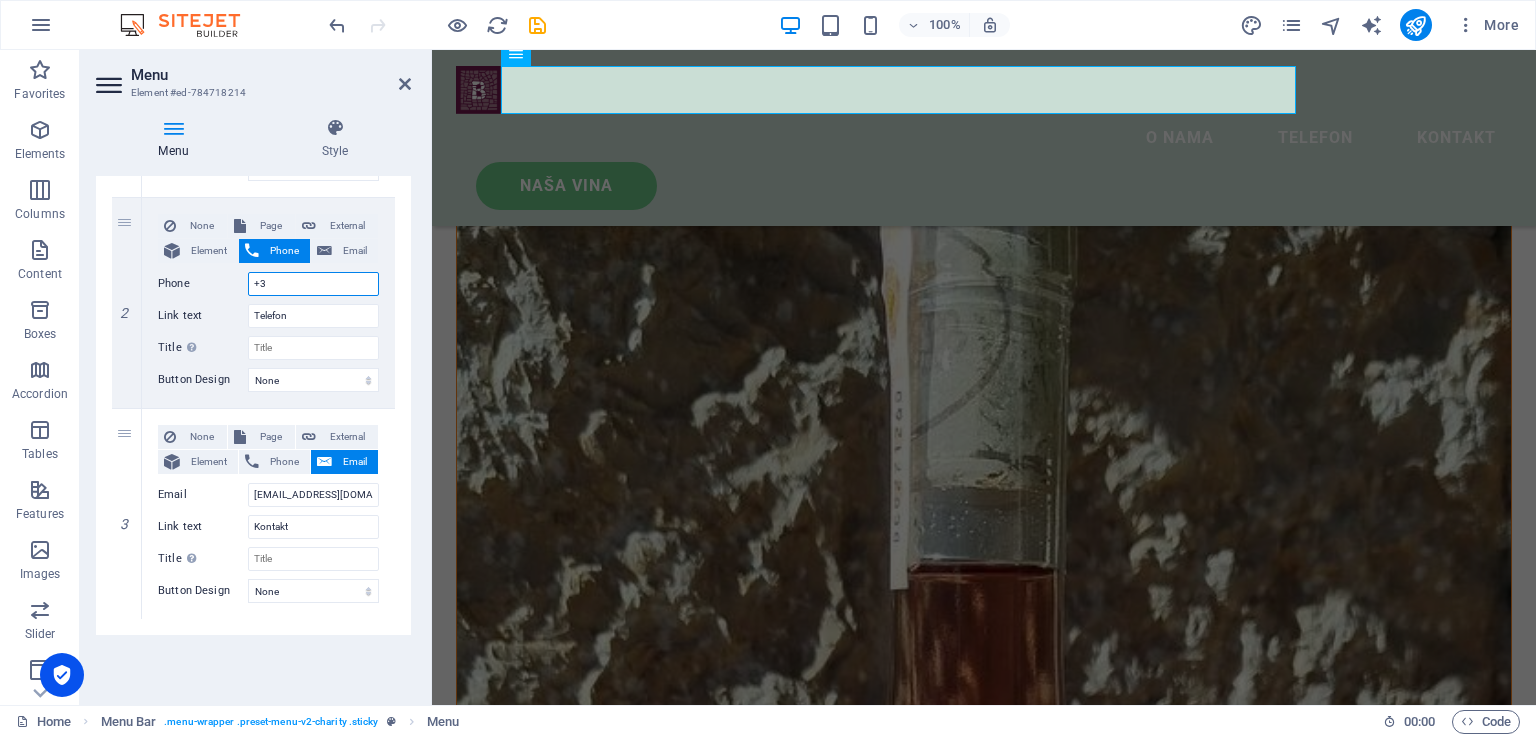 select 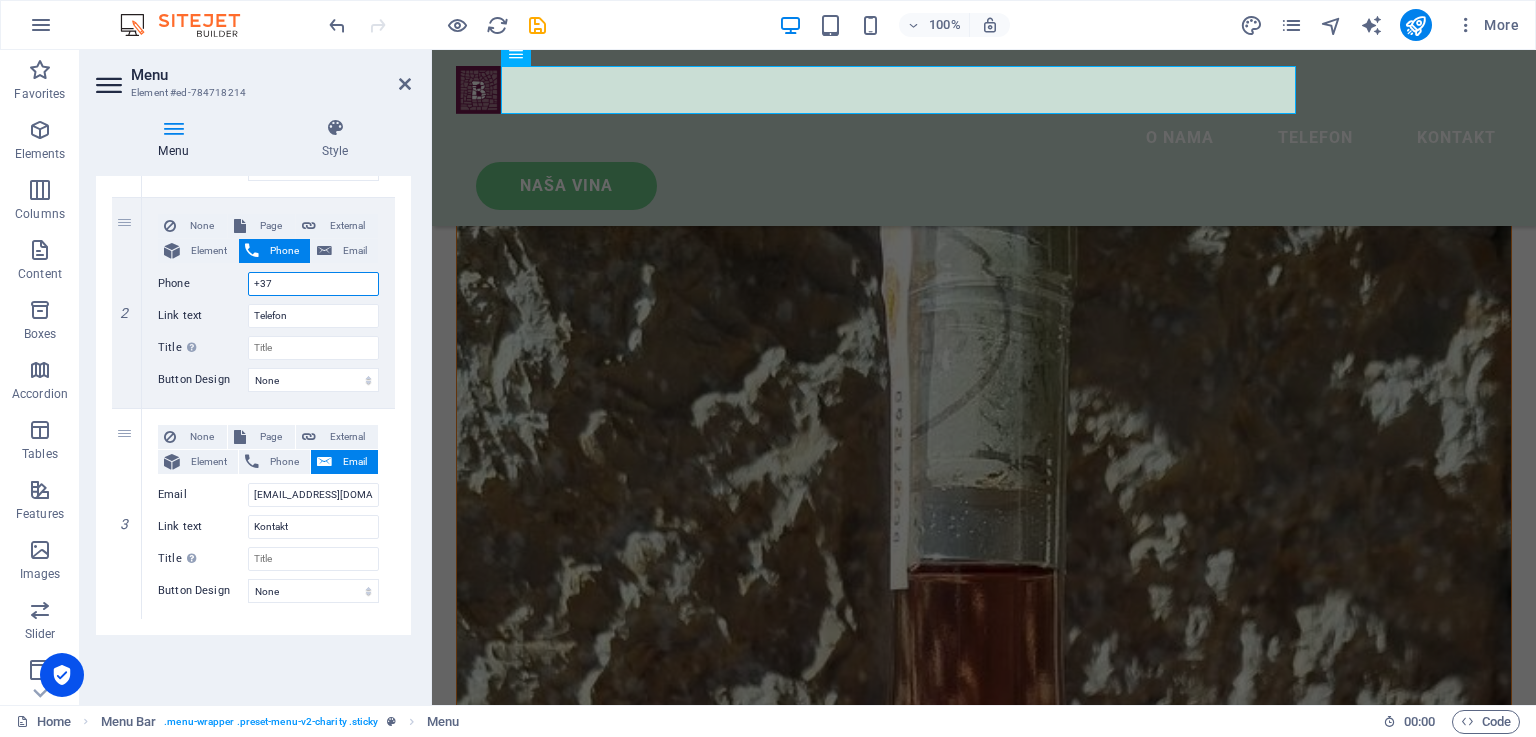 type on "+378" 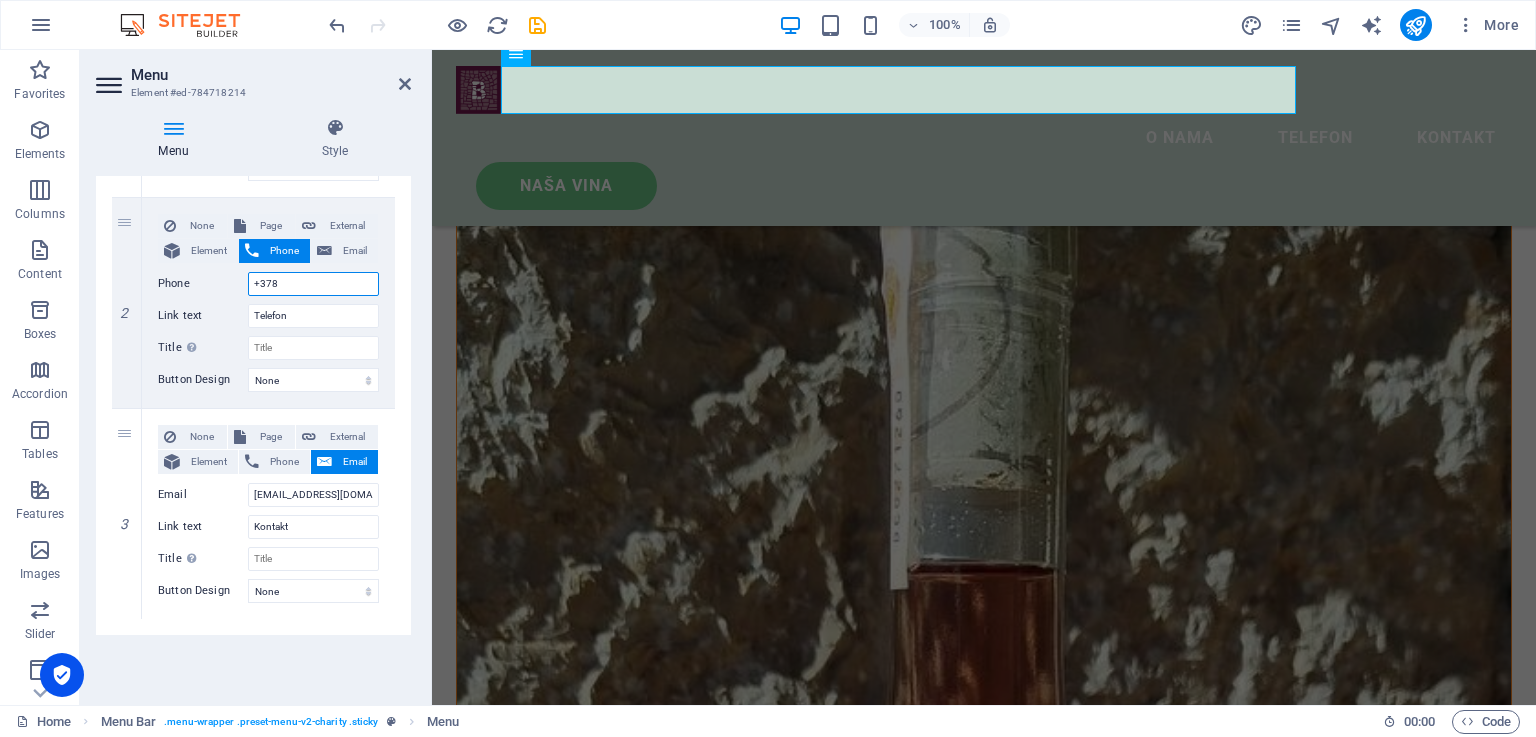 select 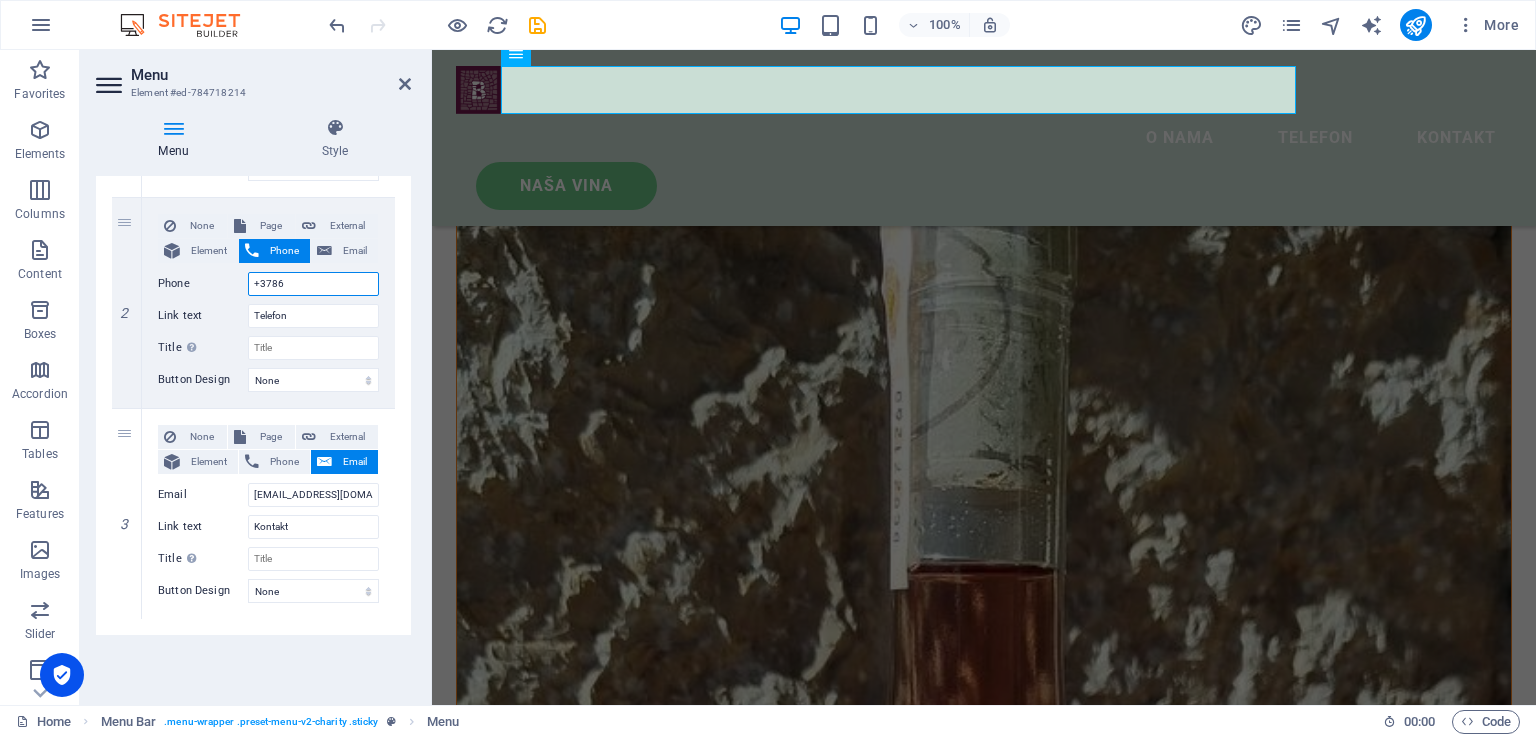 type on "+37863" 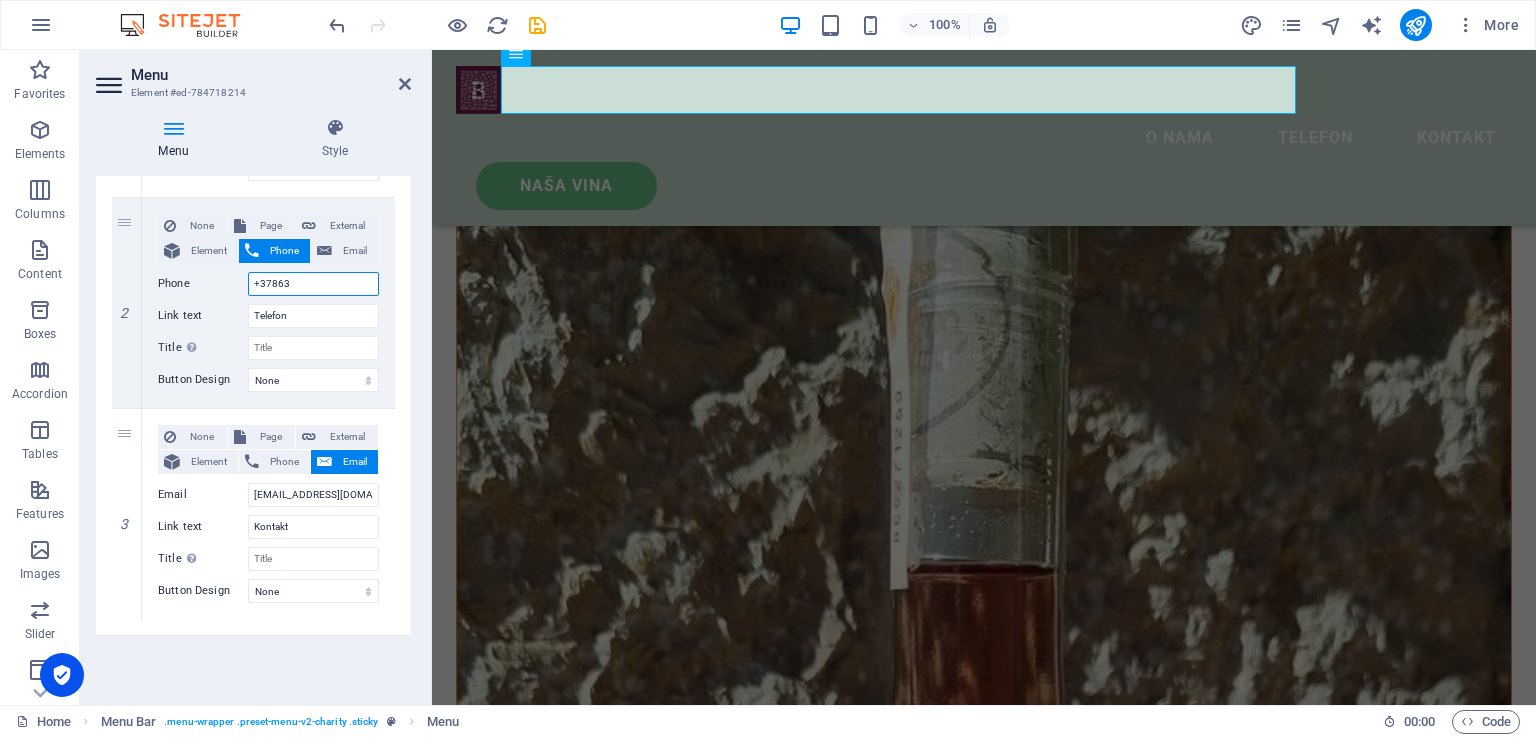 select 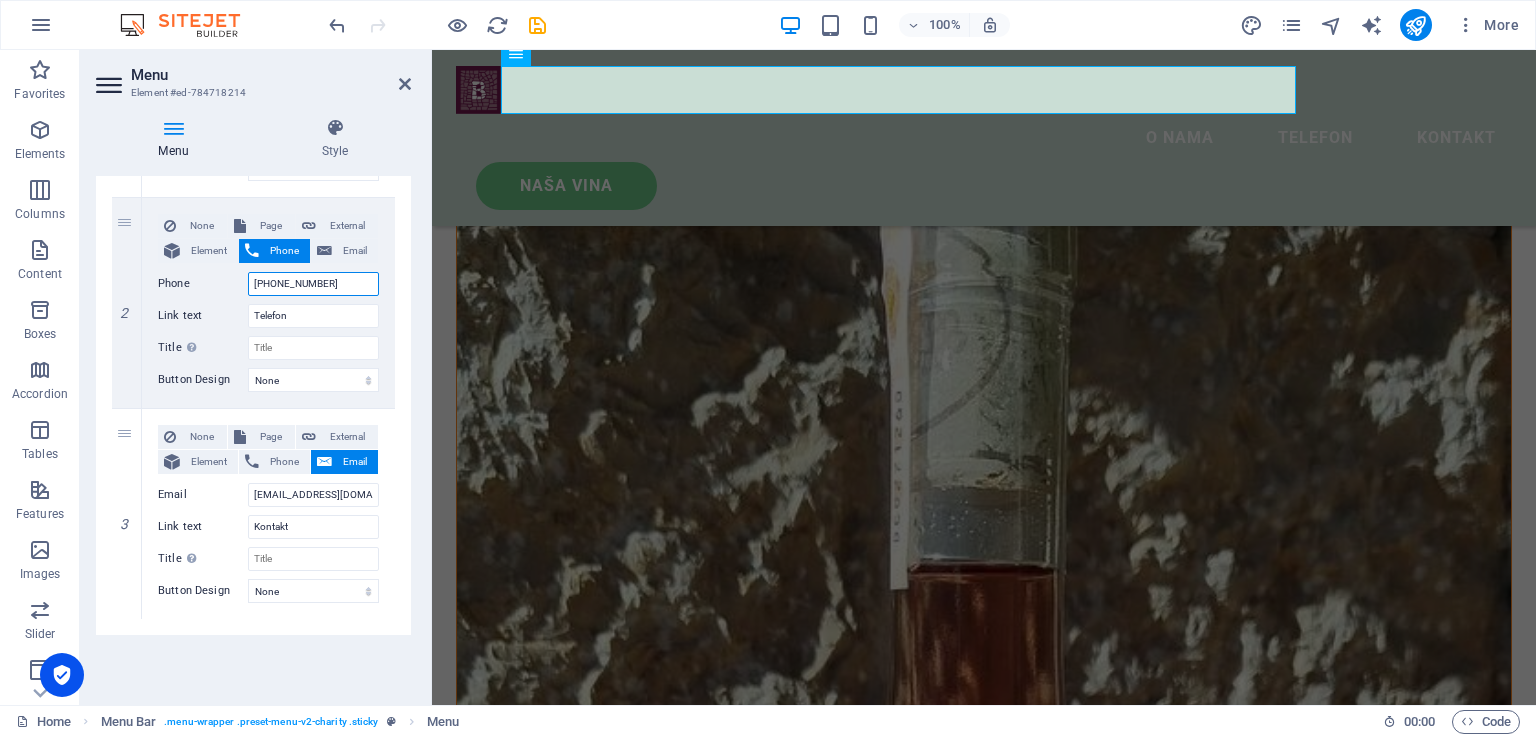 type on "+37863326966" 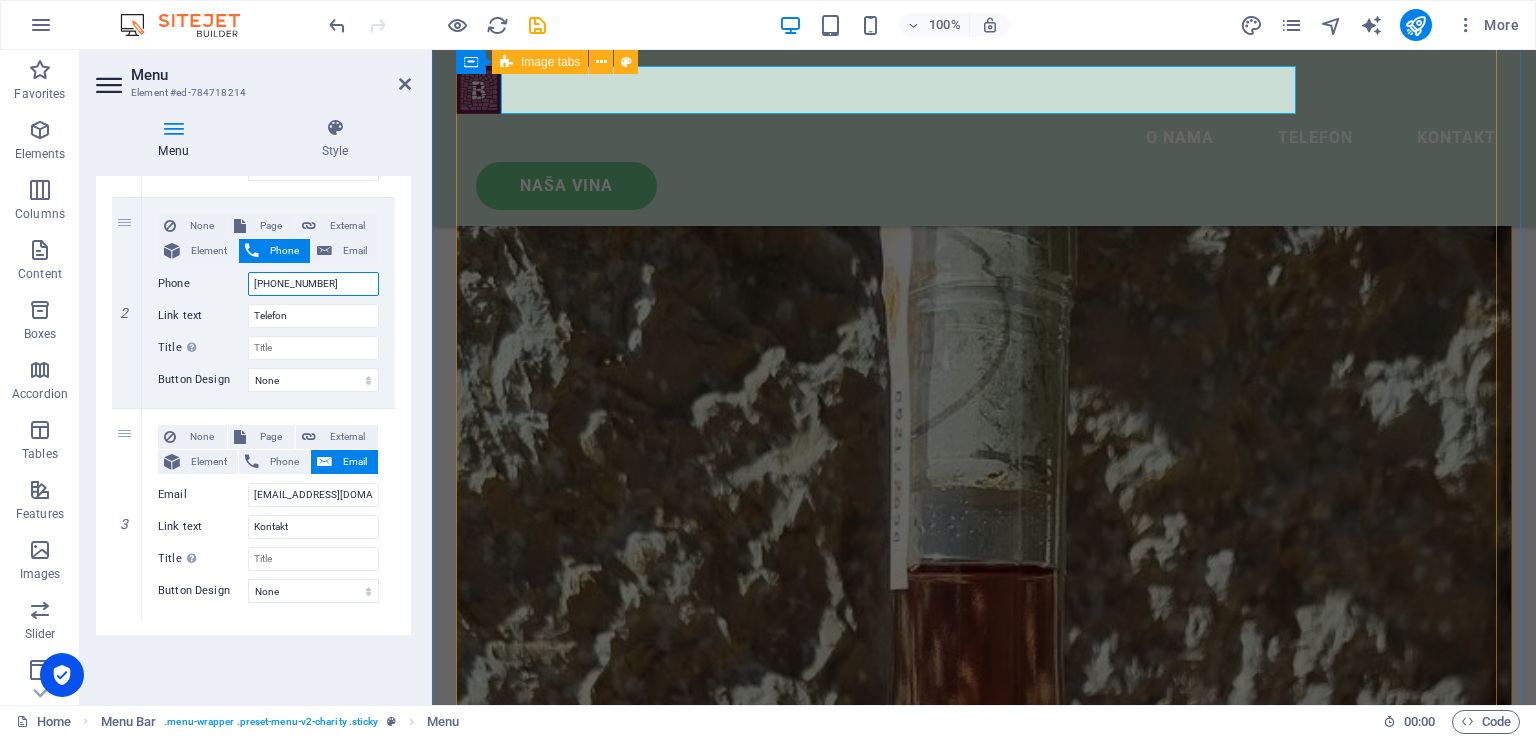 type on "+37863326966" 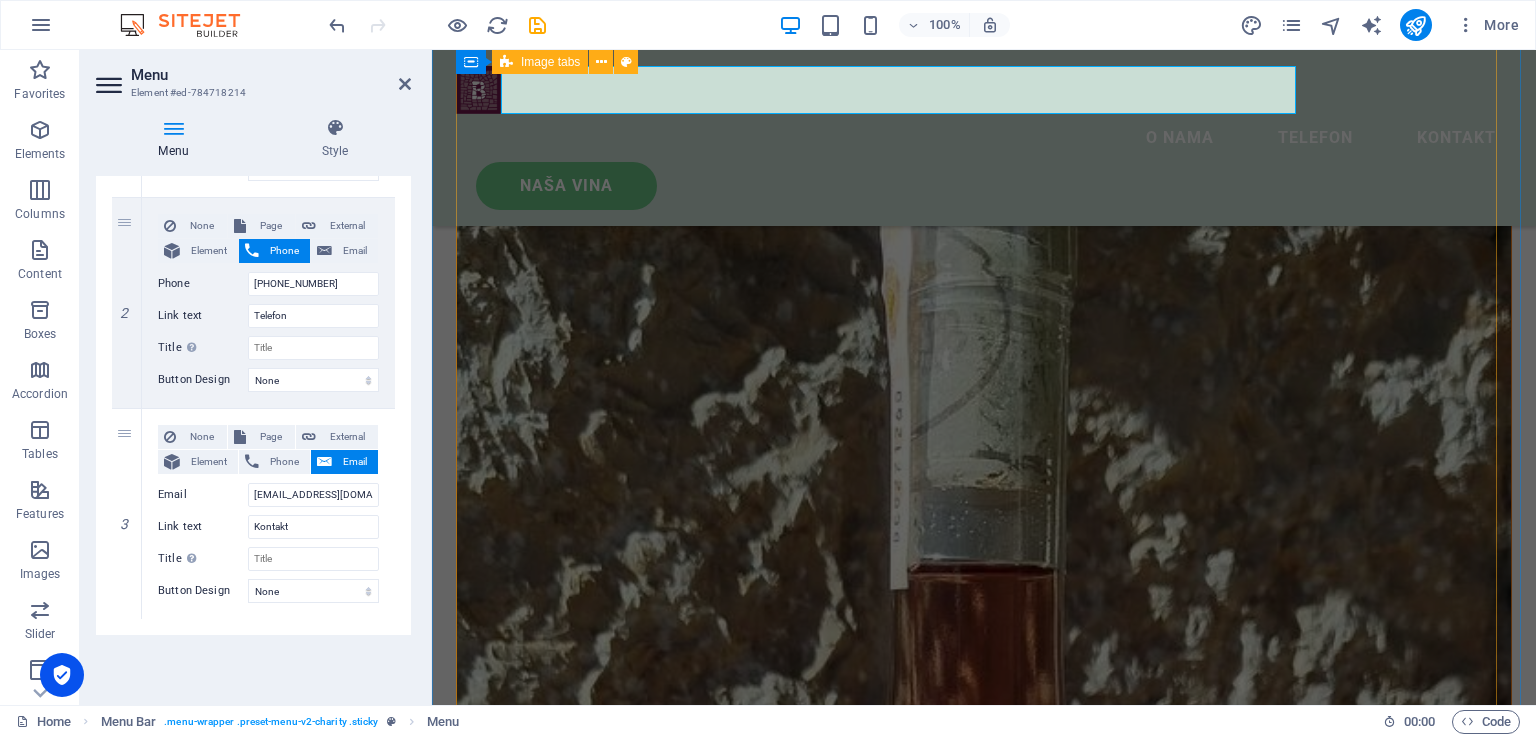 click on "Trnjak Trnjak radimo od istoimene sorte loze. Odlikuje ga specifičan okus i miris. Najbolje berbe odležavamo u hrastovim bačvama. Berba 2022. alkohol 13,5 % vol. Rose od trnjka 2023. godine odvažili smo se uraditi rose vino od Trnjka. Pokazalo se izvanrednim i osvježavajućim vinom. Svakako ćemo nastaviti s ovim vinom. Rose 2023. alkohol 13 %vol Cuvee Od najboljih sorti radimo mješavinu vina. Vranac koji dolazi puno ranije od Trnjka i Blatine beremo kada uzrije i od njega radimo vino koje se nakon vrenja i otakanja miješa sa ostalim vinom pravljenim od Trnjka i Blatine. Cuvee berba 2023. alkohol 13,5 vol. Žilavka Žilavka je loza koja je u srcu Hercegovine zbog izuzetnog vina koje ova loza daje i zbog otpornosti na sušu i vremenske nepogode. Volutpat nulla. Tortor cras suscipit augue sodales risus auctor. Fusce nunc vitae non dui ornare tellus nibh purus lectus. Syrah Syrah 2022. alkohol 13,5%vol." 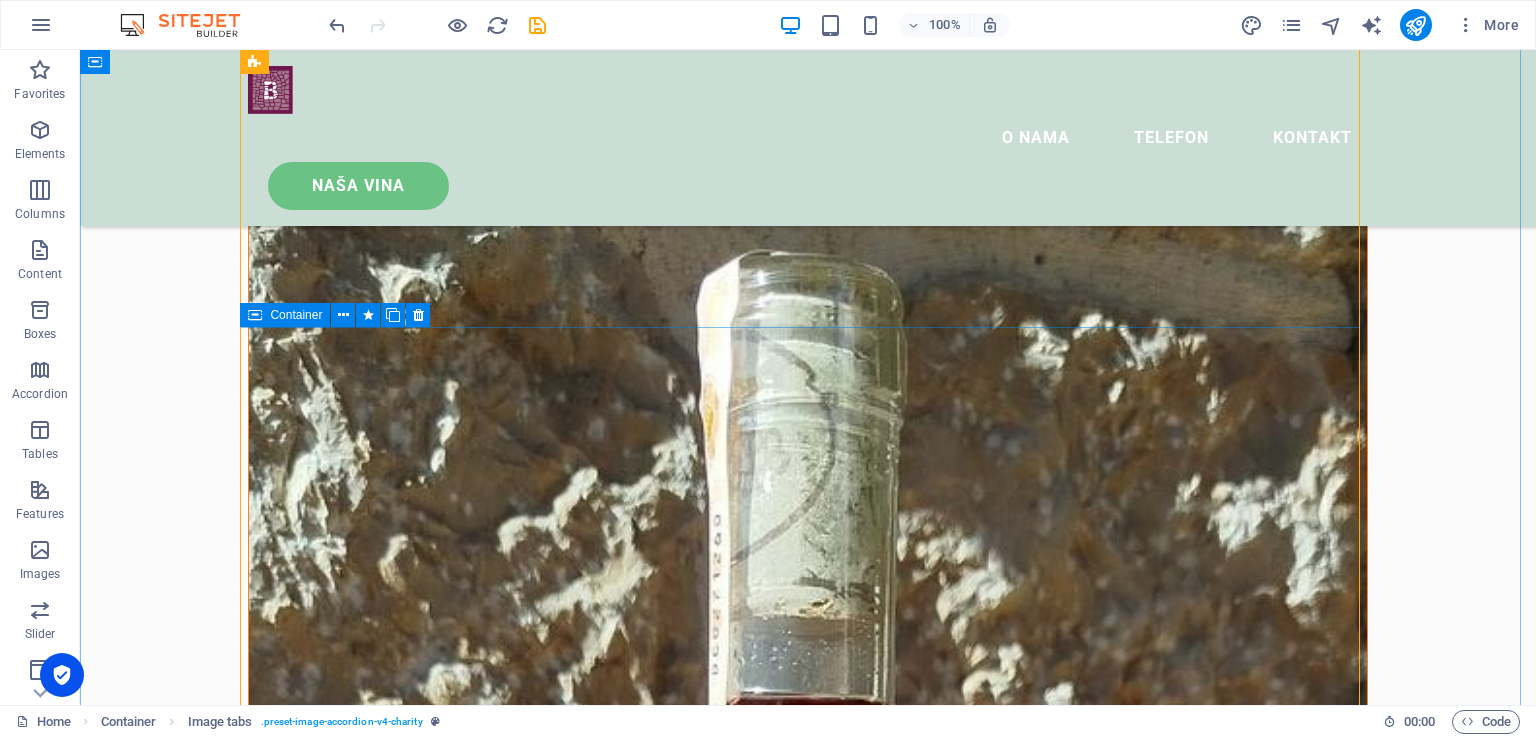 scroll, scrollTop: 4399, scrollLeft: 0, axis: vertical 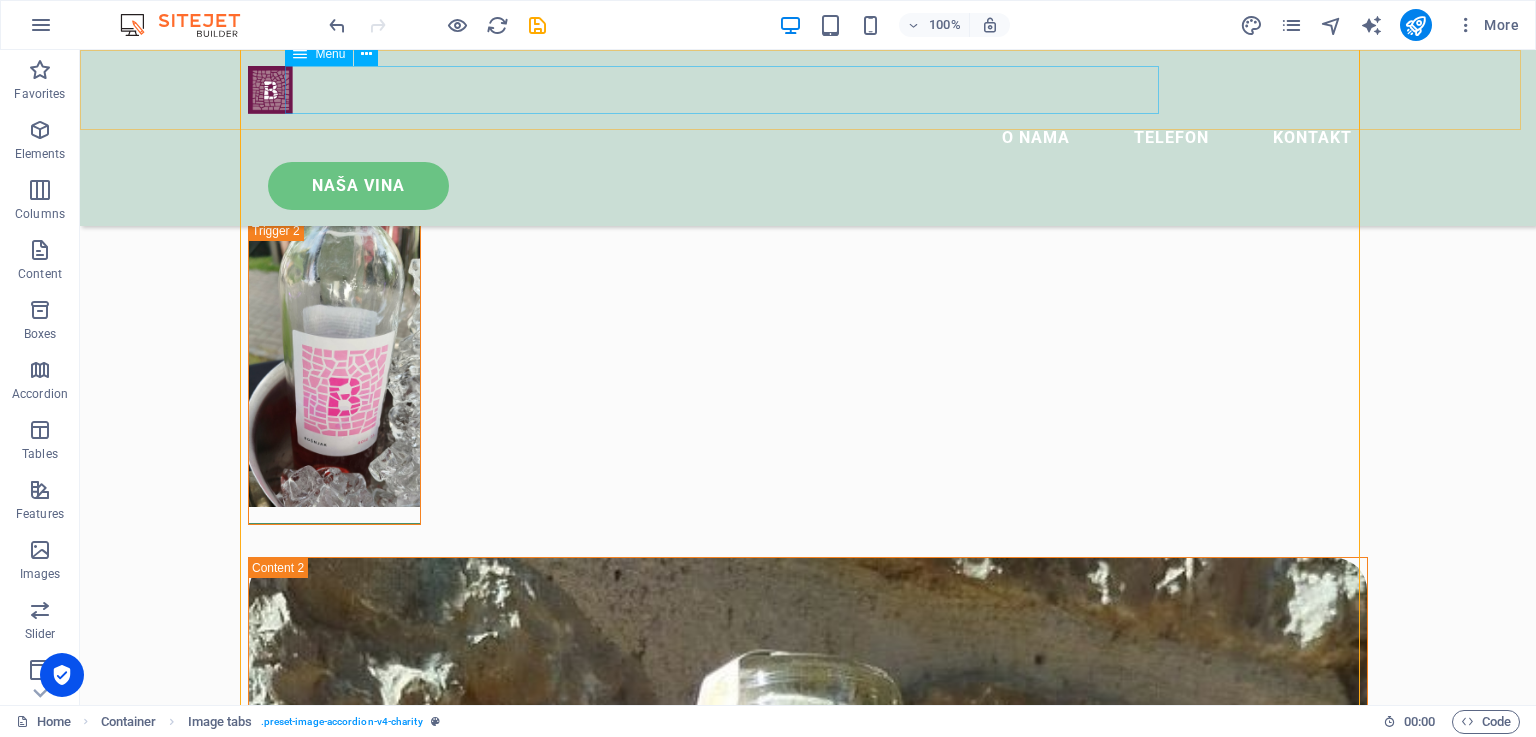 click on "O nama Telefon Kontakt" 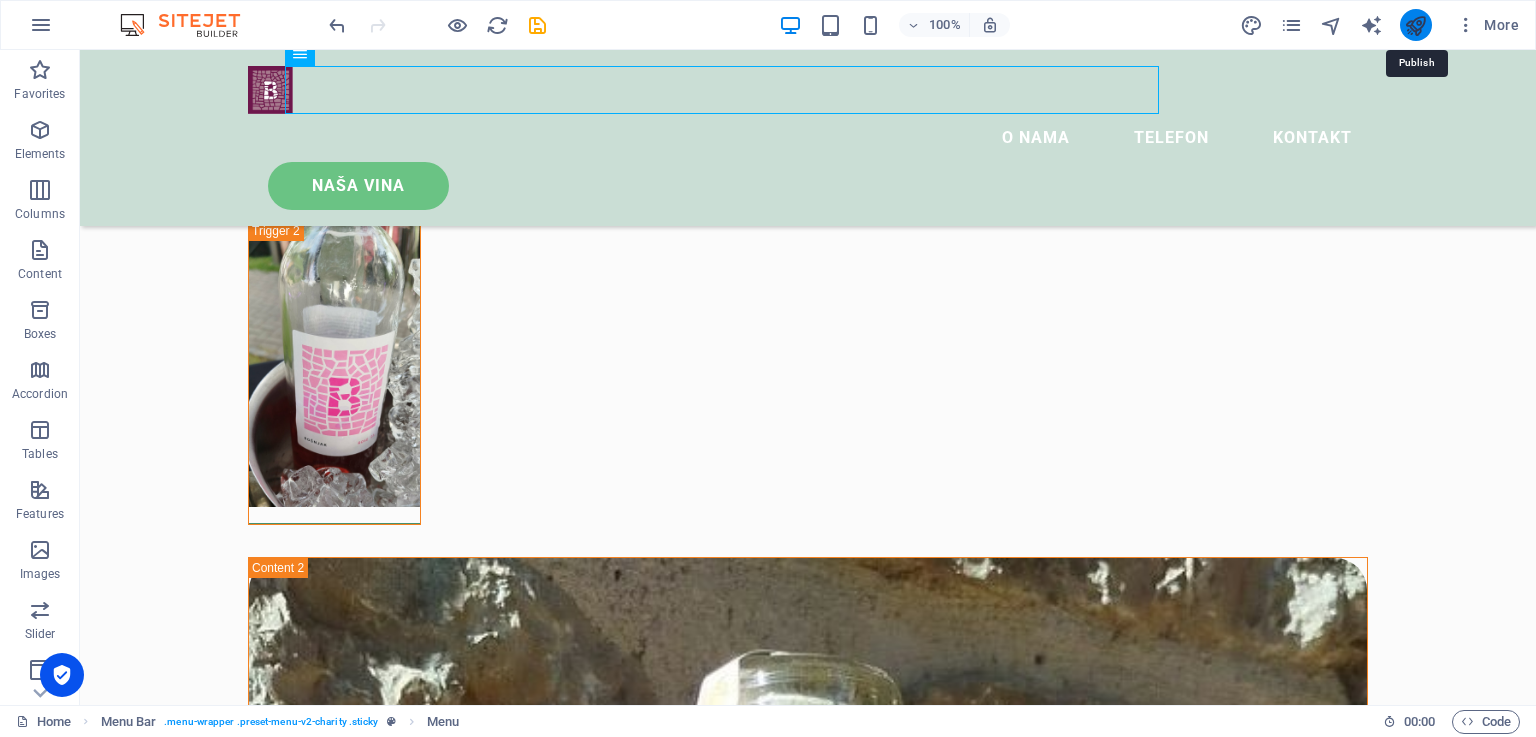 click 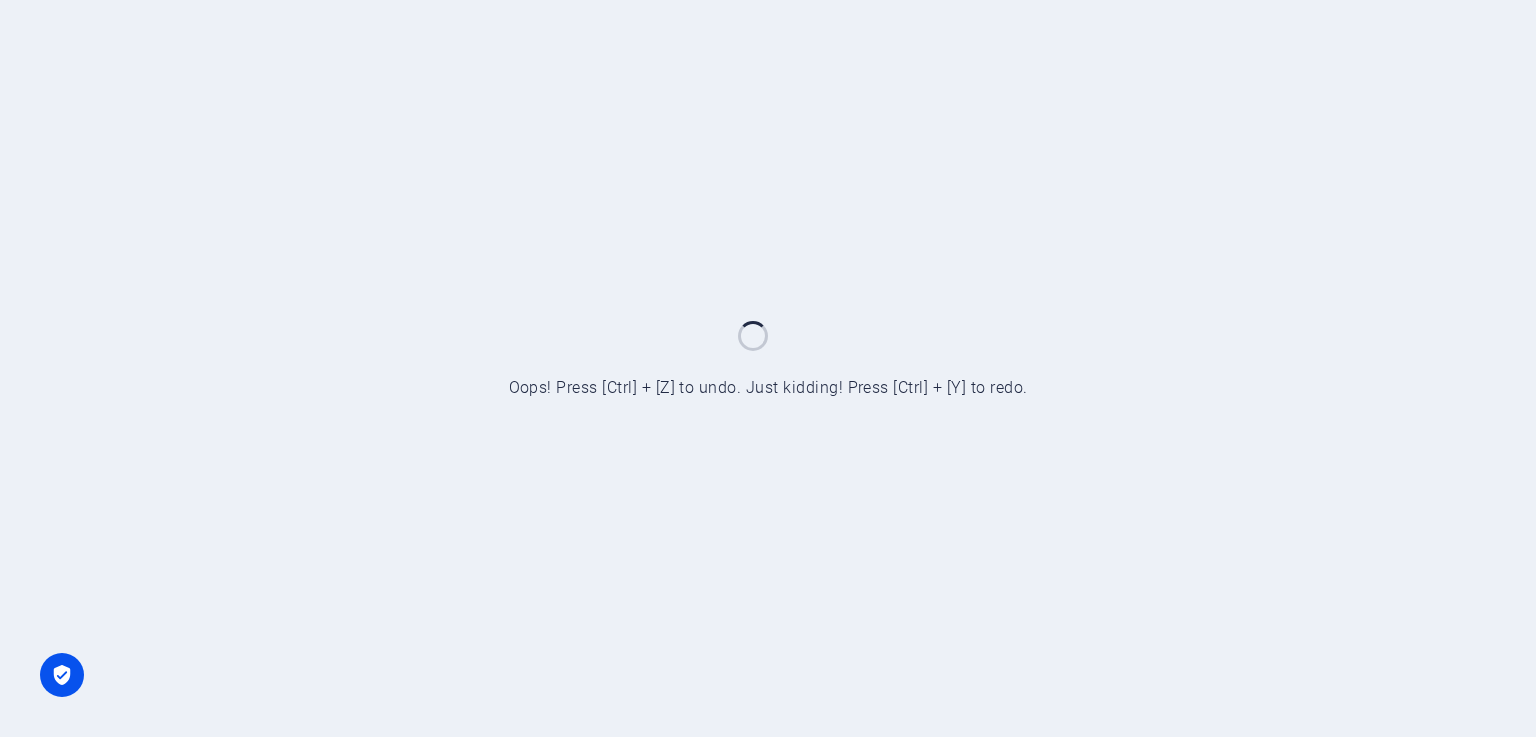scroll, scrollTop: 0, scrollLeft: 0, axis: both 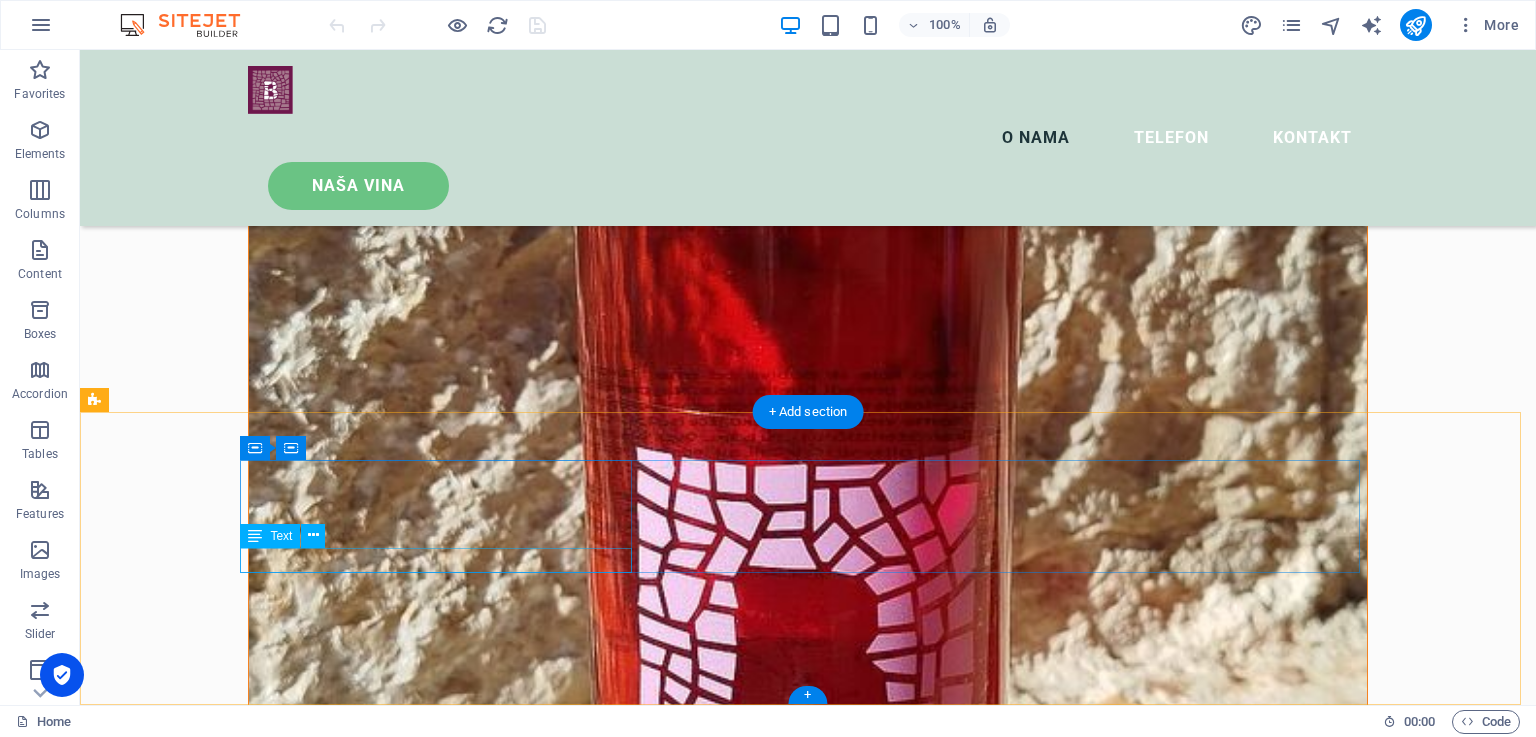 click on "U vinu leži istina, kaže poslovica." at bounding box center (444, 9740) 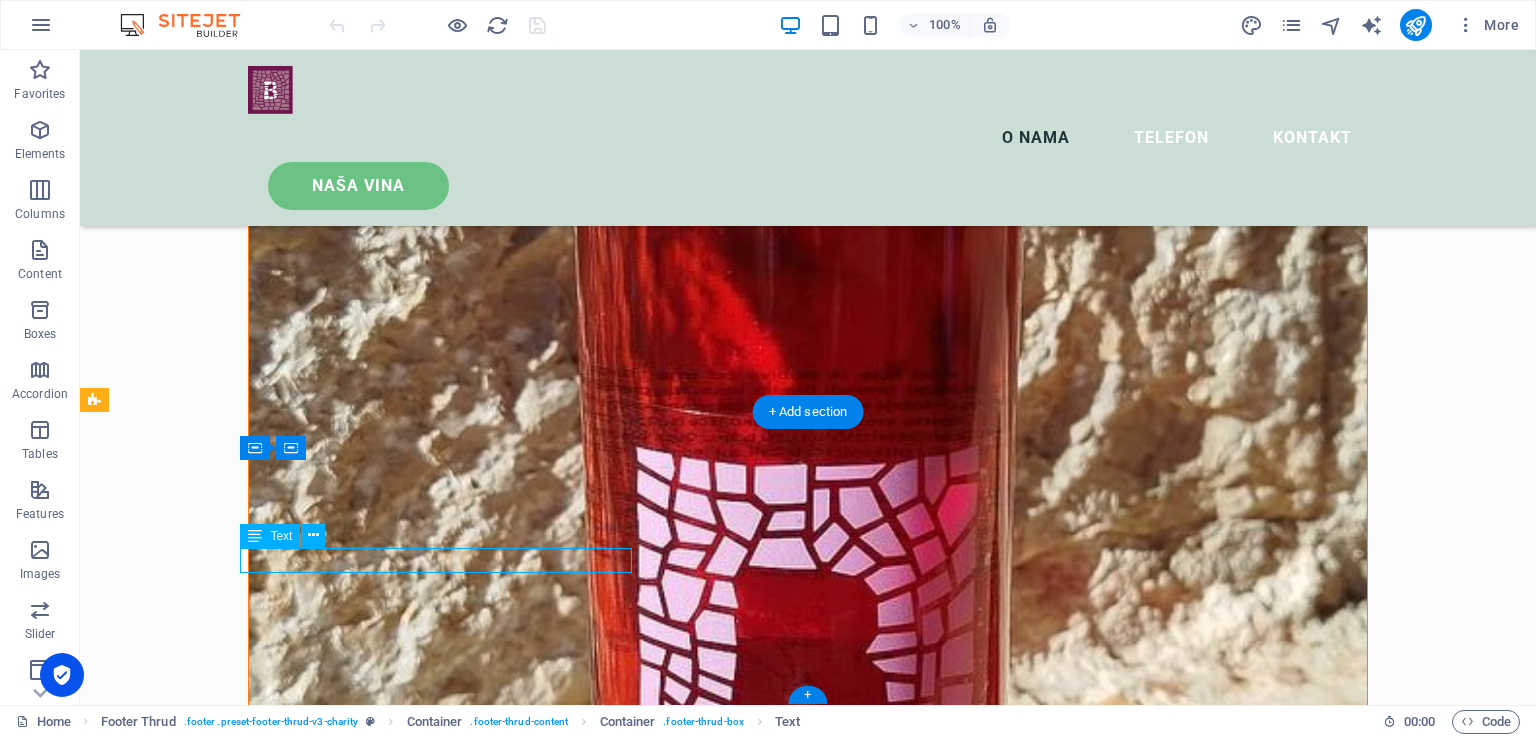 click on "U vinu leži istina, kaže poslovica." at bounding box center [444, 9740] 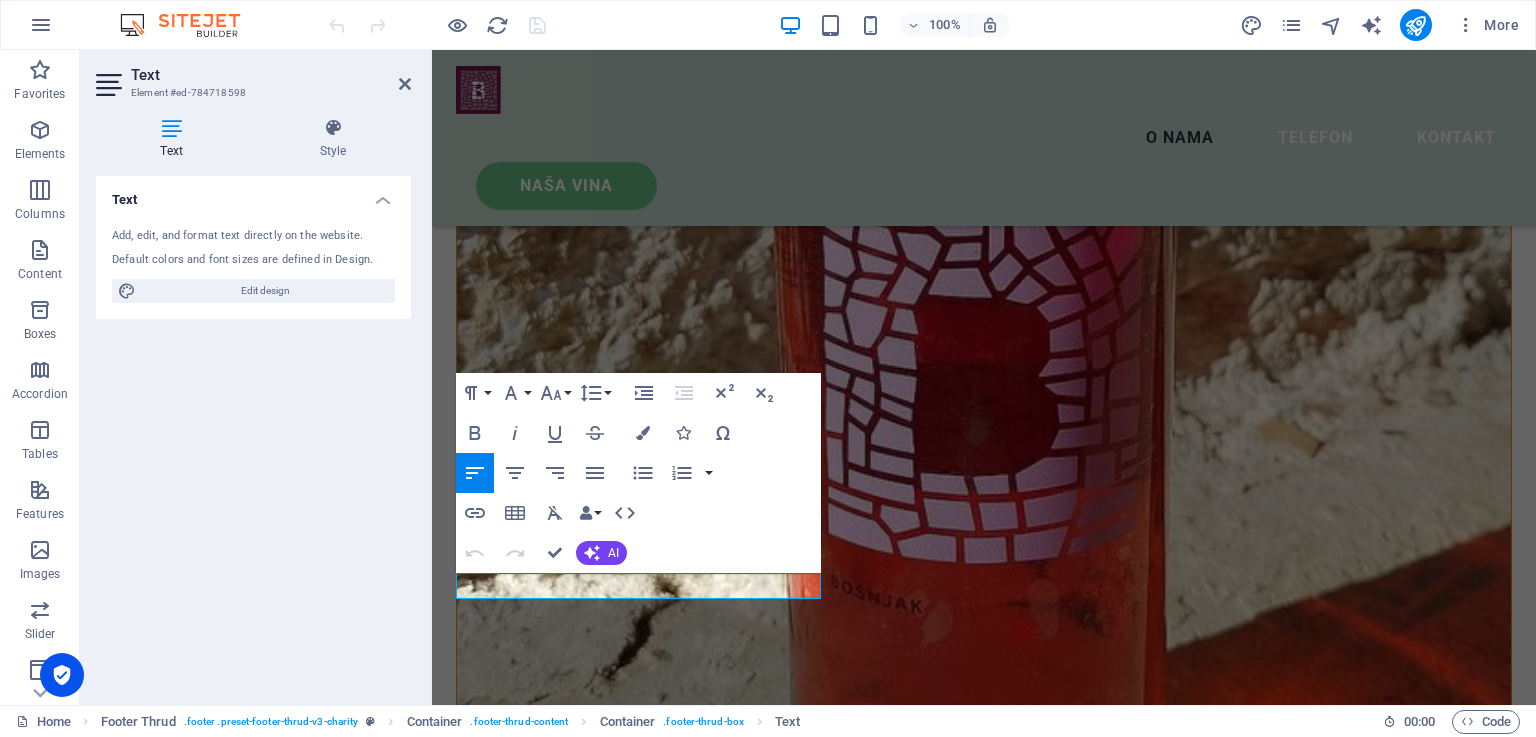 scroll, scrollTop: 5690, scrollLeft: 0, axis: vertical 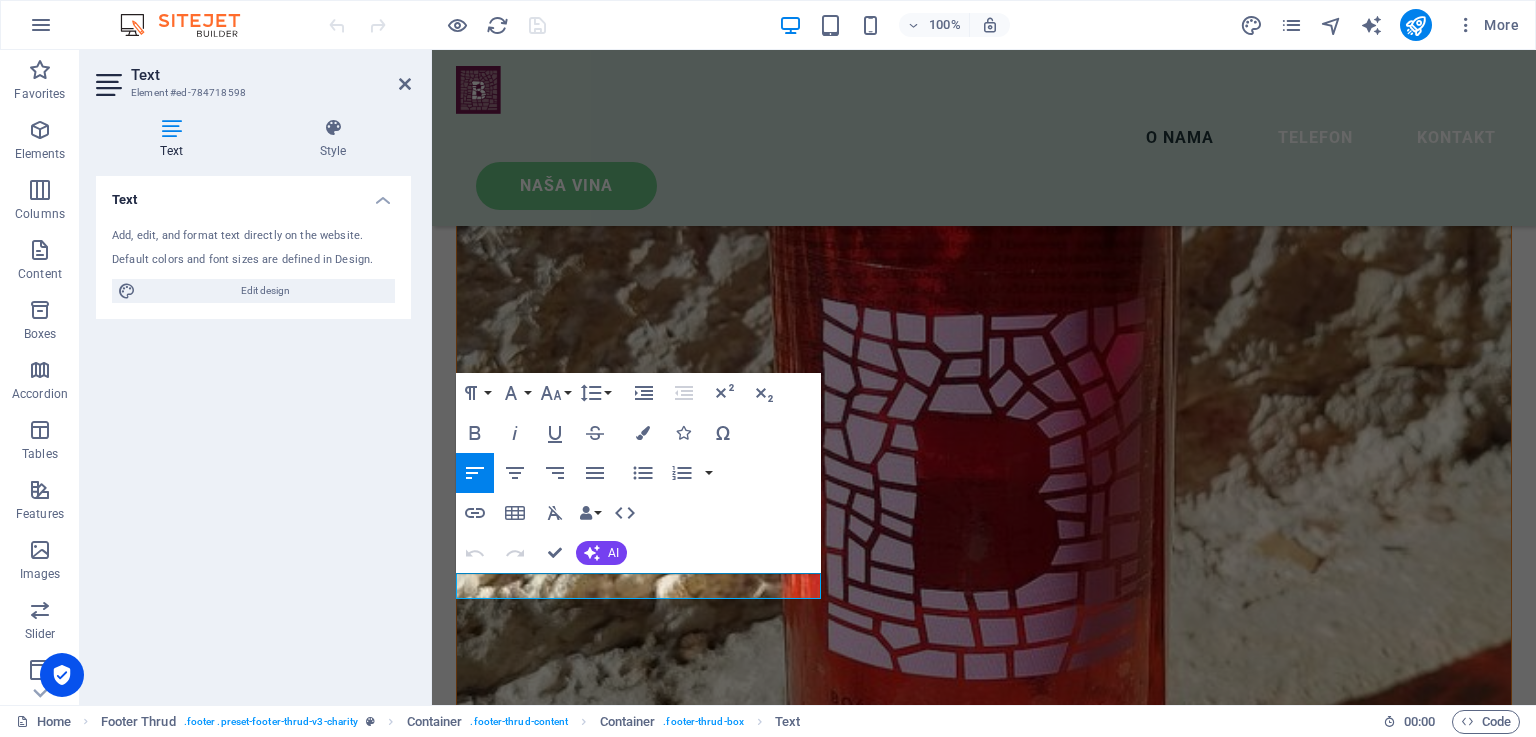 drag, startPoint x: 708, startPoint y: 586, endPoint x: 776, endPoint y: 631, distance: 81.5414 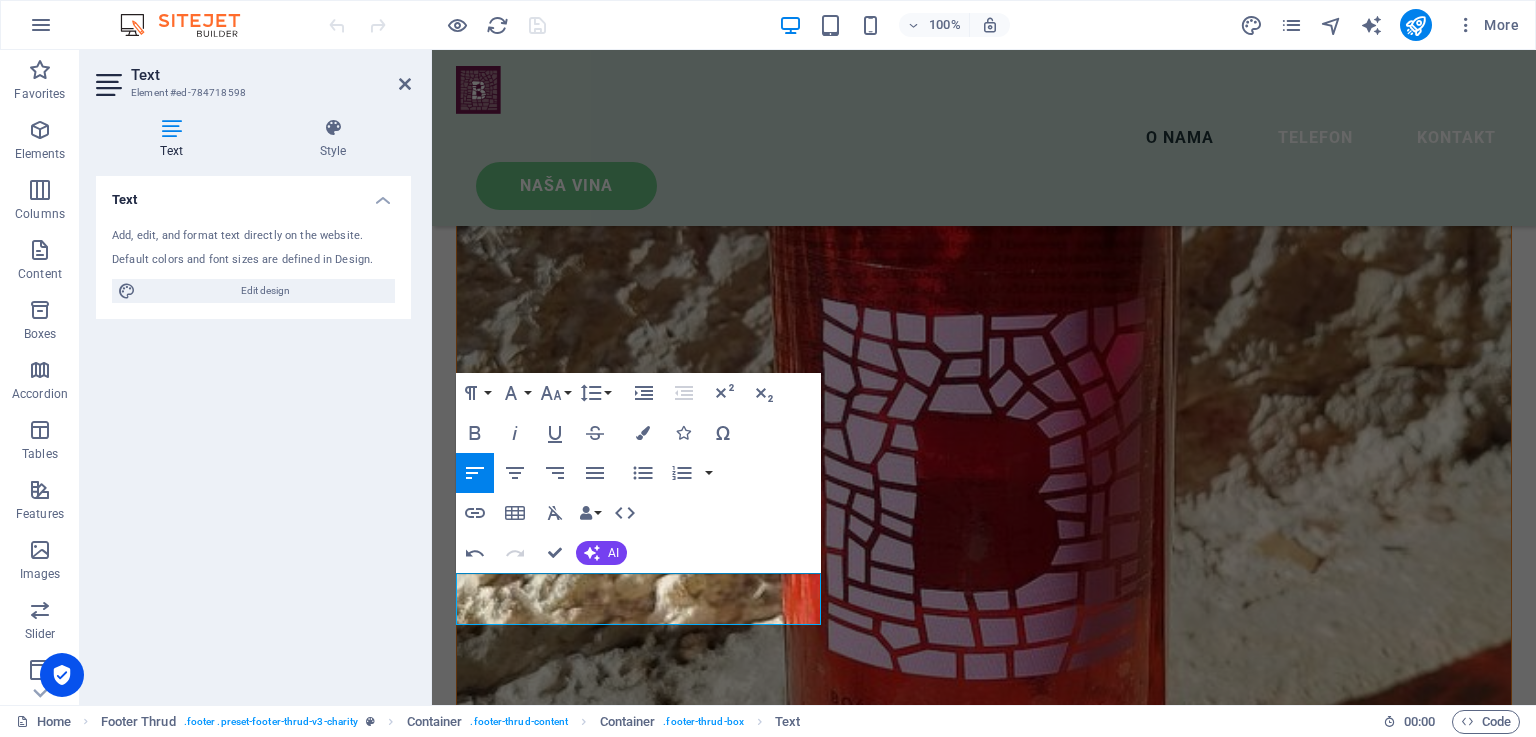 click at bounding box center (984, 8364) 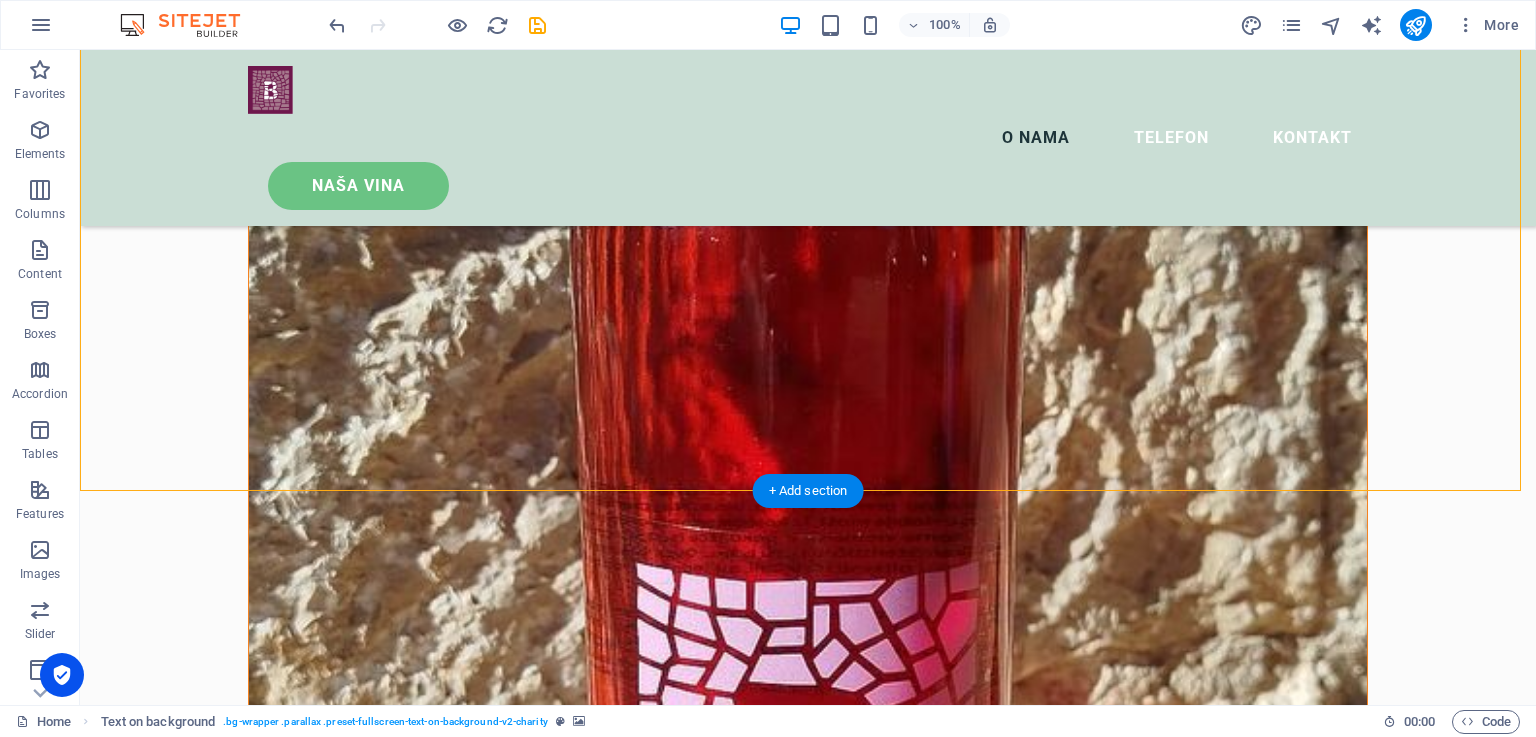 scroll, scrollTop: 5790, scrollLeft: 0, axis: vertical 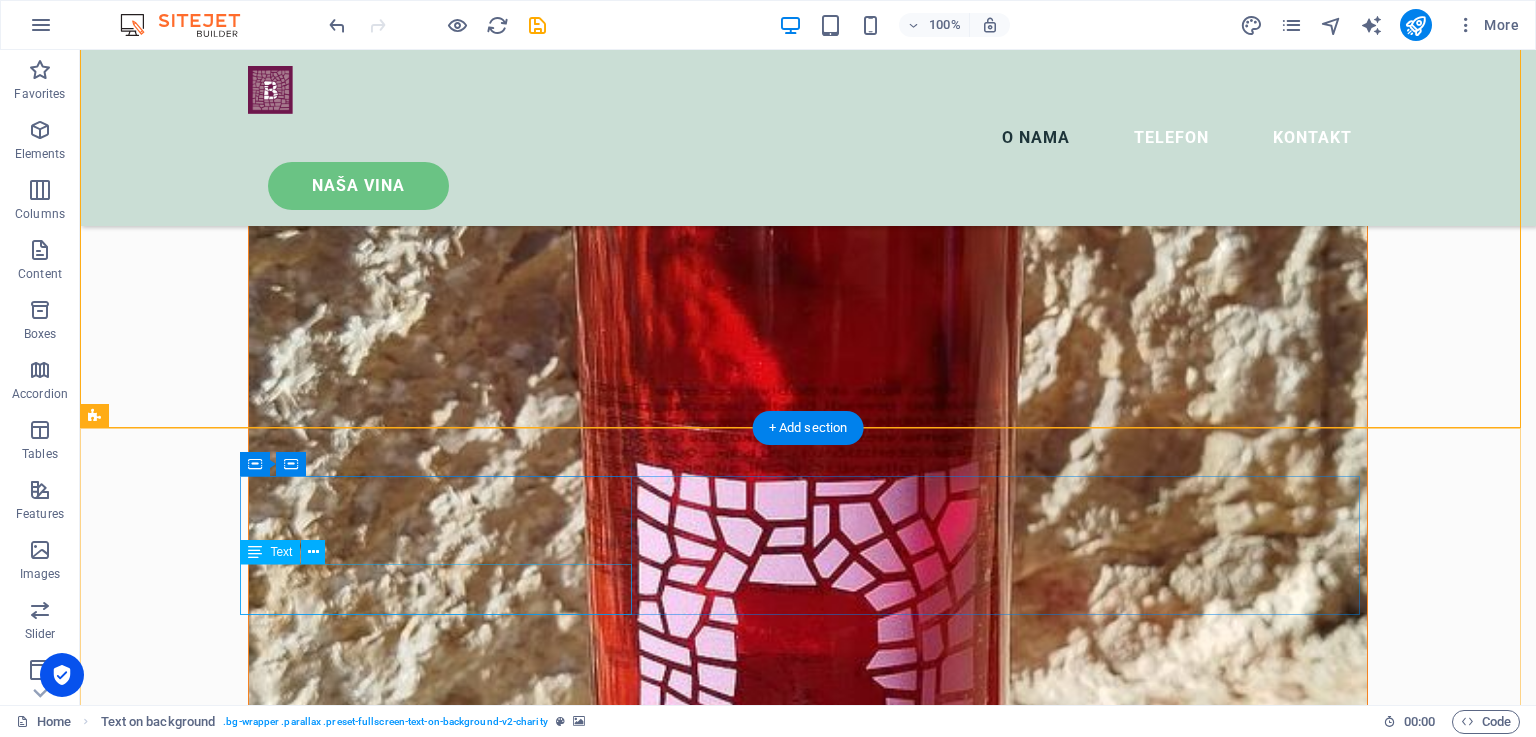click on "Podrum Bošnjak, Višnjica bb, 88343 [GEOGRAPHIC_DATA], [GEOGRAPHIC_DATA]" at bounding box center (444, 9768) 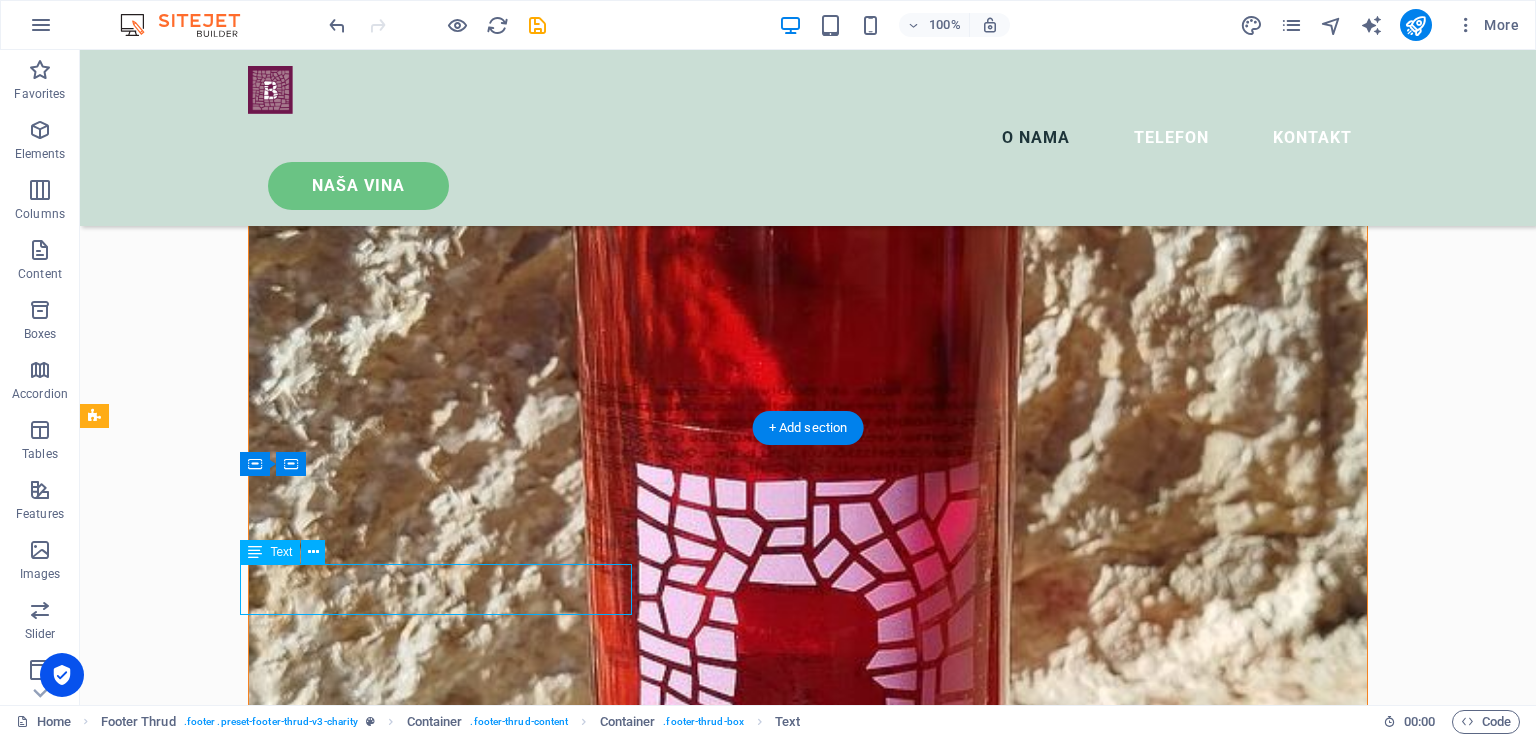 click on "Podrum Bošnjak, Višnjica bb, 88343 [GEOGRAPHIC_DATA], [GEOGRAPHIC_DATA]" at bounding box center (444, 9768) 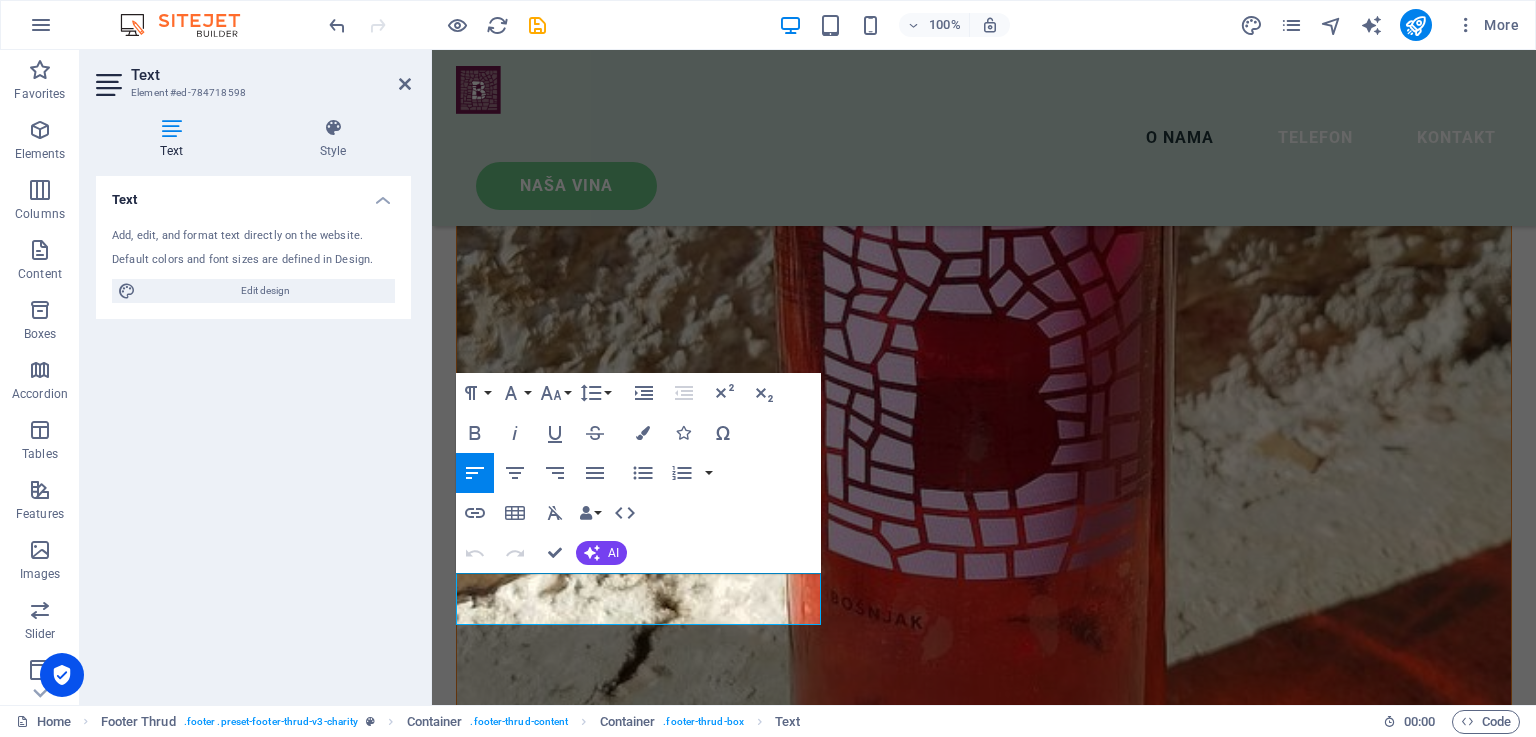 scroll, scrollTop: 5690, scrollLeft: 0, axis: vertical 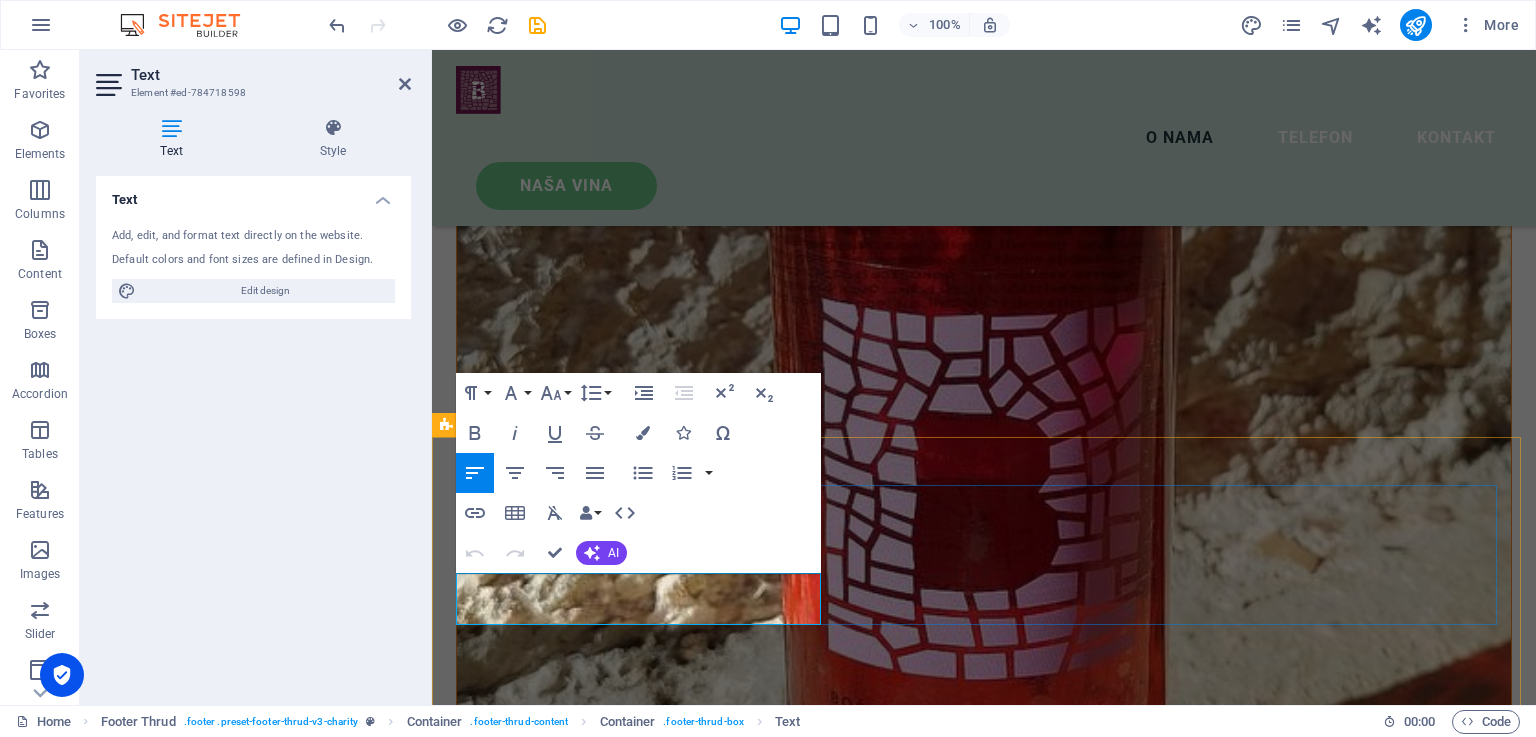 click on "Podrum Bošnjak, Višnjica bb, 88343 [GEOGRAPHIC_DATA], [GEOGRAPHIC_DATA]" at bounding box center (641, 9182) 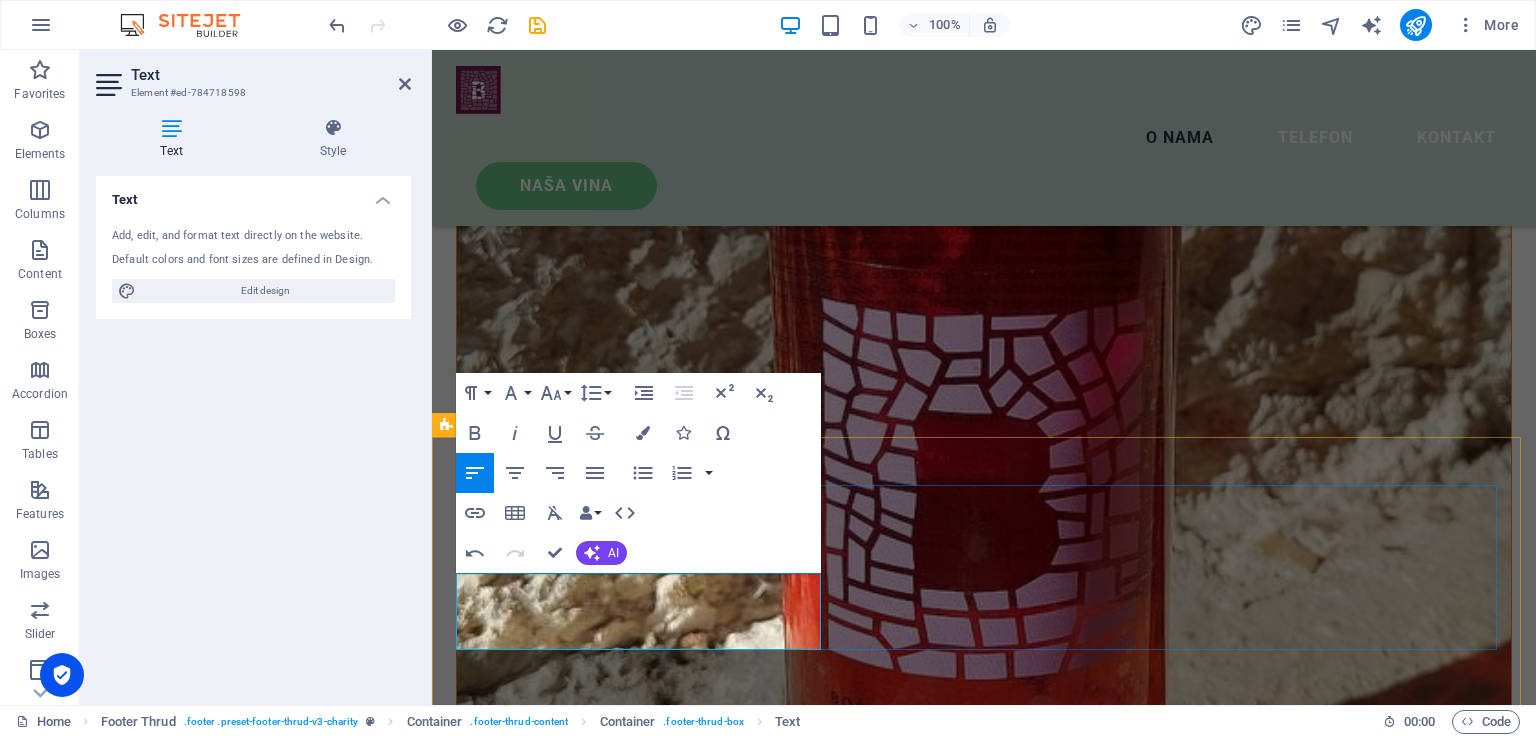 click on "telefoni:063329966" at bounding box center [641, 9221] 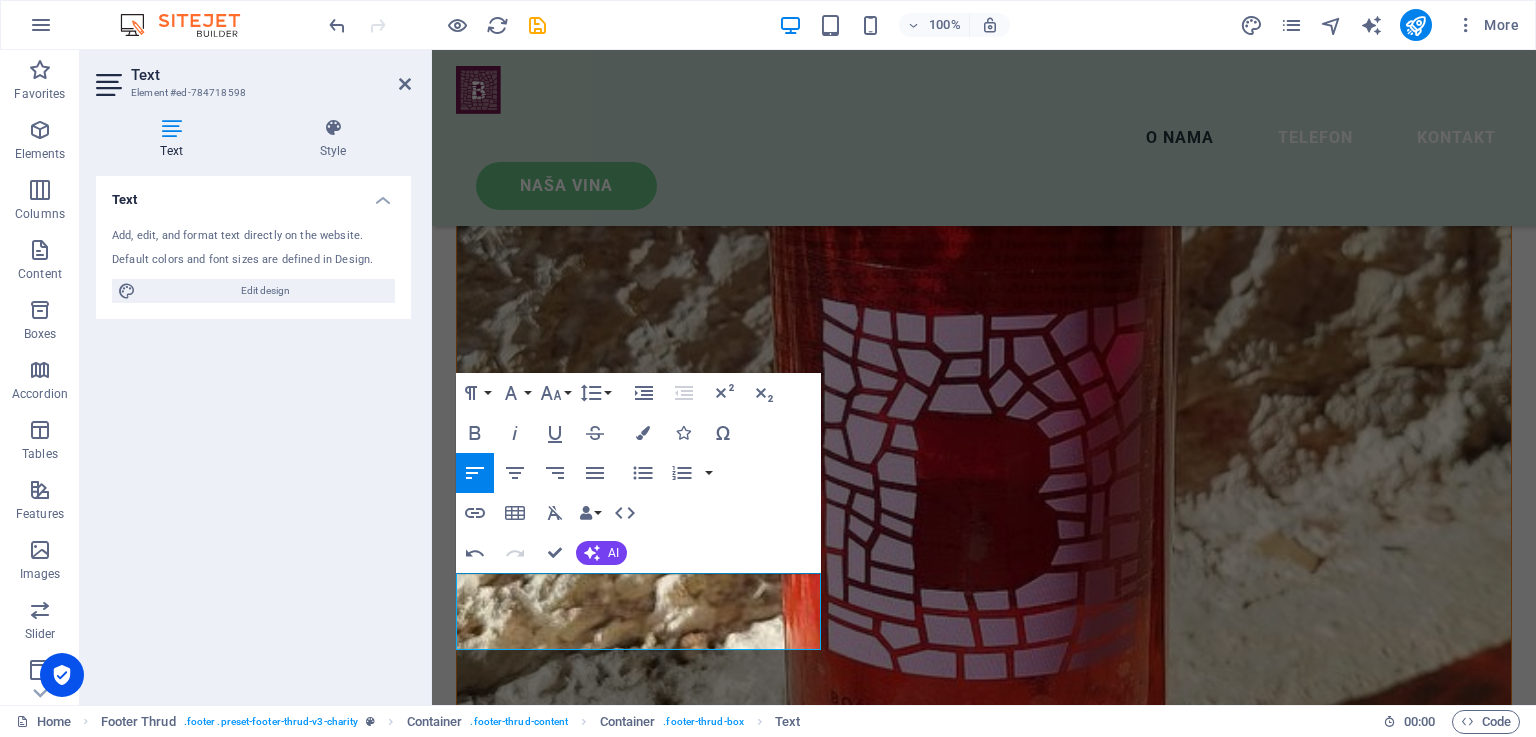 click at bounding box center (984, 8364) 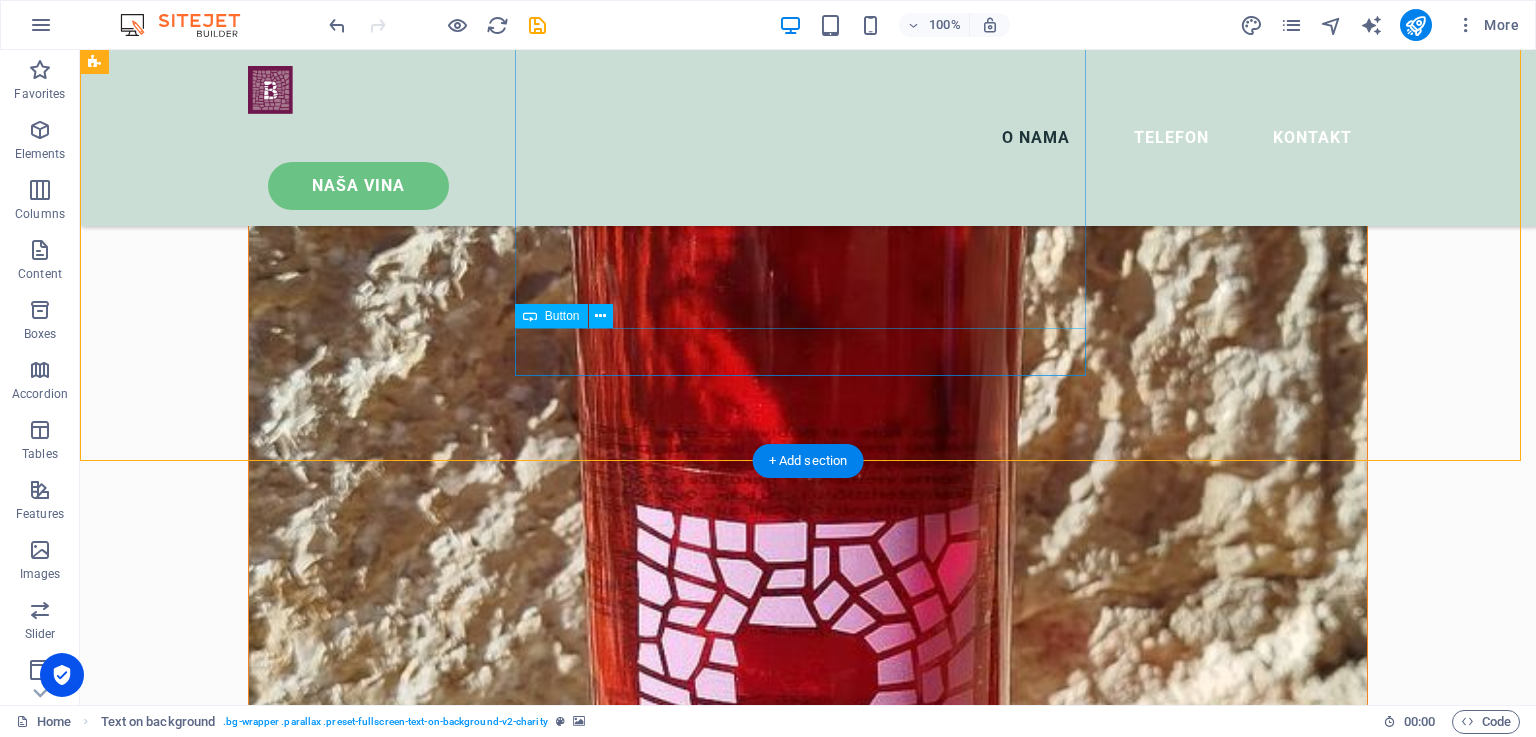 scroll, scrollTop: 5757, scrollLeft: 0, axis: vertical 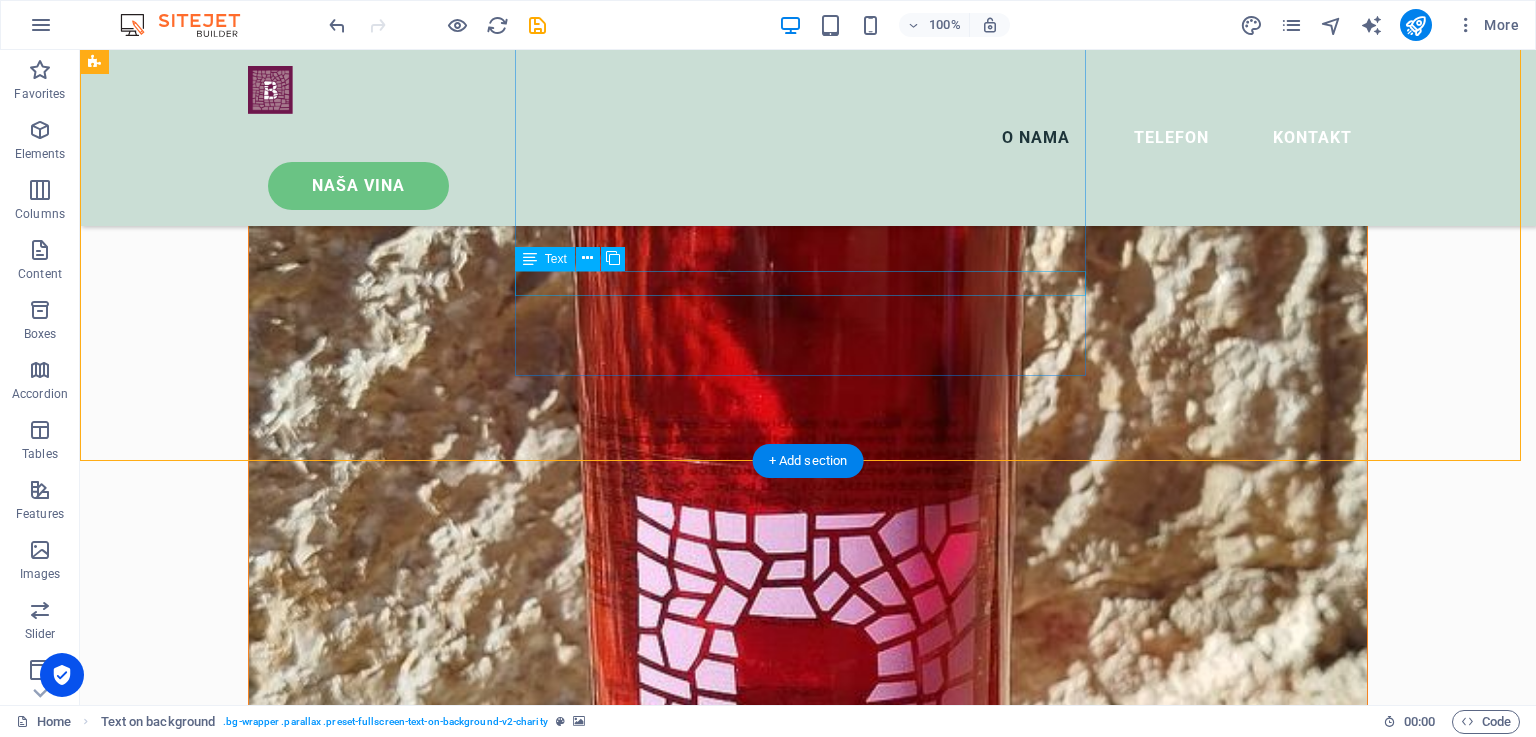 click on "Samo upornim poštenim i teškim radom nastaju dobri proizvodi koji traju" at bounding box center [808, 9468] 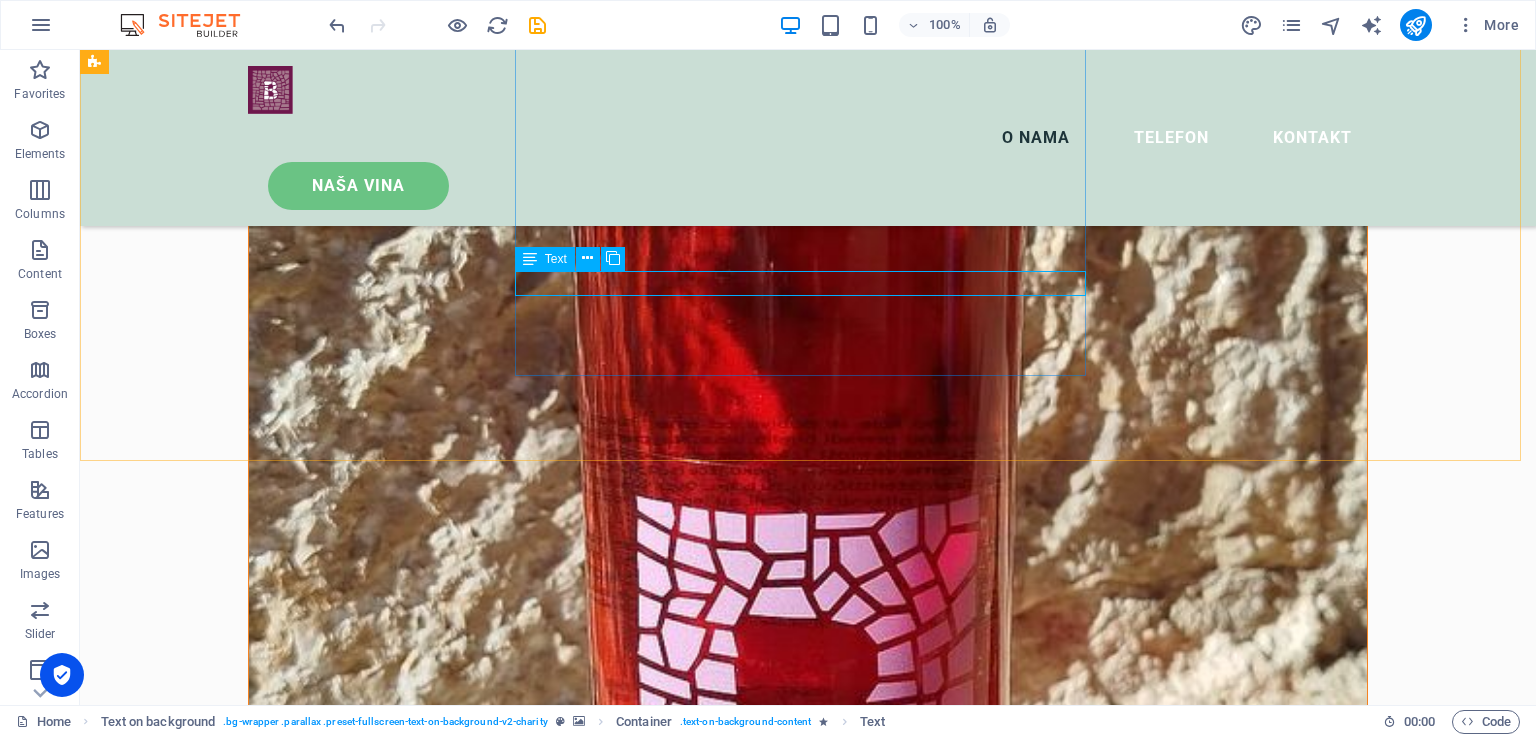 click on "Text" at bounding box center (556, 259) 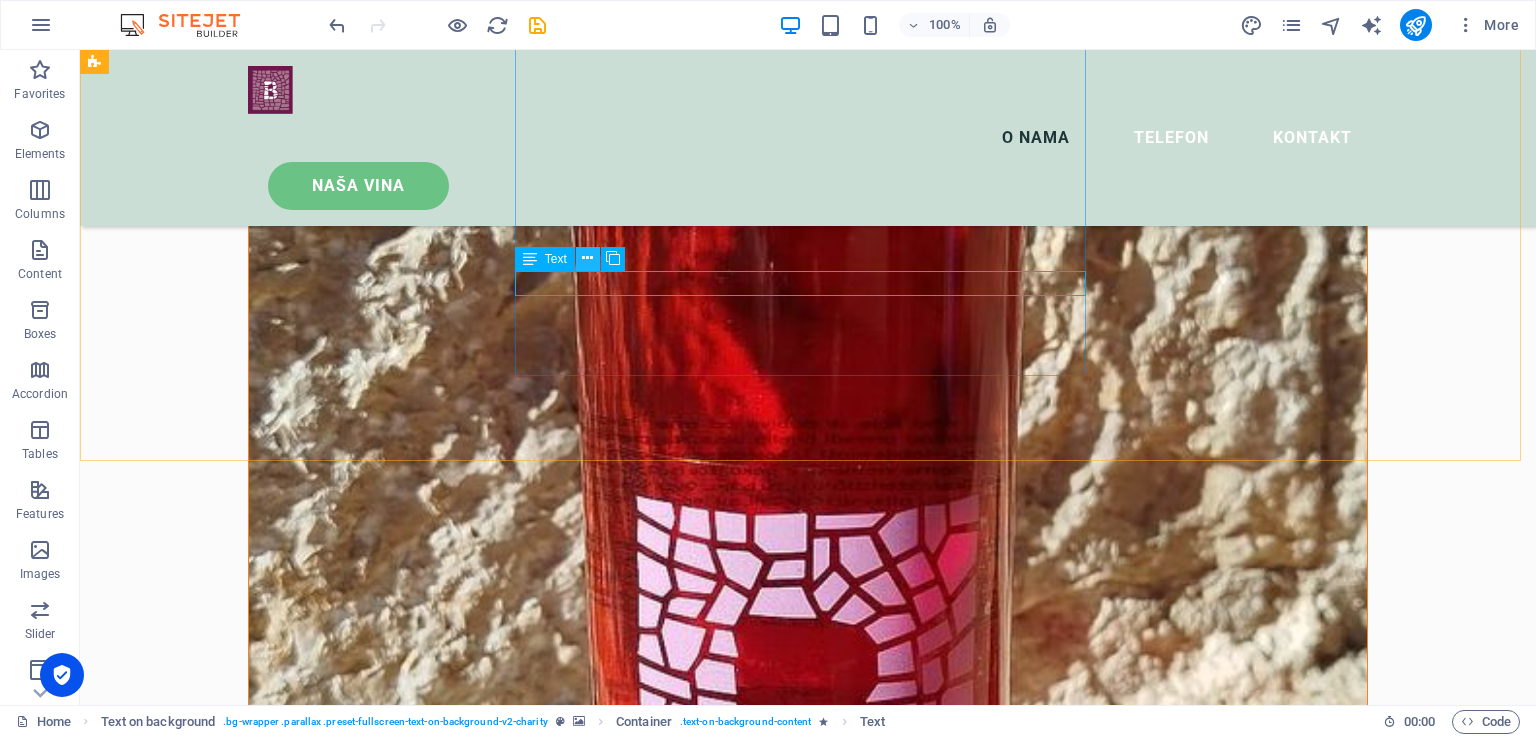 click at bounding box center [587, 258] 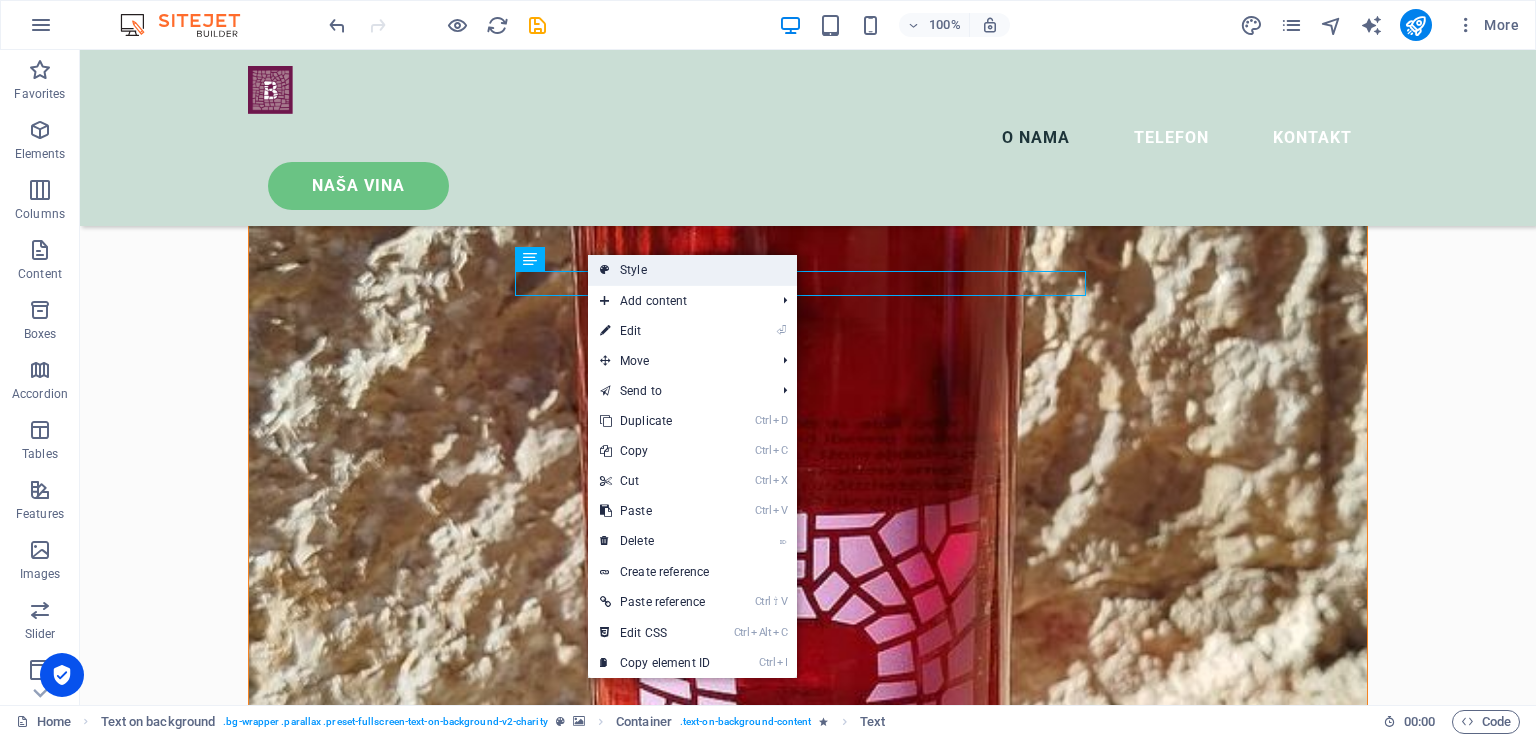 click on "Style" at bounding box center [692, 270] 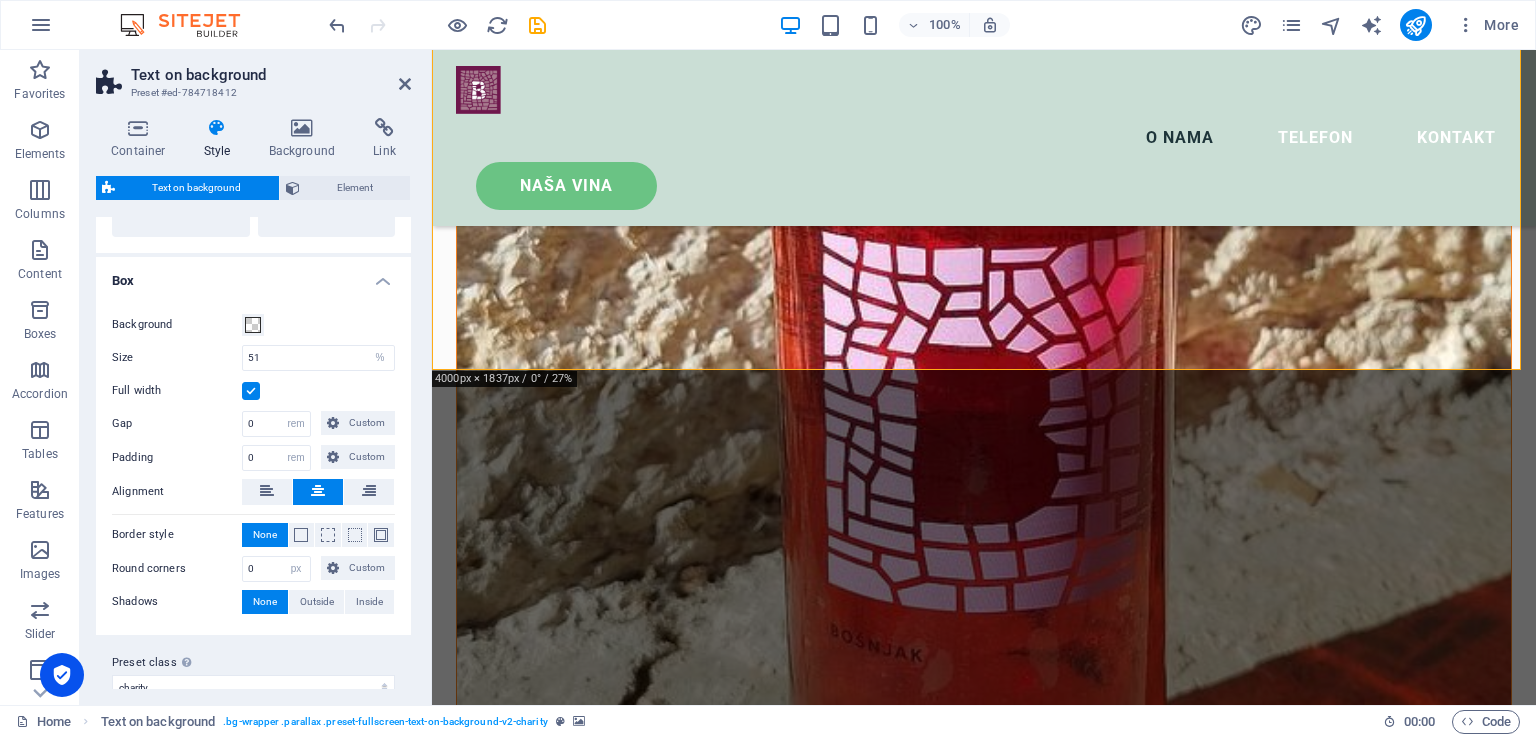 scroll, scrollTop: 186, scrollLeft: 0, axis: vertical 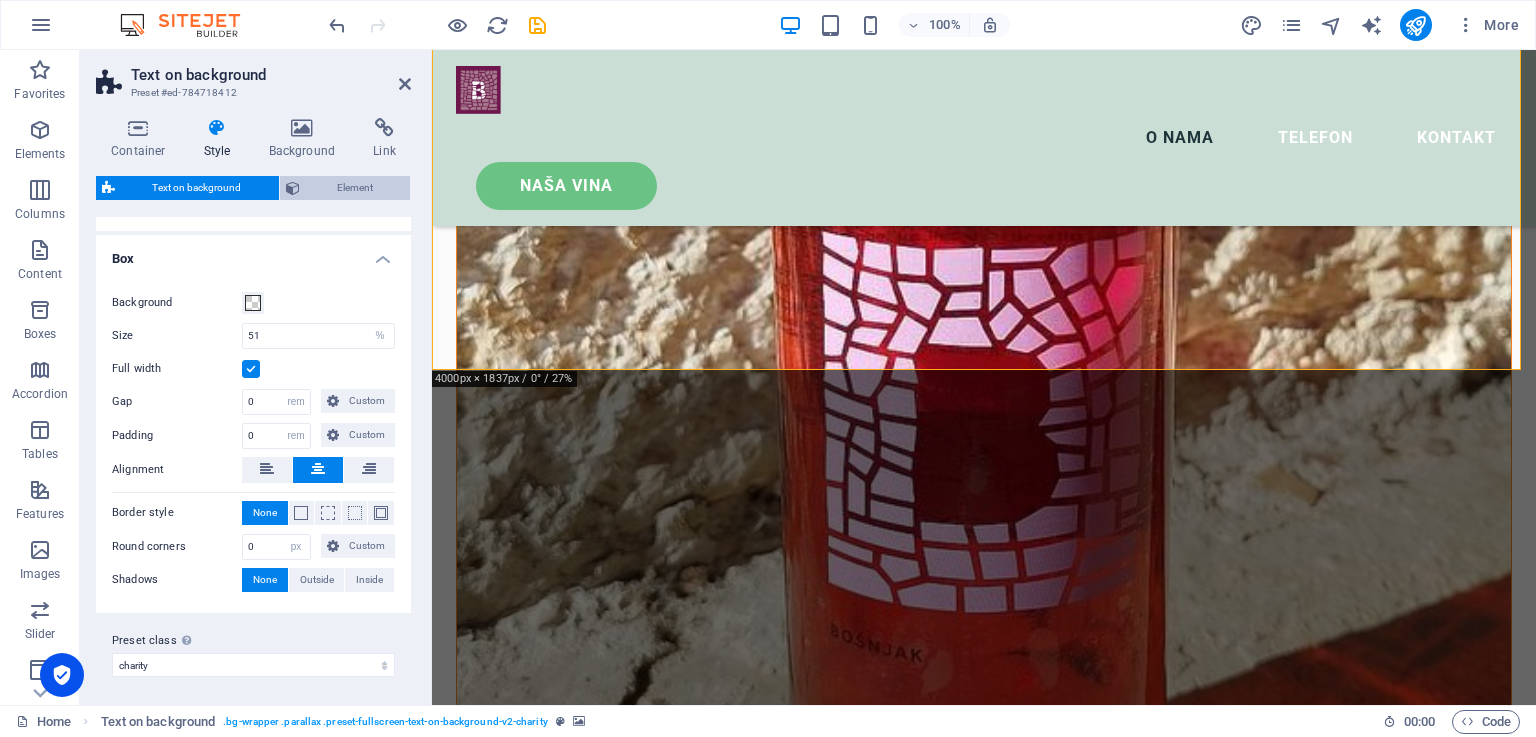 click on "Element" at bounding box center [355, 188] 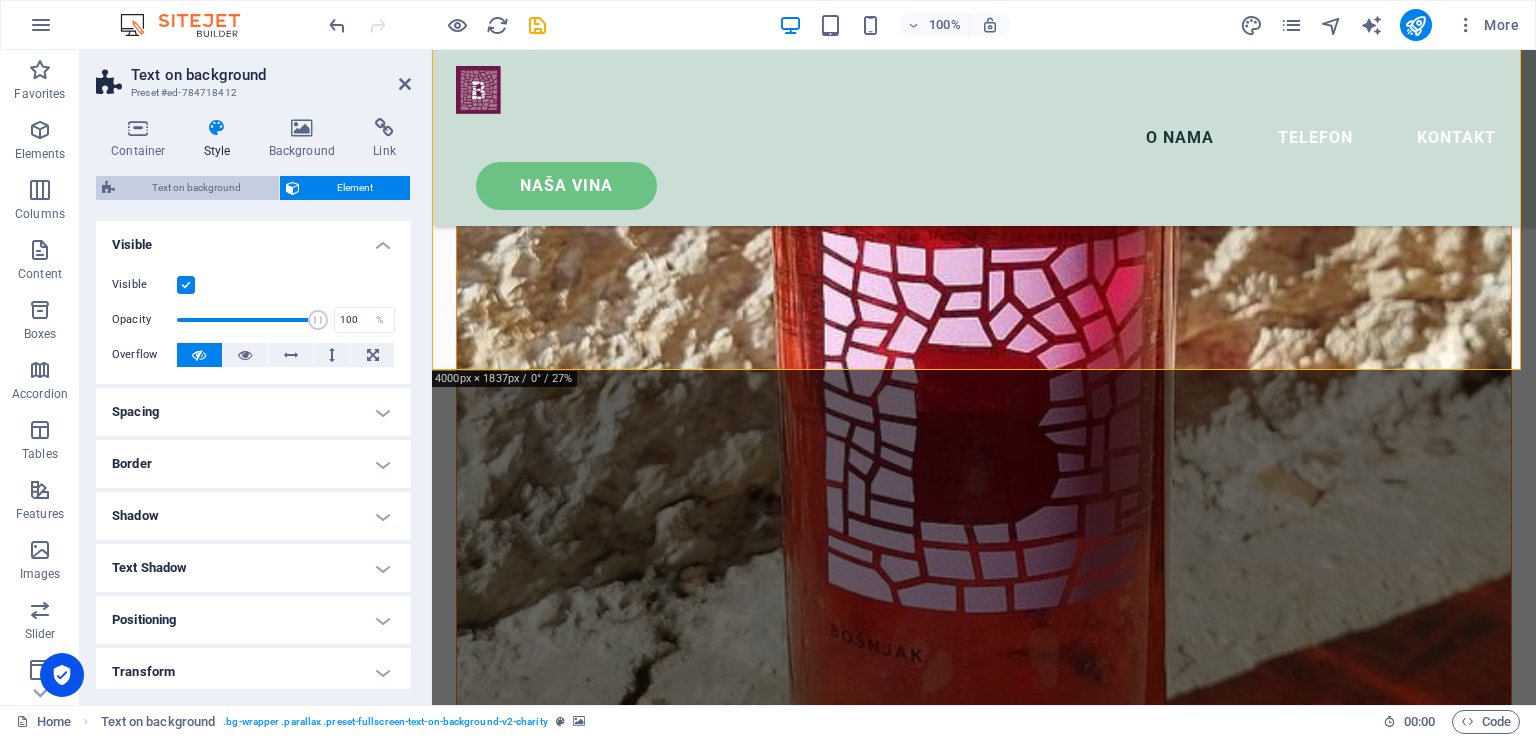 click on "Text on background" at bounding box center [197, 188] 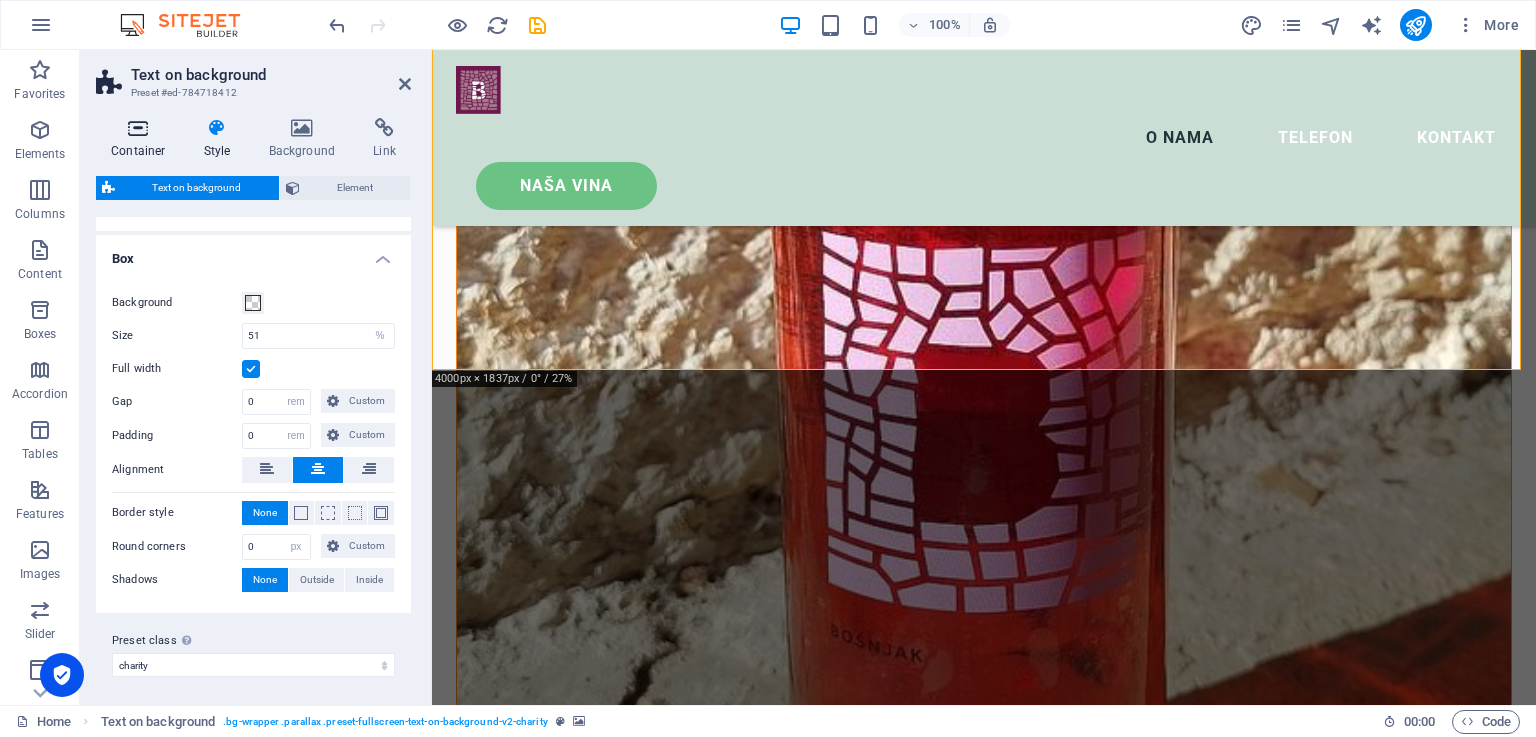 click at bounding box center [138, 128] 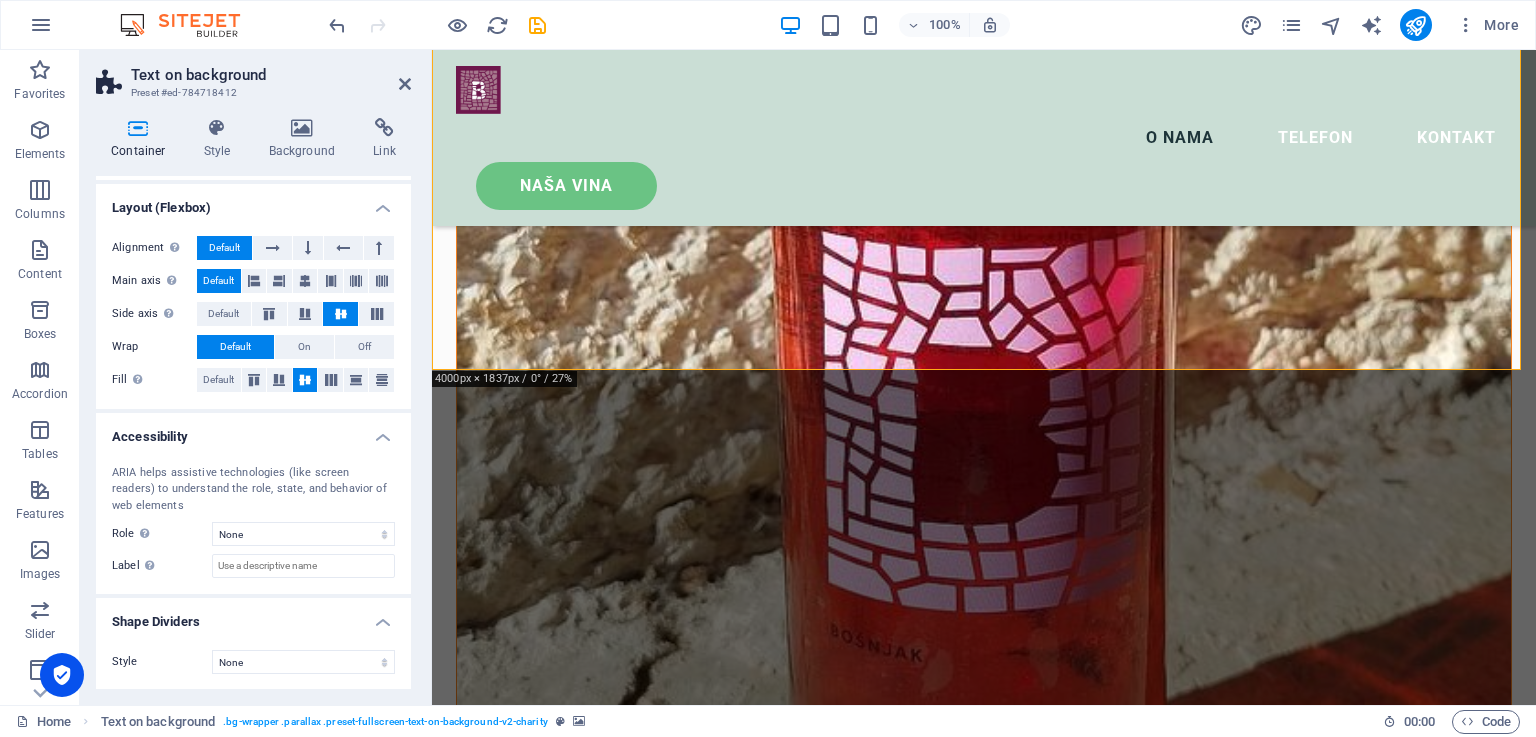 scroll, scrollTop: 0, scrollLeft: 0, axis: both 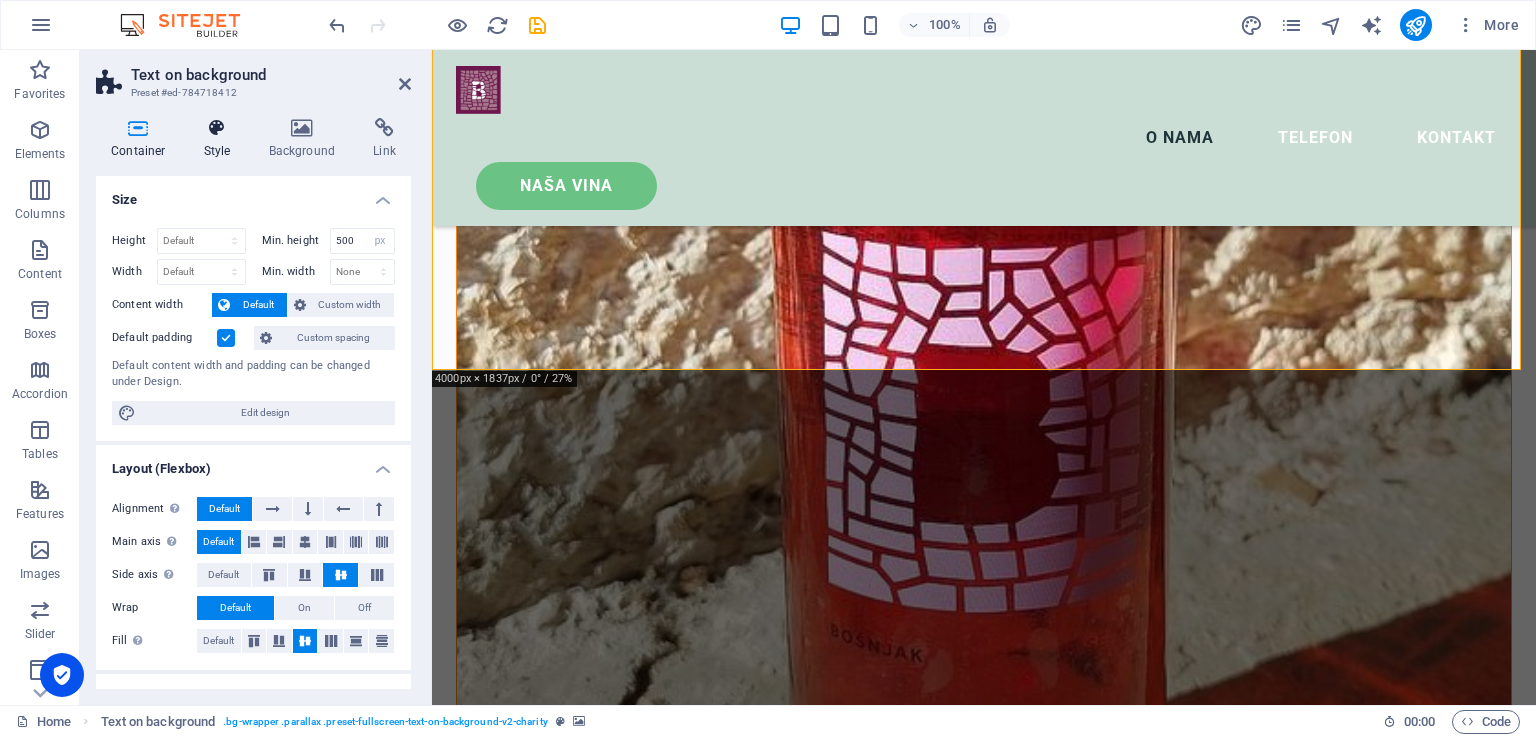 click at bounding box center [217, 128] 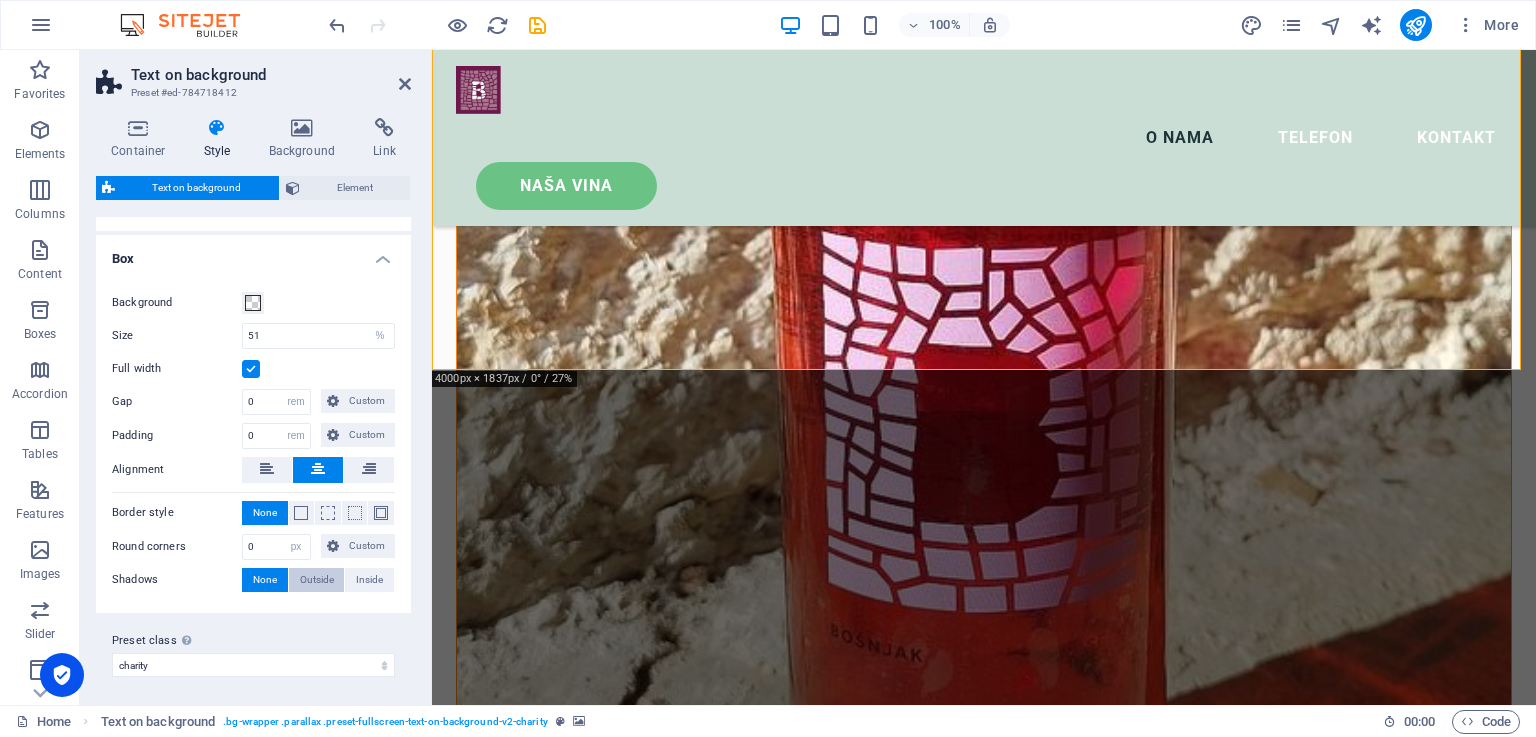 click on "Outside" at bounding box center [317, 580] 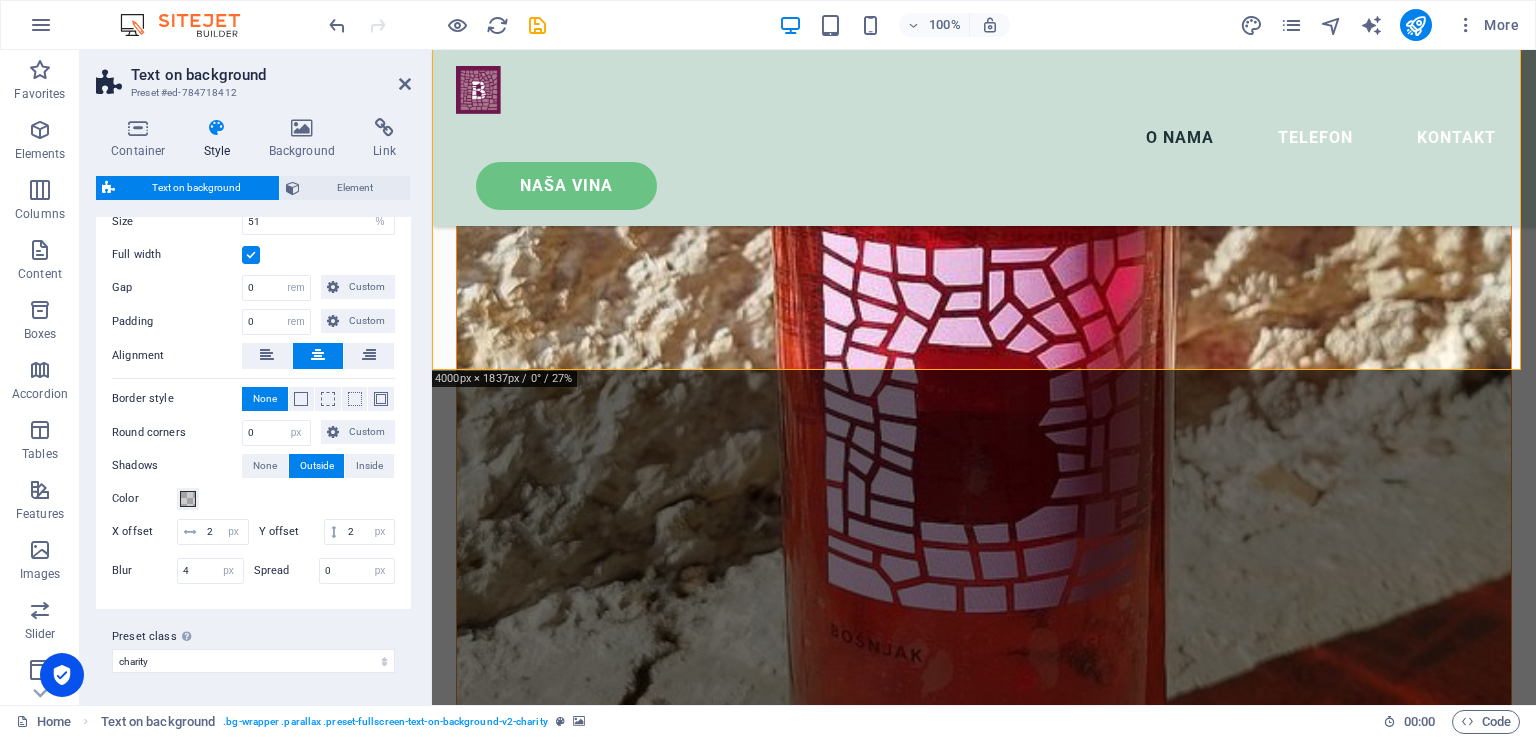 scroll, scrollTop: 321, scrollLeft: 0, axis: vertical 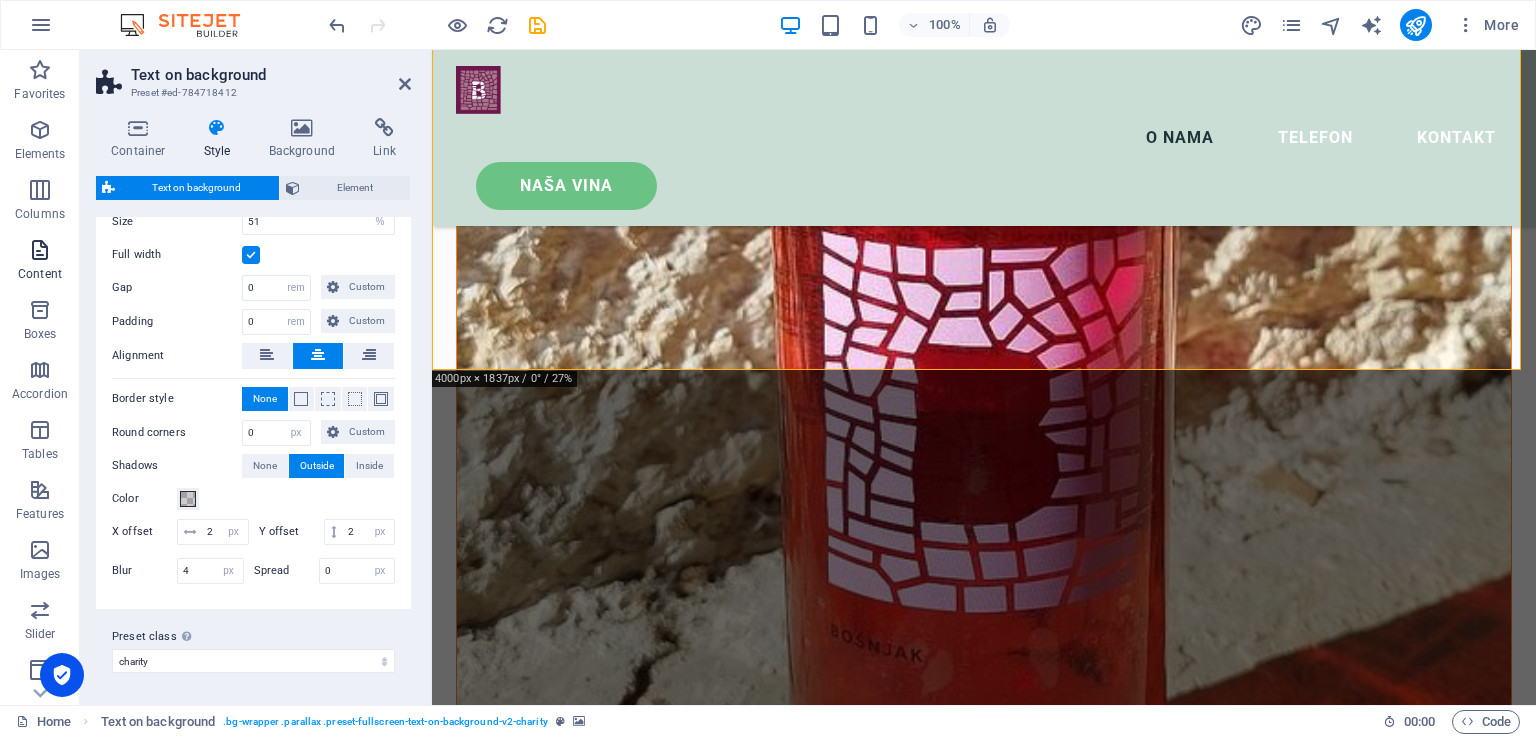 click at bounding box center (40, 250) 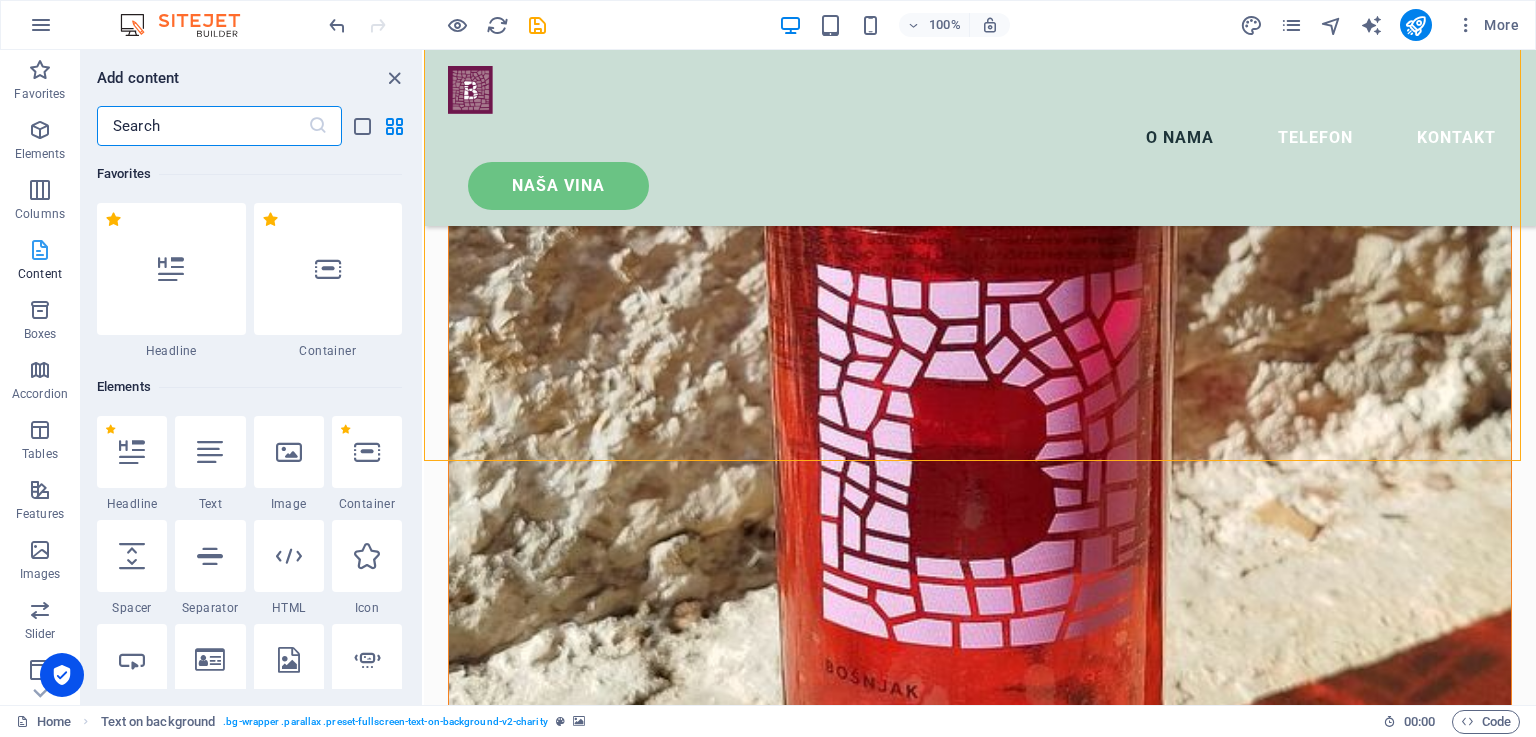 scroll, scrollTop: 5678, scrollLeft: 0, axis: vertical 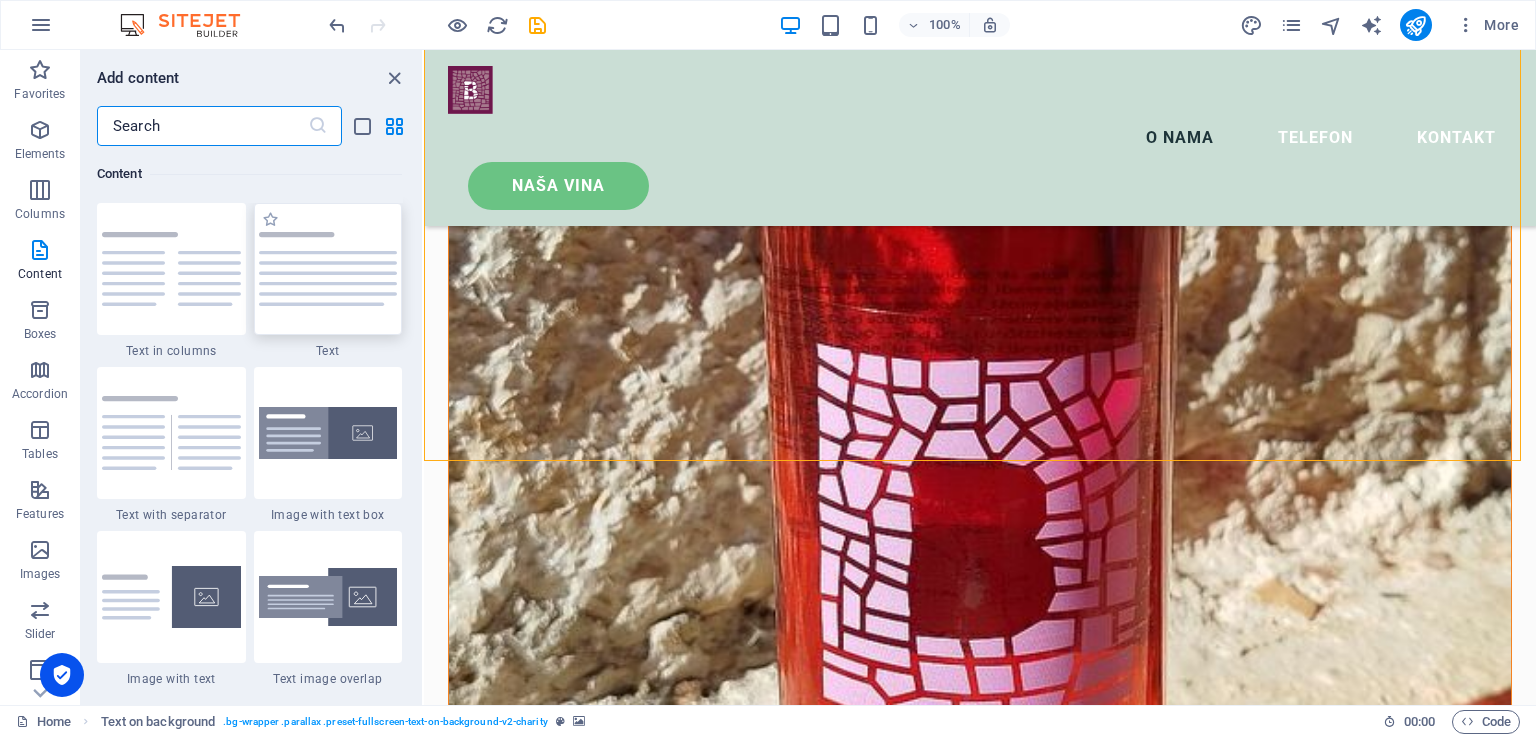 click at bounding box center (328, 269) 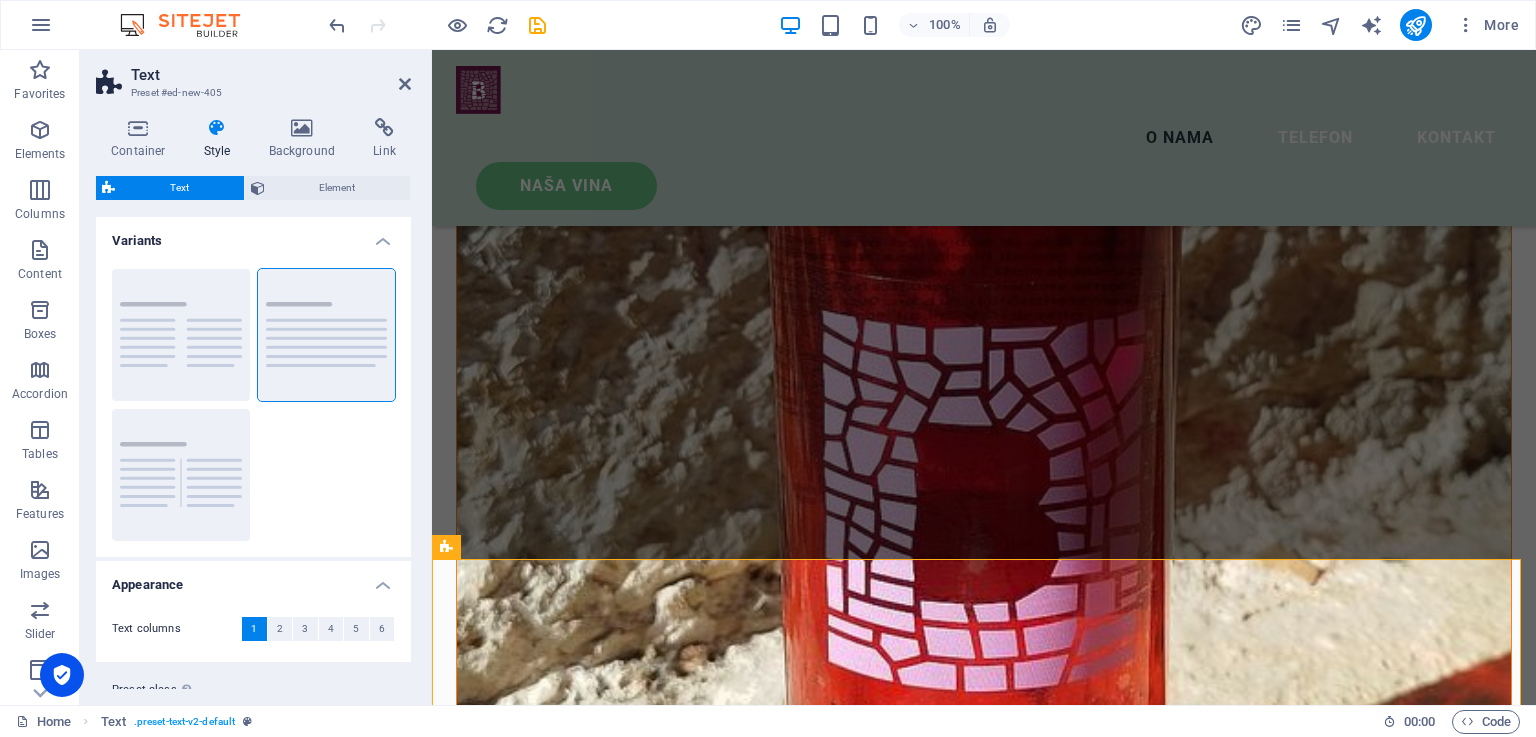 scroll, scrollTop: 5568, scrollLeft: 0, axis: vertical 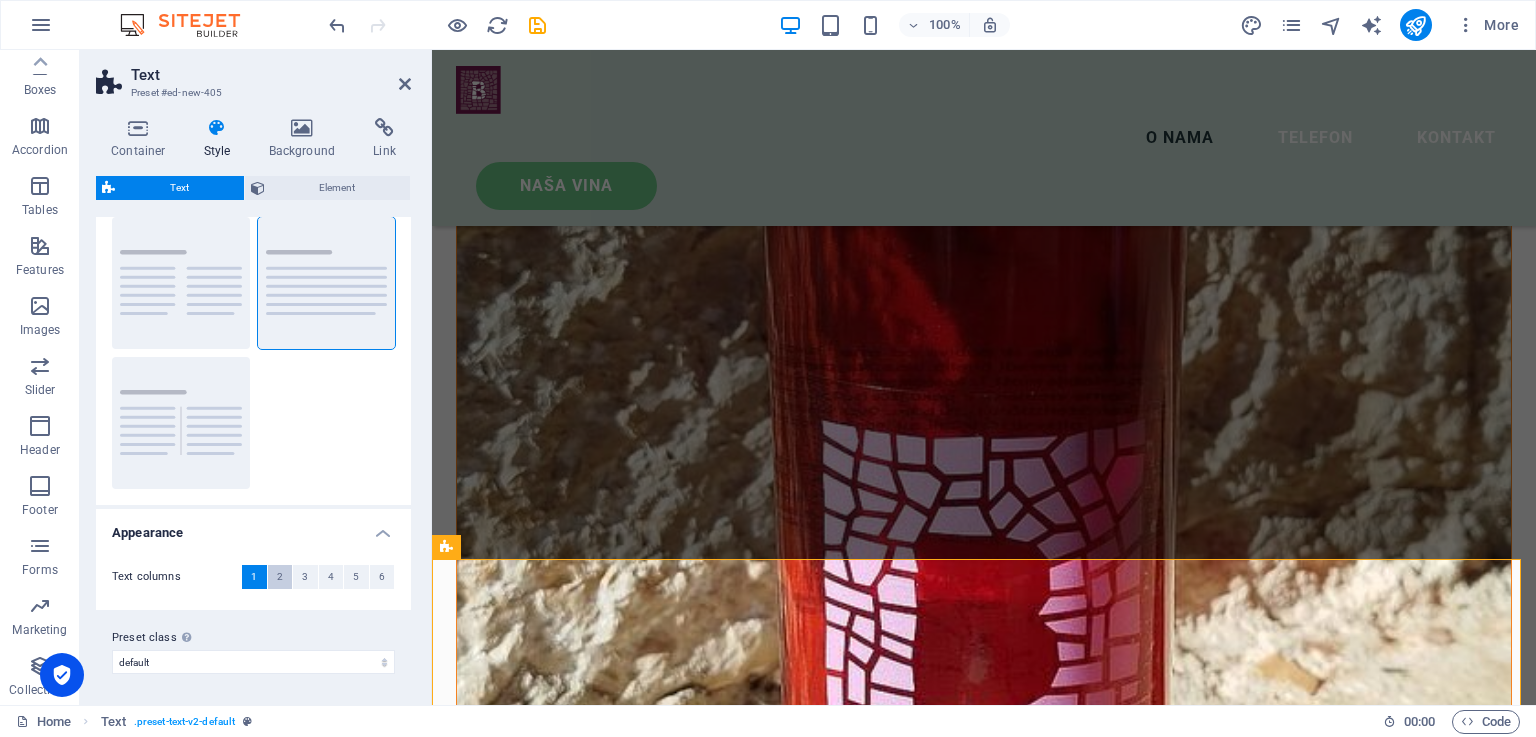 click on "2" at bounding box center [280, 577] 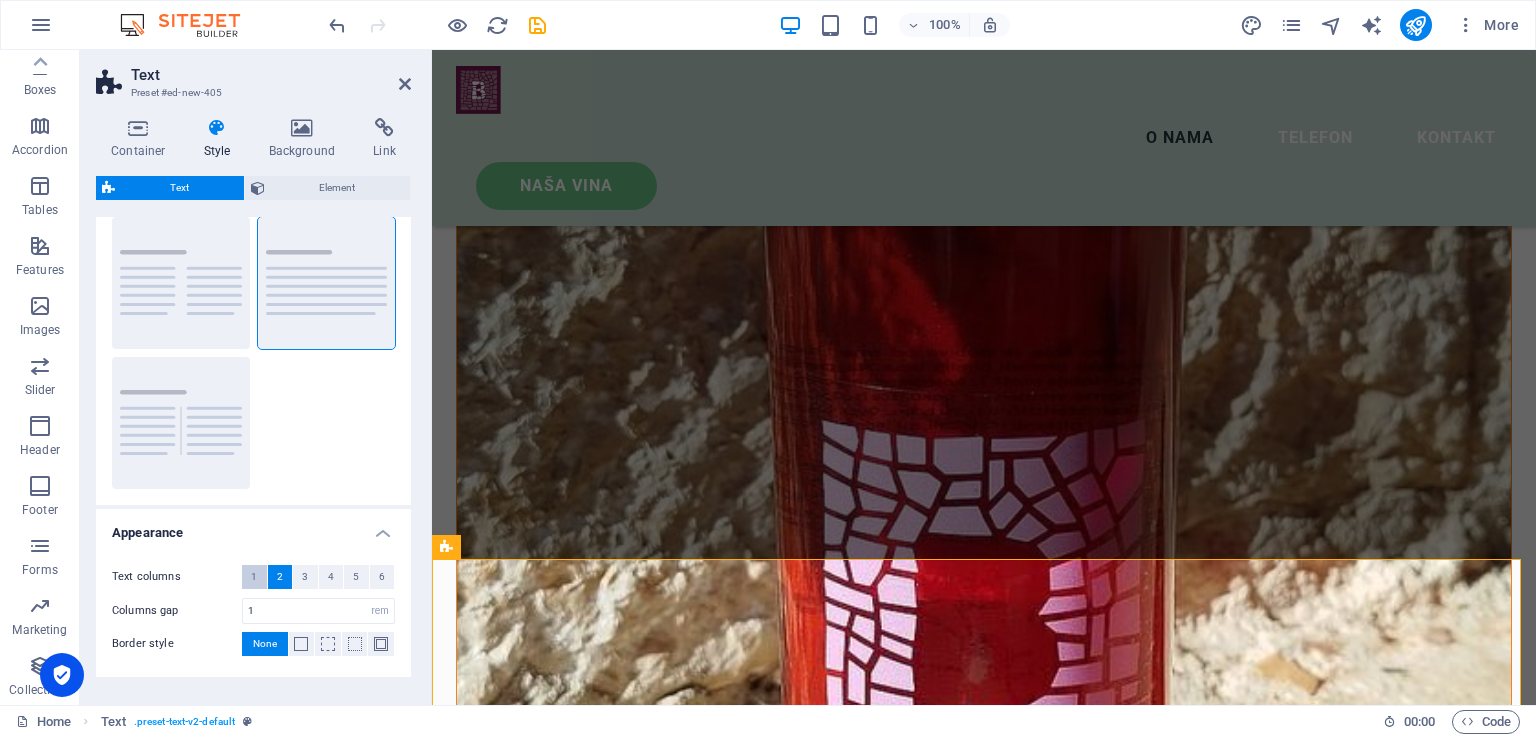 click on "1" at bounding box center [254, 577] 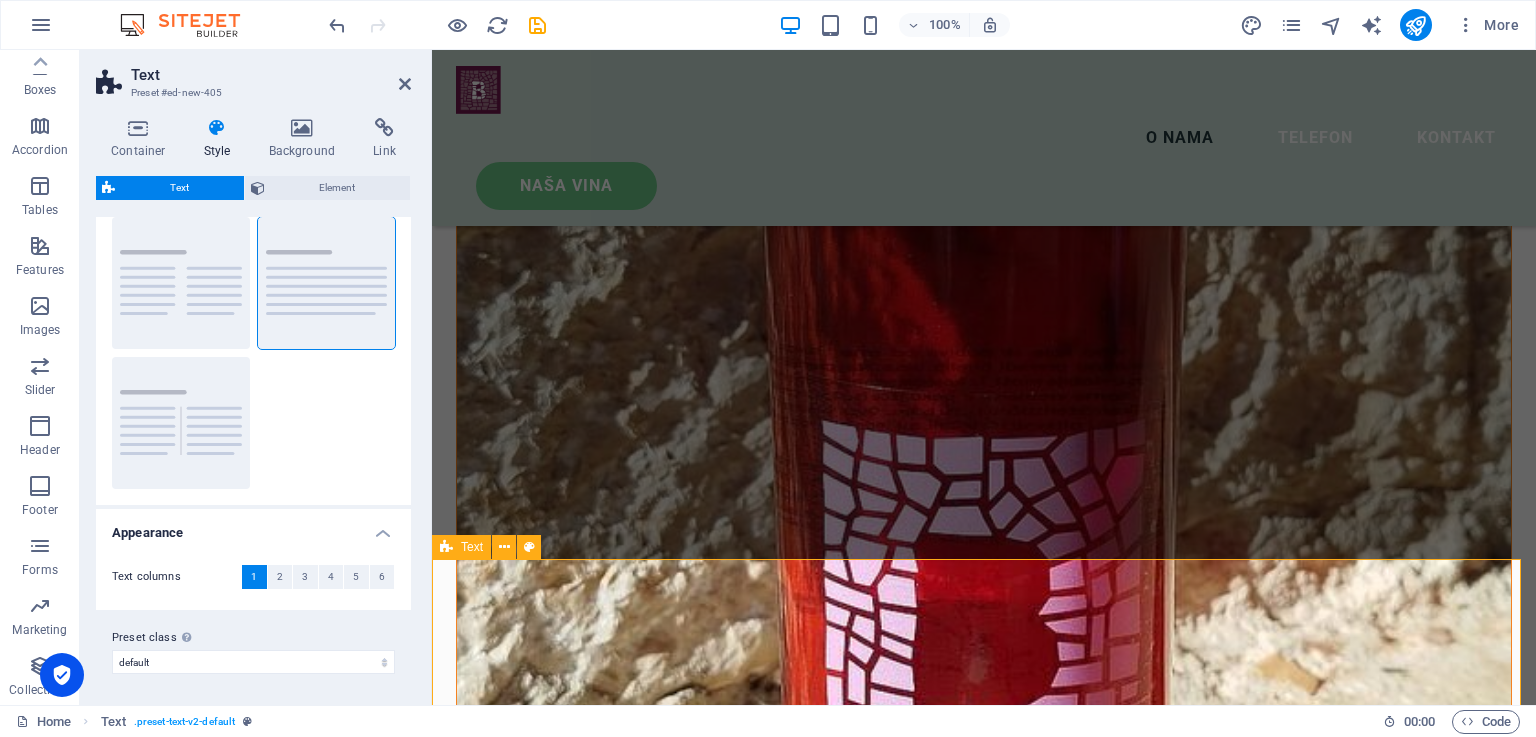 click on "Headline Lorem ipsum dolor sitope amet, consectetur adipisicing elitip. Massumenda, dolore, cum vel modi asperiores consequatur suscipit quidem ducimus eveniet iure expedita consecteture odiogil voluptatum similique fugit voluptates atem accusamus quae quas dolorem tenetur facere tempora maiores adipisci reiciendis accusantium voluptatibus id voluptate tempore dolor harum nisi amet! Nobis, eaque. Aenean commodo ligula eget dolor. Lorem ipsum dolor sit amet, consectetuer adipiscing elit leget odiogil voluptatum similique fugit voluptates dolor. Libero assumenda, dolore, cum vel modi asperiores consequatur." at bounding box center [984, 9328] 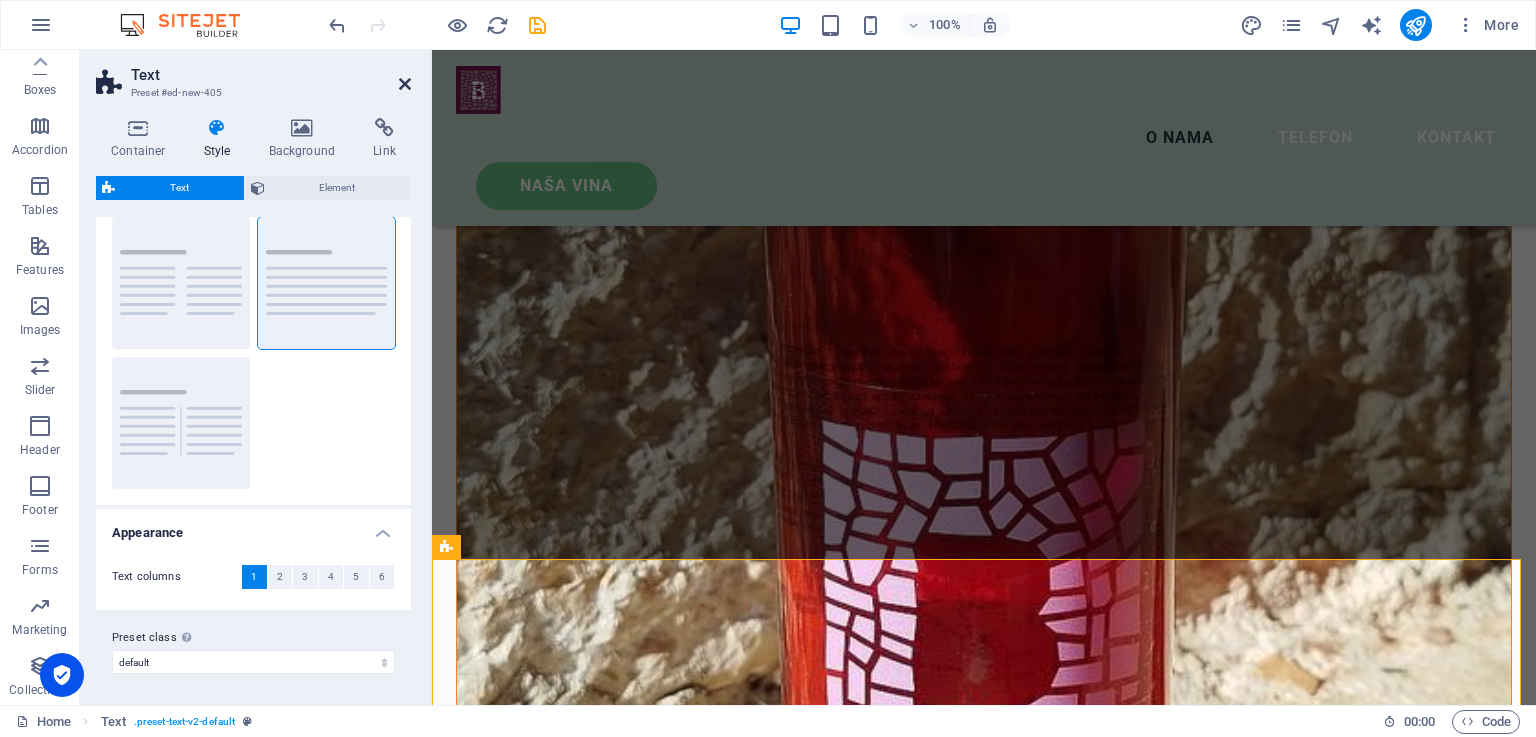 click at bounding box center [405, 84] 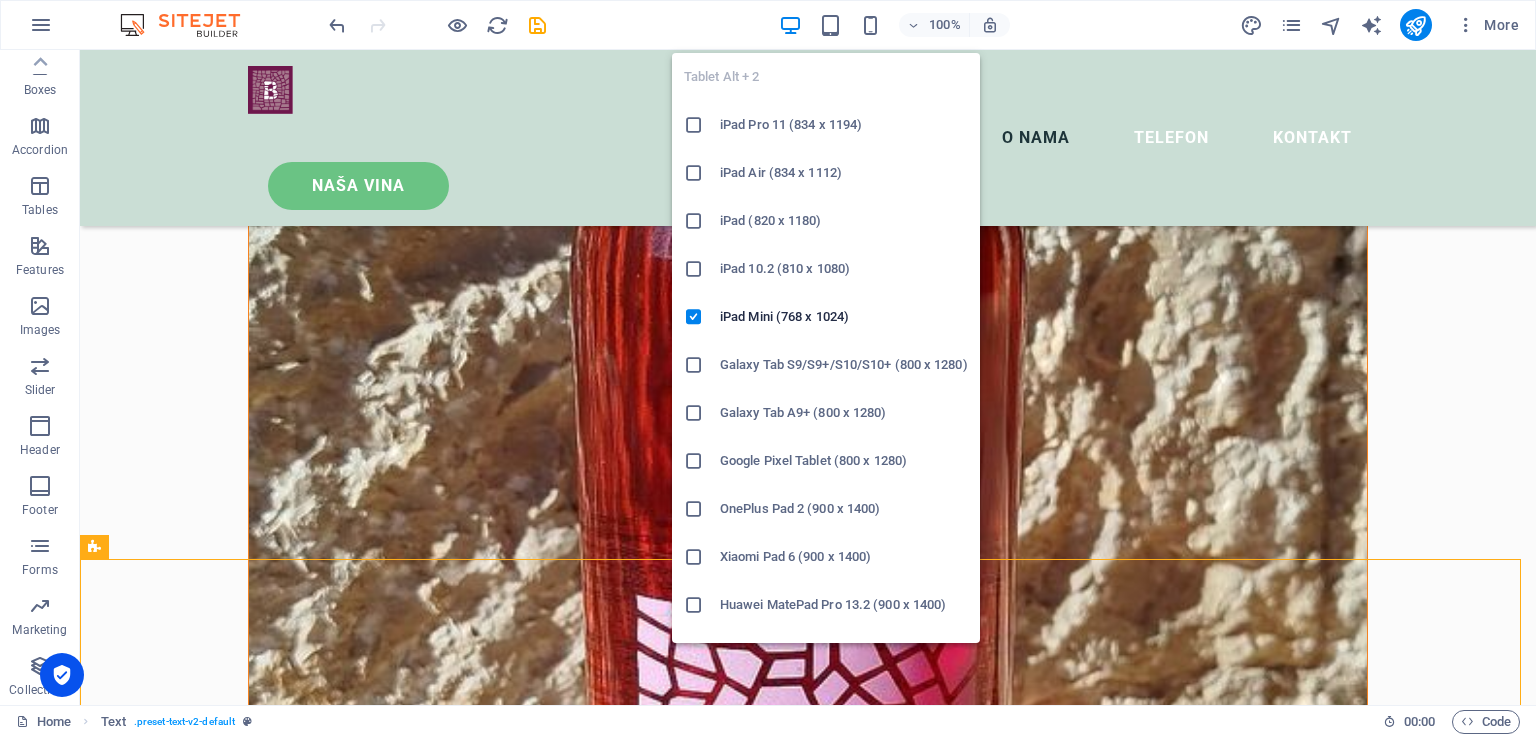 click on "Galaxy Tab A9+ (800 x 1280)" at bounding box center (844, 413) 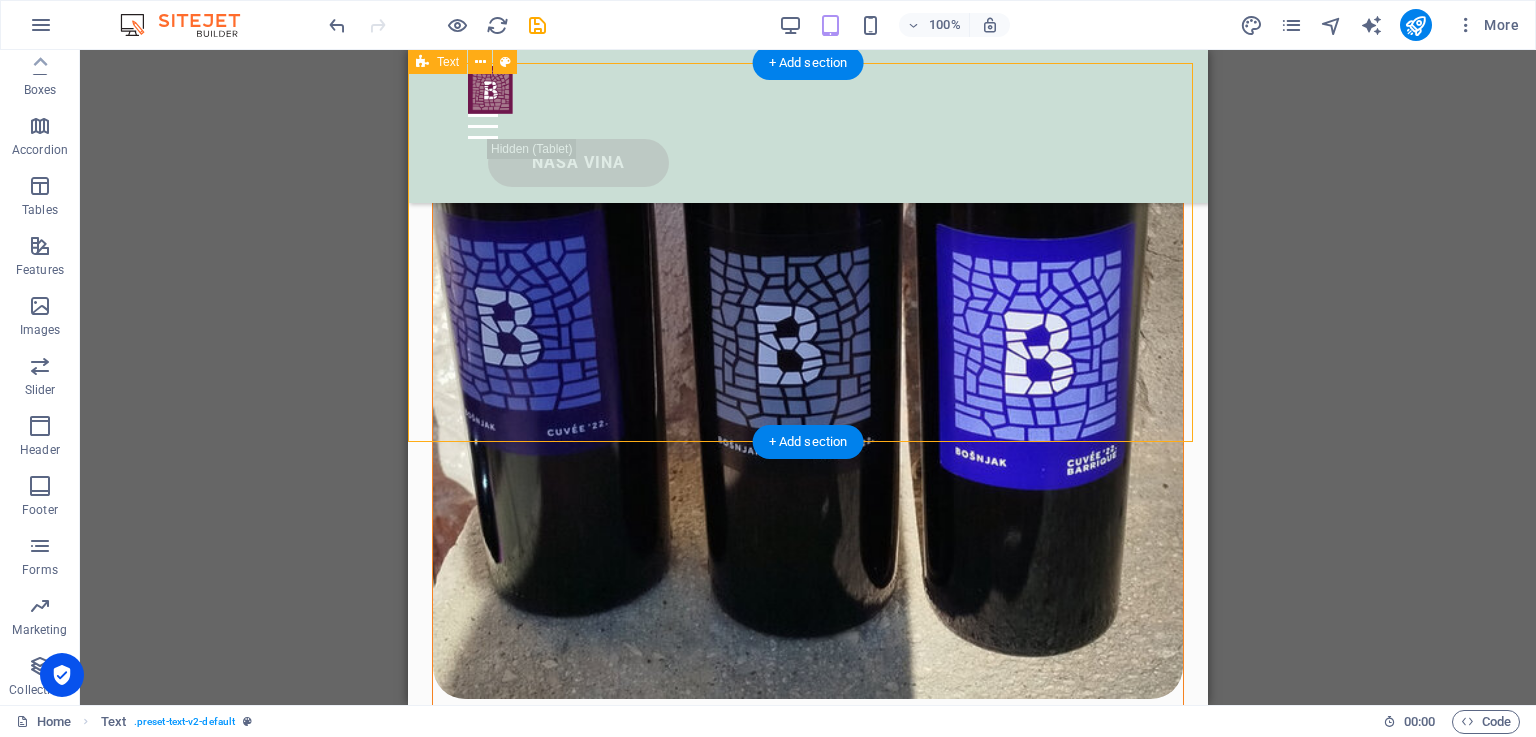 scroll, scrollTop: 5758, scrollLeft: 0, axis: vertical 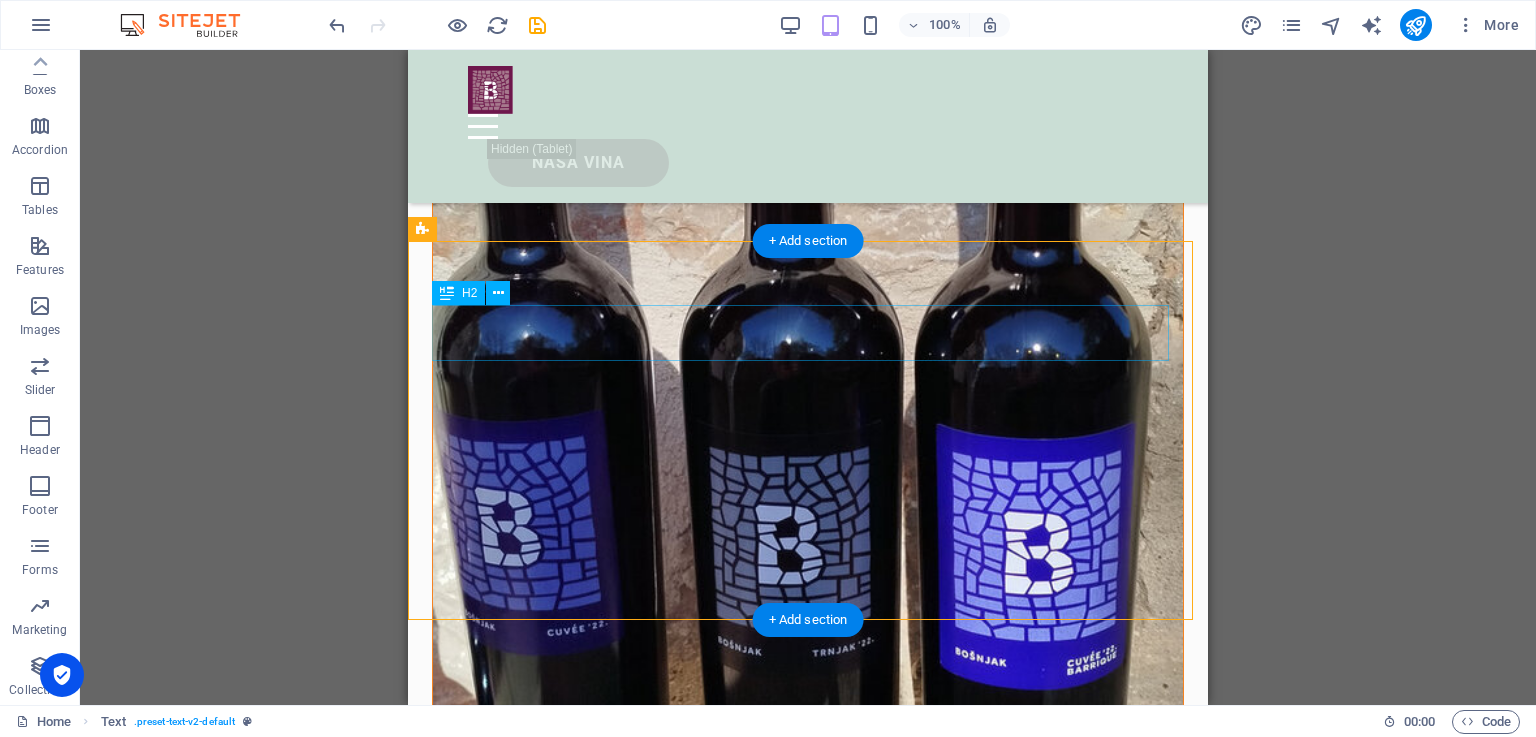 click on "Headline" at bounding box center [808, 5735] 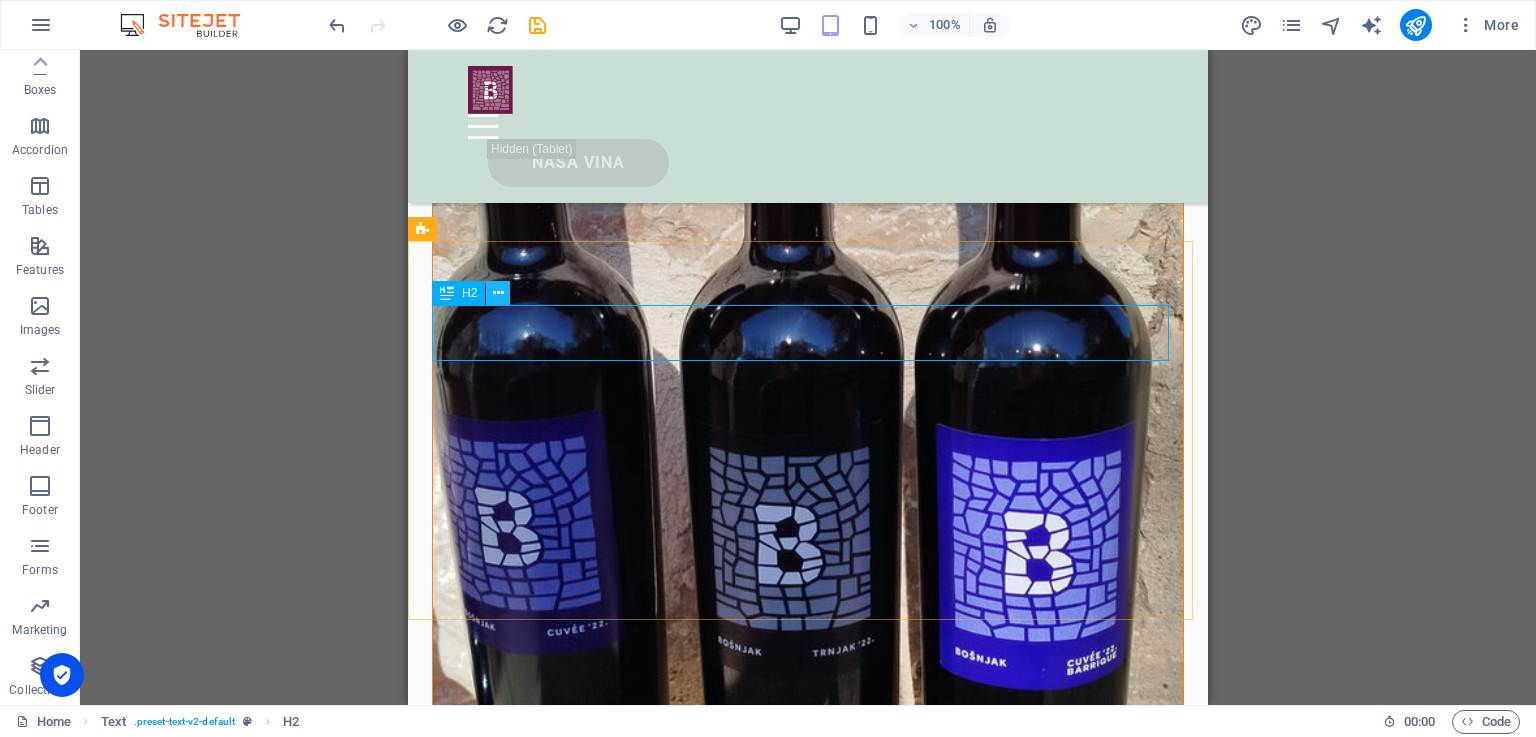 click at bounding box center [498, 293] 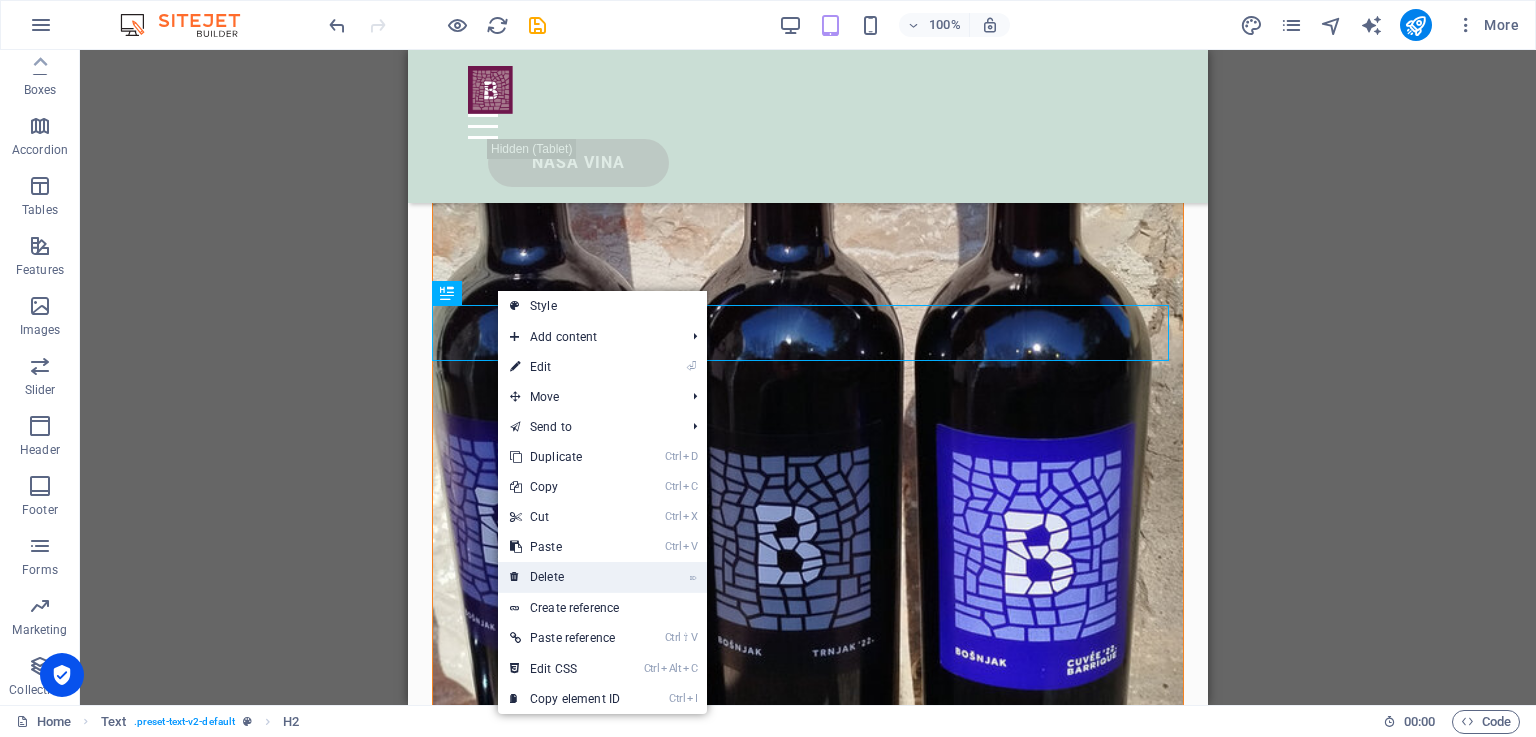 click on "⌦  Delete" at bounding box center [565, 577] 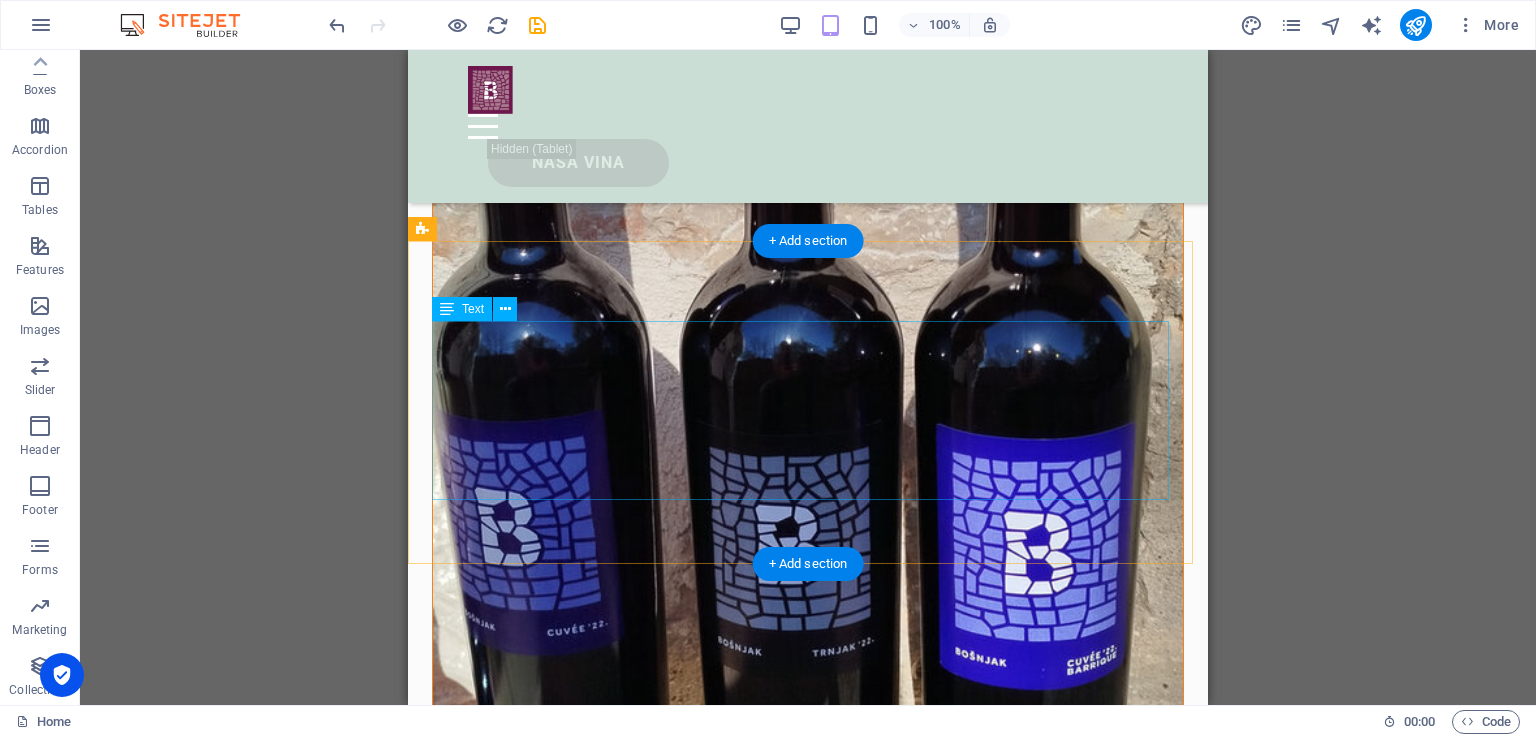 click on "Lorem ipsum dolor sitope amet, consectetur adipisicing elitip. Massumenda, dolore, cum vel modi asperiores consequatur suscipit quidem ducimus eveniet iure expedita consecteture odiogil voluptatum similique fugit voluptates atem accusamus quae quas dolorem tenetur facere tempora maiores adipisci reiciendis accusantium voluptatibus id voluptate tempore dolor harum nisi amet! Nobis, eaque. Aenean commodo ligula eget dolor. Lorem ipsum dolor sit amet, consectetuer adipiscing elit leget odiogil voluptatum similique fugit voluptates dolor. Libero assumenda, dolore, cum vel modi asperiores consequatur." at bounding box center [808, 5812] 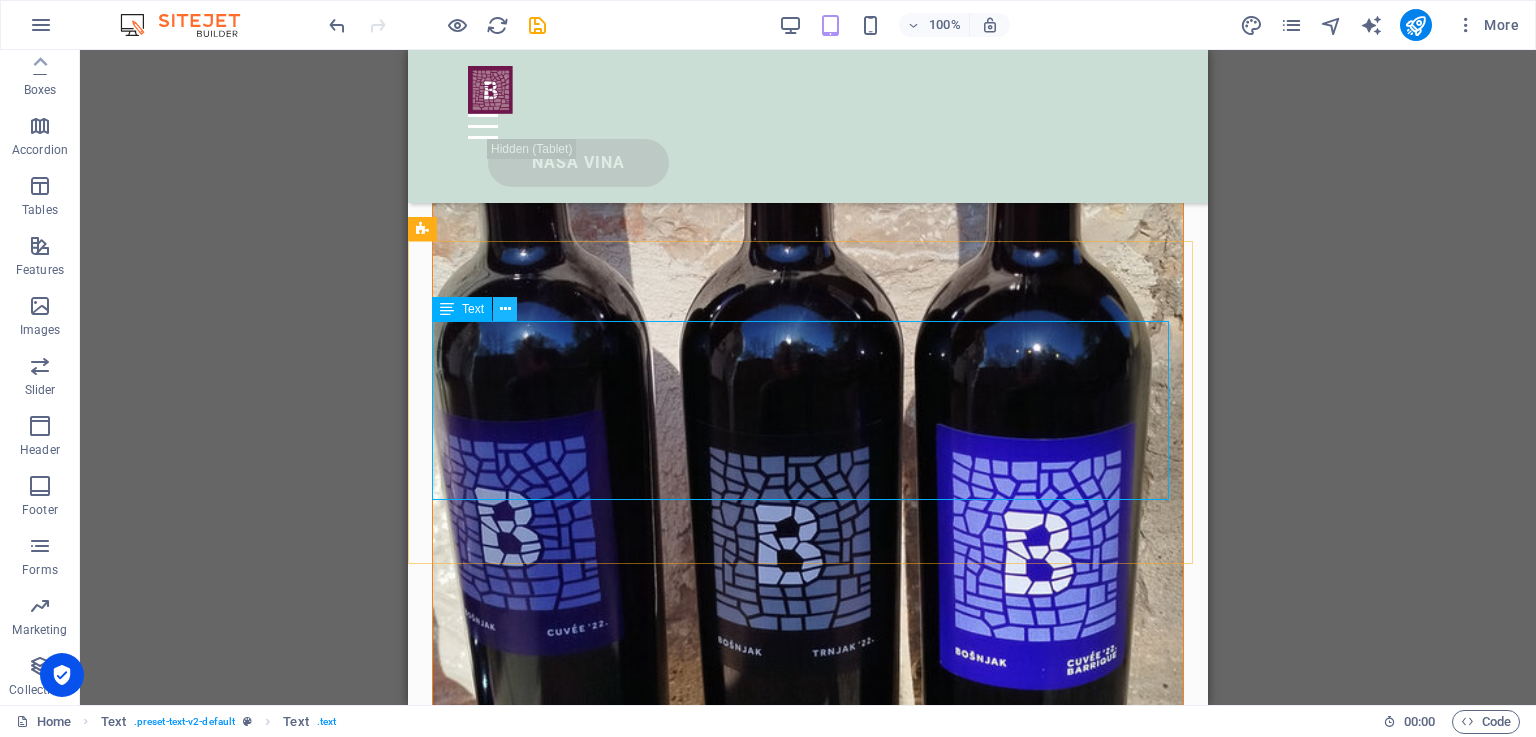 click at bounding box center [505, 309] 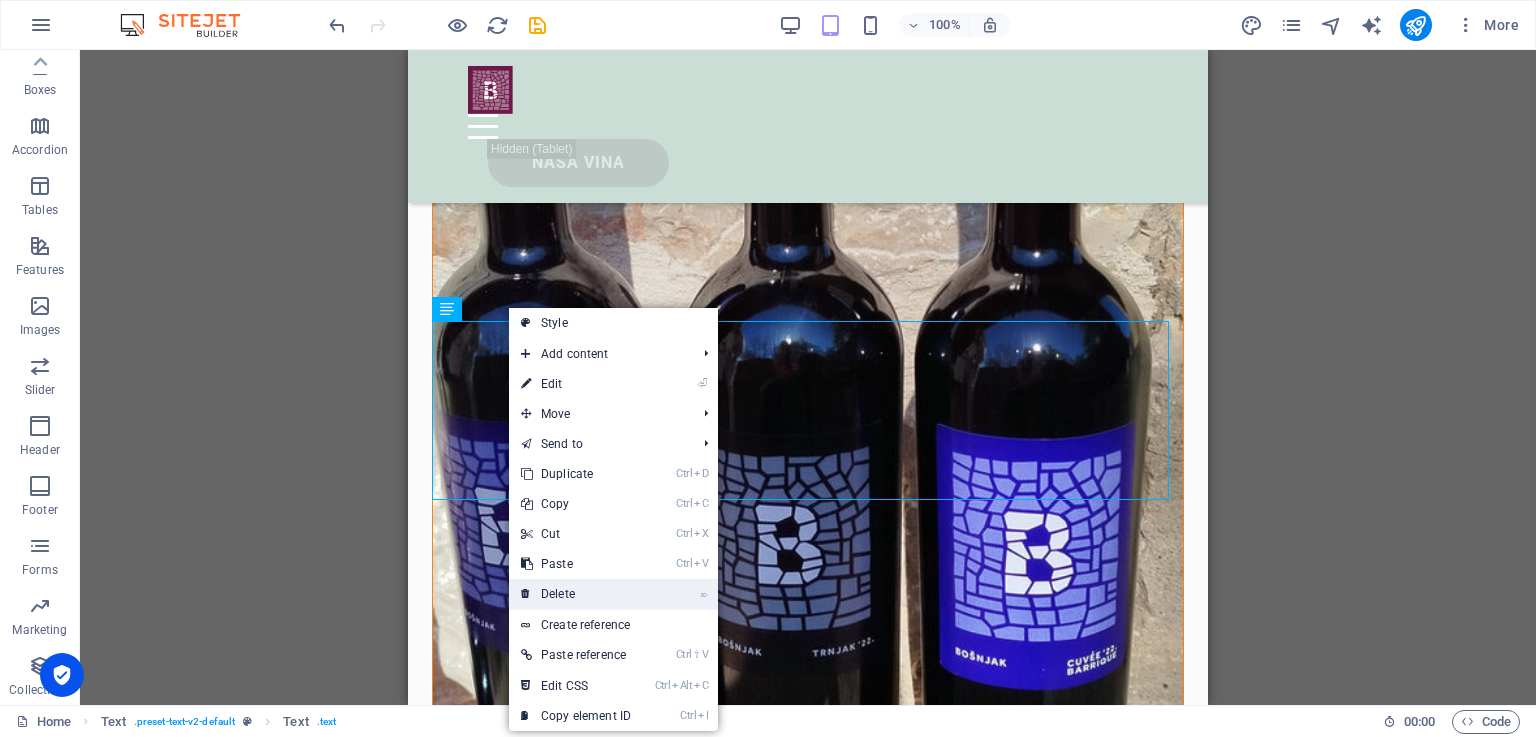 click on "⌦  Delete" at bounding box center (576, 594) 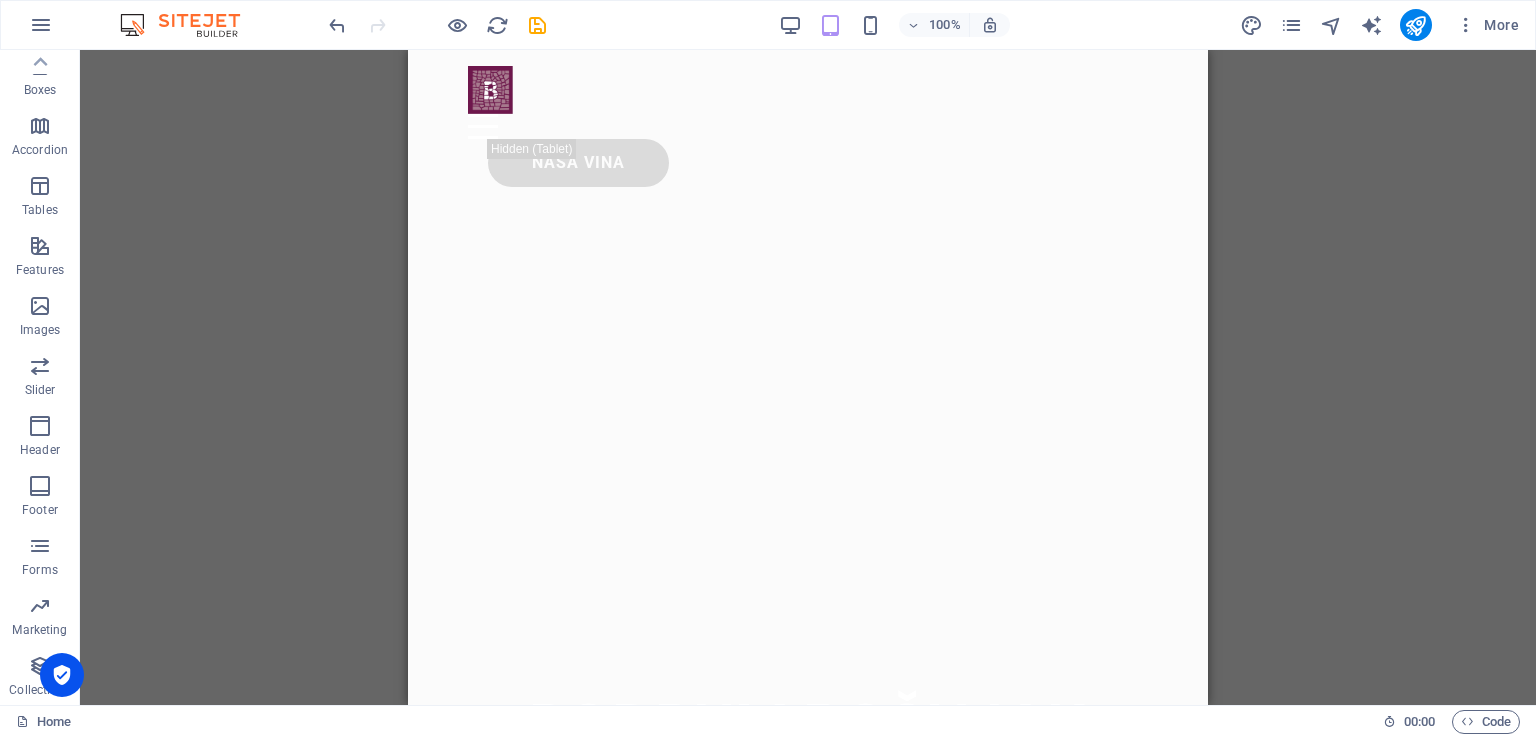 scroll, scrollTop: 0, scrollLeft: 0, axis: both 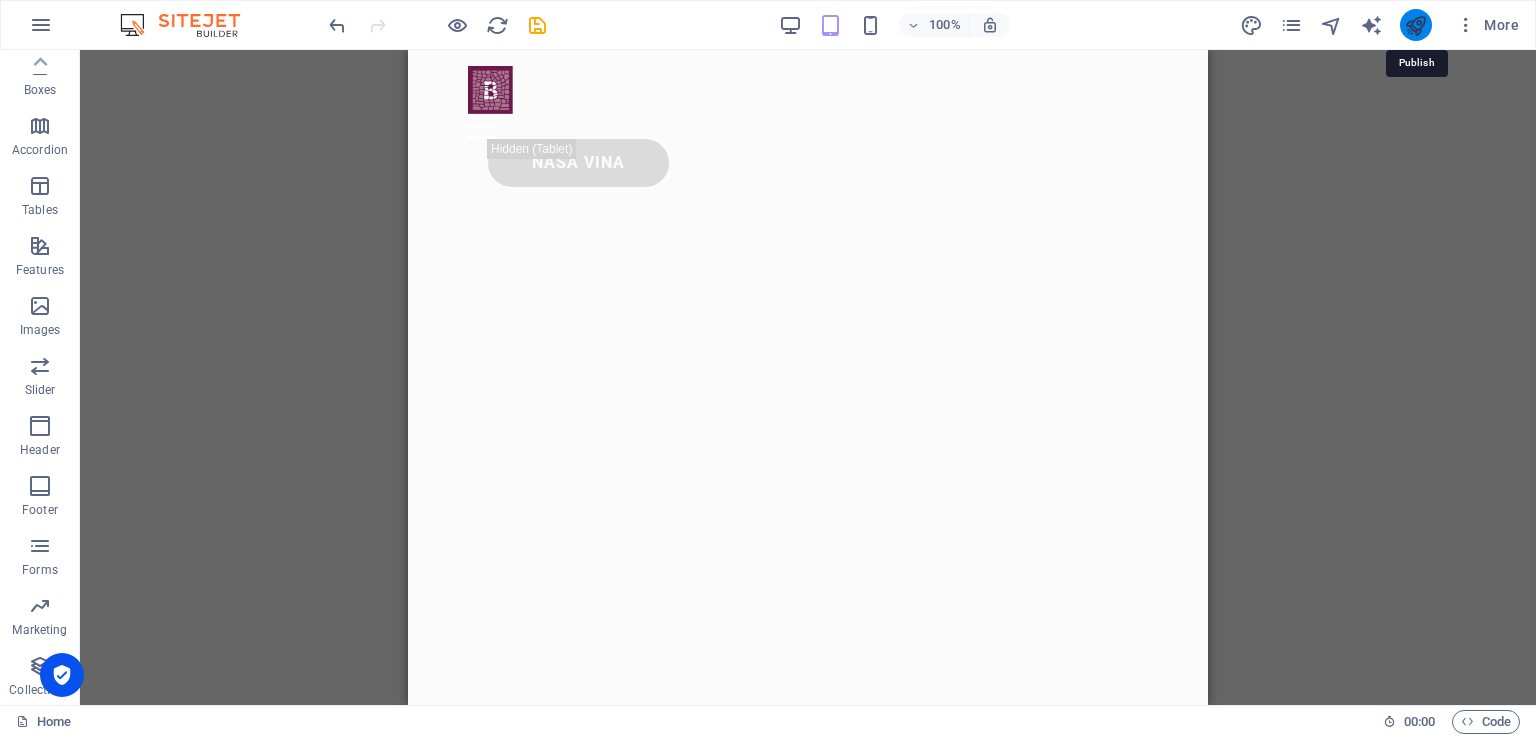 click at bounding box center [1415, 25] 